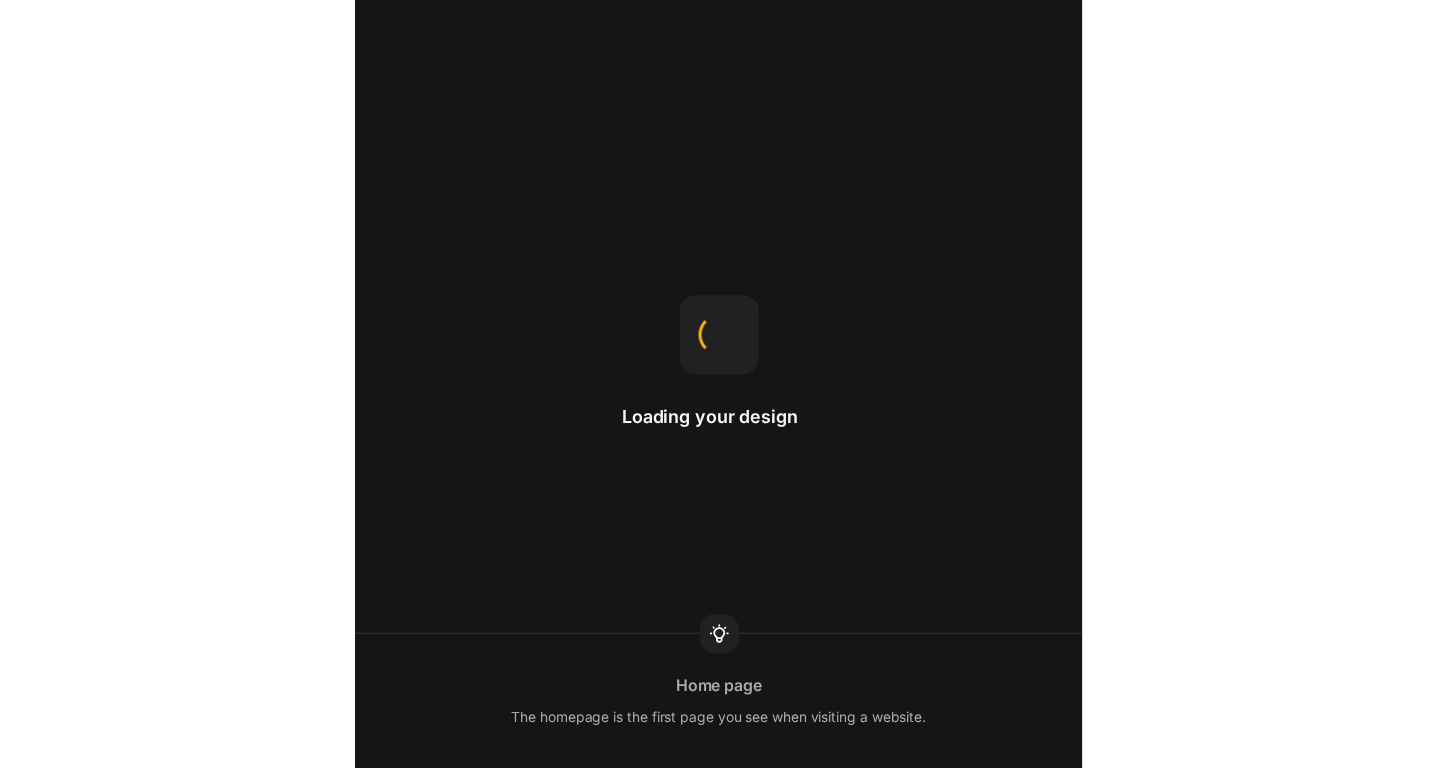 scroll, scrollTop: 0, scrollLeft: 0, axis: both 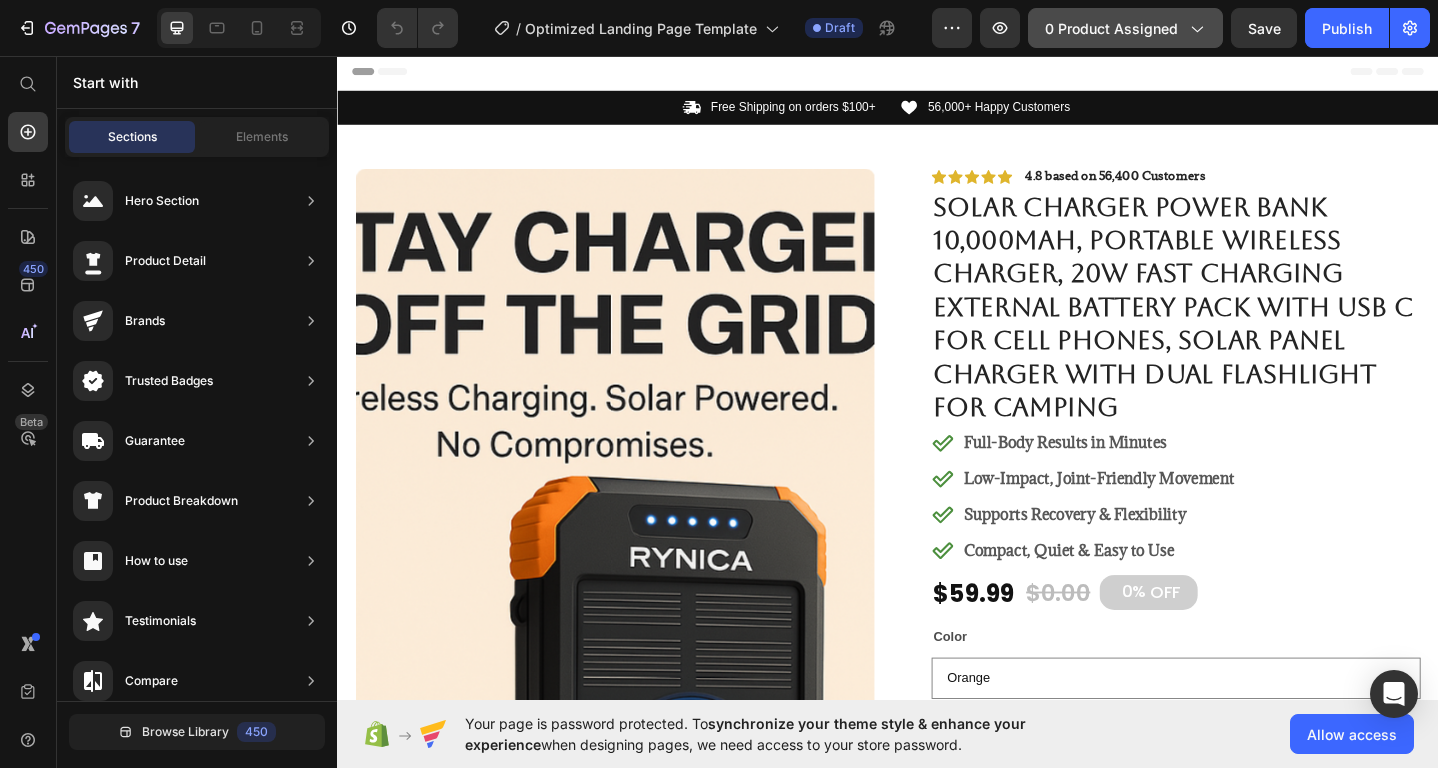 click on "0 product assigned" 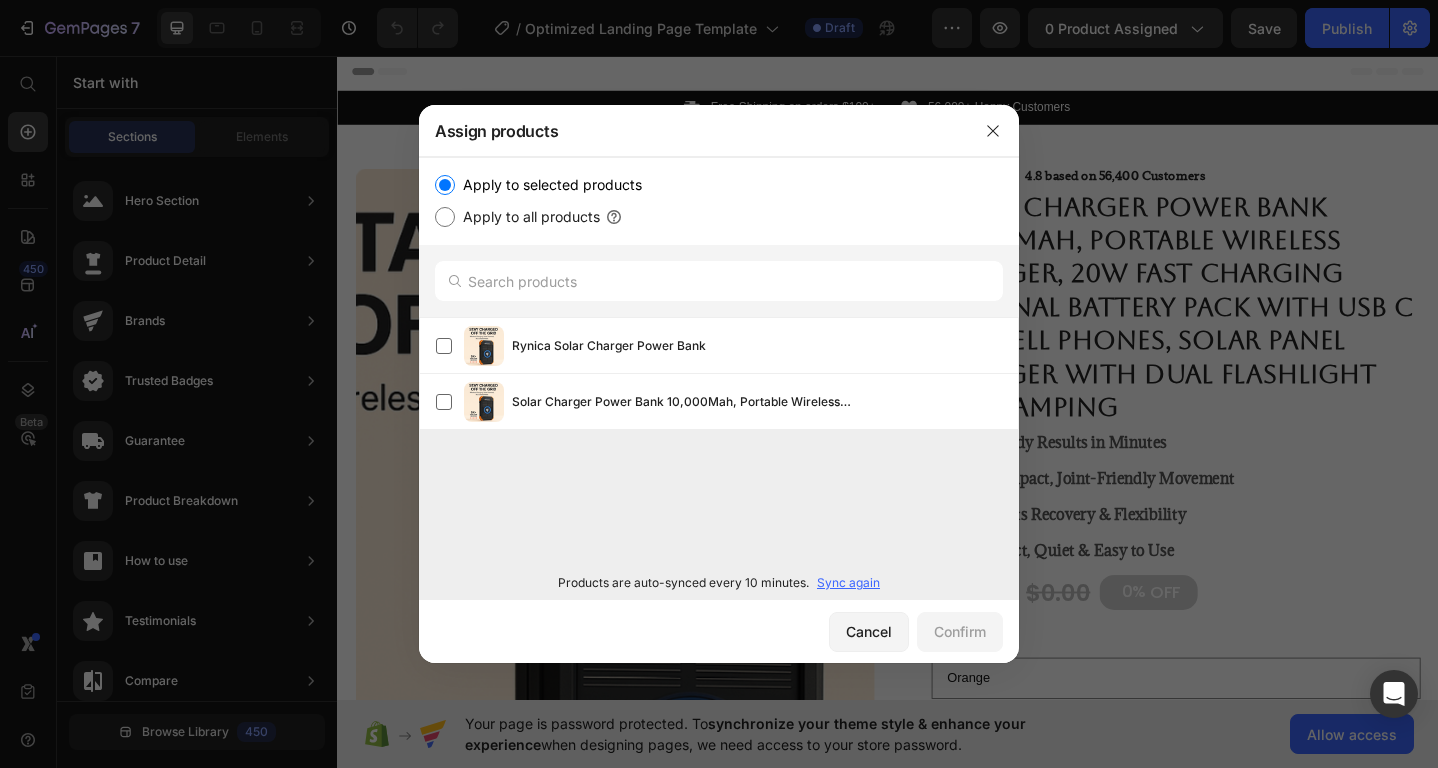 click on "Sync again" at bounding box center (848, 583) 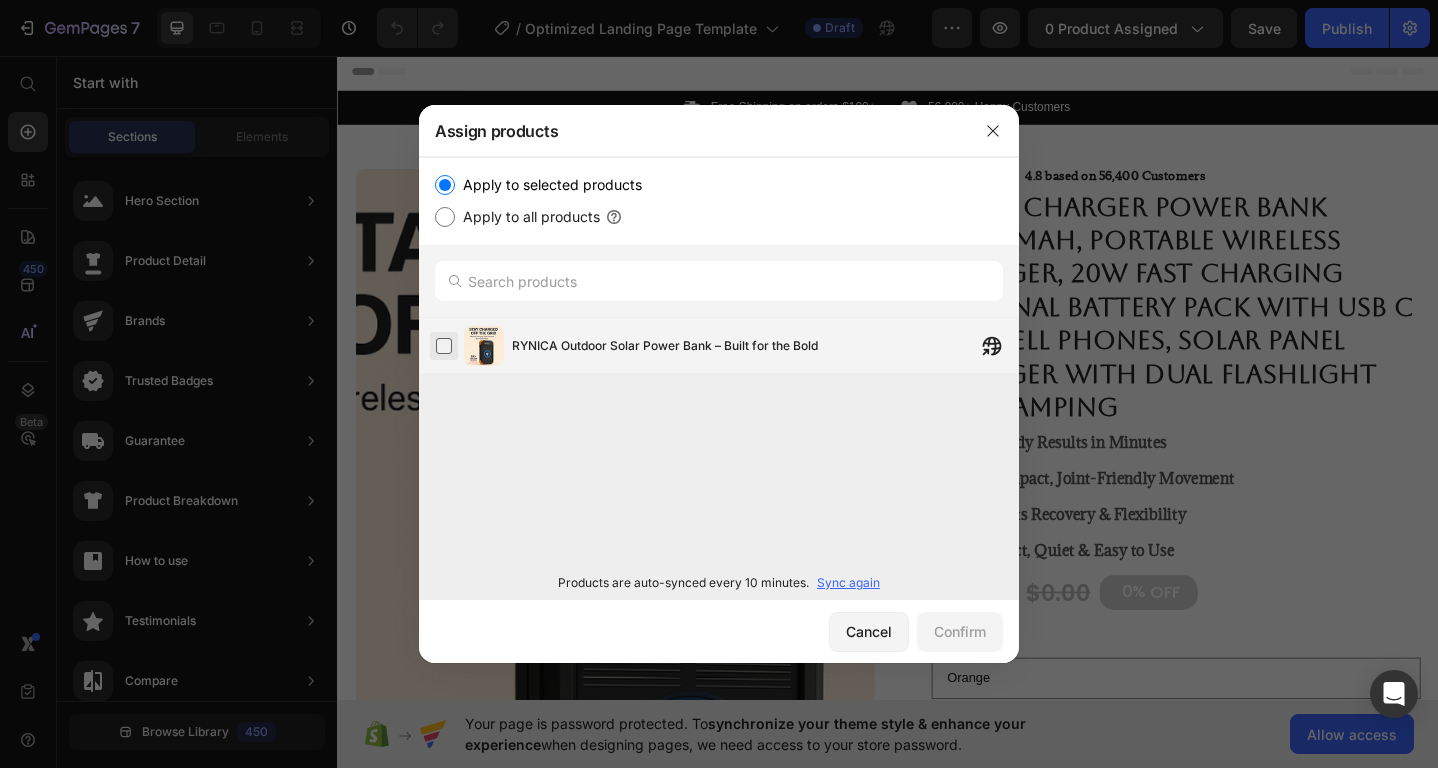 click at bounding box center [444, 346] 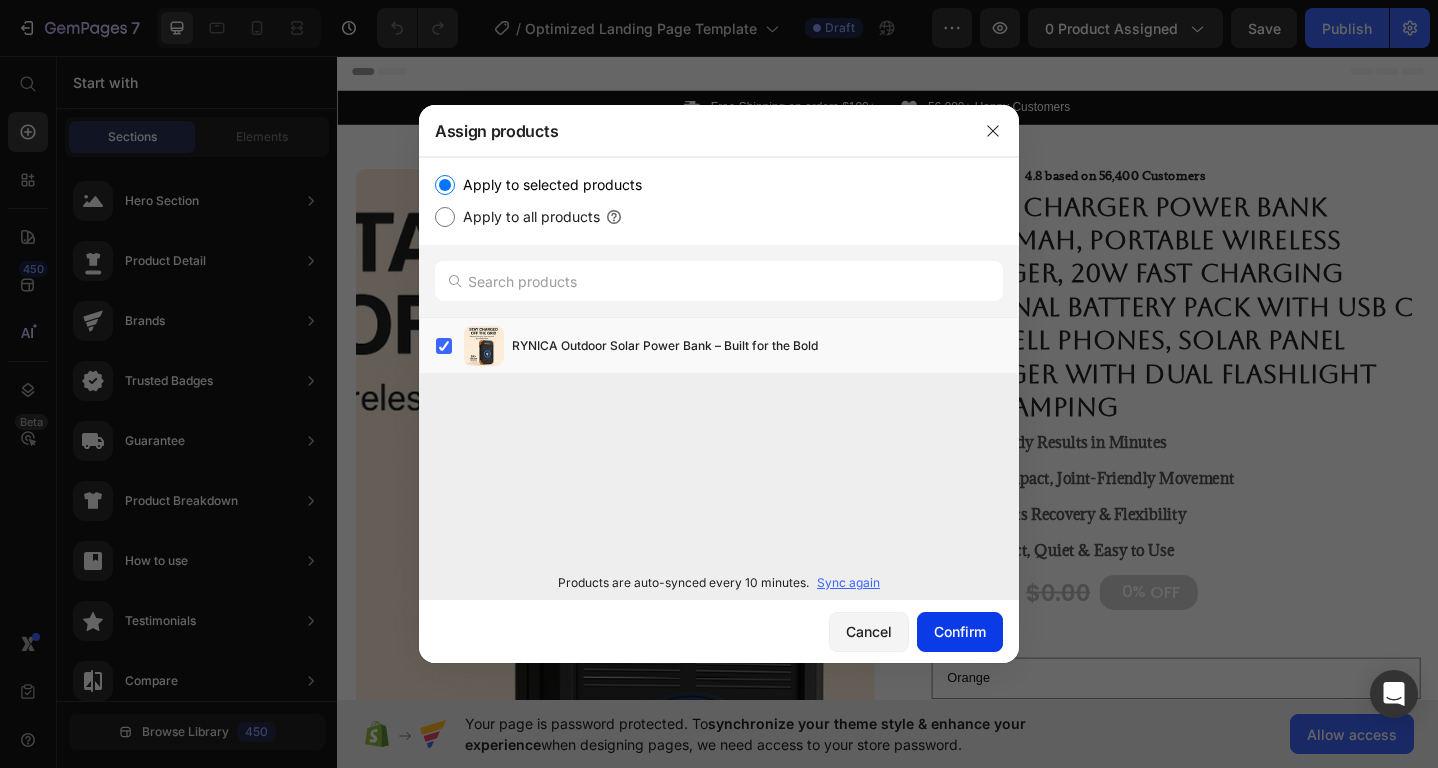 click on "Confirm" at bounding box center (960, 631) 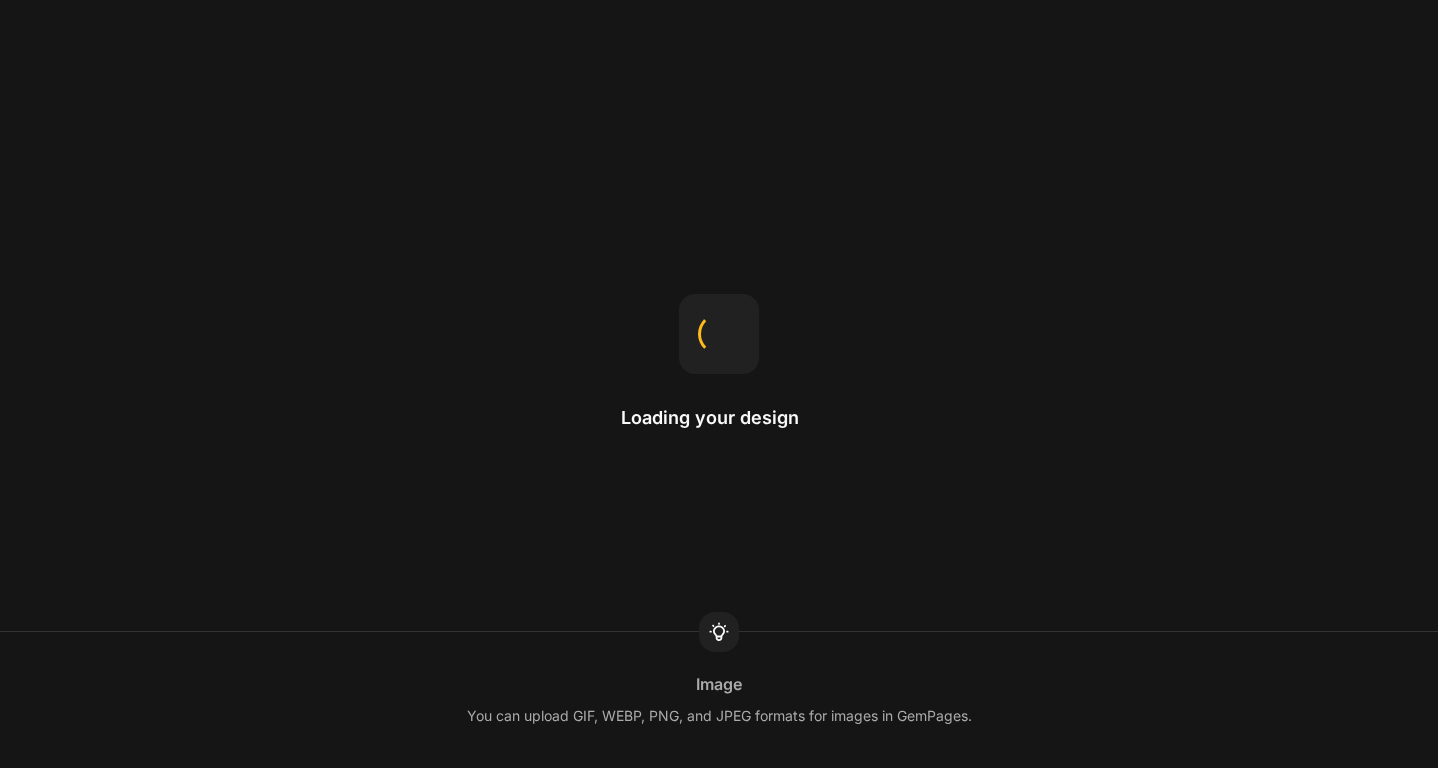 scroll, scrollTop: 0, scrollLeft: 0, axis: both 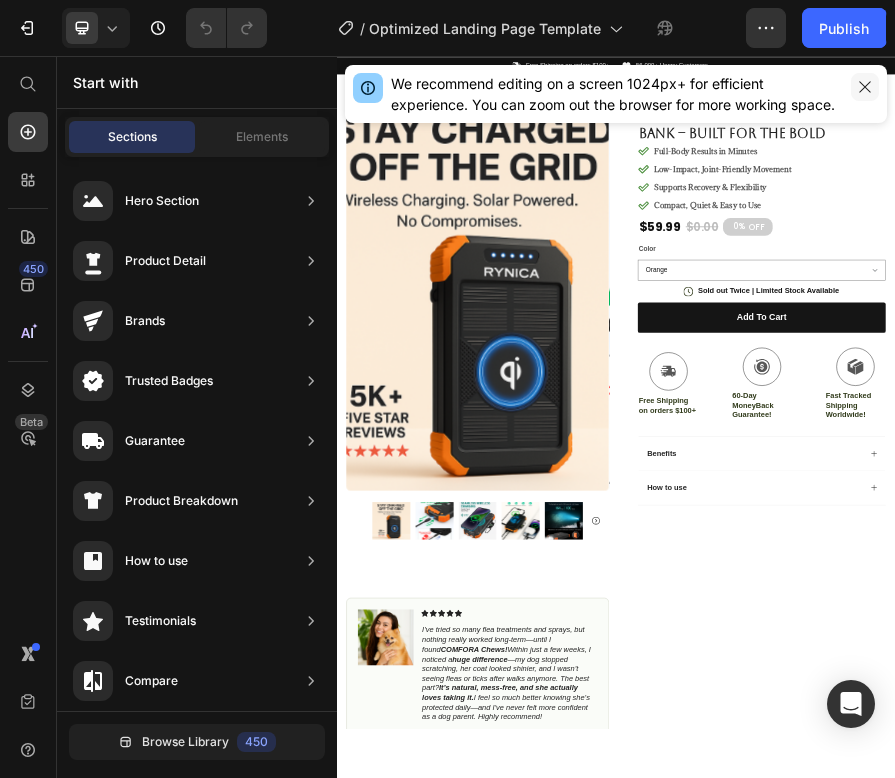 click 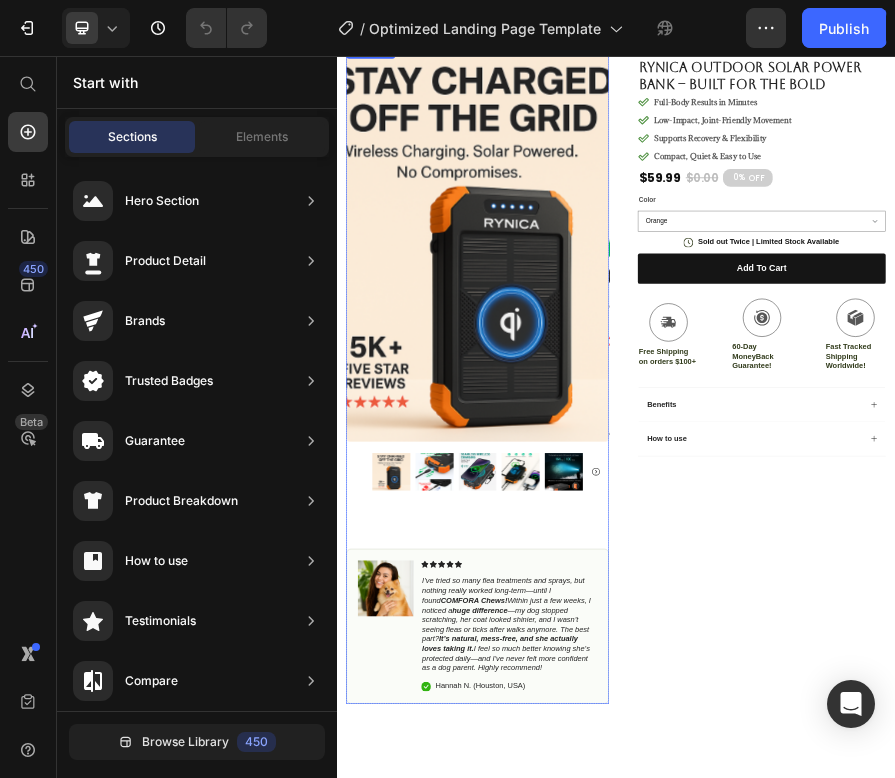 scroll, scrollTop: 0, scrollLeft: 0, axis: both 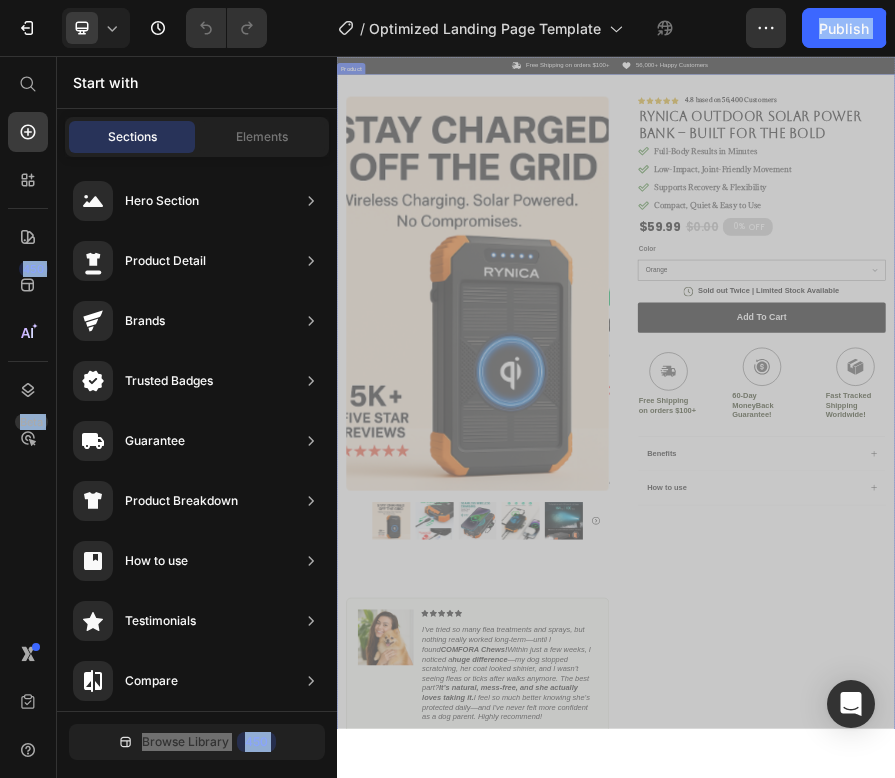 click on "Product Images #1 Home fitness Product of 2024 Text Block Image Icon Icon Icon Icon Icon Icon List I’ve tried so many flea treatments and sprays, but nothing really worked long-term—until I found  COMFORA Chews!  Within just a few weeks, I noticed a  huge difference —my dog stopped scratching, her coat looked shinier, and I wasn’t seeing fleas or ticks after walks anymore. The best part?  It’s natural, mess-free, and she actually loves taking it.  I feel so much better knowing she’s protected daily—and I’ve never felt more confident as a dog parent. Highly recommend! Text Block
Icon Hannah N. (Houston, USA) Text Block Row Row Row Icon Icon Icon Icon Icon Icon List 4.8 based on 56,400 Customers Text Block Row RYNICA Outdoor Solar Power Bank – Built for the Bold Product Title
Full-Body Results in Minutes
Low-Impact, Joint-Friendly Movement
Supports Recovery & Flexibility
Item List $59.99 $0.00" at bounding box center [937, 844] 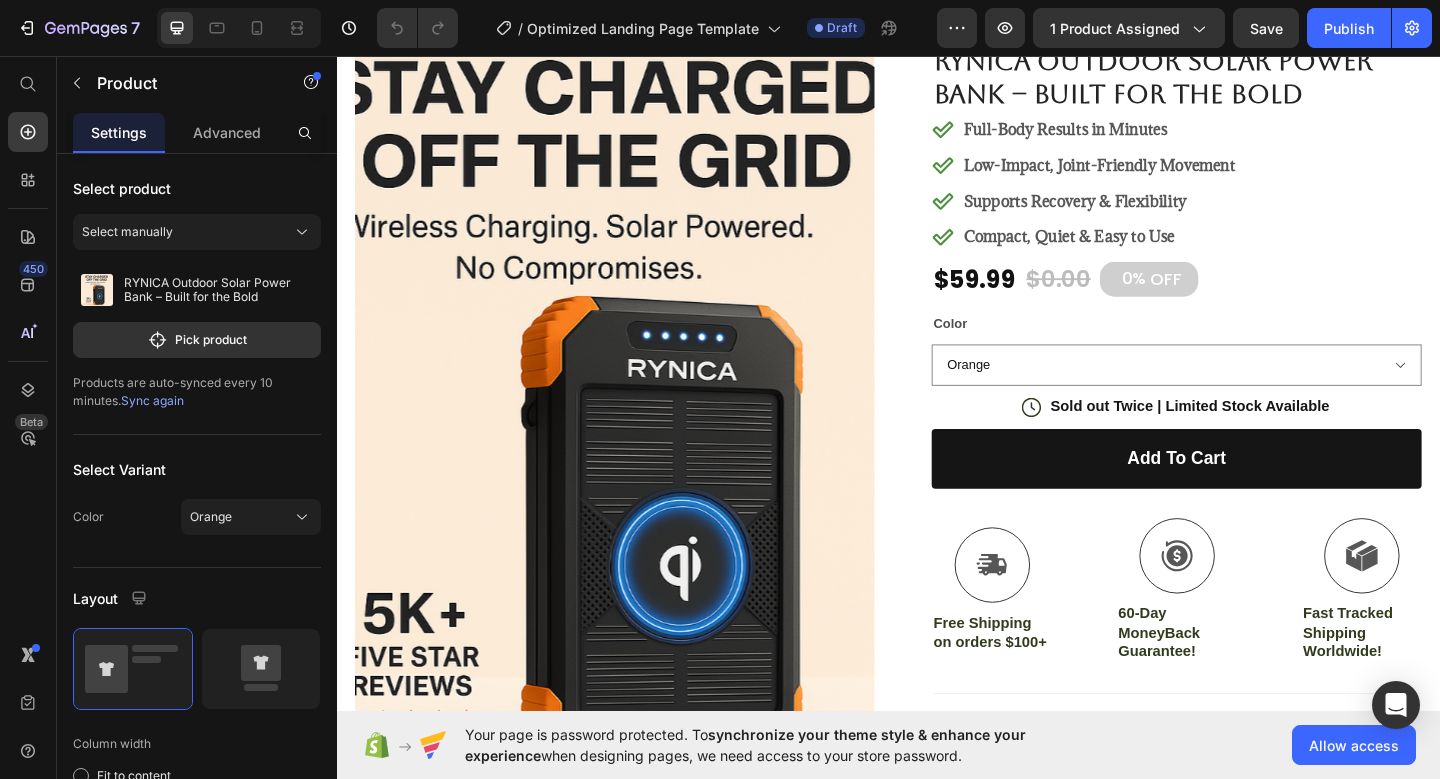 scroll, scrollTop: 168, scrollLeft: 0, axis: vertical 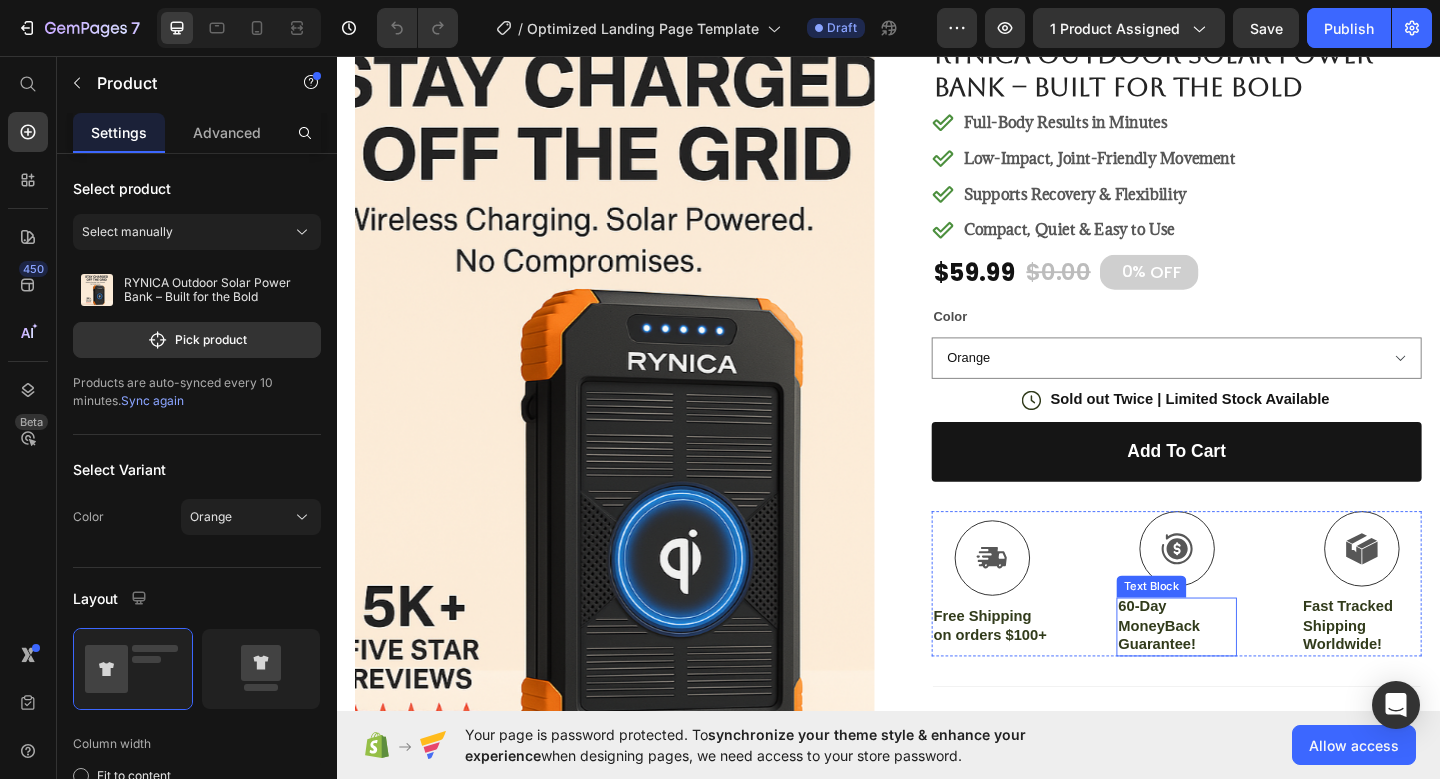 click on "60-Day MoneyBack Guarantee!" at bounding box center (1250, 676) 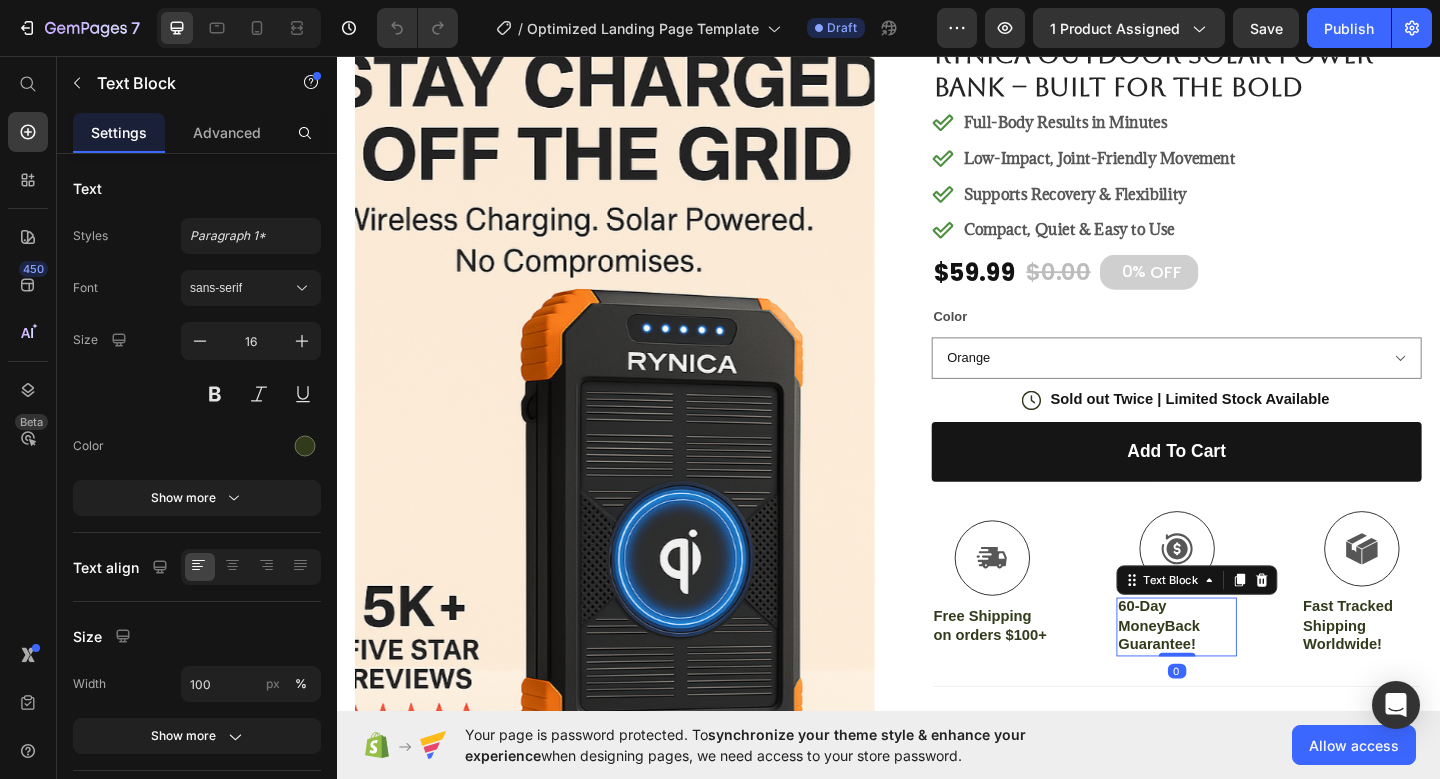 click on "60-Day MoneyBack Guarantee!" at bounding box center [1250, 676] 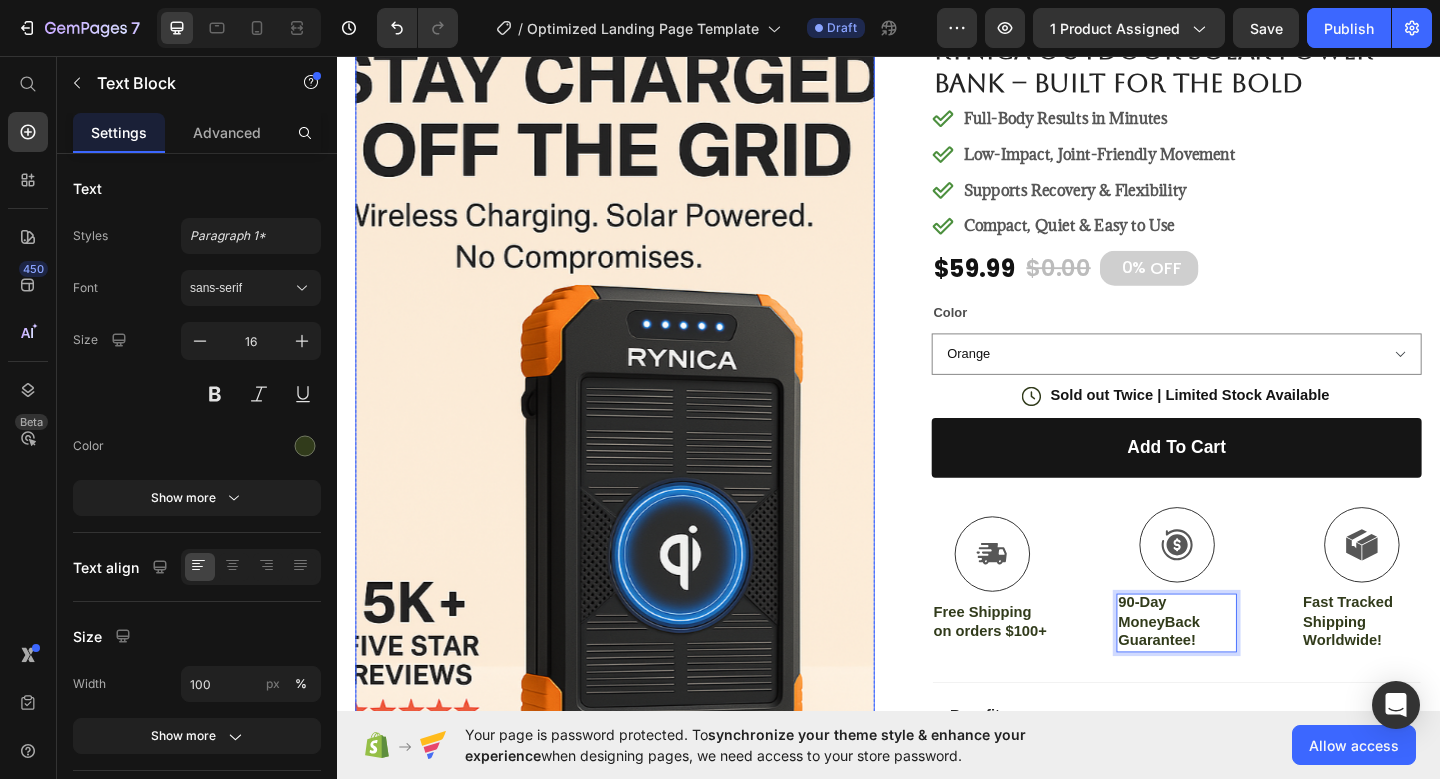 scroll, scrollTop: 34, scrollLeft: 0, axis: vertical 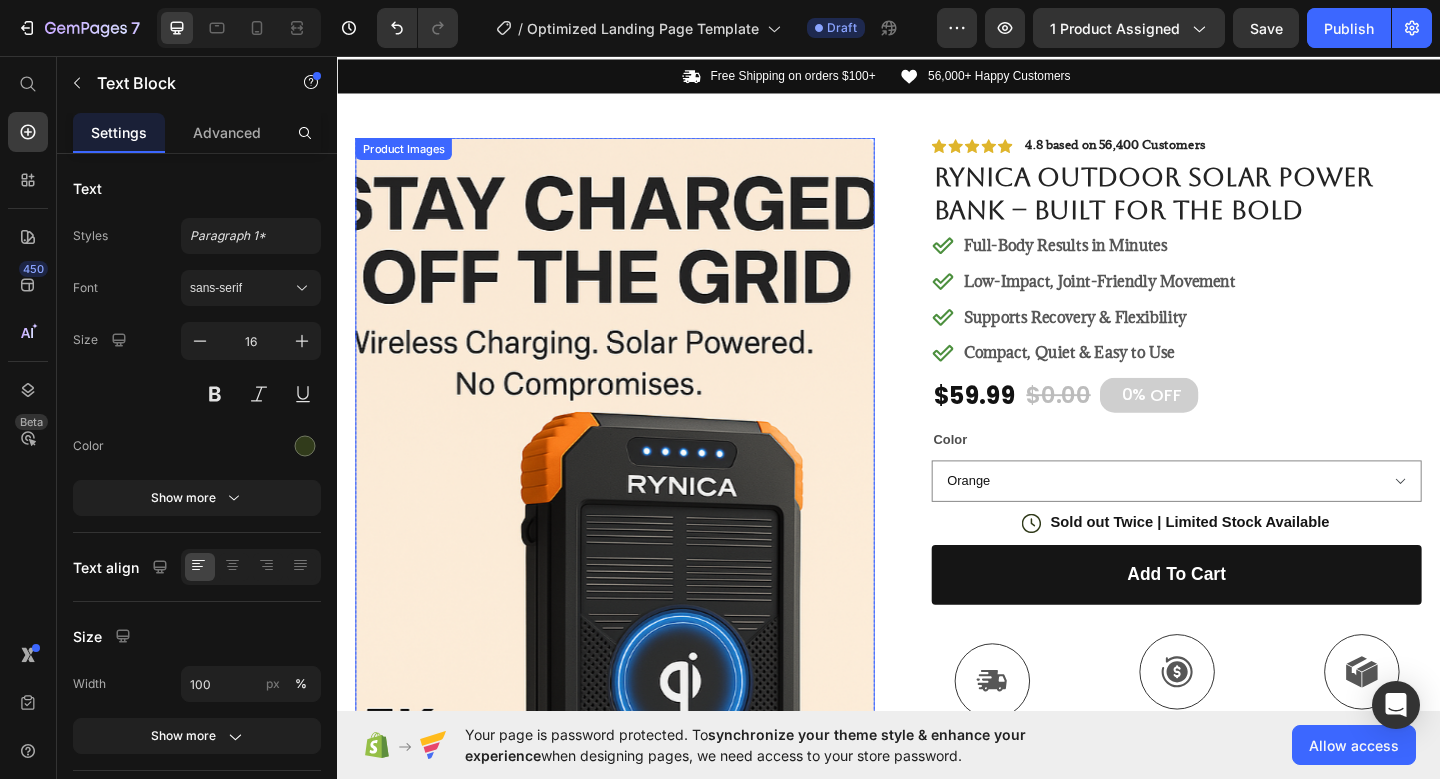 click at bounding box center (639, 569) 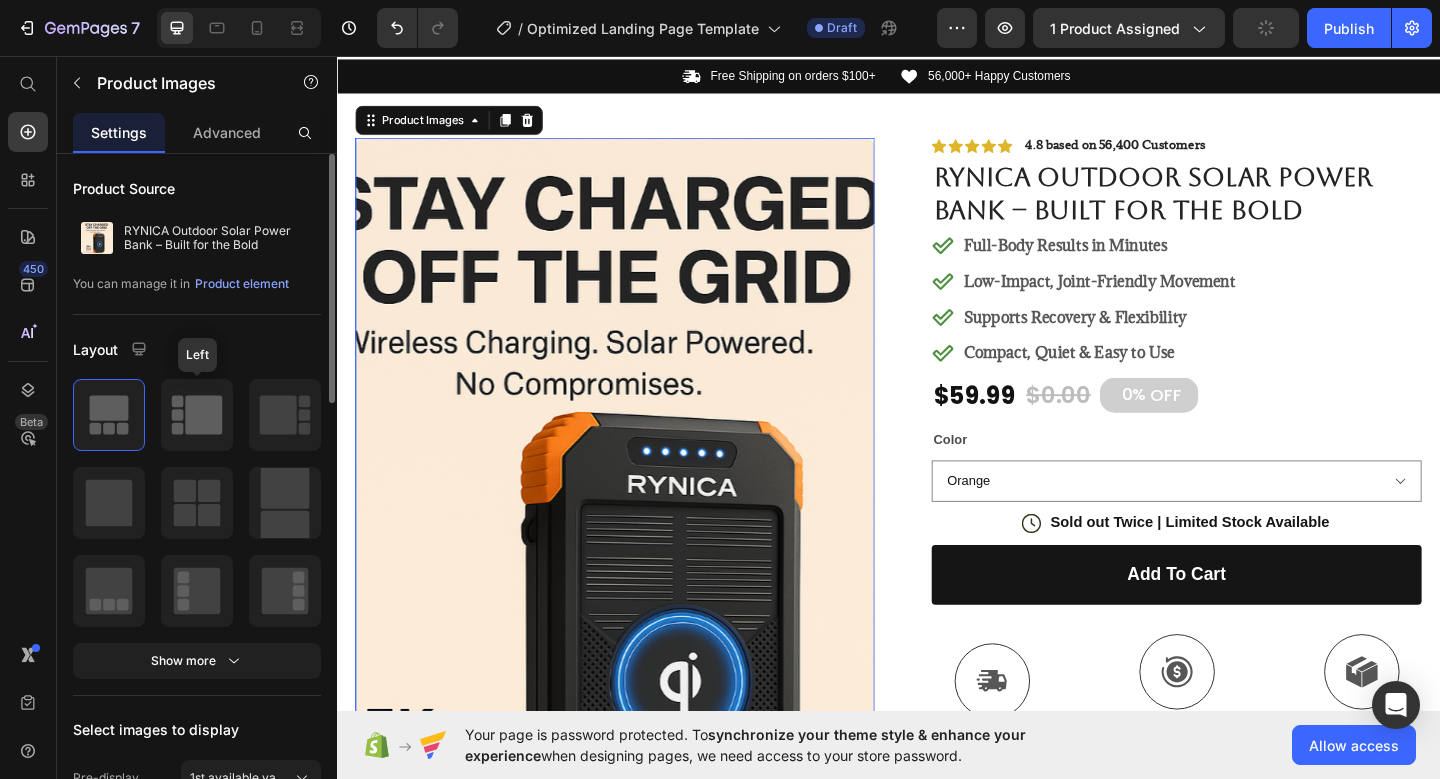 click 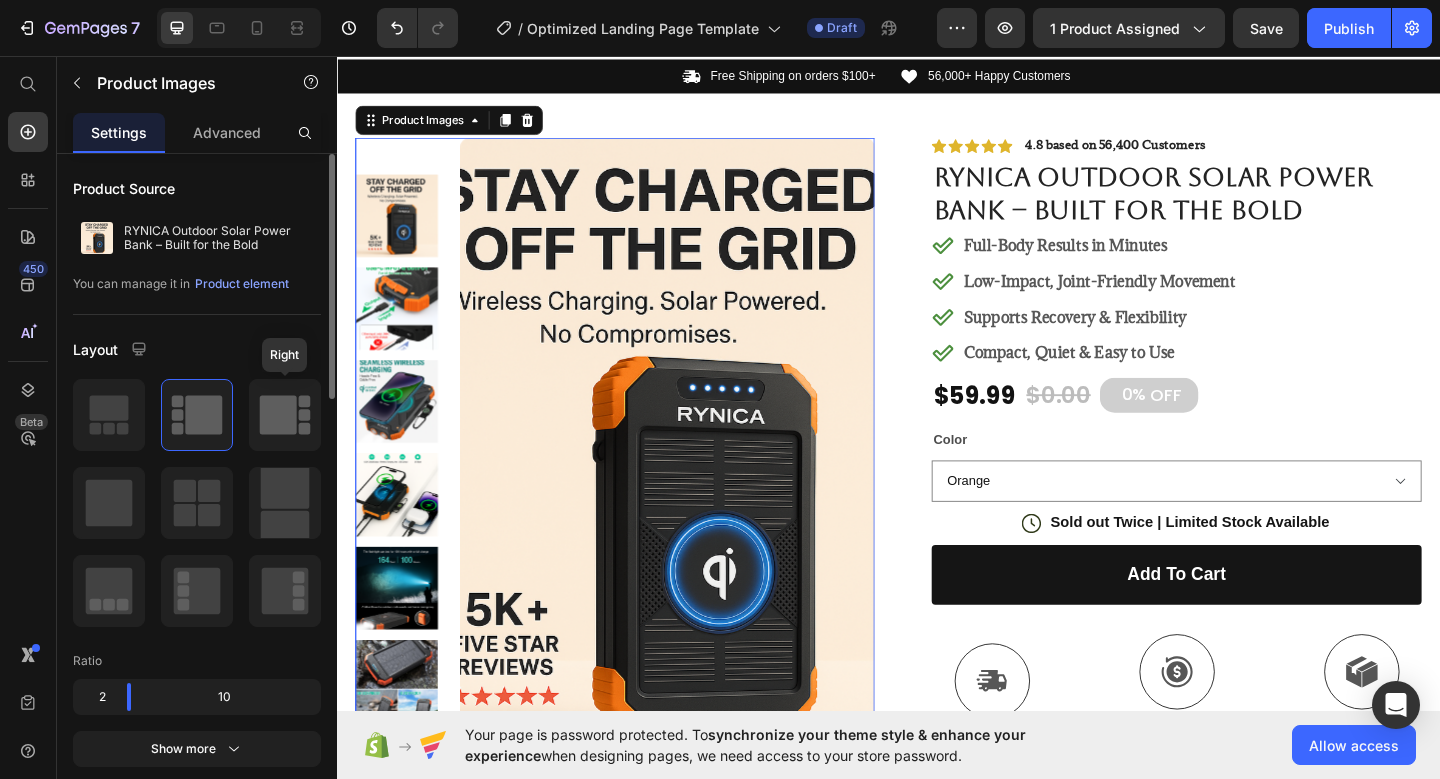 click 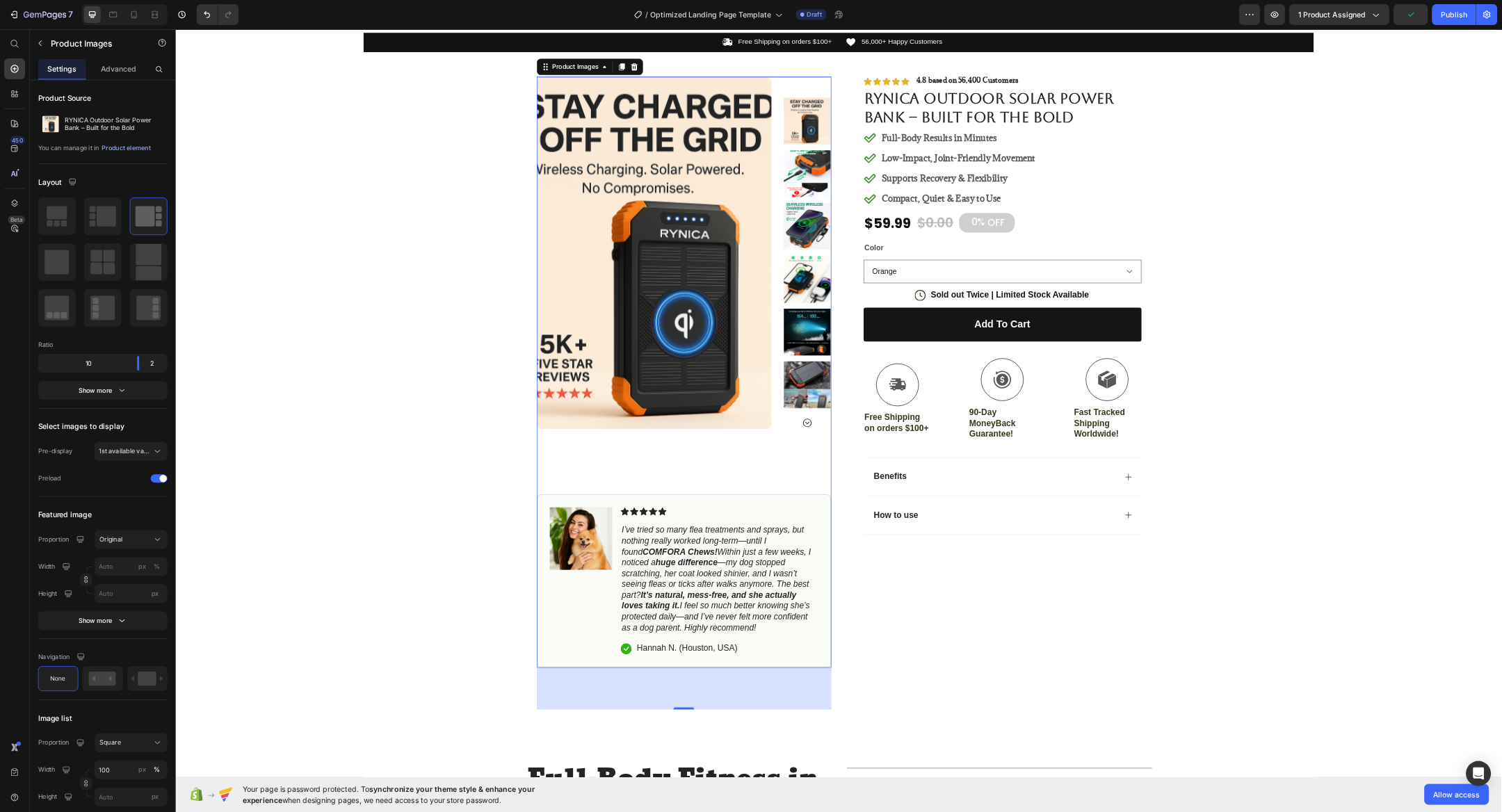 scroll, scrollTop: 23, scrollLeft: 0, axis: vertical 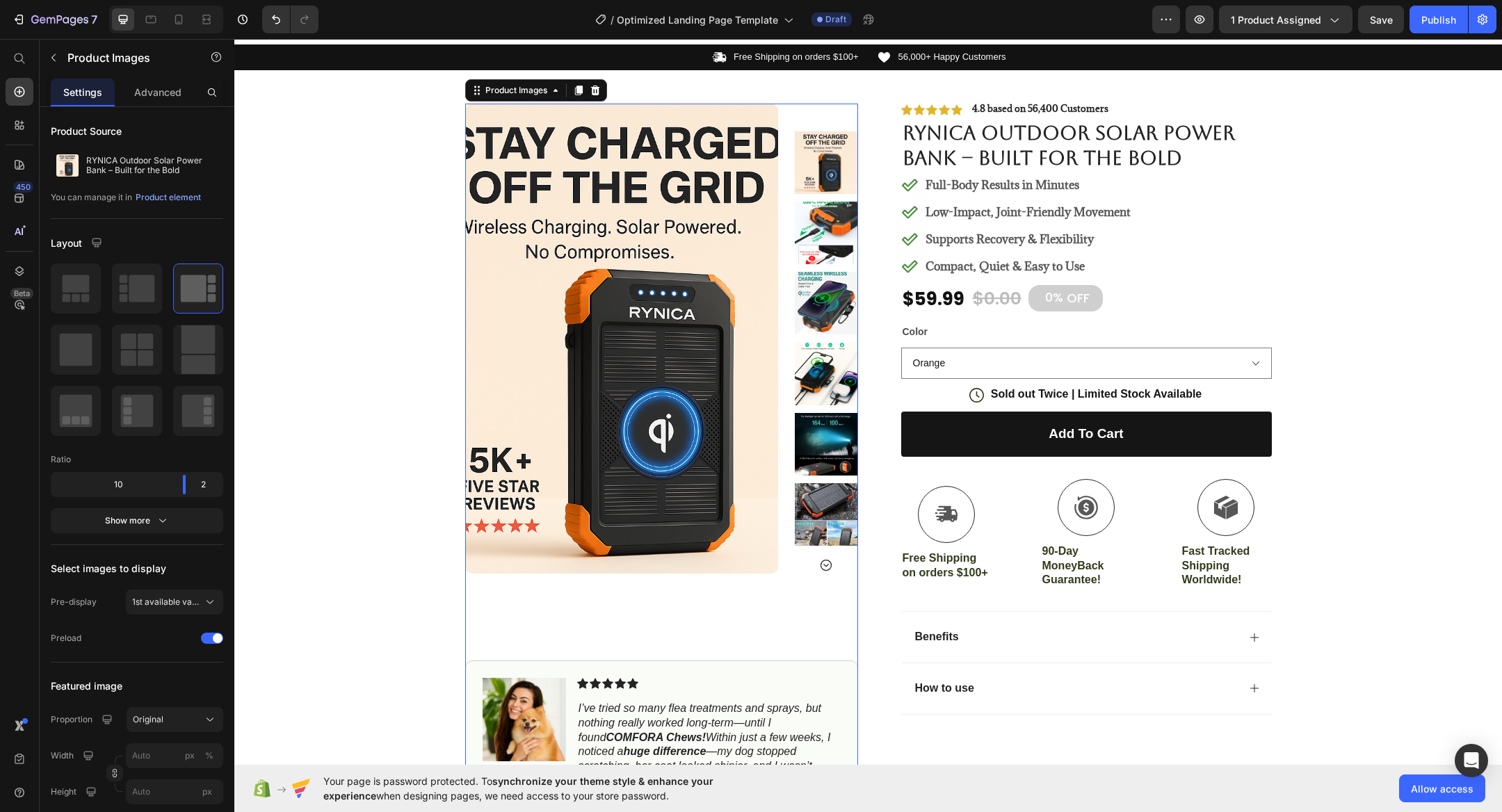 click at bounding box center [622, 339] 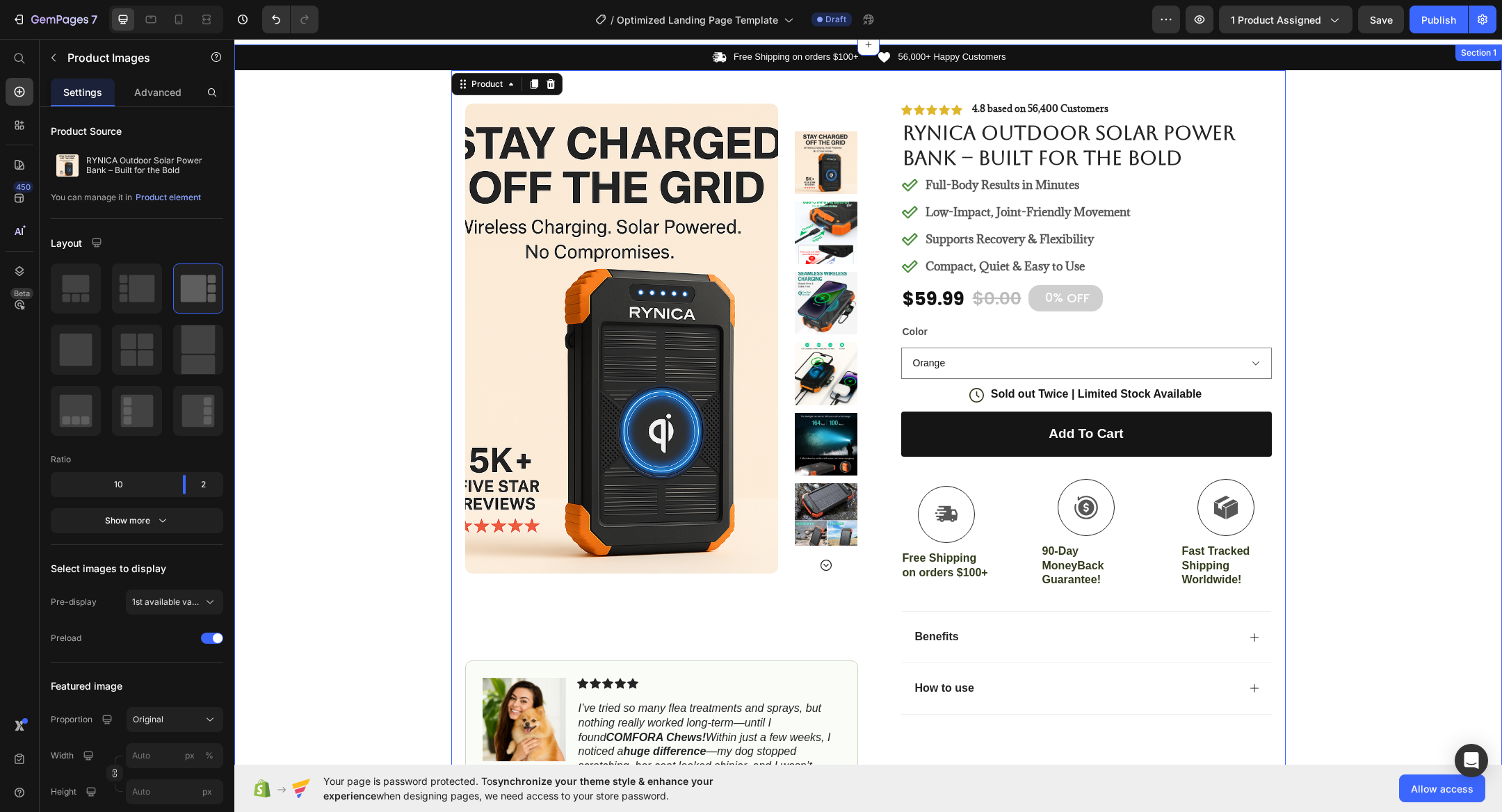 drag, startPoint x: 463, startPoint y: 277, endPoint x: 530, endPoint y: 317, distance: 78.032 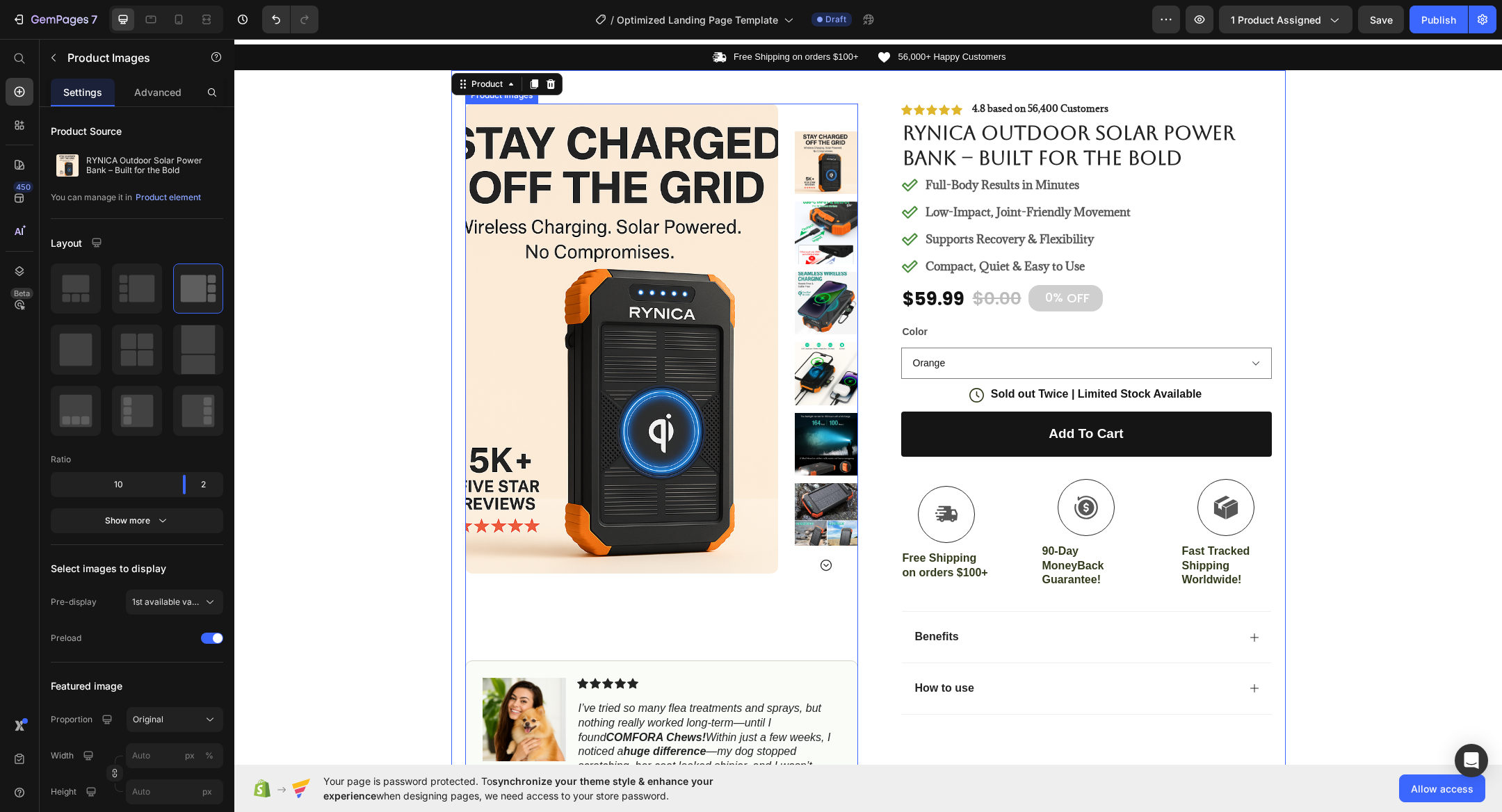 click at bounding box center [622, 339] 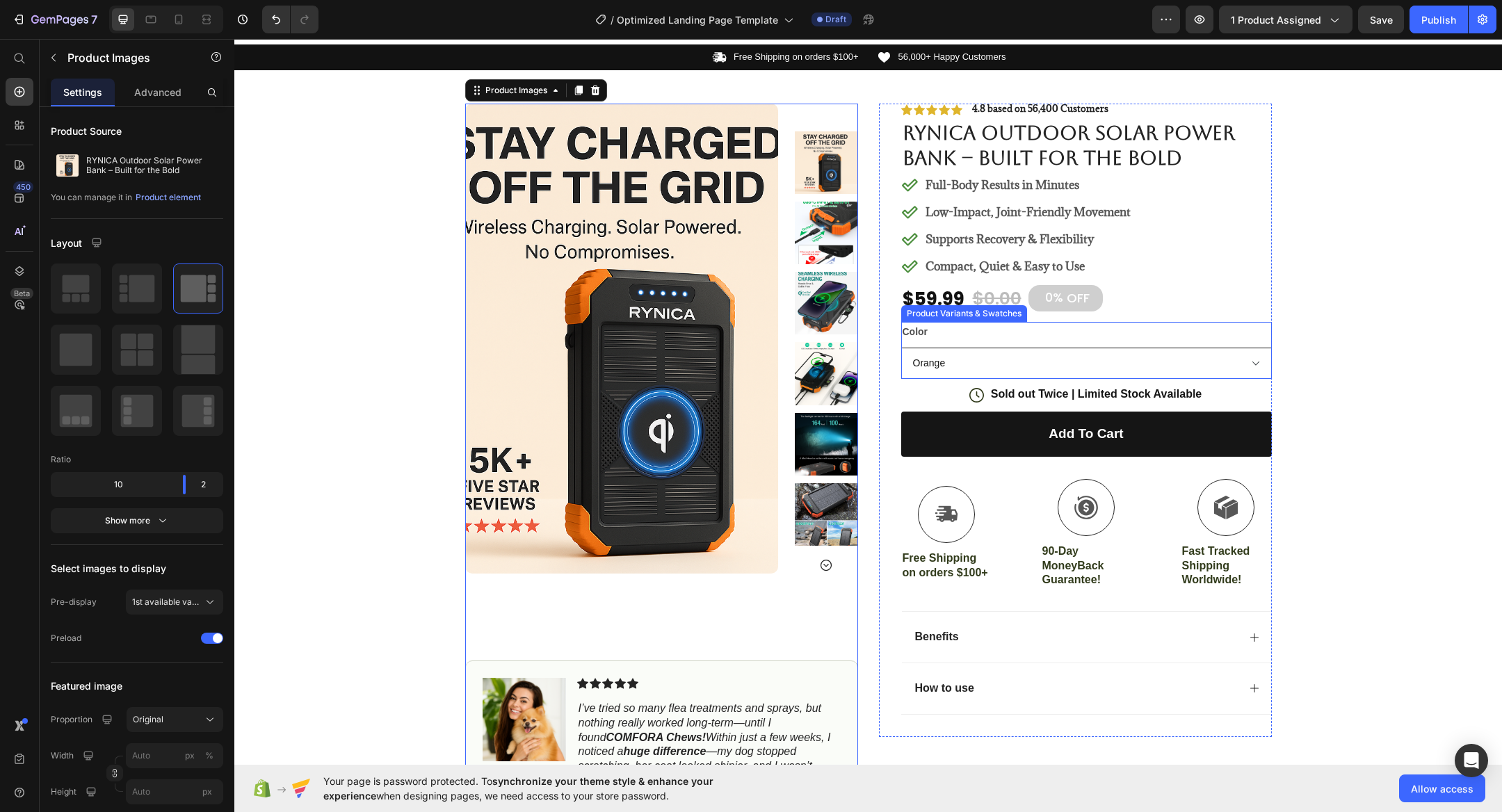 click on "Orange" at bounding box center (1086, 363) 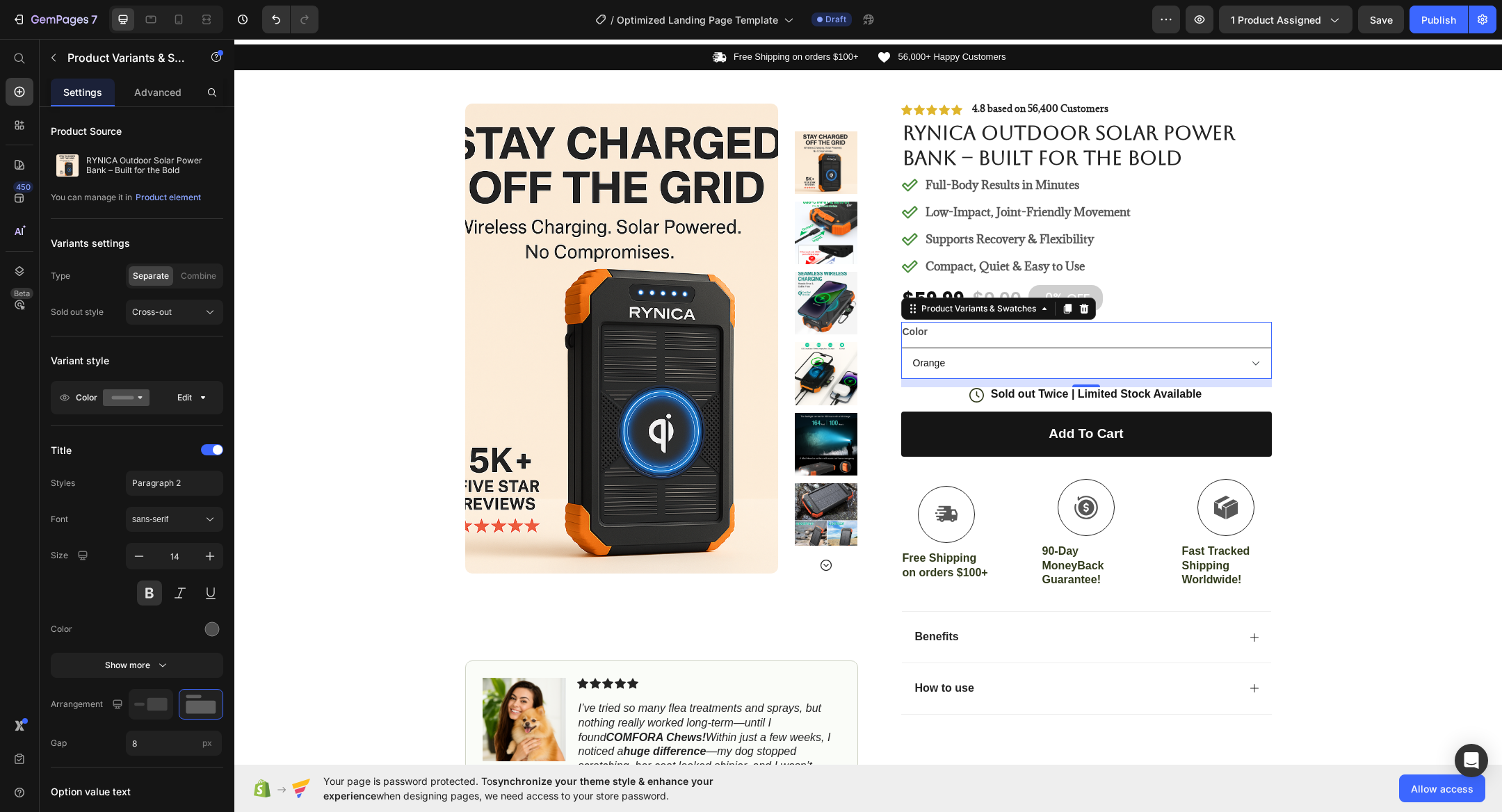 click on "Orange" at bounding box center (1086, 363) 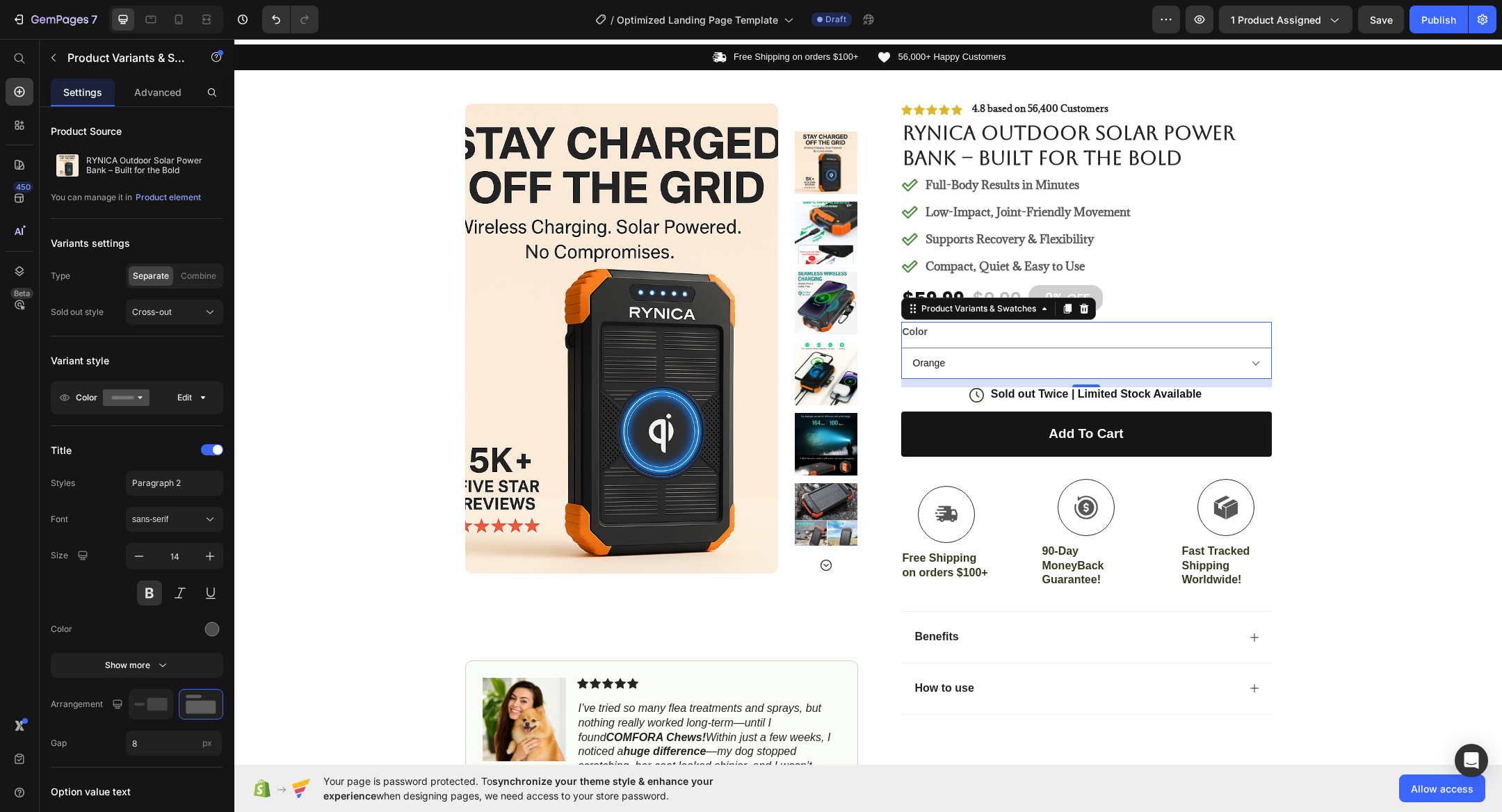 click on "Color Orange" at bounding box center [1086, 350] 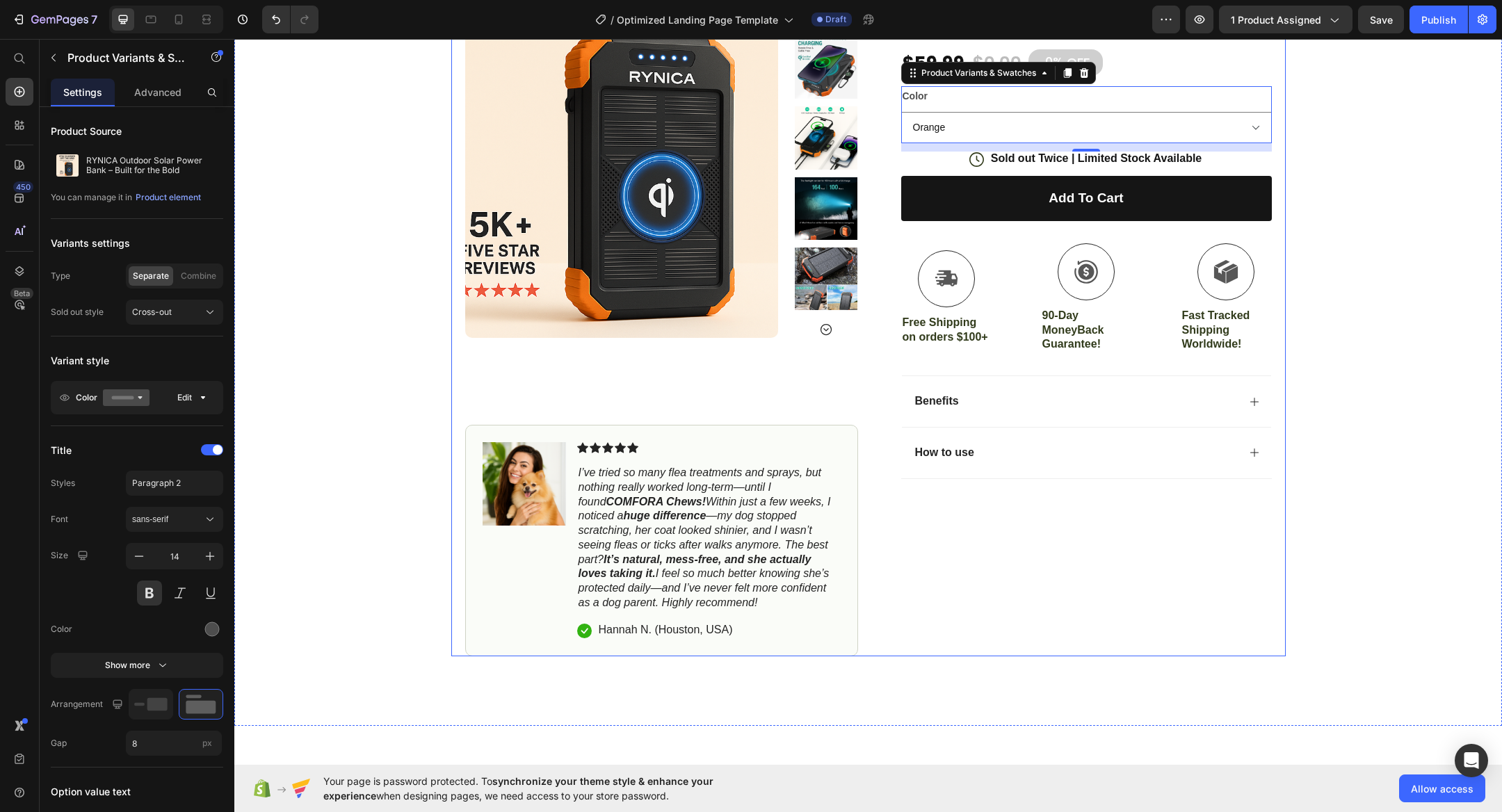scroll, scrollTop: 265, scrollLeft: 0, axis: vertical 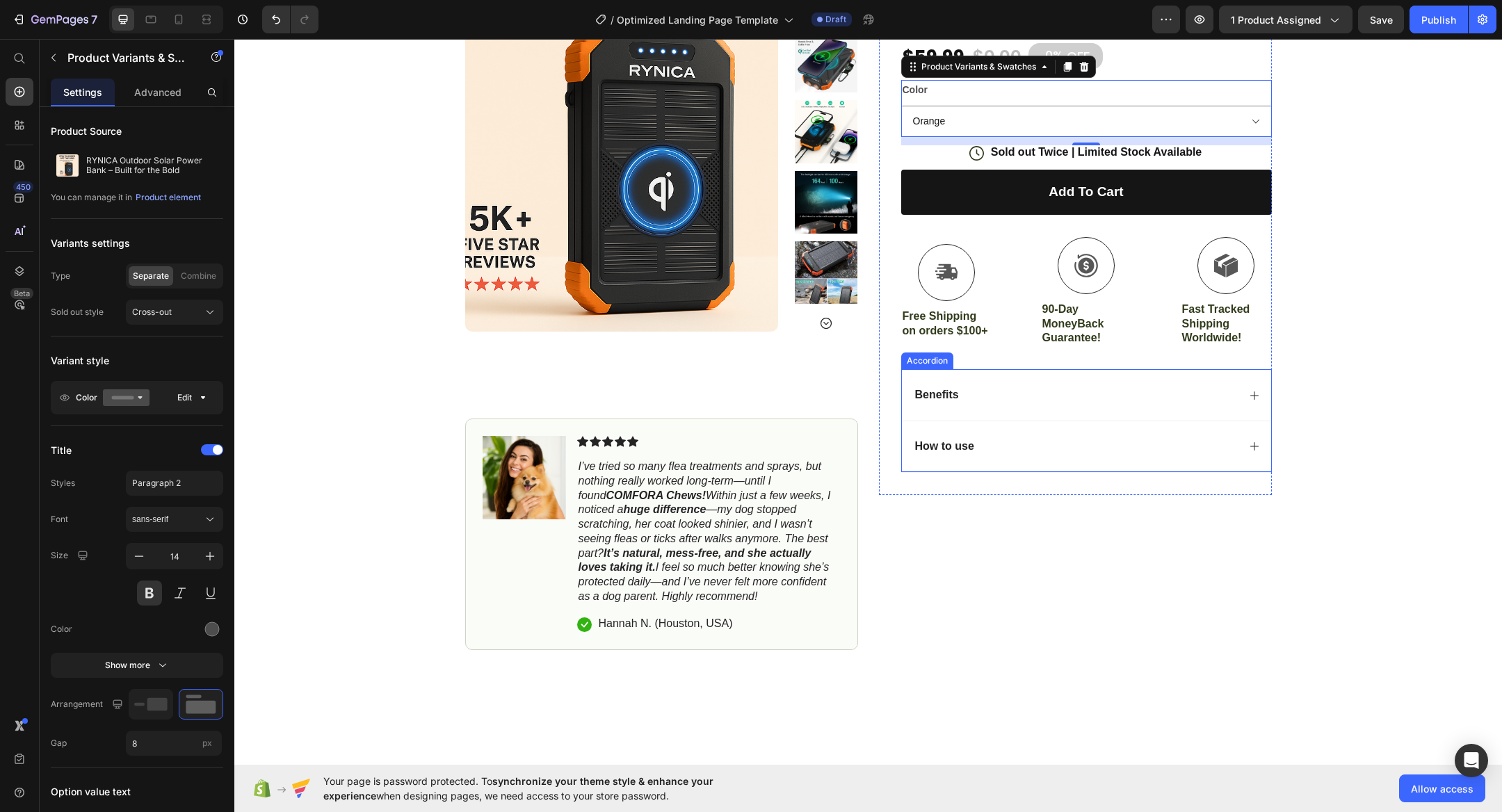 click on "Benefits" at bounding box center (1075, 395) 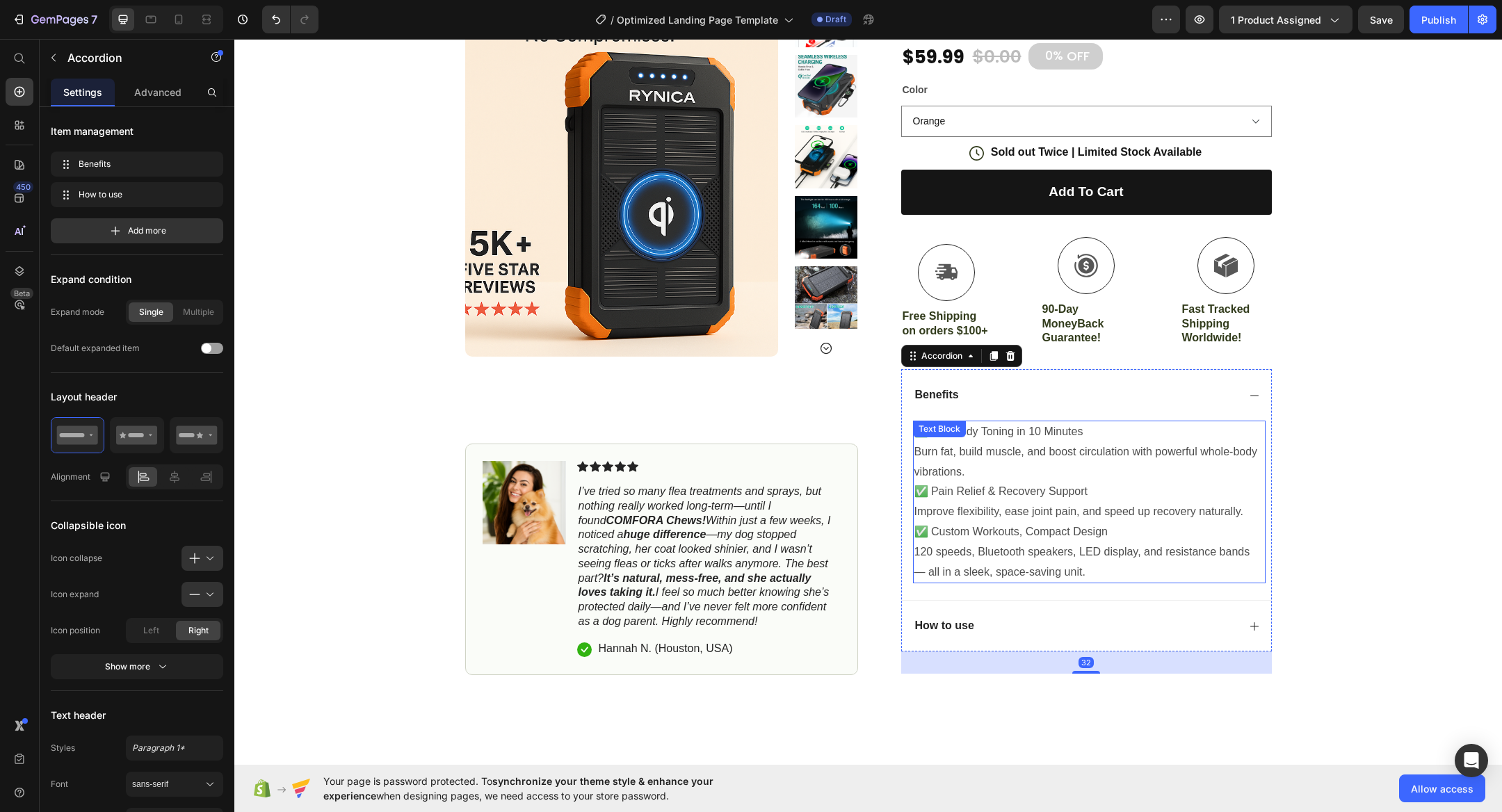 click on "Burn fat, build muscle, and boost circulation with powerful whole-body vibrations." at bounding box center (1089, 462) 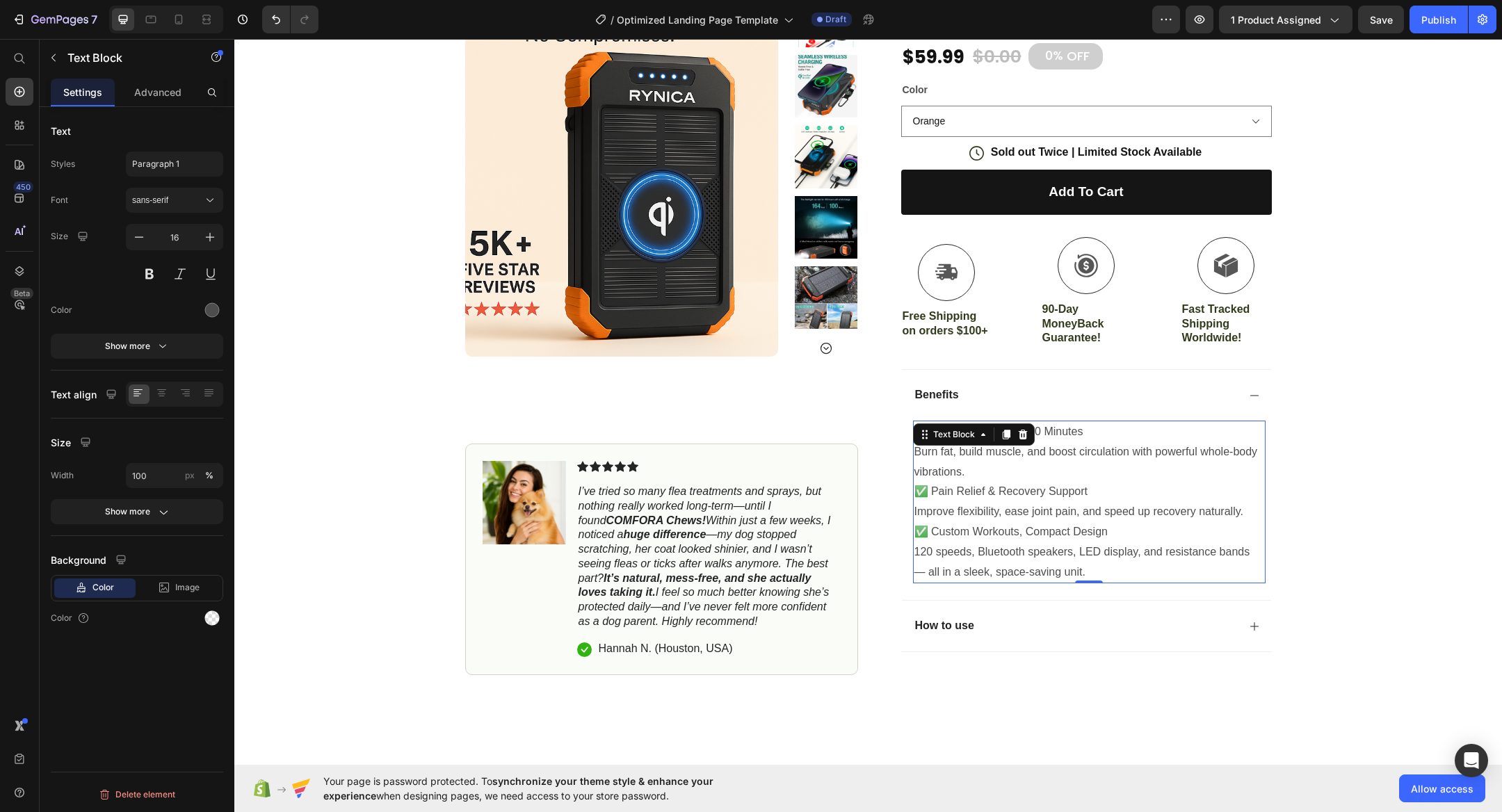 click on "Improve flexibility, ease joint pain, and speed up recovery naturally." at bounding box center [1089, 512] 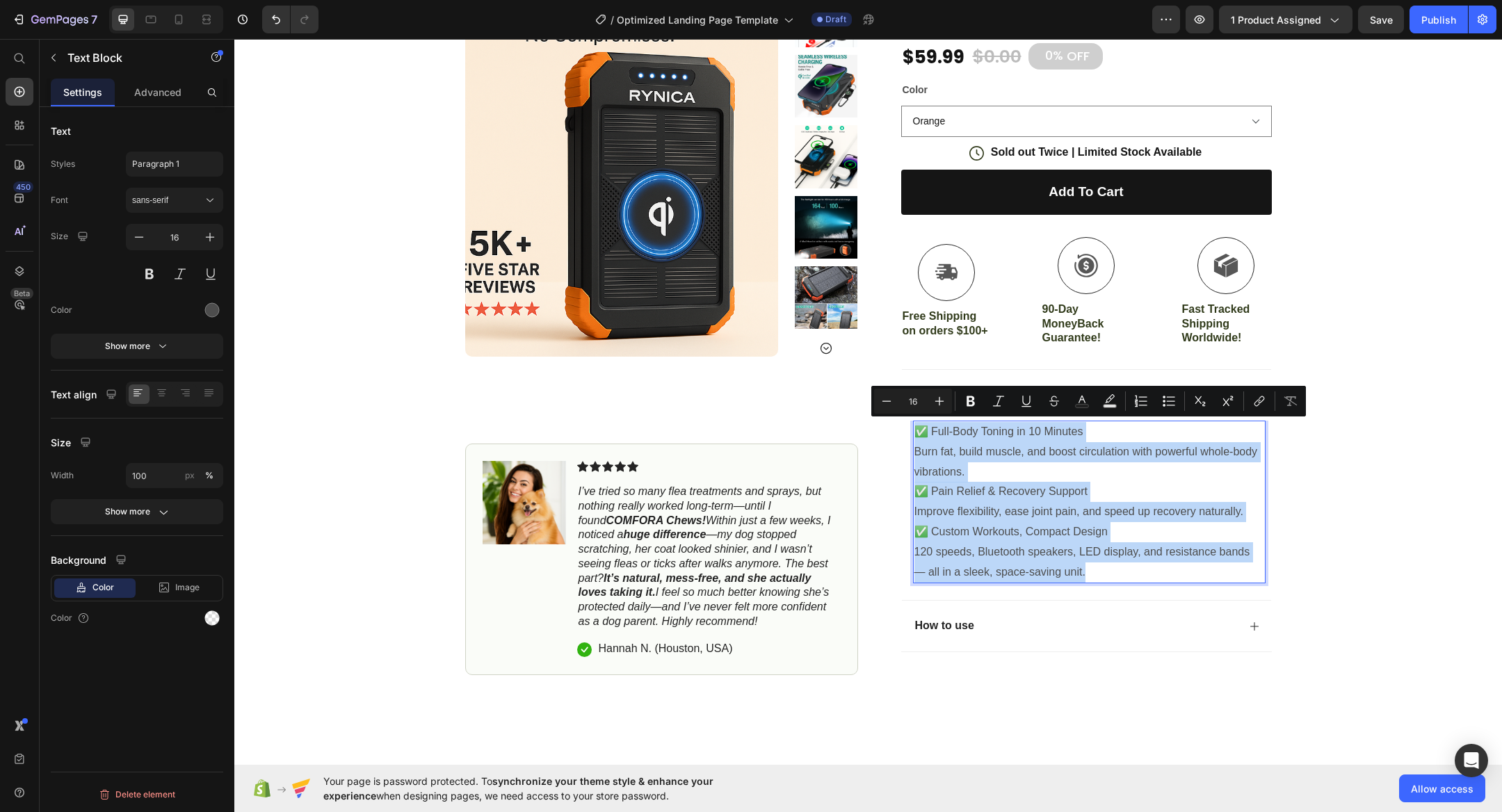 click on "Burn fat, build muscle, and boost circulation with powerful whole-body vibrations." at bounding box center (1089, 462) 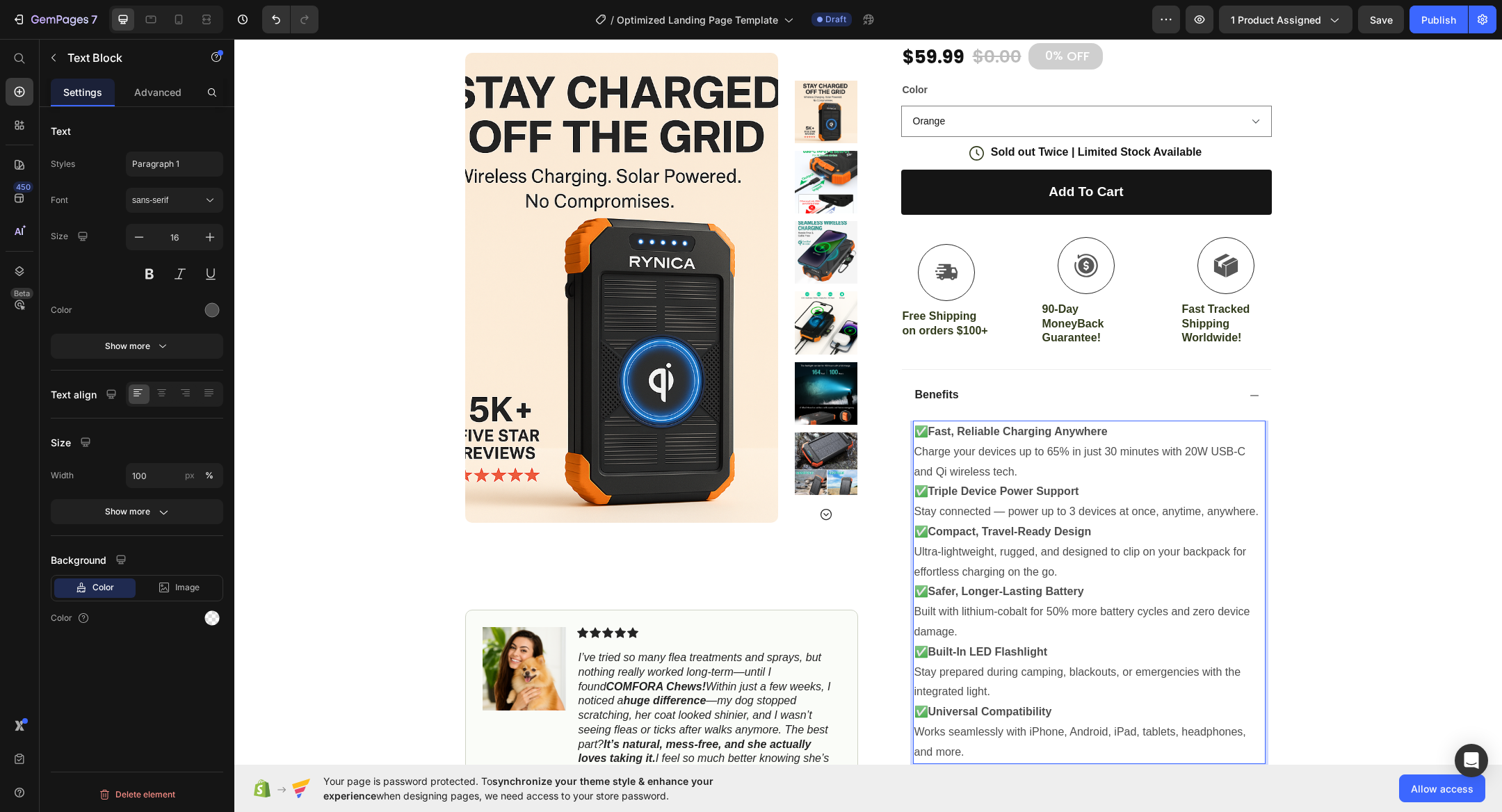 scroll, scrollTop: 269, scrollLeft: 0, axis: vertical 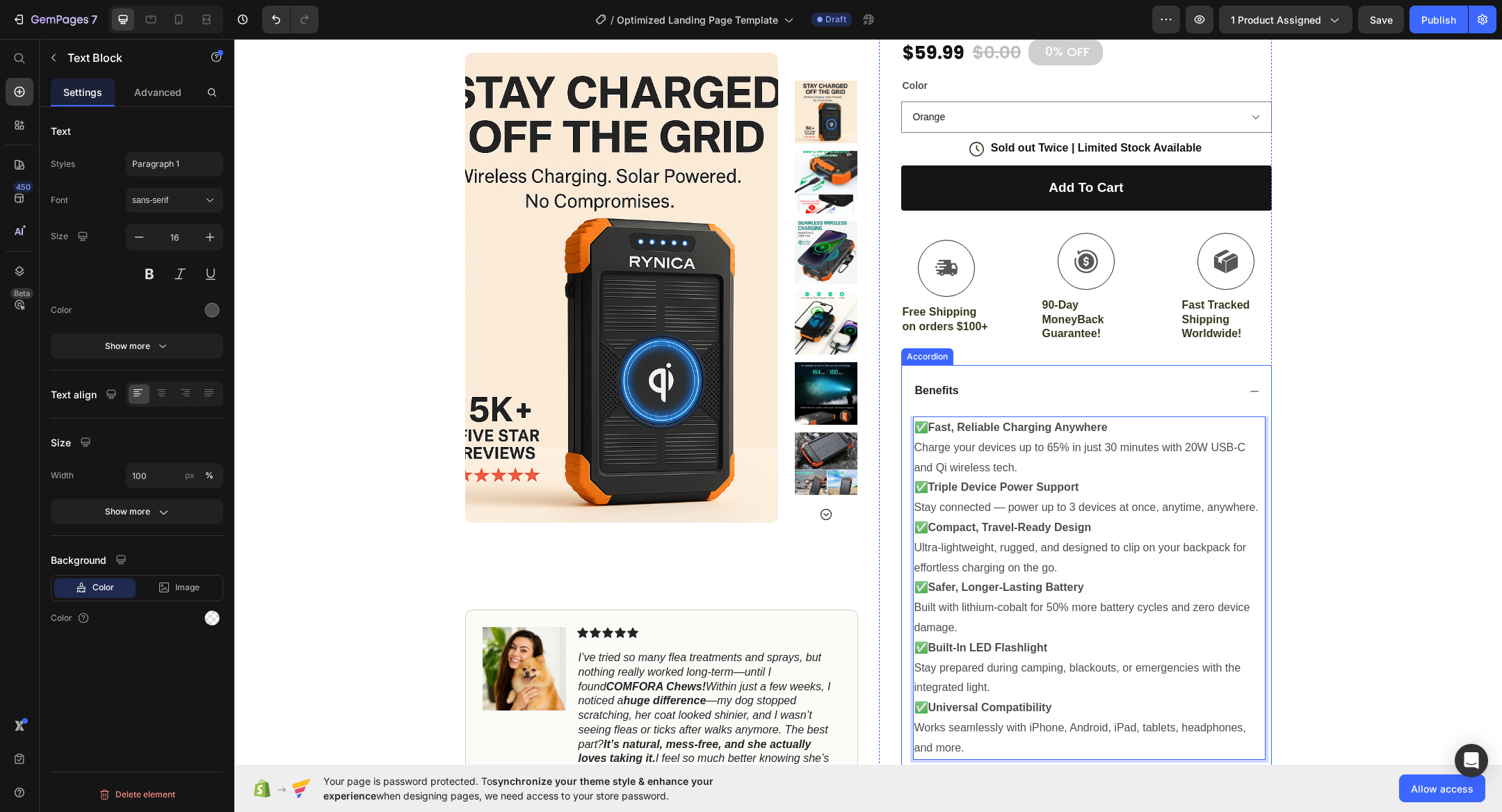 click on "Benefits" at bounding box center [1086, 391] 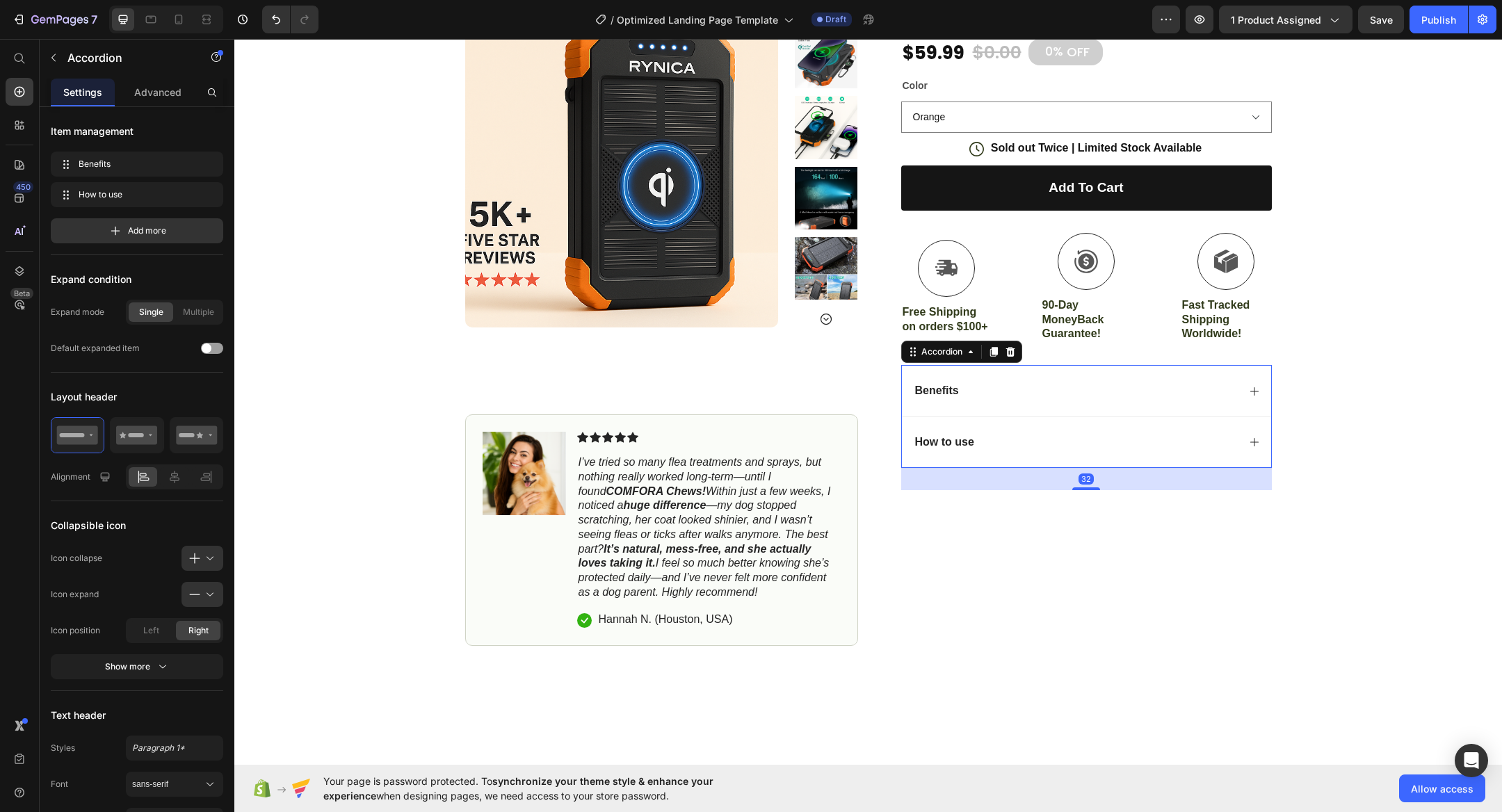 click on "How to use" at bounding box center (1086, 442) 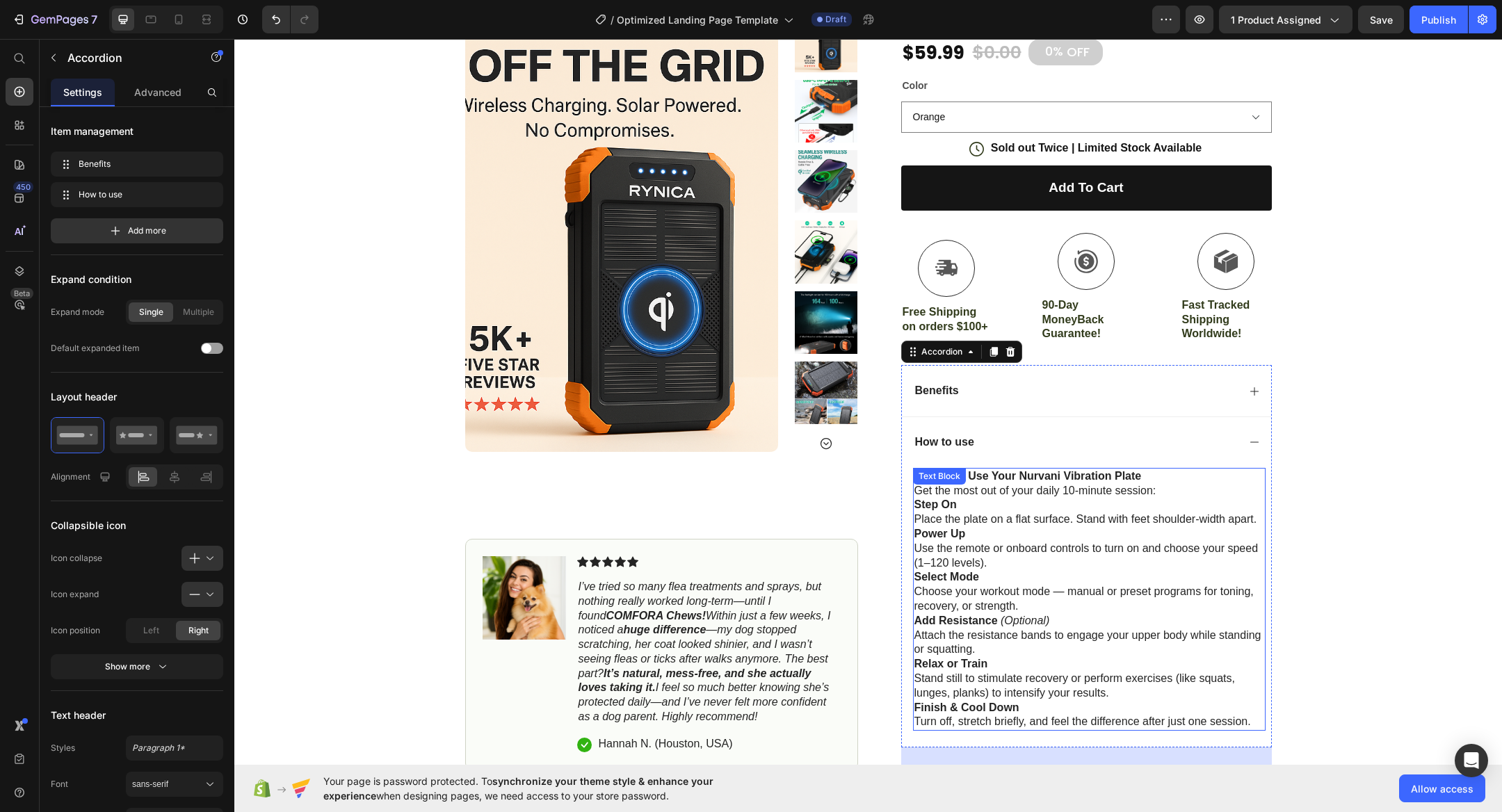 click on "Step On Place the plate on a flat surface. Stand with feet shoulder-width apart." at bounding box center [1089, 512] 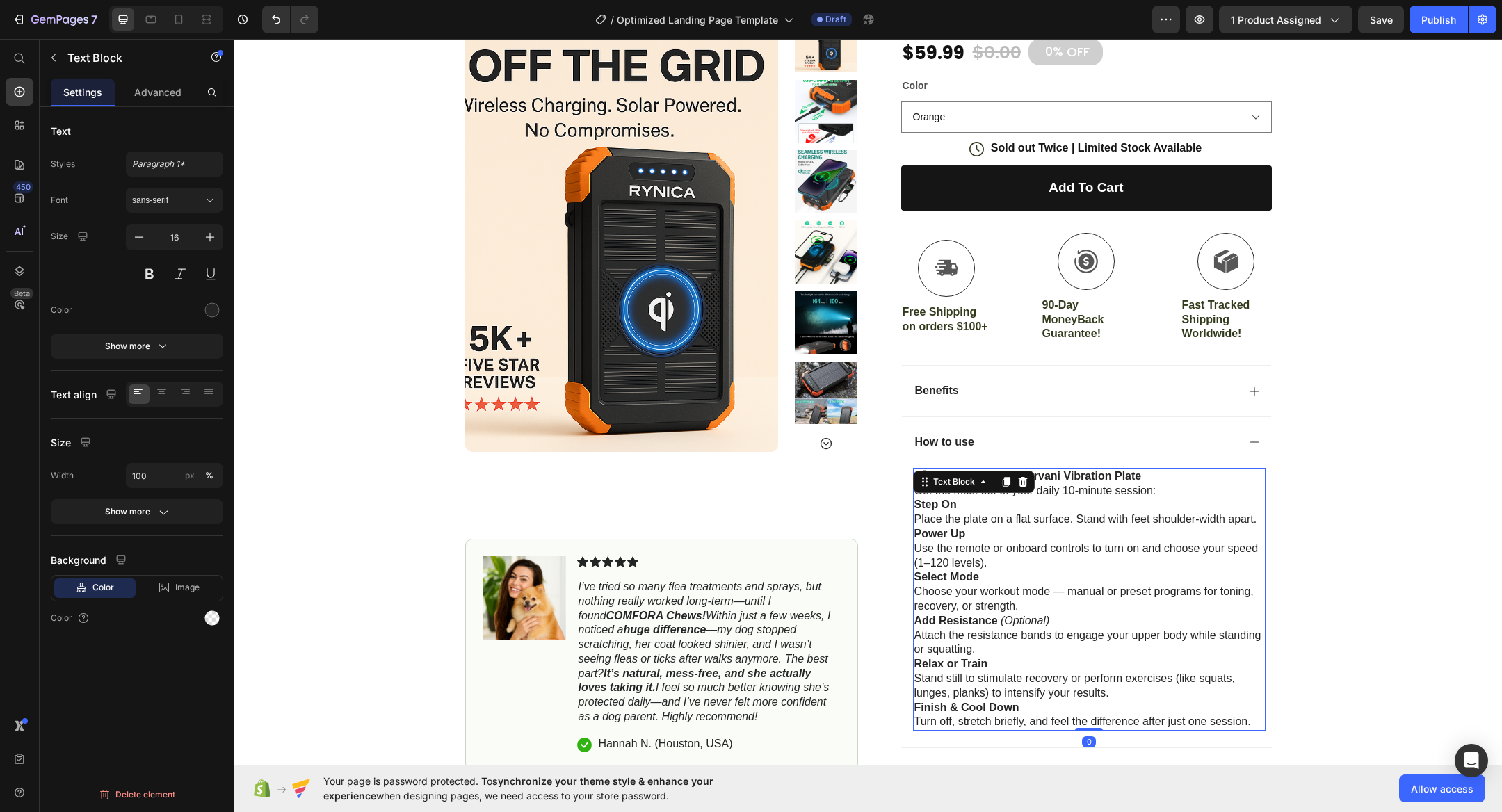 click on "Step On Place the plate on a flat surface. Stand with feet shoulder-width apart." at bounding box center [1089, 512] 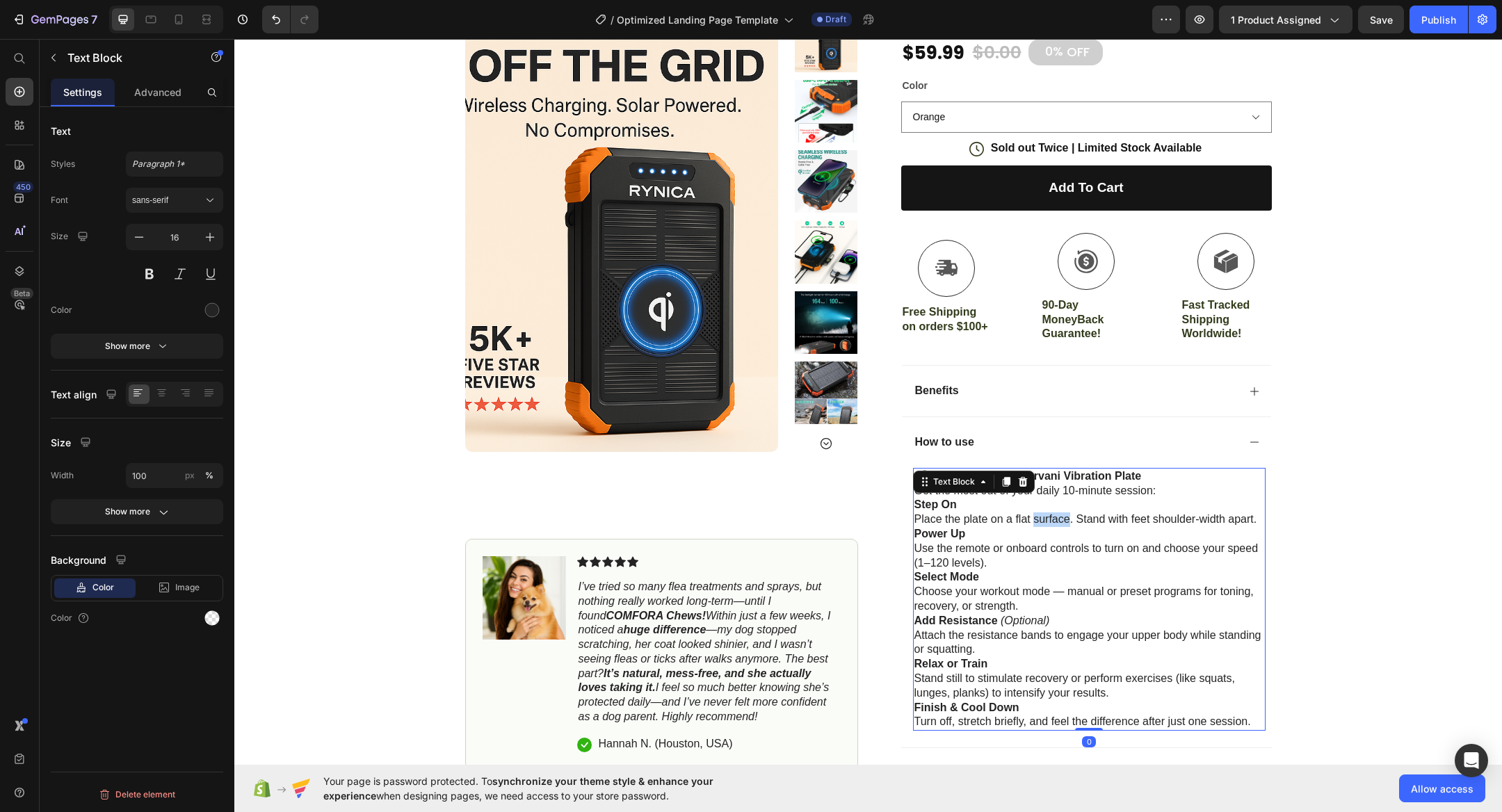 click on "Step On Place the plate on a flat surface. Stand with feet shoulder-width apart." at bounding box center [1089, 512] 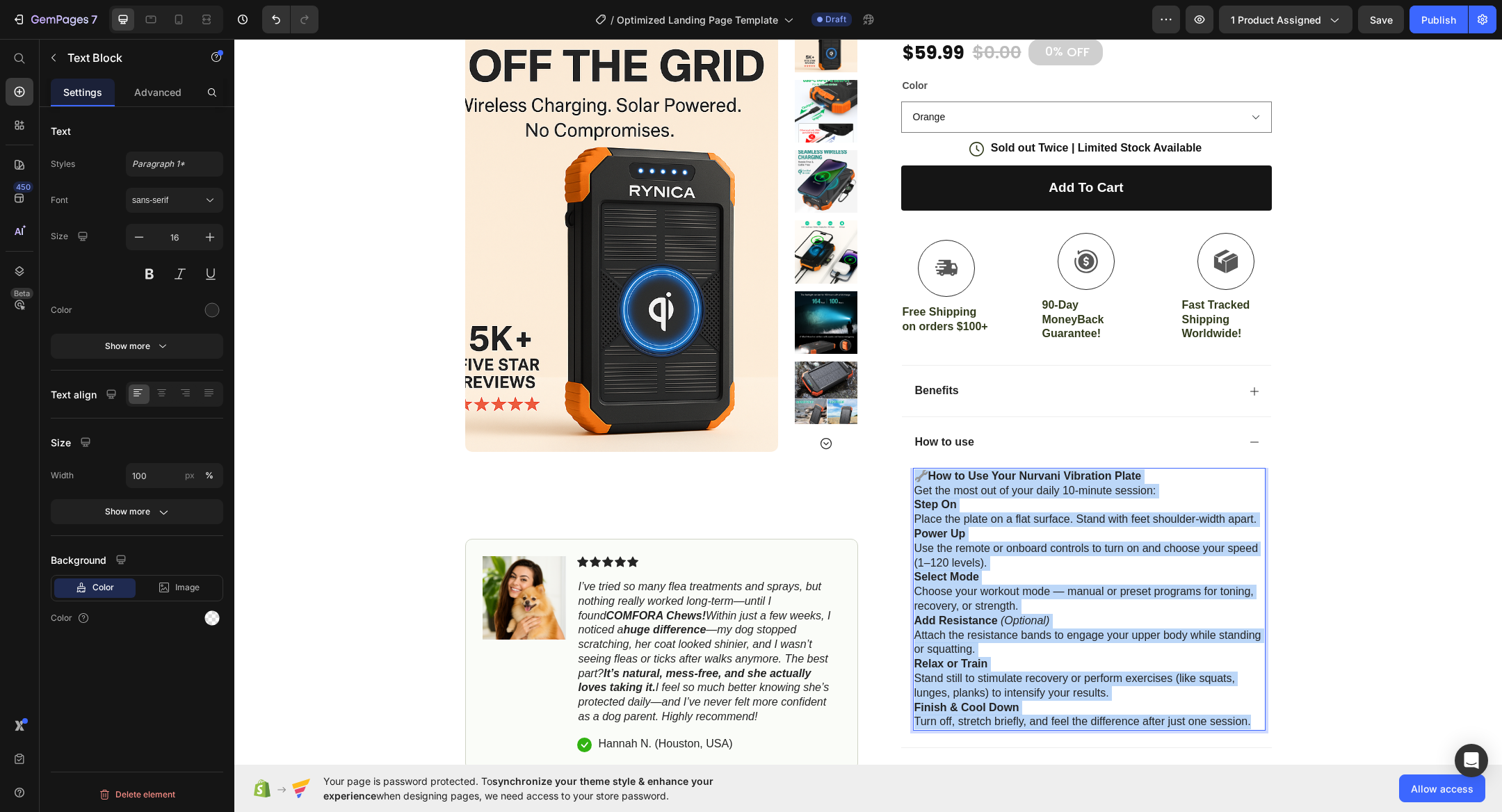 copy on "🔧  How to Use Your Nurvani Vibration Plate Get the most out of your daily 10-minute session: Step On Place the plate on a flat surface. Stand with feet shoulder-width apart. Power Up Use the remote or onboard controls to turn on and choose your speed (1–120 levels). Select Mode Choose your workout mode — manual or preset programs for toning, recovery, or strength. Add Resistance   (Optional) Attach the resistance bands to engage your upper body while standing or squatting. Relax or Train Stand still to stimulate recovery or perform exercises (like squats, lunges, planks) to intensify your results. Finish & Cool Down Turn off, stretch briefly, and feel the difference after just one session." 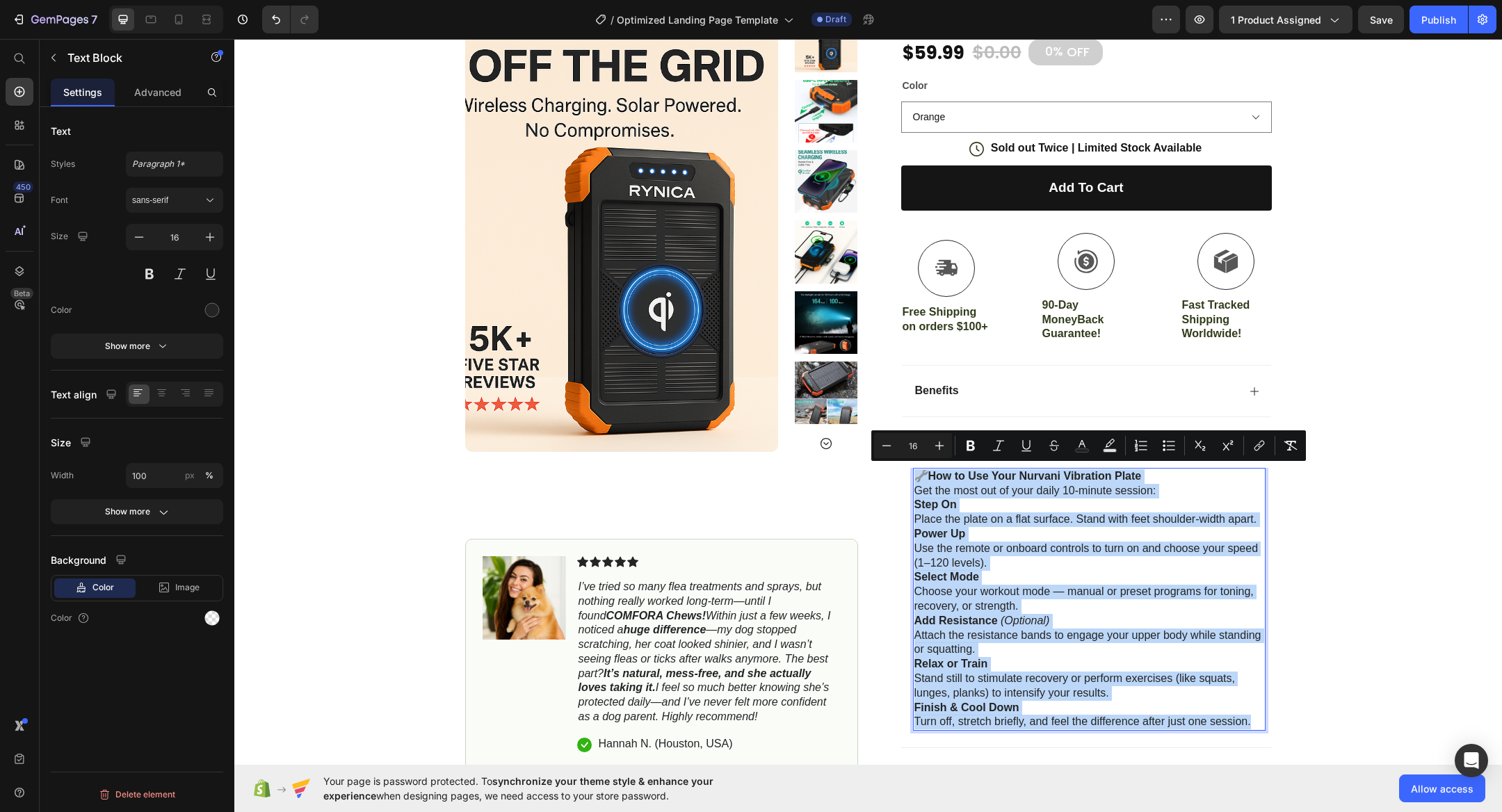 click on "Select Mode Choose your workout mode — manual or preset programs for toning, recovery, or strength." at bounding box center [1089, 592] 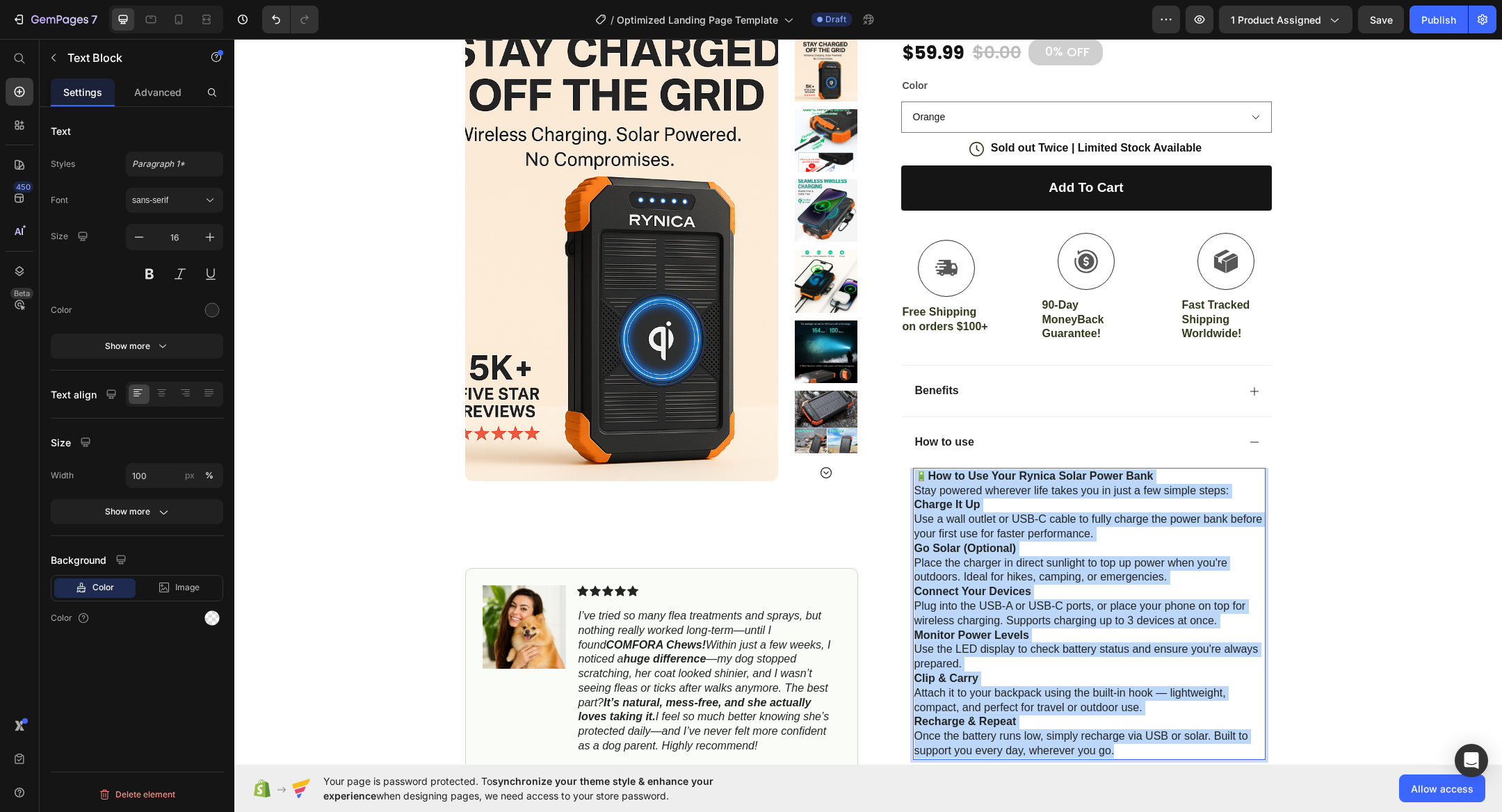 scroll, scrollTop: 271, scrollLeft: 0, axis: vertical 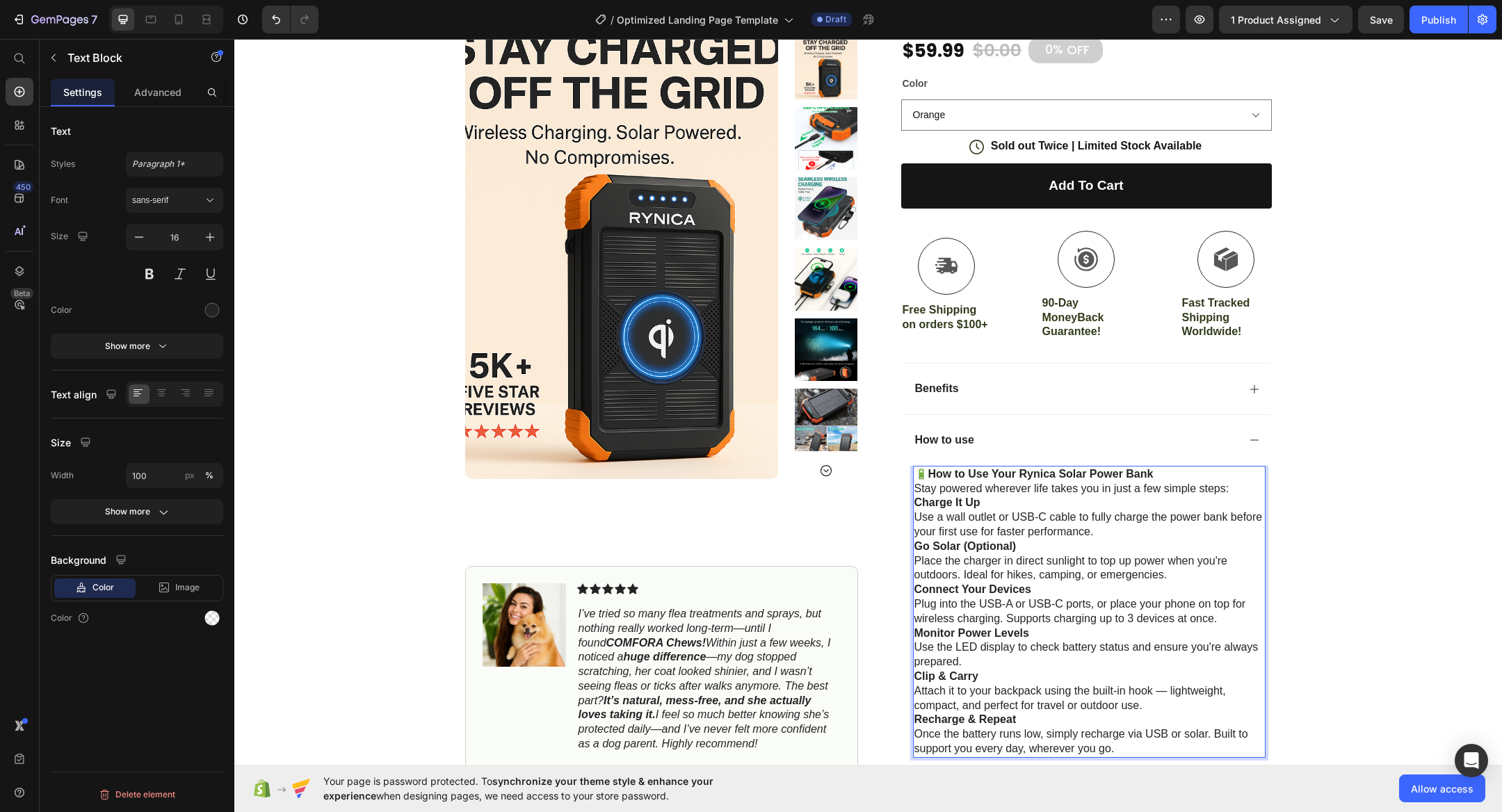 click on "🔋  How to Use Your Rynica Solar Power Bank Stay powered wherever life takes you in just a few simple steps:" at bounding box center [1089, 482] 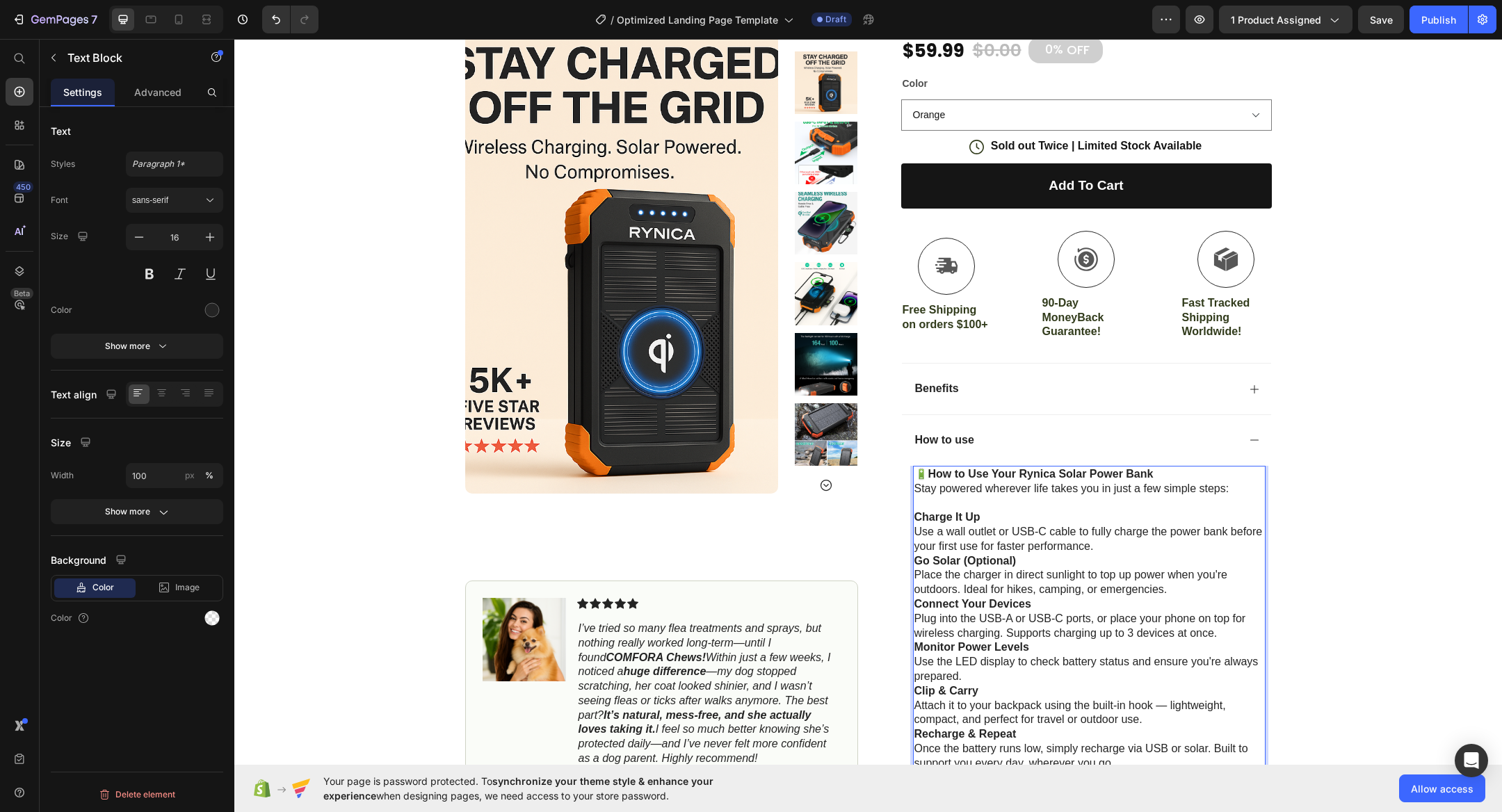 click on "🔋  How to Use Your Rynica Solar Power Bank Stay powered wherever life takes you in just a few simple steps:" at bounding box center (1089, 482) 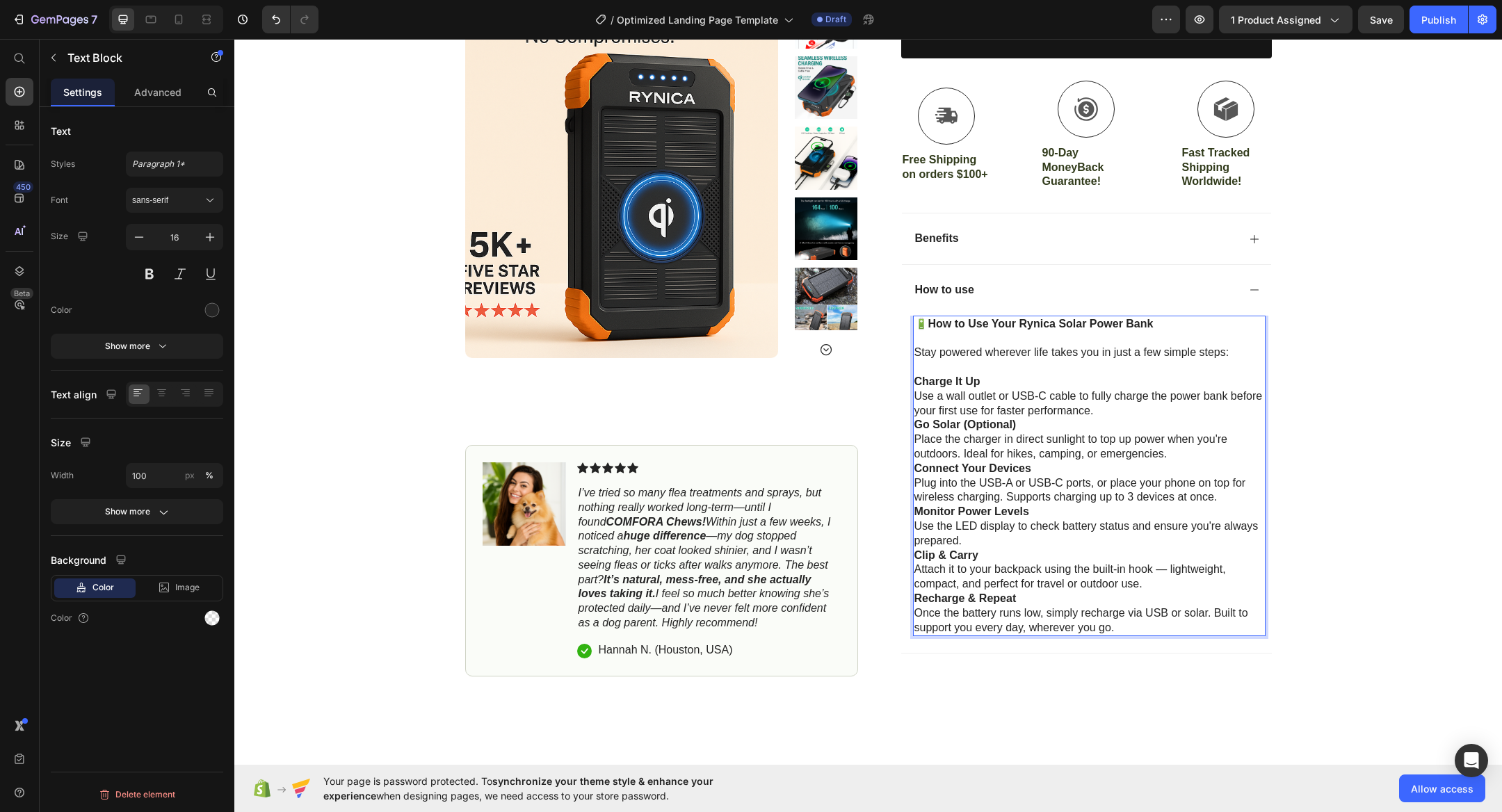 scroll, scrollTop: 455, scrollLeft: 0, axis: vertical 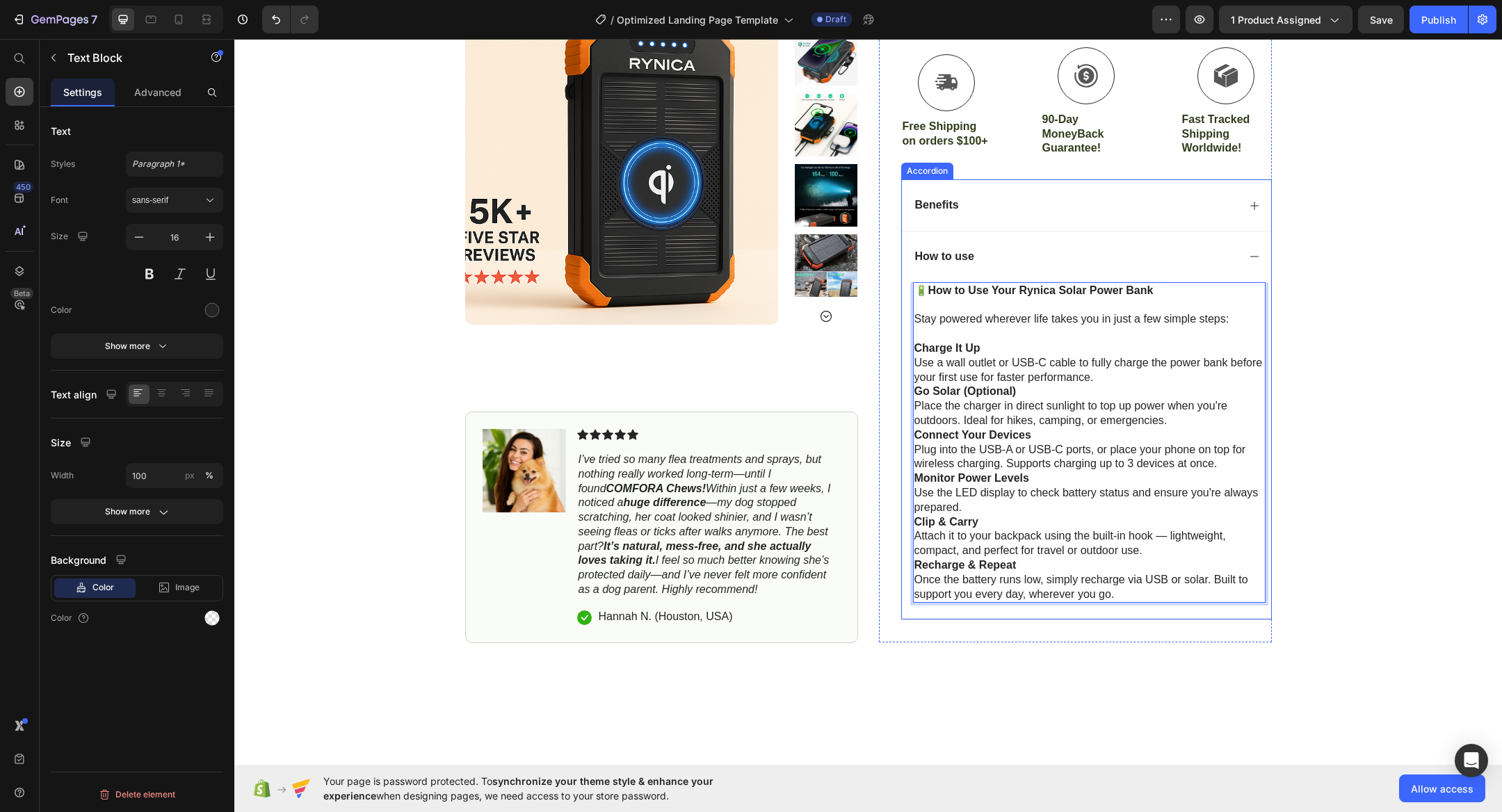 click 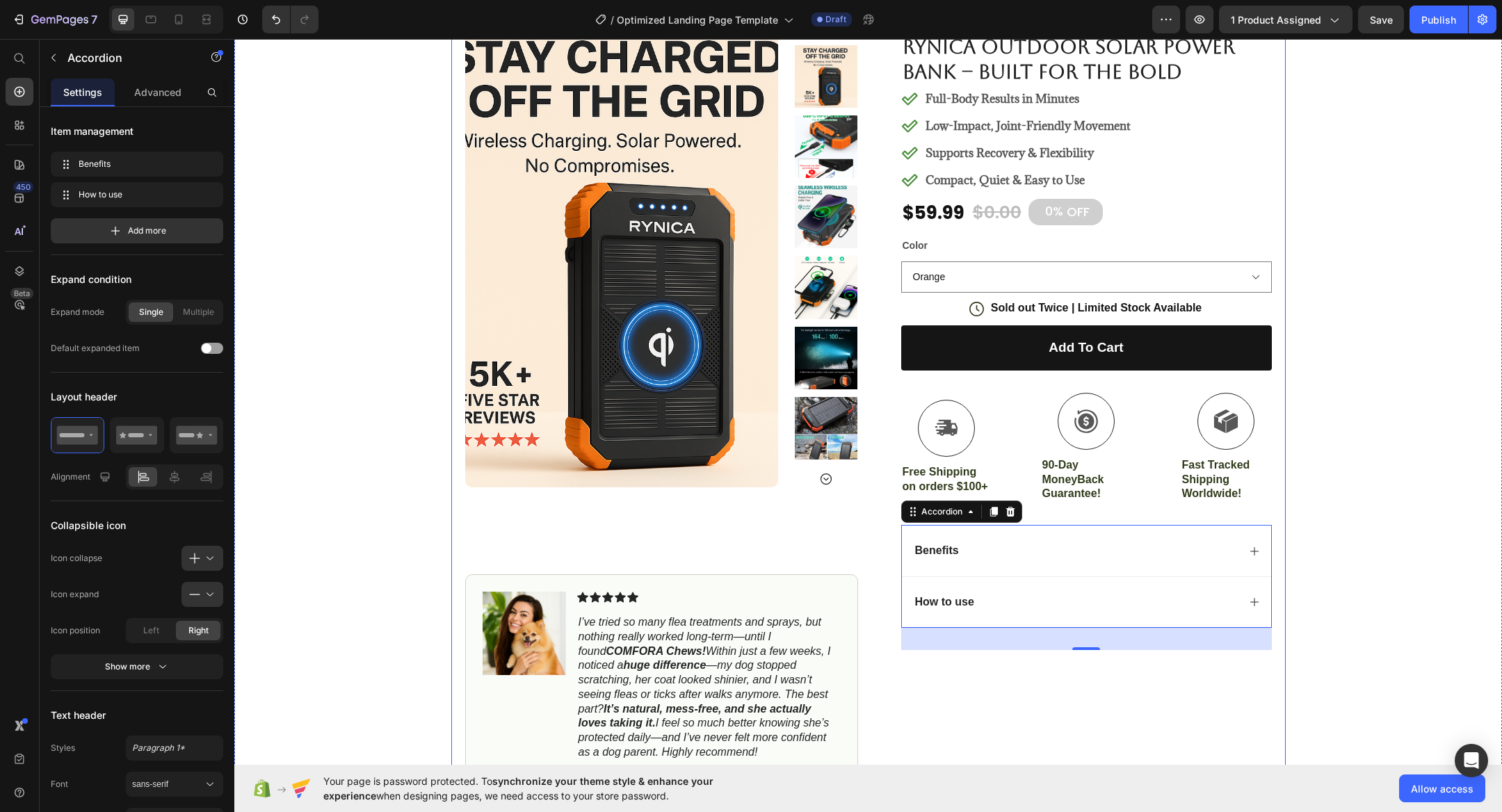 scroll, scrollTop: 73, scrollLeft: 0, axis: vertical 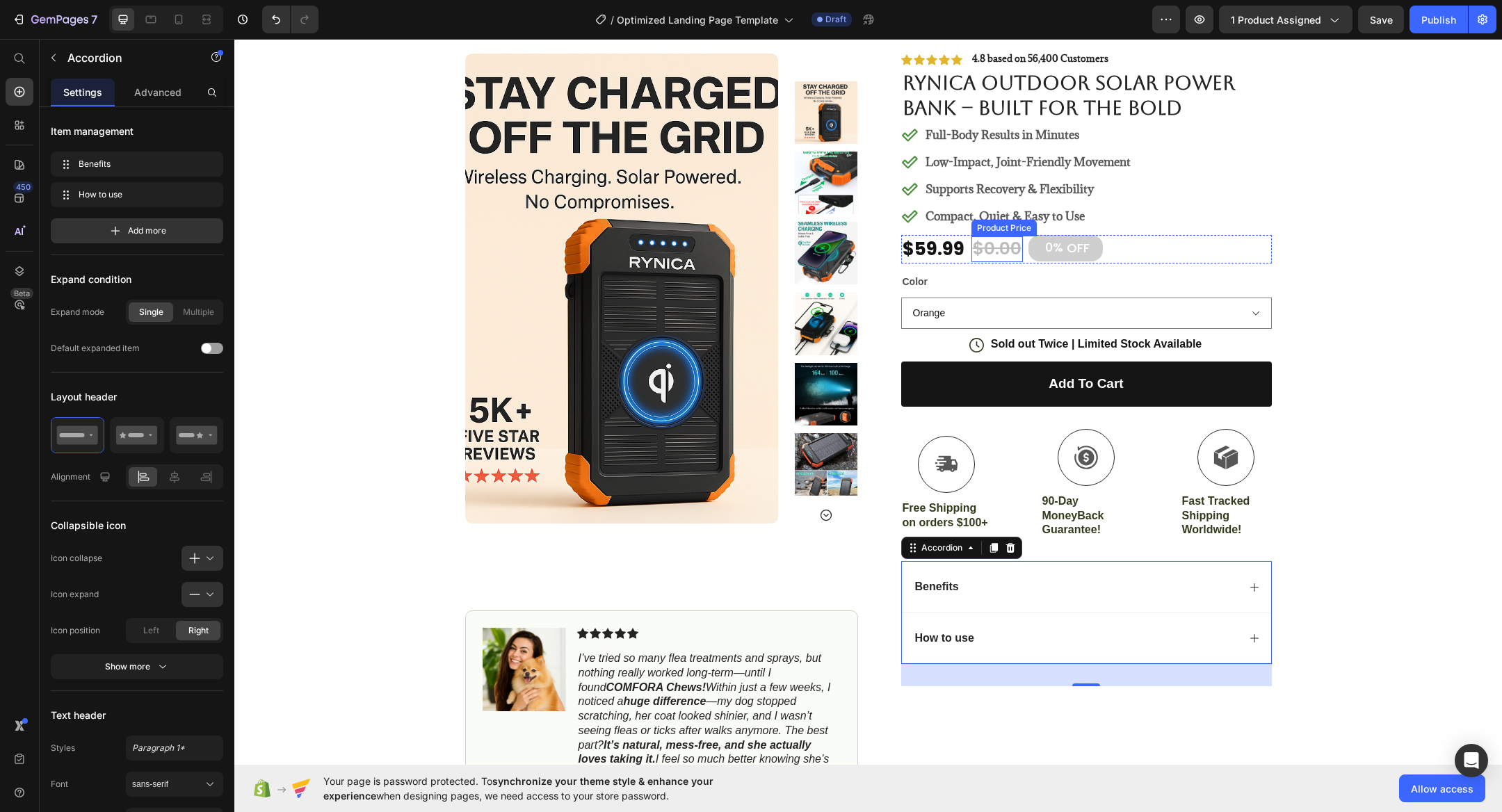 click on "$0.00" at bounding box center (997, 249) 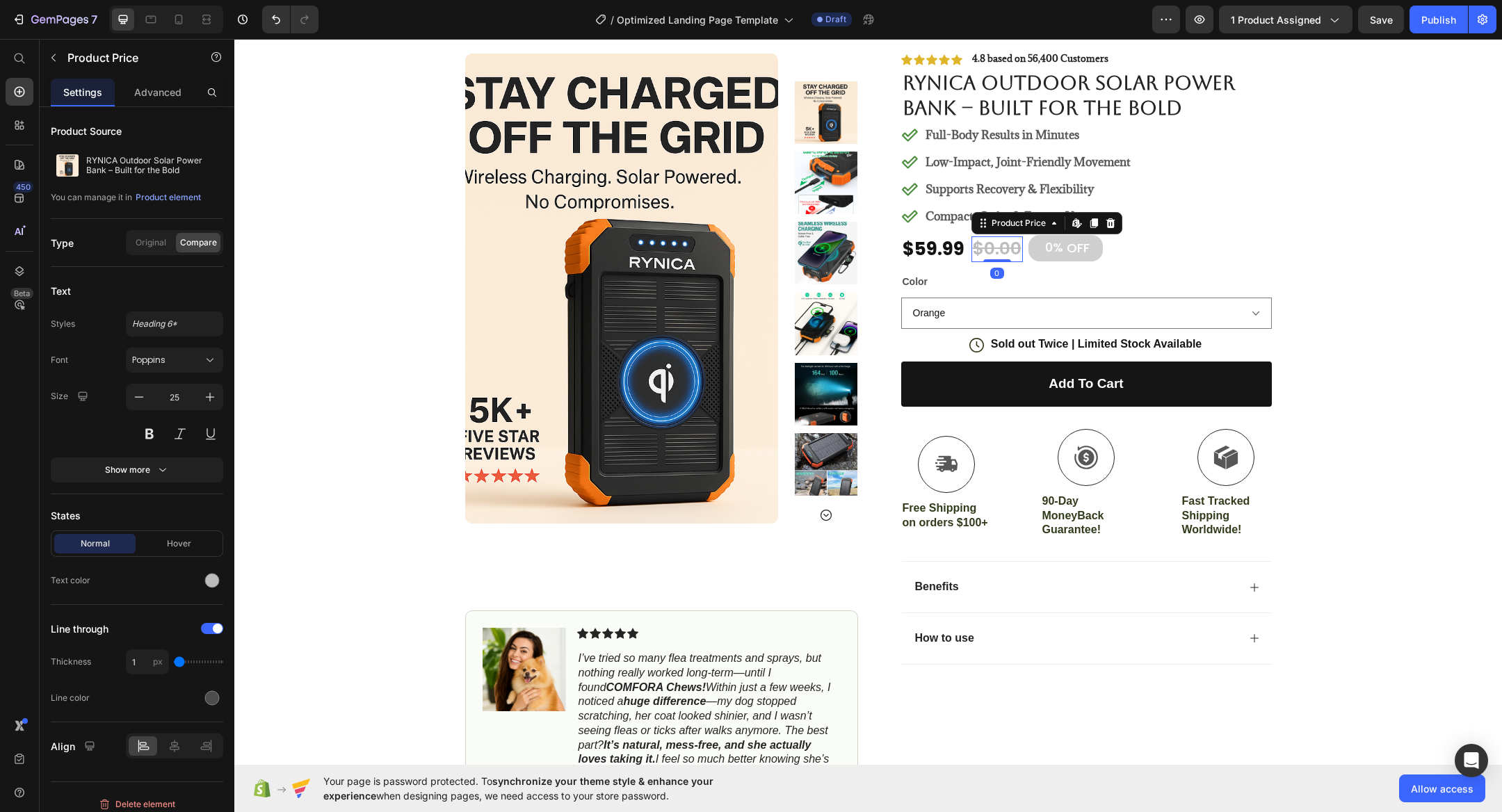 click on "$0.00" at bounding box center (997, 249) 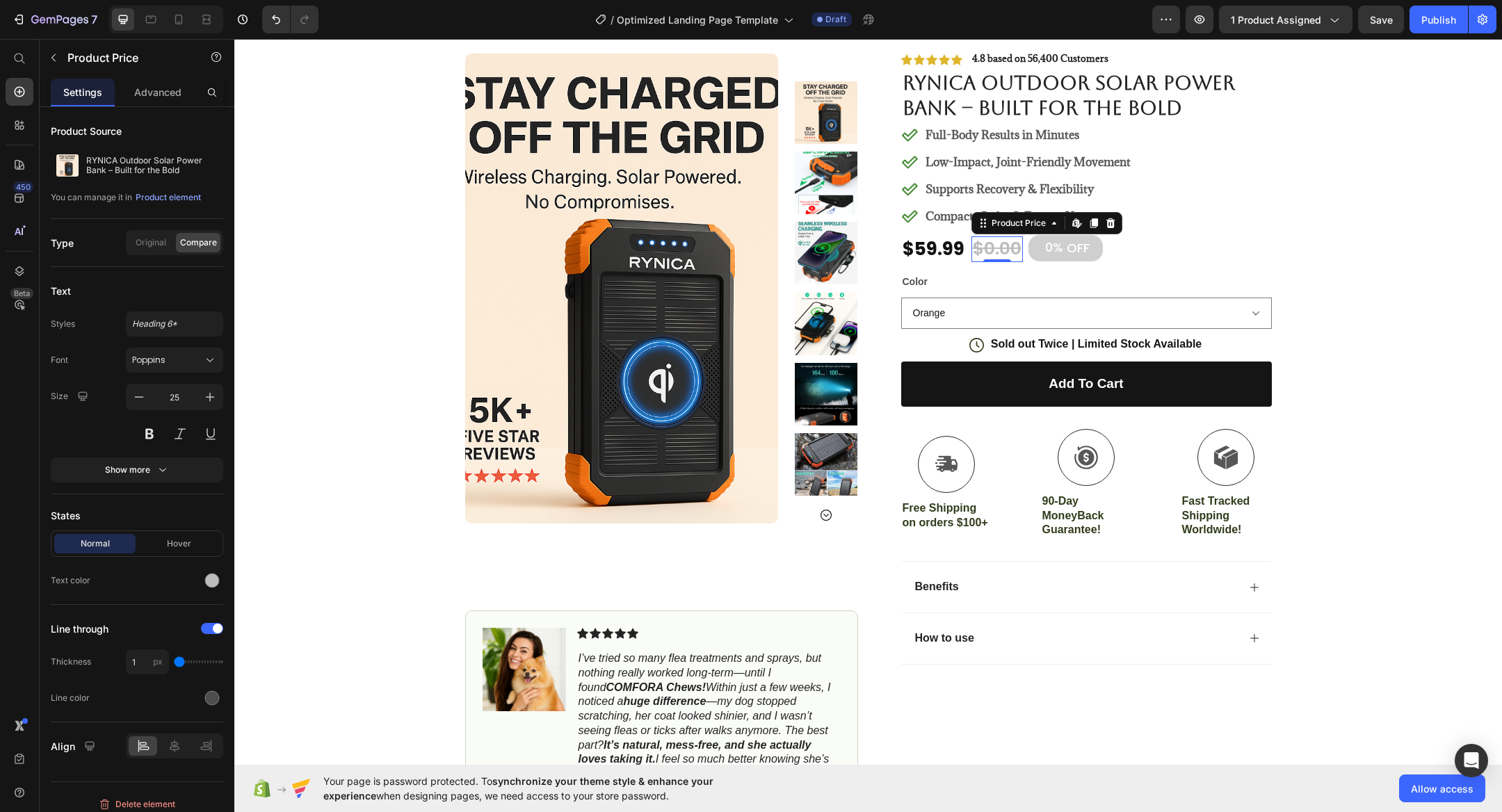 click on "$0.00" at bounding box center [997, 249] 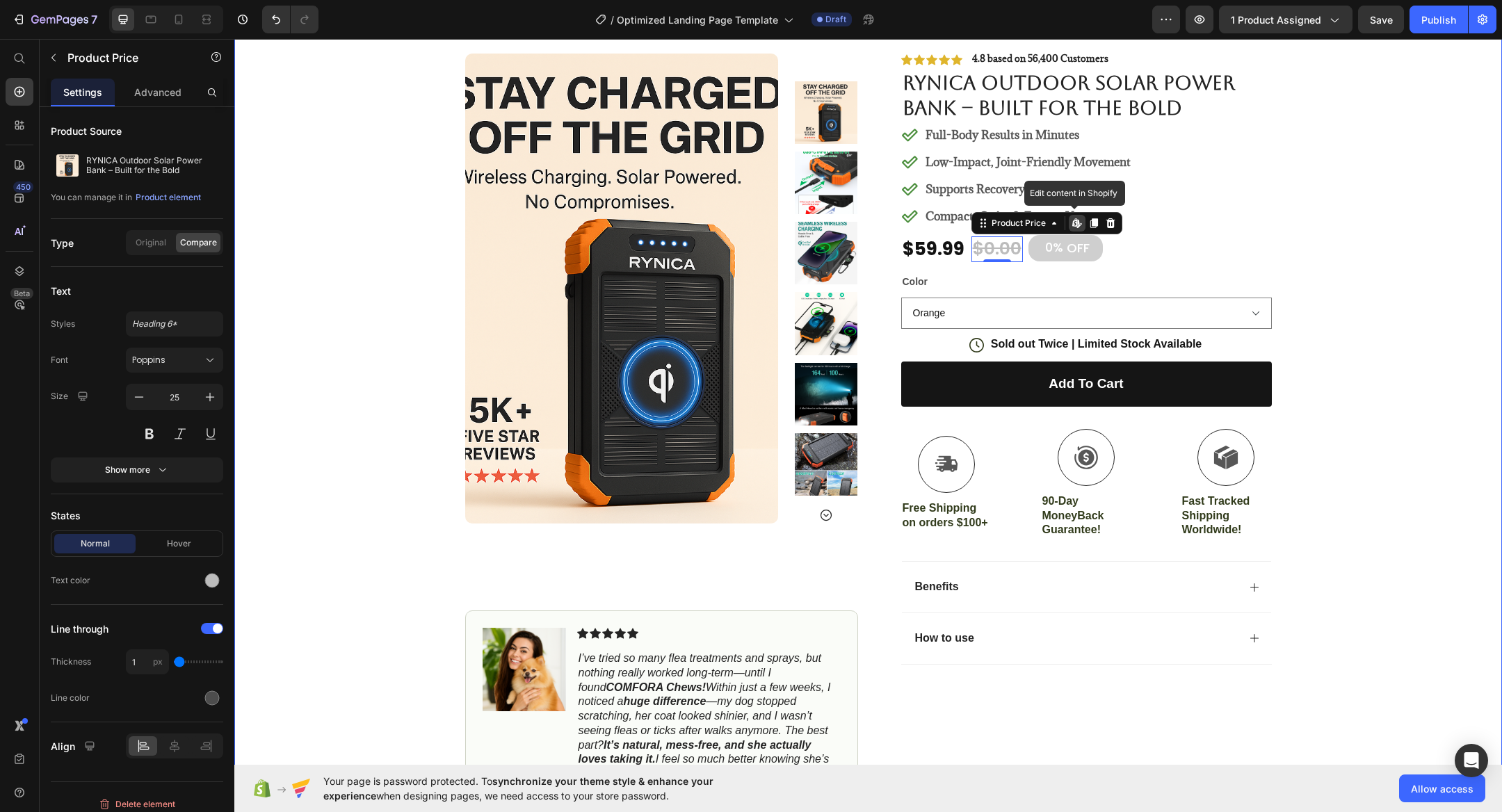 click on "Icon Free Shipping on orders $100+ Text Block Row
Icon 56,000+ Happy Customers Text Block Row Carousel Row
Product Images #1 Home fitness Product of 2024 Text Block Image Icon Icon Icon Icon Icon Icon List I’ve tried so many flea treatments and sprays, but nothing really worked long-term—until I found  COMFORA Chews!  Within just a few weeks, I noticed a  huge difference —my dog stopped scratching, her coat looked shinier, and I wasn’t seeing fleas or ticks after walks anymore. The best part?  It’s natural, mess-free, and she actually loves taking it.  I feel so much better knowing she’s protected daily—and I’ve never felt more confident as a dog parent. Highly recommend! Text Block
Icon Hannah N. (Houston, USA) Text Block Row Row Row Icon Icon Icon Icon Icon Icon List 4.8 based on 56,400 Customers Text Block Row RYNICA Outdoor Solar Power Bank – Built for the Bold Product Title
Full-Body Results in Minutes
$0.00" at bounding box center [868, 418] 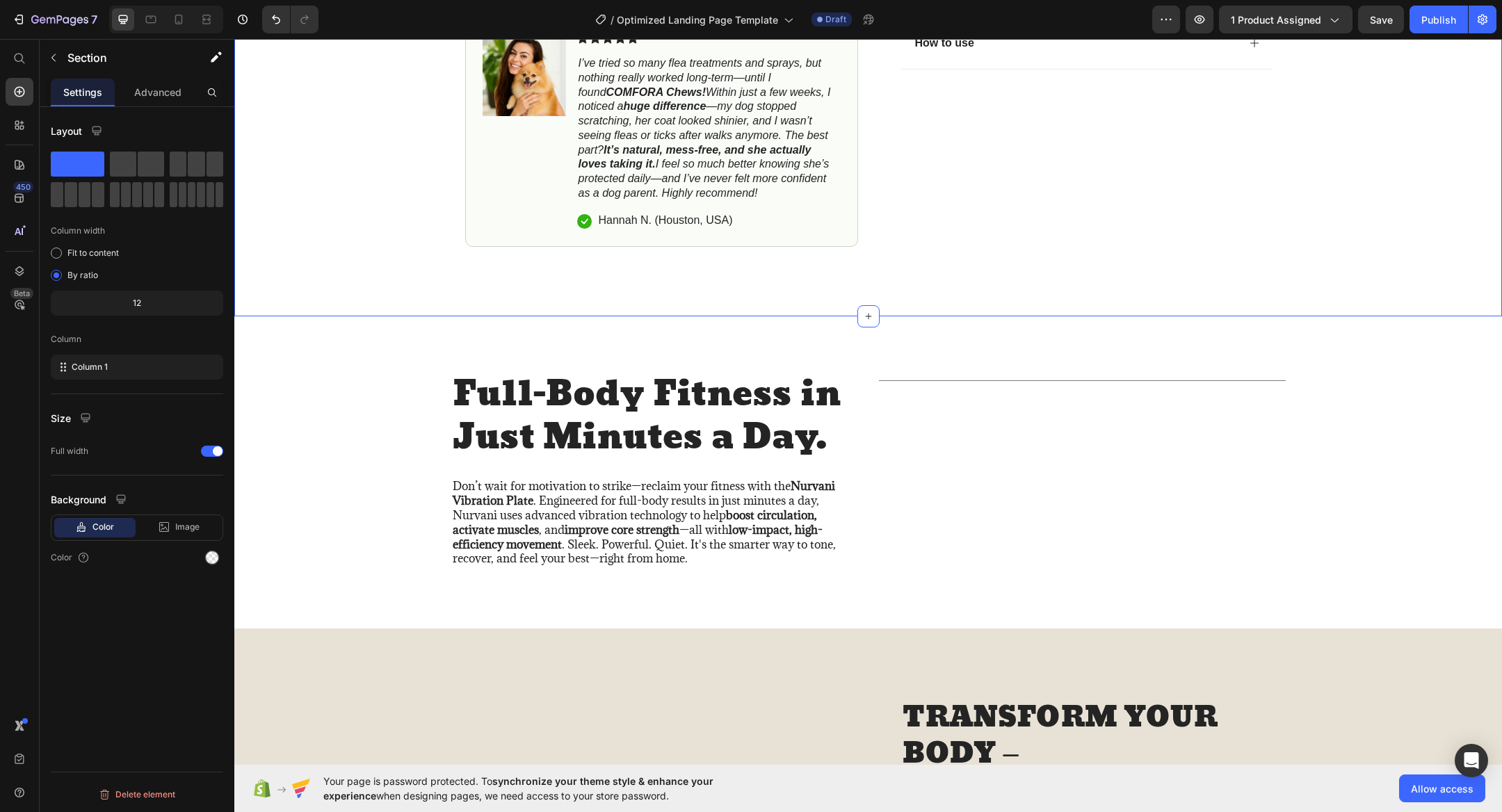 scroll, scrollTop: 722, scrollLeft: 0, axis: vertical 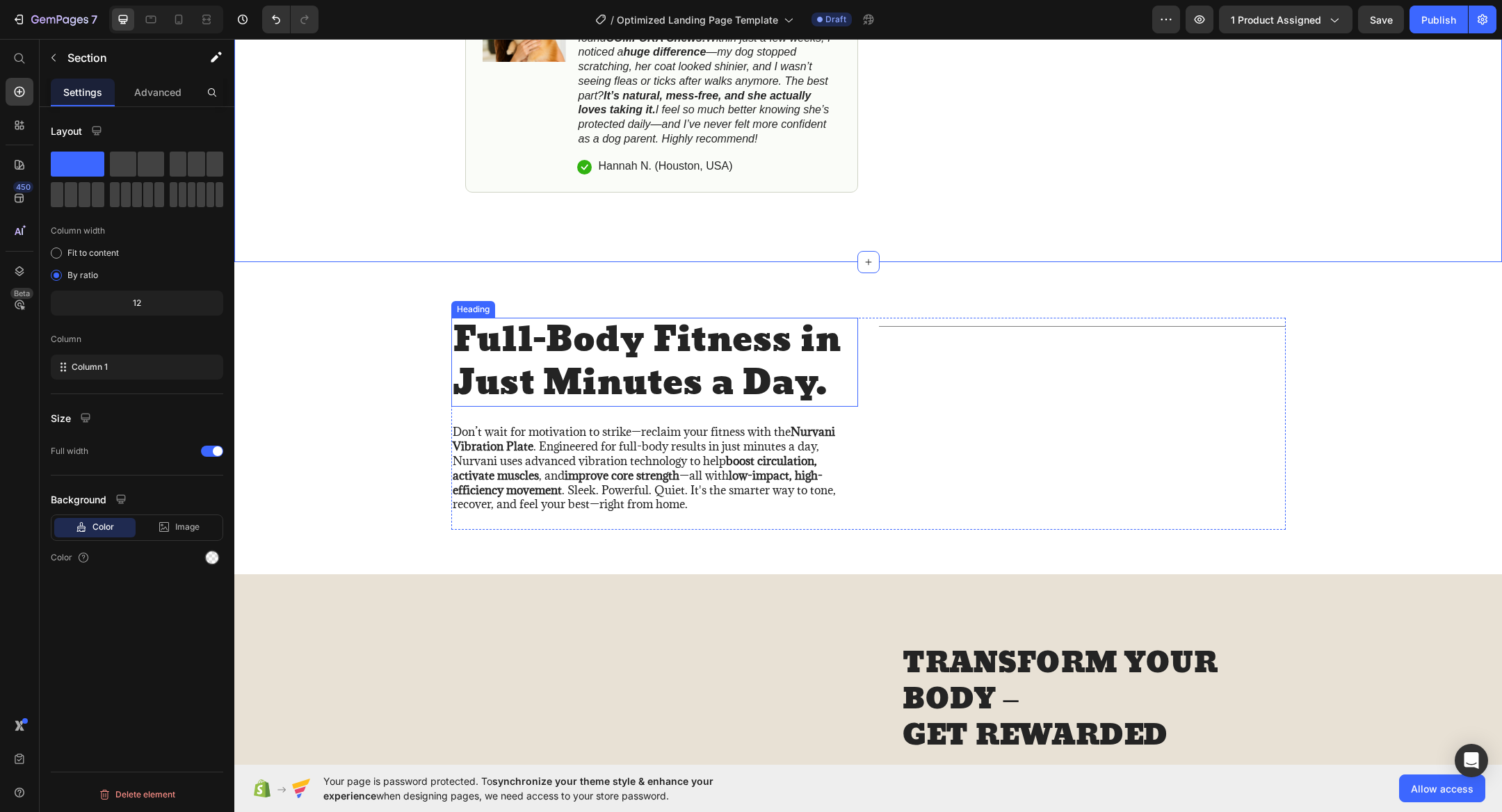 click on "Full-Body Fitness in Just Minutes a Day." at bounding box center [654, 362] 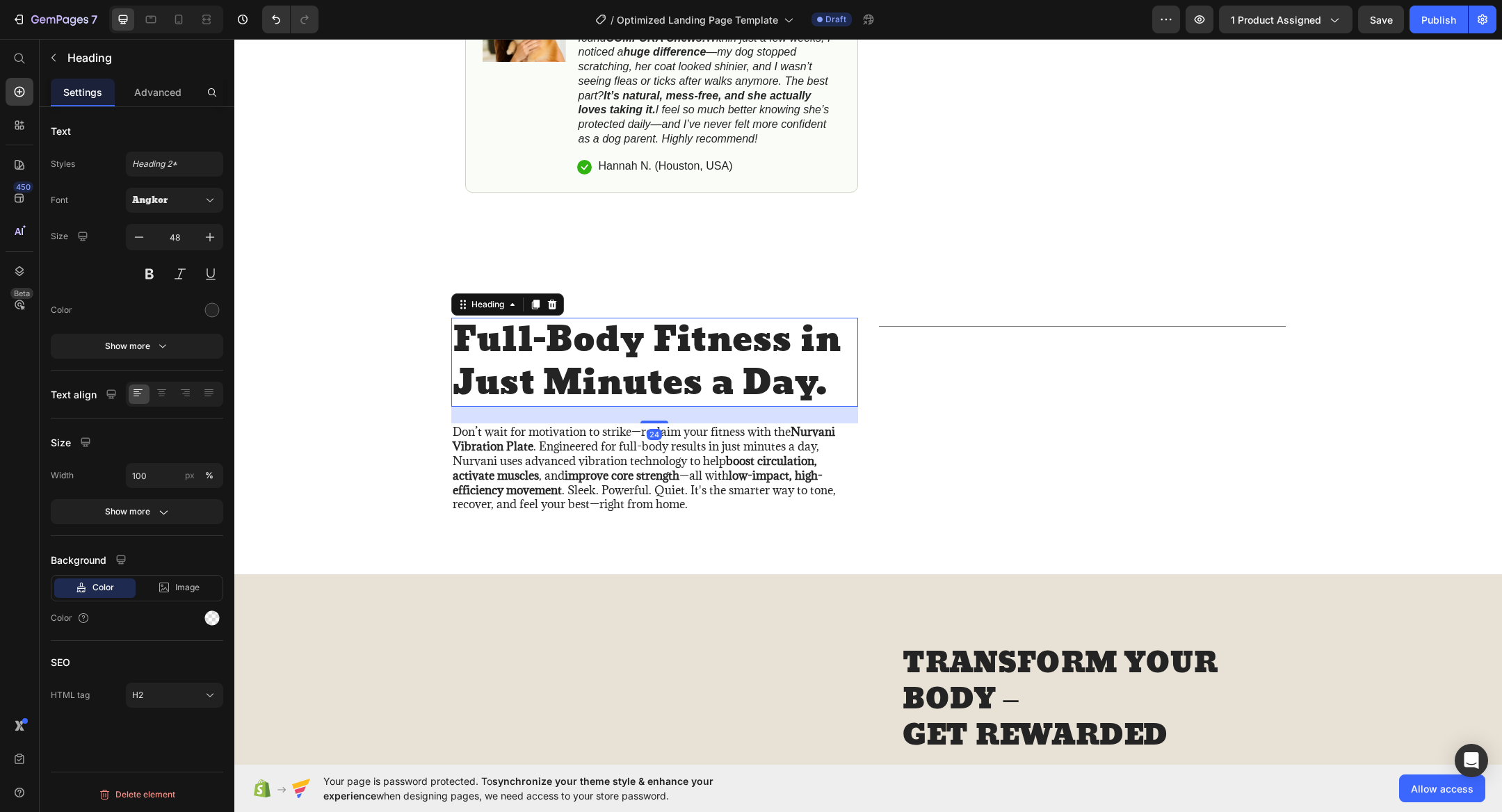 click on "Full-Body Fitness in Just Minutes a Day." at bounding box center [654, 362] 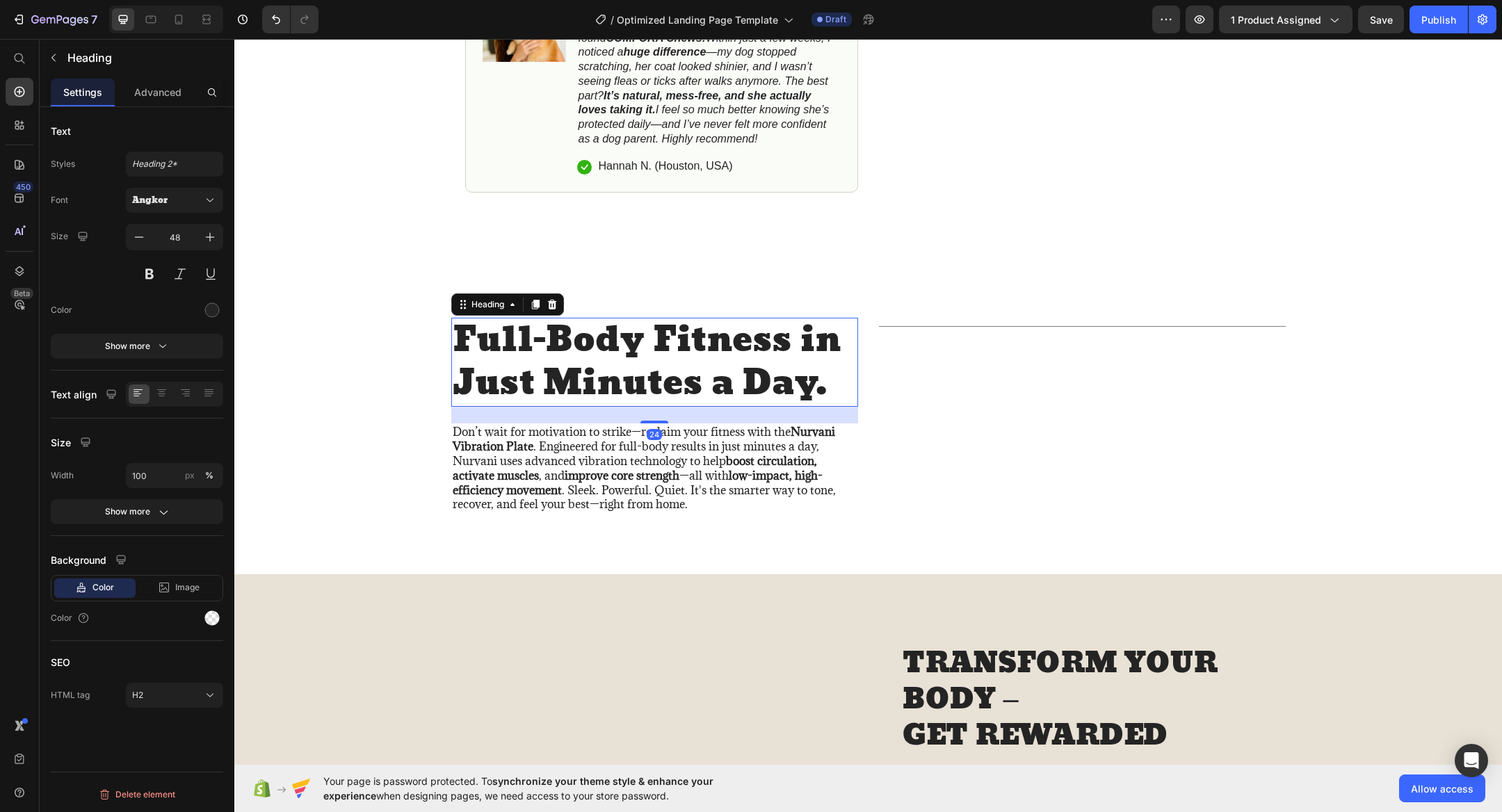 click on "Full-Body Fitness in Just Minutes a Day." at bounding box center (654, 362) 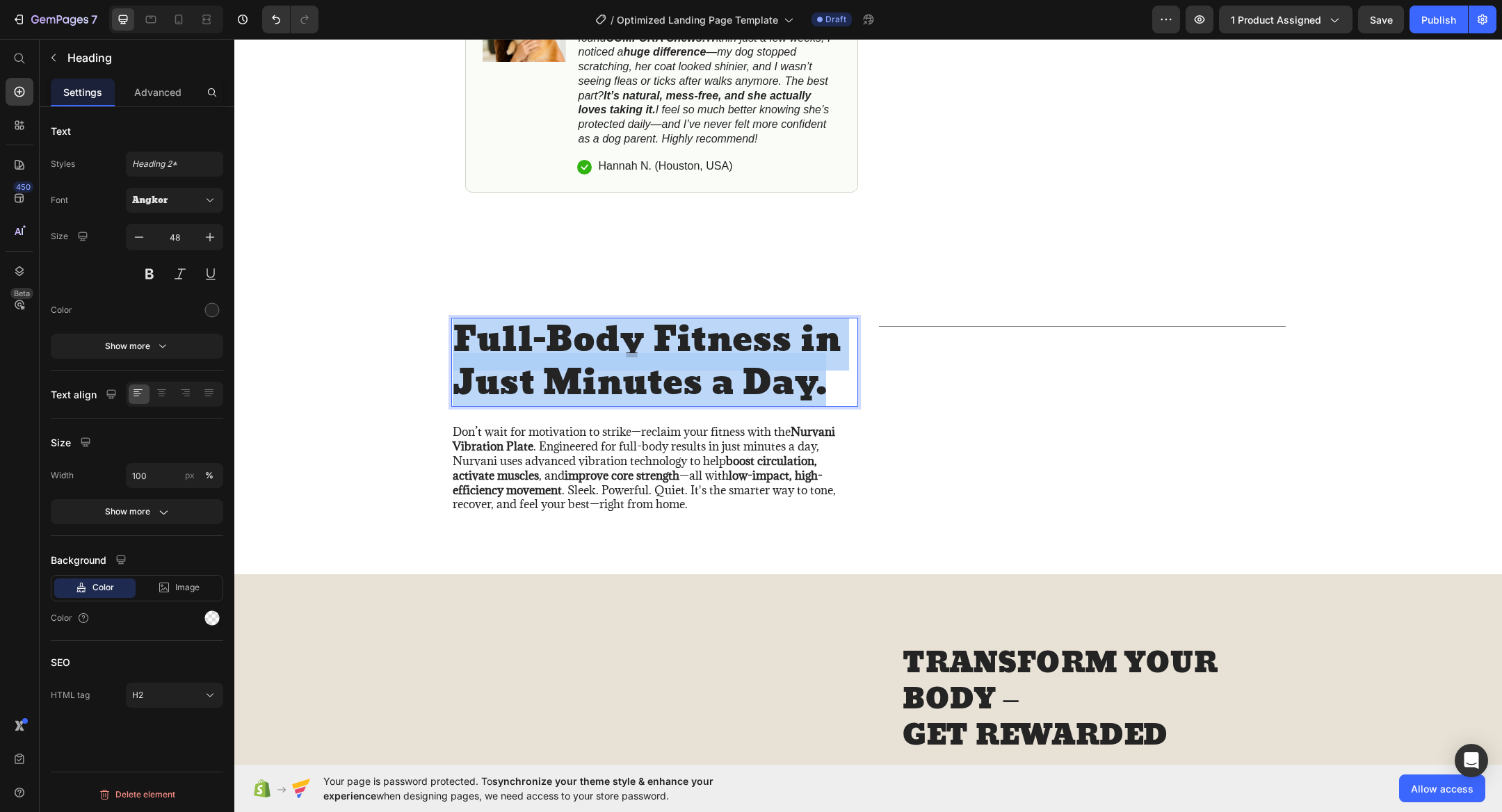 copy on "Full-Body Fitness in Just Minutes a Day." 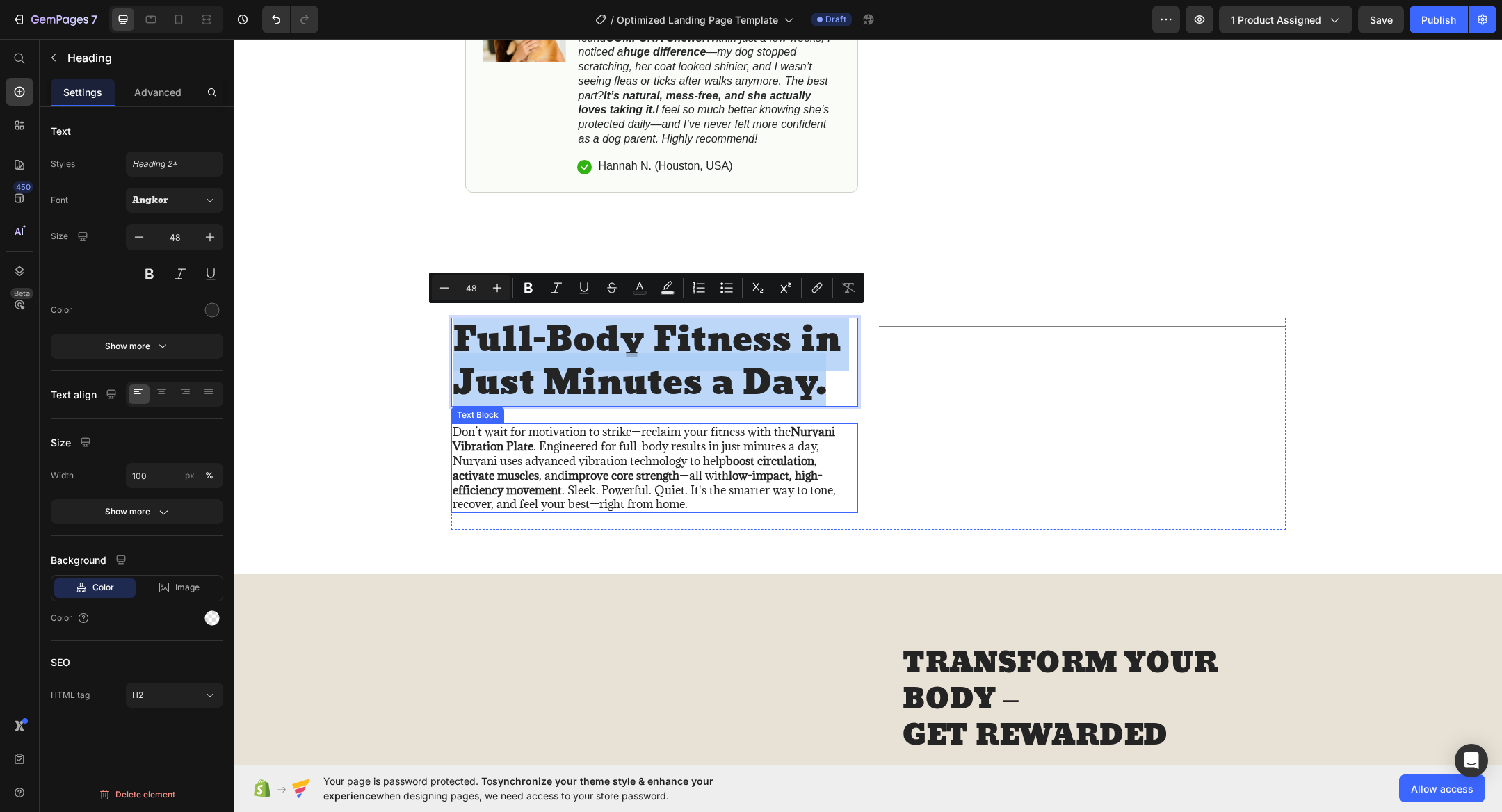 click on "Don’t wait for motivation to strike—reclaim your fitness with the  Nurvani Vibration Plate . Engineered for full-body results in just minutes a day, Nurvani uses advanced vibration technology to help  boost circulation, activate muscles , and  improve core strength —all with  low-impact, high-efficiency movement . Sleek. Powerful. Quiet. It's the smarter way to tone, recover, and feel your best—right from home." at bounding box center [654, 468] 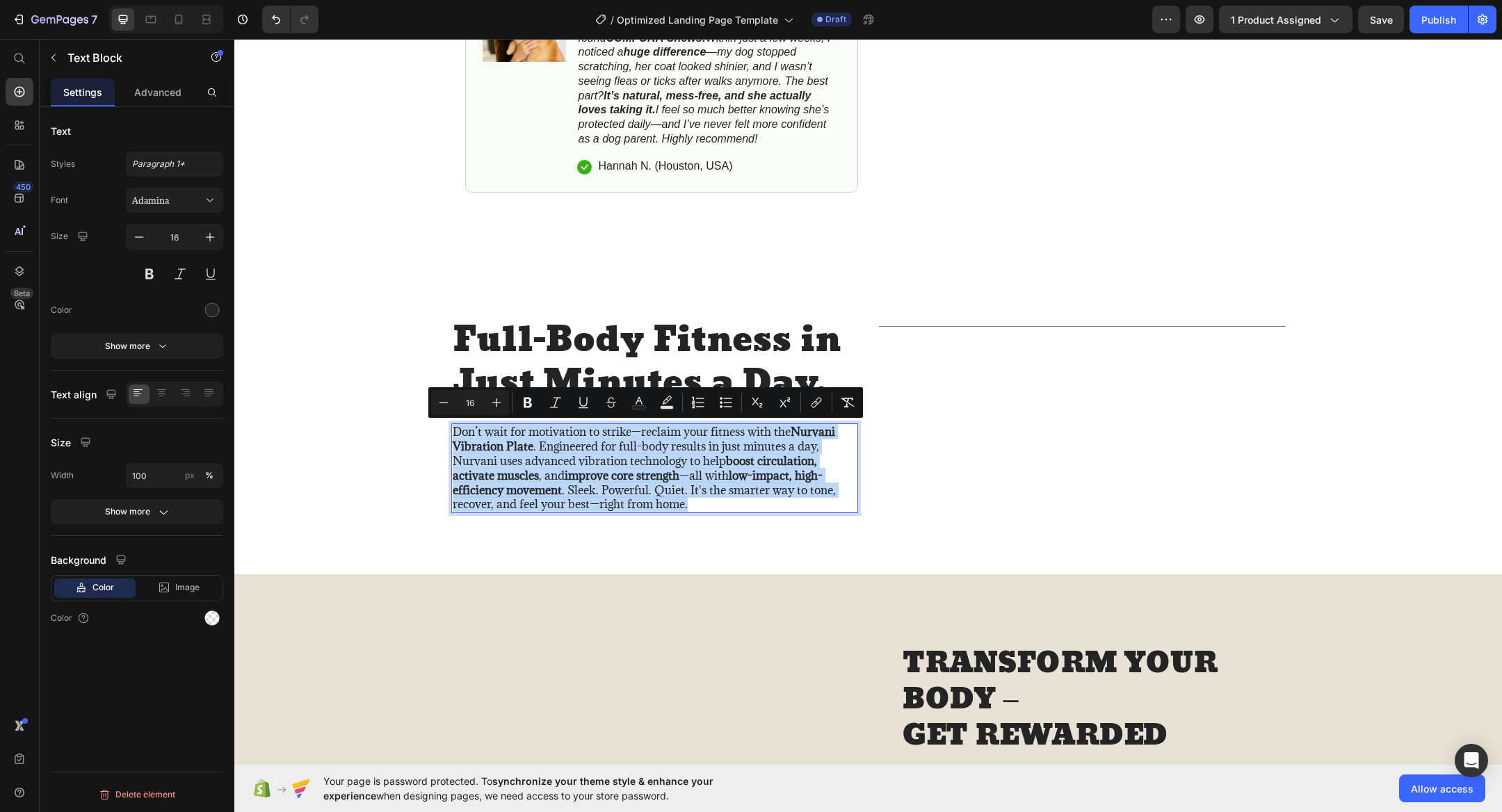 copy on "Don’t wait for motivation to strike—reclaim your fitness with the  Nurvani Vibration Plate . Engineered for full-body results in just minutes a day, Nurvani uses advanced vibration technology to help  boost circulation, activate muscles , and  improve core strength —all with  low-impact, high-efficiency movement . Sleek. Powerful. Quiet. It's the smarter way to tone, recover, and feel your best—right from home." 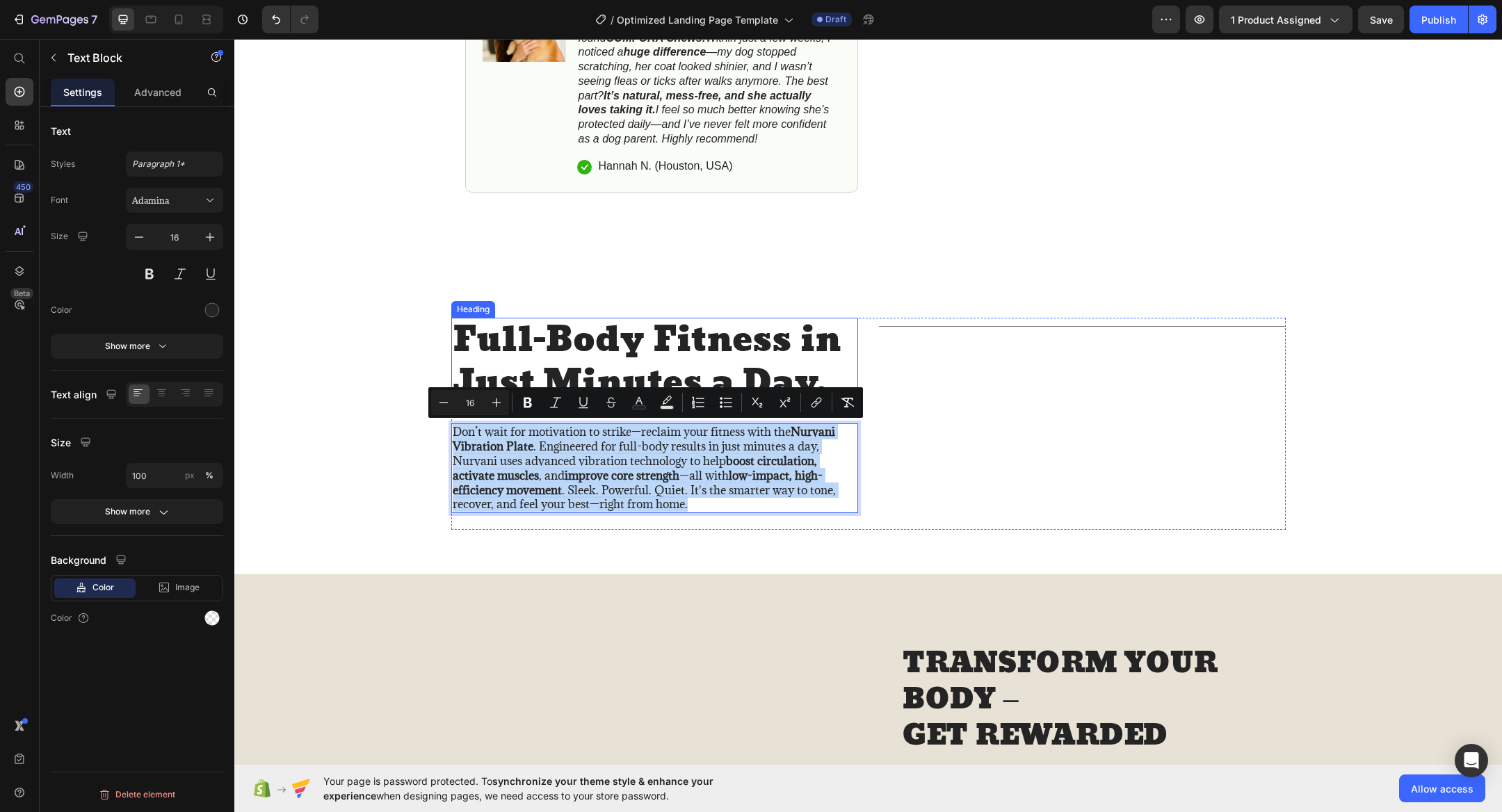click on "Full-Body Fitness in Just Minutes a Day." at bounding box center (654, 362) 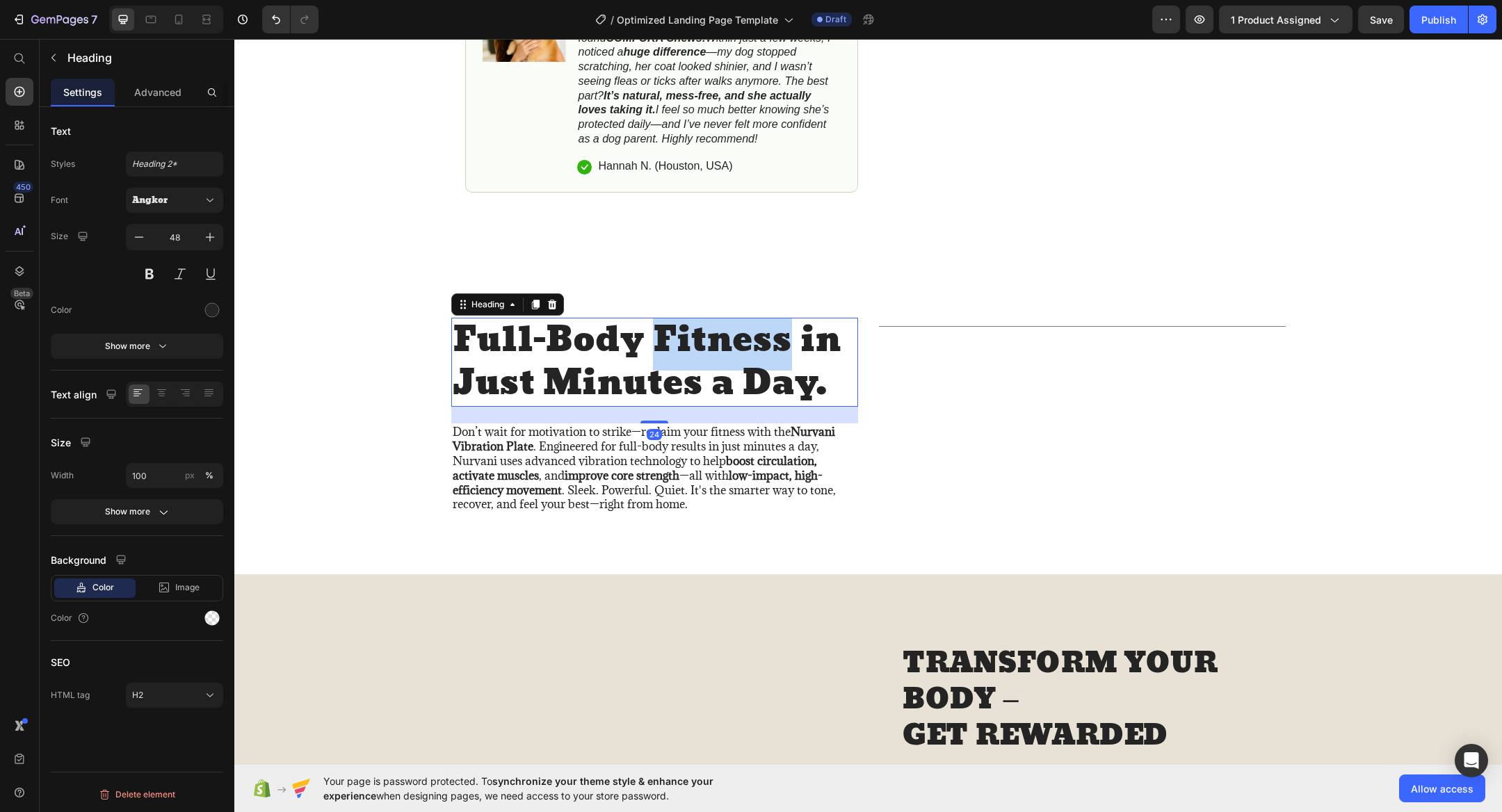 click on "Full-Body Fitness in Just Minutes a Day." at bounding box center (654, 362) 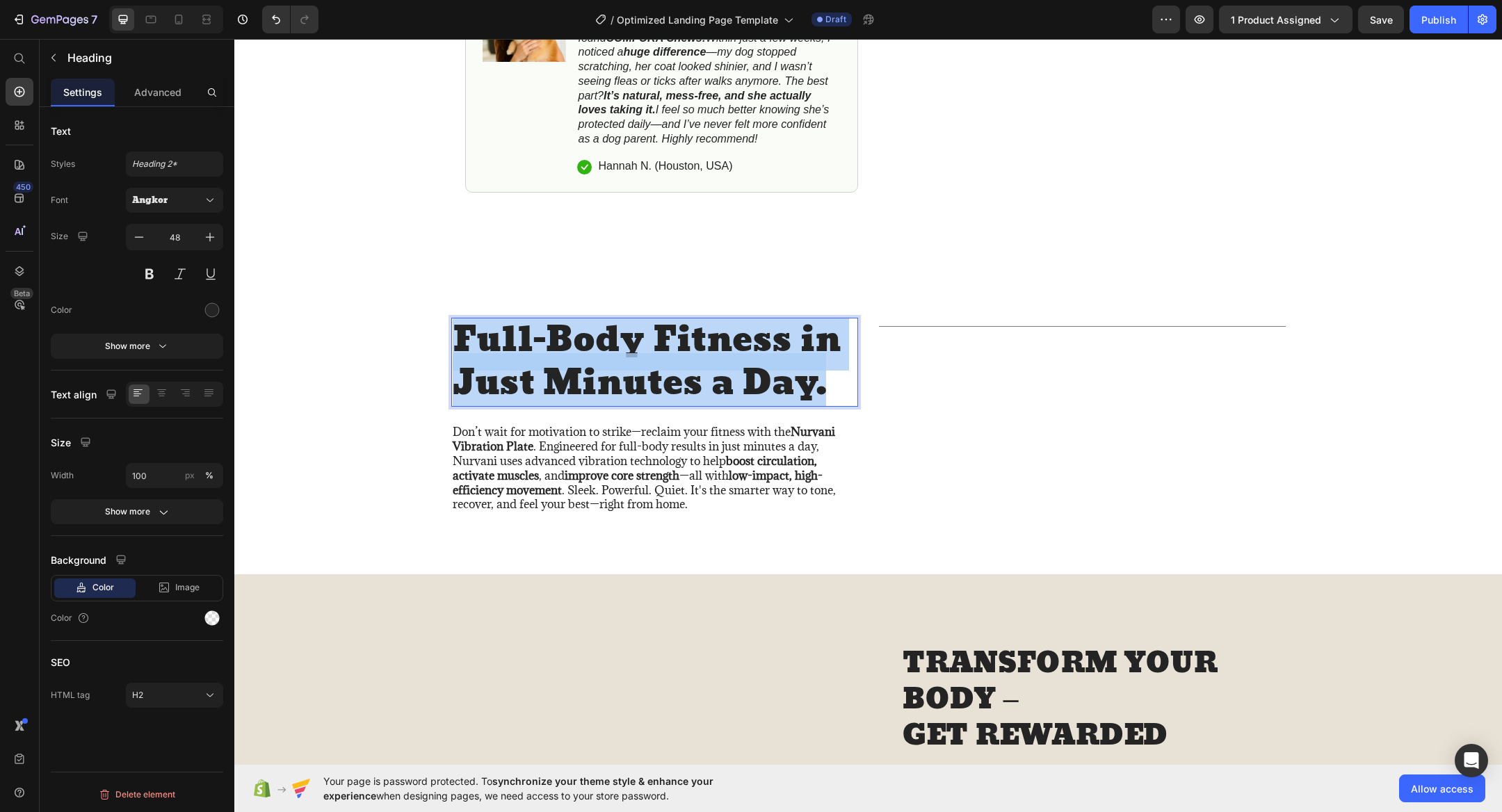 click on "Full-Body Fitness in Just Minutes a Day." at bounding box center [654, 362] 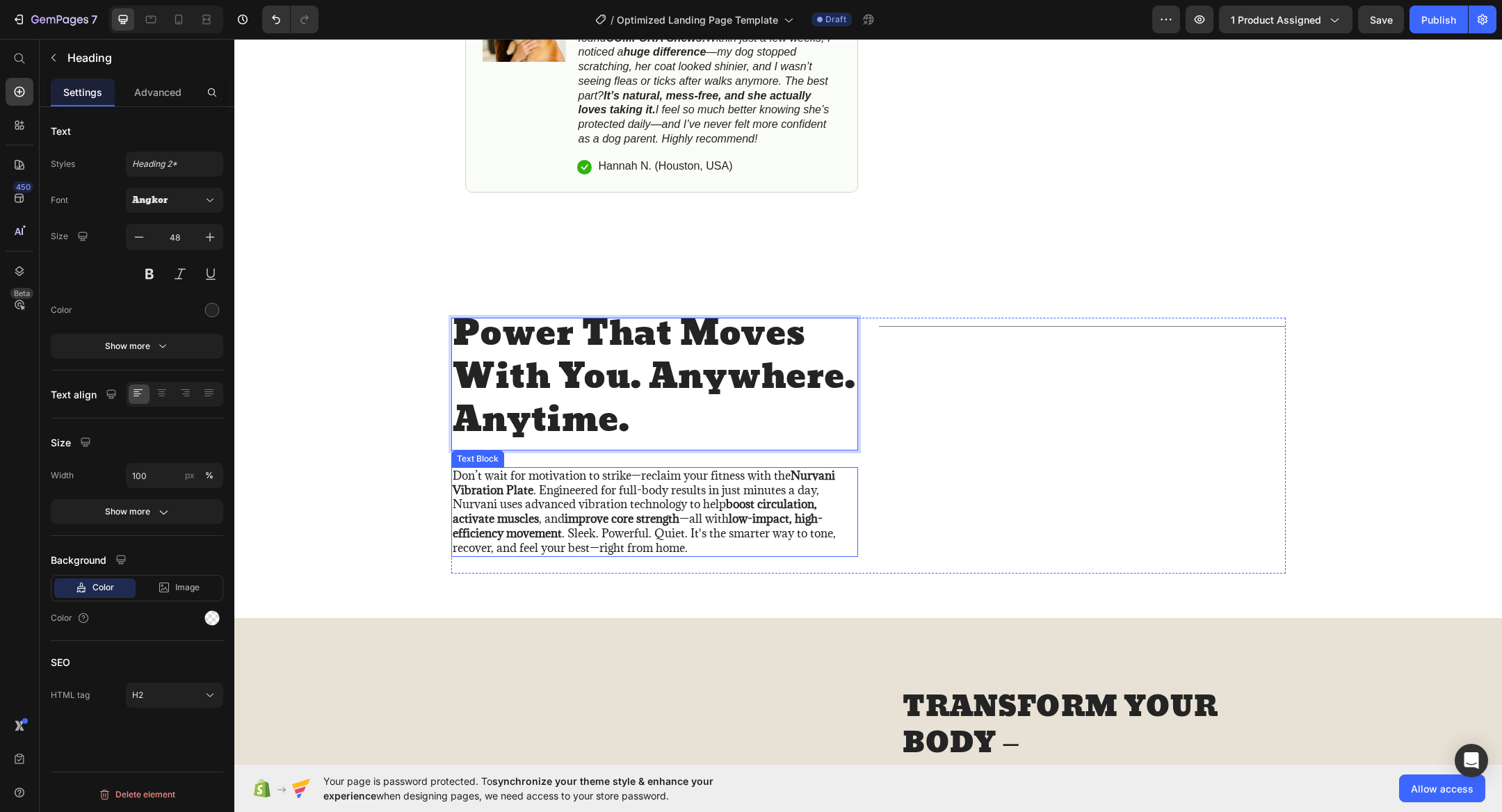 click on "Don’t wait for motivation to strike—reclaim your fitness with the  Nurvani Vibration Plate . Engineered for full-body results in just minutes a day, Nurvani uses advanced vibration technology to help  boost circulation, activate muscles , and  improve core strength —all with  low-impact, high-efficiency movement . Sleek. Powerful. Quiet. It's the smarter way to tone, recover, and feel your best—right from home." at bounding box center (654, 512) 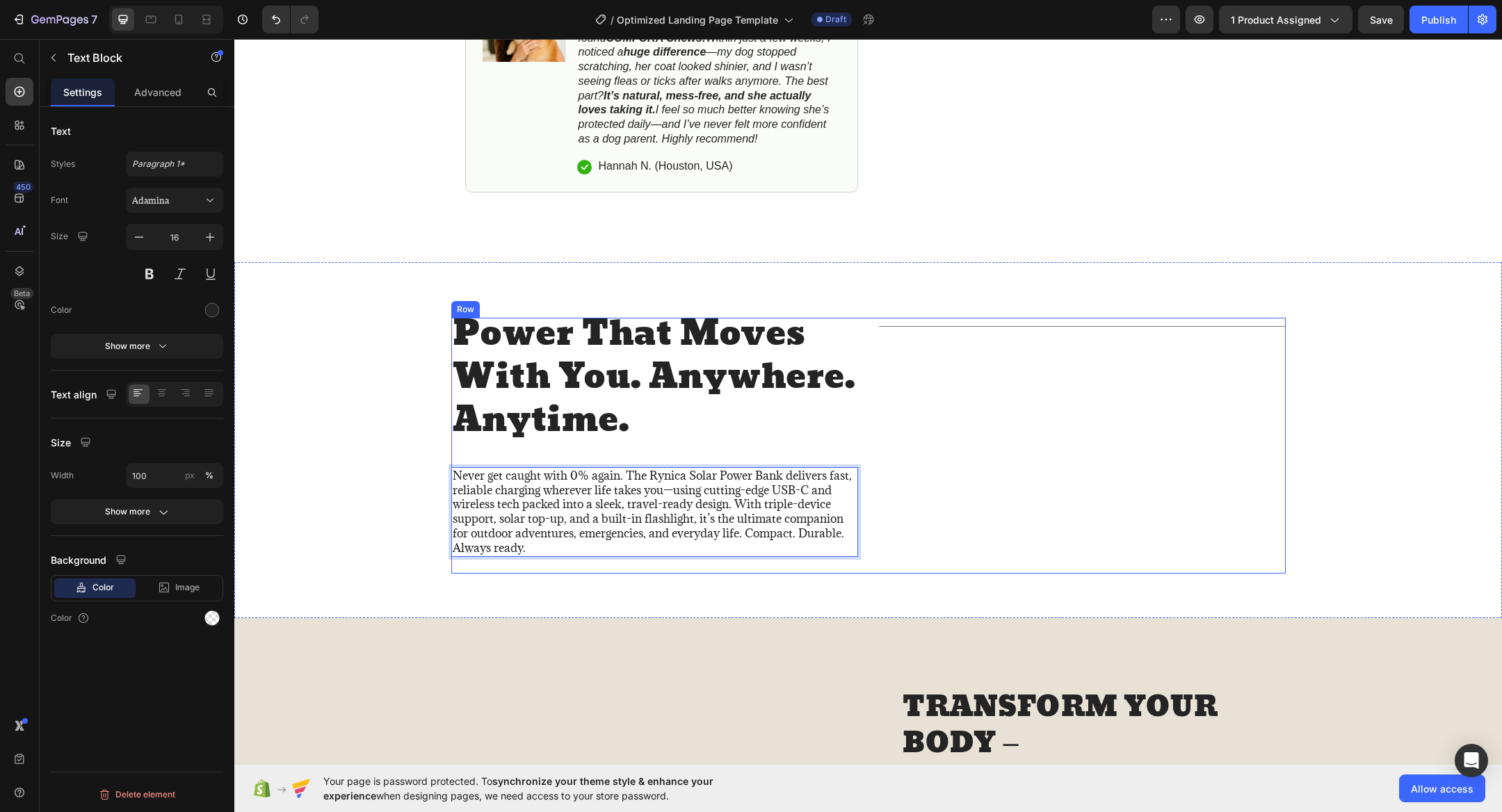 click on "Title Line" at bounding box center (1082, 446) 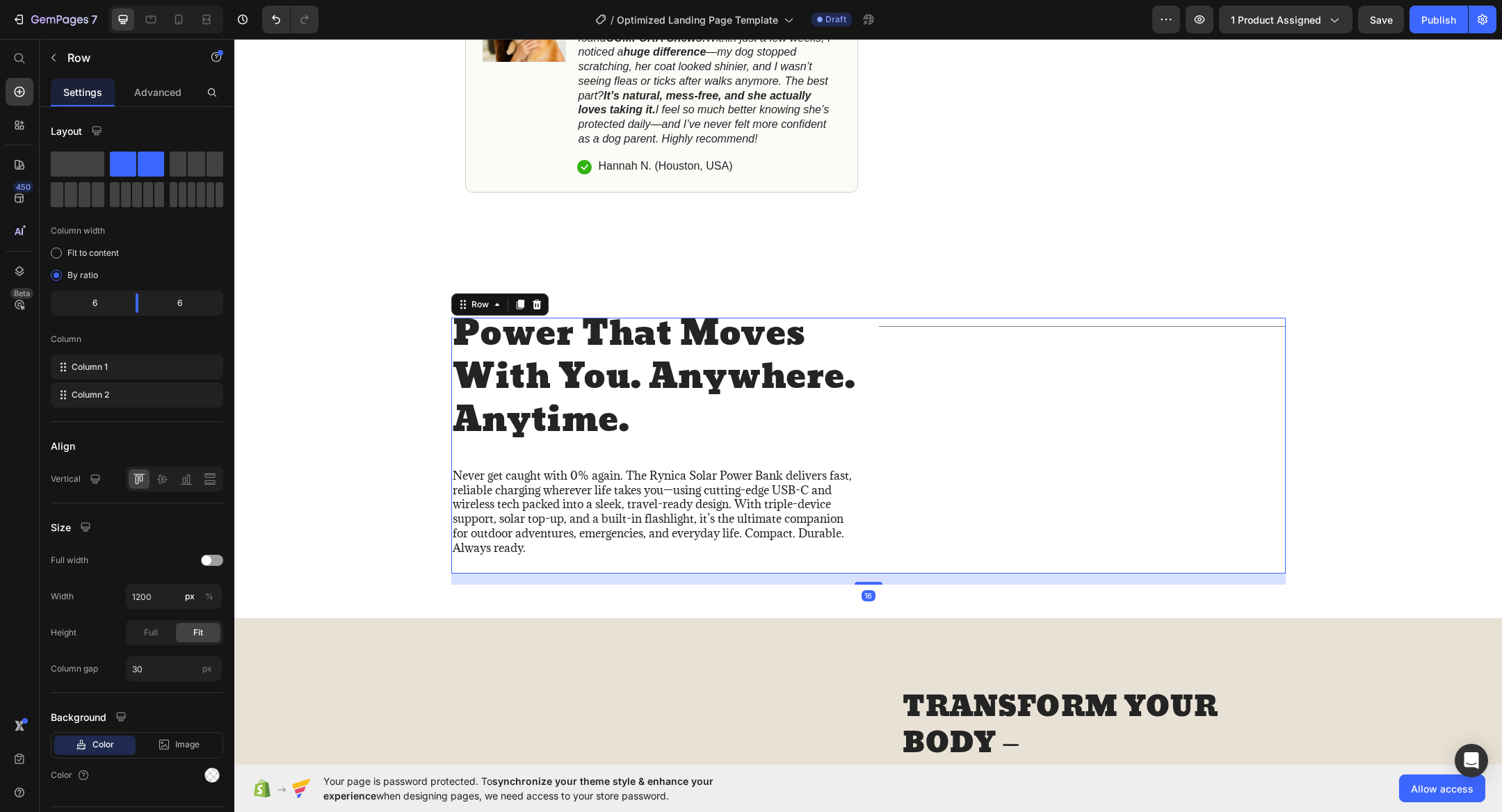 click on "Never get caught with 0% again. The Rynica Solar Power Bank delivers fast, reliable charging wherever life takes you—using cutting-edge USB-C and wireless tech packed into a sleek, travel-ready design. With triple-device support, solar top-up, and a built-in flashlight, it’s the ultimate companion for outdoor adventures, emergencies, and everyday life. Compact. Durable. Always ready." at bounding box center [654, 512] 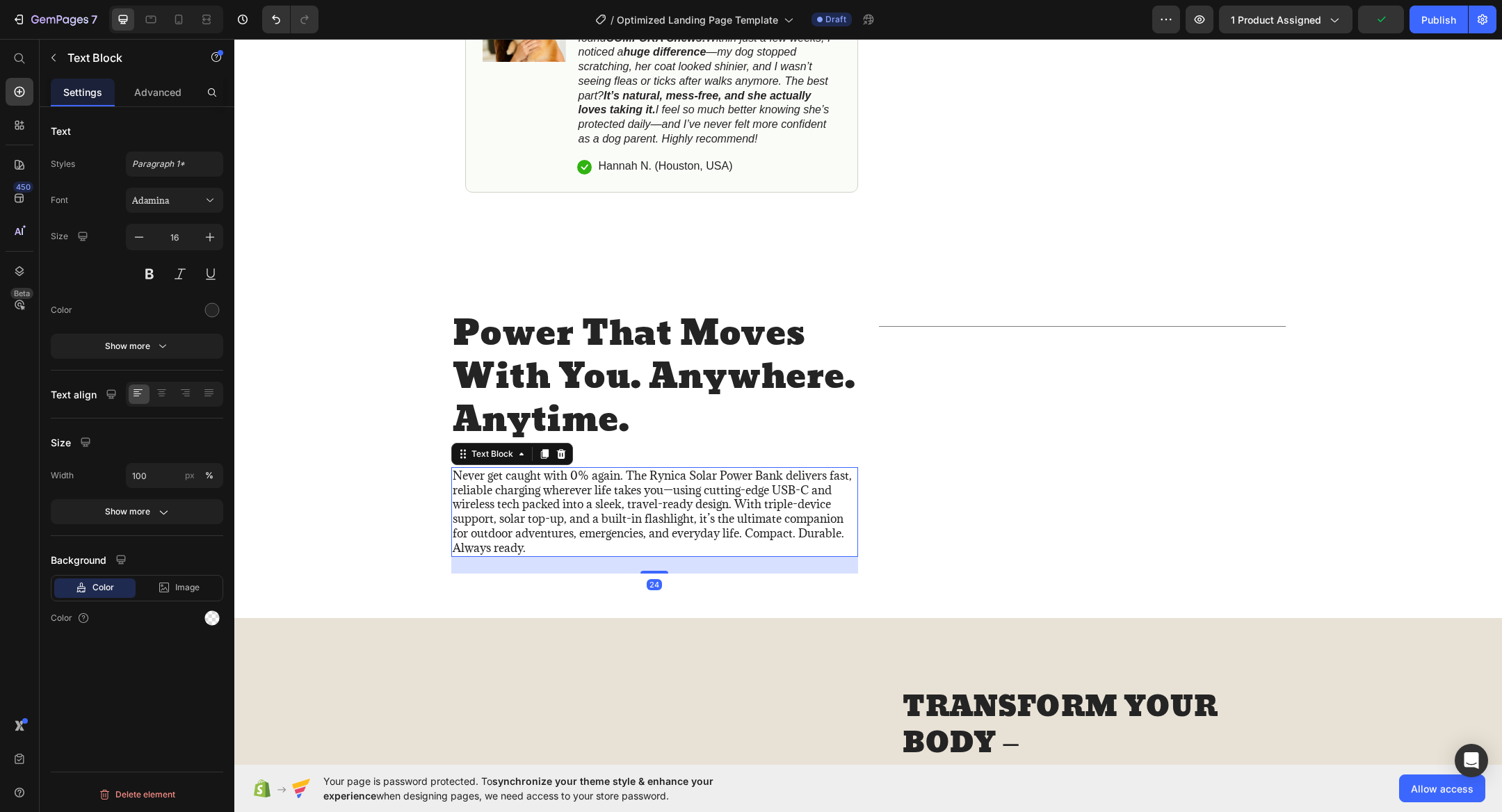 scroll, scrollTop: 1276, scrollLeft: 0, axis: vertical 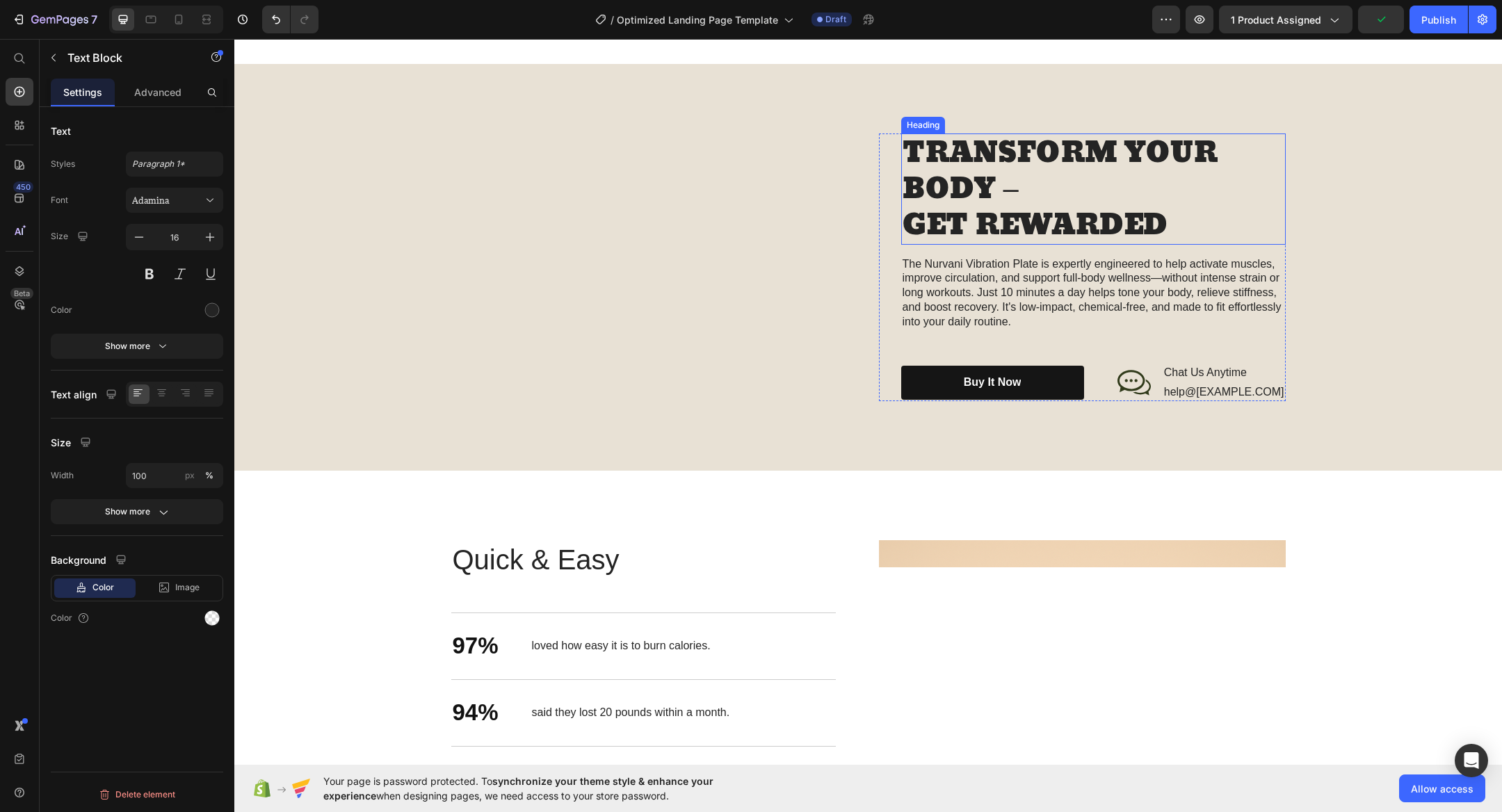 click on "TRANSFORM YOUR BODY –  GET REWARDED" at bounding box center (1093, 360) 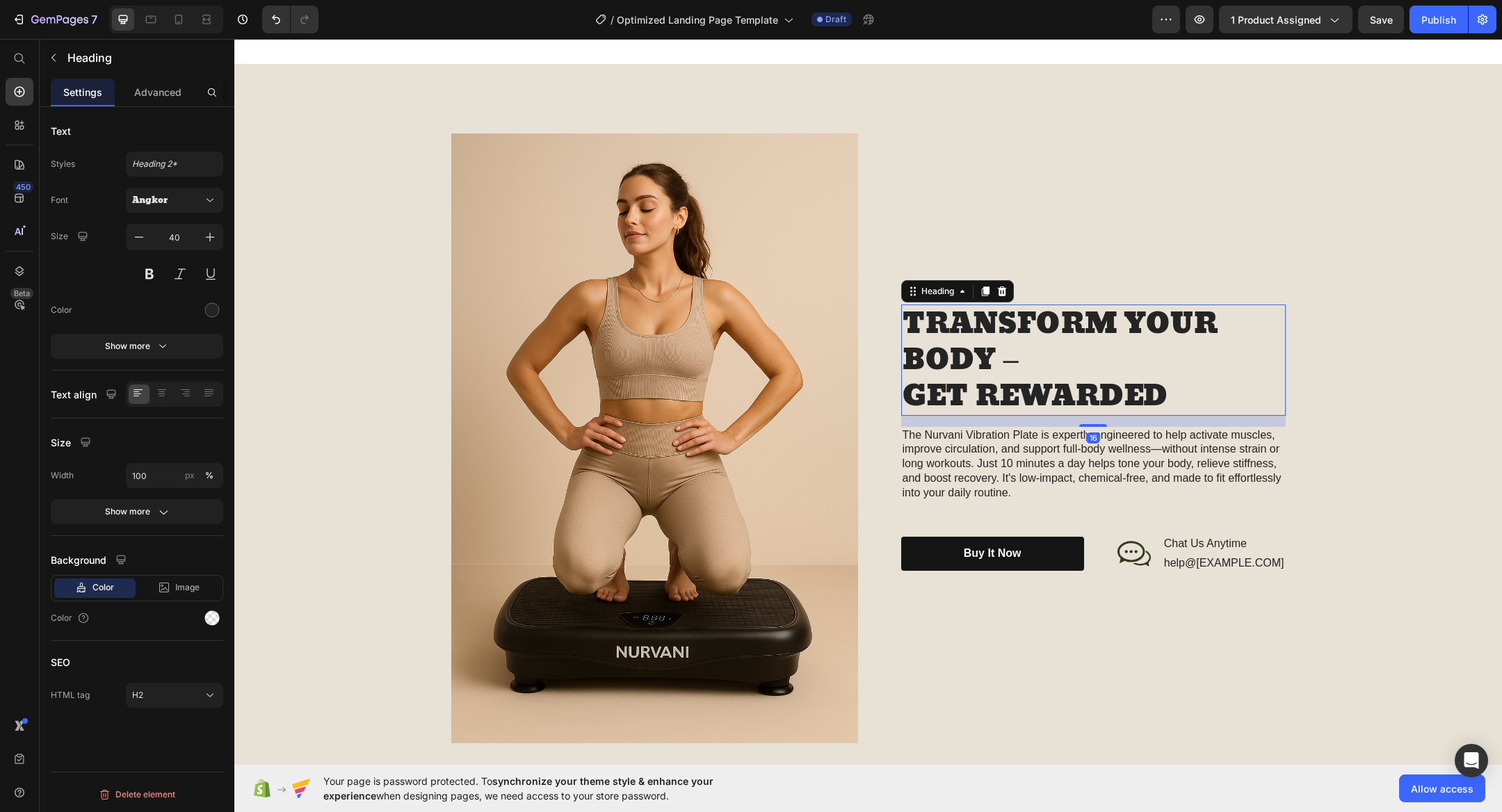 click on "TRANSFORM YOUR BODY –  GET REWARDED" at bounding box center (1093, 360) 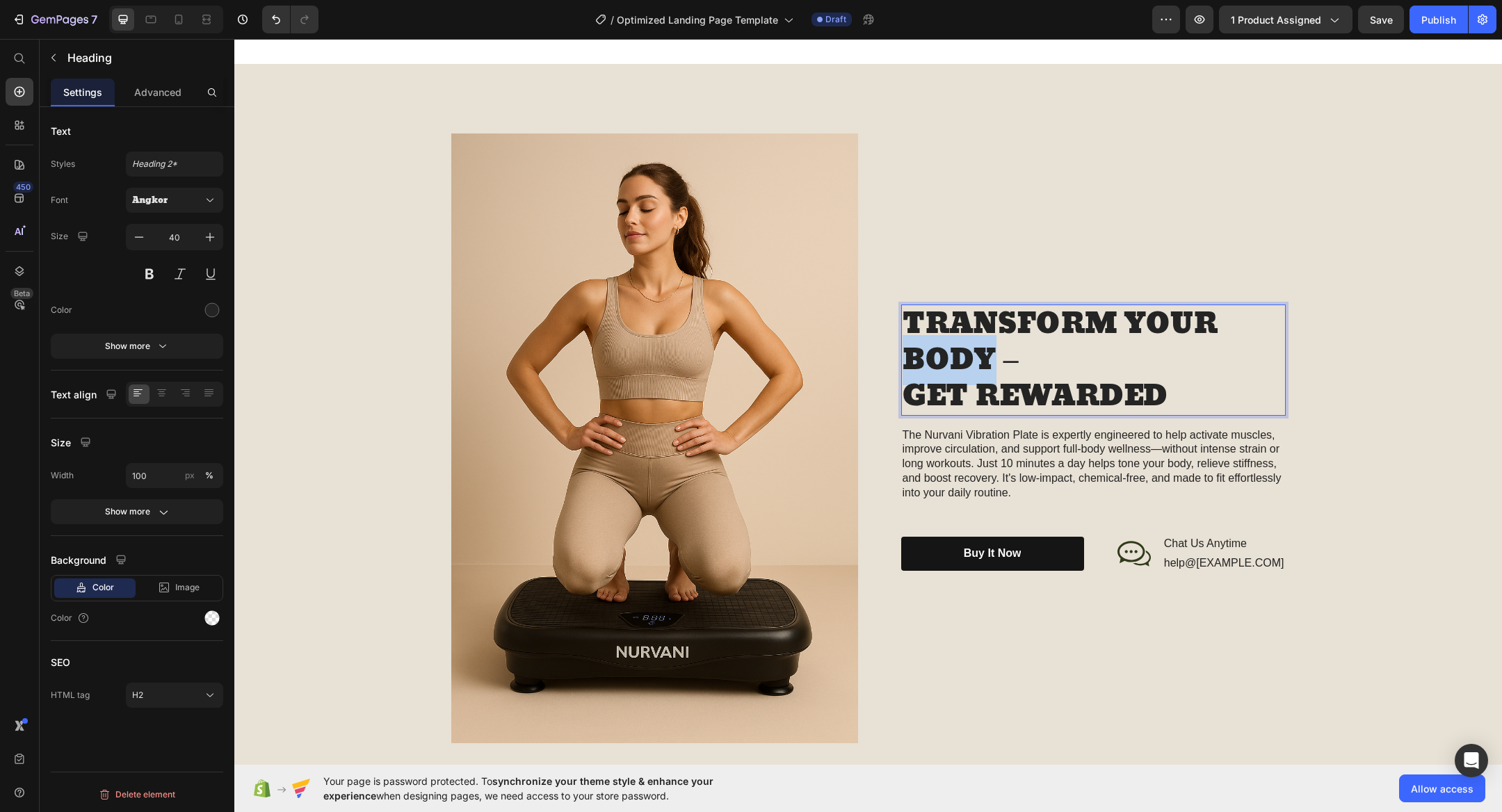 click on "TRANSFORM YOUR BODY –  GET REWARDED" at bounding box center (1093, 360) 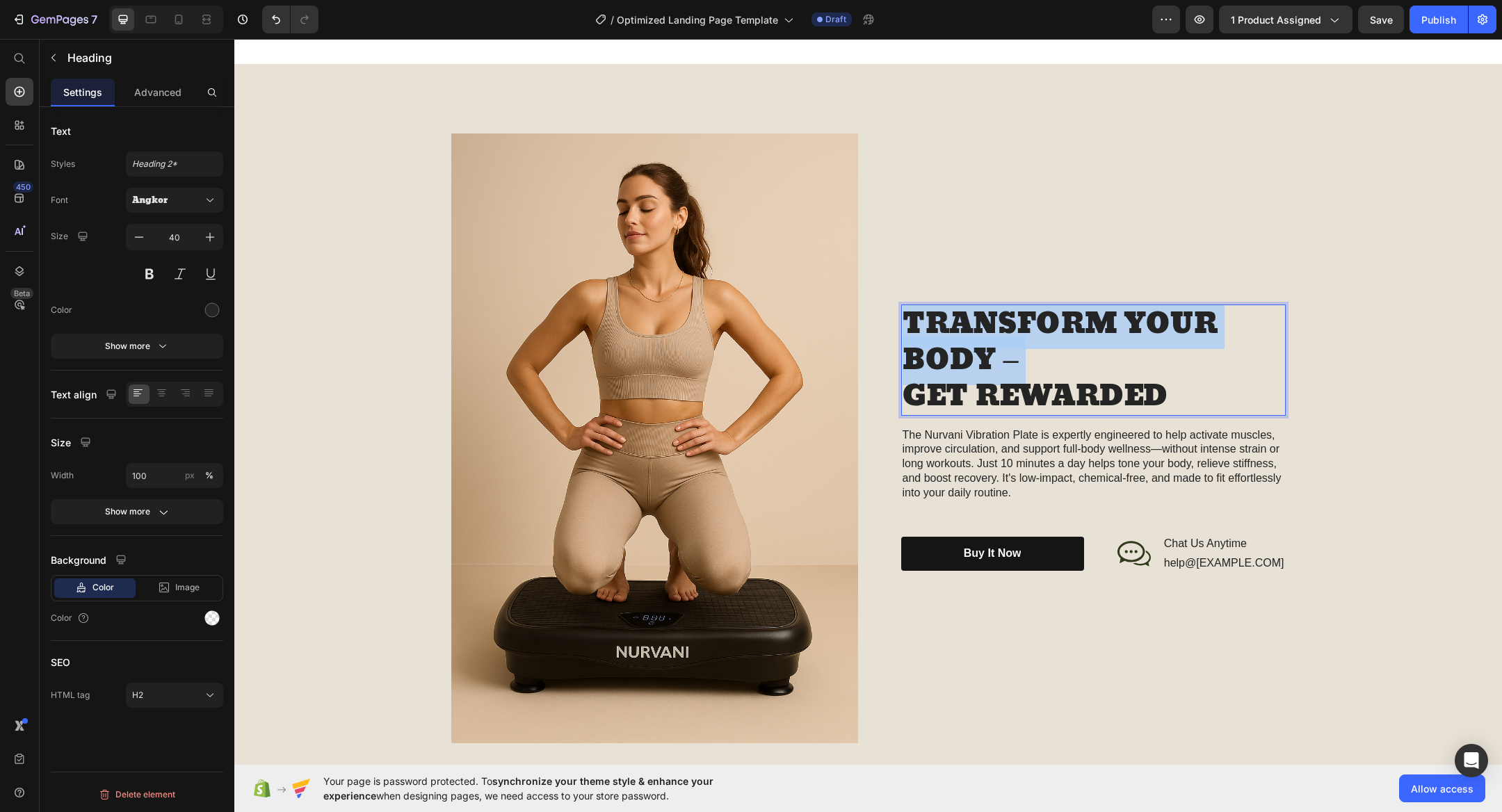 click on "TRANSFORM YOUR BODY –  GET REWARDED" at bounding box center [1093, 360] 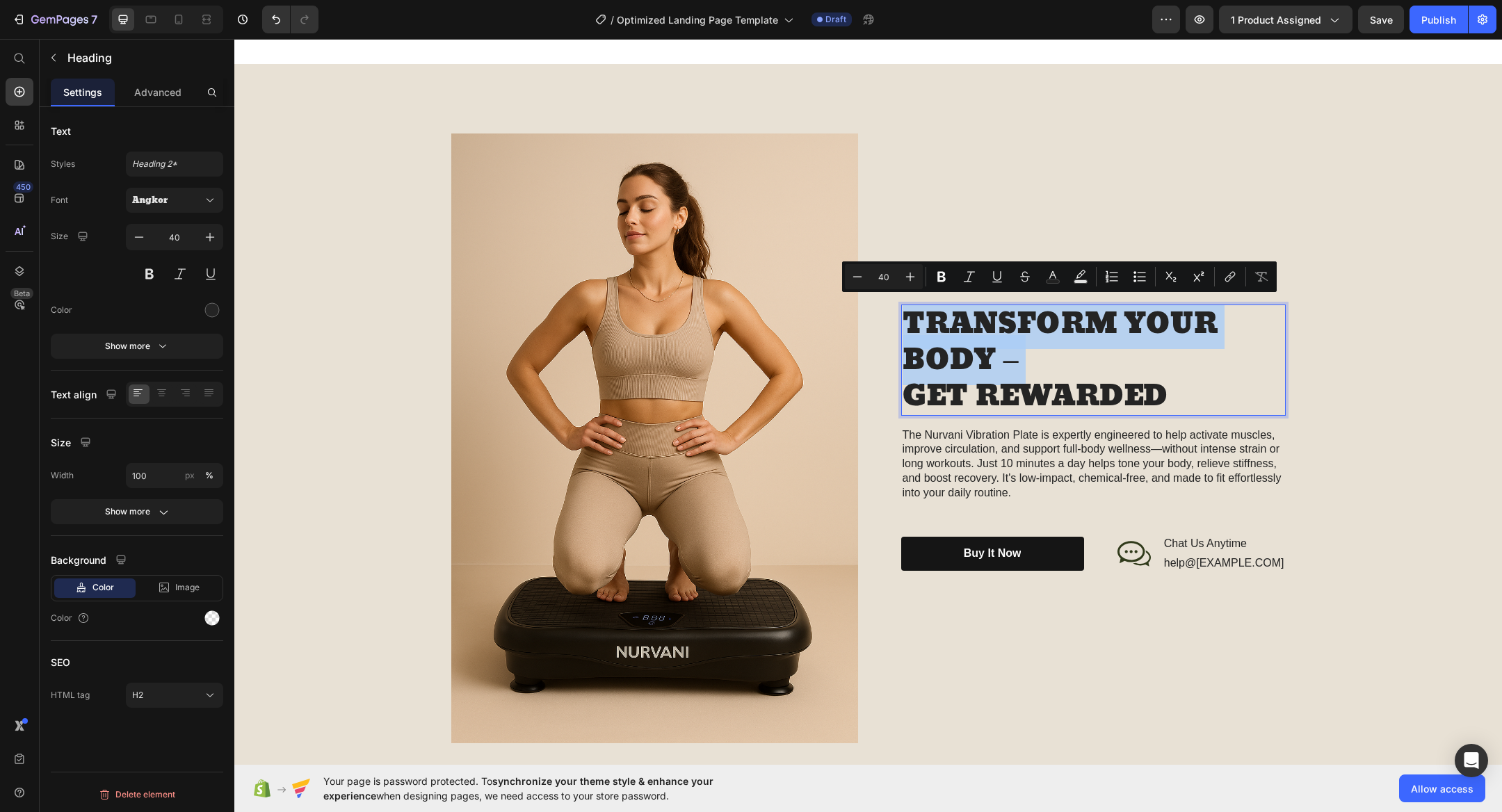 click at bounding box center [654, 439] 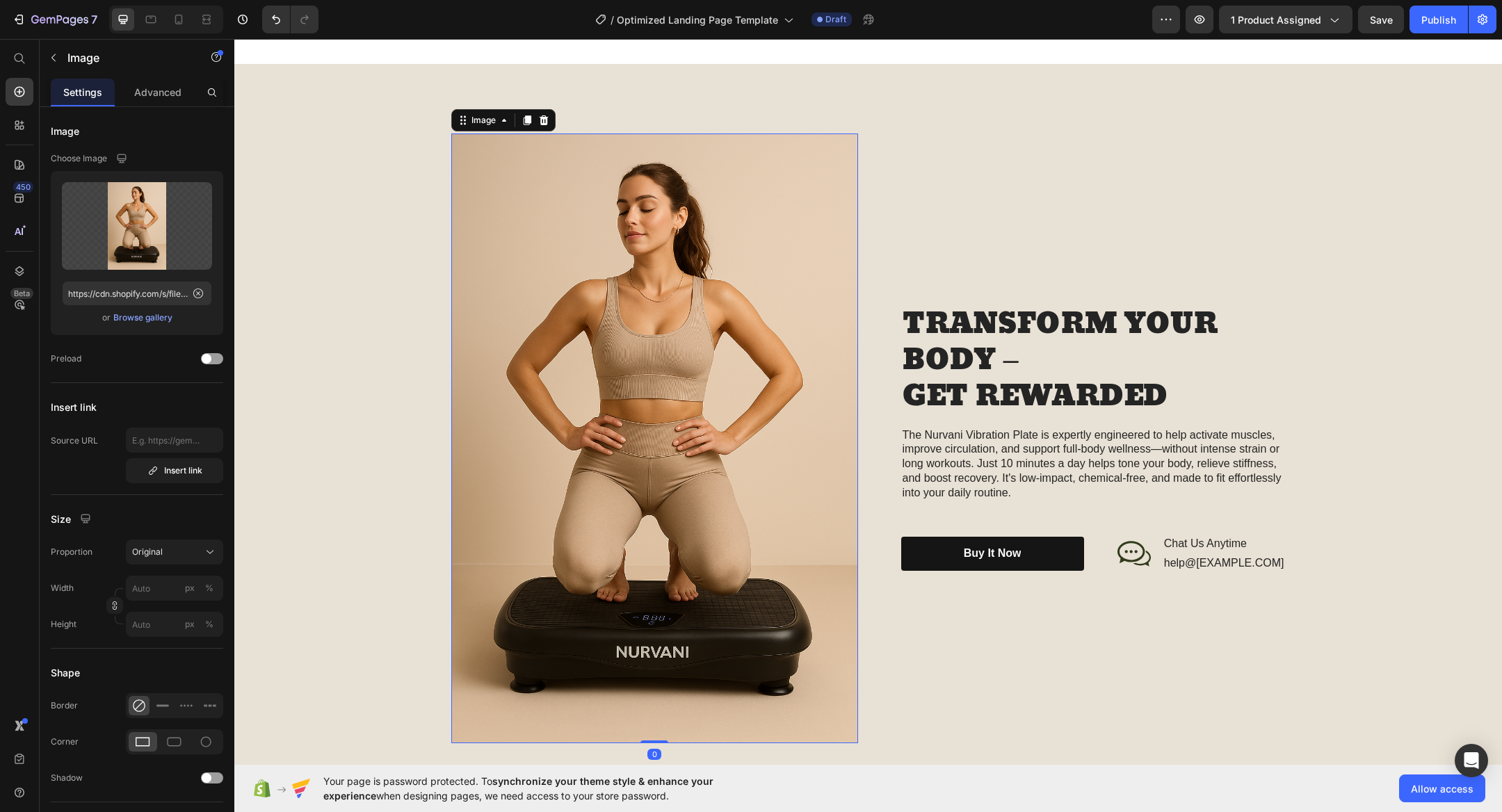 click at bounding box center (654, 439) 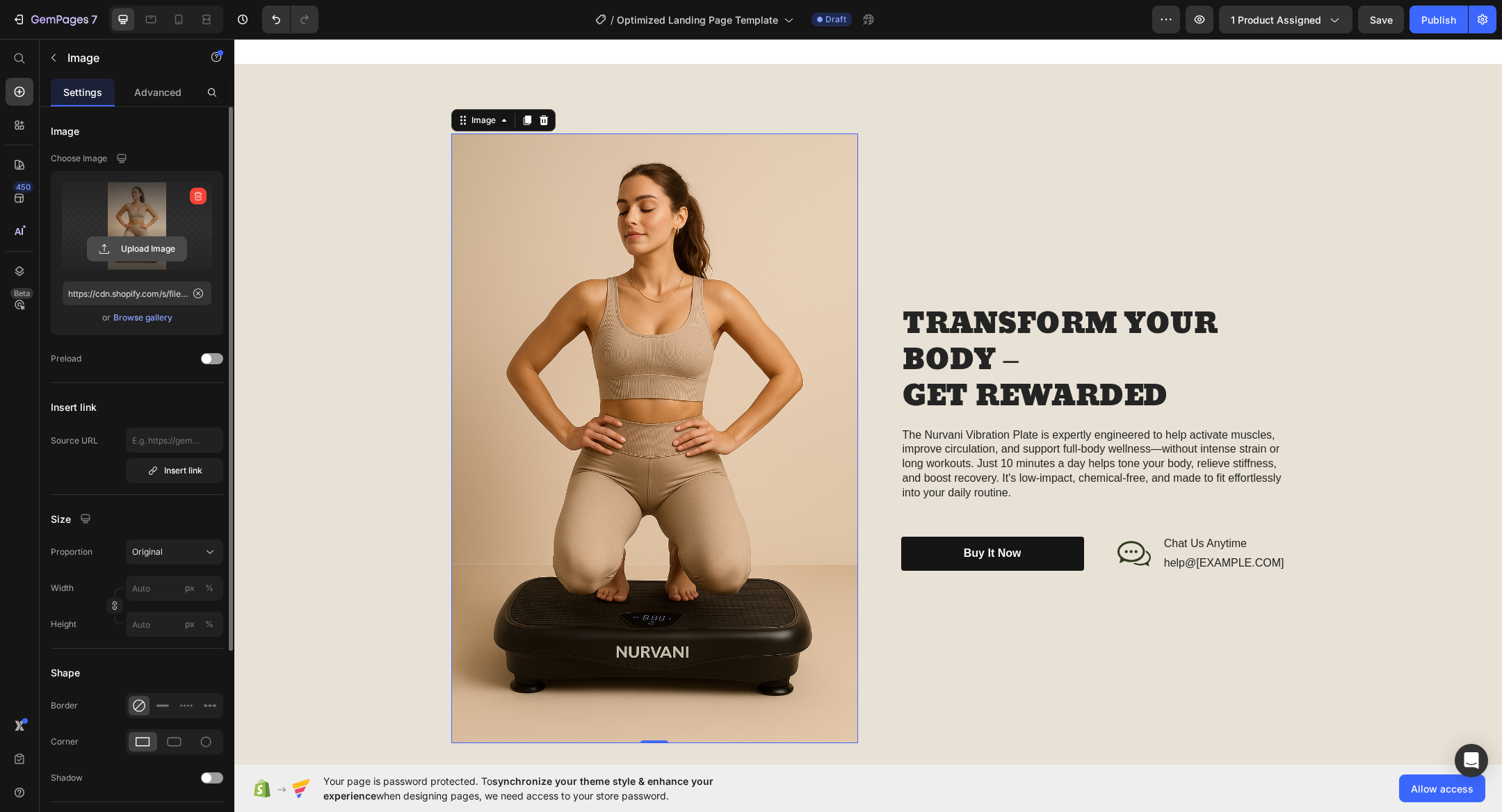 click 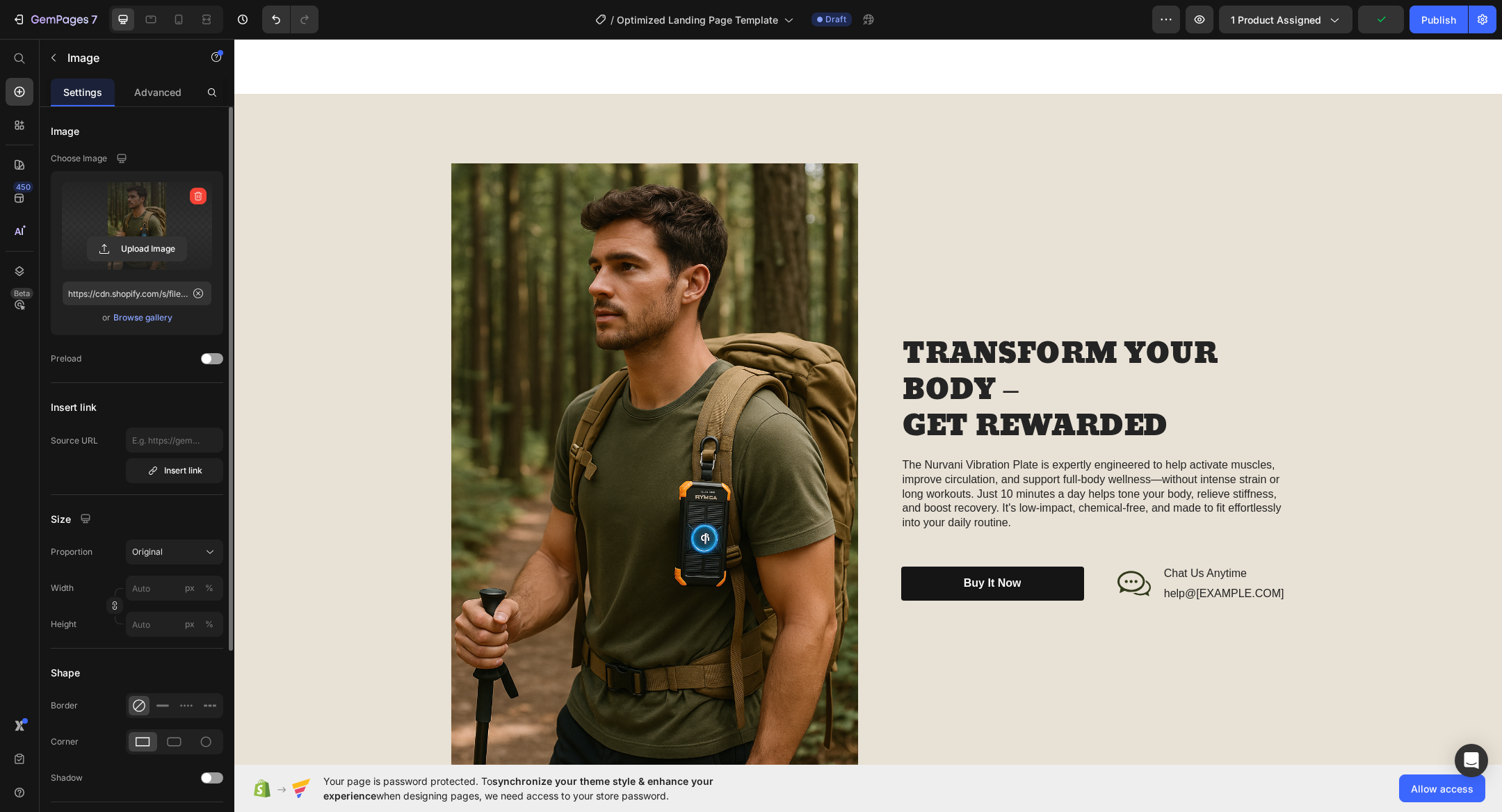 scroll, scrollTop: 1375, scrollLeft: 0, axis: vertical 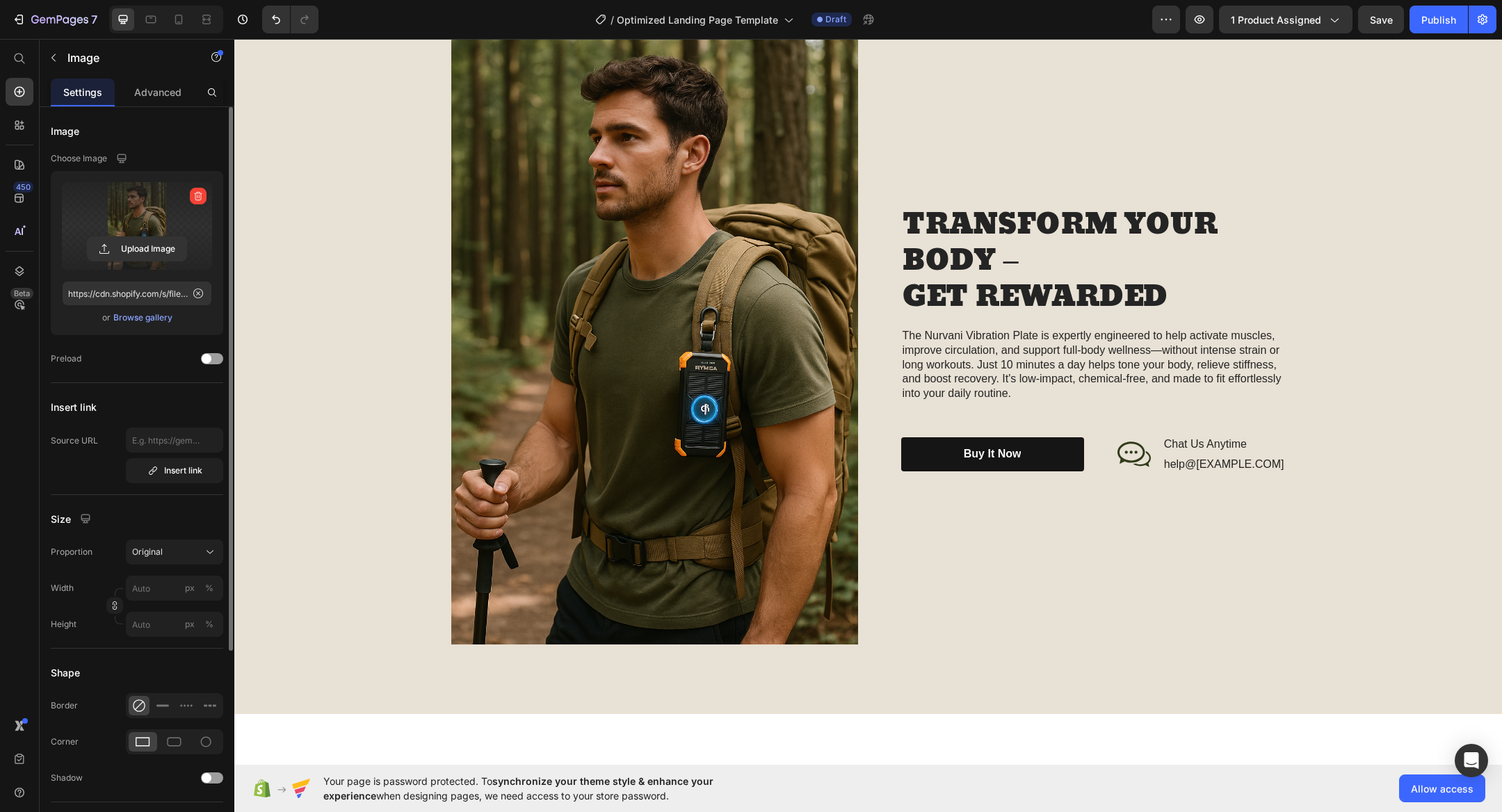 click at bounding box center (654, 339) 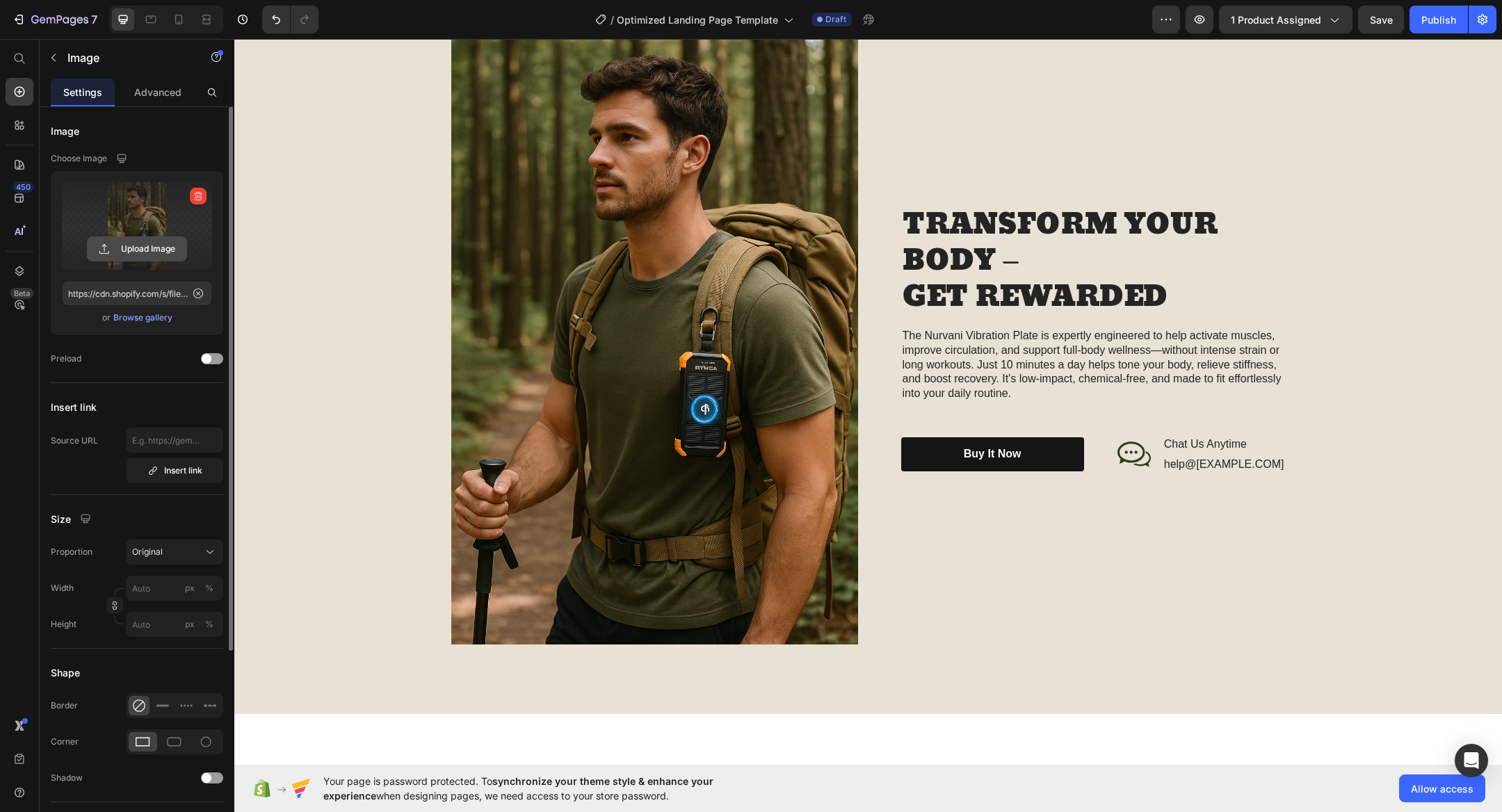 click 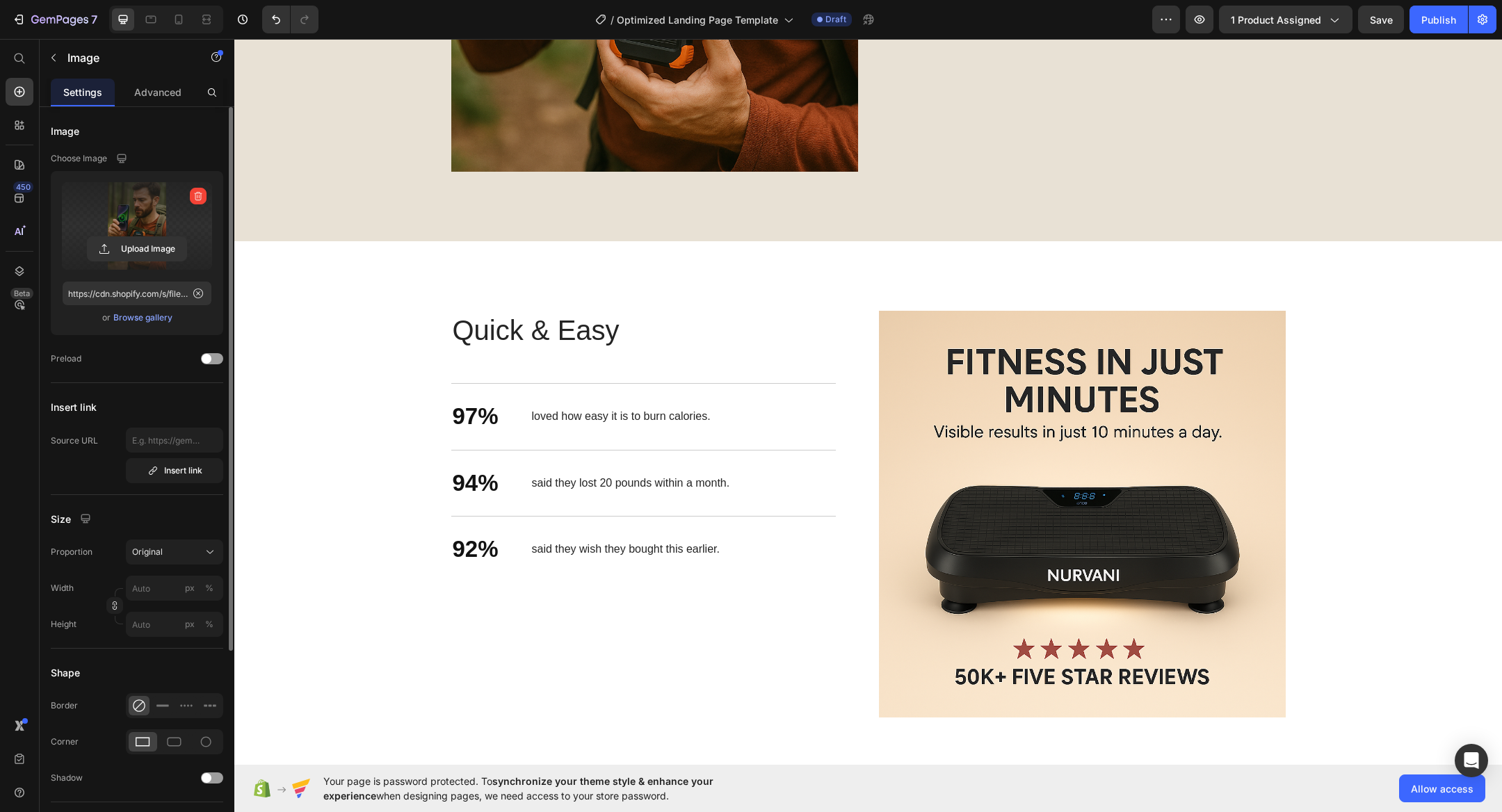 scroll, scrollTop: 1310, scrollLeft: 0, axis: vertical 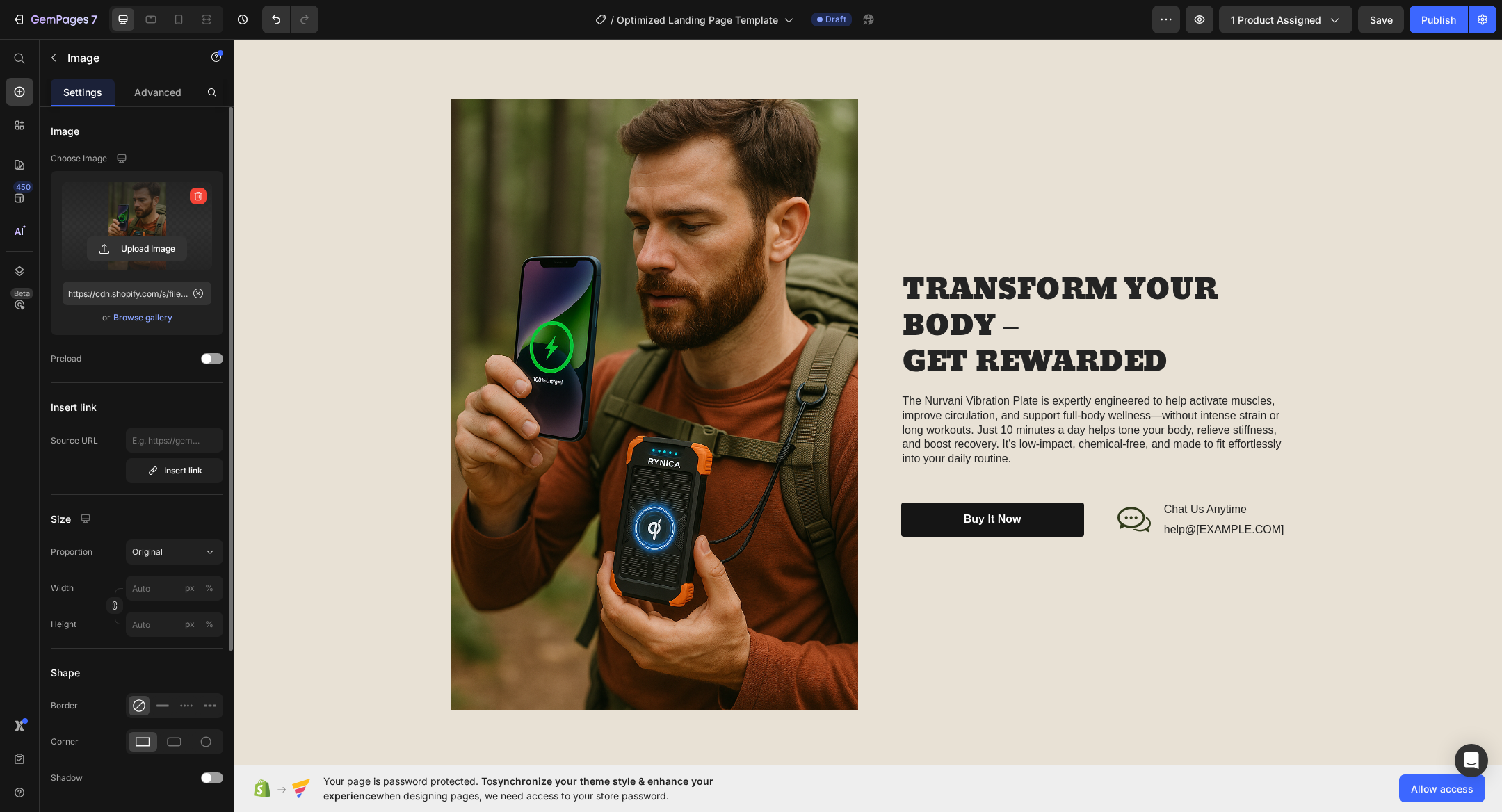 click at bounding box center (654, 405) 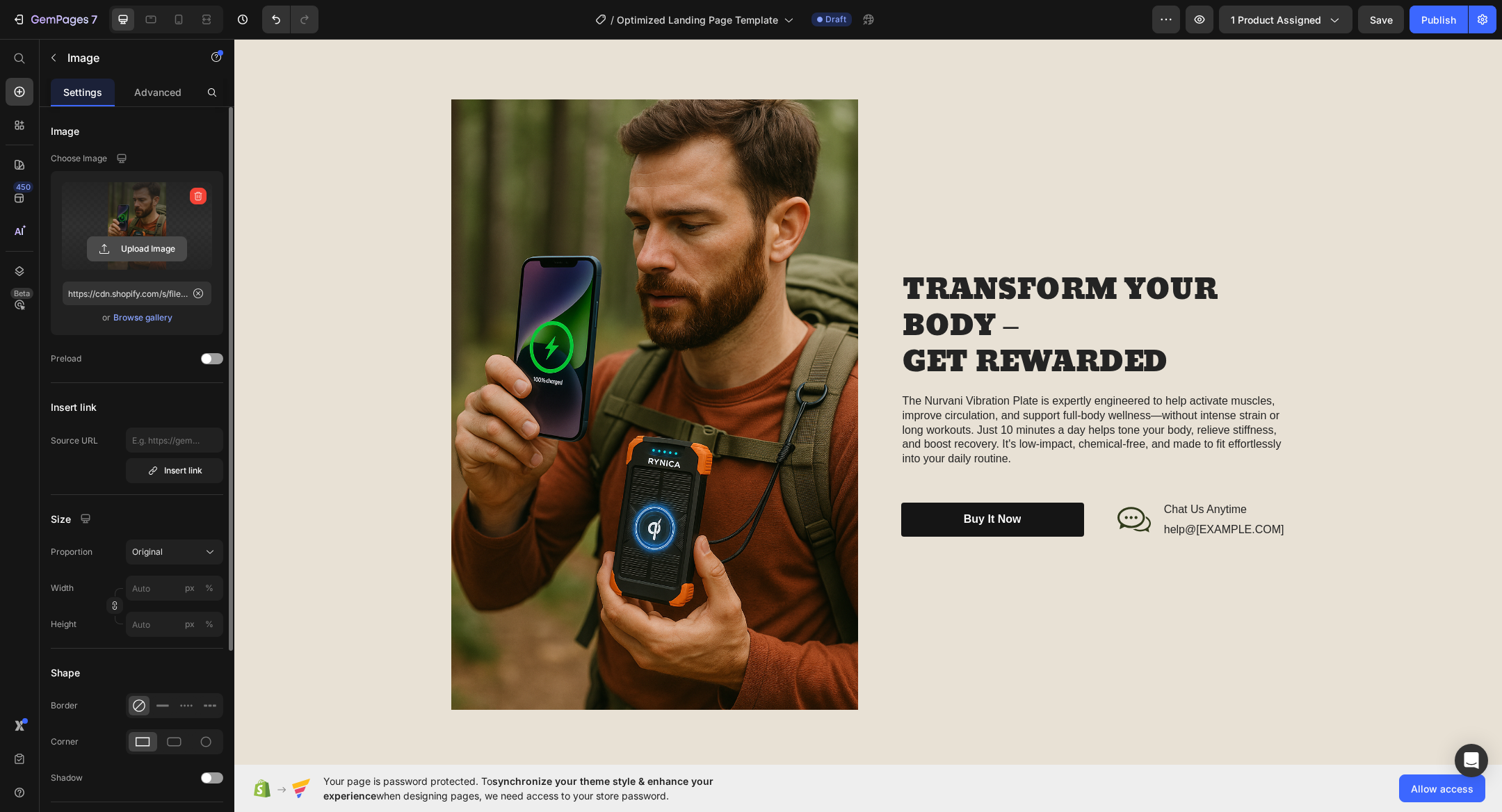 click 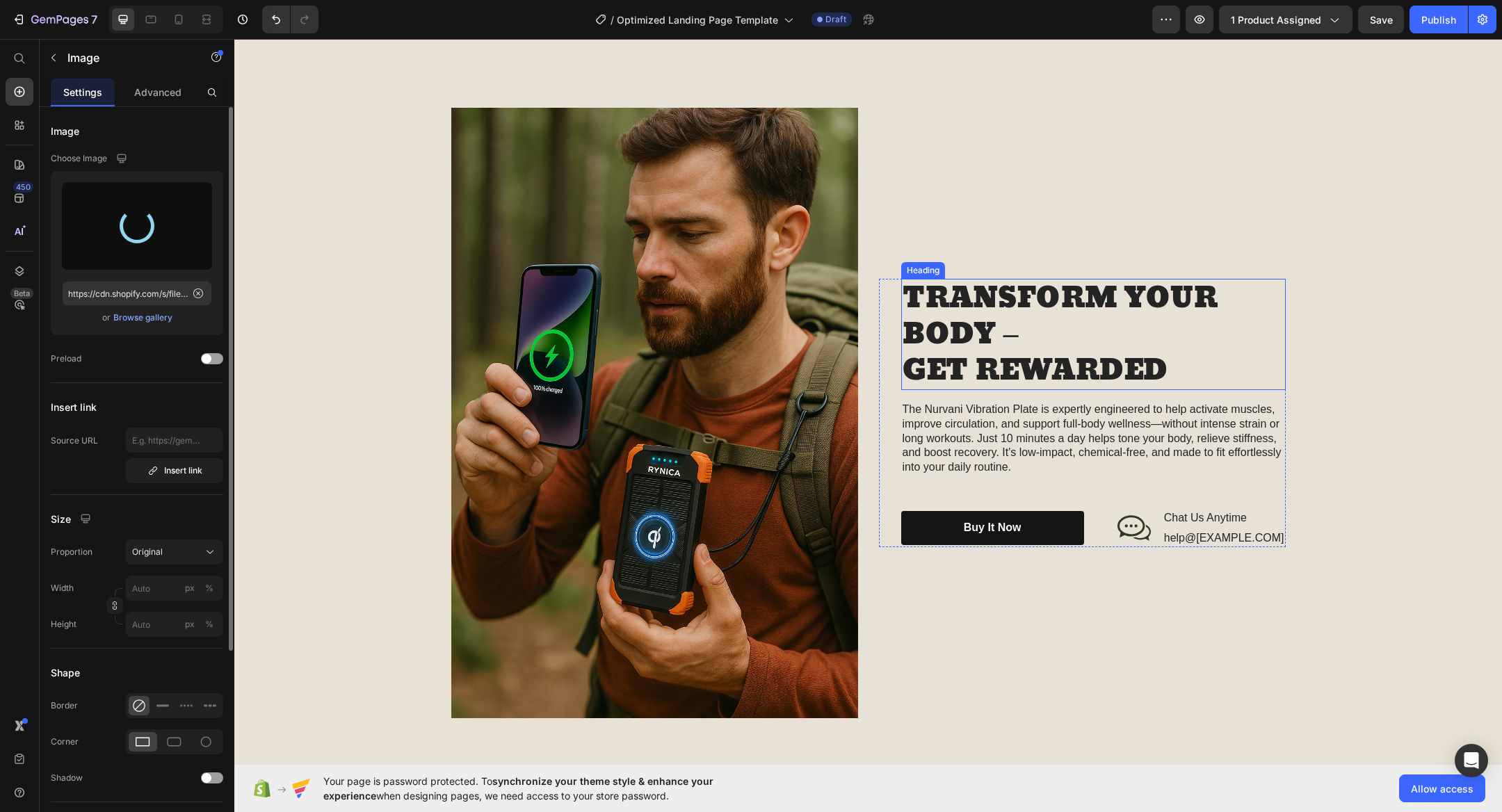 scroll, scrollTop: 1242, scrollLeft: 0, axis: vertical 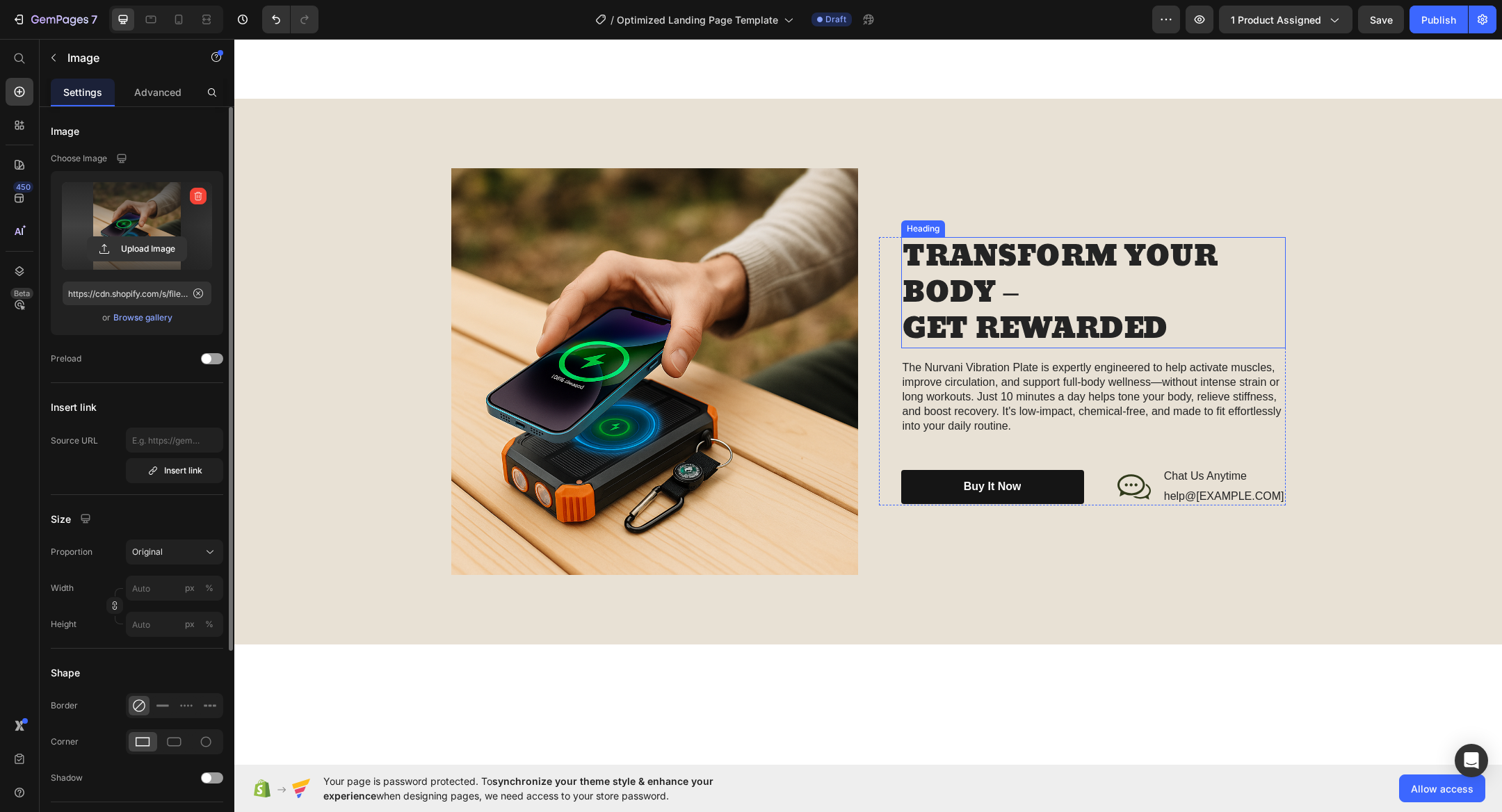 type on "https://cdn.shopify.com/s/files/1/0654/8314/5318/files/gempages_575245923068674591-5956cd07-af7d-44ff-bfce-4663df1c53a3.png" 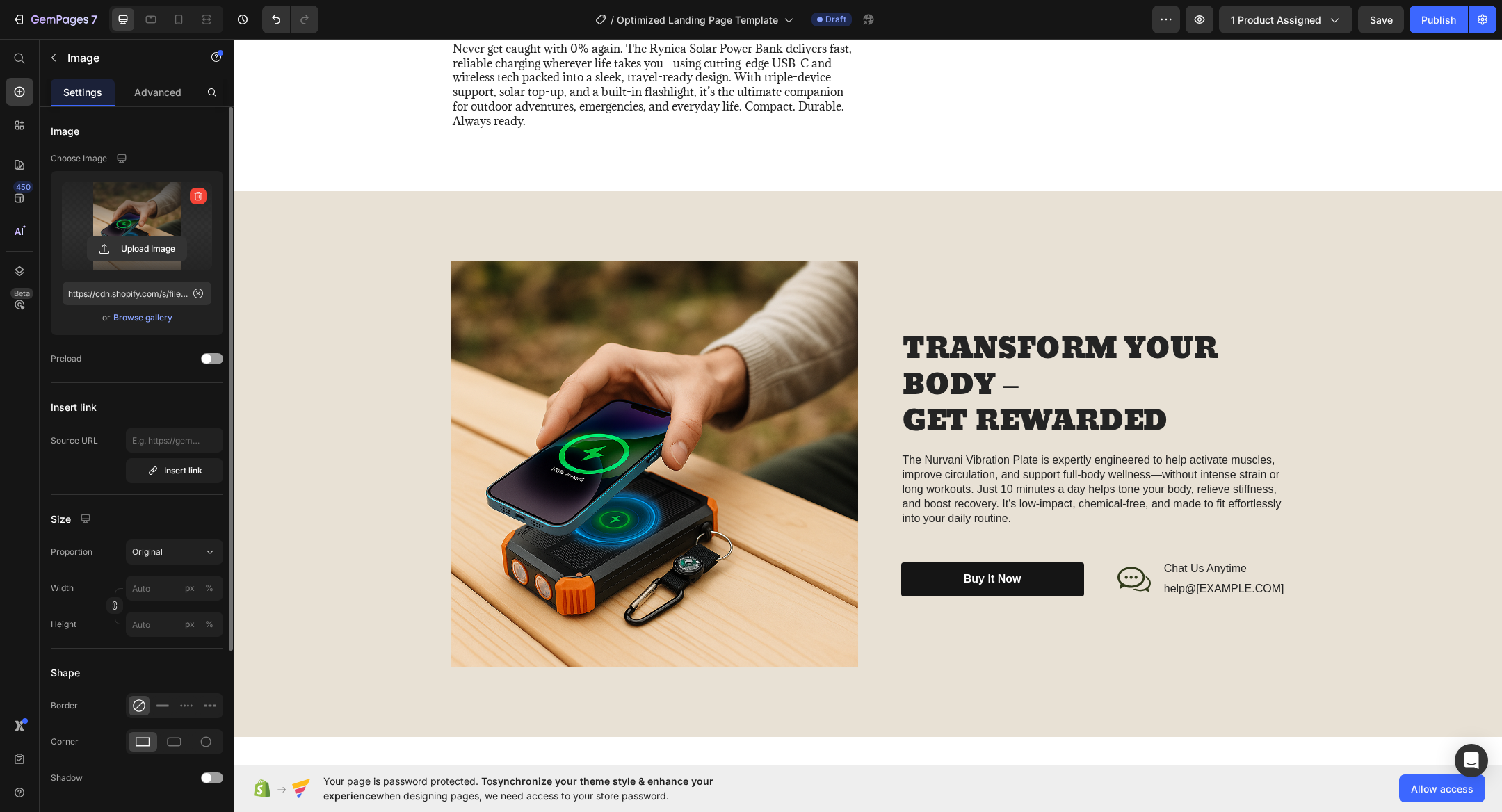 scroll, scrollTop: 1162, scrollLeft: 0, axis: vertical 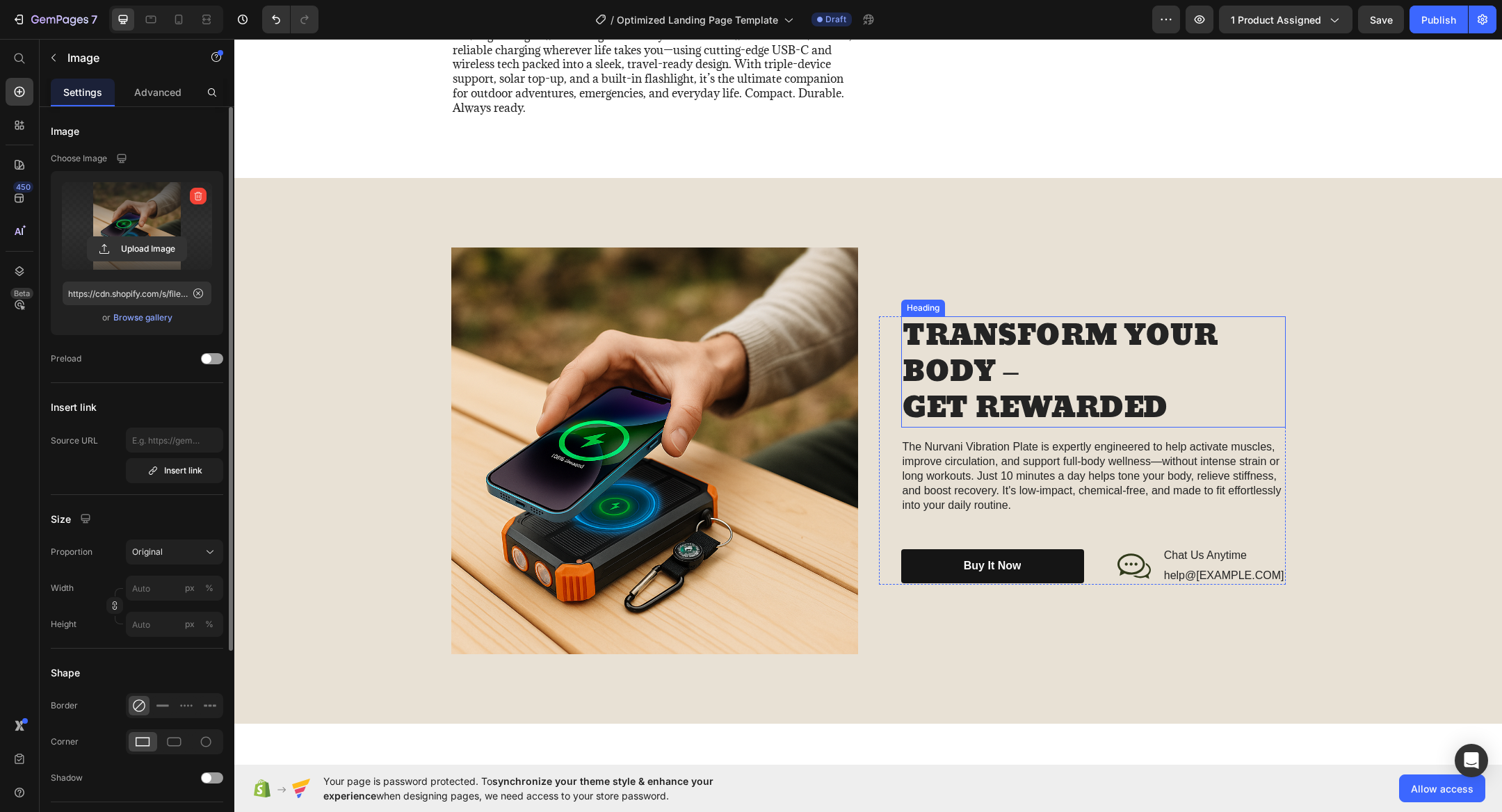 click on "TRANSFORM YOUR BODY –  GET REWARDED" at bounding box center [1093, 372] 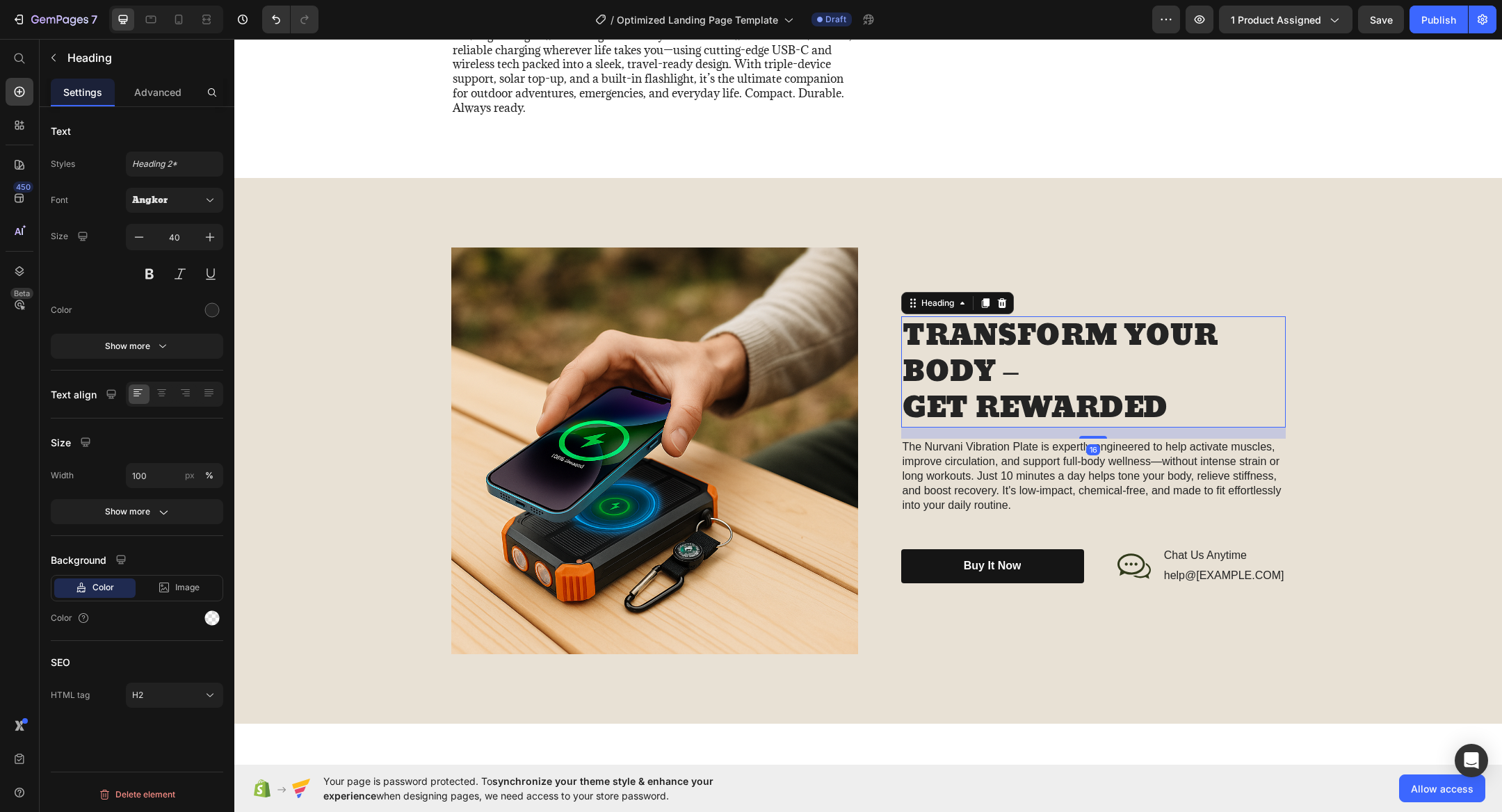 click on "TRANSFORM YOUR BODY –  GET REWARDED" at bounding box center [1093, 372] 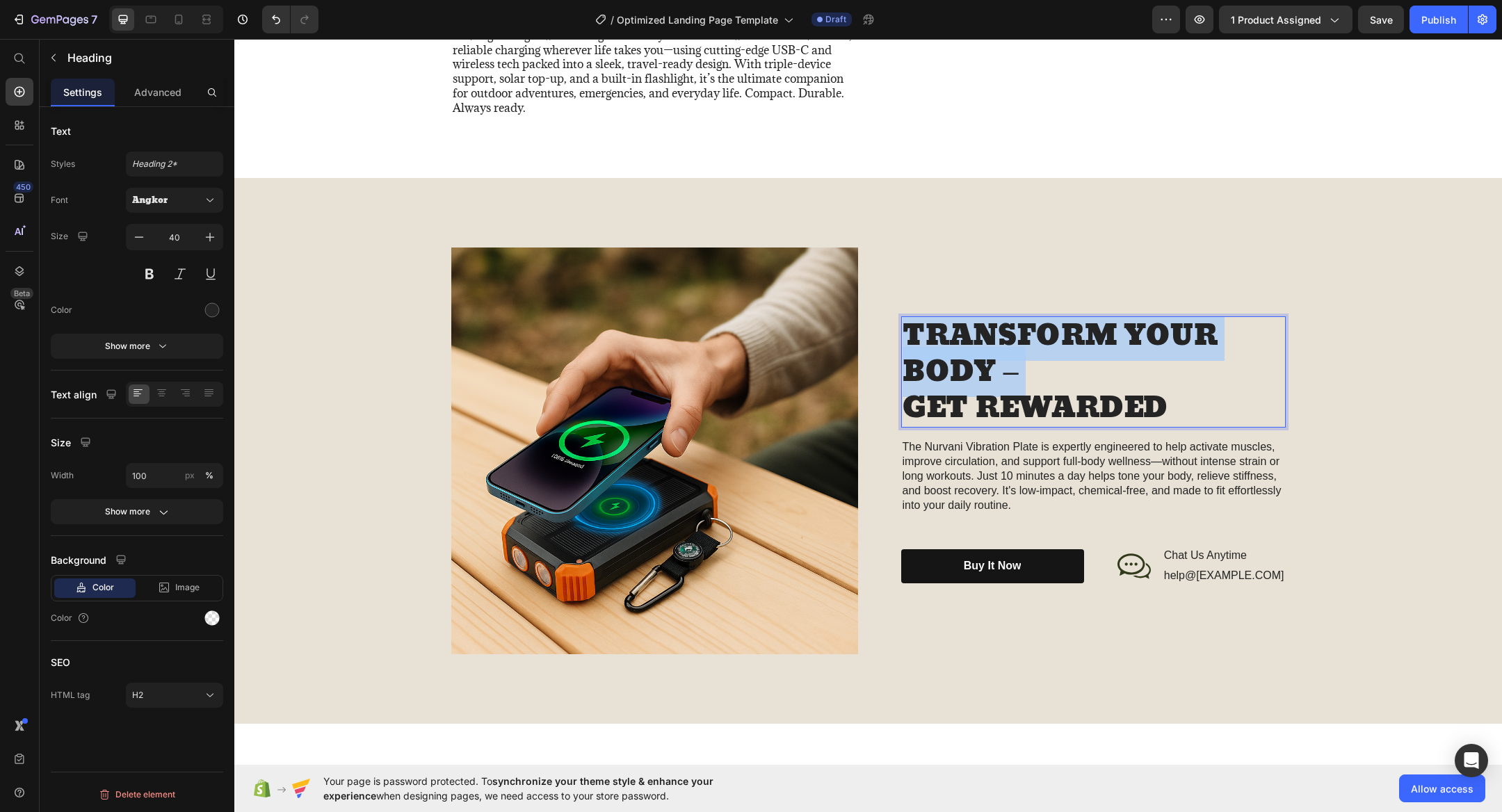 click on "TRANSFORM YOUR BODY –  GET REWARDED" at bounding box center (1093, 372) 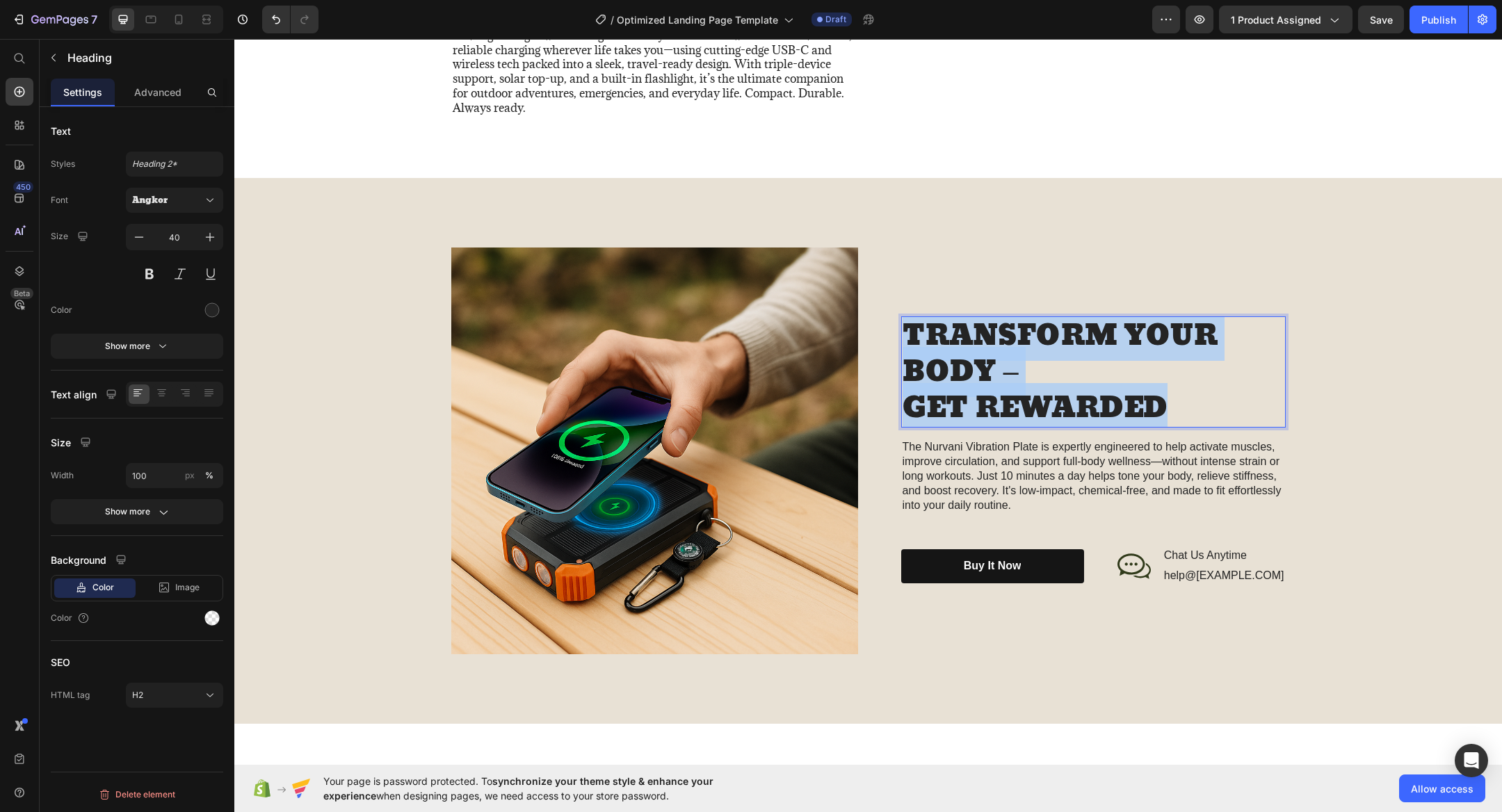 copy on "TRANSFORM YOUR BODY –  GET REWARDED" 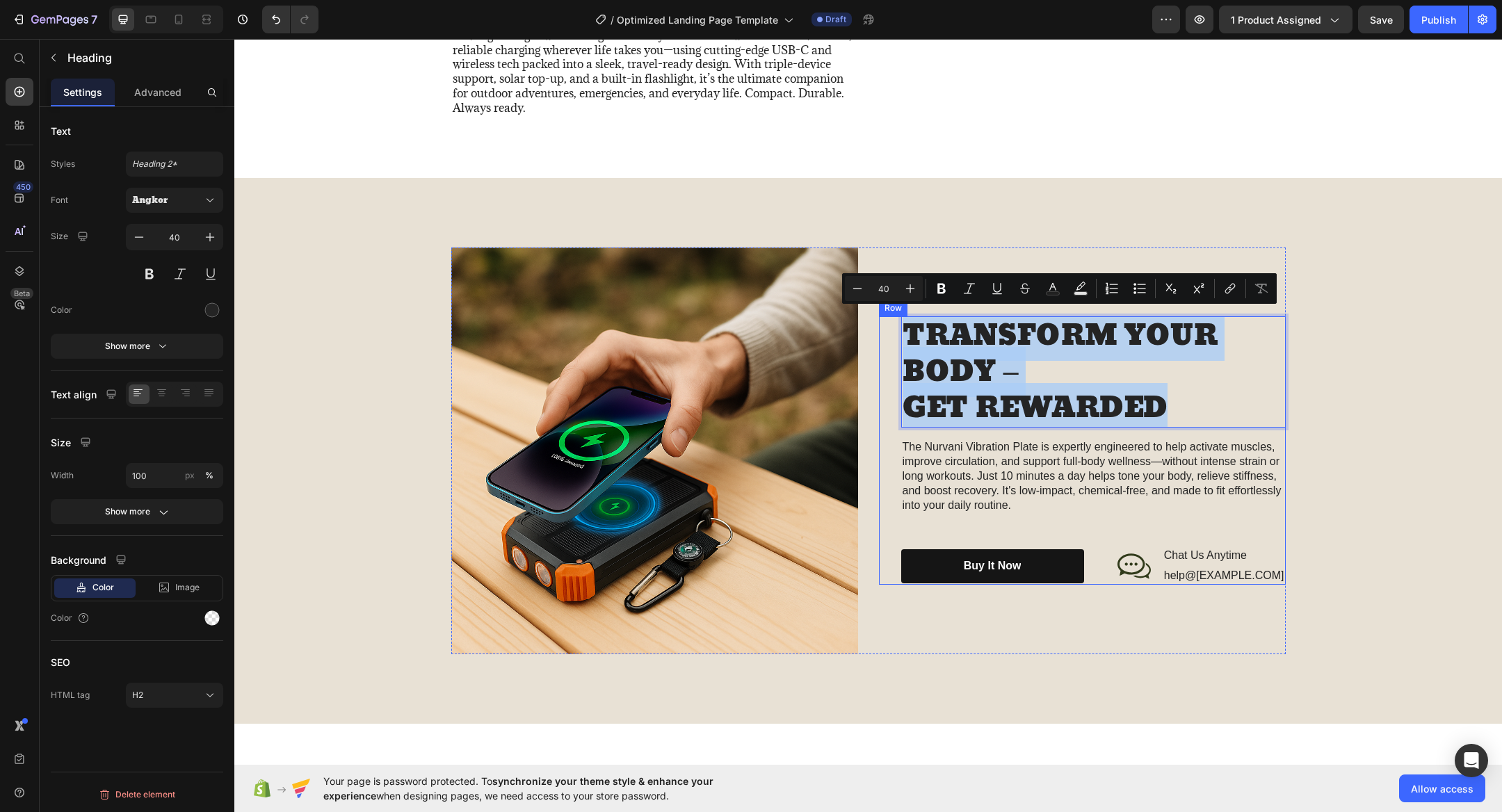 drag, startPoint x: 930, startPoint y: 493, endPoint x: 964, endPoint y: 471, distance: 40.496913 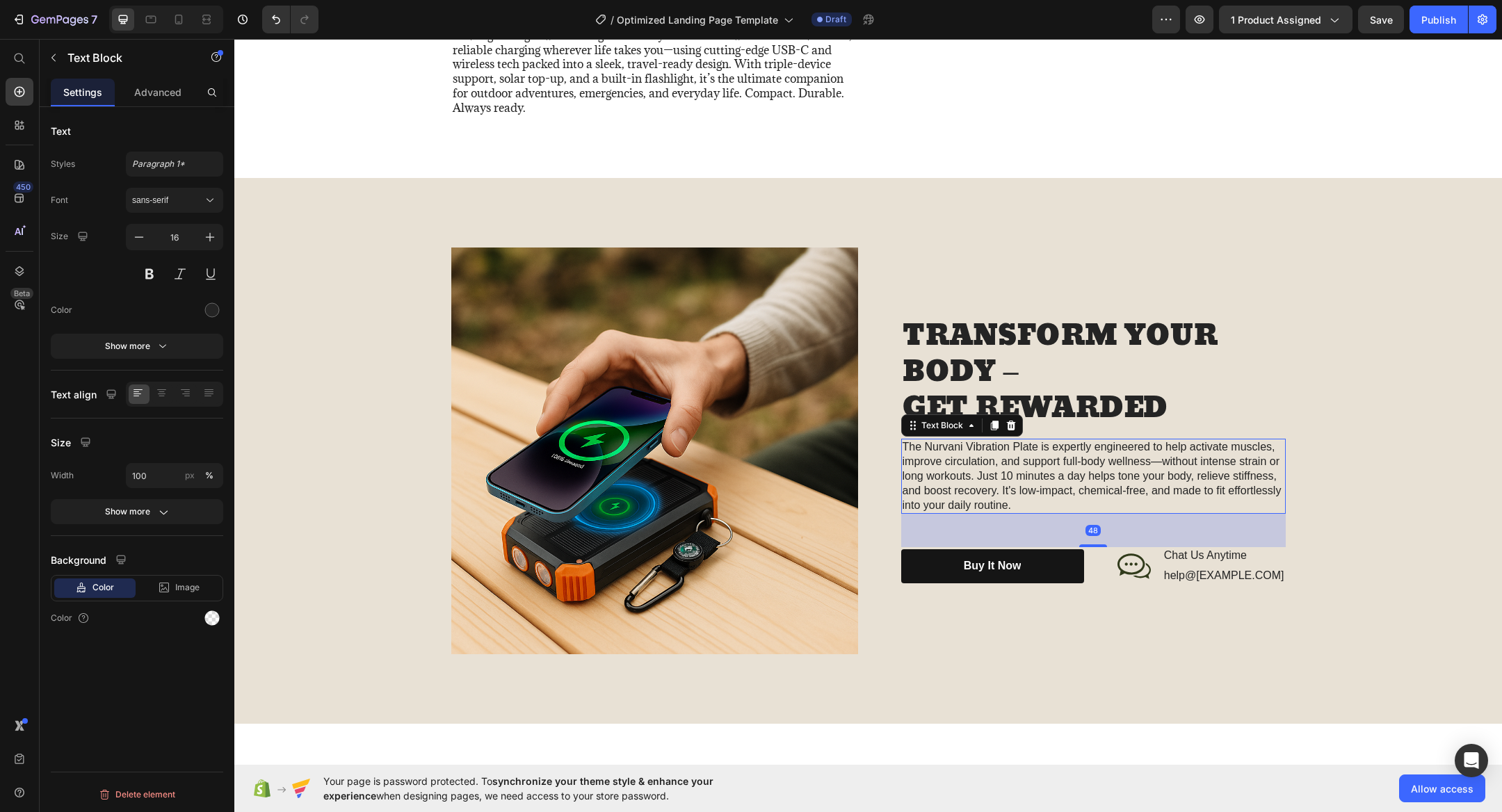 click on "The Nurvani Vibration Plate is expertly engineered to help activate muscles, improve circulation, and support full-body wellness—without intense strain or long workouts. Just 10 minutes a day helps tone your body, relieve stiffness, and boost recovery. It's low-impact, chemical-free, and made to fit effortlessly into your daily routine." at bounding box center [1093, 476] 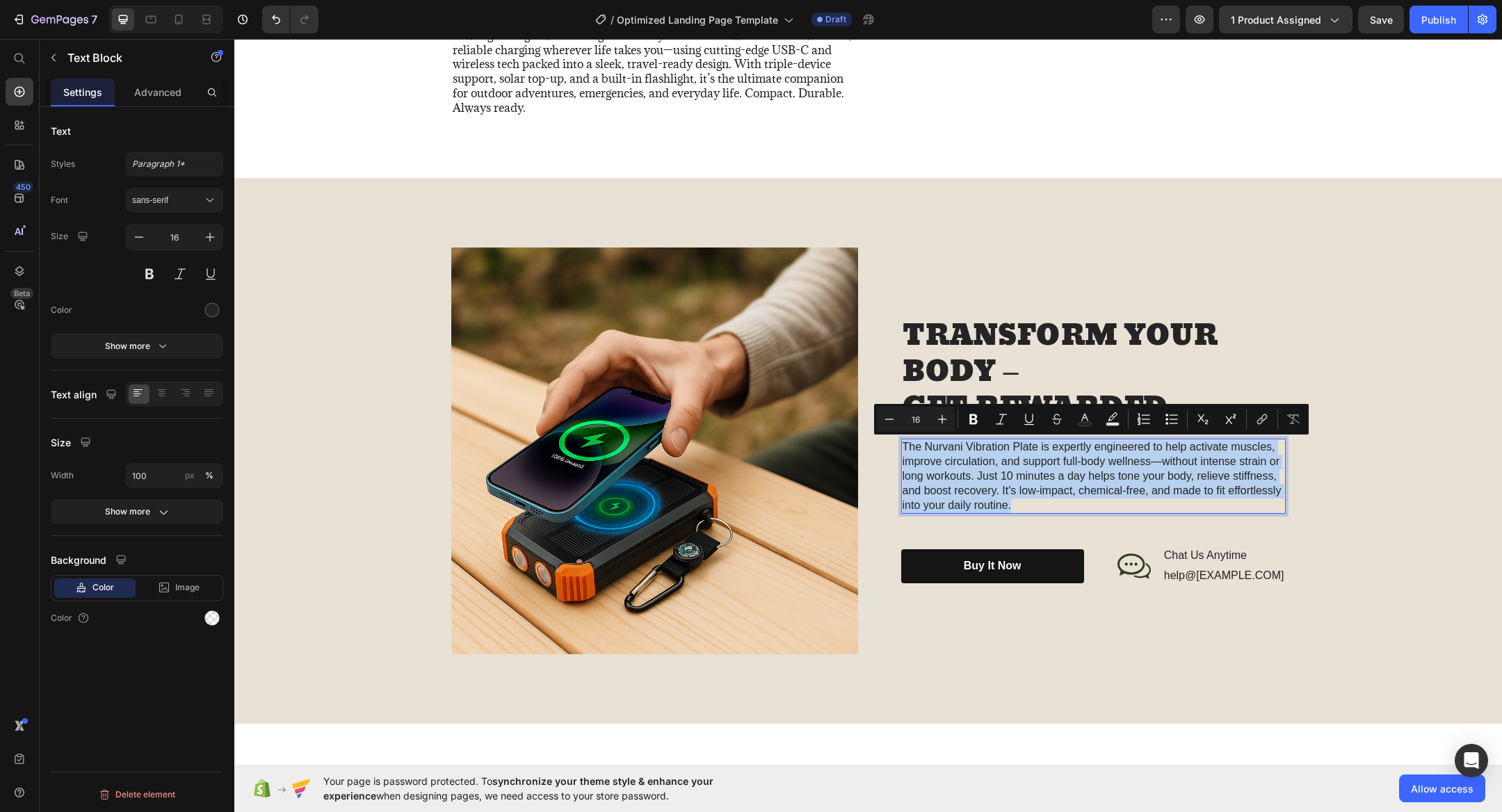 copy on "The Nurvani Vibration Plate is expertly engineered to help activate muscles, improve circulation, and support full-body wellness—without intense strain or long workouts. Just 10 minutes a day helps tone your body, relieve stiffness, and boost recovery. It's low-impact, chemical-free, and made to fit effortlessly into your daily routine." 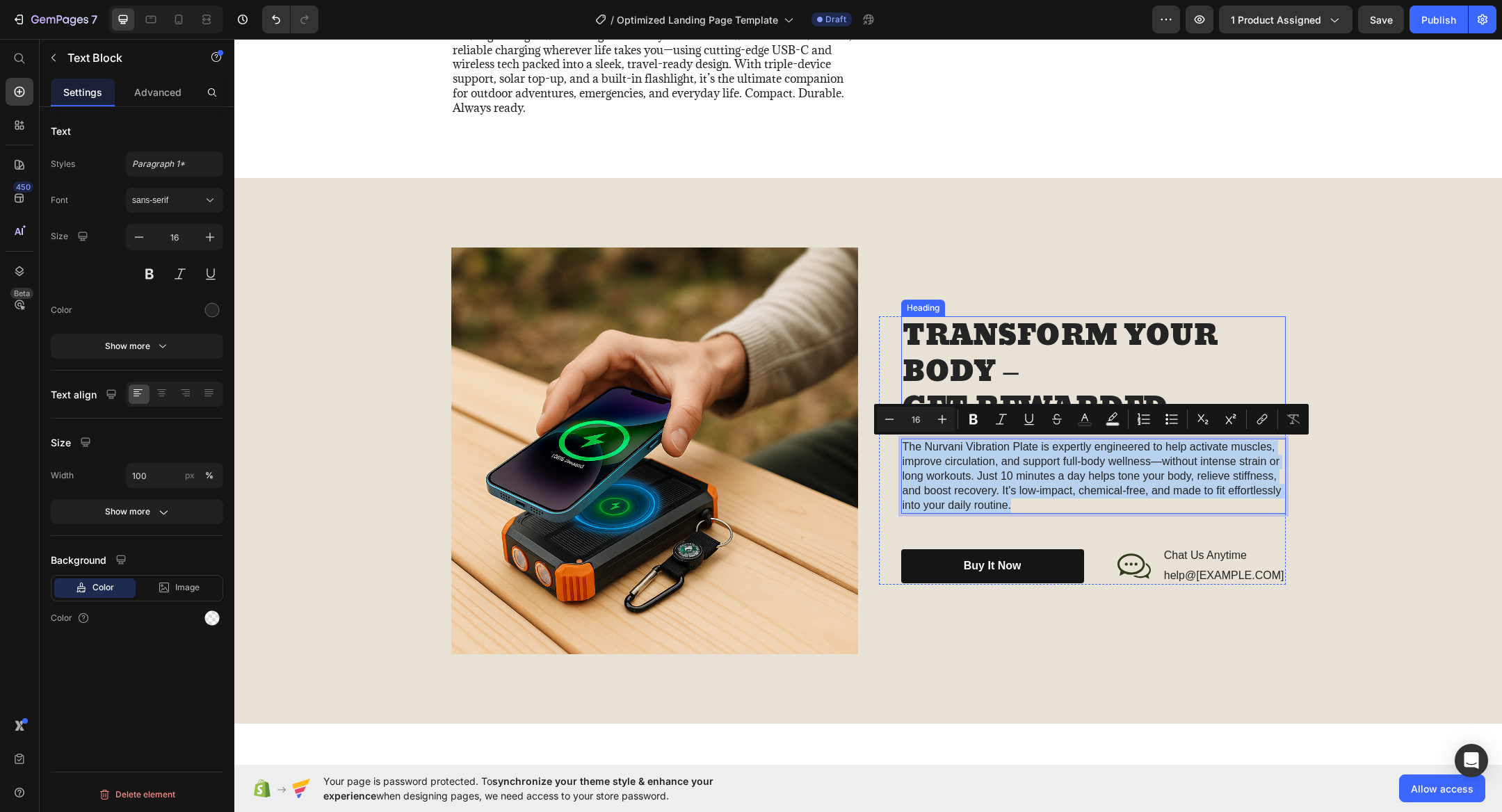 click on "TRANSFORM YOUR BODY –  GET REWARDED" at bounding box center [1093, 372] 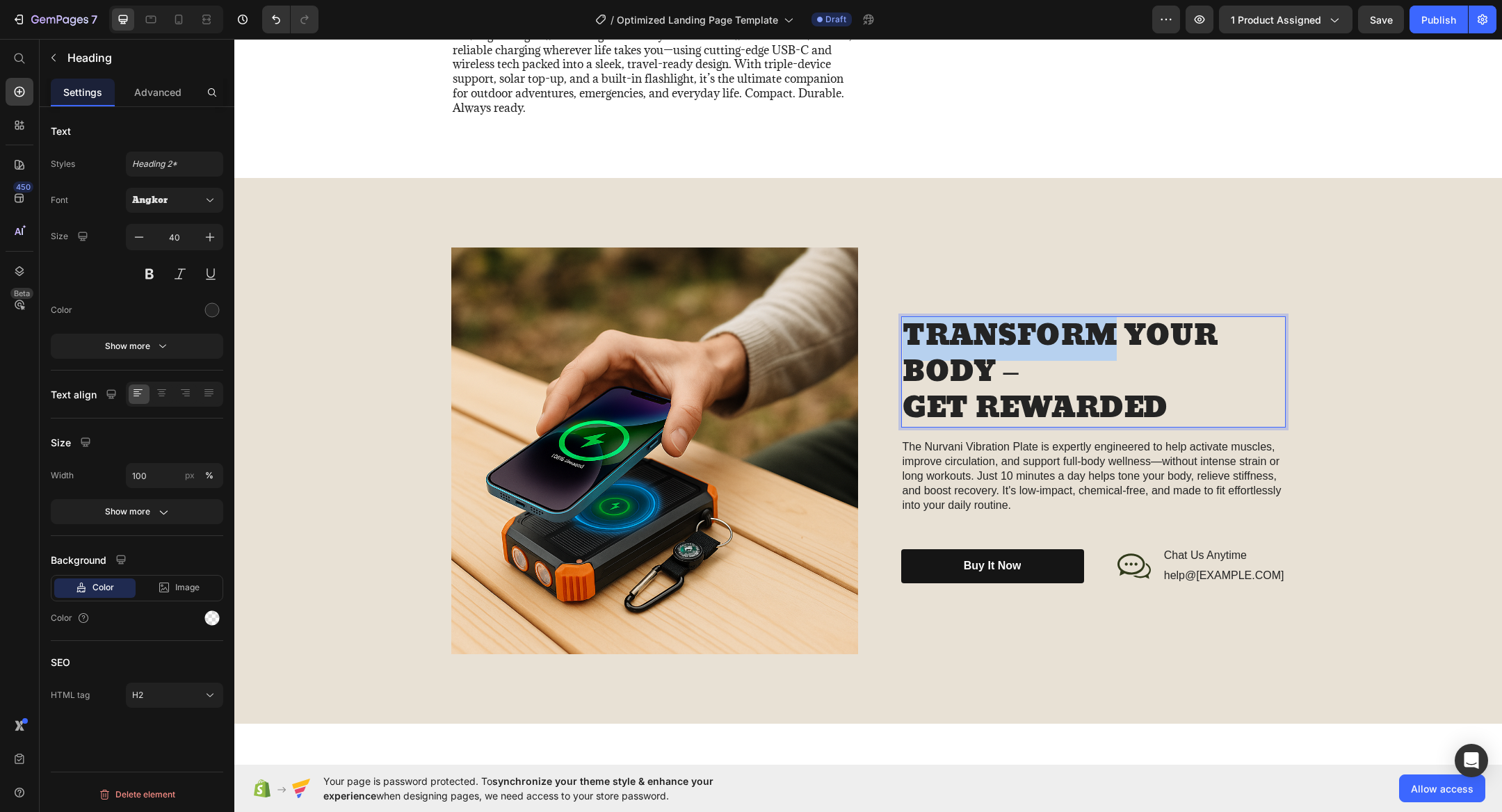 click on "TRANSFORM YOUR BODY –  GET REWARDED" at bounding box center (1093, 372) 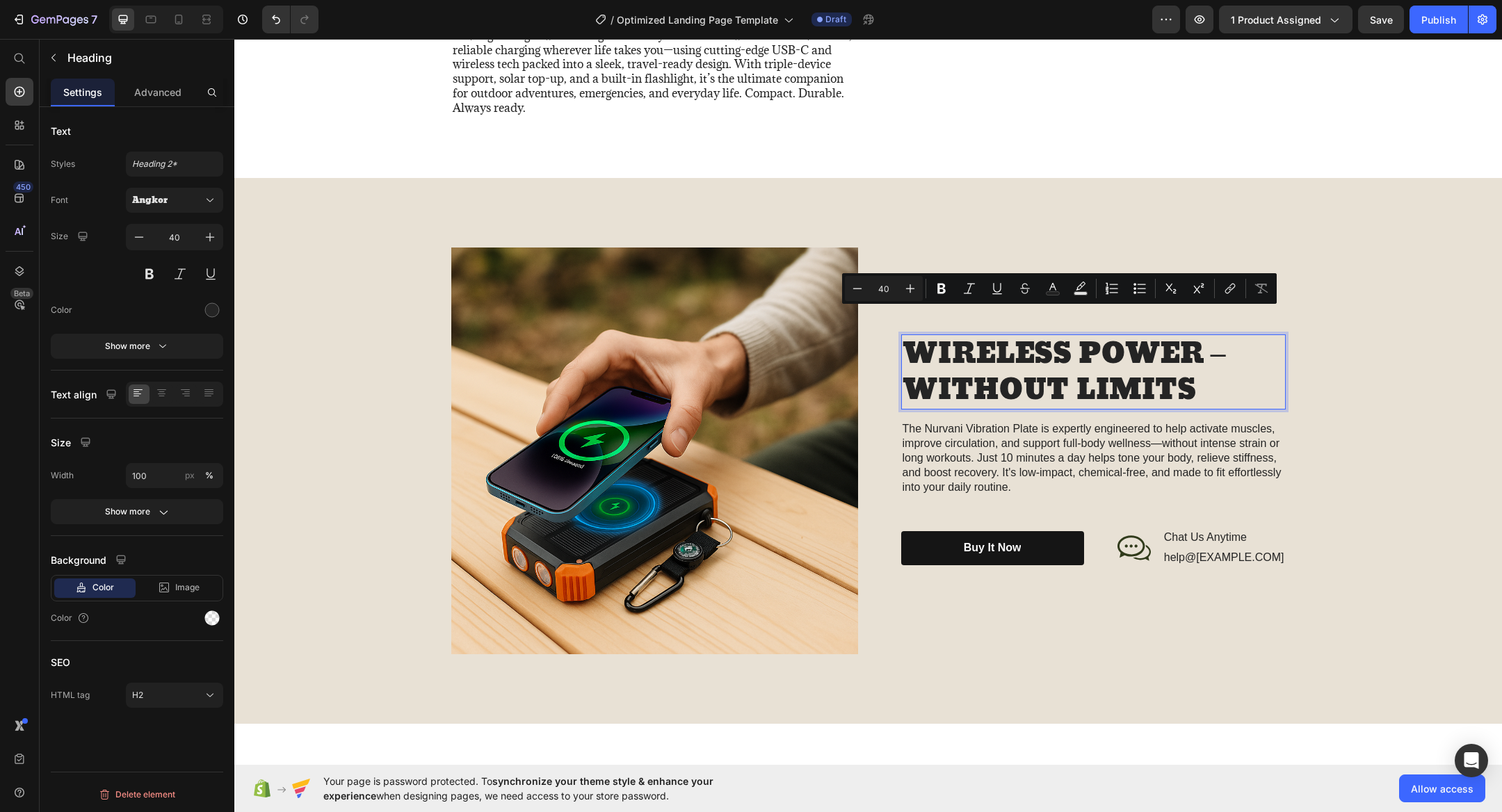 scroll, scrollTop: 1180, scrollLeft: 0, axis: vertical 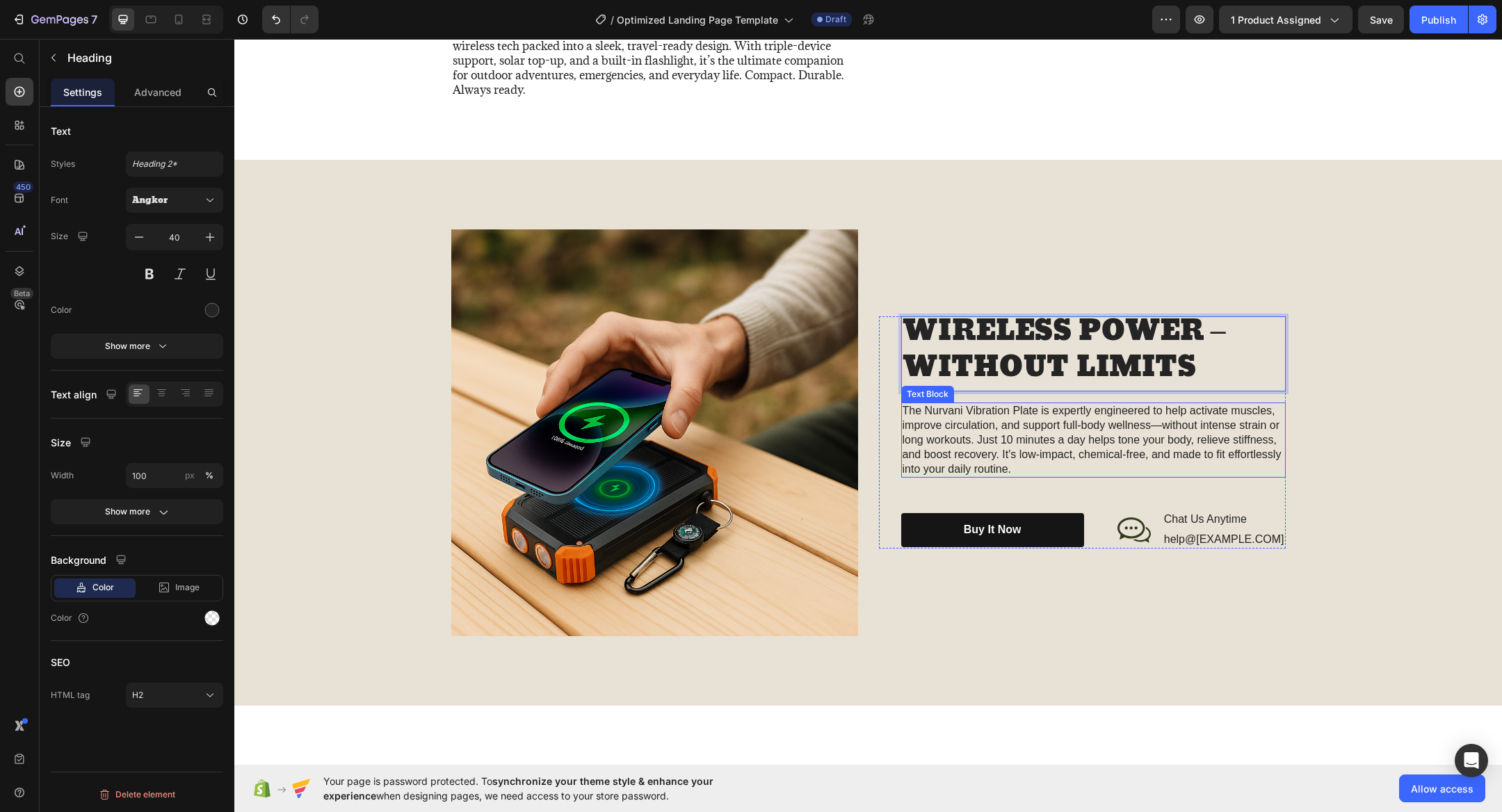 click on "The Nurvani Vibration Plate is expertly engineered to help activate muscles, improve circulation, and support full-body wellness—without intense strain or long workouts. Just 10 minutes a day helps tone your body, relieve stiffness, and boost recovery. It's low-impact, chemical-free, and made to fit effortlessly into your daily routine." at bounding box center (1093, 440) 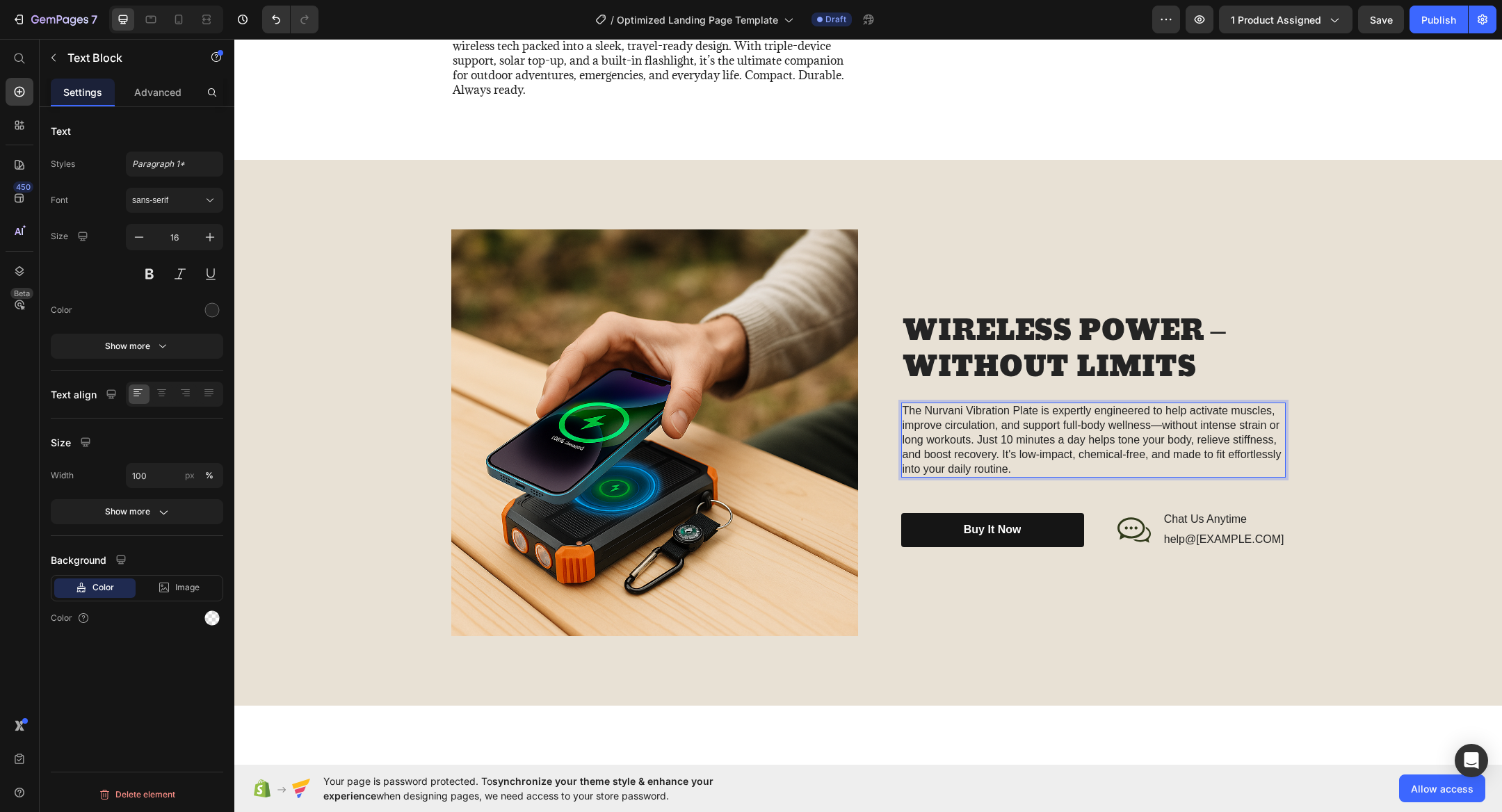 click on "The Nurvani Vibration Plate is expertly engineered to help activate muscles, improve circulation, and support full-body wellness—without intense strain or long workouts. Just 10 minutes a day helps tone your body, relieve stiffness, and boost recovery. It's low-impact, chemical-free, and made to fit effortlessly into your daily routine." at bounding box center [1093, 440] 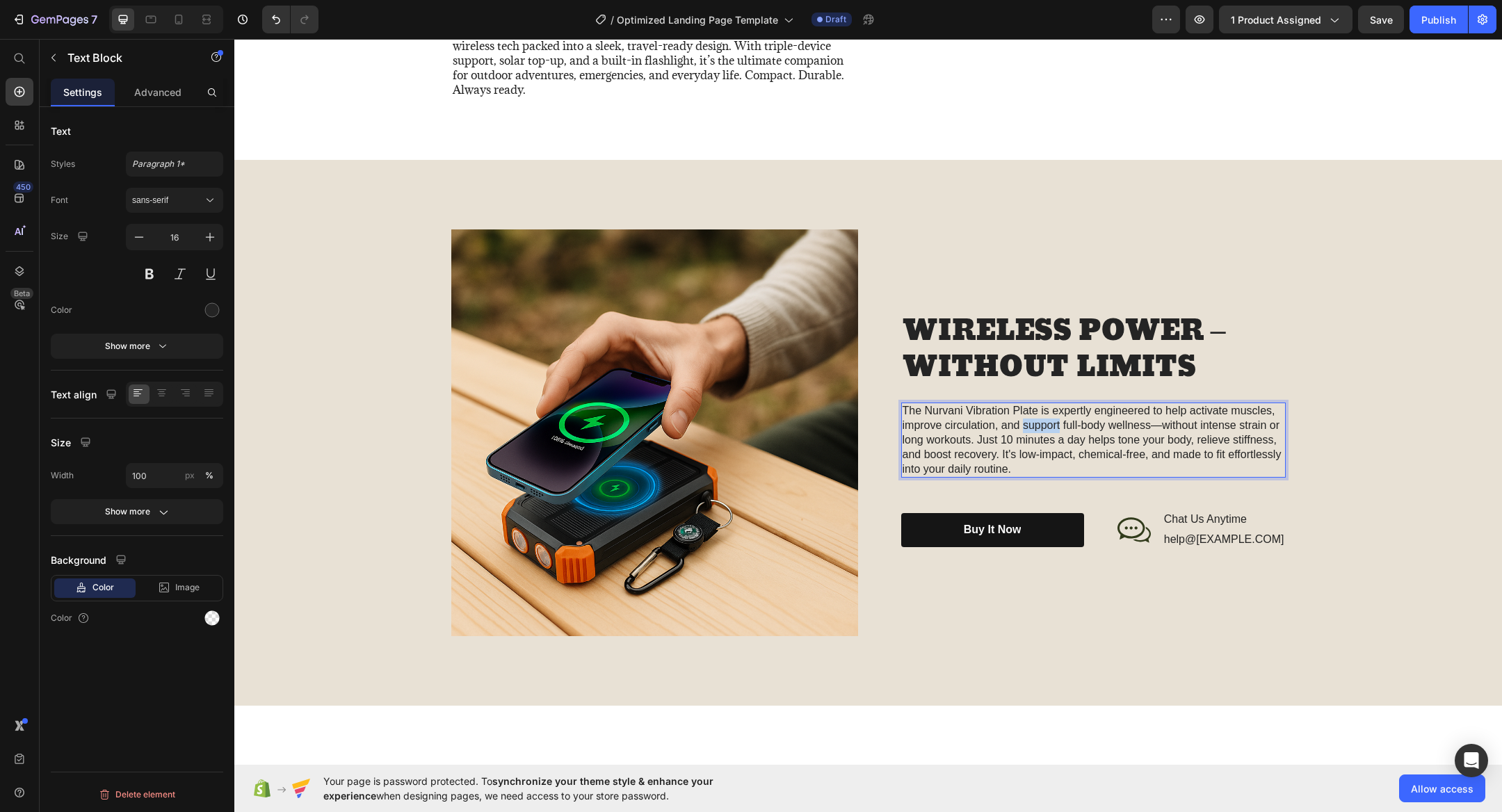 click on "The Nurvani Vibration Plate is expertly engineered to help activate muscles, improve circulation, and support full-body wellness—without intense strain or long workouts. Just 10 minutes a day helps tone your body, relieve stiffness, and boost recovery. It's low-impact, chemical-free, and made to fit effortlessly into your daily routine." at bounding box center [1093, 440] 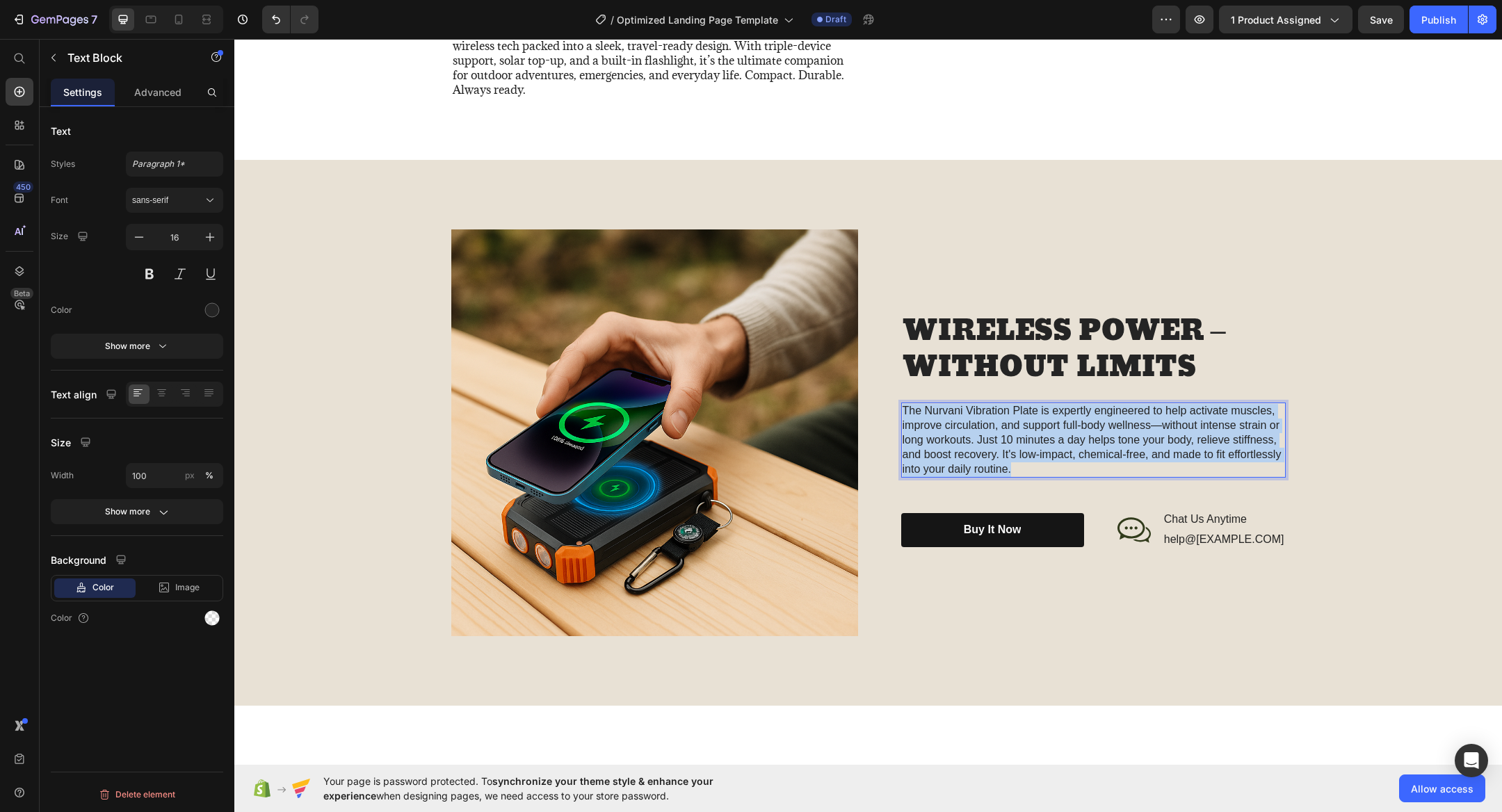 click on "The Nurvani Vibration Plate is expertly engineered to help activate muscles, improve circulation, and support full-body wellness—without intense strain or long workouts. Just 10 minutes a day helps tone your body, relieve stiffness, and boost recovery. It's low-impact, chemical-free, and made to fit effortlessly into your daily routine." at bounding box center (1093, 440) 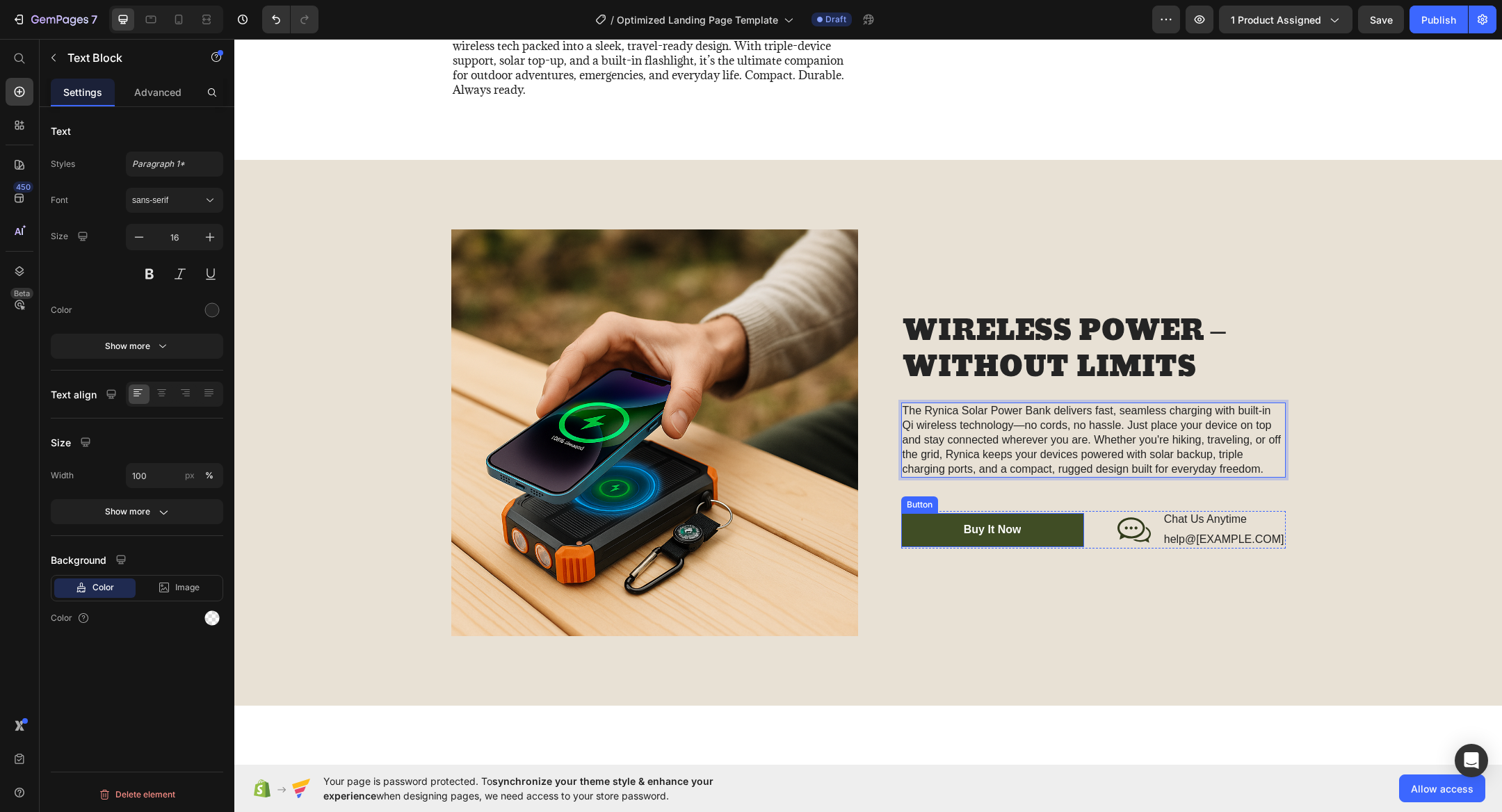 click on "buy it now" at bounding box center (992, 530) 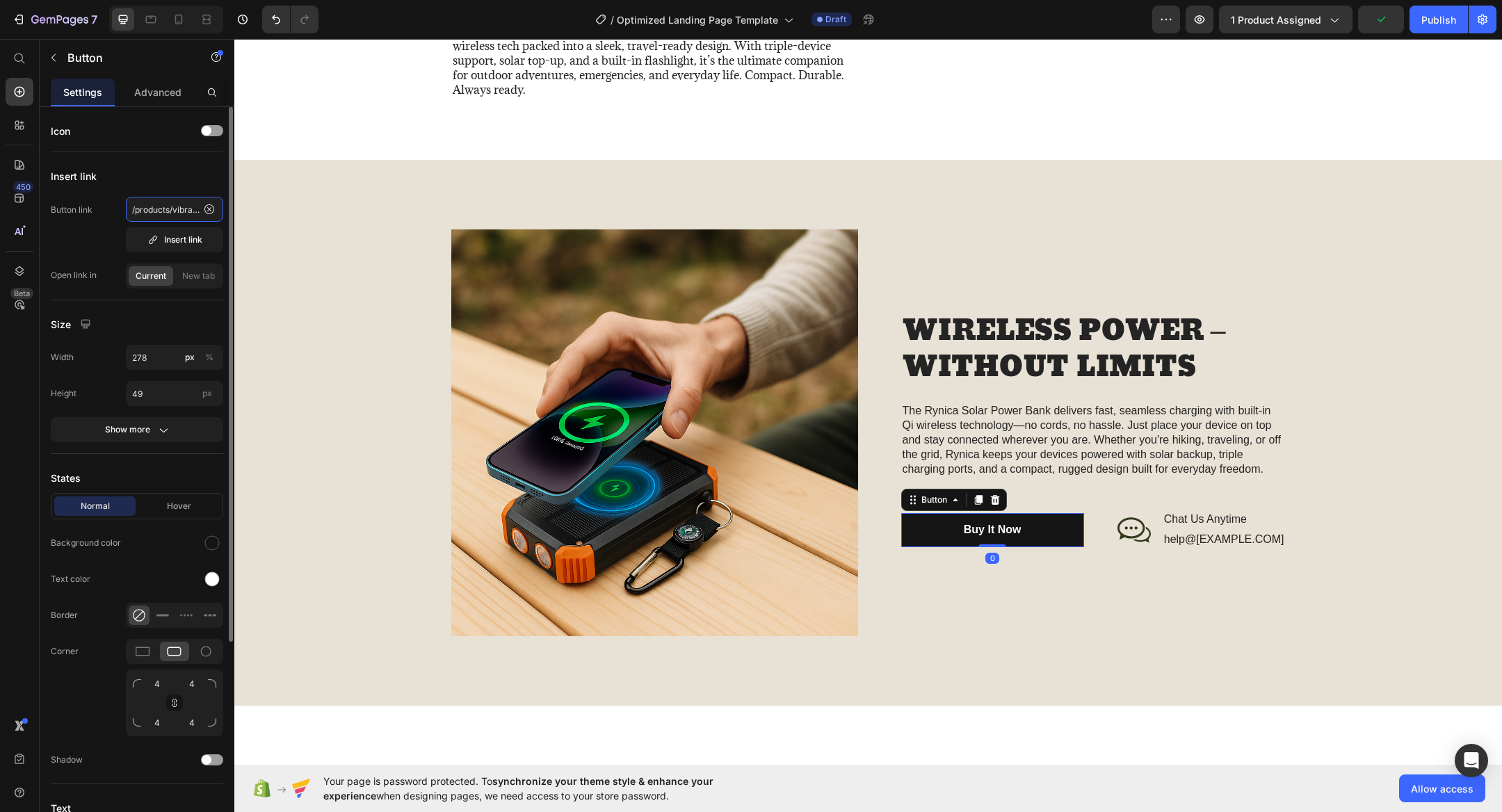 click on "/products/vibracore-vibration-plate" 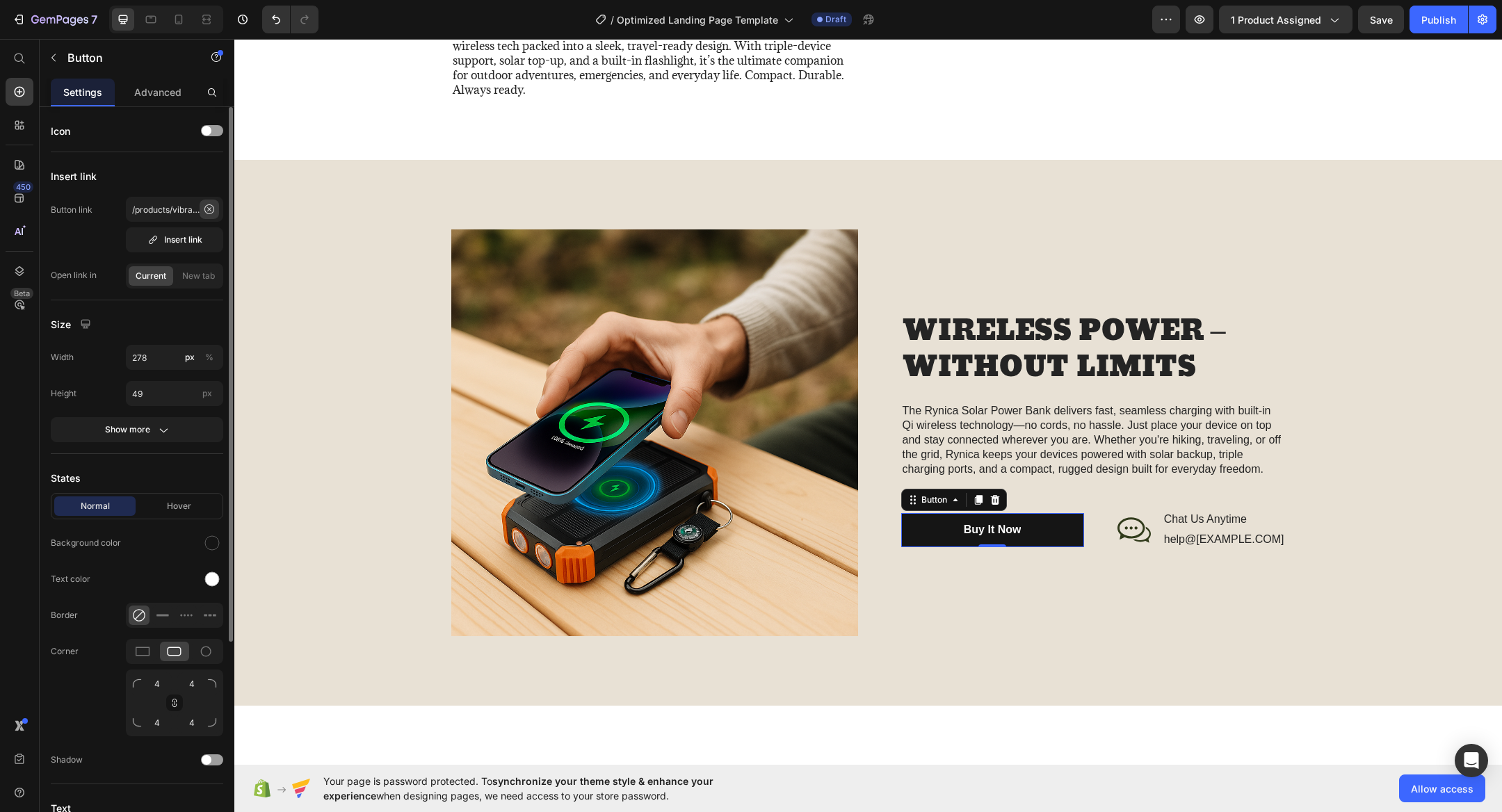 click 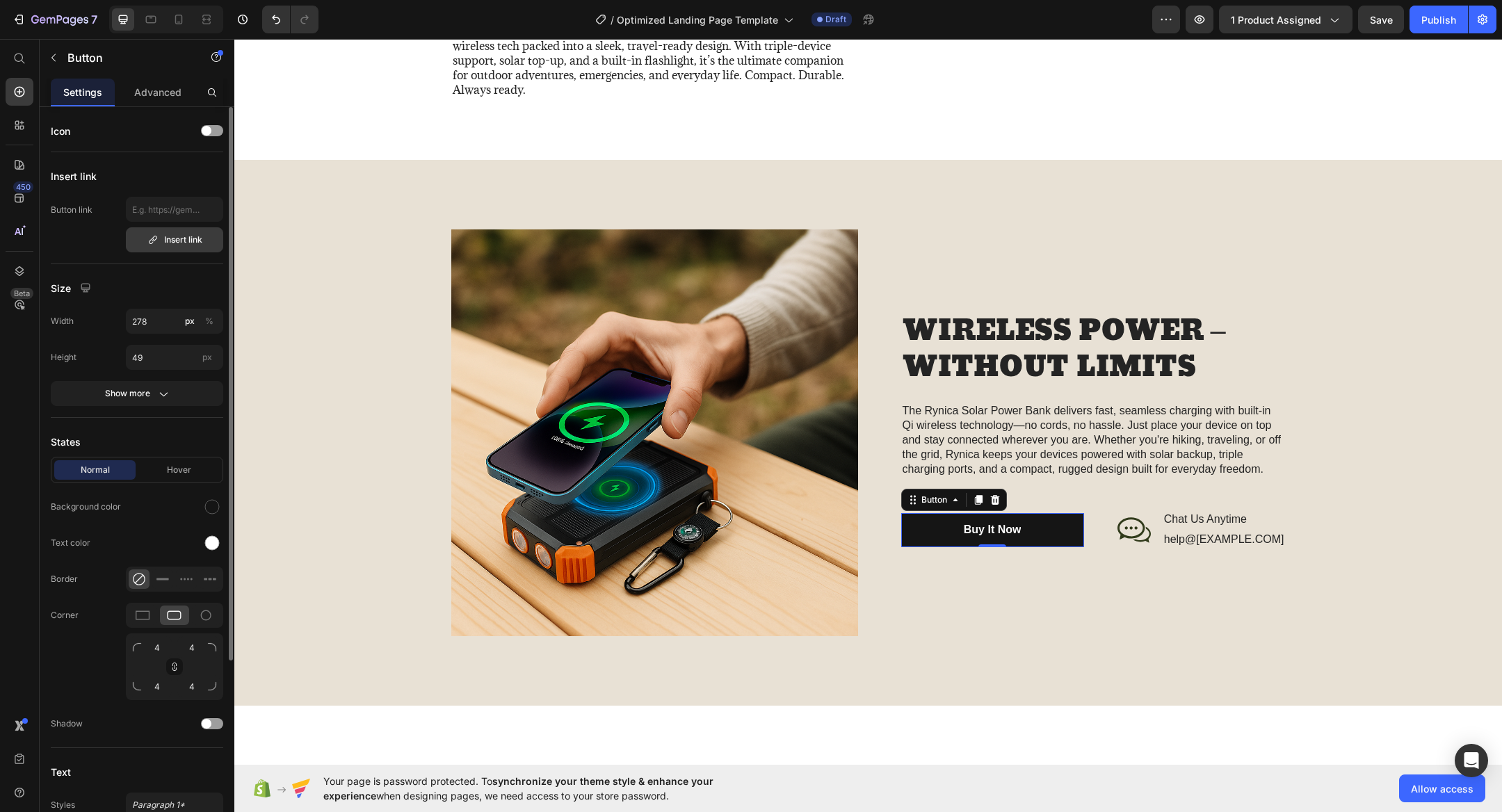 click on "Insert link" at bounding box center [175, 240] 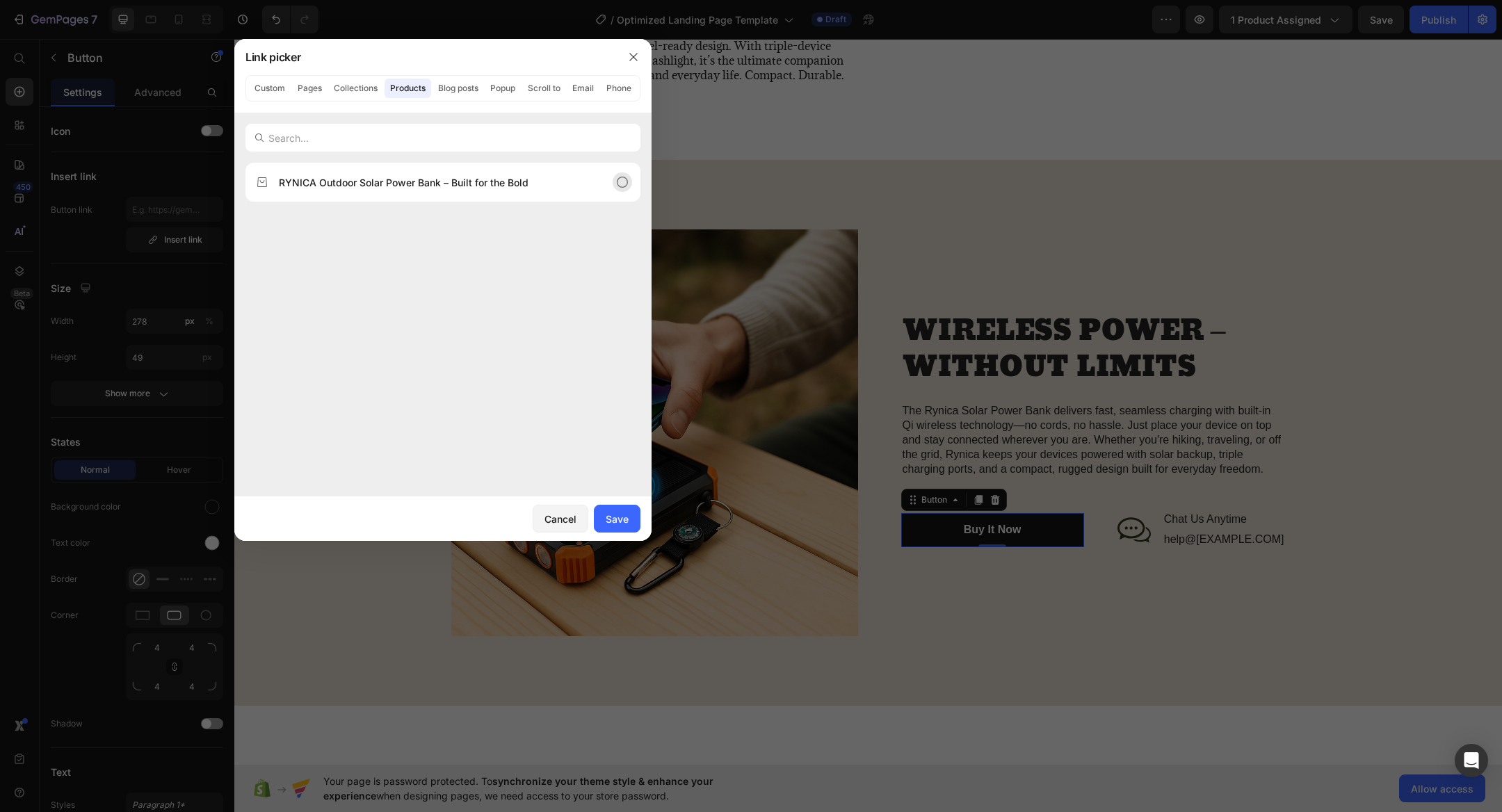 click on "RYNICA Outdoor Solar Power Bank – Built for the Bold" at bounding box center [403, 182] 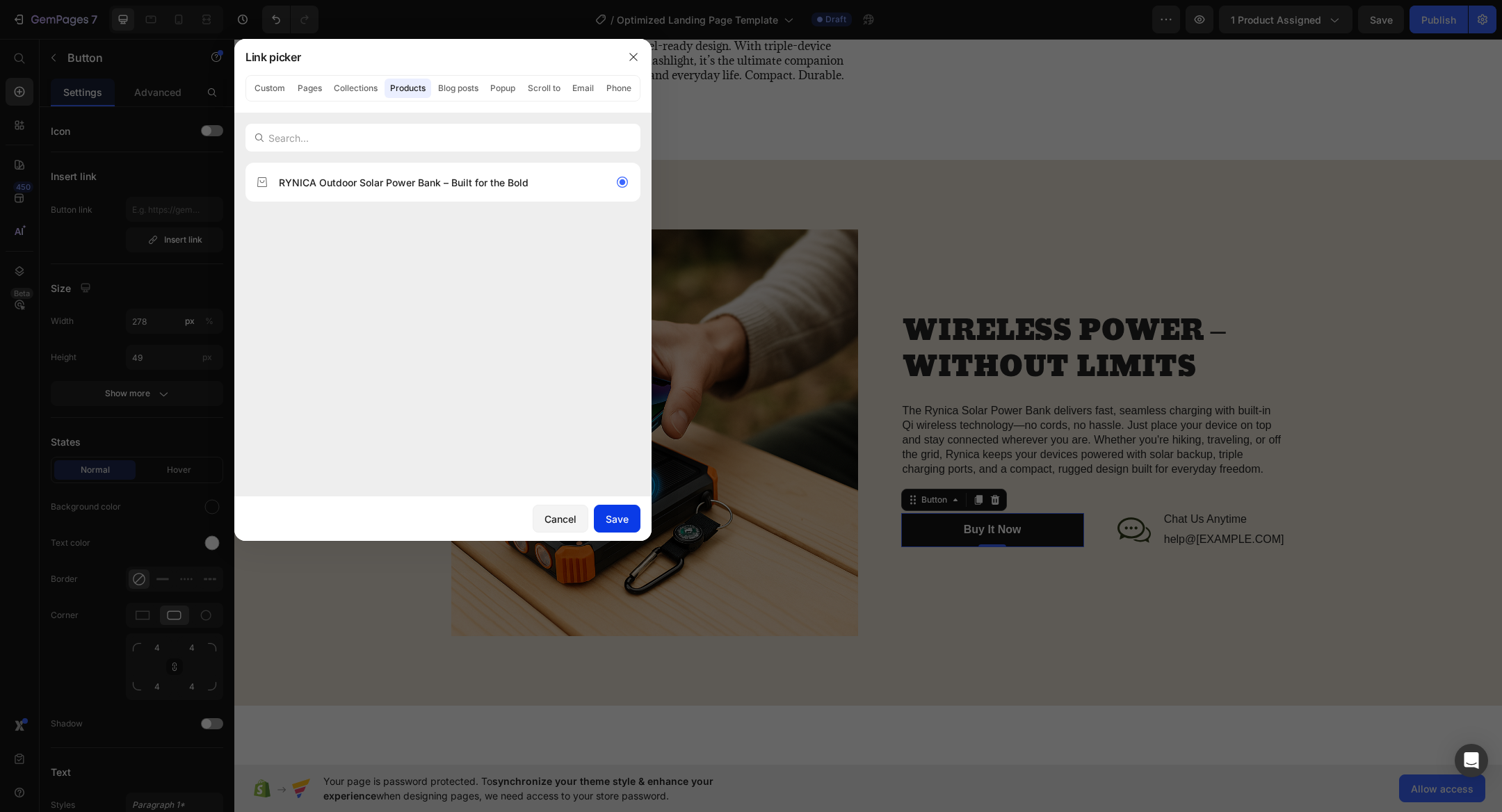 click on "Save" at bounding box center (617, 519) 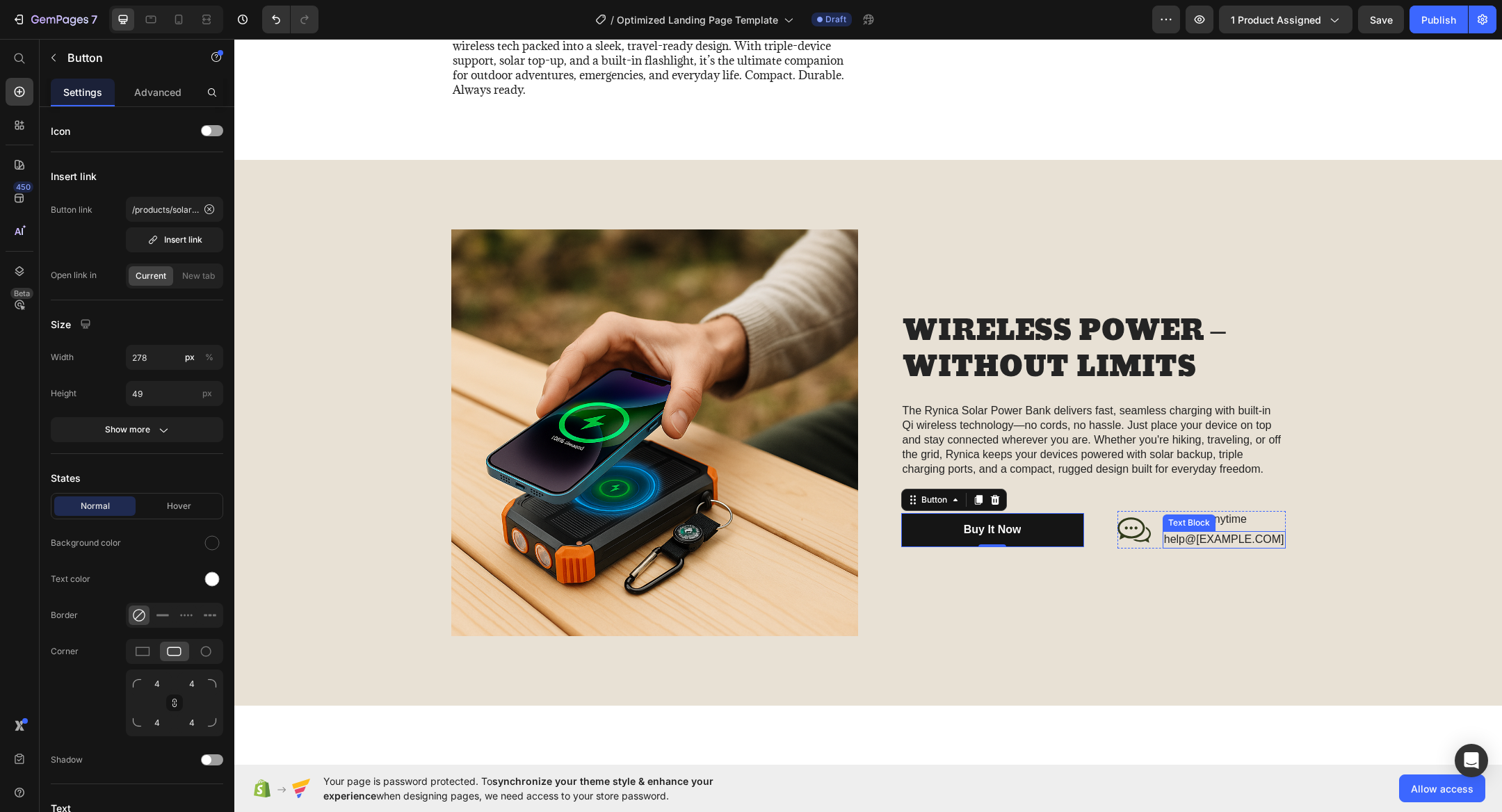 click on "Text Block" at bounding box center (1189, 523) 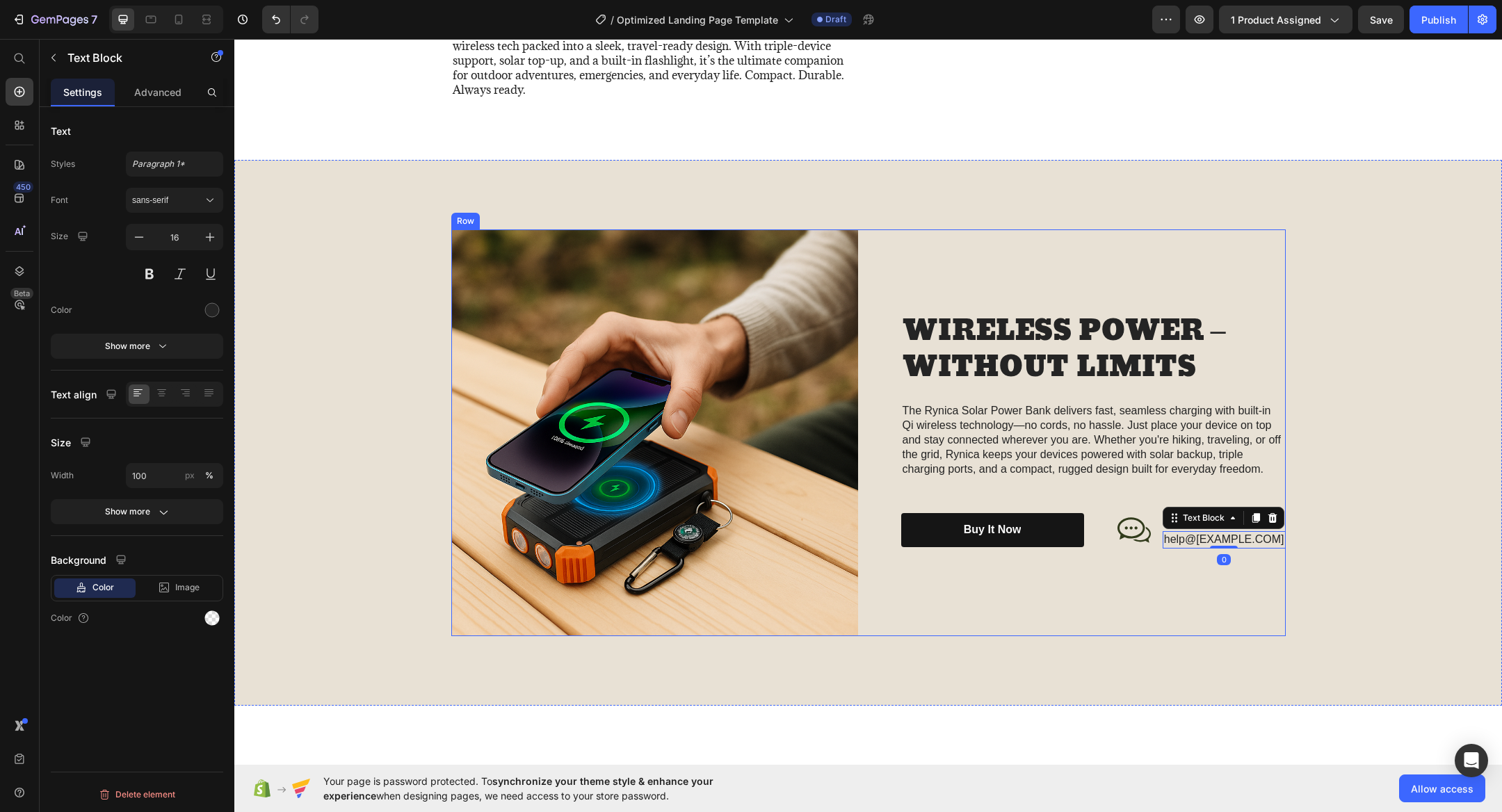 click on "WIRELESS POWER – WITHOUT LIMITS Heading The Rynica Solar Power Bank delivers fast, seamless charging with built-in Qi wireless technology—no cords, no hassle. Just place your device on top and stay connected wherever you are. Whether you're hiking, traveling, or off the grid, Rynica keeps your devices powered with solar backup, triple charging ports, and a compact, rugged design built for everyday freedom. Text Block buy it now Button
Icon Chat Us Anytime Text Block help@trynurvani.co Text Block   0 Row Row Row" at bounding box center [1082, 432] 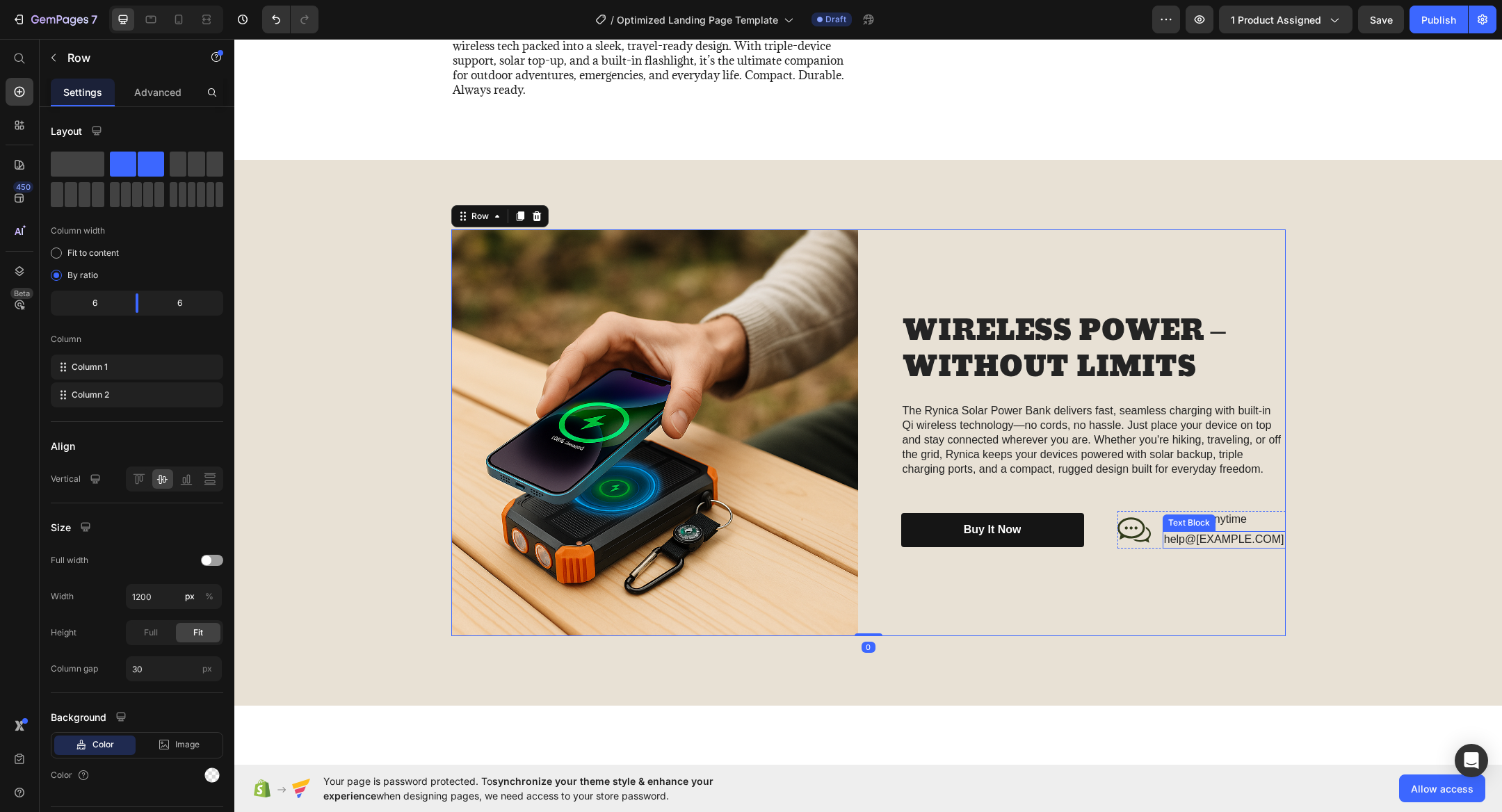 click on "help@trynurvani.co" at bounding box center [1224, 539] 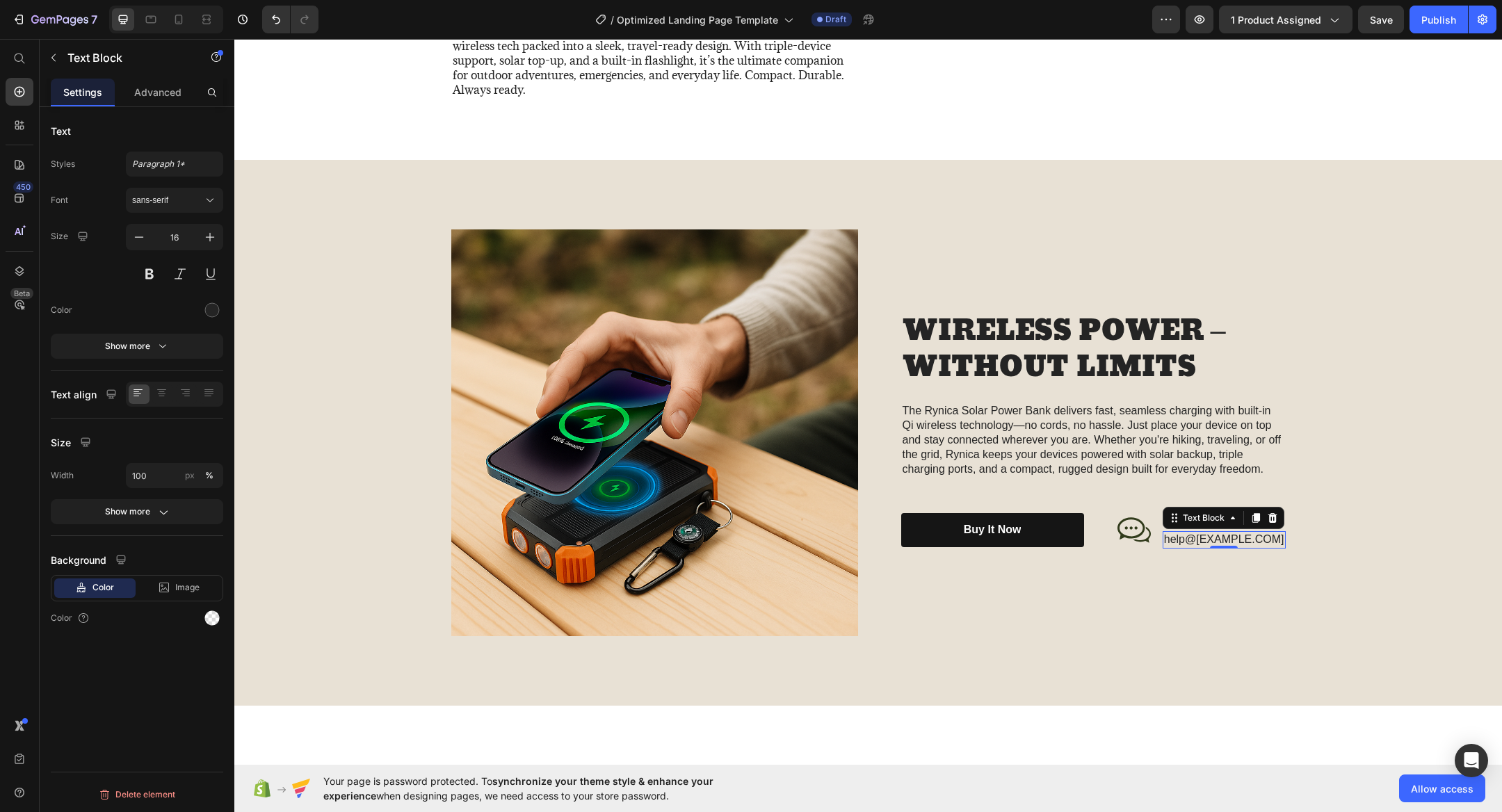click on "help@trynurvani.co" at bounding box center [1224, 539] 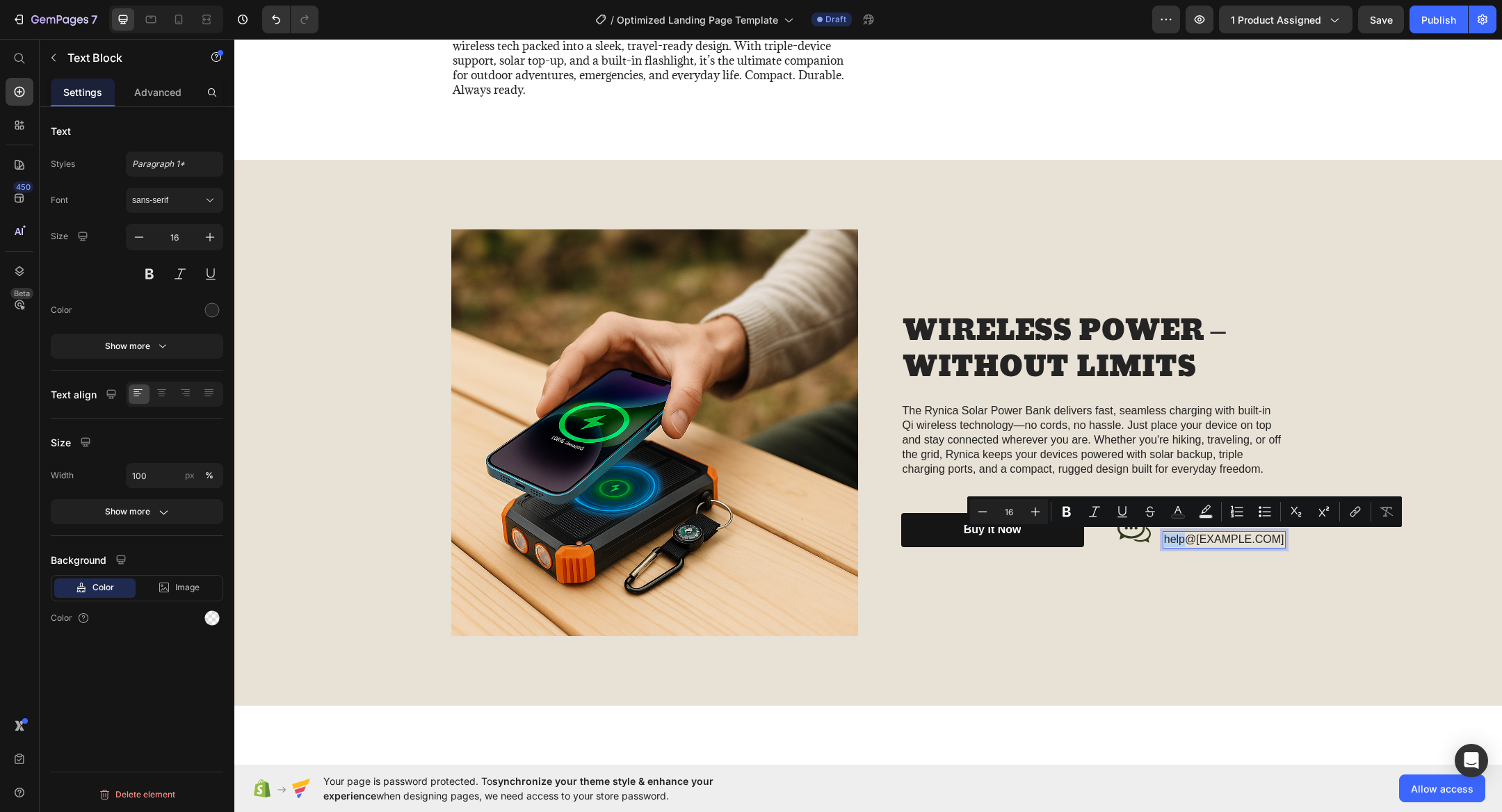 click on "help@trynurvani.co" at bounding box center [1224, 539] 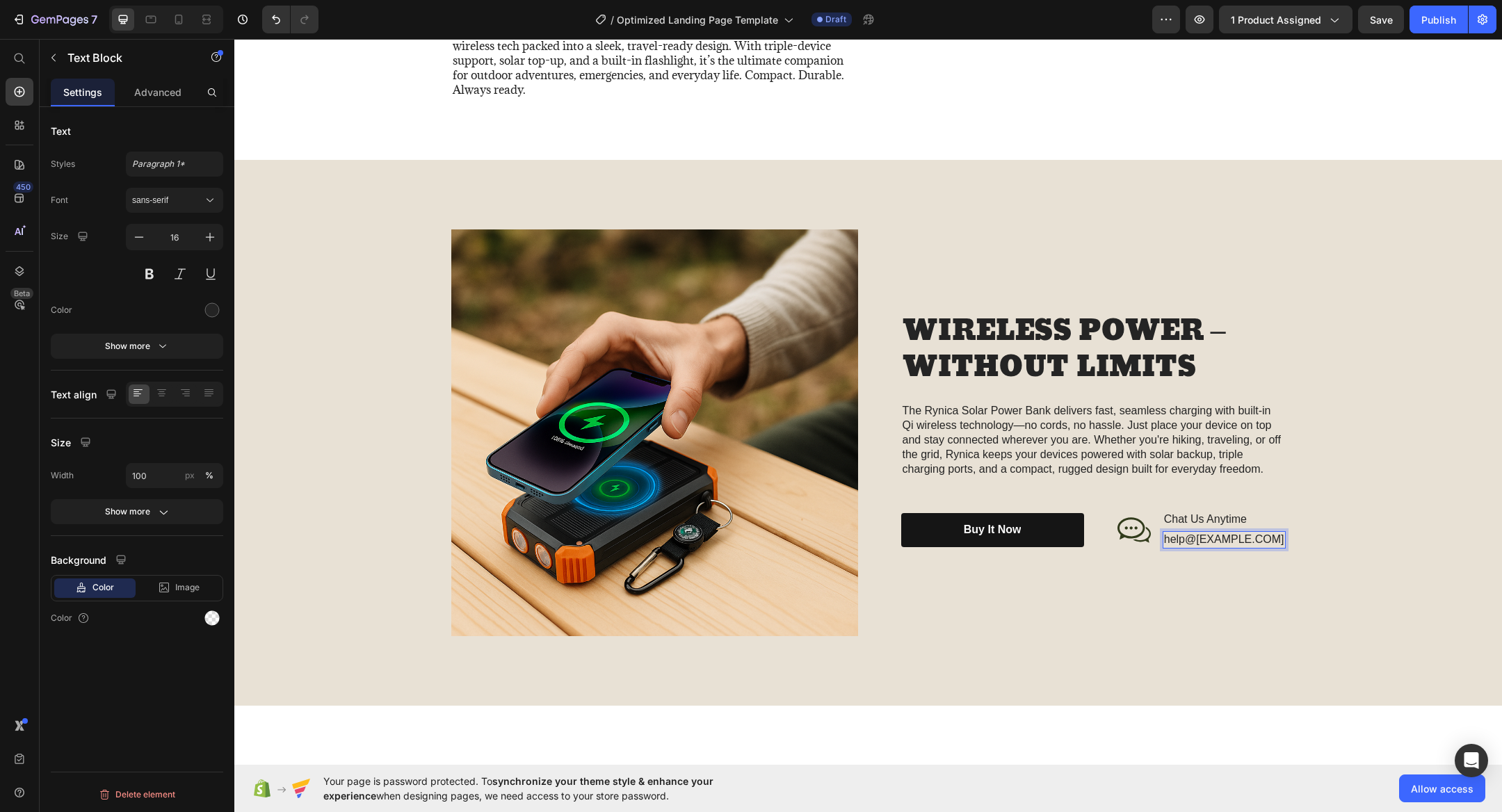 click on "help@trynurvani.co" at bounding box center [1224, 539] 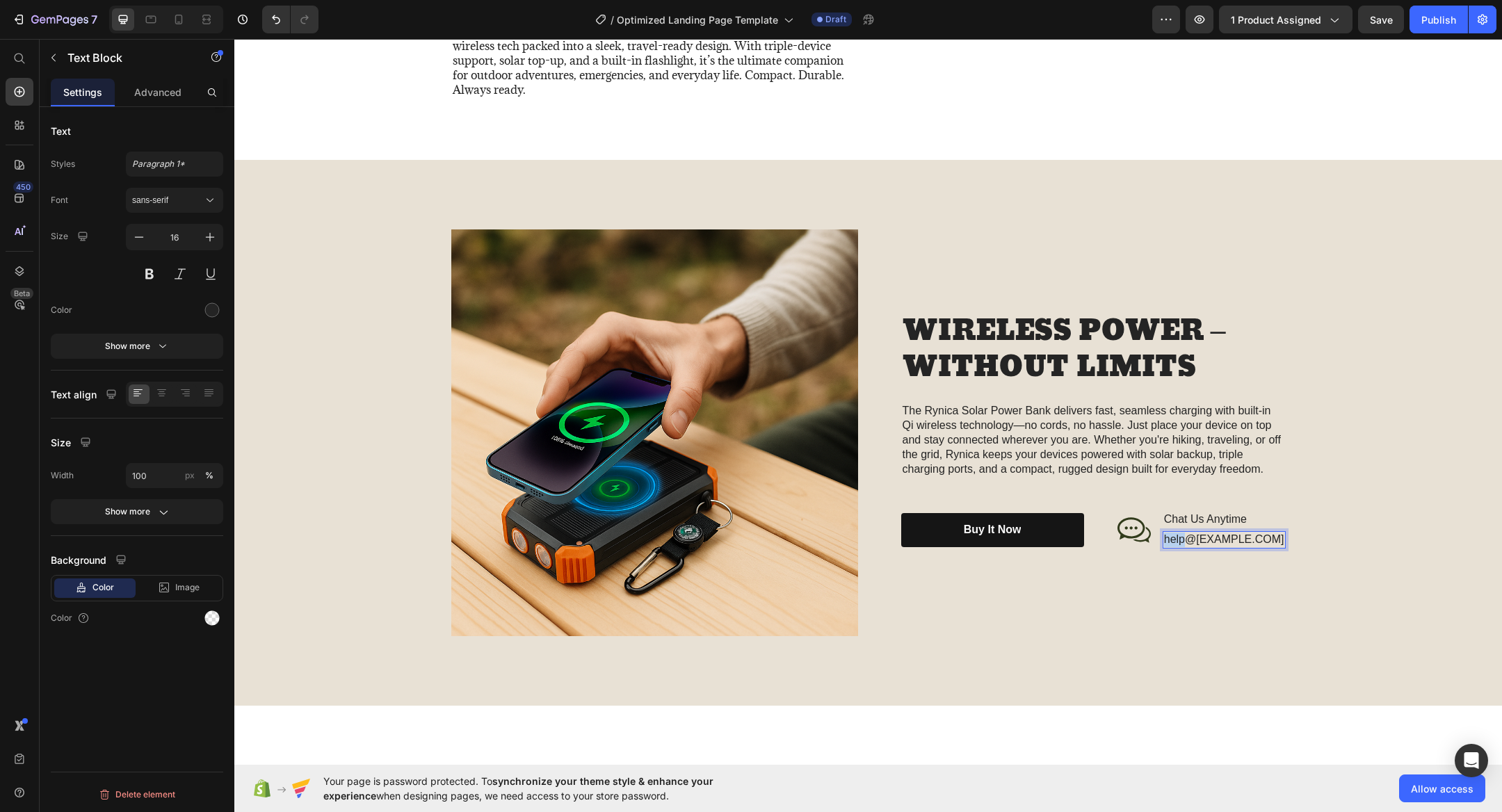 click on "help@trynurvani.co" at bounding box center [1224, 539] 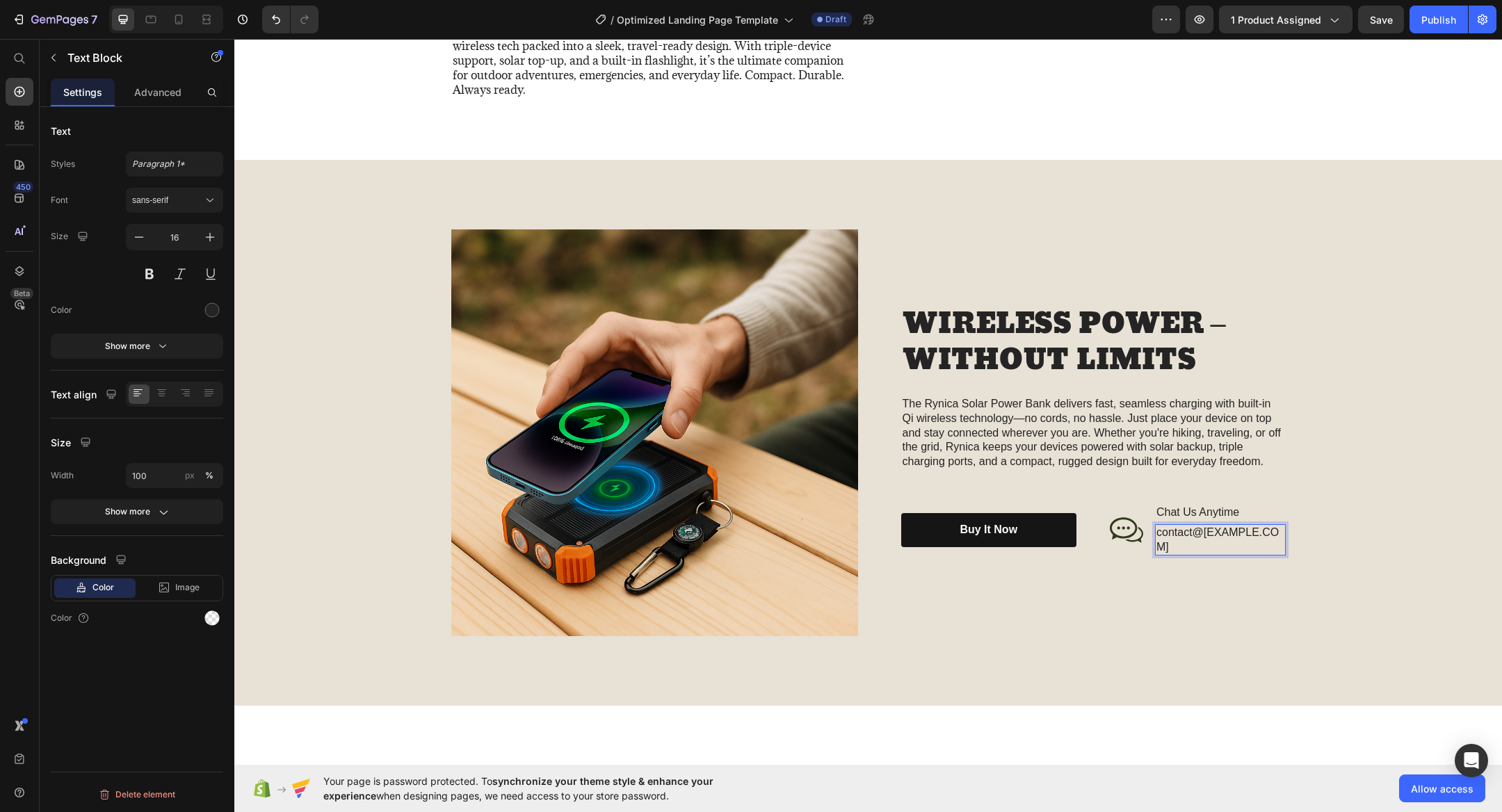 click on "contact@rynica.co" at bounding box center (1220, 540) 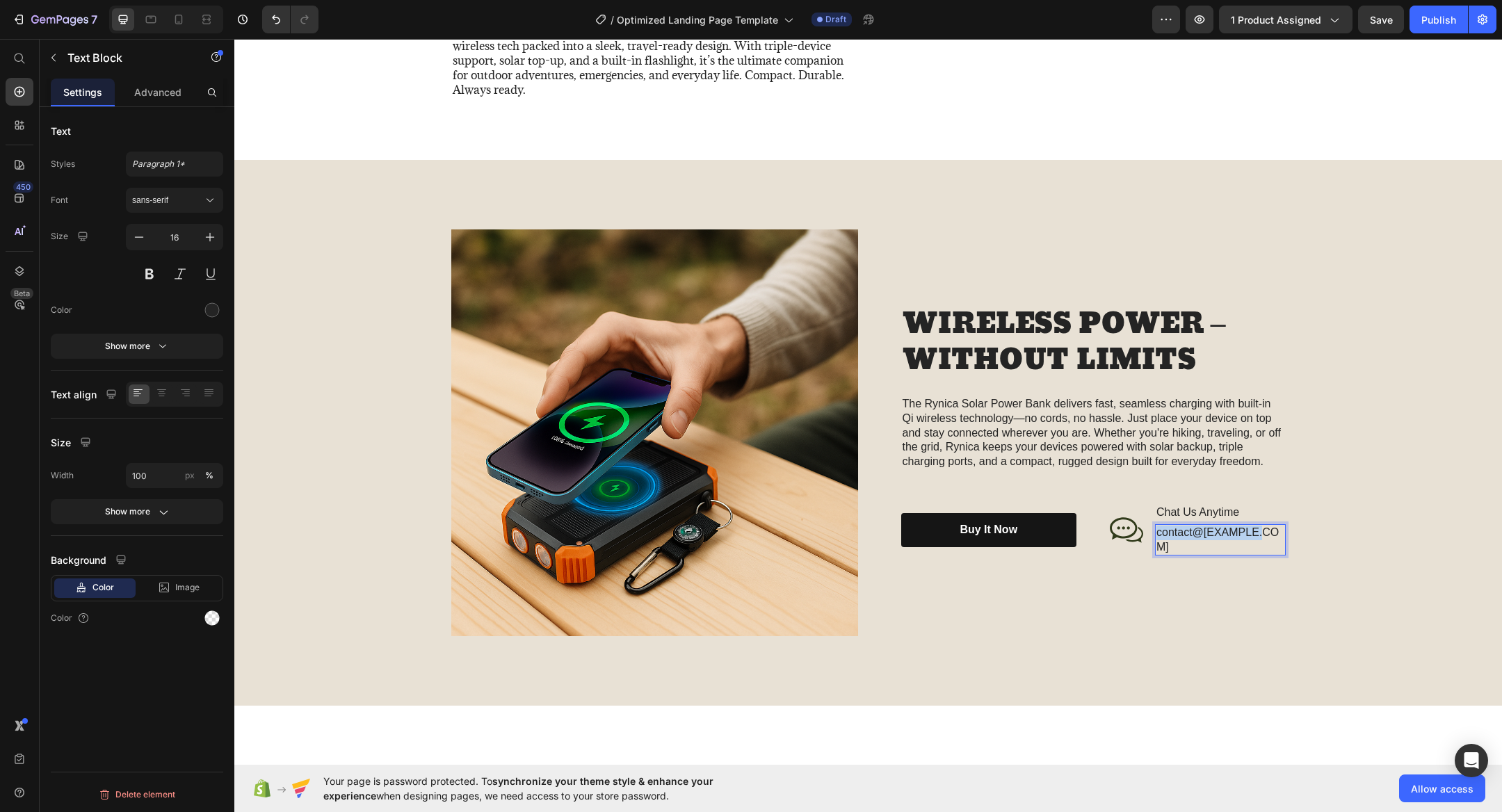 click on "contact@rynica.co" at bounding box center [1220, 540] 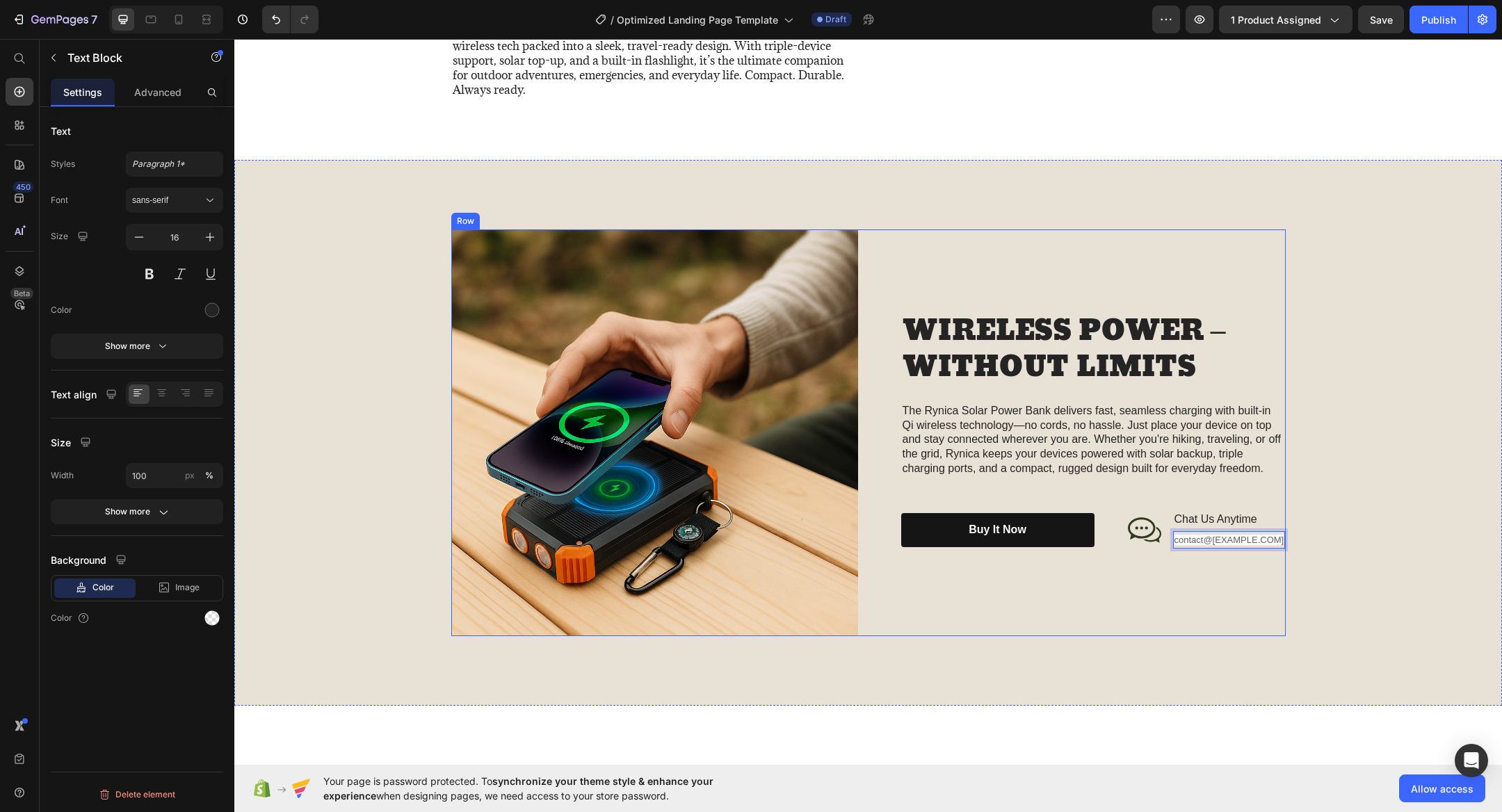 click on "WIRELESS POWER – WITHOUT LIMITS Heading The Rynica Solar Power Bank delivers fast, seamless charging with built-in Qi wireless technology—no cords, no hassle. Just place your device on top and stay connected wherever you are. Whether you're hiking, traveling, or off the grid, Rynica keeps your devices powered with solar backup, triple charging ports, and a compact, rugged design built for everyday freedom. Text Block buy it now Button
Icon Chat Us Anytime Text Block contact@rynica.com Text Block   0 Row Row Row" at bounding box center [1082, 432] 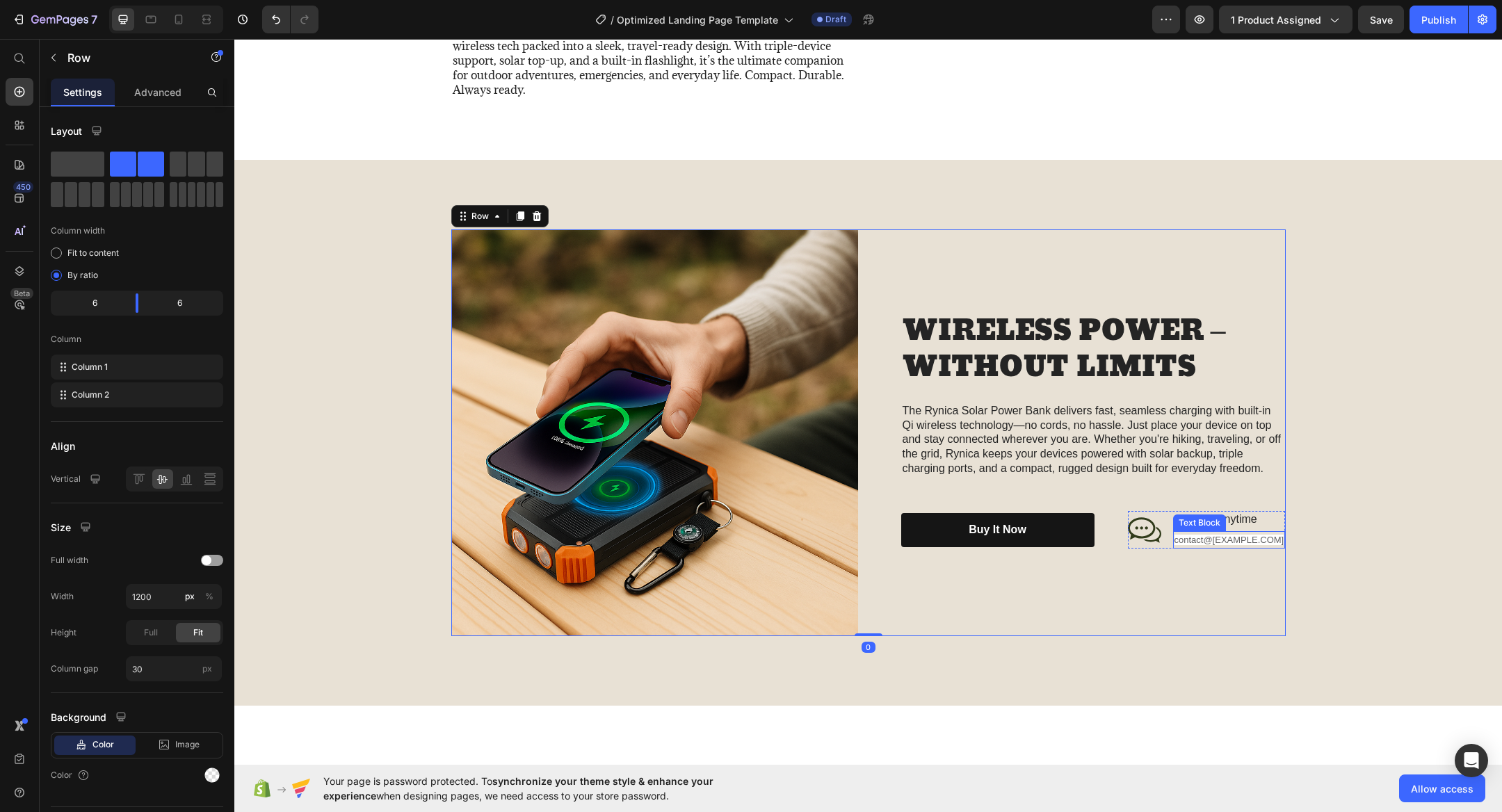 click on "[EMAIL]" at bounding box center [1229, 539] 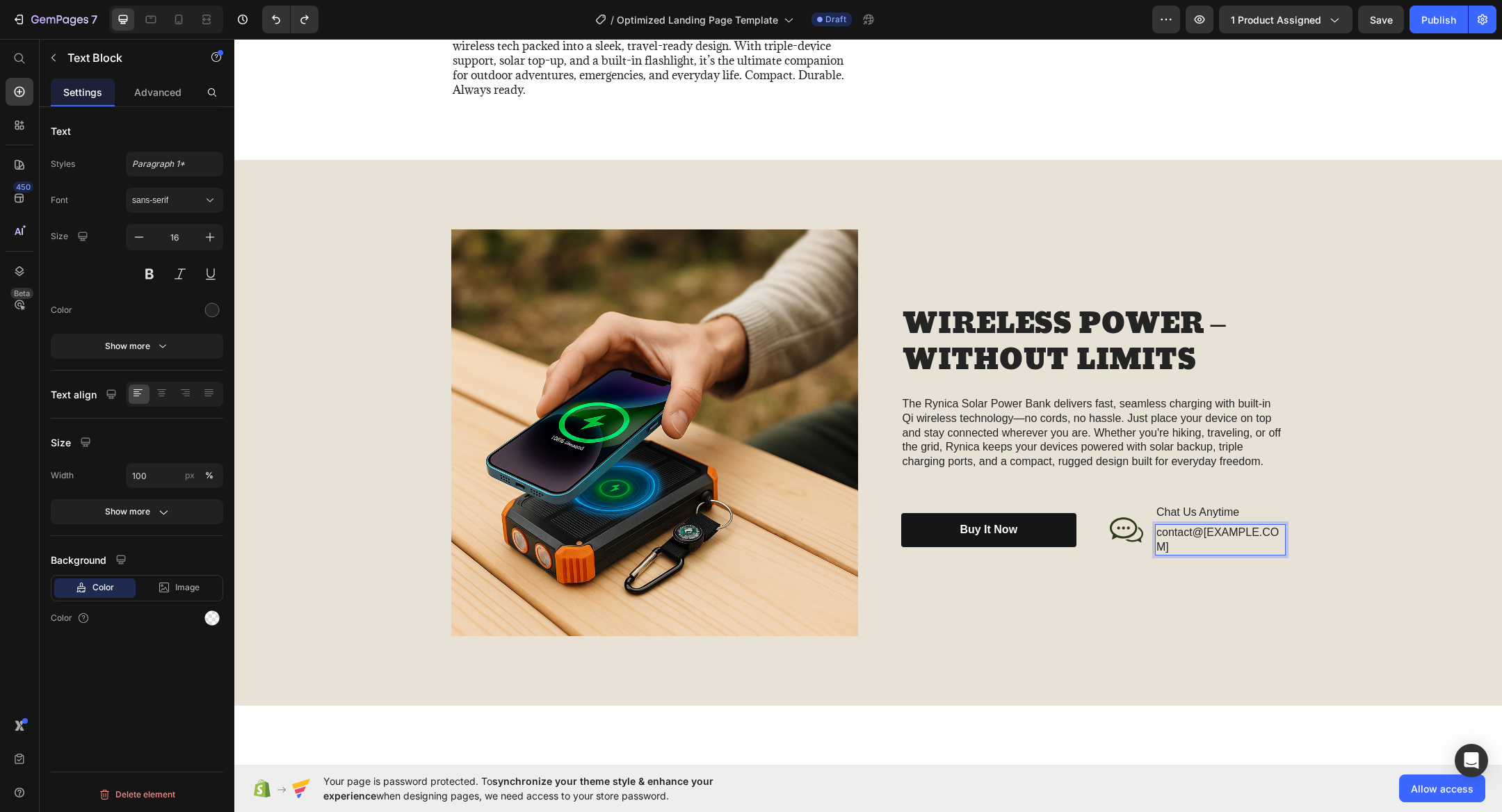 click on "contact@rynica.co" at bounding box center (1220, 540) 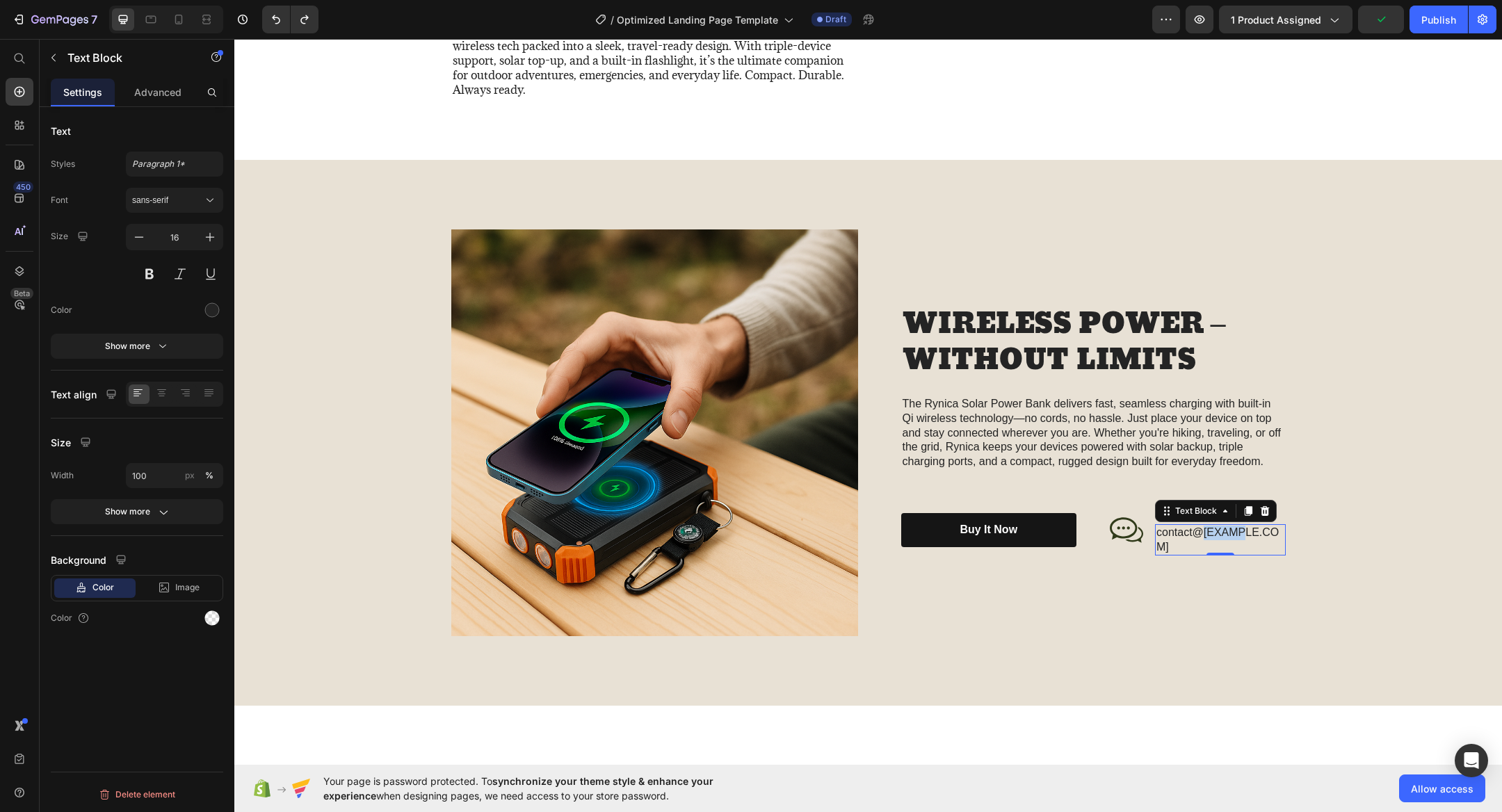 click on "contact@rynica.co" at bounding box center [1220, 540] 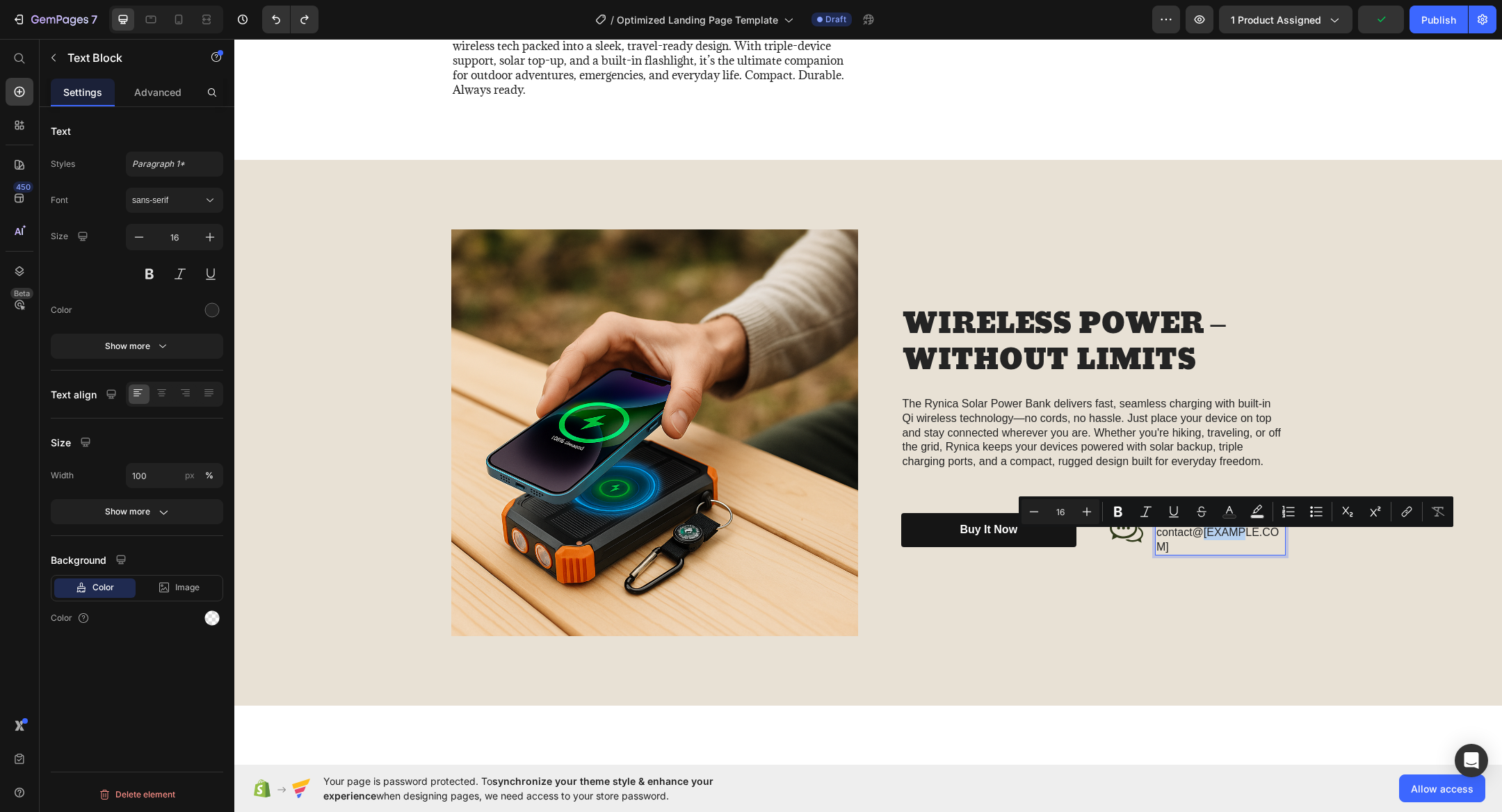click on "contact@rynica.co" at bounding box center (1220, 540) 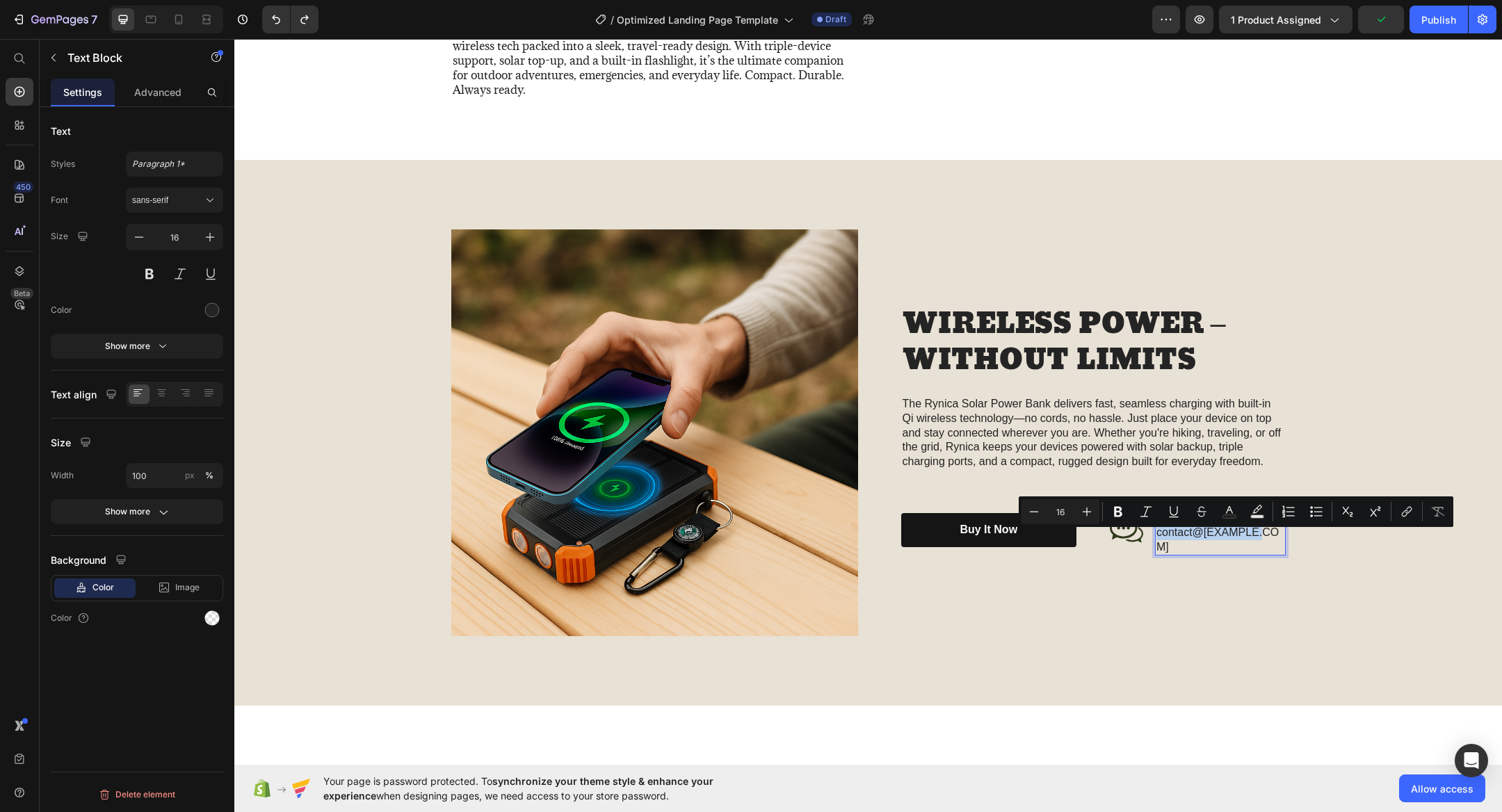 click on "contact@rynica.co" at bounding box center (1220, 540) 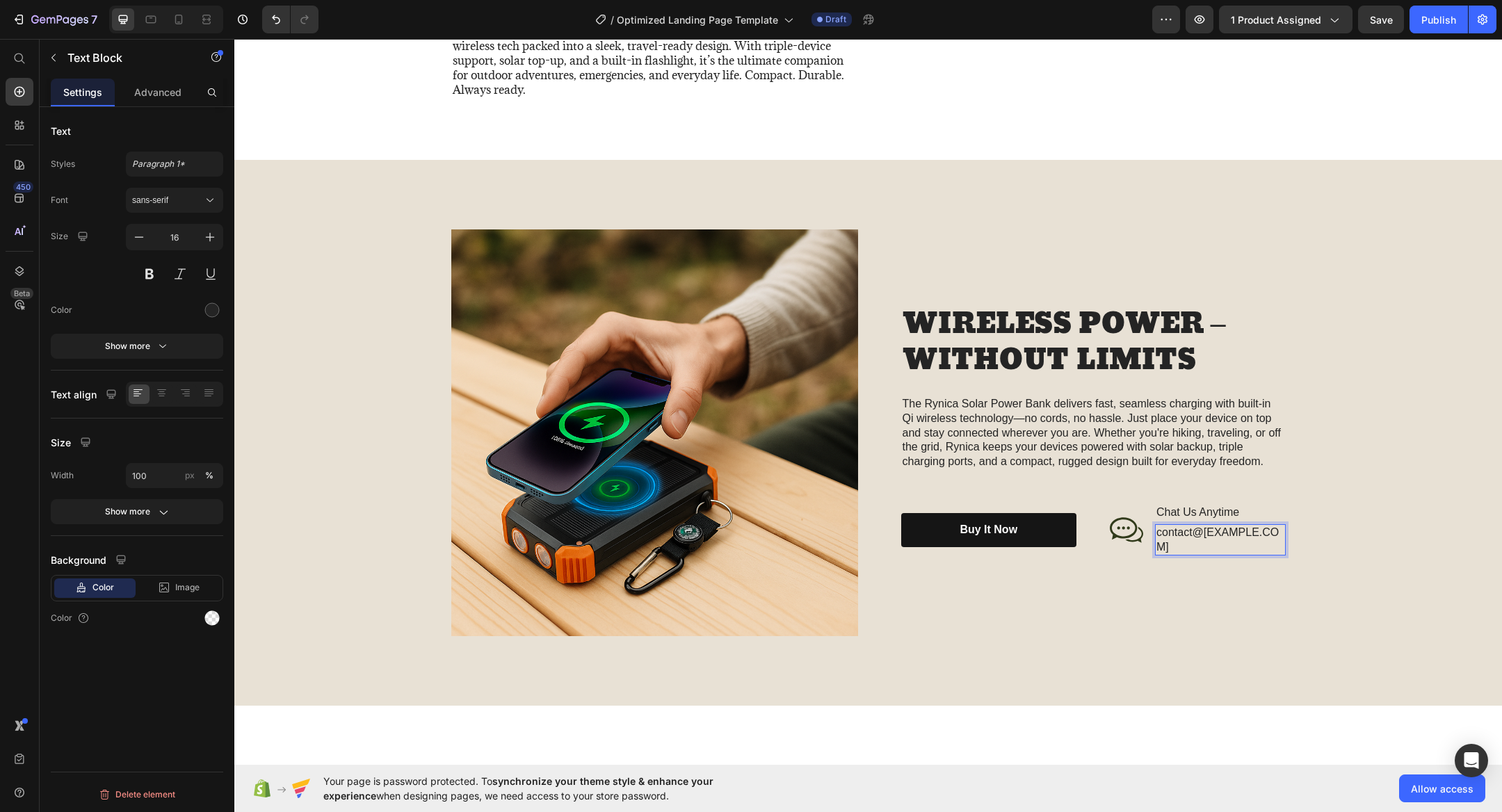 click on "WIRELESS POWER – WITHOUT LIMITS Heading The Rynica Solar Power Bank delivers fast, seamless charging with built-in Qi wireless technology—no cords, no hassle. Just place your device on top and stay connected wherever you are. Whether you're hiking, traveling, or off the grid, Rynica keeps your devices powered with solar backup, triple charging ports, and a compact, rugged design built for everyday freedom. Text Block buy it now Button
Icon Chat Us Anytime Text Block contact@rynica.com Text Block   0 Row Row Row" at bounding box center [1082, 432] 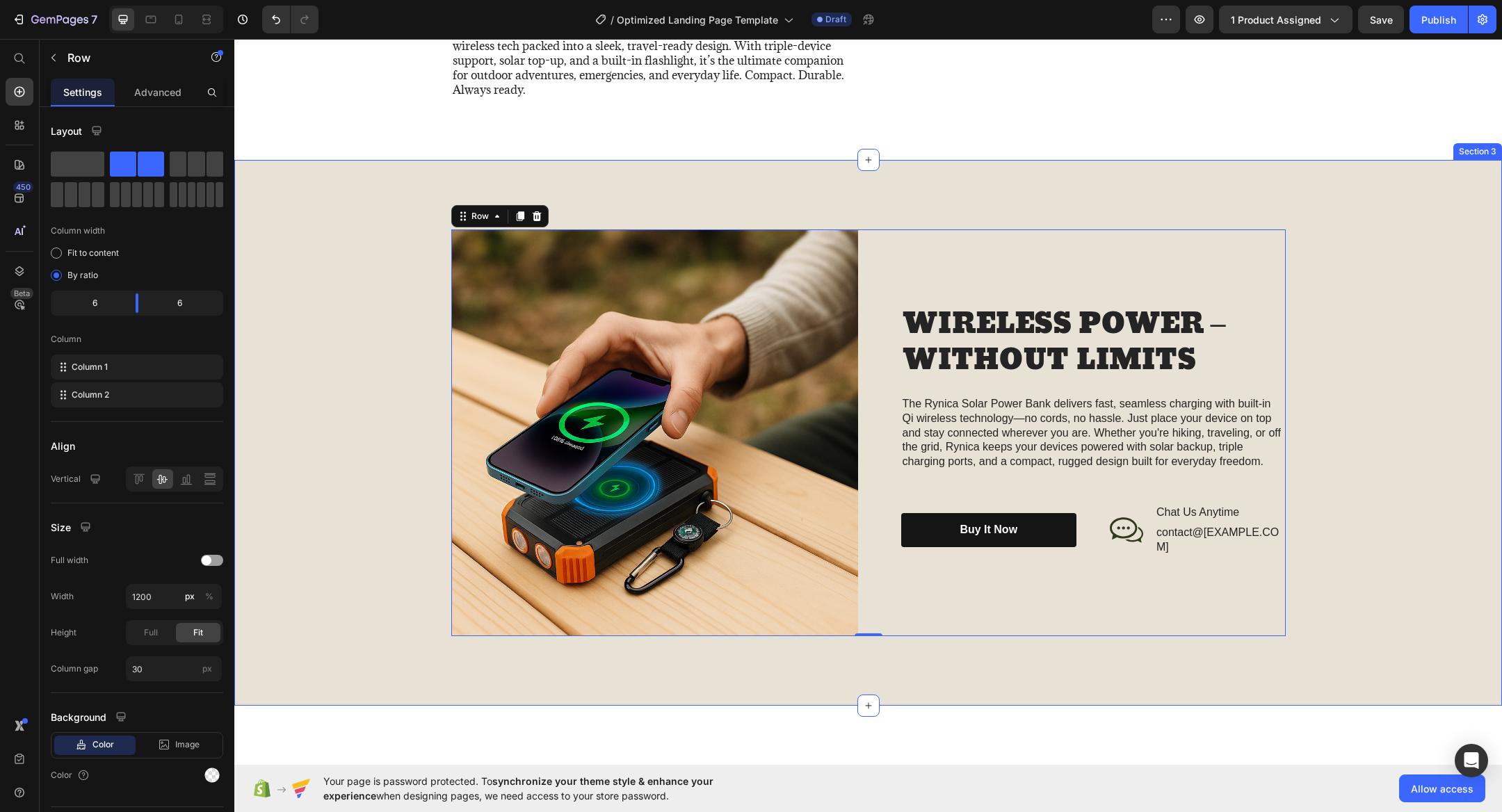 click on "Image WIRELESS POWER – WITHOUT LIMITS Heading The Rynica Solar Power Bank delivers fast, seamless charging with built-in Qi wireless technology—no cords, no hassle. Just place your device on top and stay connected wherever you are. Whether you're hiking, traveling, or off the grid, Rynica keeps your devices powered with solar backup, triple charging ports, and a compact, rugged design built for everyday freedom. Text Block buy it now Button
Icon Chat Us Anytime Text Block contact@rynica.com Text Block Row Row Row Row   0" at bounding box center [868, 432] 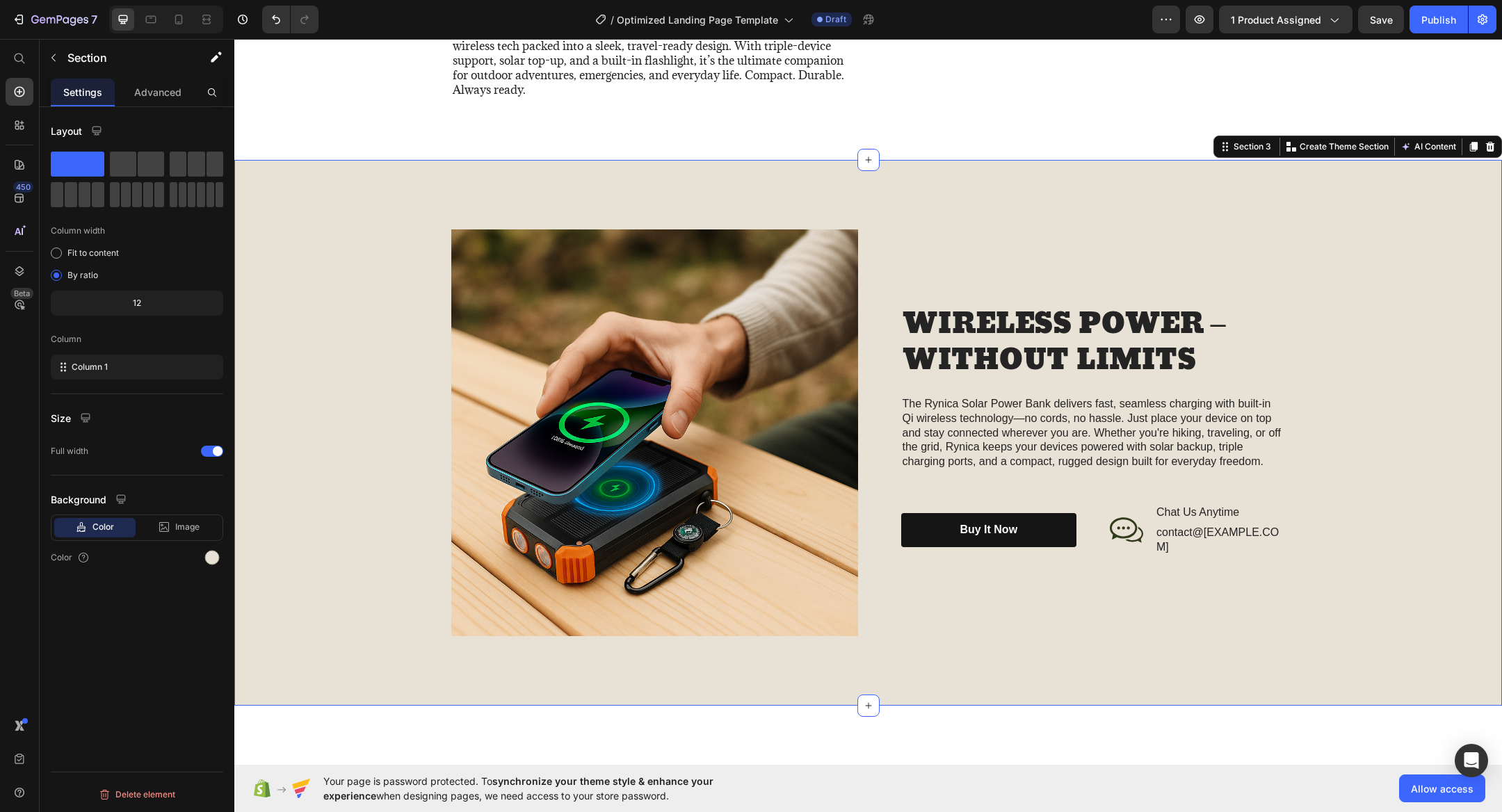 scroll, scrollTop: 1254, scrollLeft: 0, axis: vertical 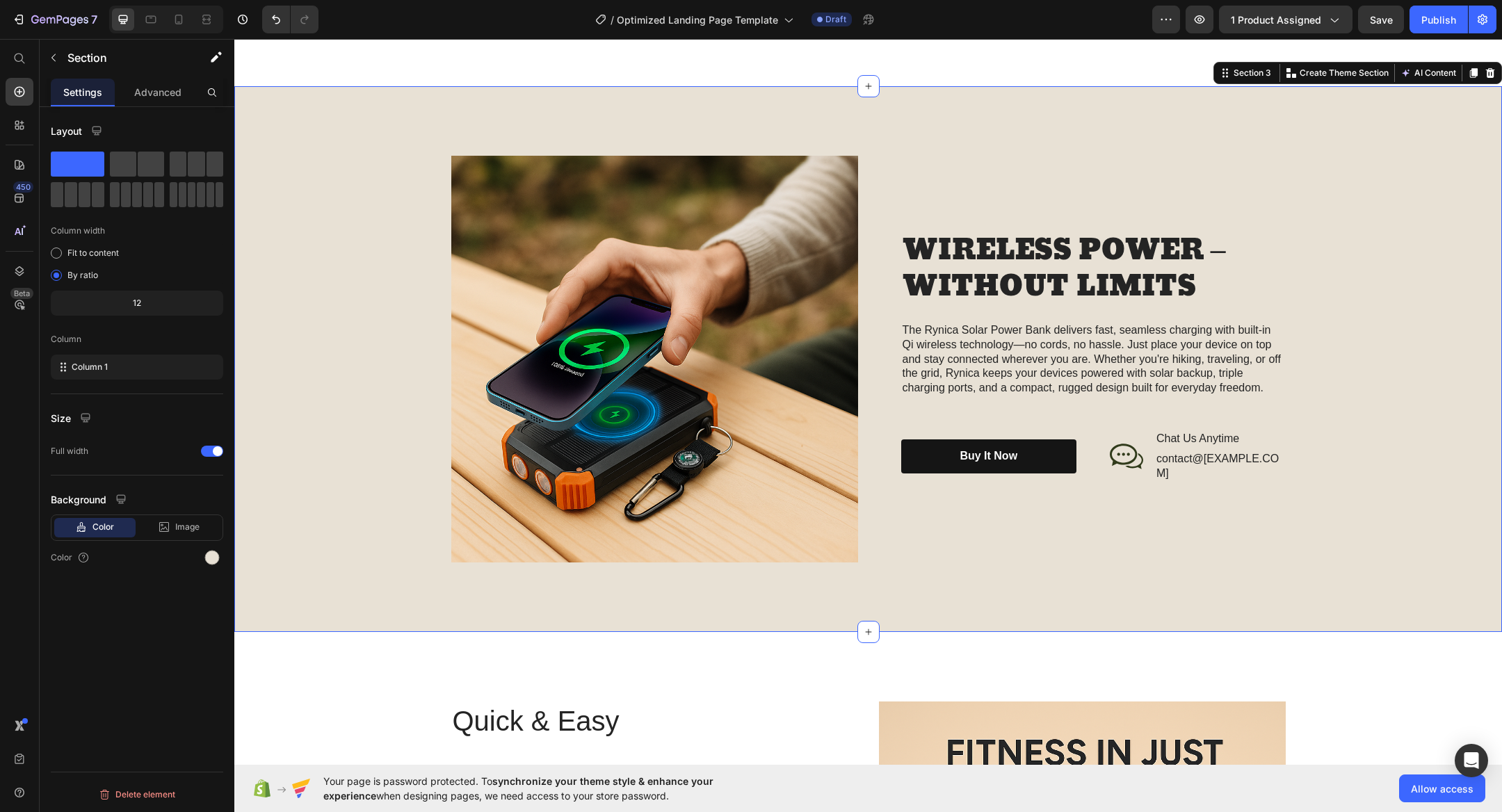click on "Icon Free Shipping on orders $100+ Text Block Row
Icon 56,000+ Happy Customers Text Block Row Carousel Row
Product Images #1 Home fitness Product of 2024 Text Block Image Icon Icon Icon Icon Icon Icon List I’ve tried so many flea treatments and sprays, but nothing really worked long-term—until I found  COMFORA Chews!  Within just a few weeks, I noticed a  huge difference —my dog stopped scratching, her coat looked shinier, and I wasn’t seeing fleas or ticks after walks anymore. The best part?  It’s natural, mess-free, and she actually loves taking it.  I feel so much better knowing she’s protected daily—and I’ve never felt more confident as a dog parent. Highly recommend! Text Block
Icon Hannah N. (Houston, USA) Text Block Row Row Row Icon Icon Icon Icon Icon Icon List 4.8 based on 56,400 Customers Text Block Row RYNICA Outdoor Solar Power Bank – Built for the Bold Product Title
Full-Body Results in Minutes
$0.00" at bounding box center [868, 1090] 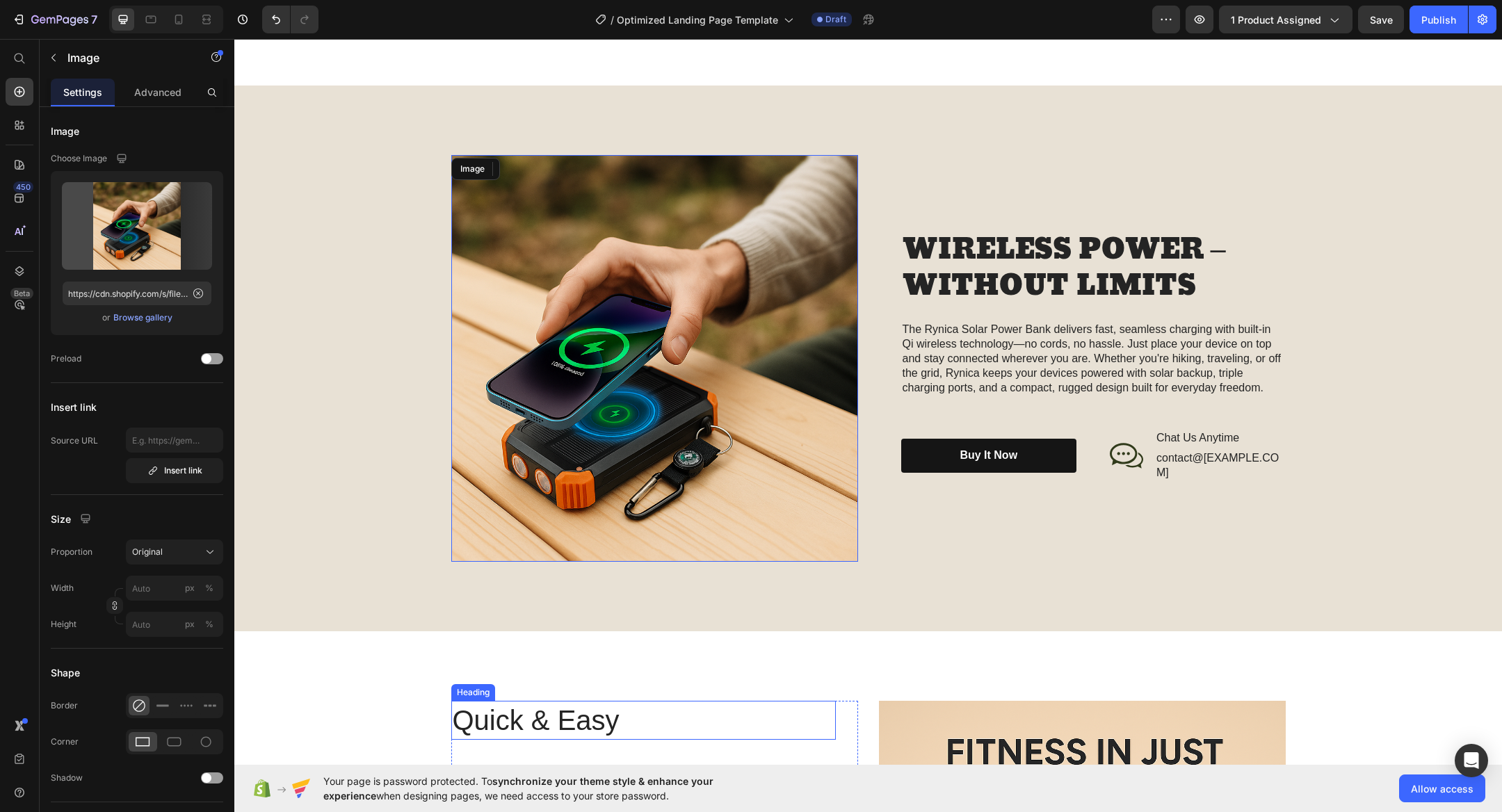scroll, scrollTop: 1725, scrollLeft: 0, axis: vertical 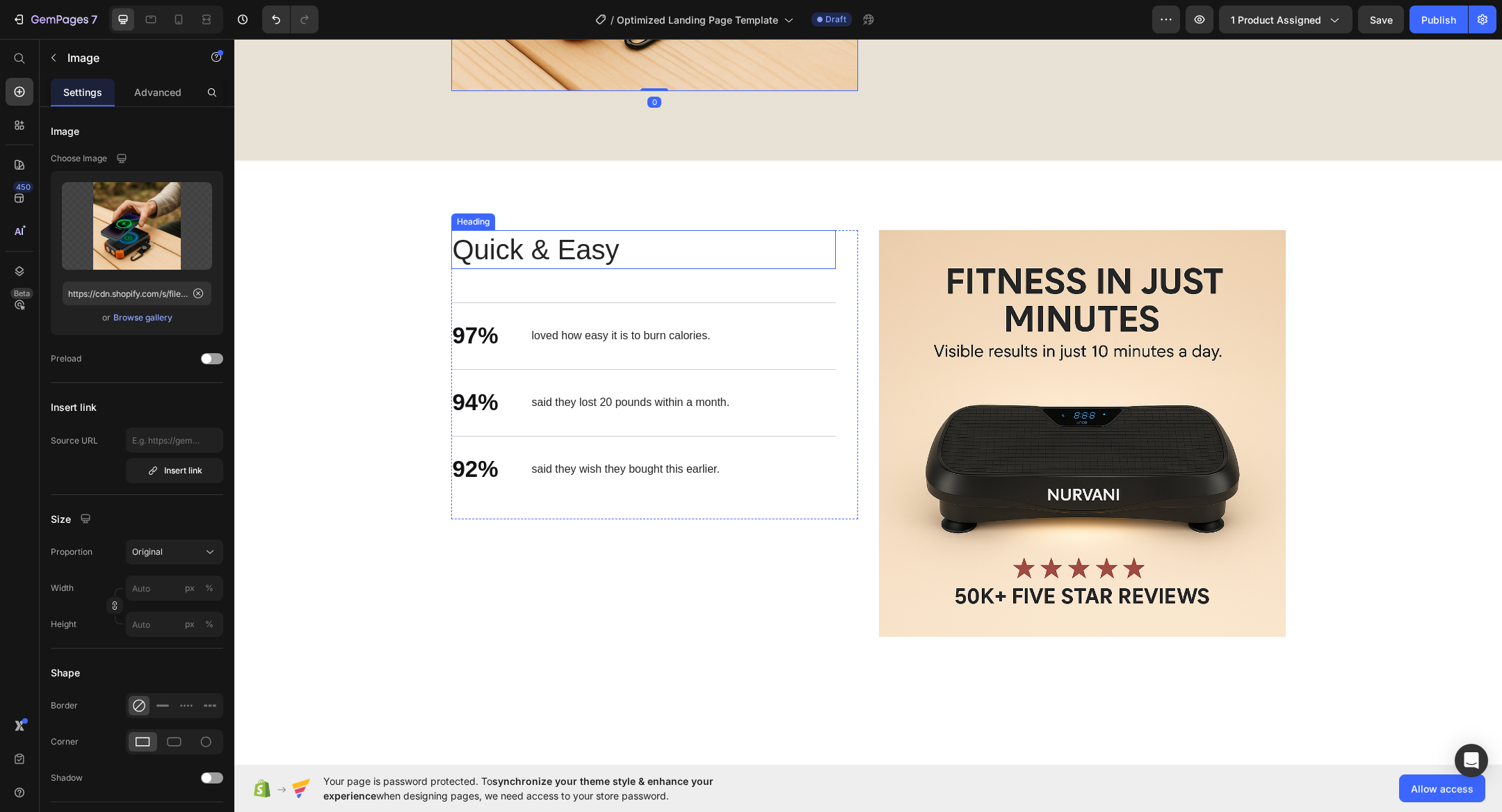 click on "Quick & Easy" at bounding box center (643, 250) 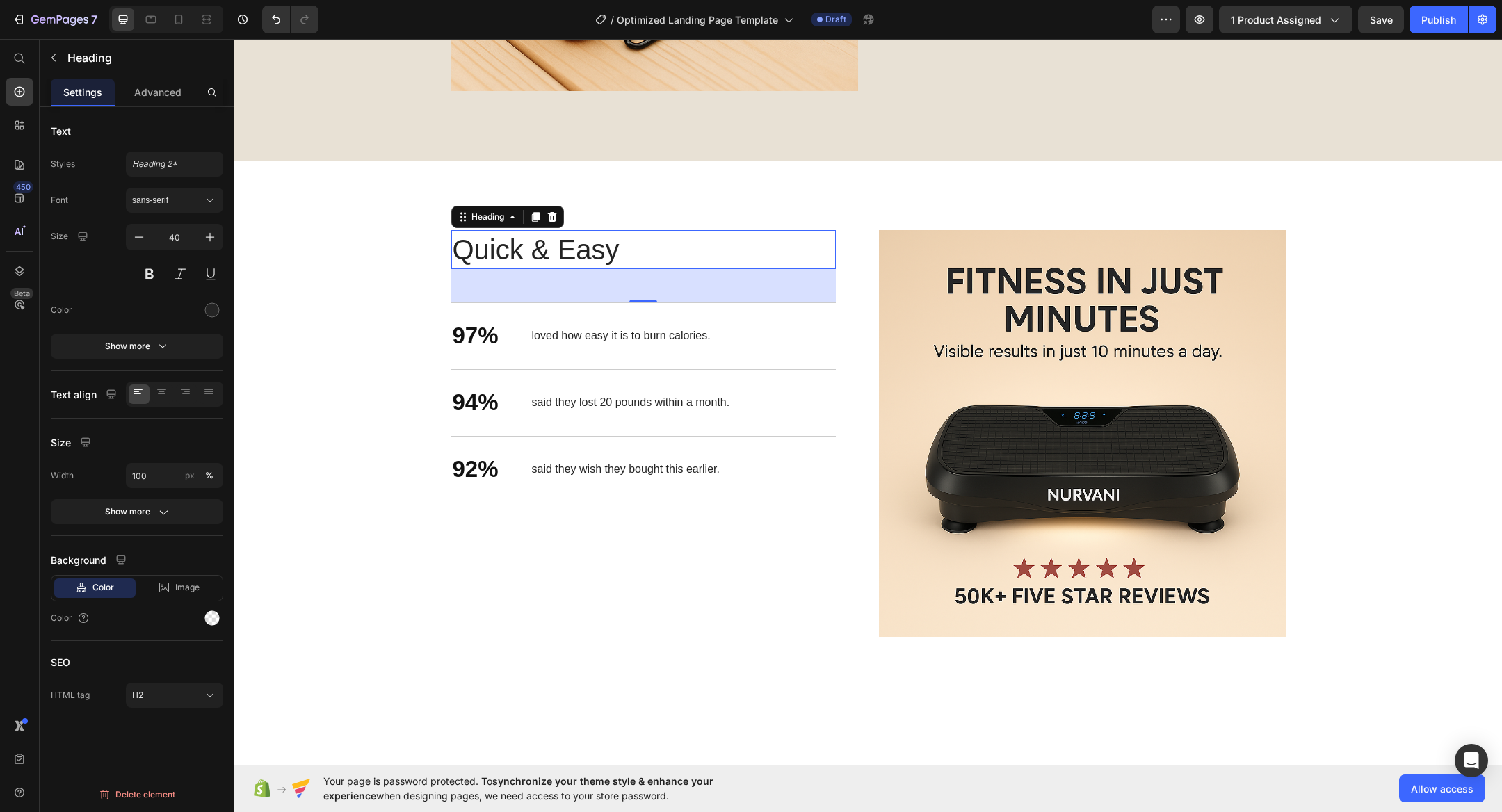 click on "Quick & Easy" at bounding box center [643, 250] 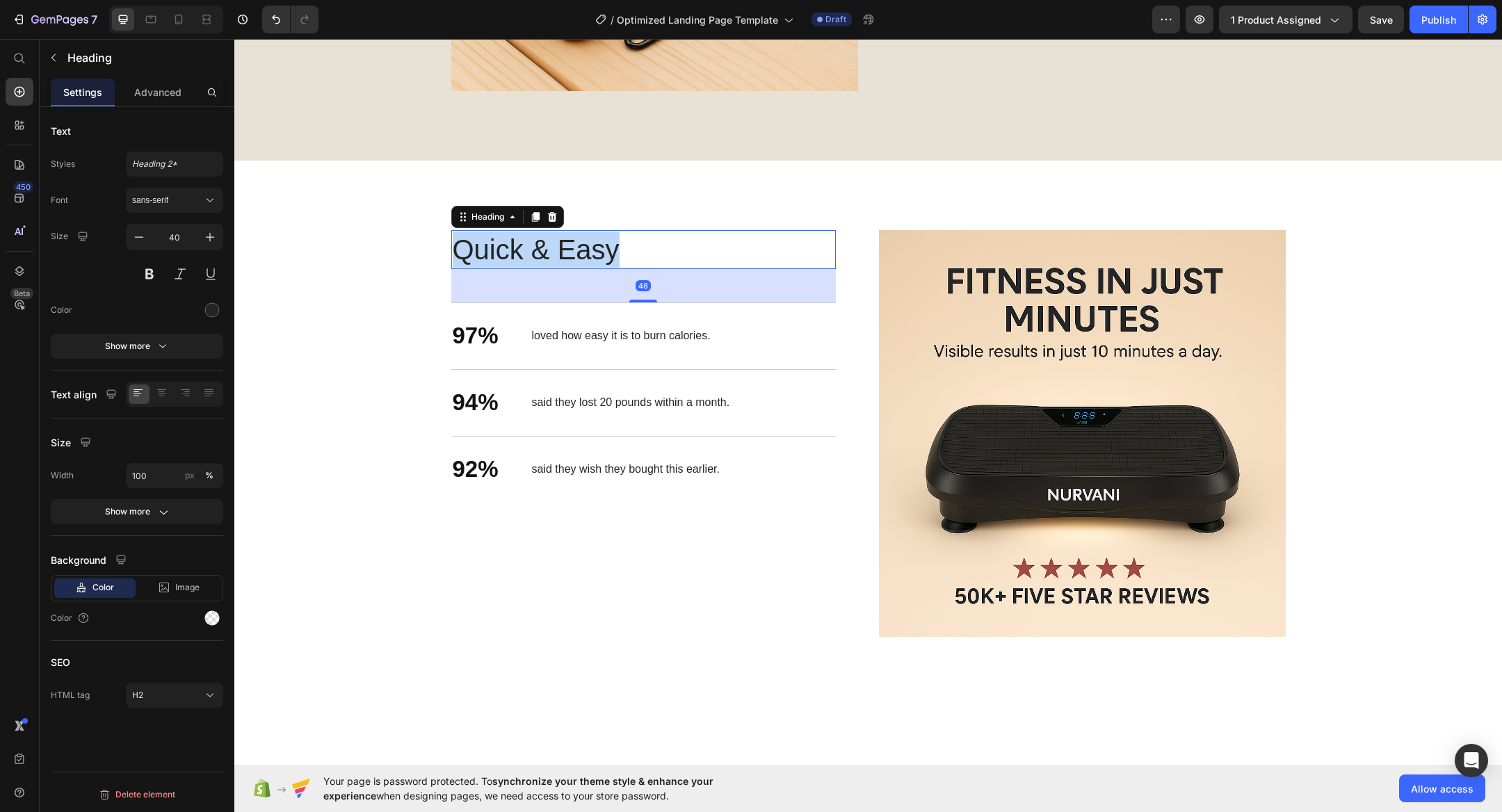 click on "Quick & Easy" at bounding box center [643, 250] 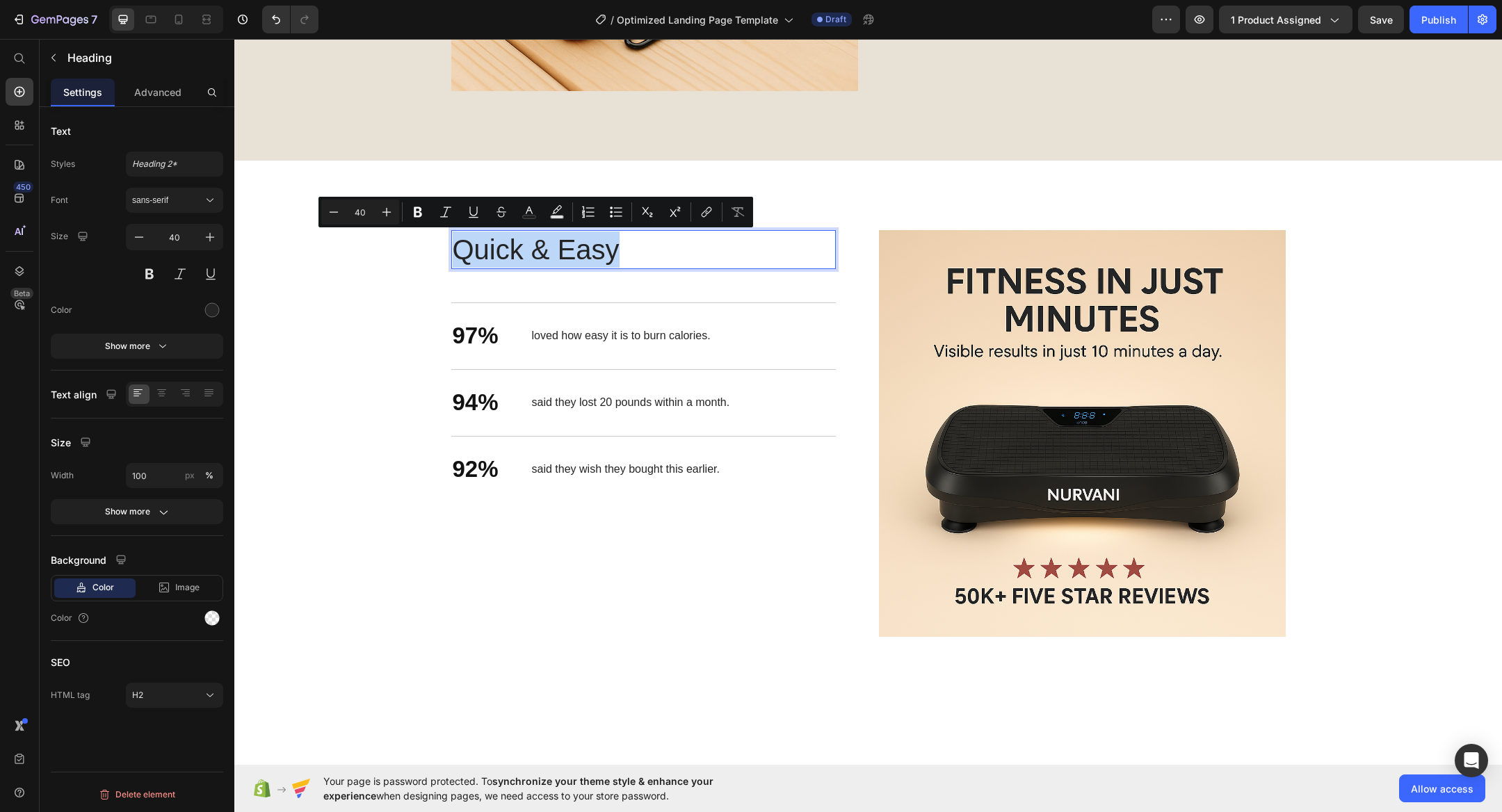 copy on "Quick & Easy" 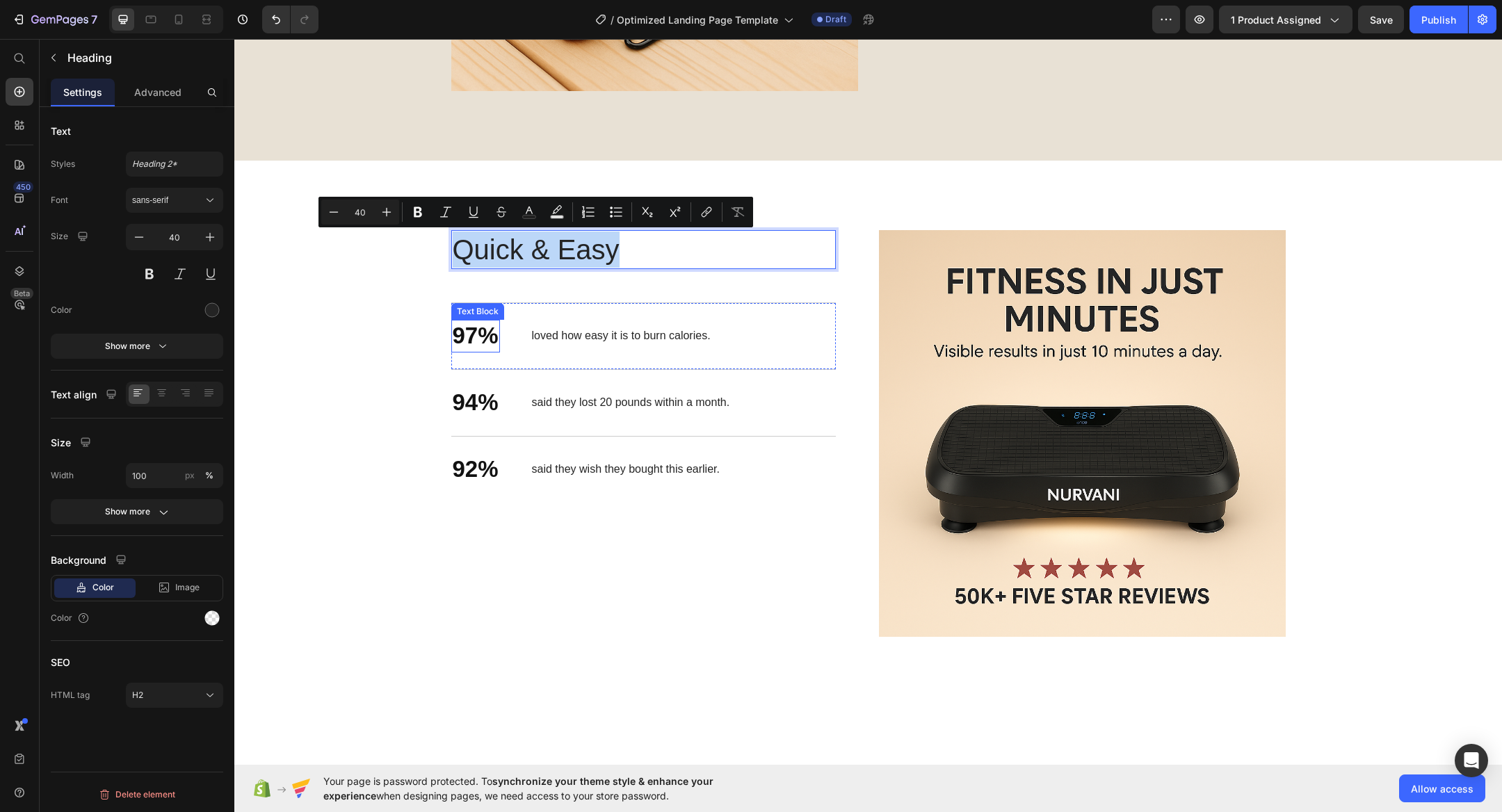 click on "97%" at bounding box center (476, 336) 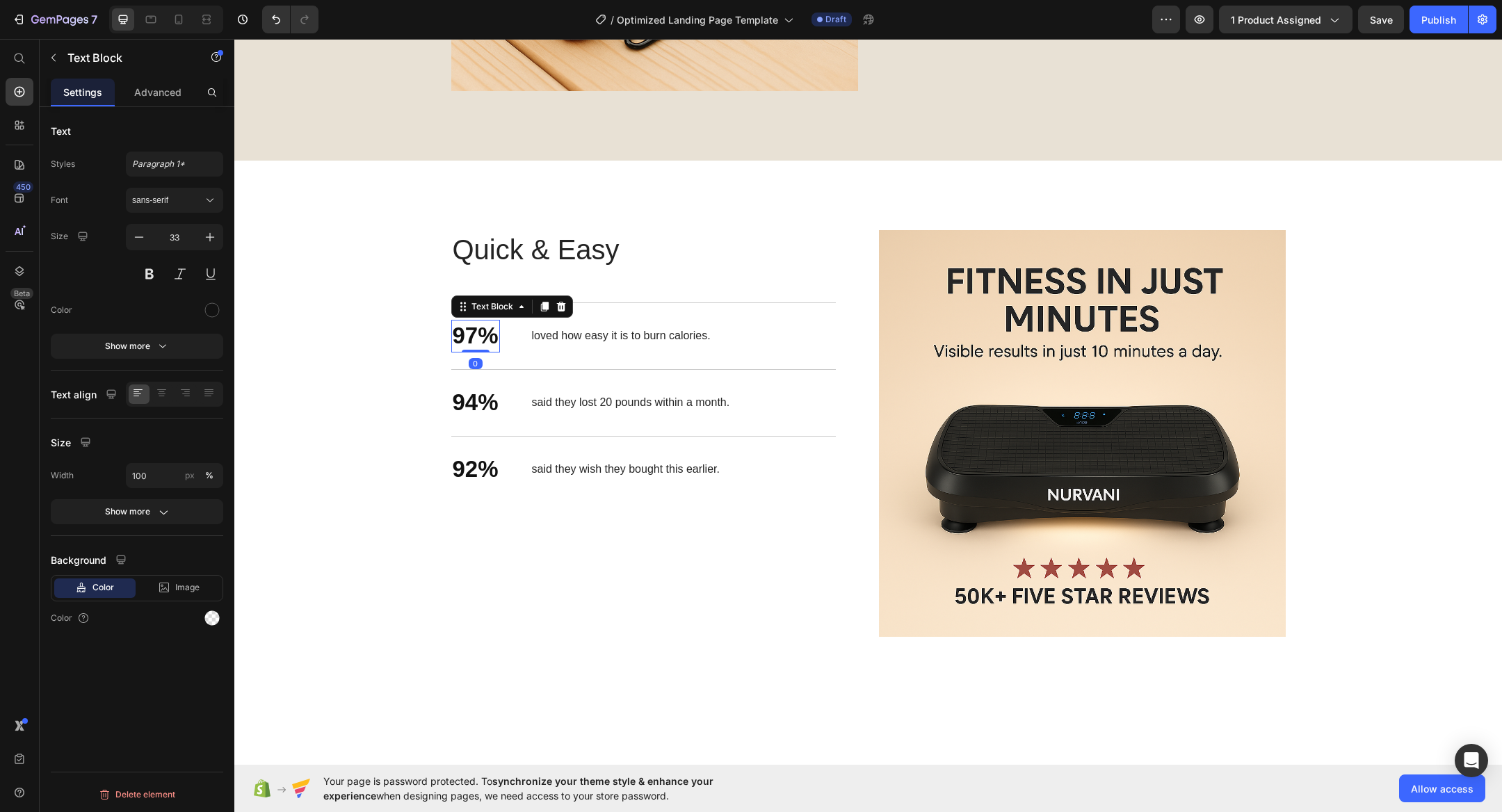 click on "97%" at bounding box center [476, 336] 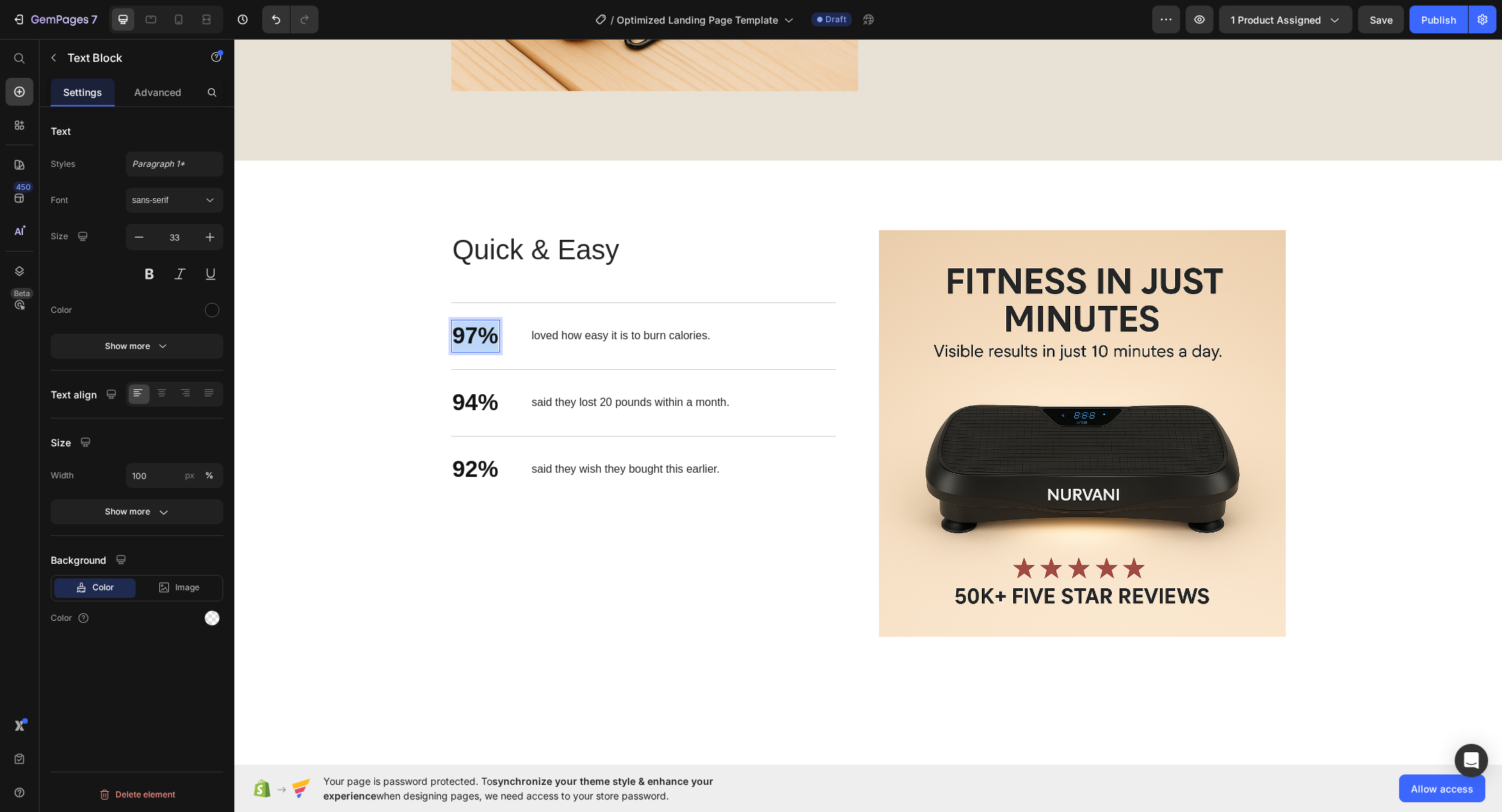 copy on "97%" 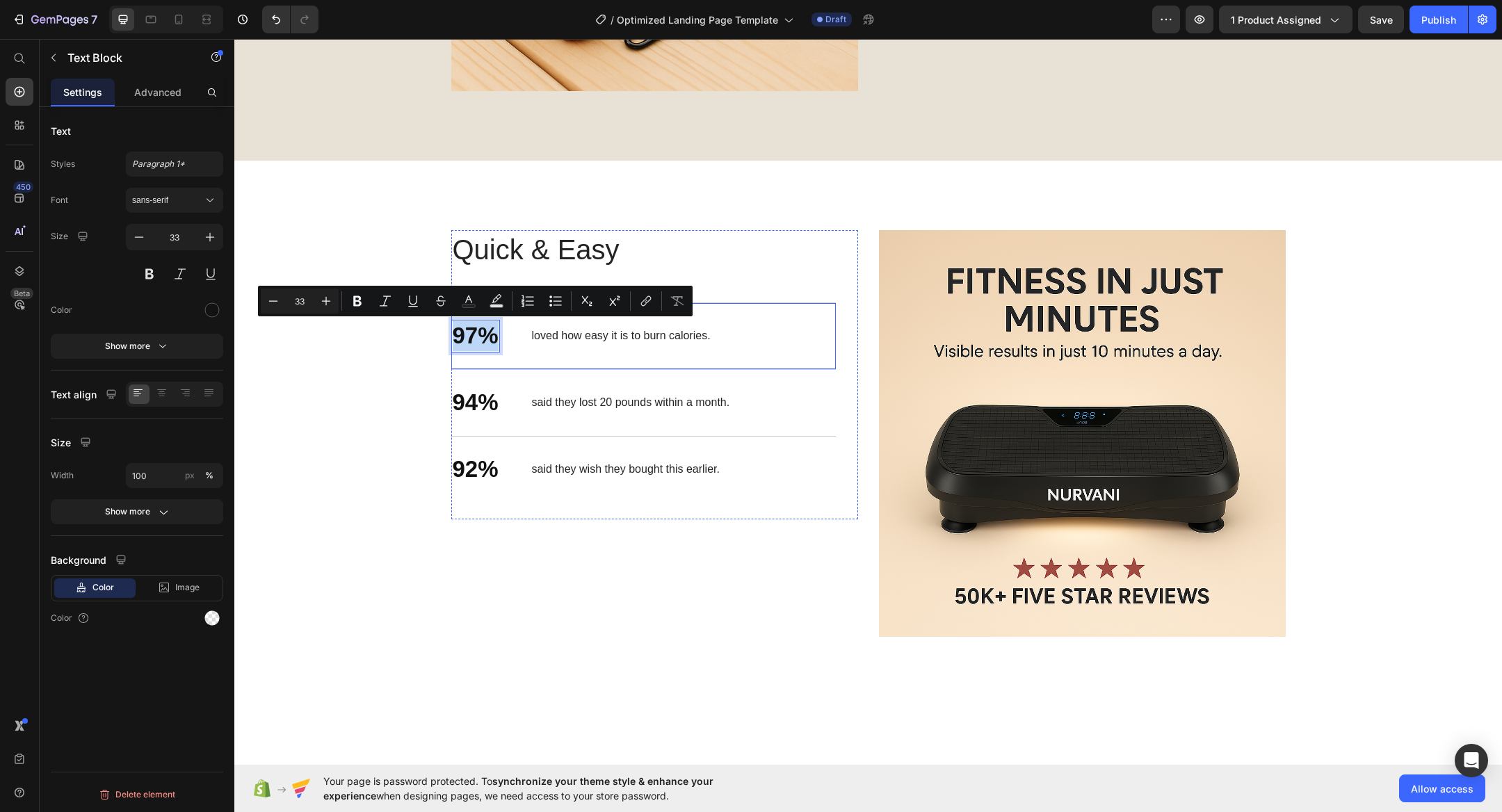 click on "loved how easy it is to burn calories." at bounding box center (621, 336) 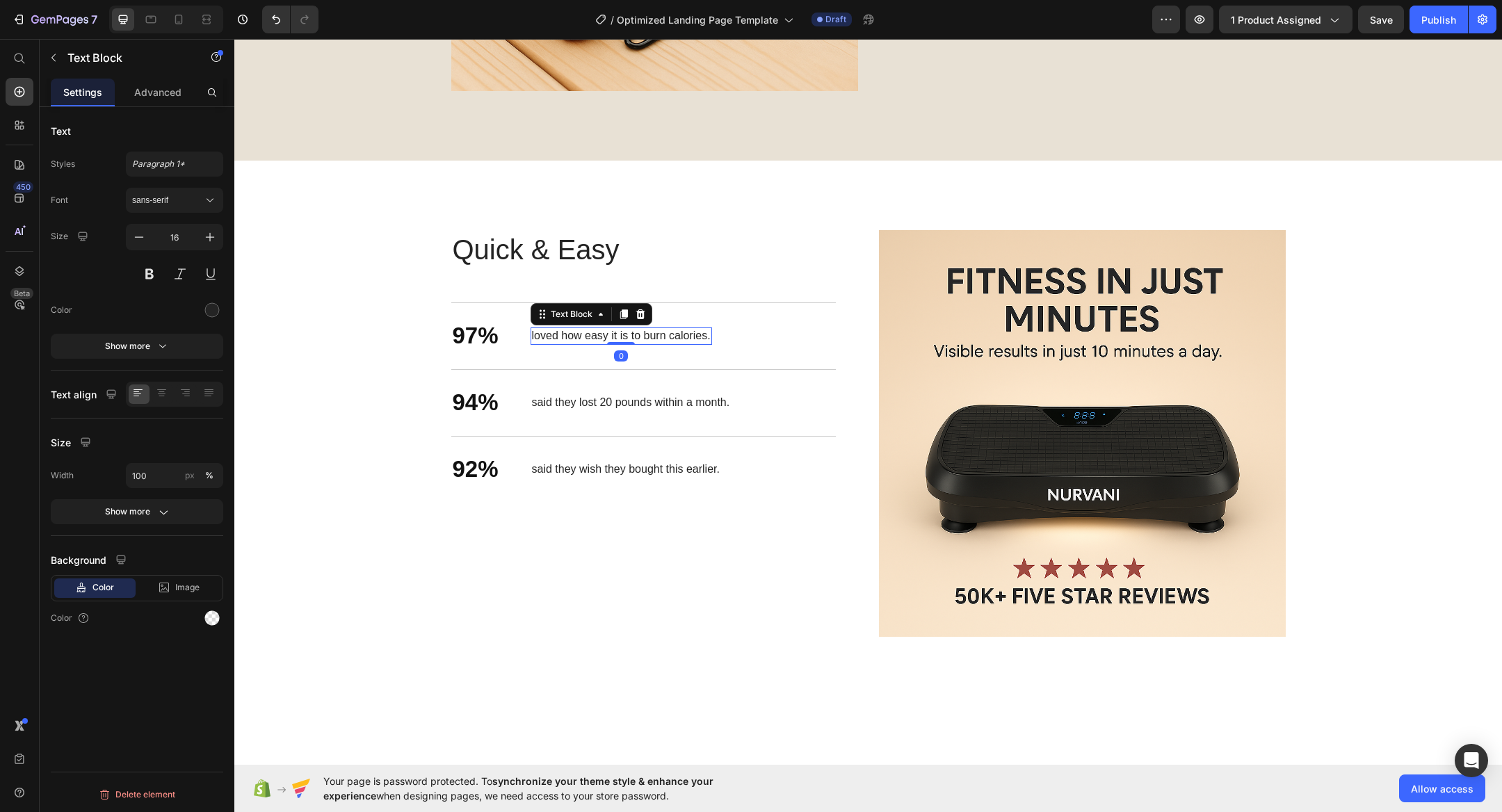 click on "loved how easy it is to burn calories." at bounding box center (621, 336) 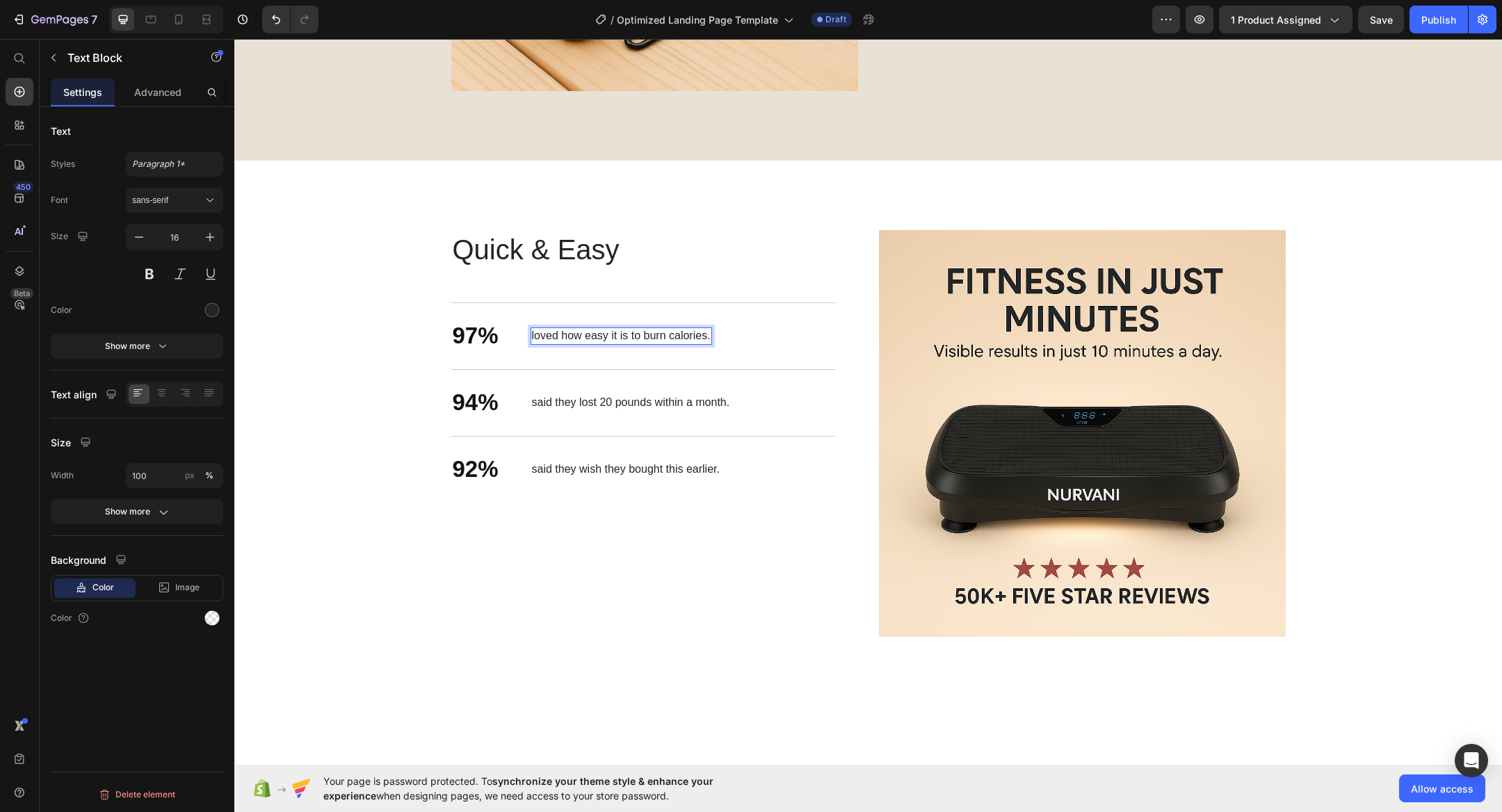 click on "loved how easy it is to burn calories." at bounding box center (621, 336) 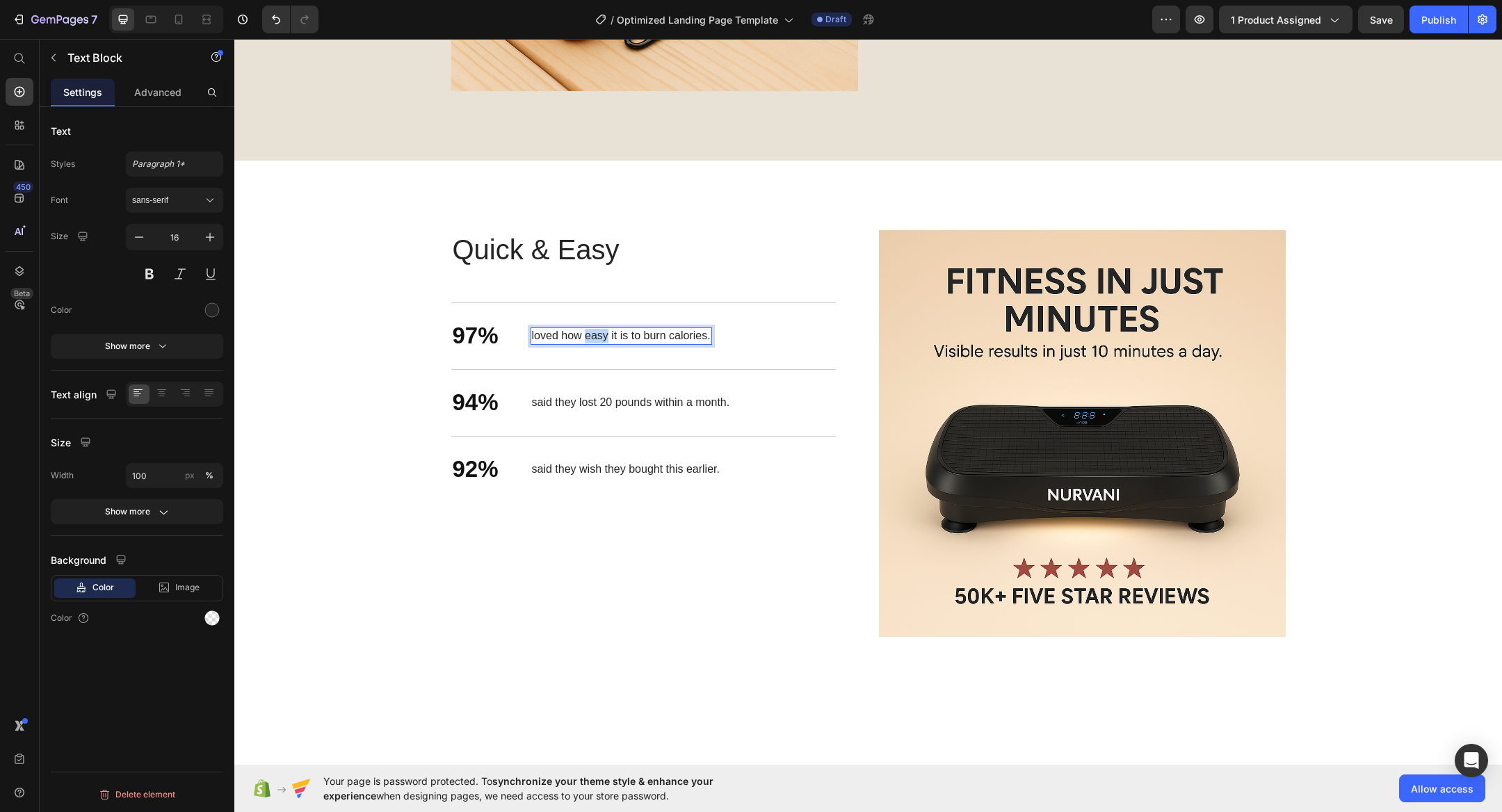 click on "loved how easy it is to burn calories." at bounding box center [621, 336] 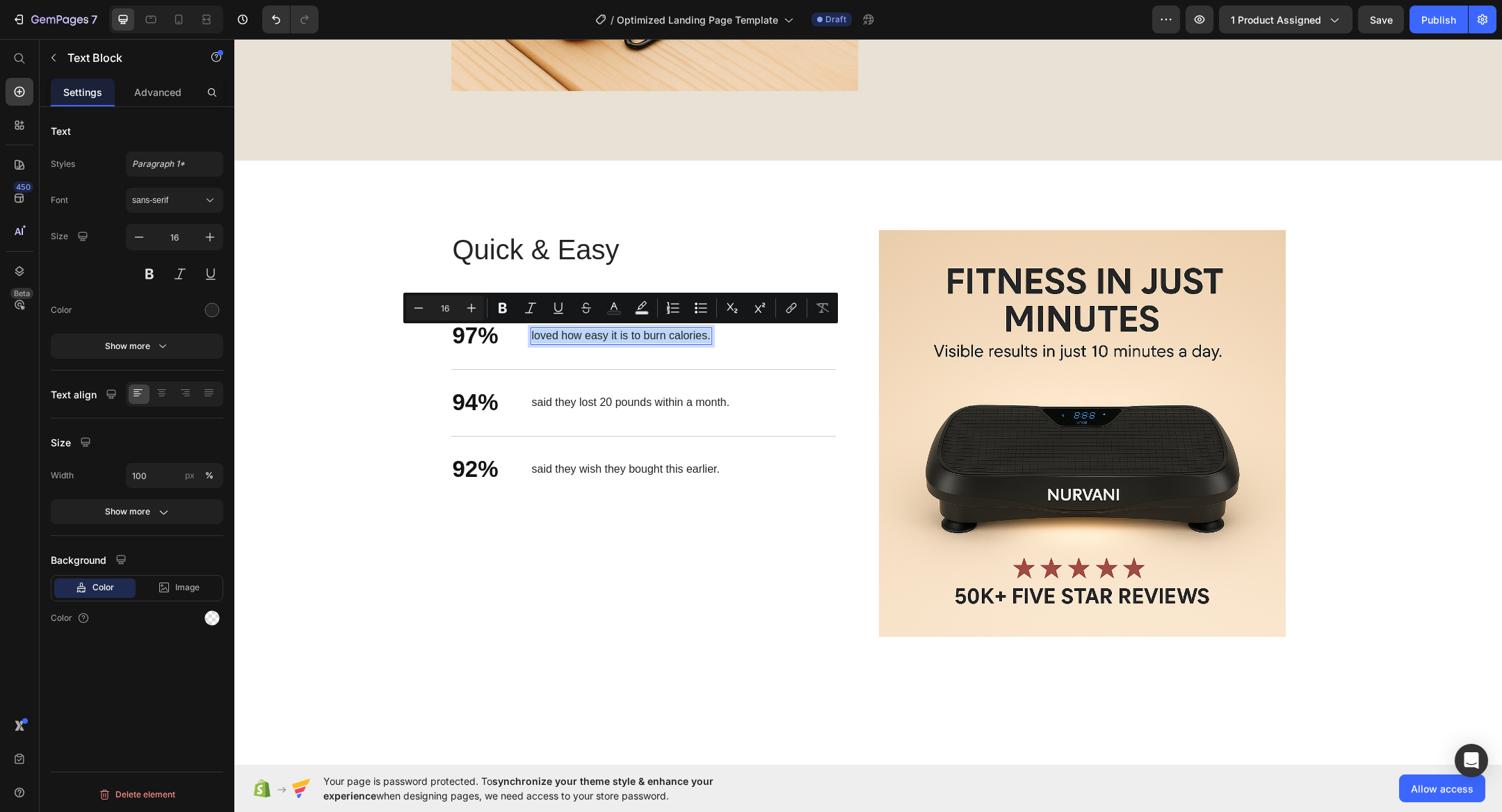 copy on "loved how easy it is to burn calories." 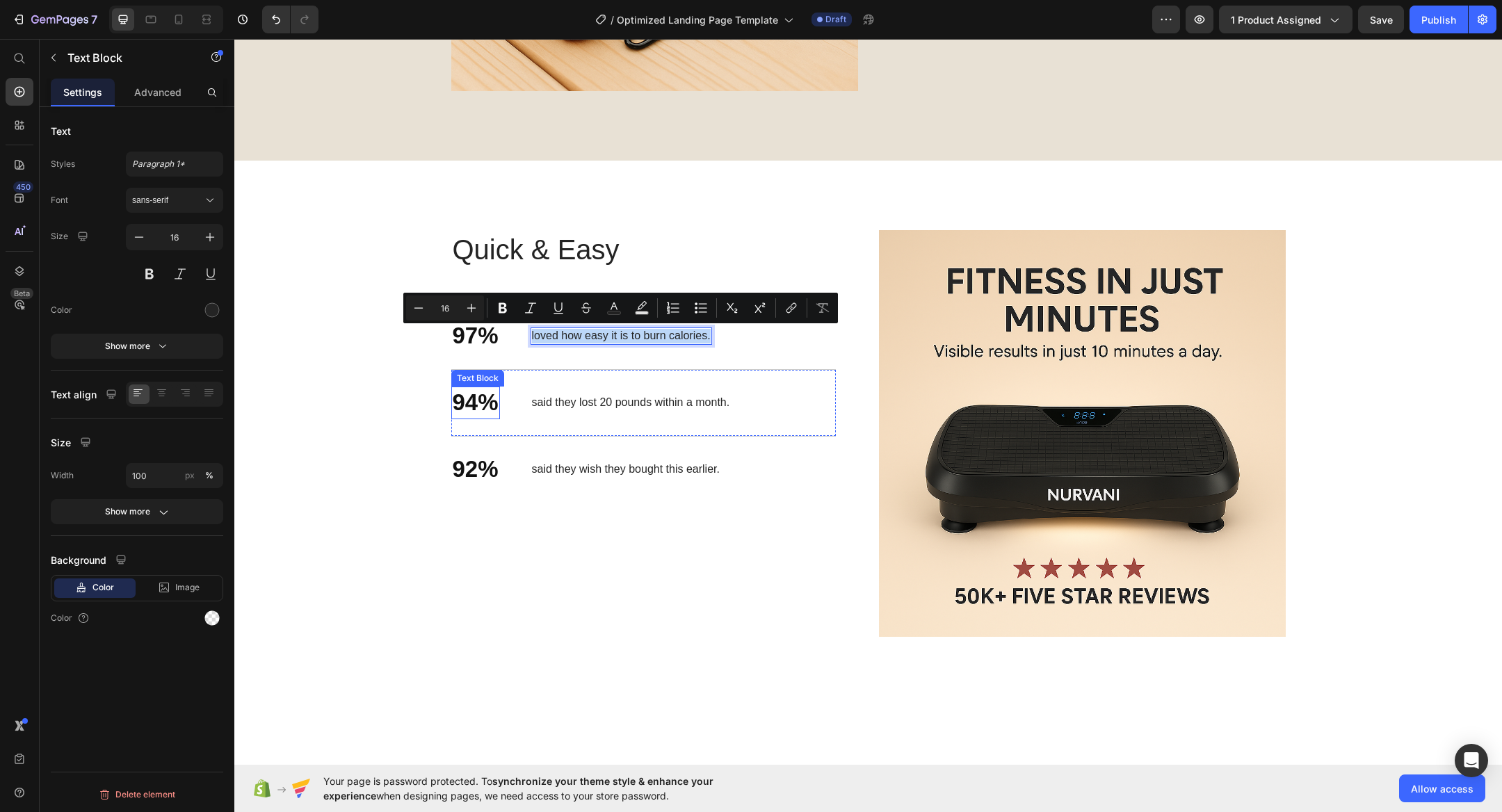 click on "94%" at bounding box center [476, 403] 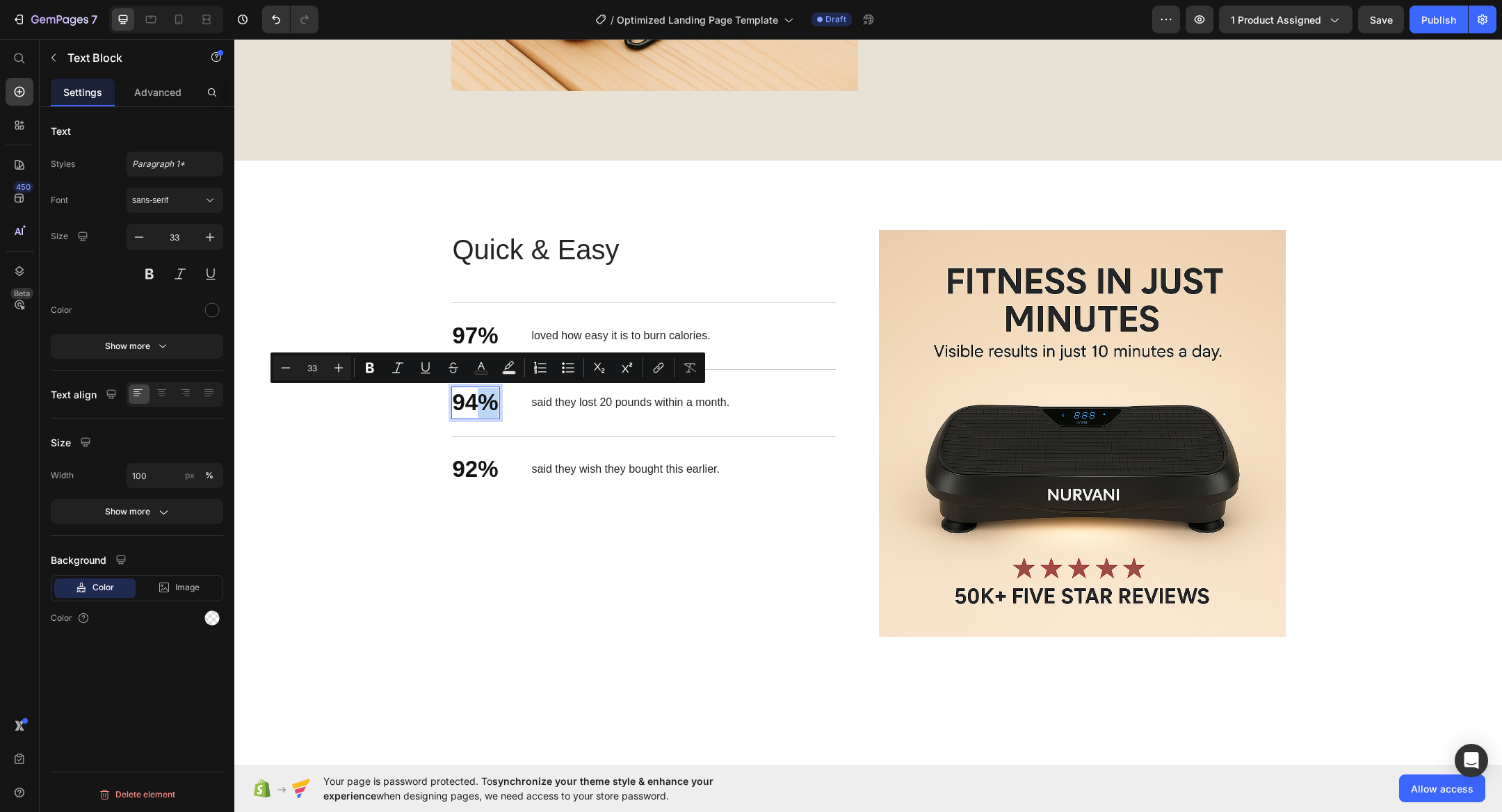 click on "94%" at bounding box center [476, 403] 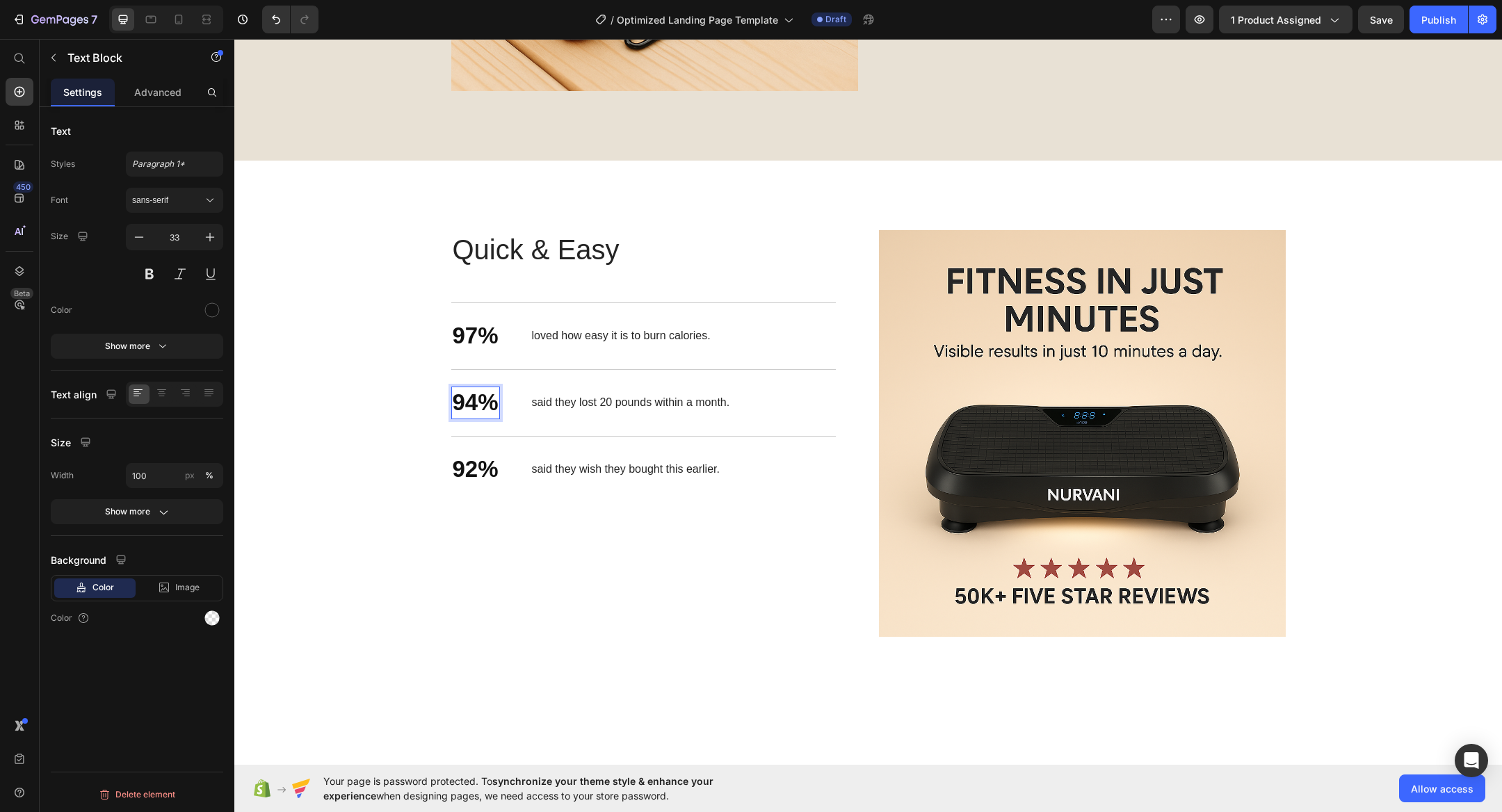 click on "94%" at bounding box center [476, 403] 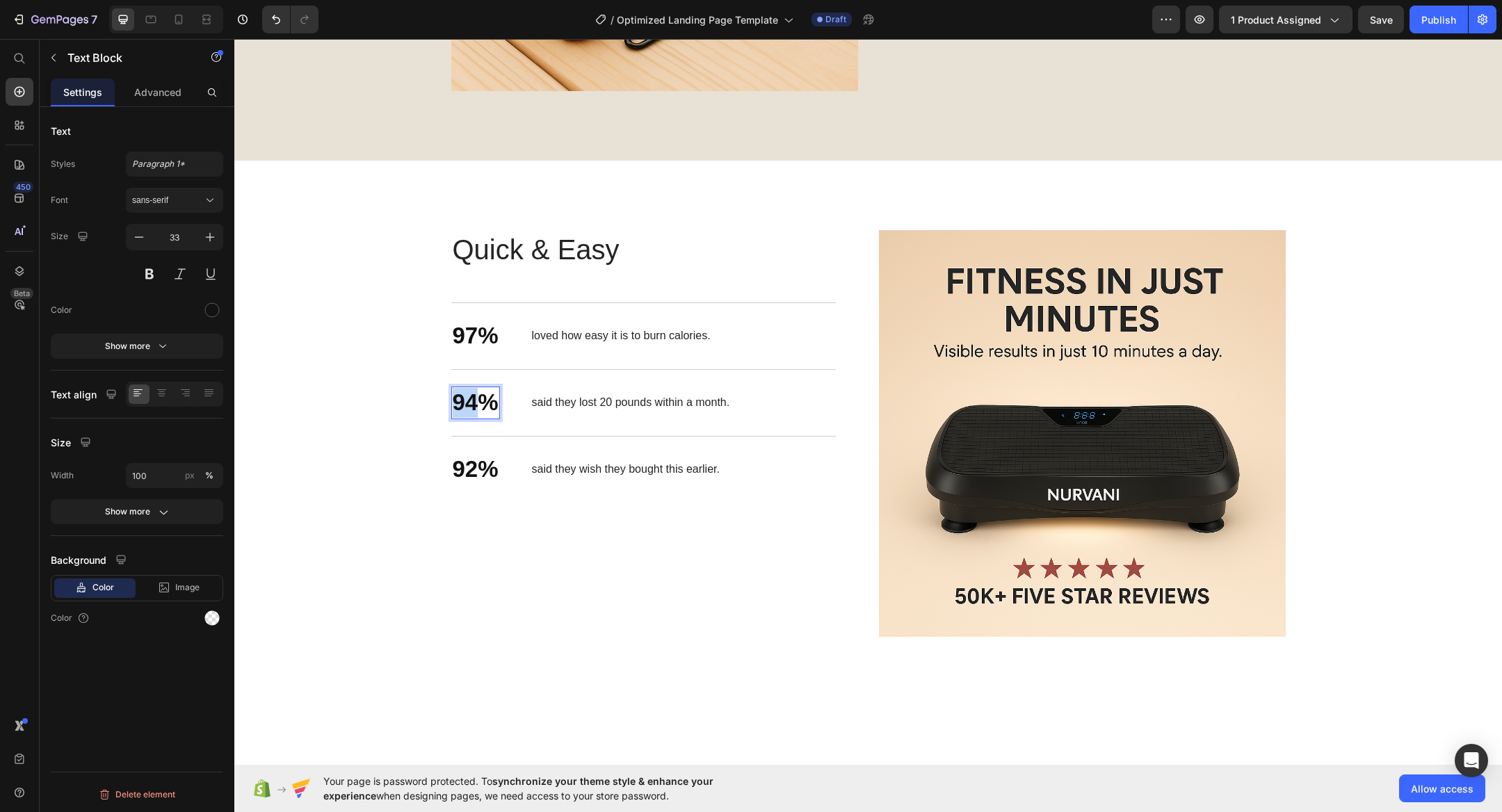 click on "94%" at bounding box center [476, 403] 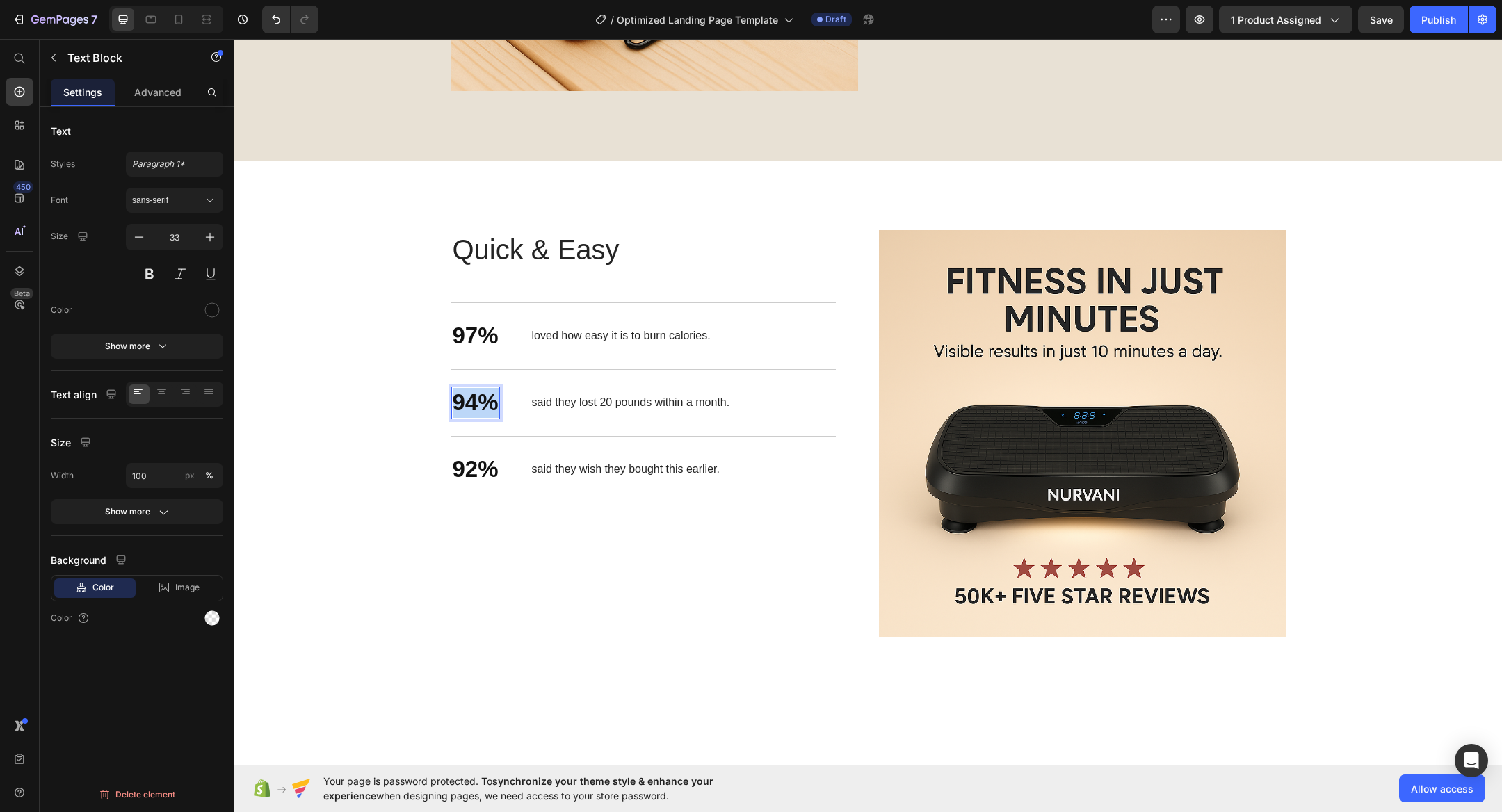 click on "94%" at bounding box center [476, 403] 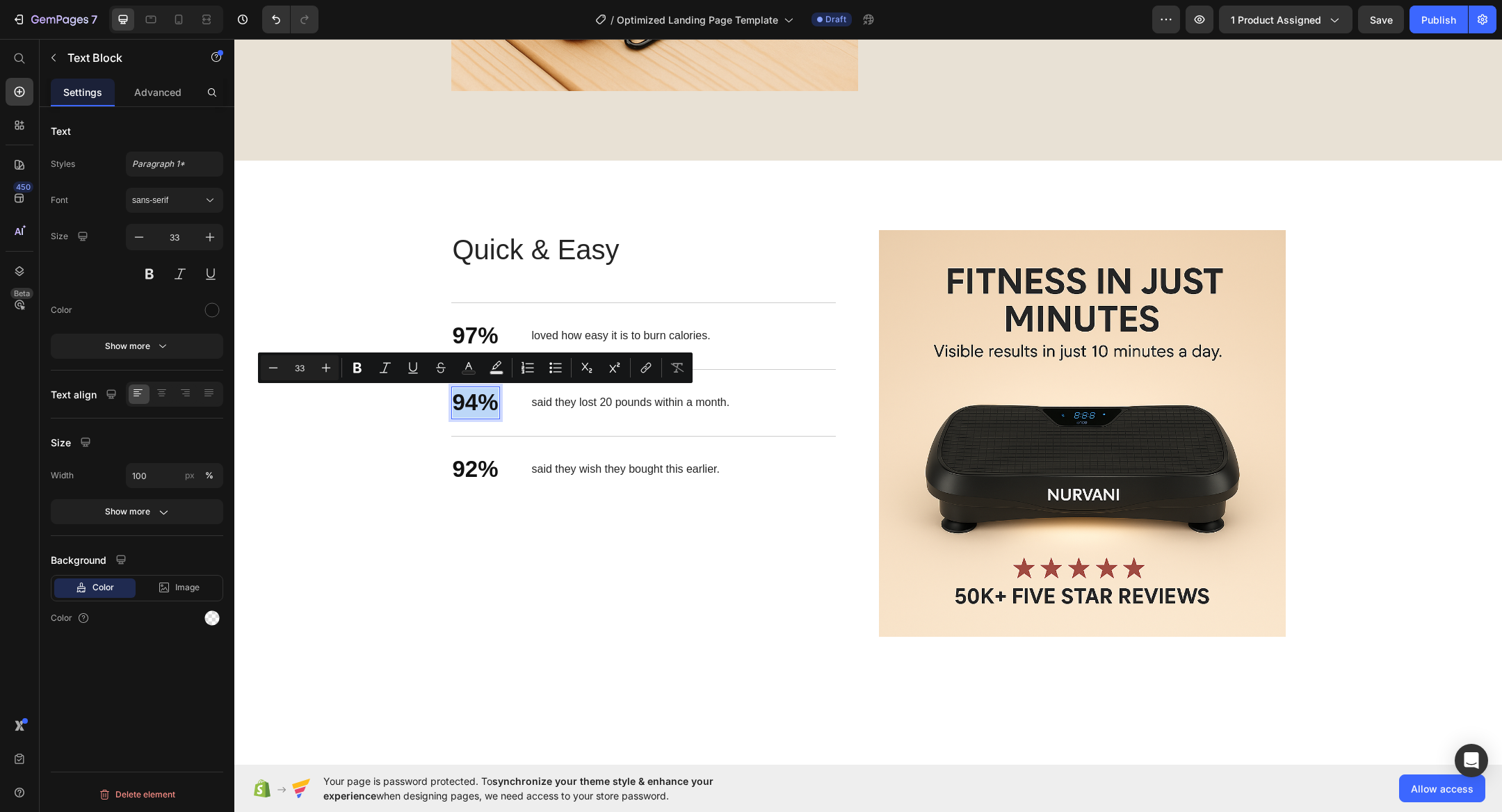 copy on "94%" 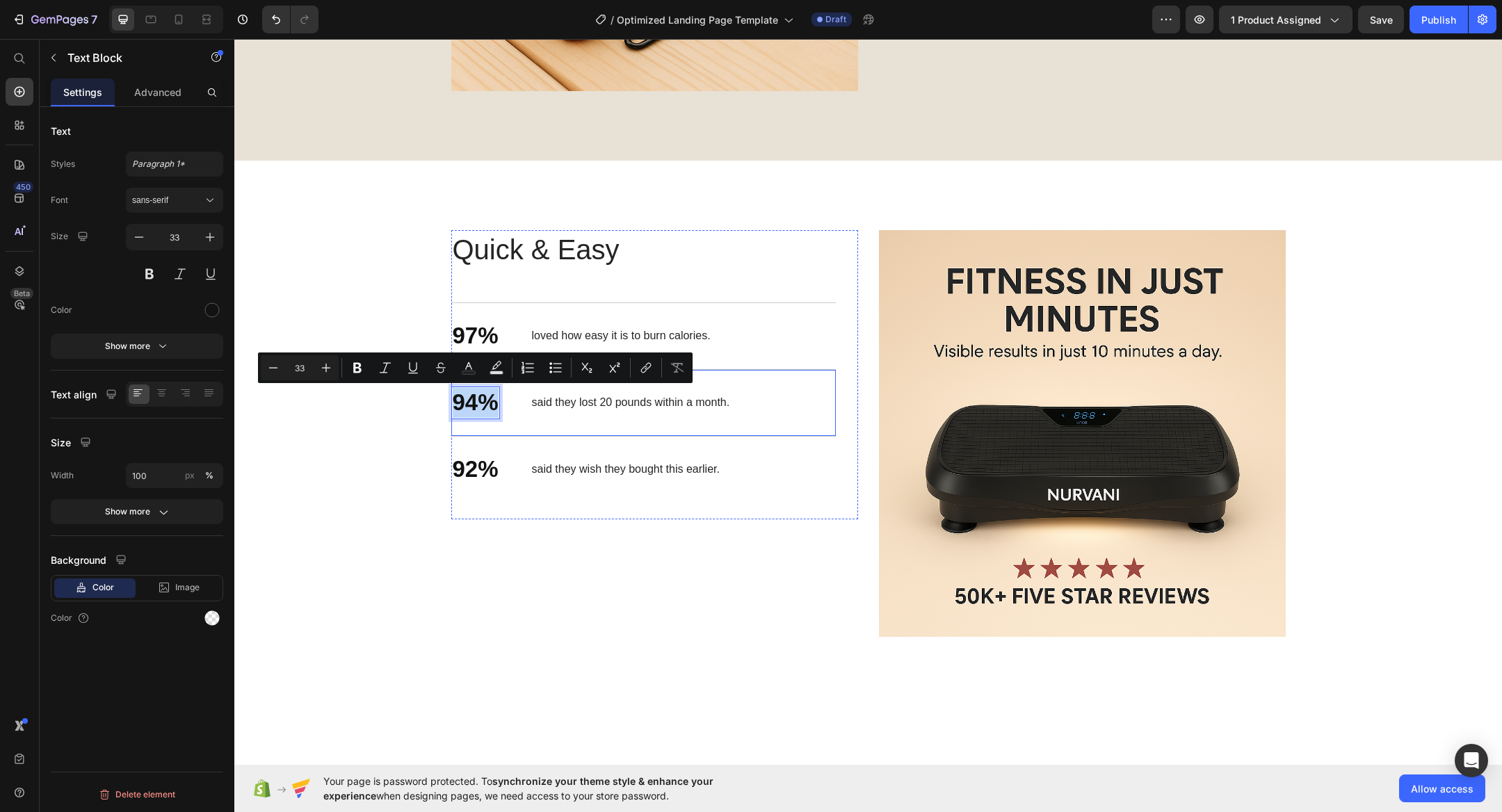 click on "said they lost 20 pounds within a month." at bounding box center (631, 403) 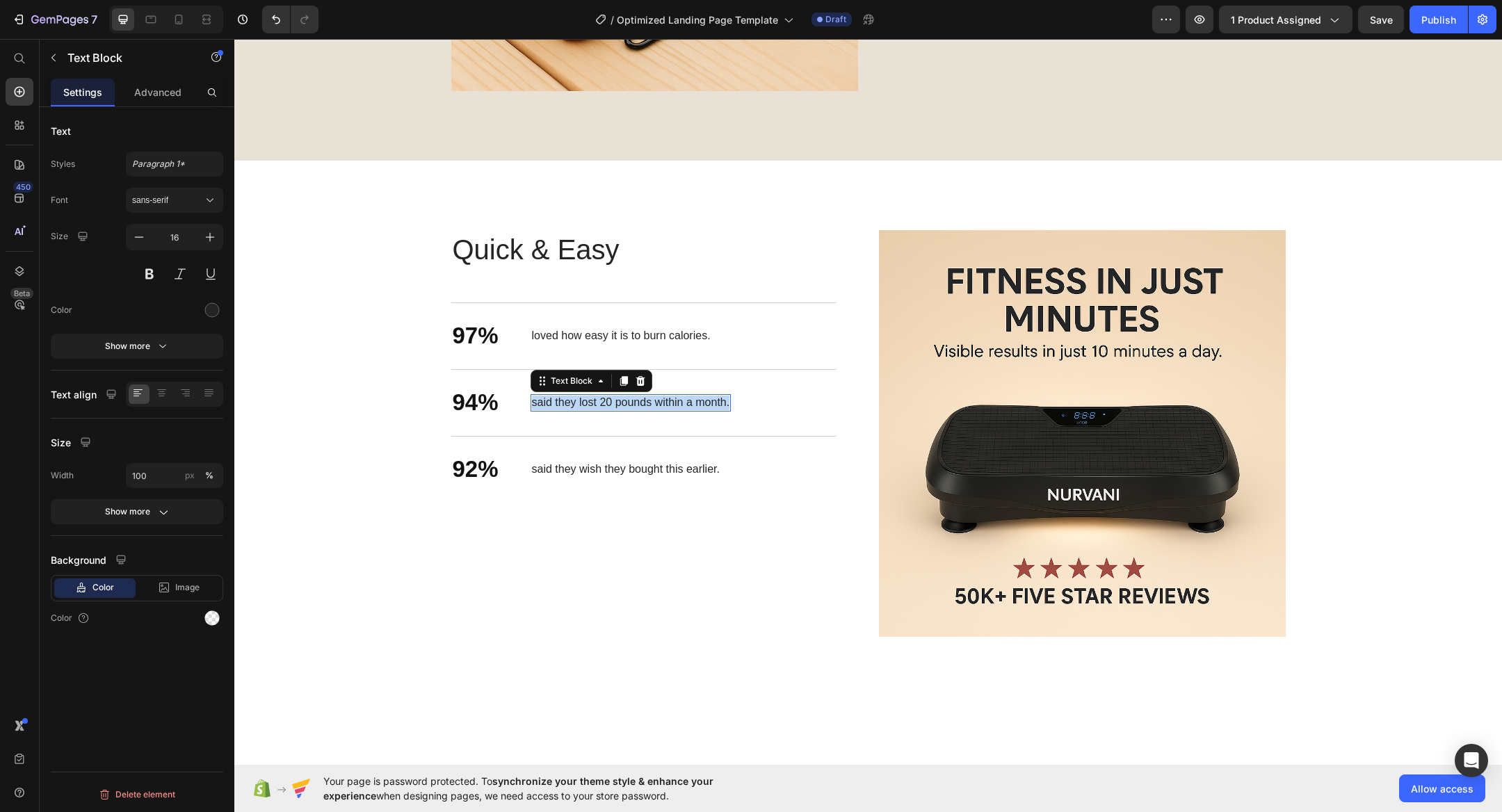 click on "said they lost 20 pounds within a month." at bounding box center [631, 403] 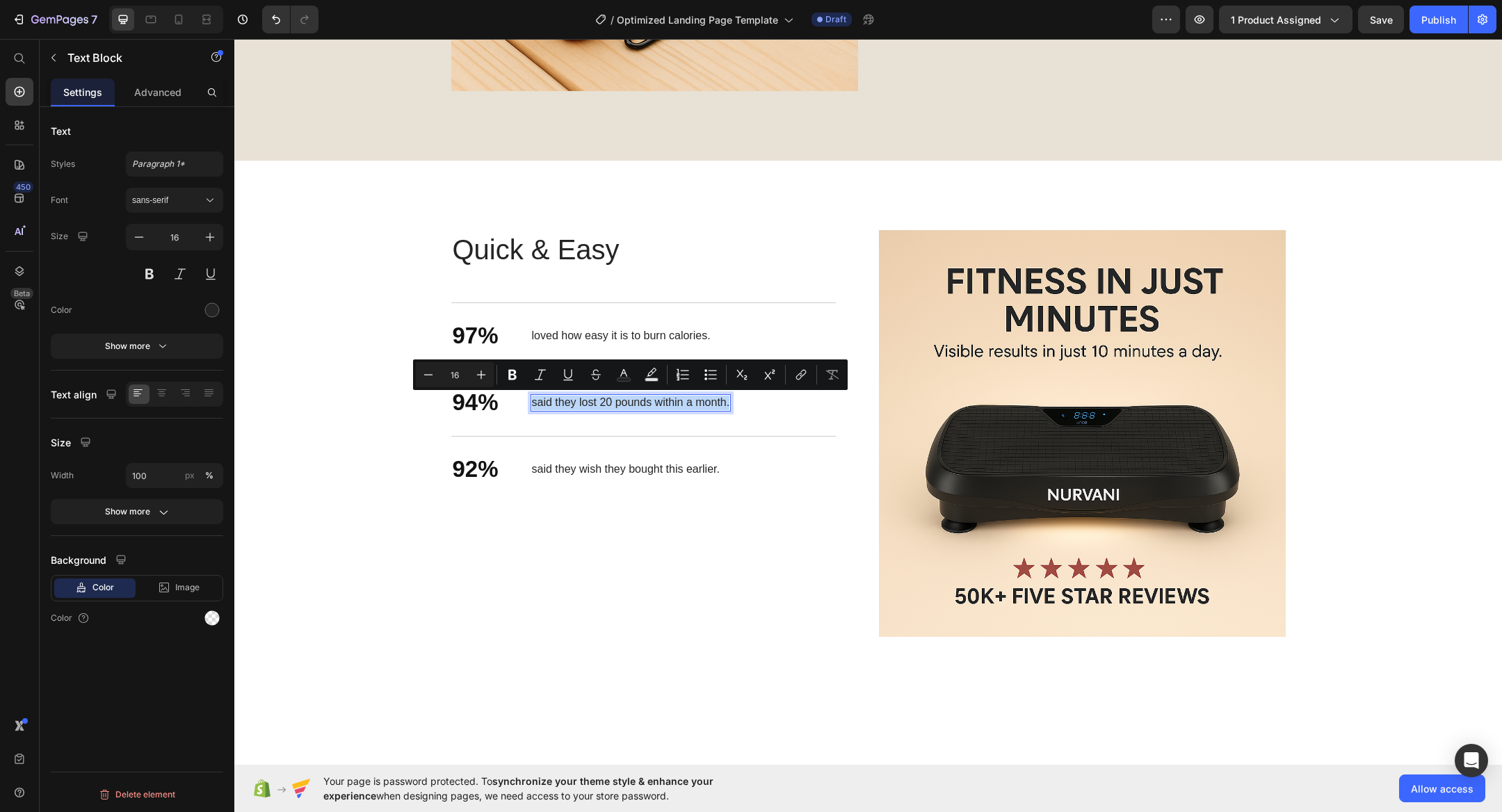 copy on "said they lost 20 pounds within a month." 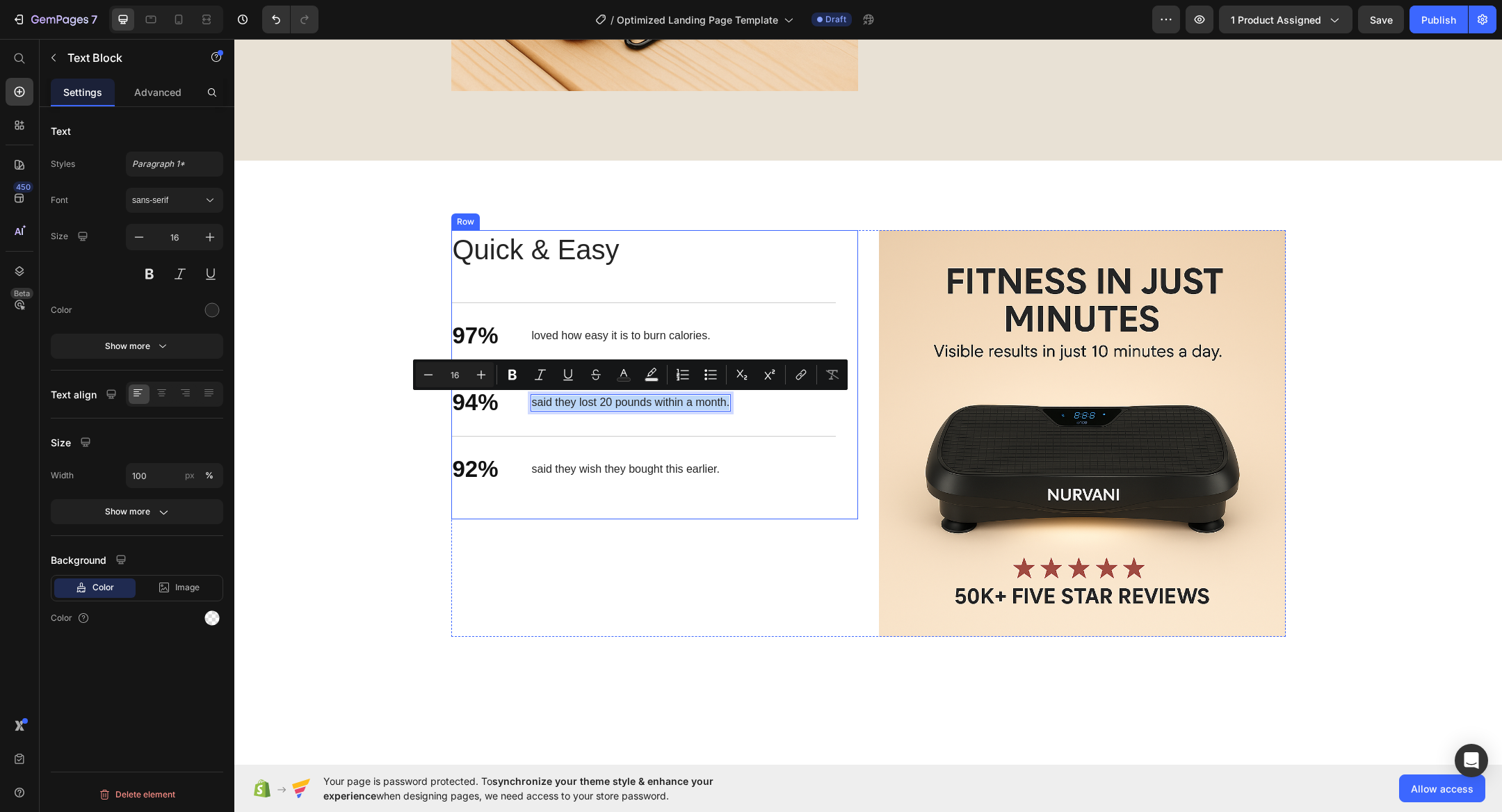 click on "92% Text Block said they wish they bought this earlier. Text Block Row" at bounding box center [643, 469] 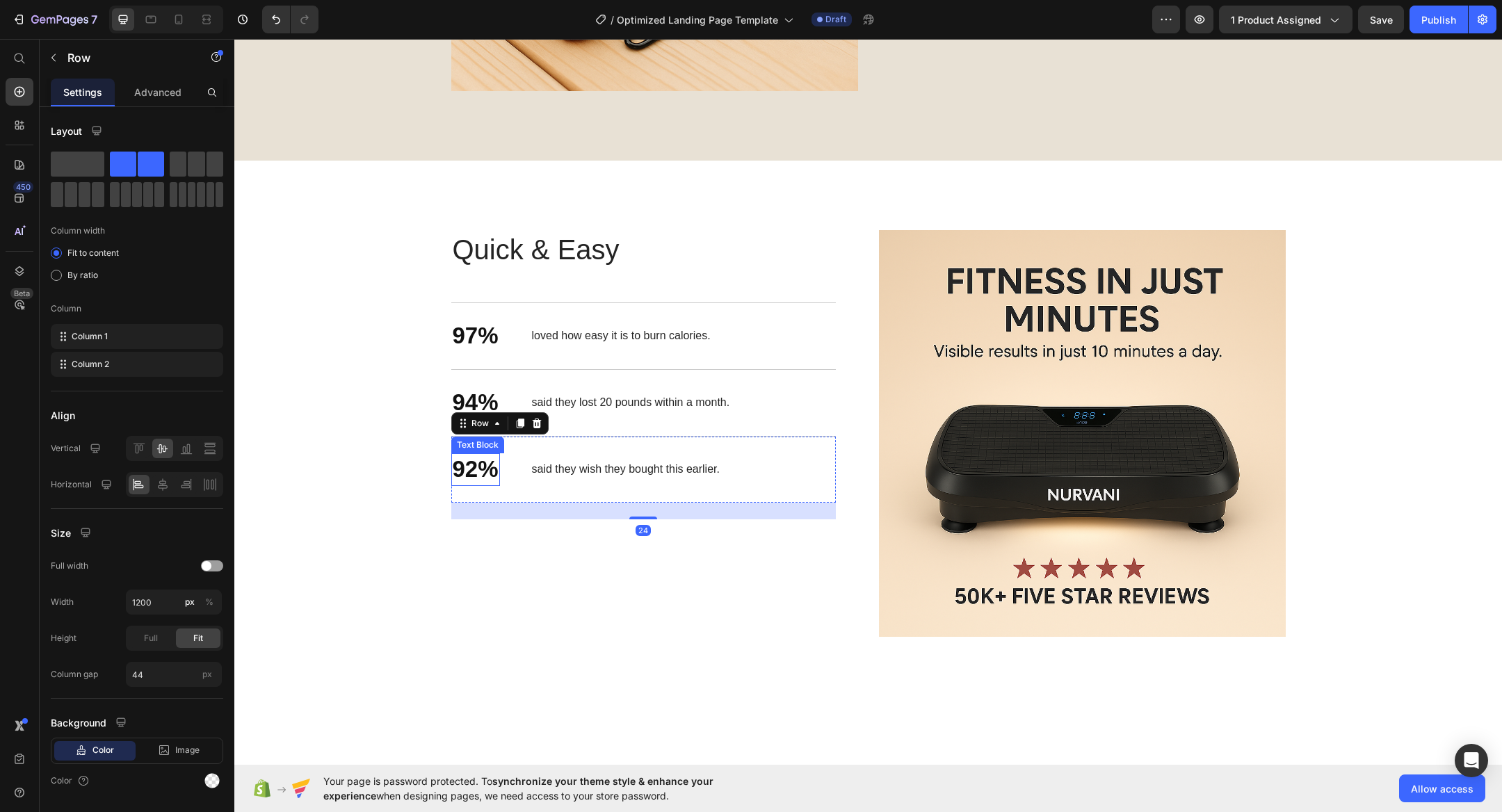 click on "92%" at bounding box center [476, 469] 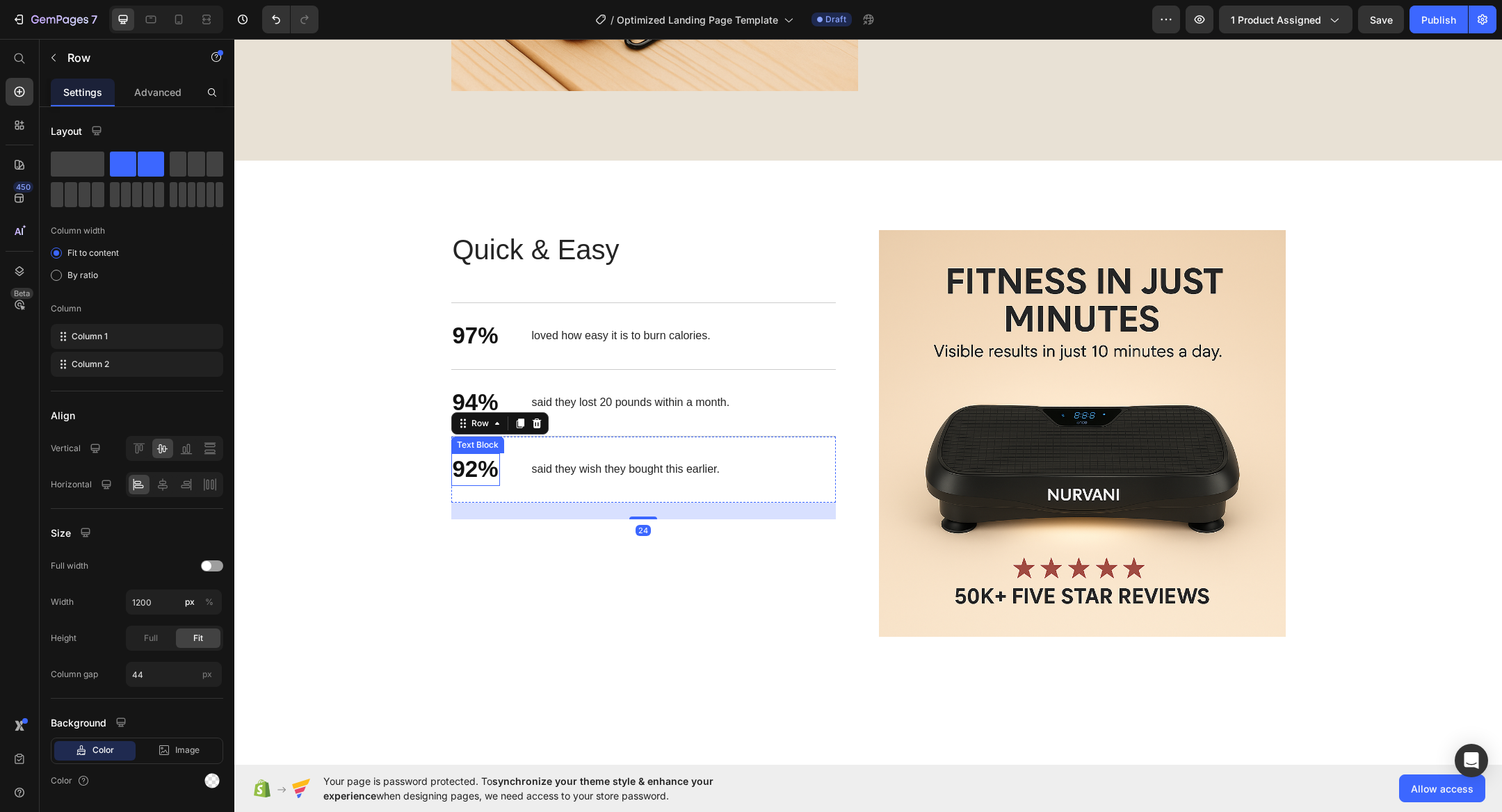 click on "92%" at bounding box center [476, 469] 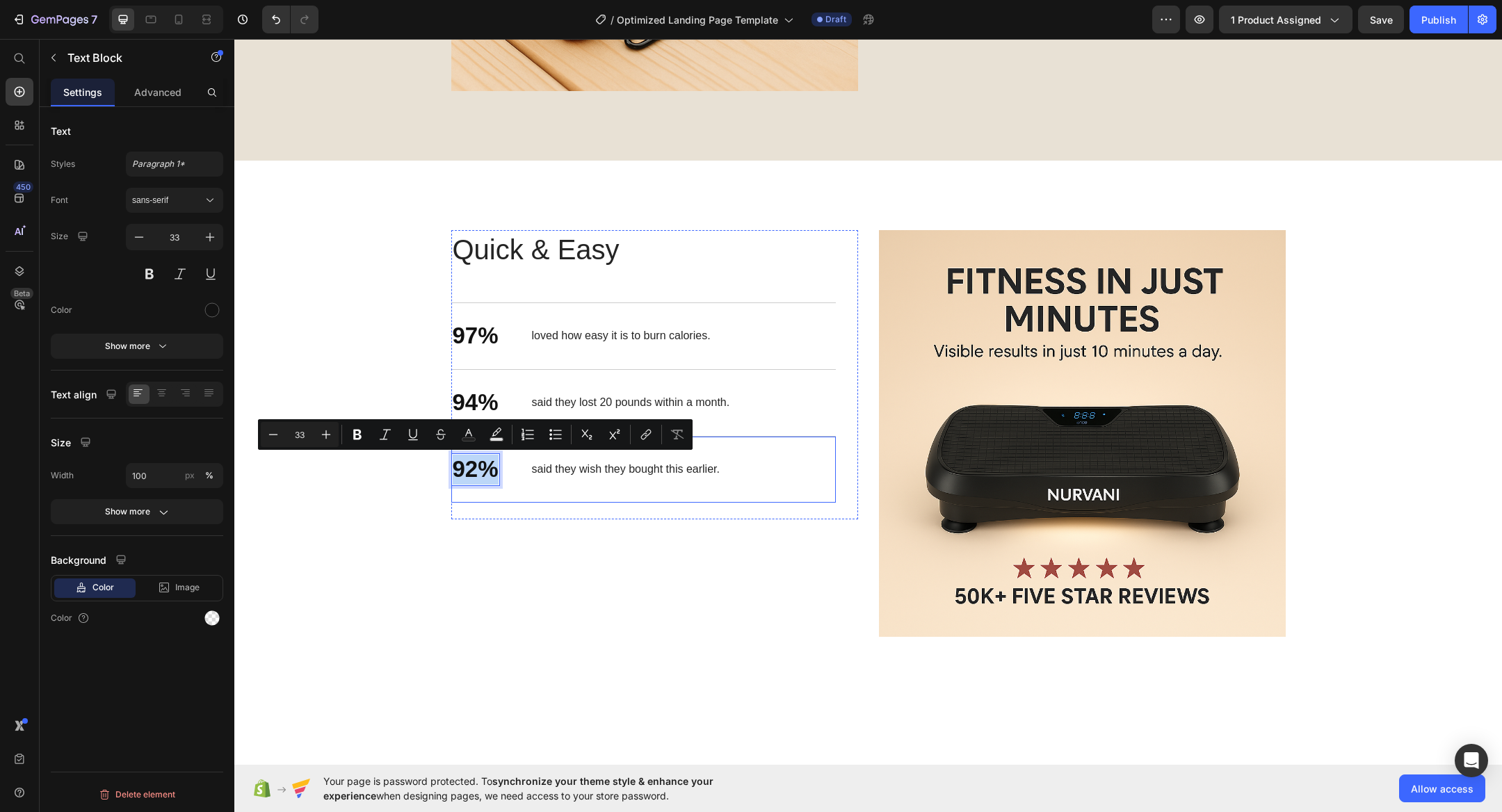 click on "said they wish they bought this earlier." at bounding box center [626, 469] 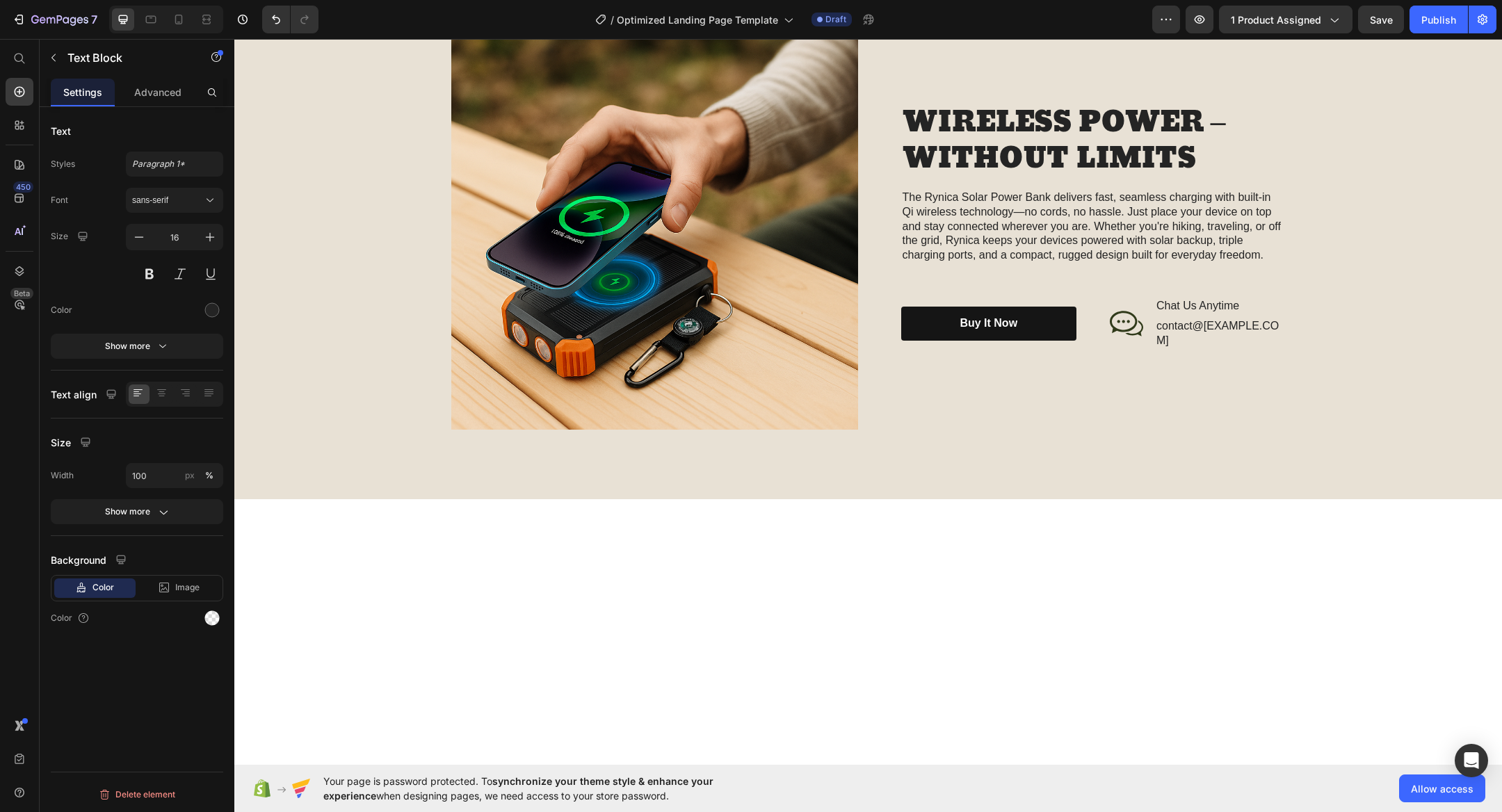 scroll, scrollTop: 1087, scrollLeft: 0, axis: vertical 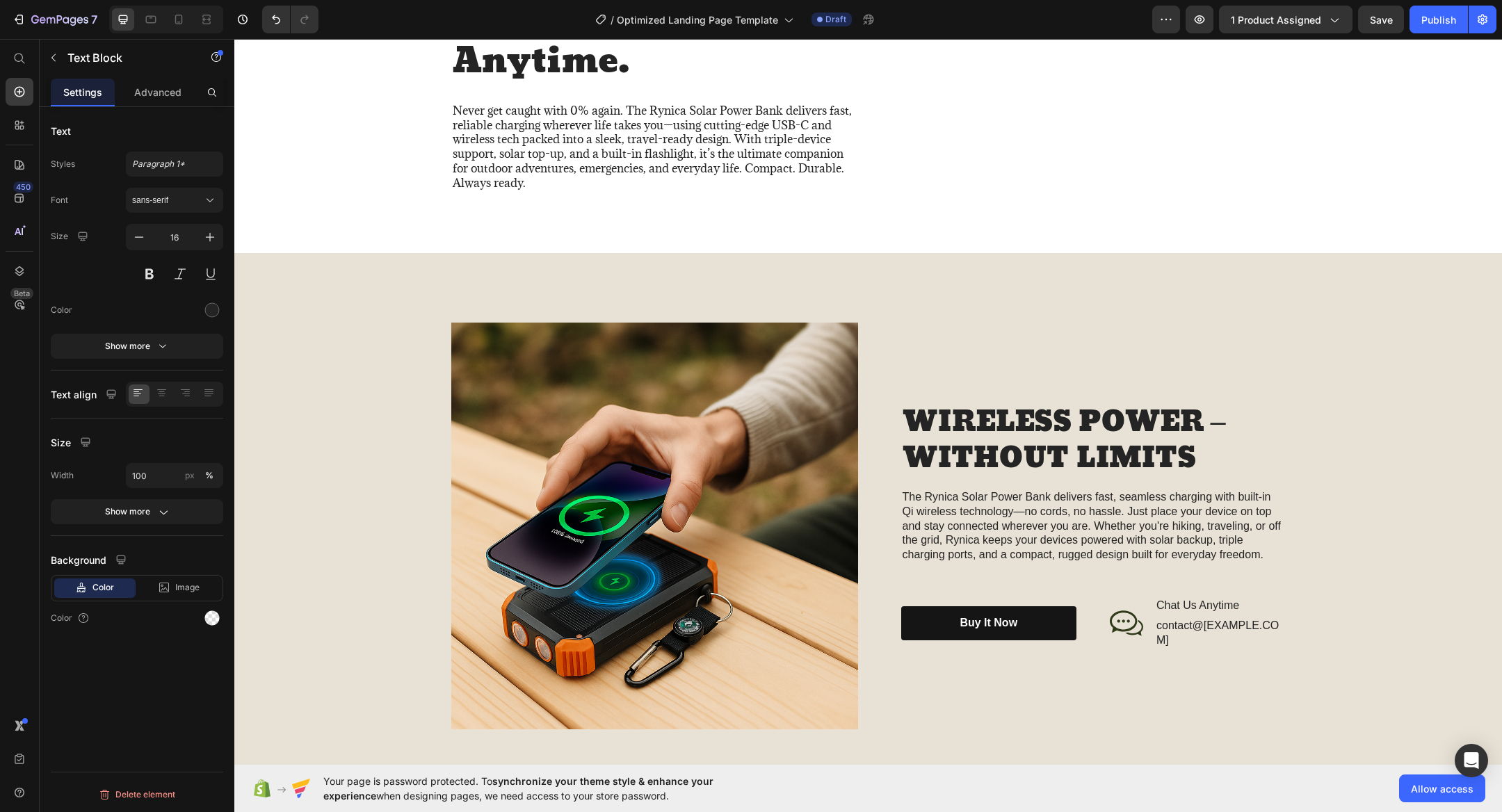 click on "WIRELESS POWER – WITHOUT LIMITS Heading The Rynica Solar Power Bank delivers fast, seamless charging with built-in Qi wireless technology—no cords, no hassle. Just place your device on top and stay connected wherever you are. Whether you're hiking, traveling, or off the grid, Rynica keeps your devices powered with solar backup, triple charging ports, and a compact, rugged design built for everyday freedom. Text Block buy it now Button
Icon Chat Us Anytime Text Block contact@rynica.com Text Block Row Row" at bounding box center [1093, 526] 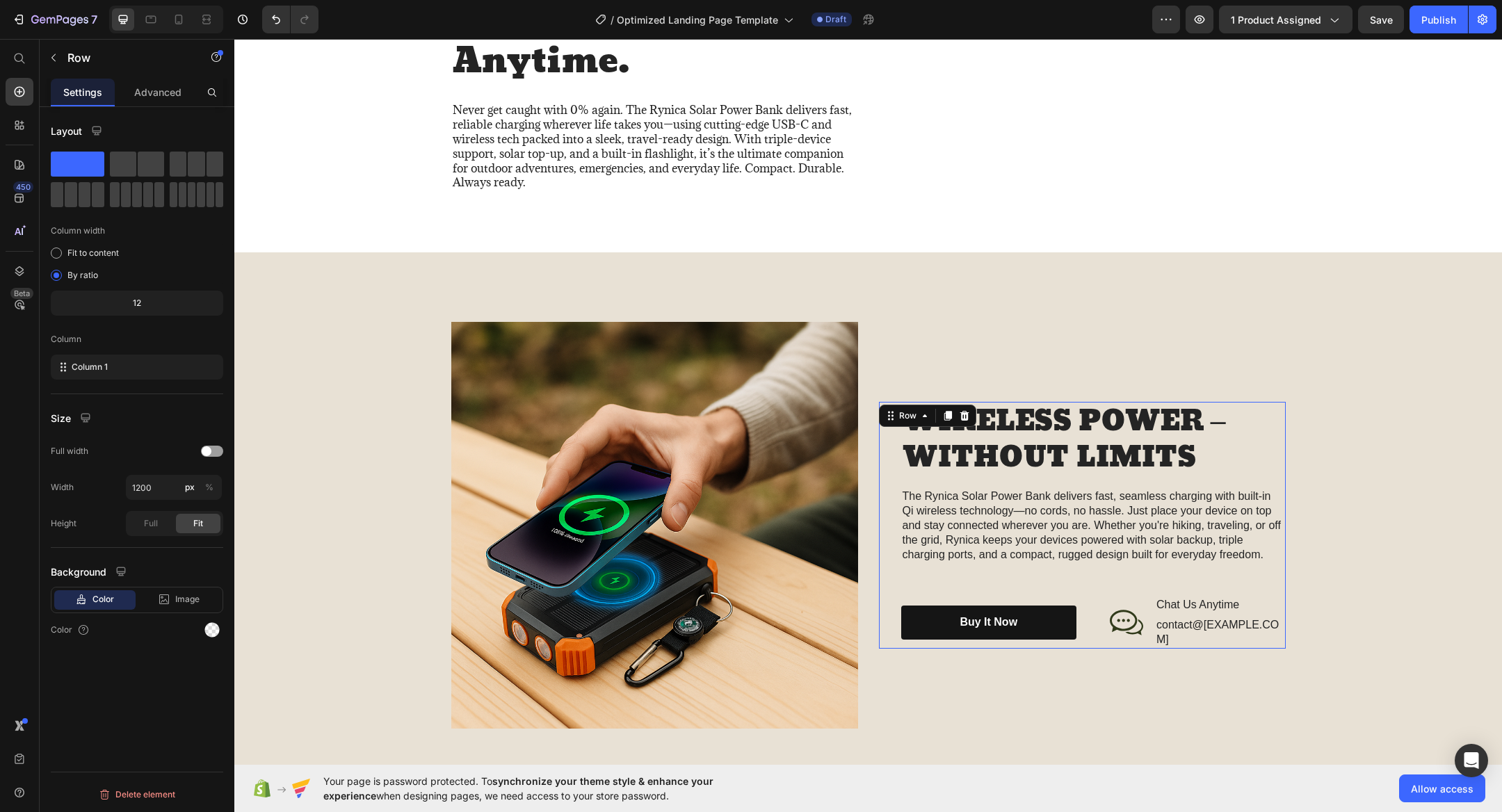 scroll, scrollTop: 1863, scrollLeft: 0, axis: vertical 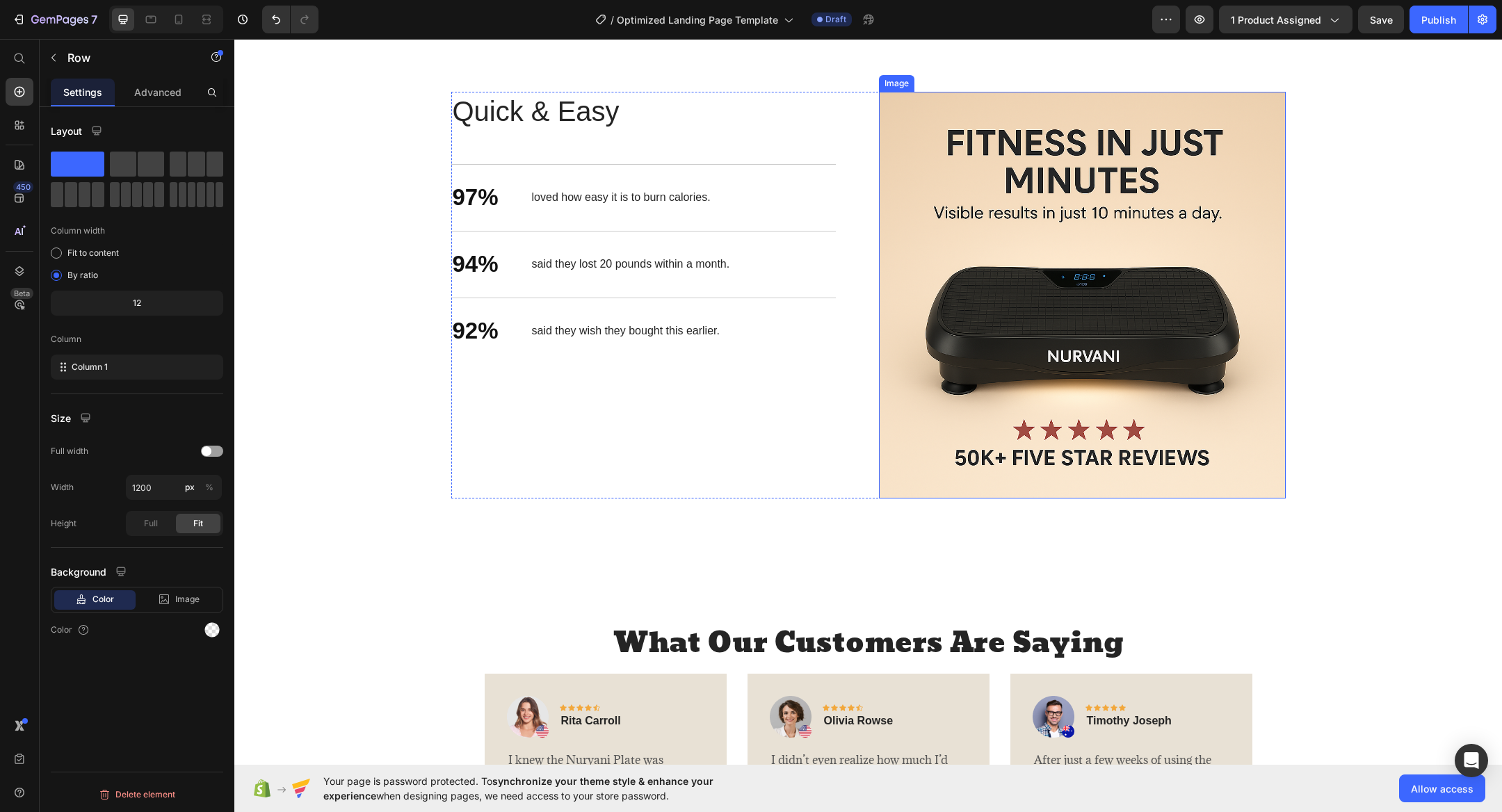 click at bounding box center (1082, 295) 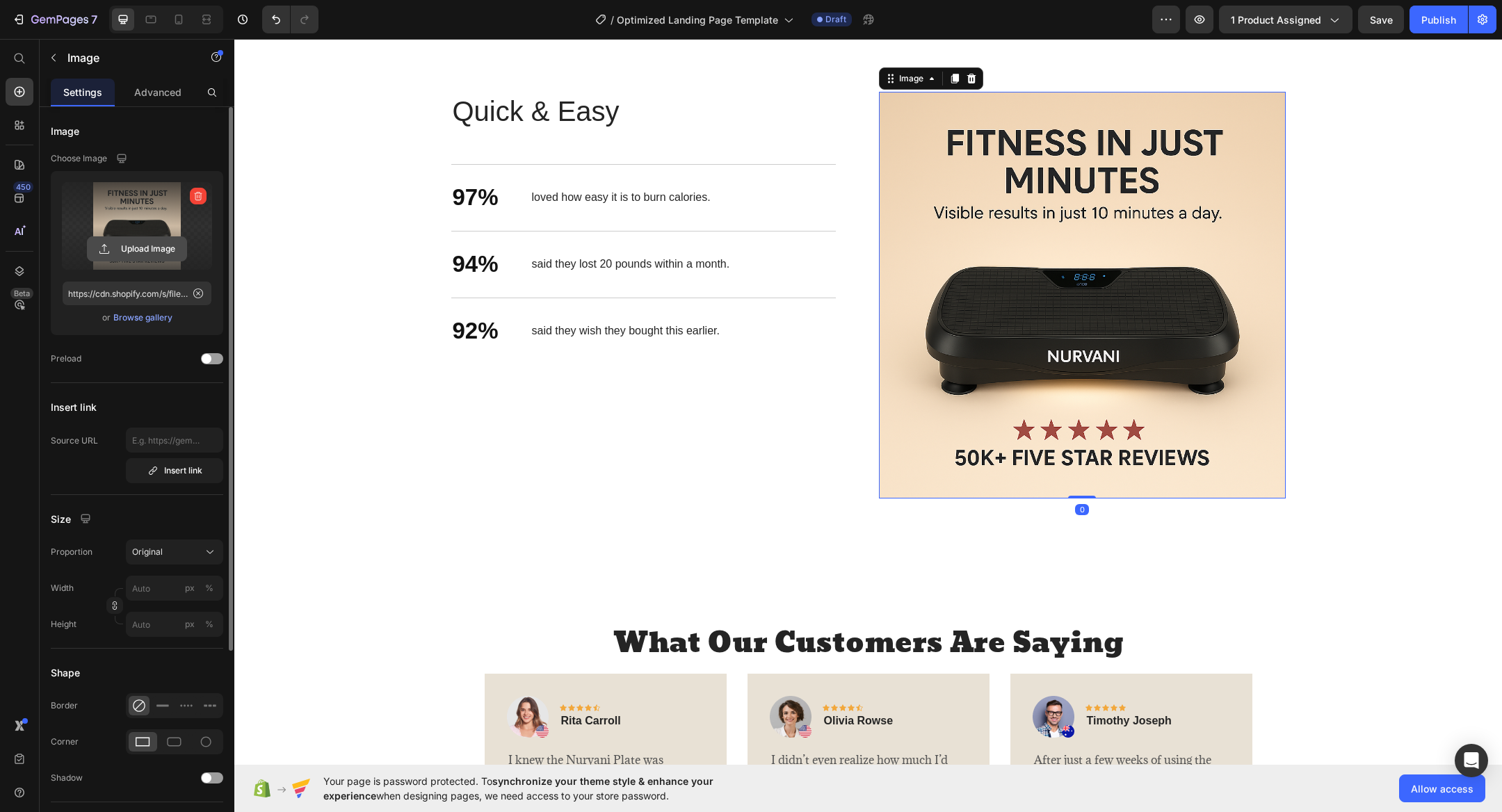 click 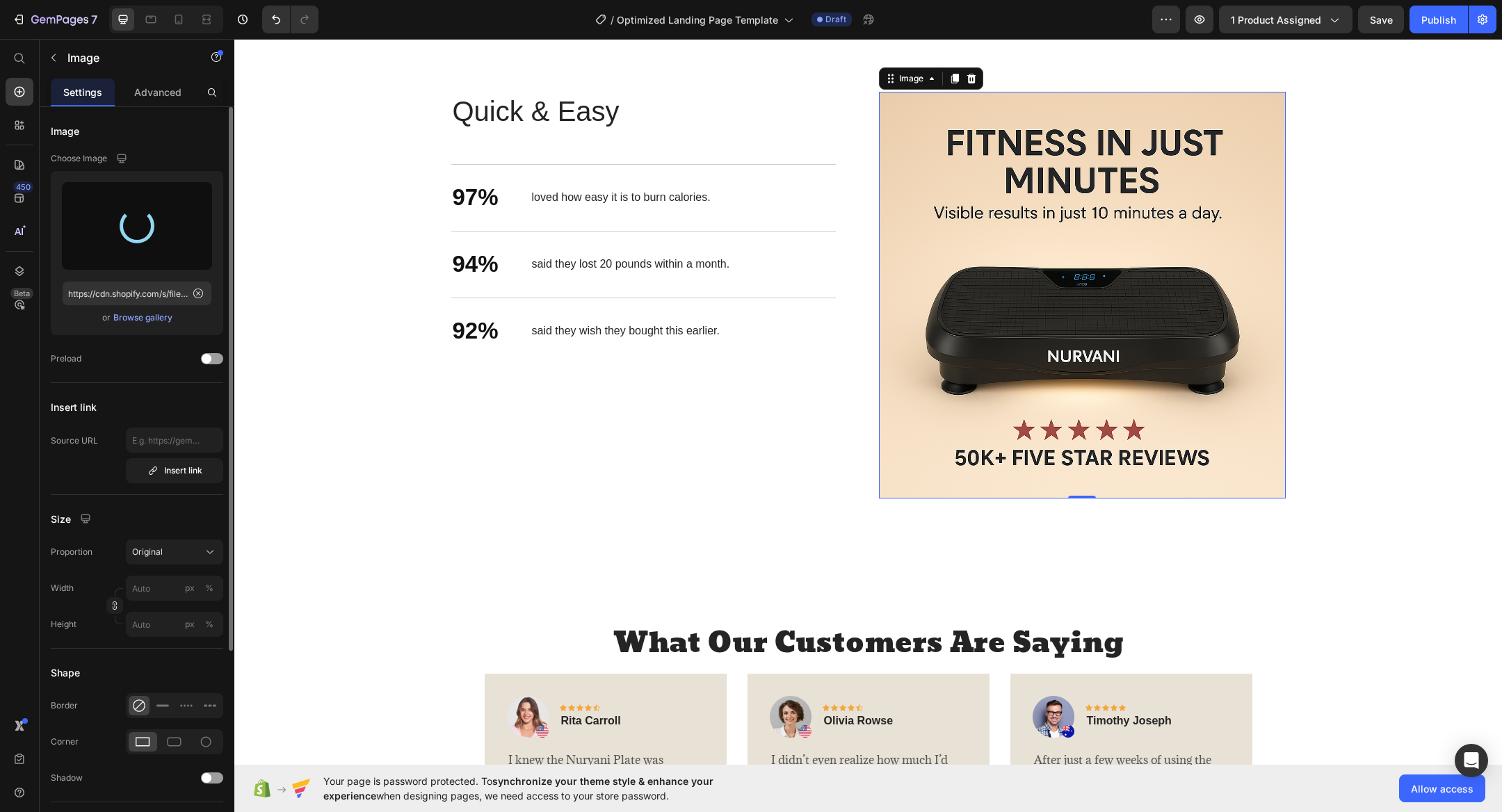 type on "https://cdn.shopify.com/s/files/1/0654/8314/5318/files/gempages_575245923068674591-8a5a3b87-b35e-48b6-9a77-64882ef18962.png" 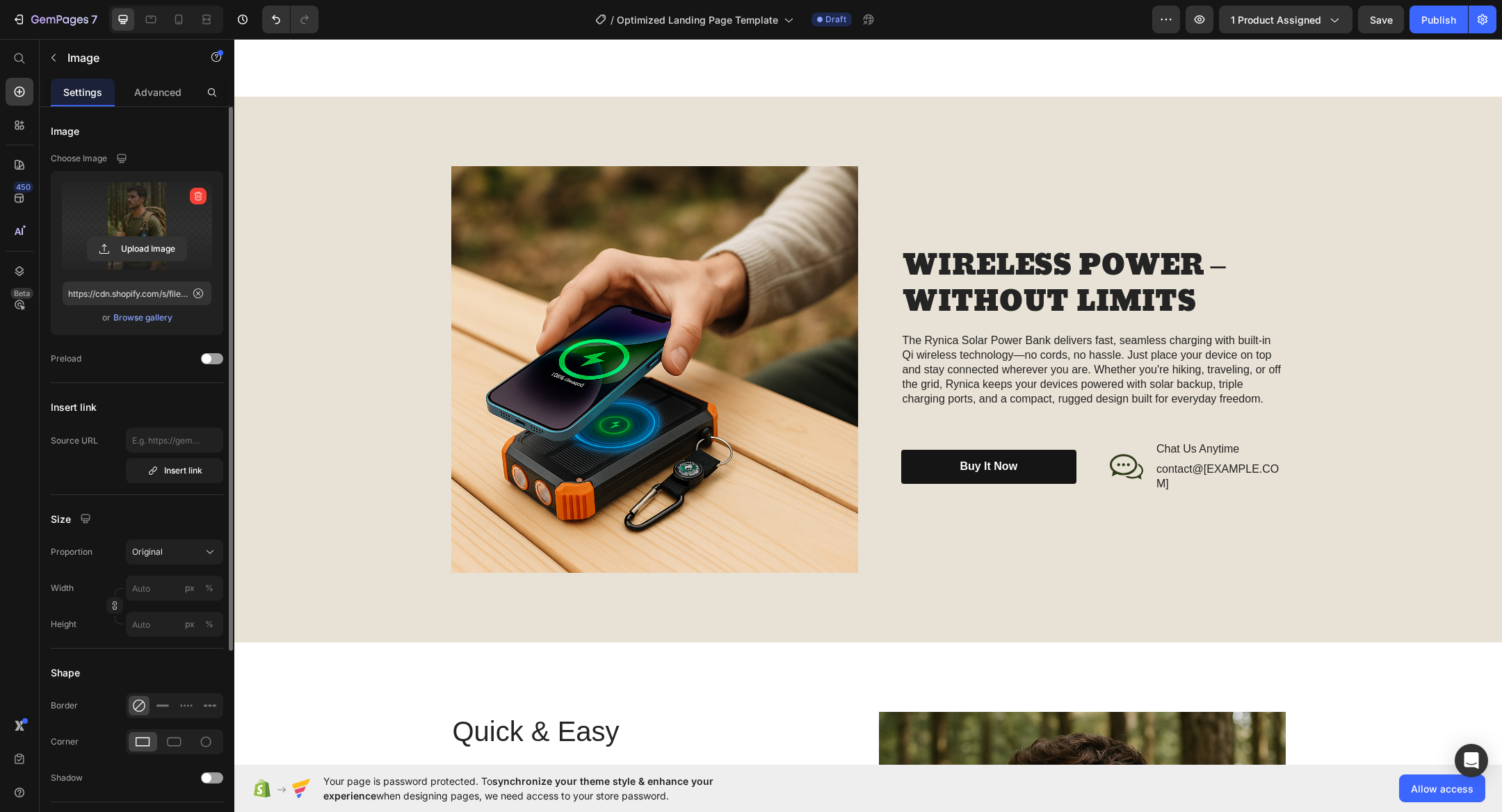 scroll, scrollTop: 1856, scrollLeft: 0, axis: vertical 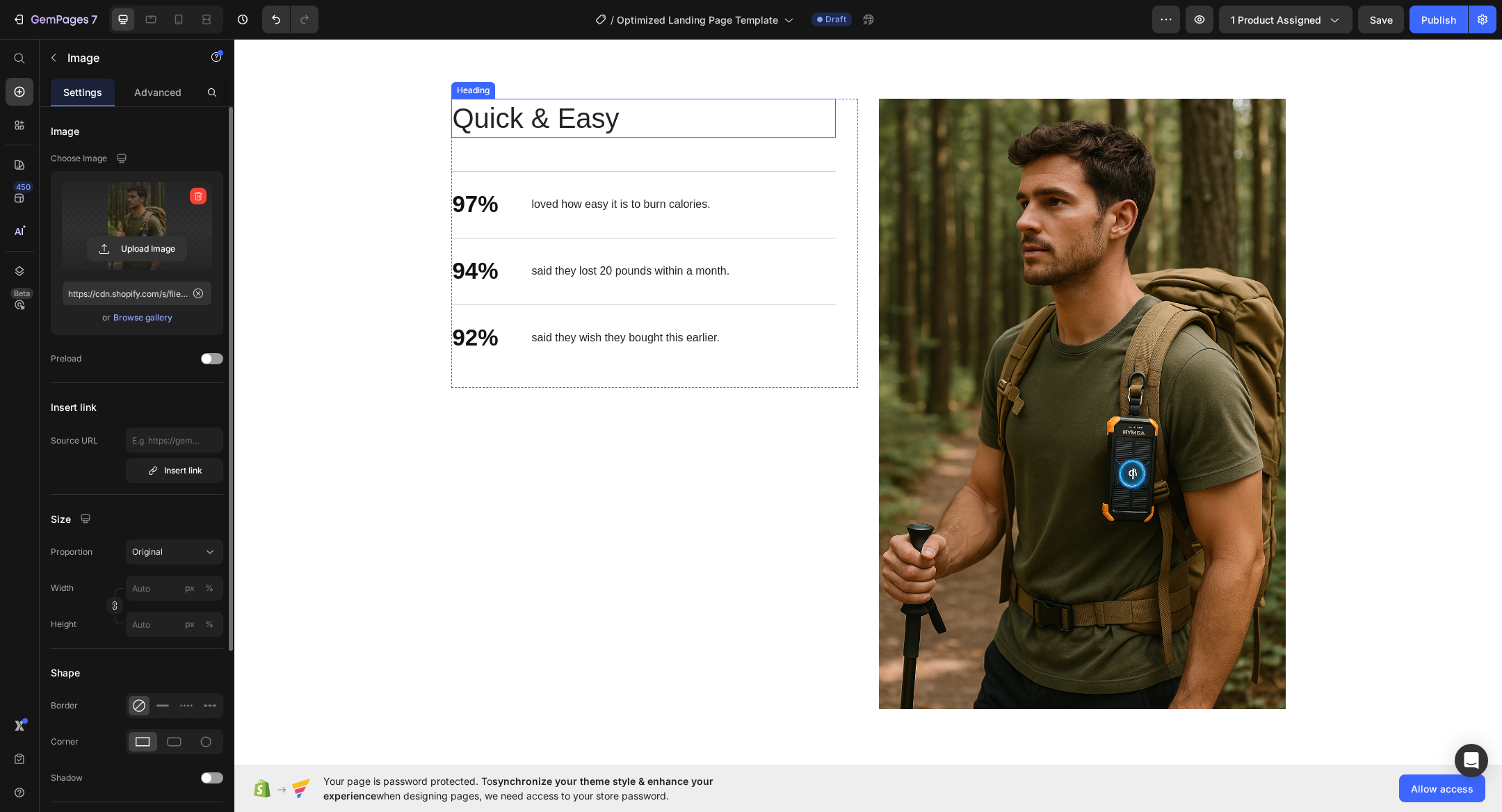 click on "Quick & Easy" at bounding box center [643, 118] 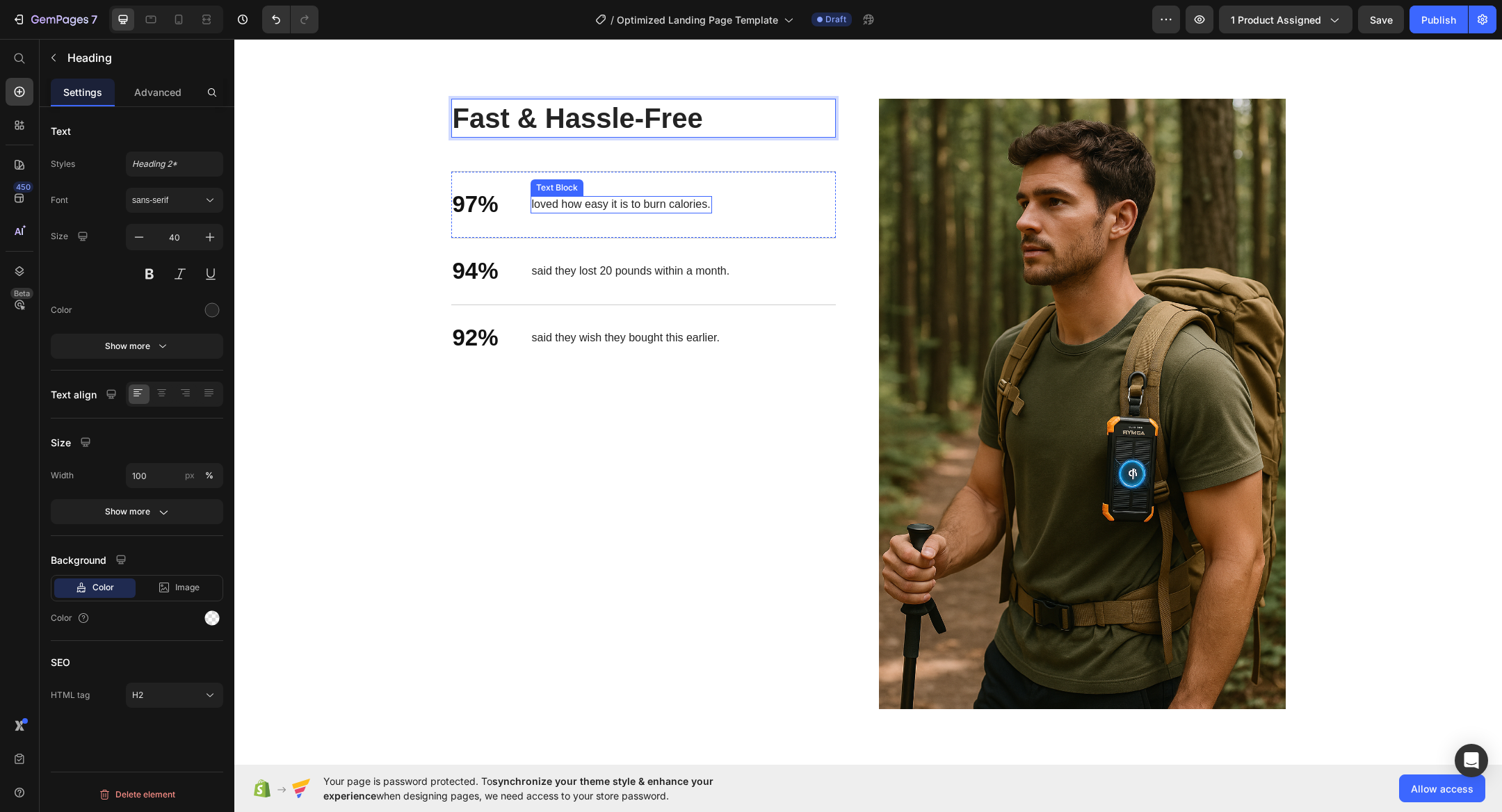 click on "loved how easy it is to burn calories." at bounding box center [621, 204] 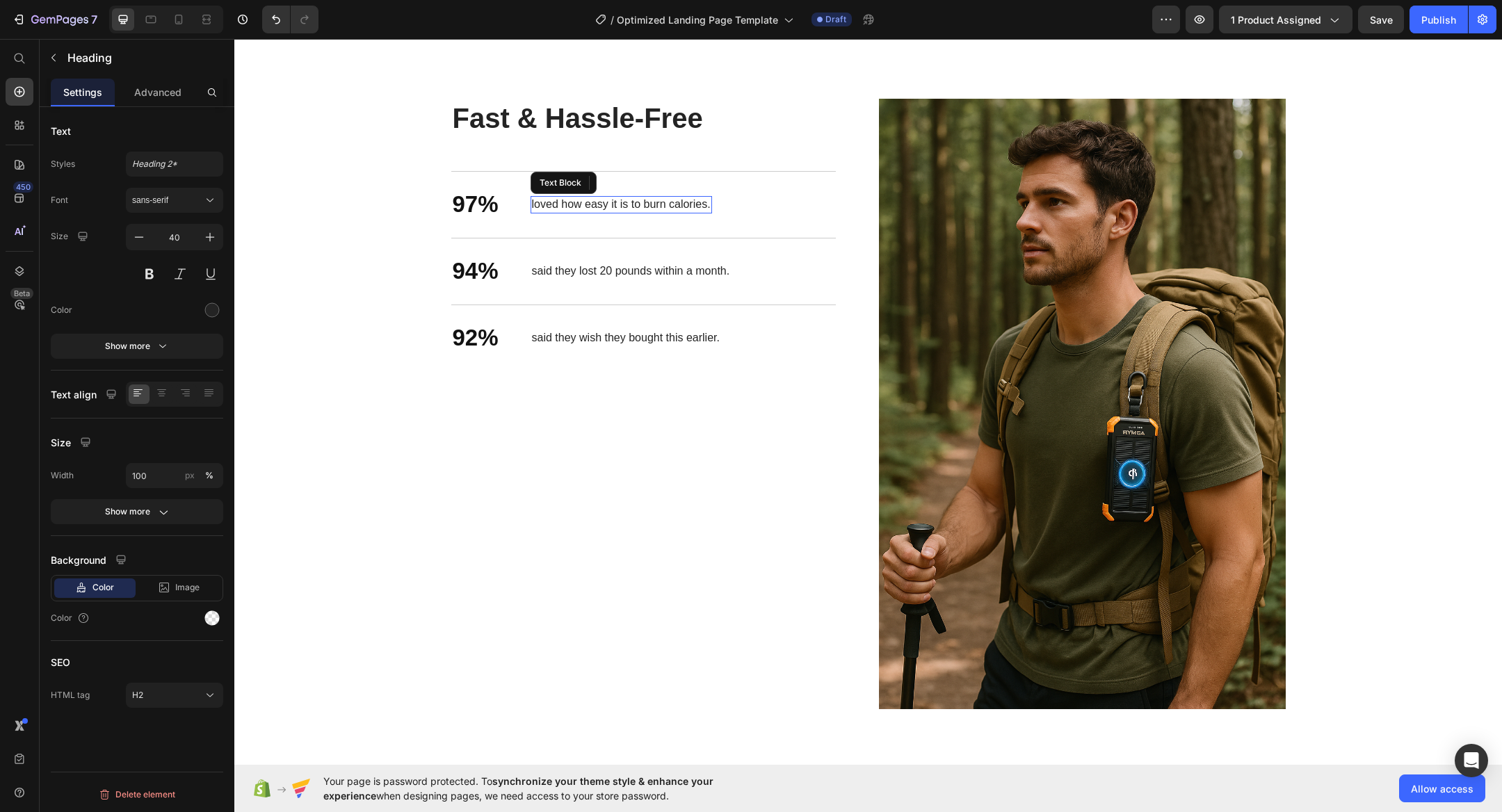 click on "loved how easy it is to burn calories." at bounding box center (621, 204) 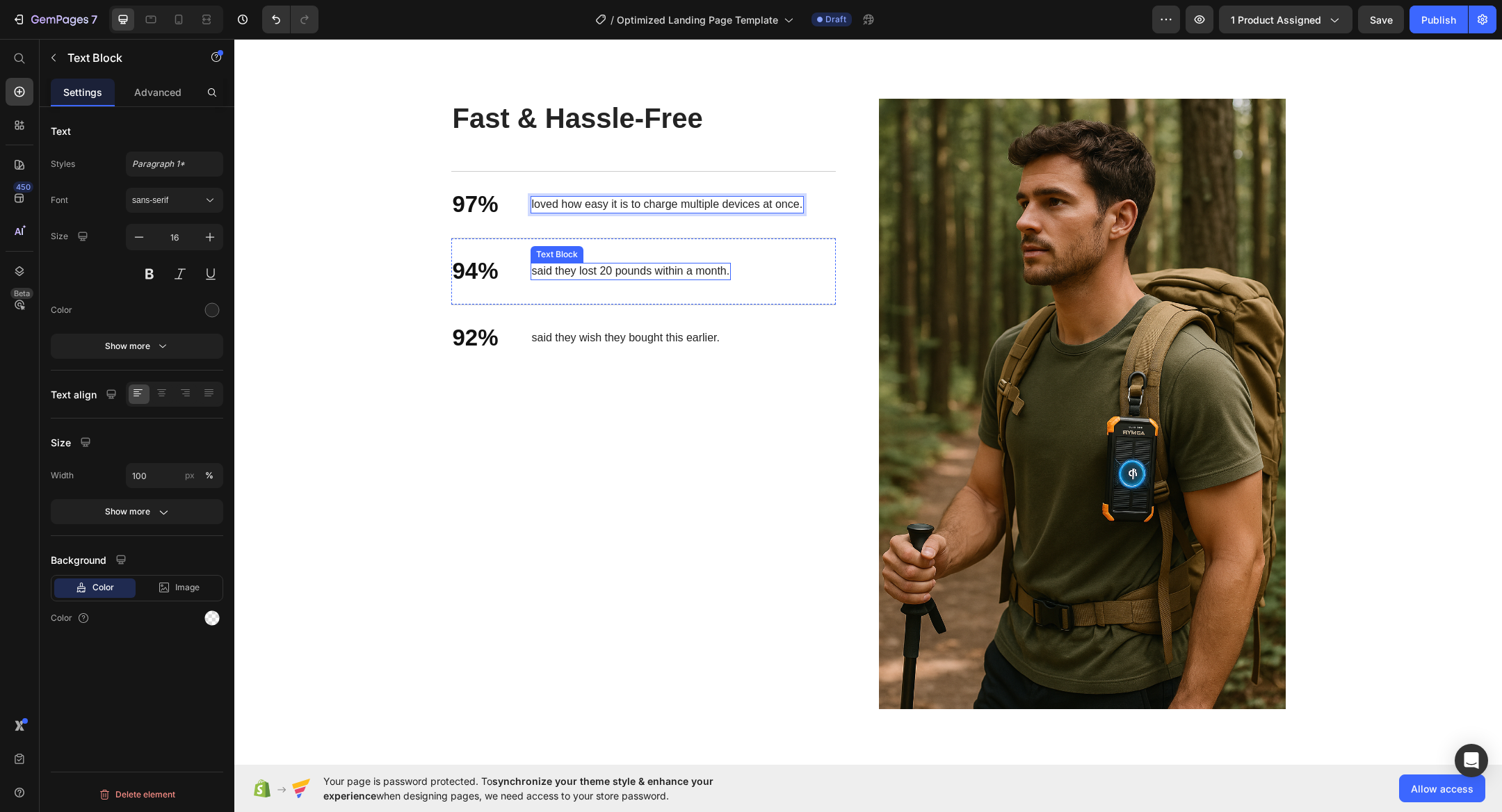 click on "said they lost 20 pounds within a month." at bounding box center (631, 271) 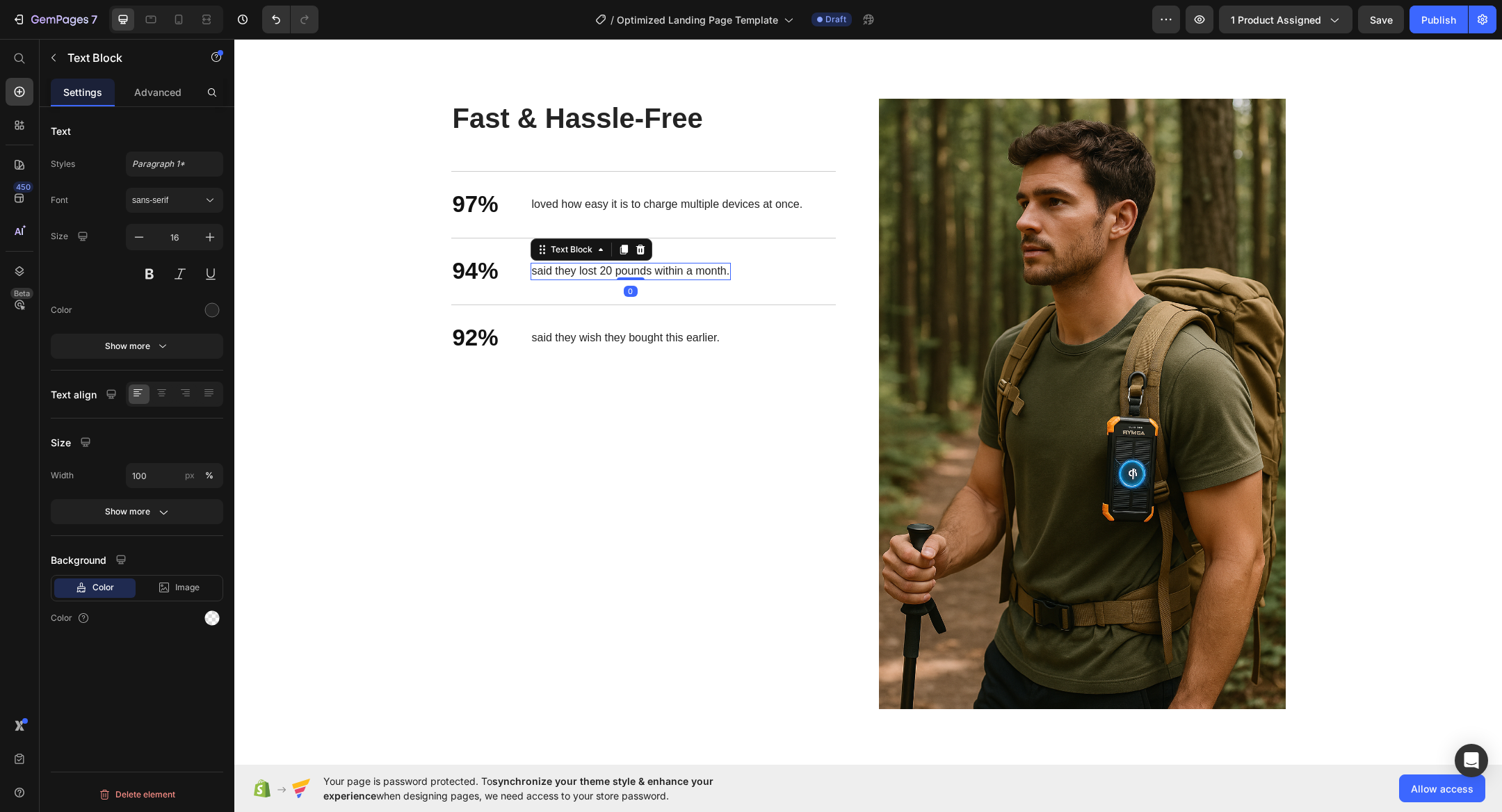 click on "said they lost 20 pounds within a month." at bounding box center (631, 271) 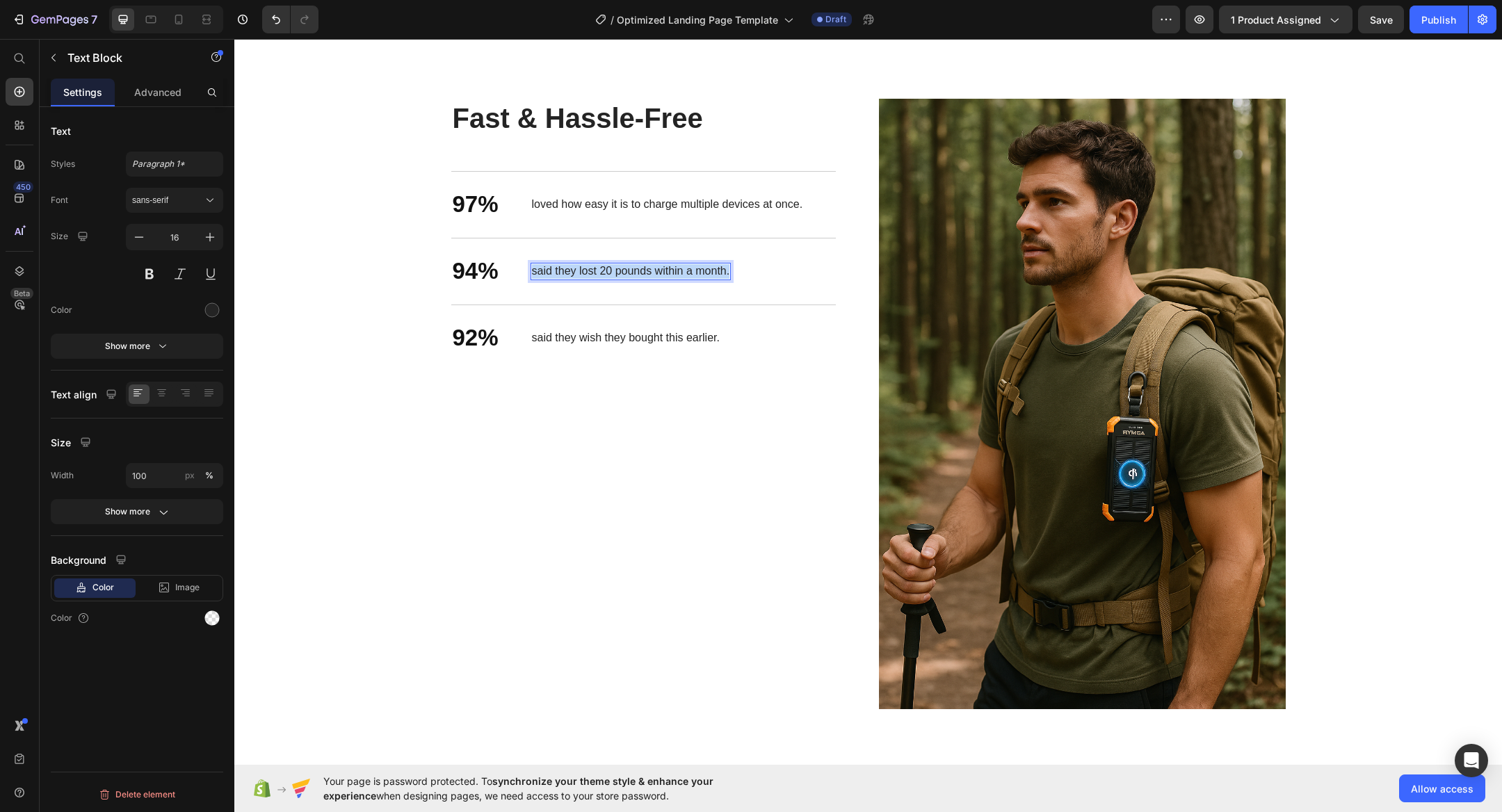 click on "said they lost 20 pounds within a month." at bounding box center [631, 271] 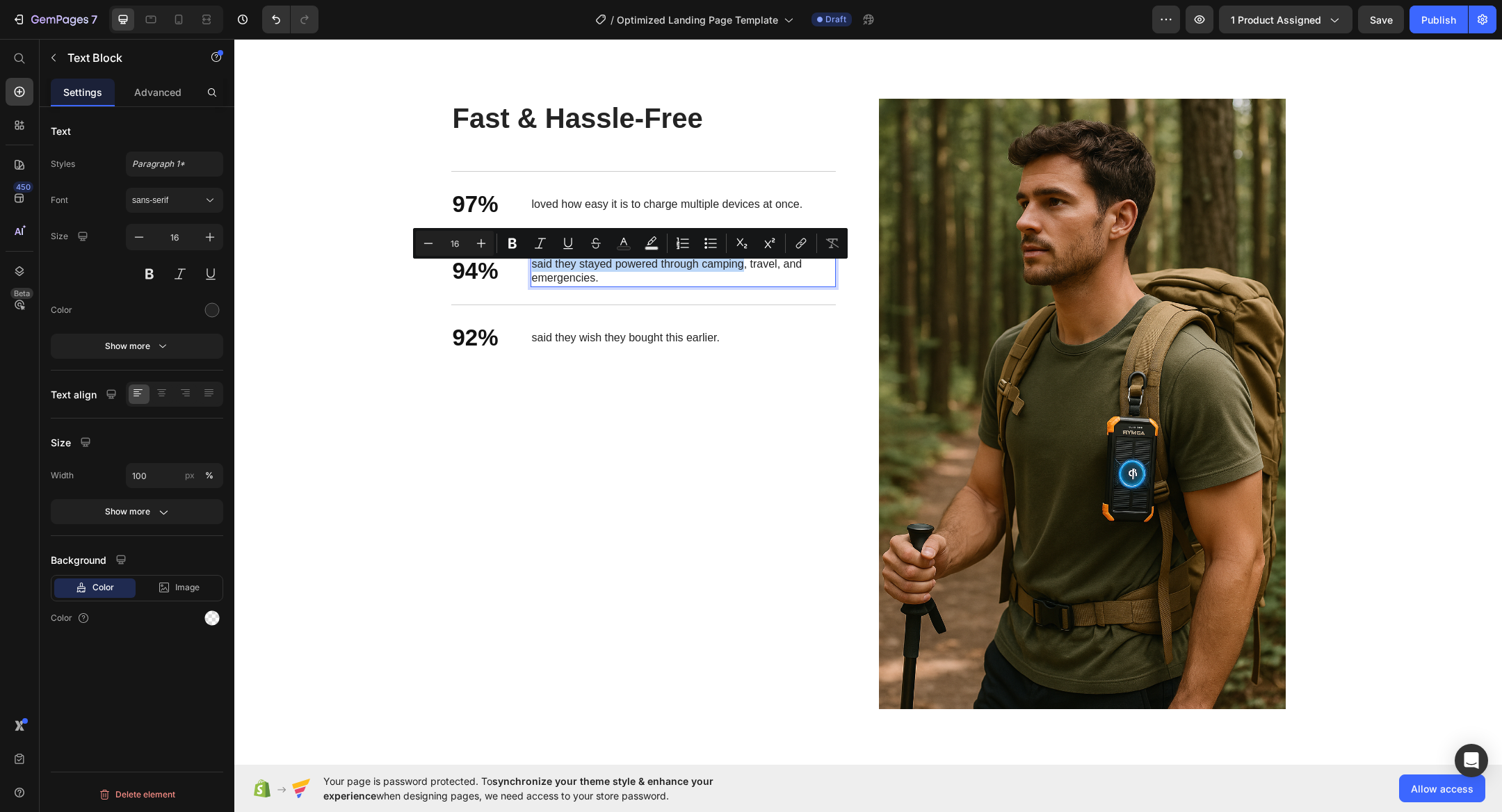 scroll, scrollTop: 1849, scrollLeft: 0, axis: vertical 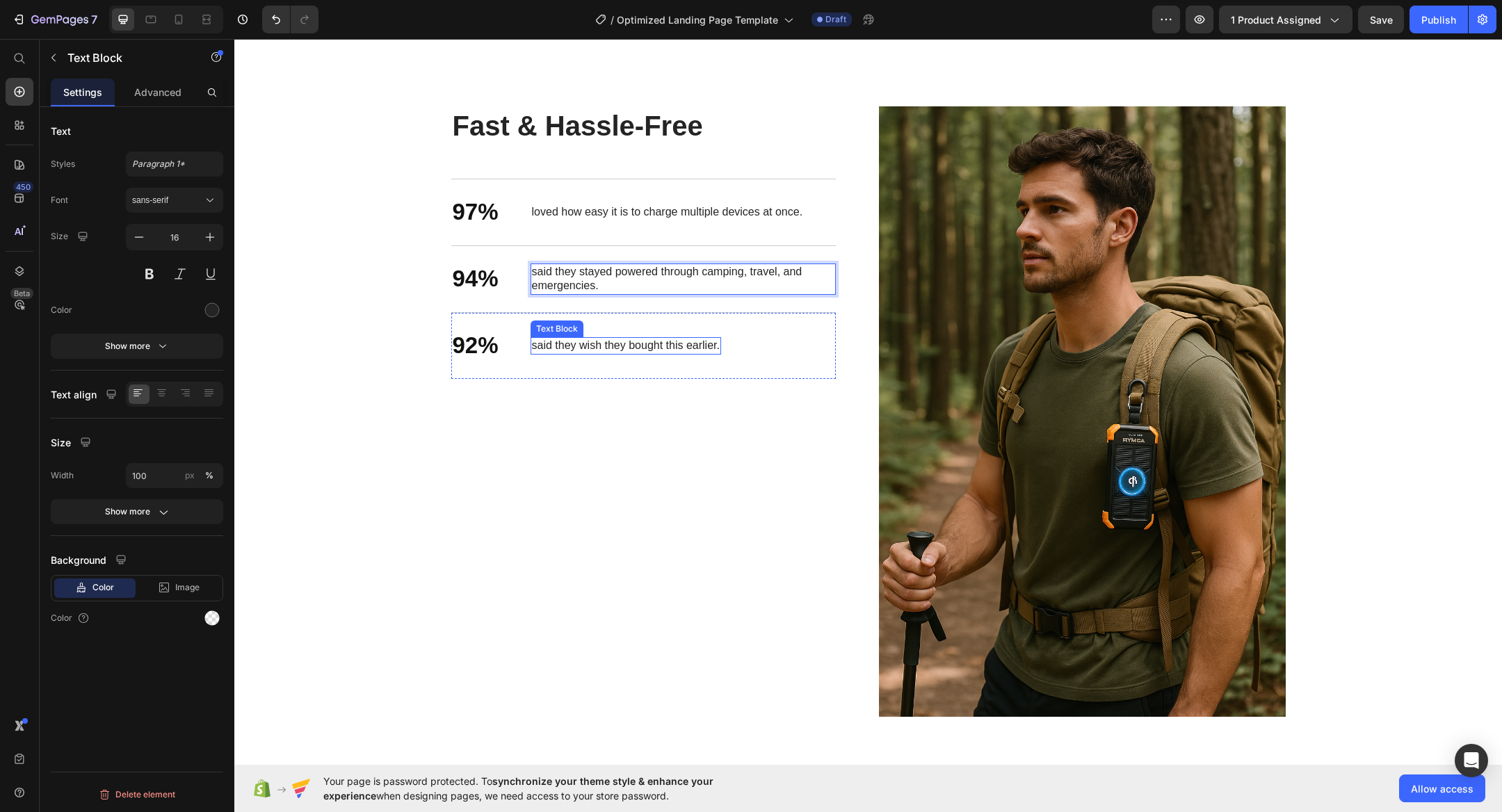 click on "said they wish they bought this earlier." at bounding box center [626, 346] 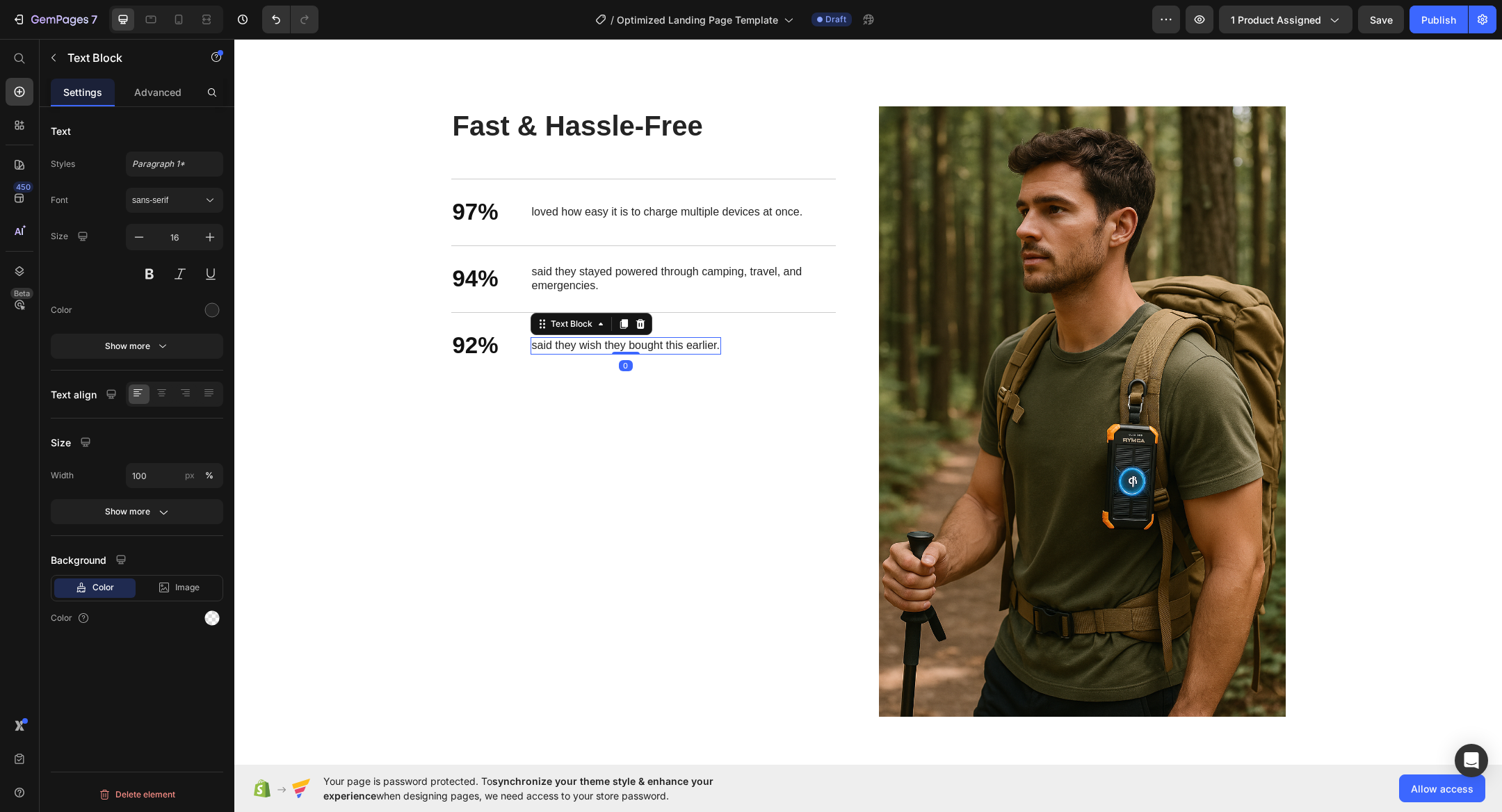 click on "said they wish they bought this earlier." at bounding box center [626, 346] 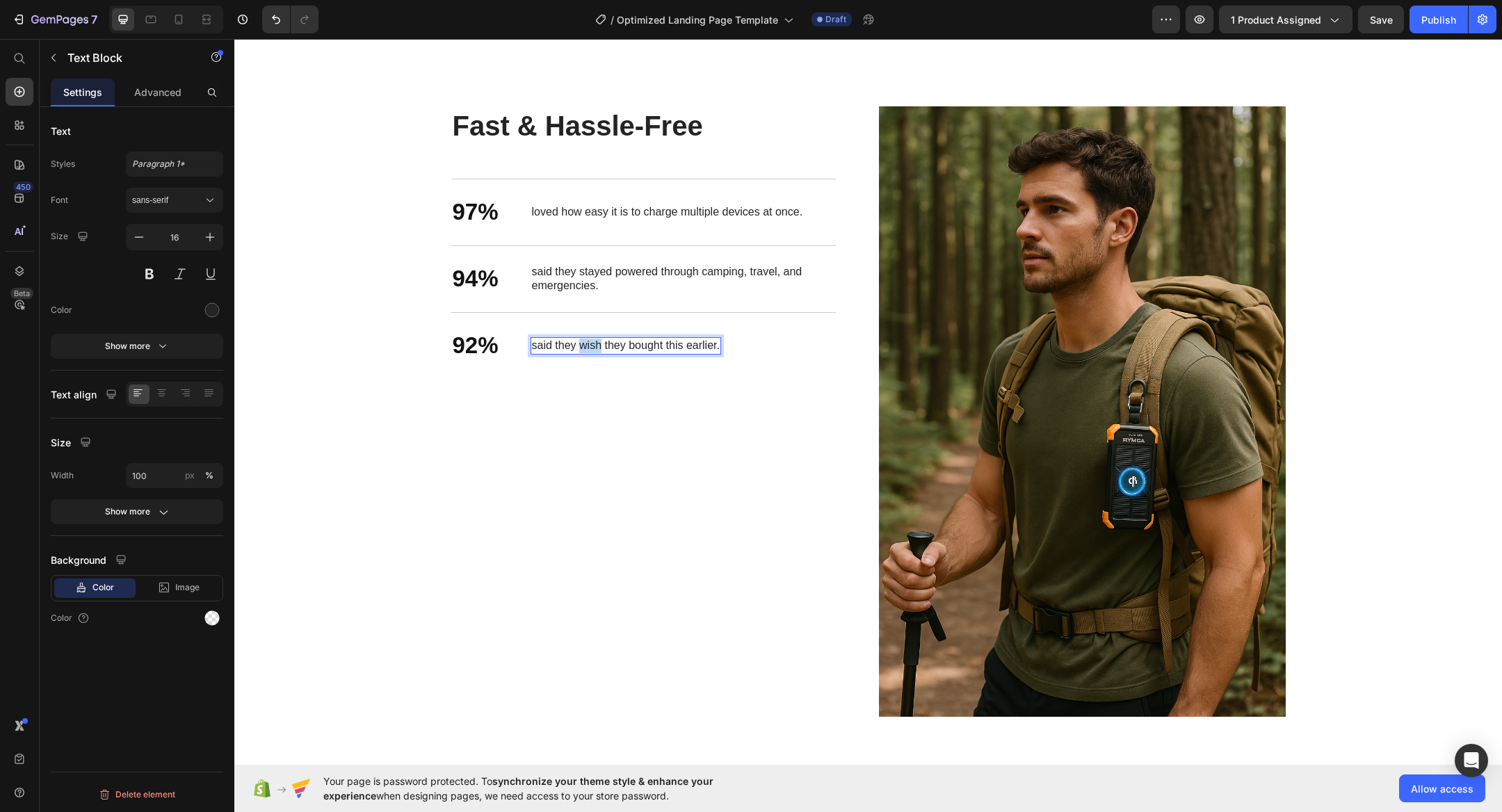 click on "said they wish they bought this earlier." at bounding box center [626, 346] 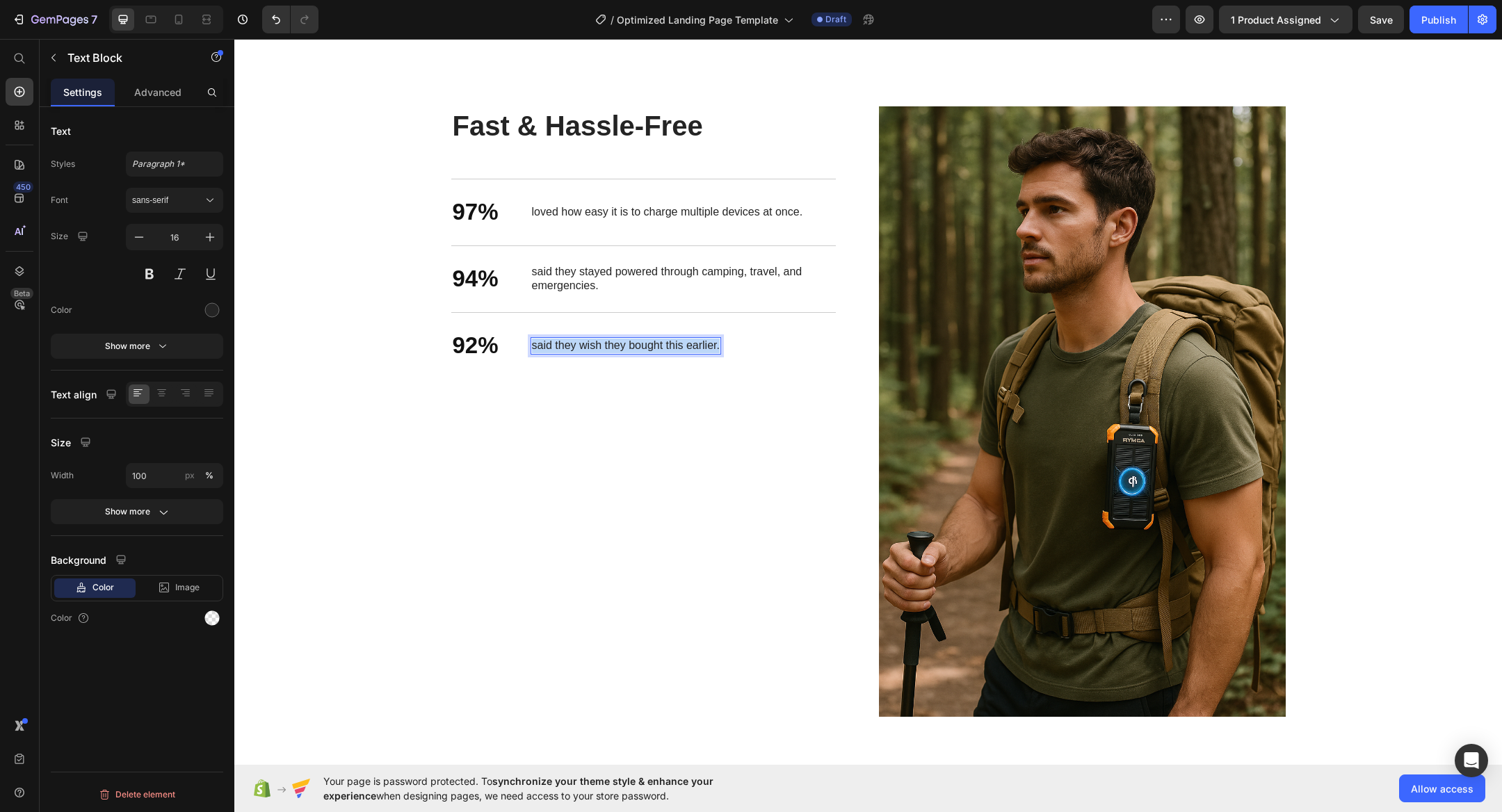 click on "said they wish they bought this earlier." at bounding box center [626, 346] 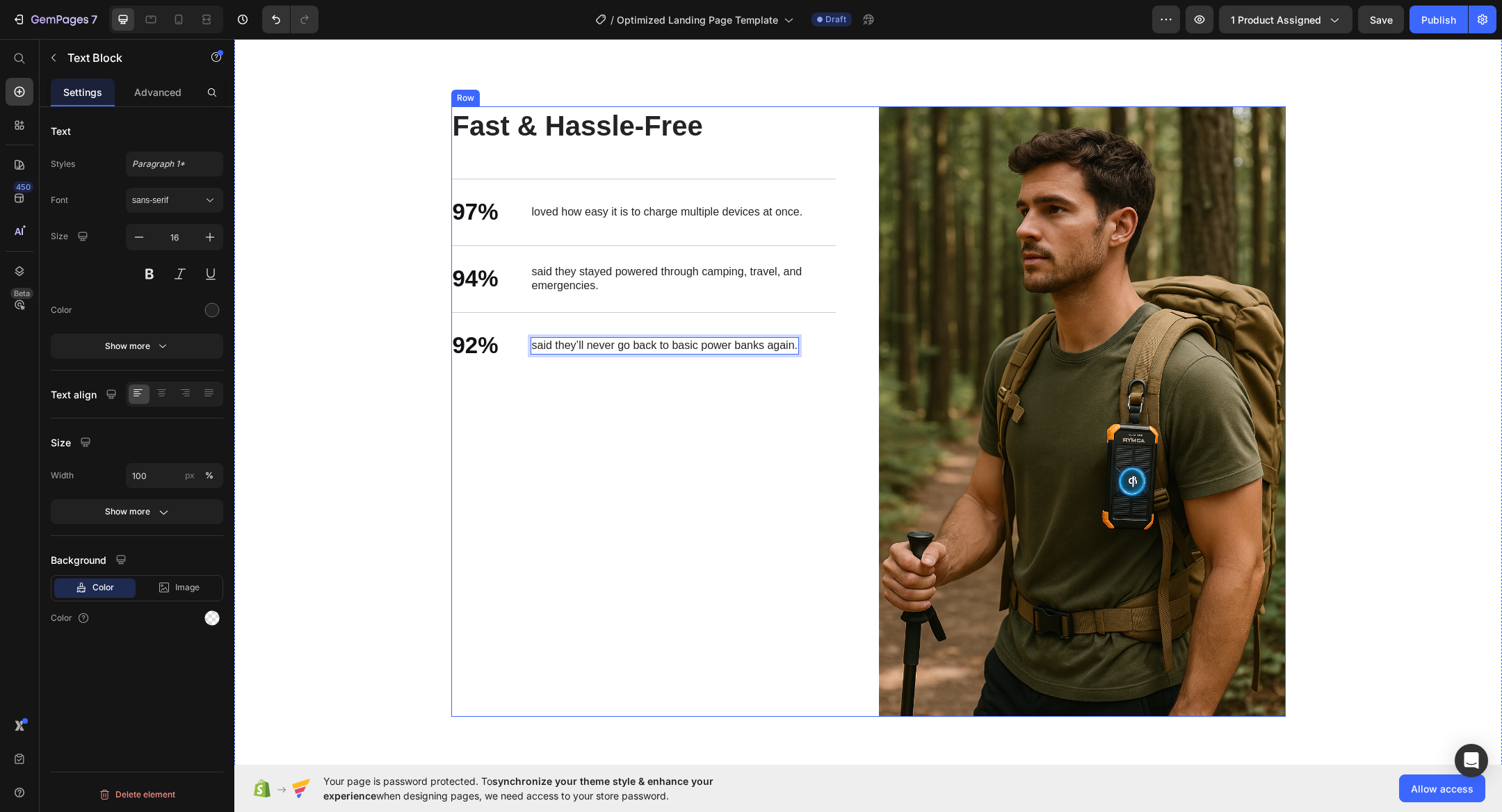 click on "⁠⁠⁠⁠⁠⁠⁠ Fast & Hassle-Free Heading 97% Text Block loved how easy it is to charge multiple devices at once. Text Block Row 94% Text Block said they stayed powered through camping, travel, and emergencies. Text Block Row 92% Text Block said they’ll never go back to basic power banks again. Text Block   0 Row Row" at bounding box center [654, 412] 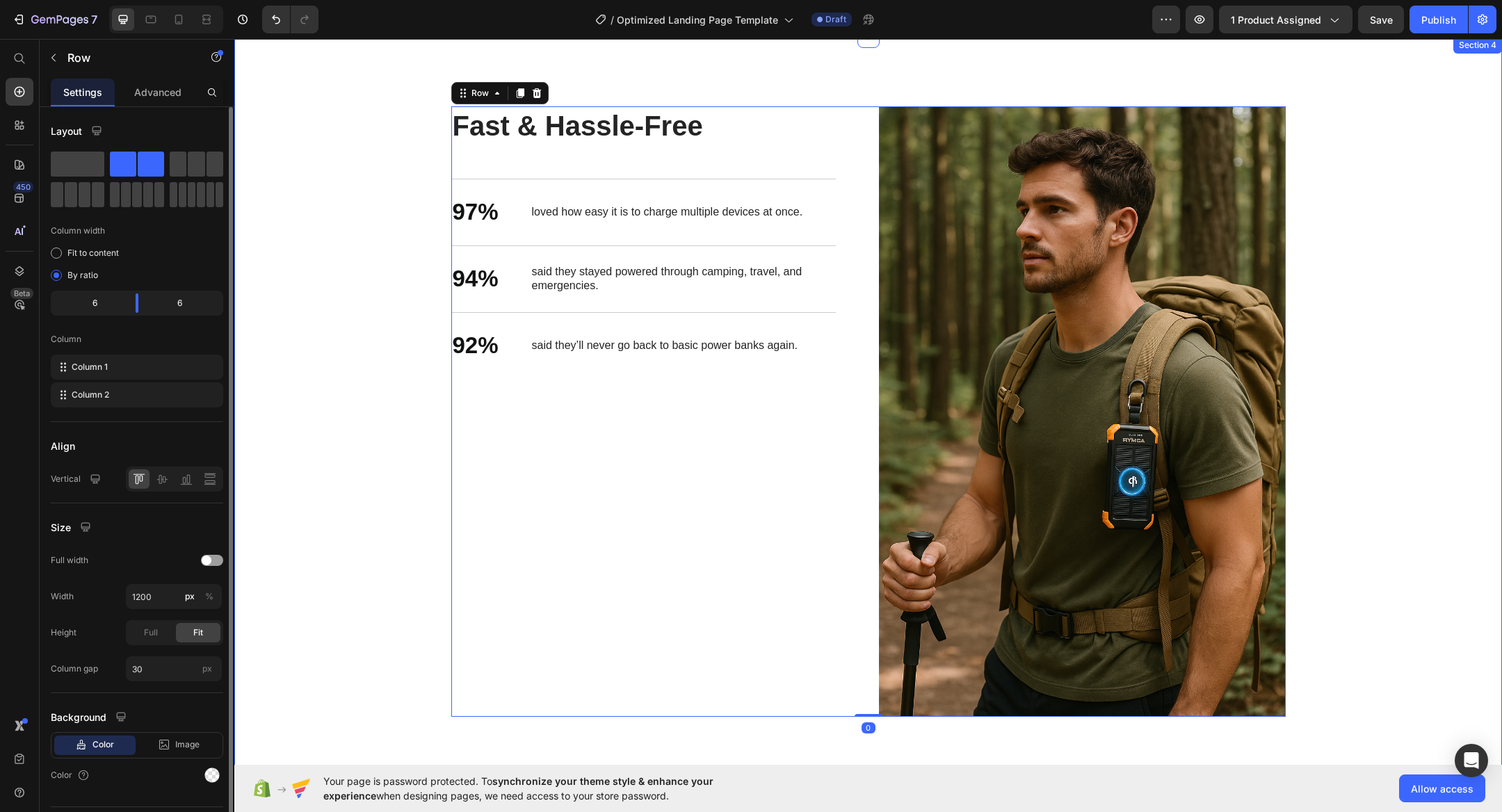 click on "Stronger Body. Better You. Heading ⁠⁠⁠⁠⁠⁠⁠ Fast & Hassle-Free Heading 97% Text Block loved how easy it is to charge multiple devices at once. Text Block Row 94% Text Block said they stayed powered through camping, travel, and emergencies. Text Block Row 92% Text Block said they’ll never go back to basic power banks again. Text Block Row Row Image Row   0" at bounding box center [868, 412] 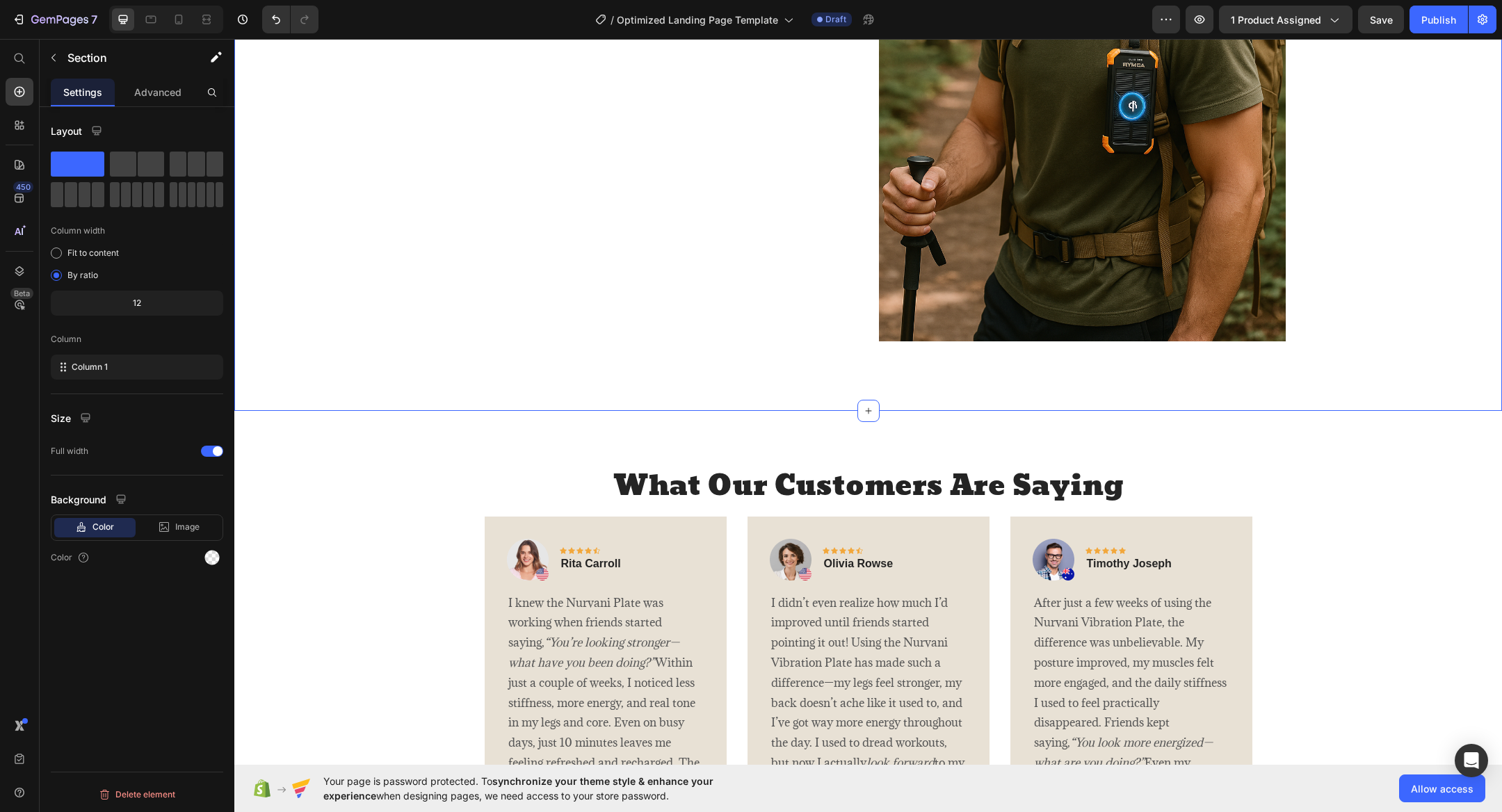 scroll, scrollTop: 2150, scrollLeft: 0, axis: vertical 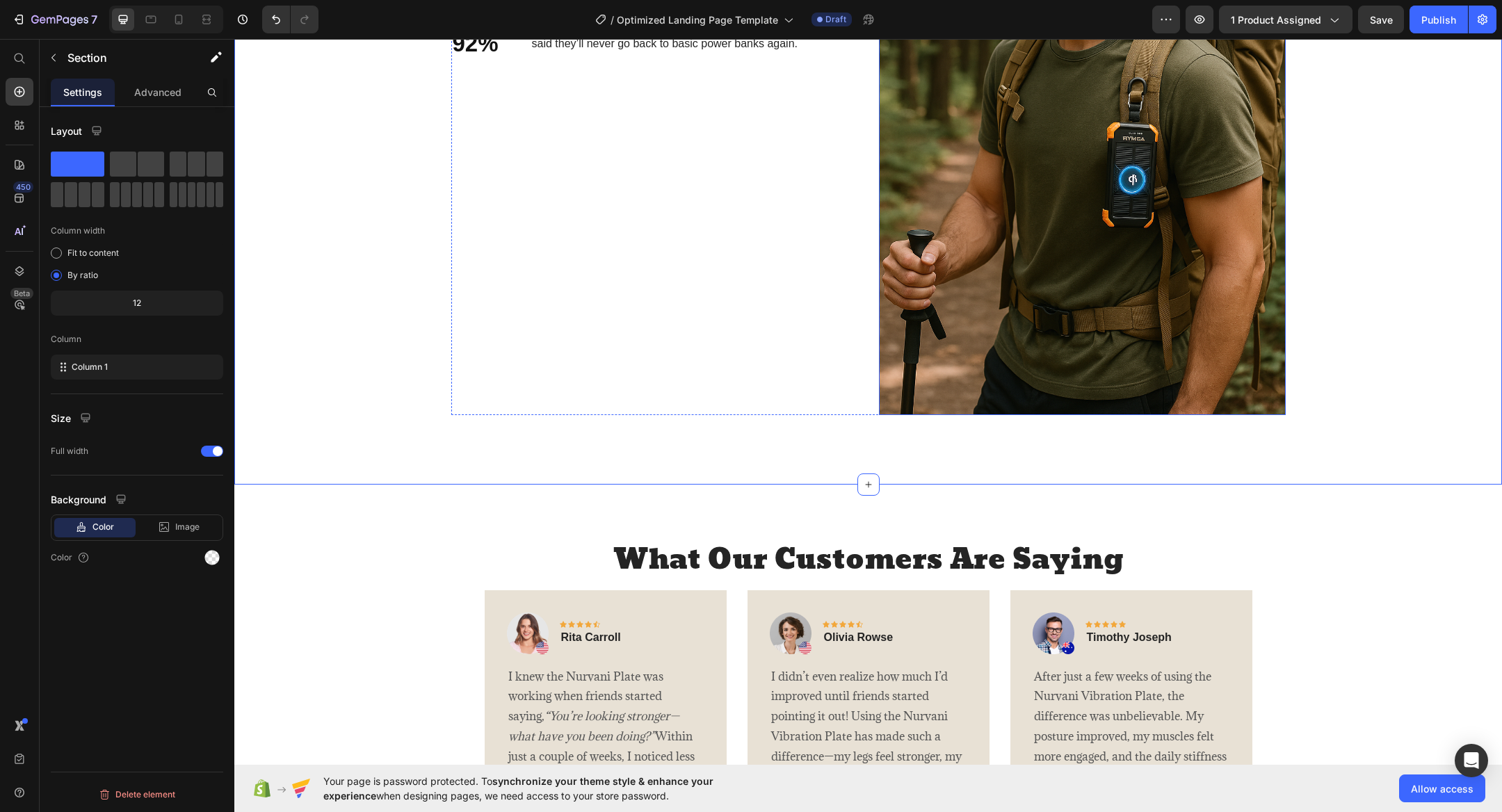 click at bounding box center (1082, 110) 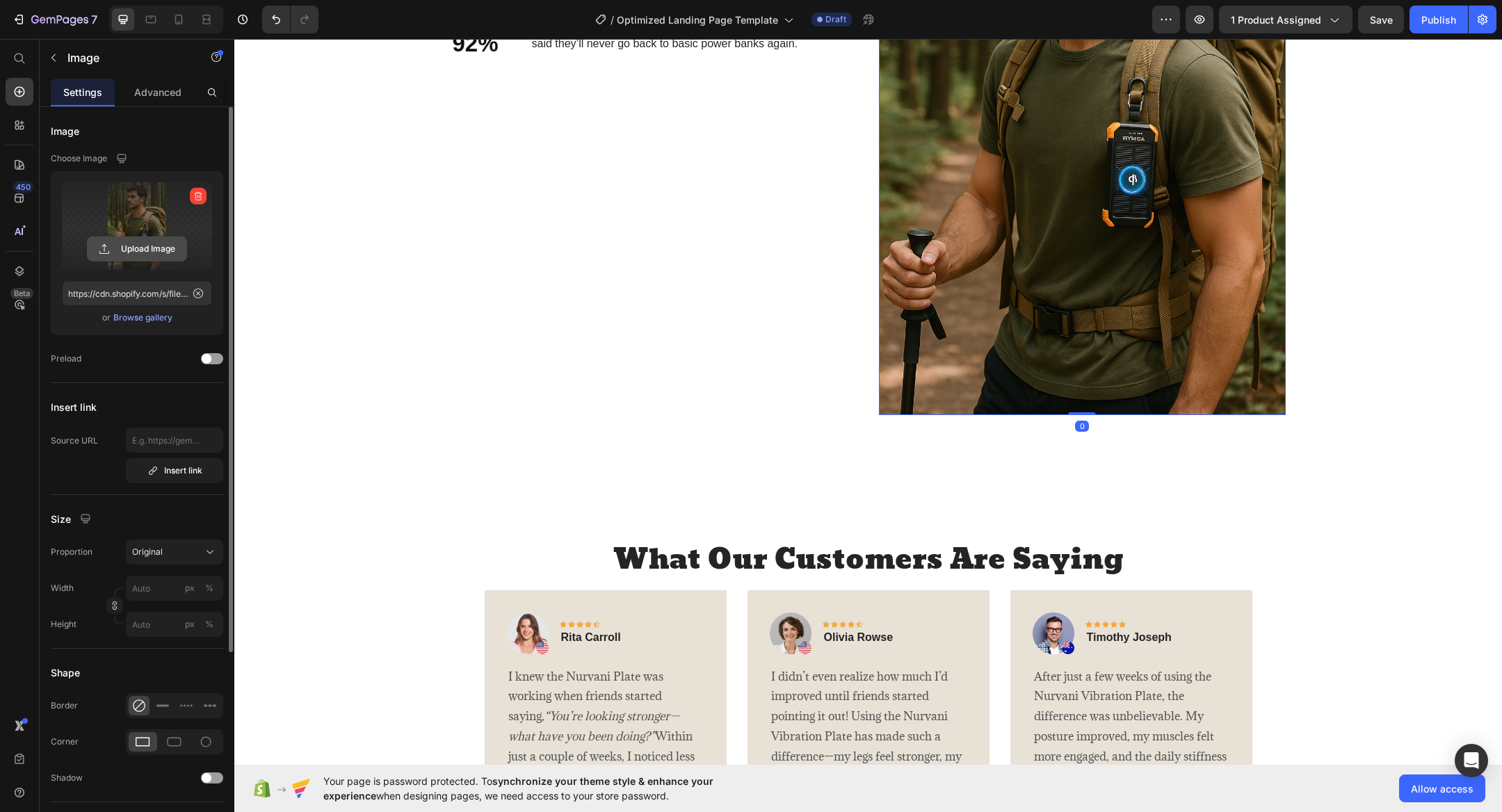 click 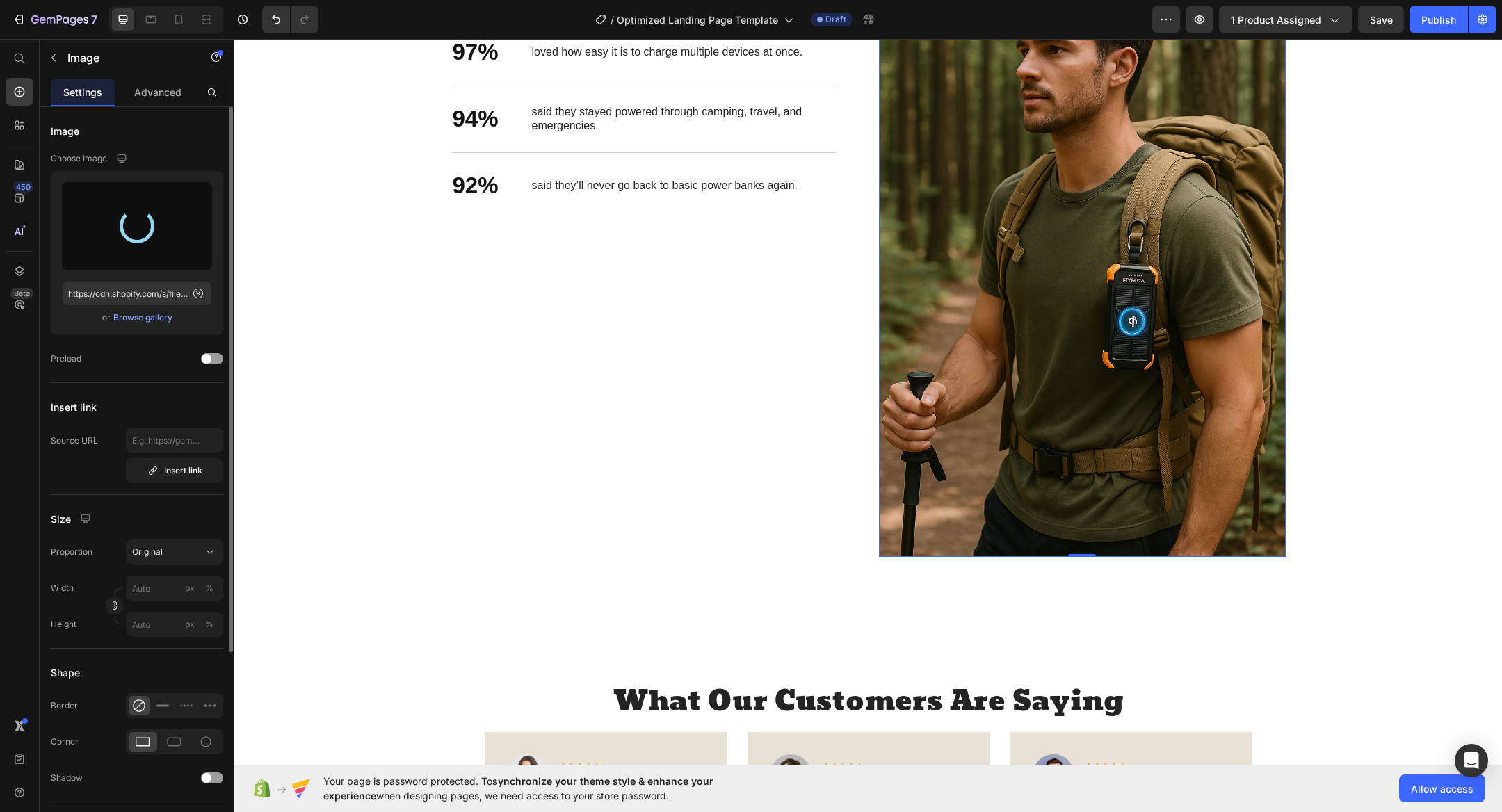 scroll, scrollTop: 1997, scrollLeft: 0, axis: vertical 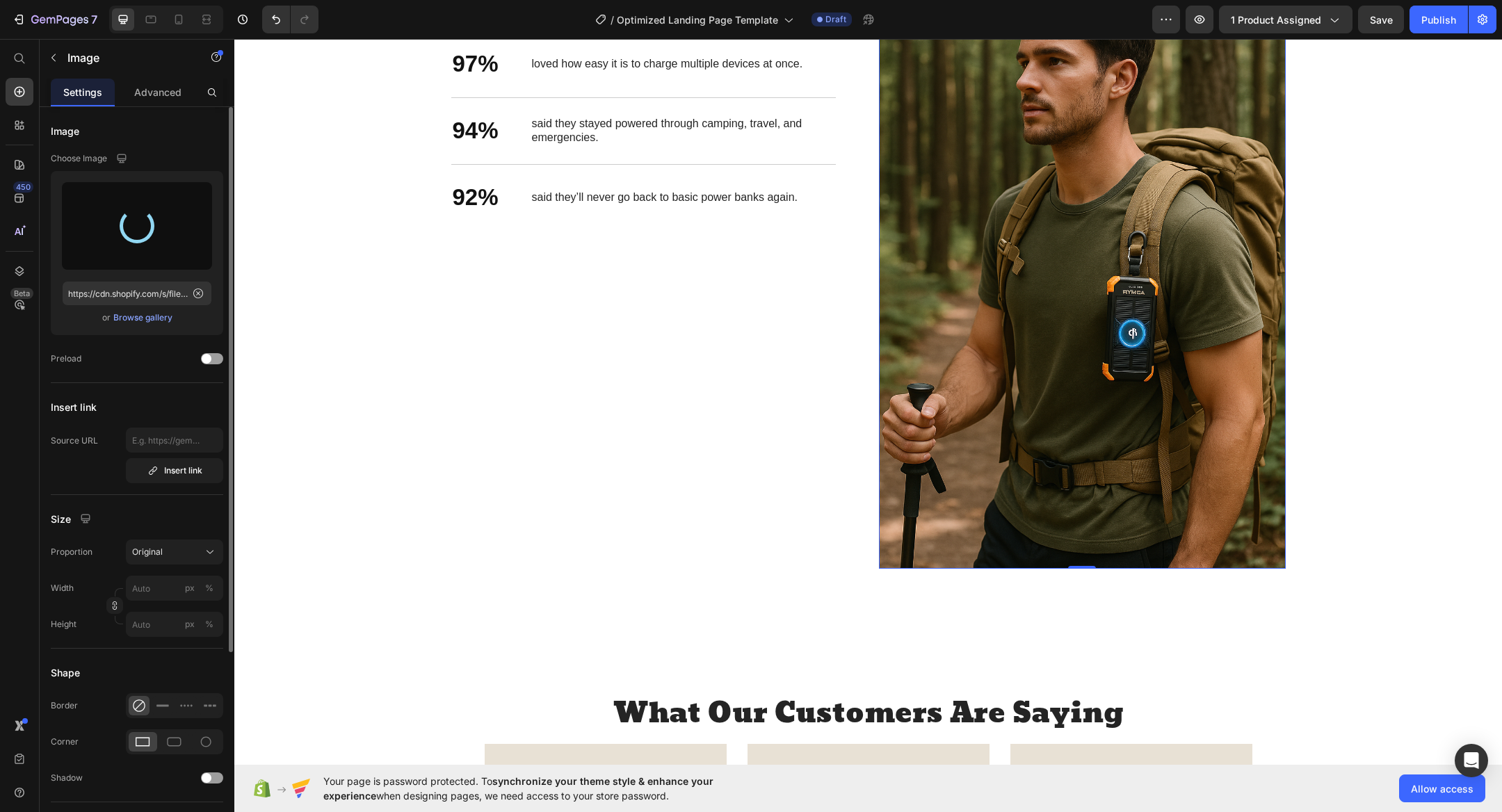 type on "https://cdn.shopify.com/s/files/1/0654/8314/5318/files/gempages_575245923068674591-2f8123c7-f293-4725-b95c-3d324f0471c0.png" 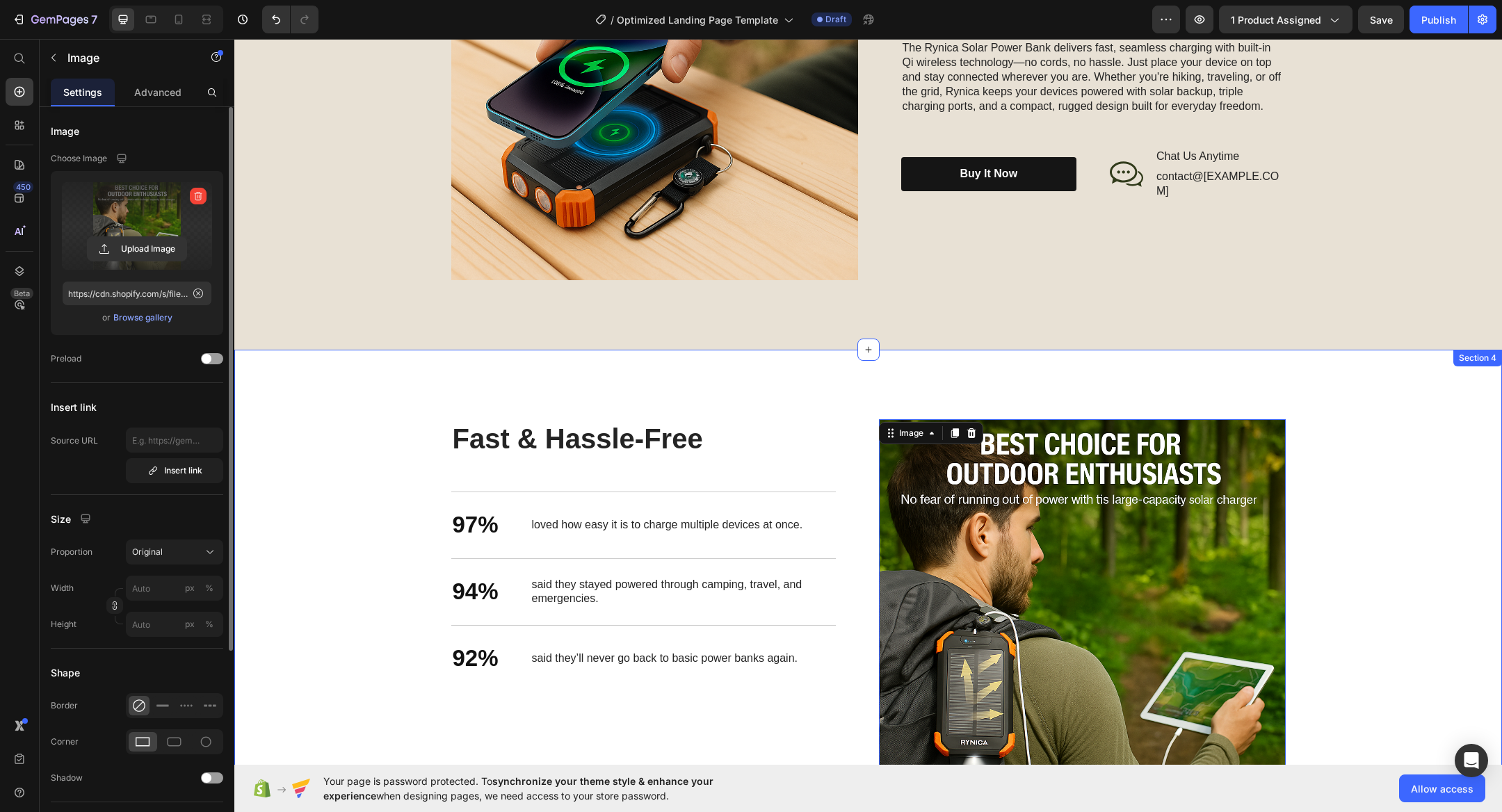 scroll, scrollTop: 1533, scrollLeft: 0, axis: vertical 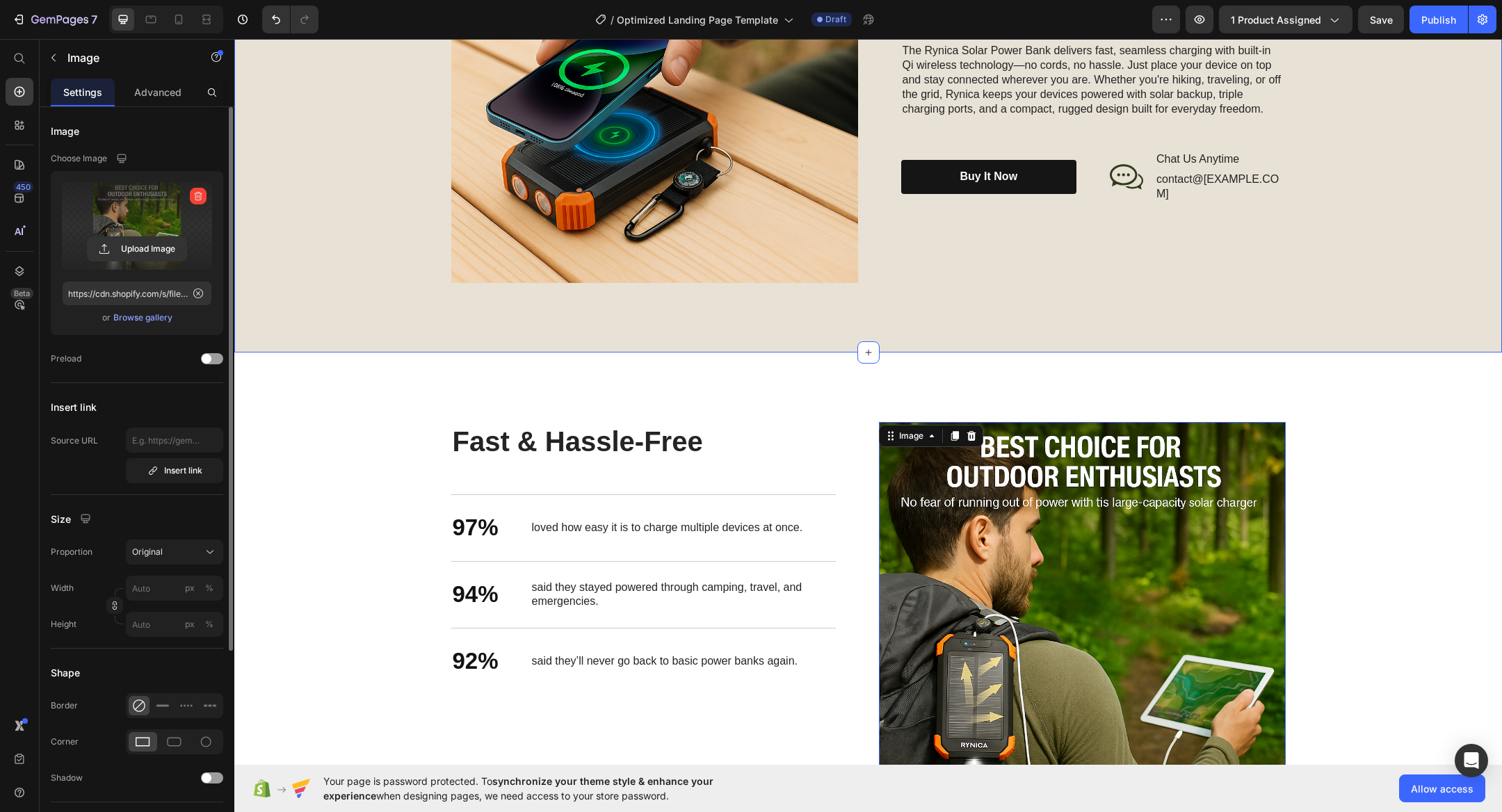 click on "Image WIRELESS POWER – WITHOUT LIMITS Heading The Rynica Solar Power Bank delivers fast, seamless charging with built-in Qi wireless technology—no cords, no hassle. Just place your device on top and stay connected wherever you are. Whether you're hiking, traveling, or off the grid, Rynica keeps your devices powered with solar backup, triple charging ports, and a compact, rugged design built for everyday freedom. Text Block buy it now Button
Icon Chat Us Anytime Text Block [EMAIL] Text Block Row Row Row Row" at bounding box center (868, 79) 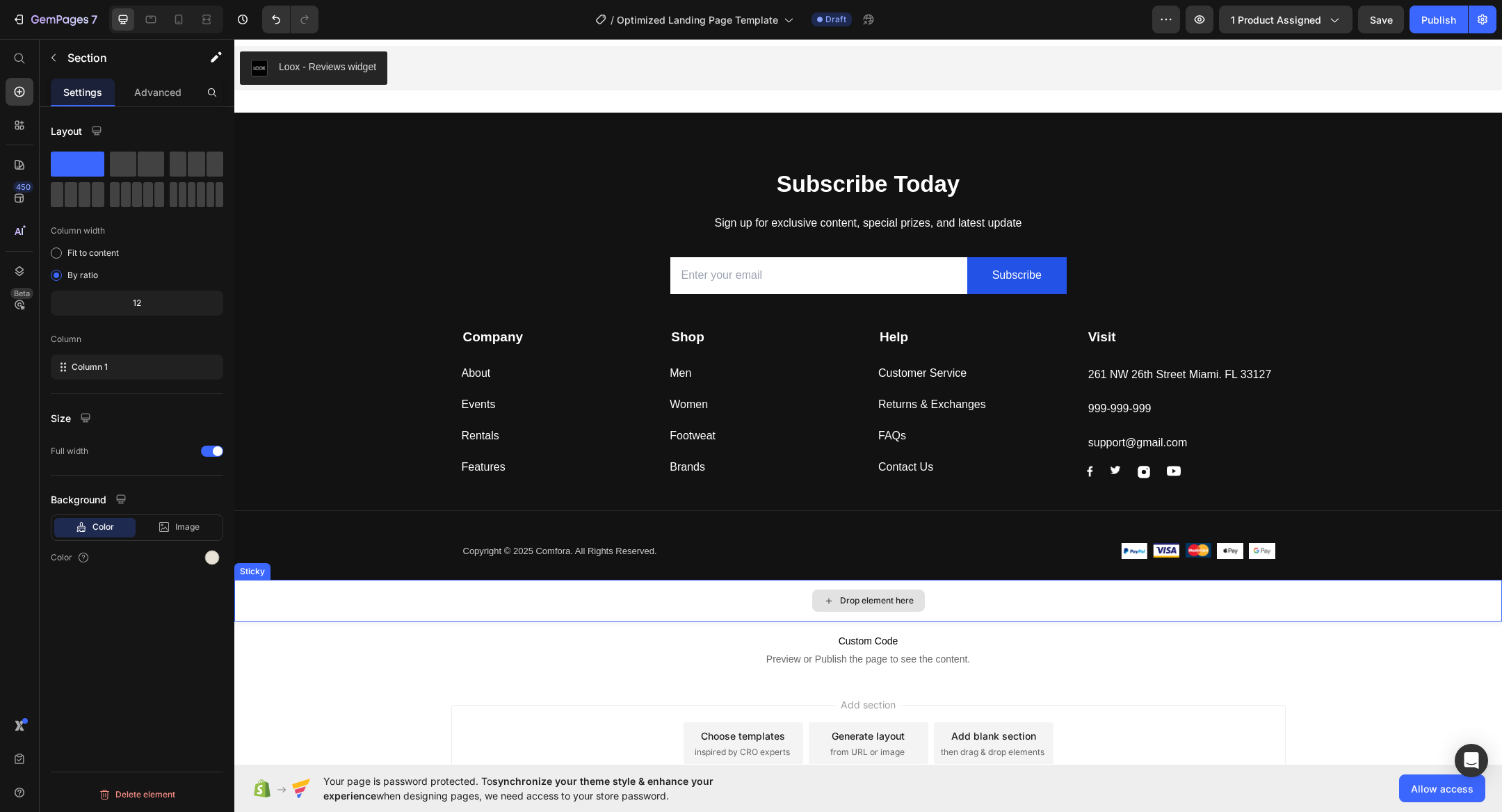 scroll, scrollTop: 3941, scrollLeft: 0, axis: vertical 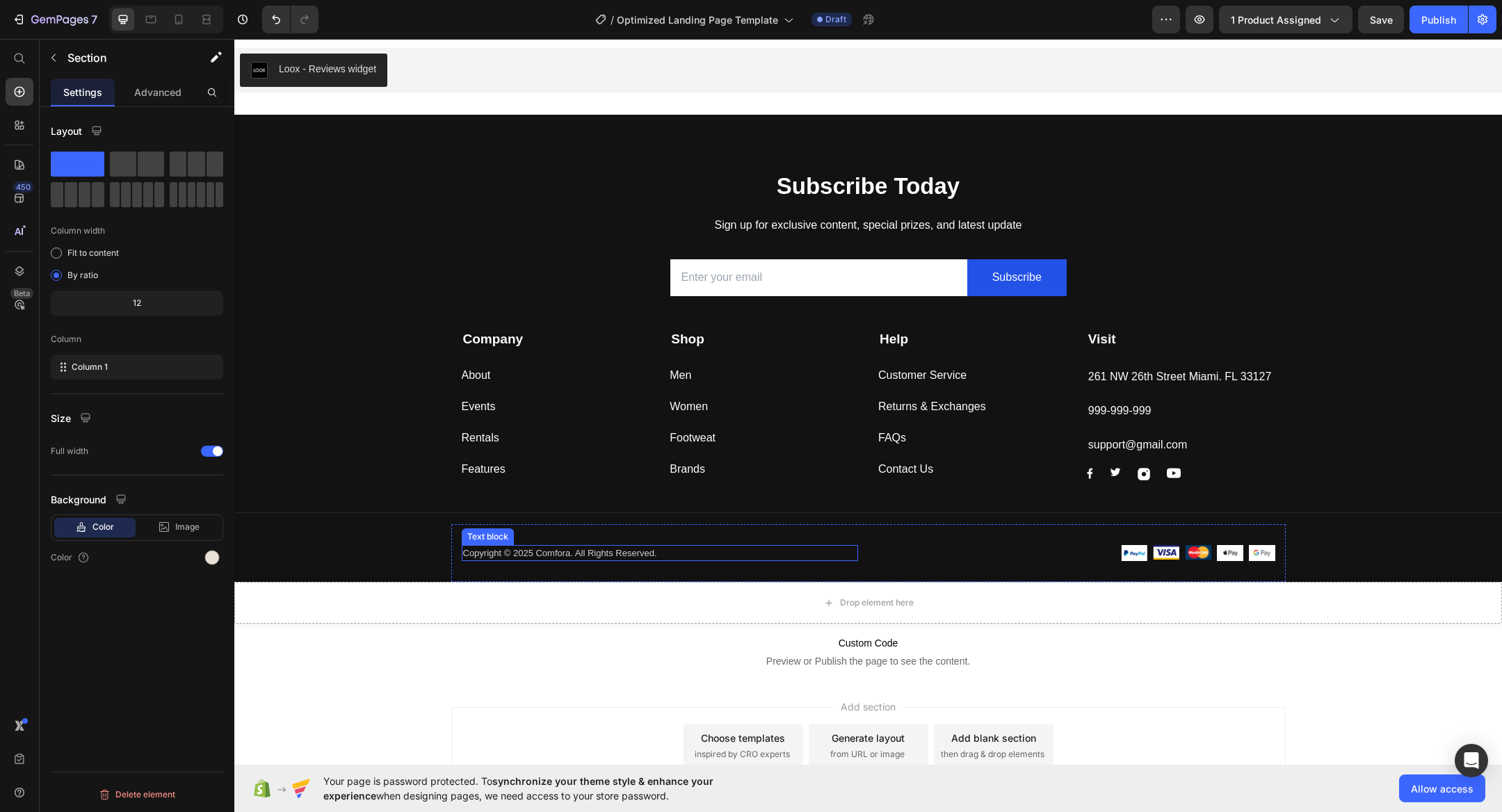 click on "Copyright © 2025 Comfora. All Rights Reserved." at bounding box center (660, 553) 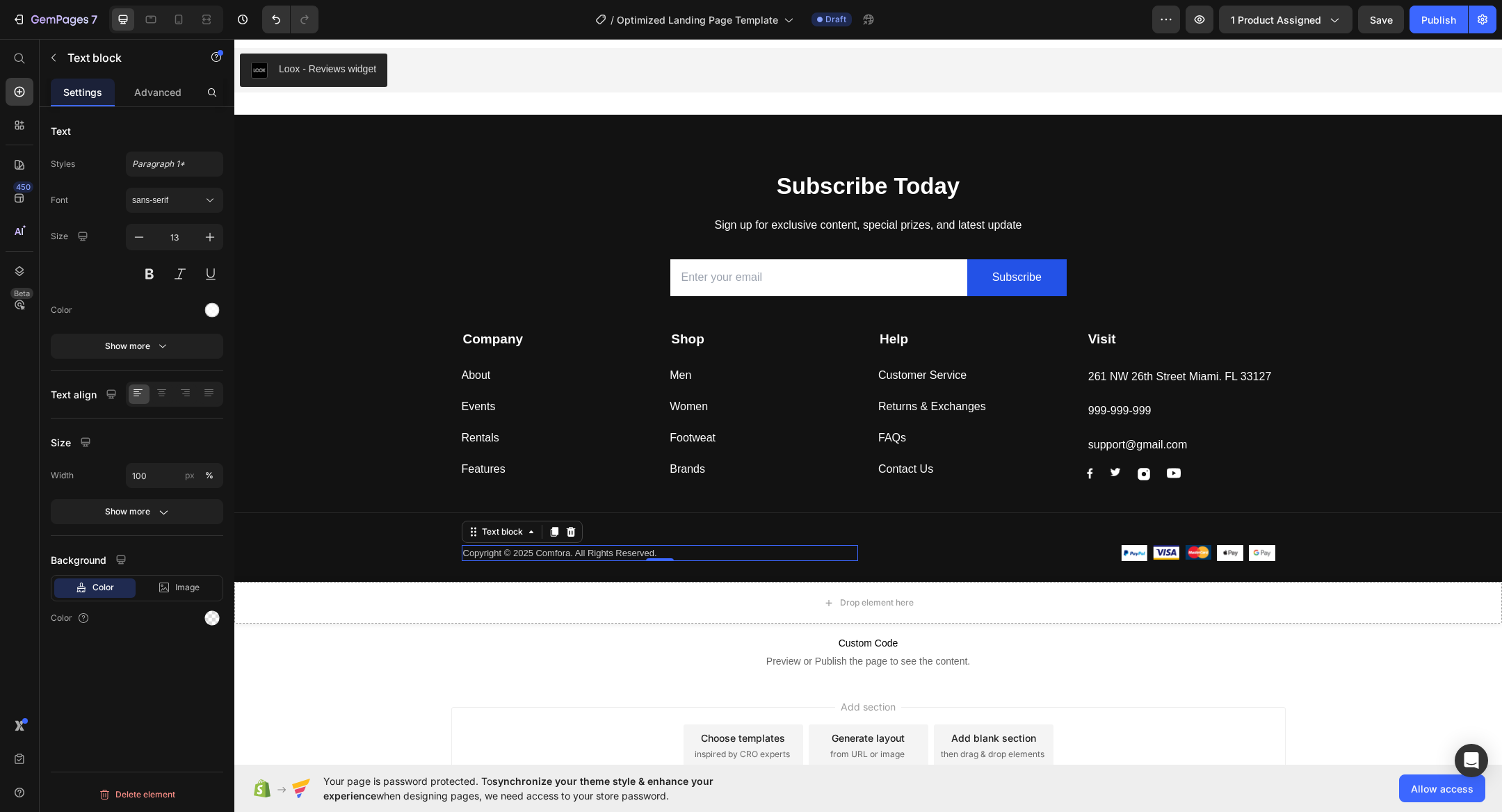 click on "Copyright © 2025 Comfora. All Rights Reserved." at bounding box center (660, 553) 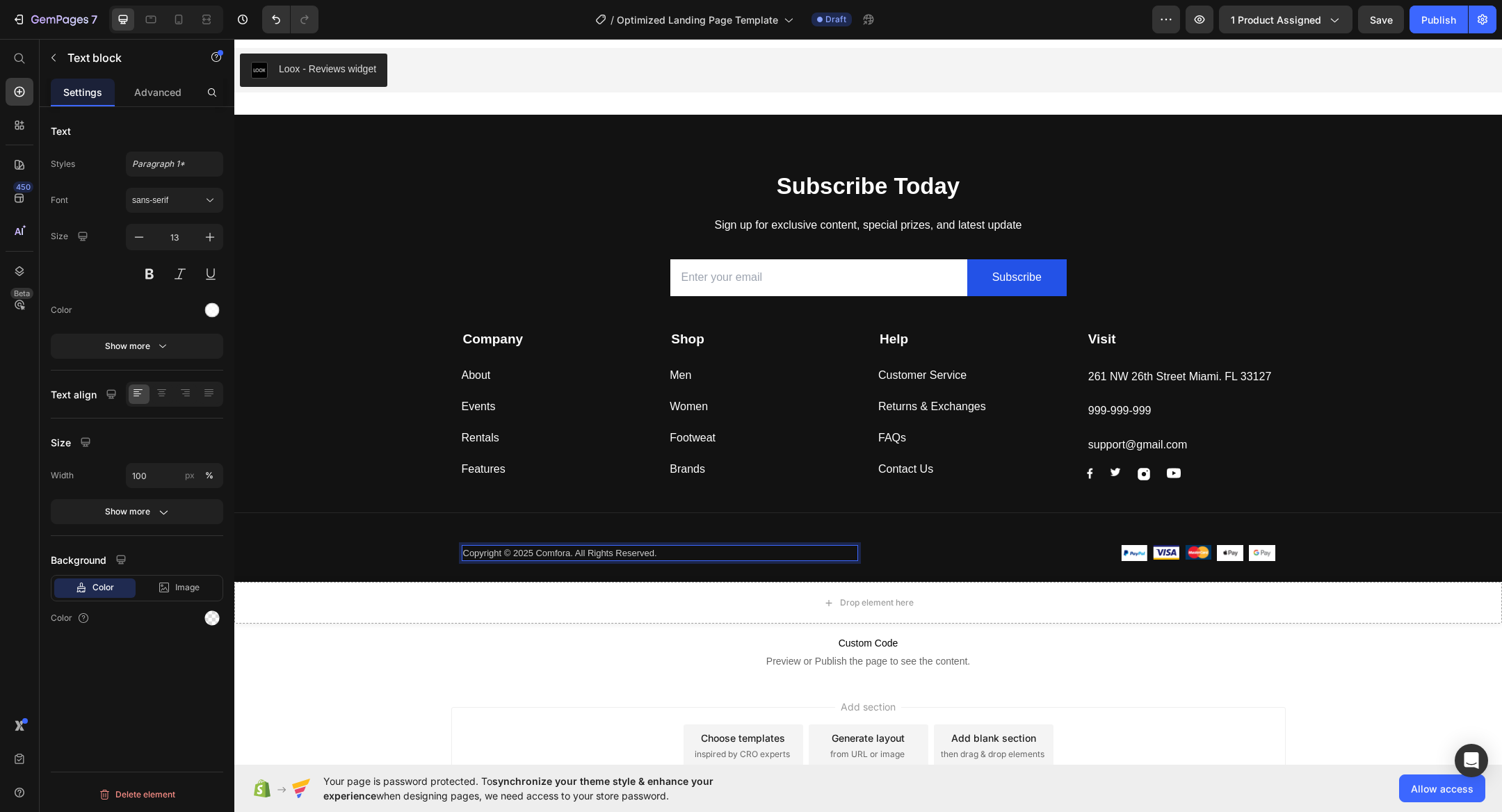 click on "Copyright © 2025 Comfora. All Rights Reserved." at bounding box center [660, 553] 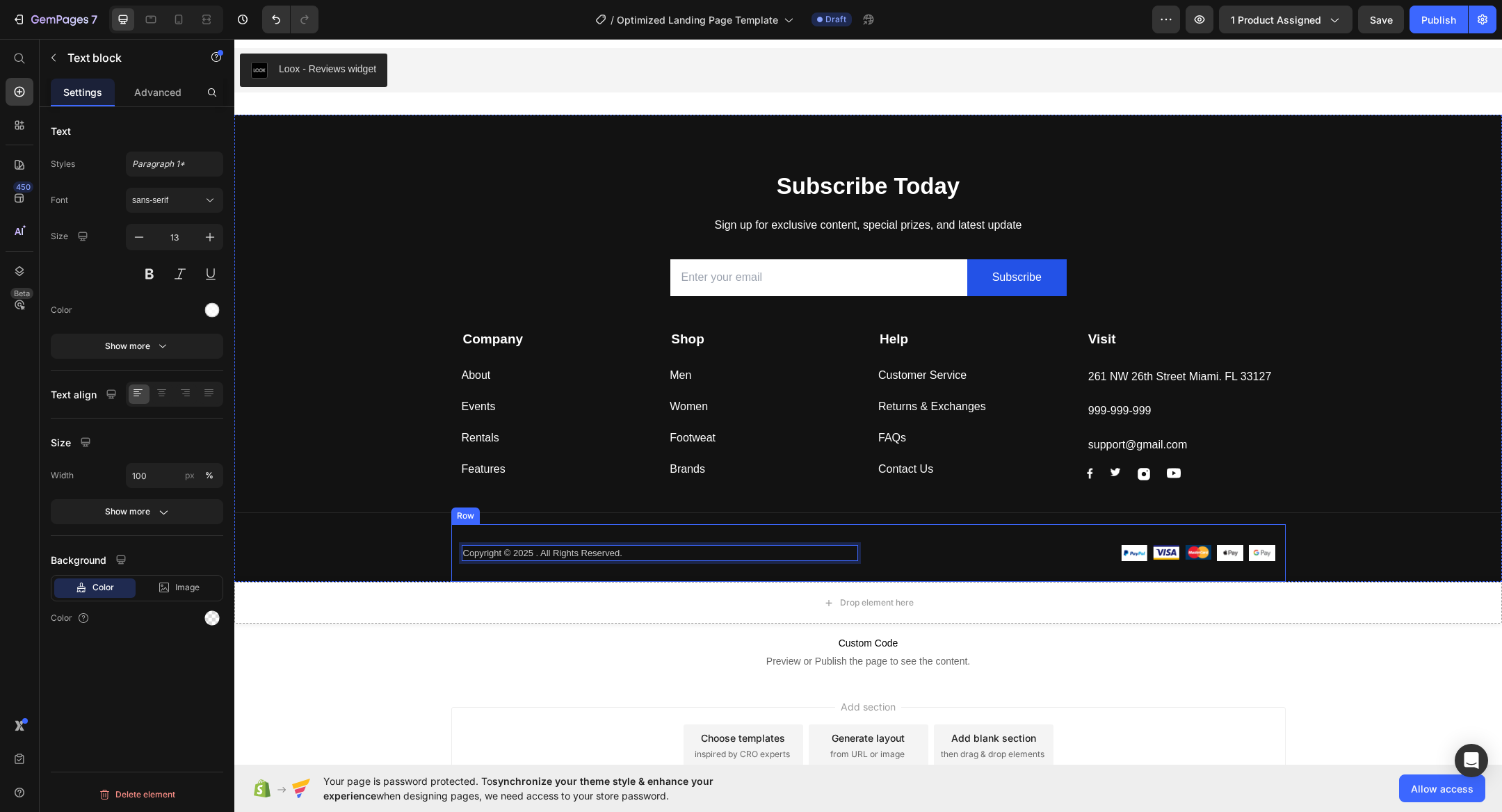 type 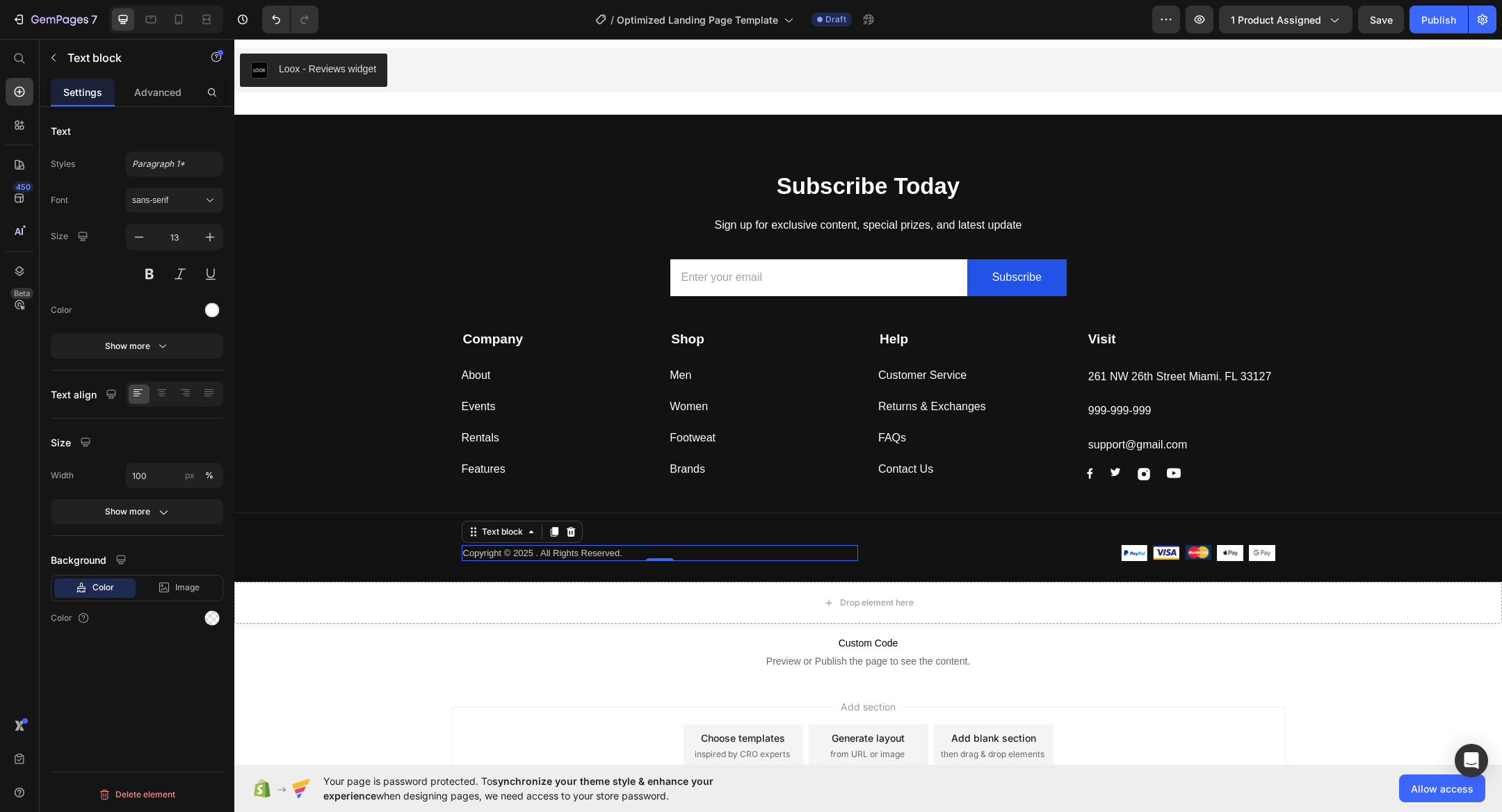click on "Copyright © 2025 . All Rights Reserved." at bounding box center [660, 553] 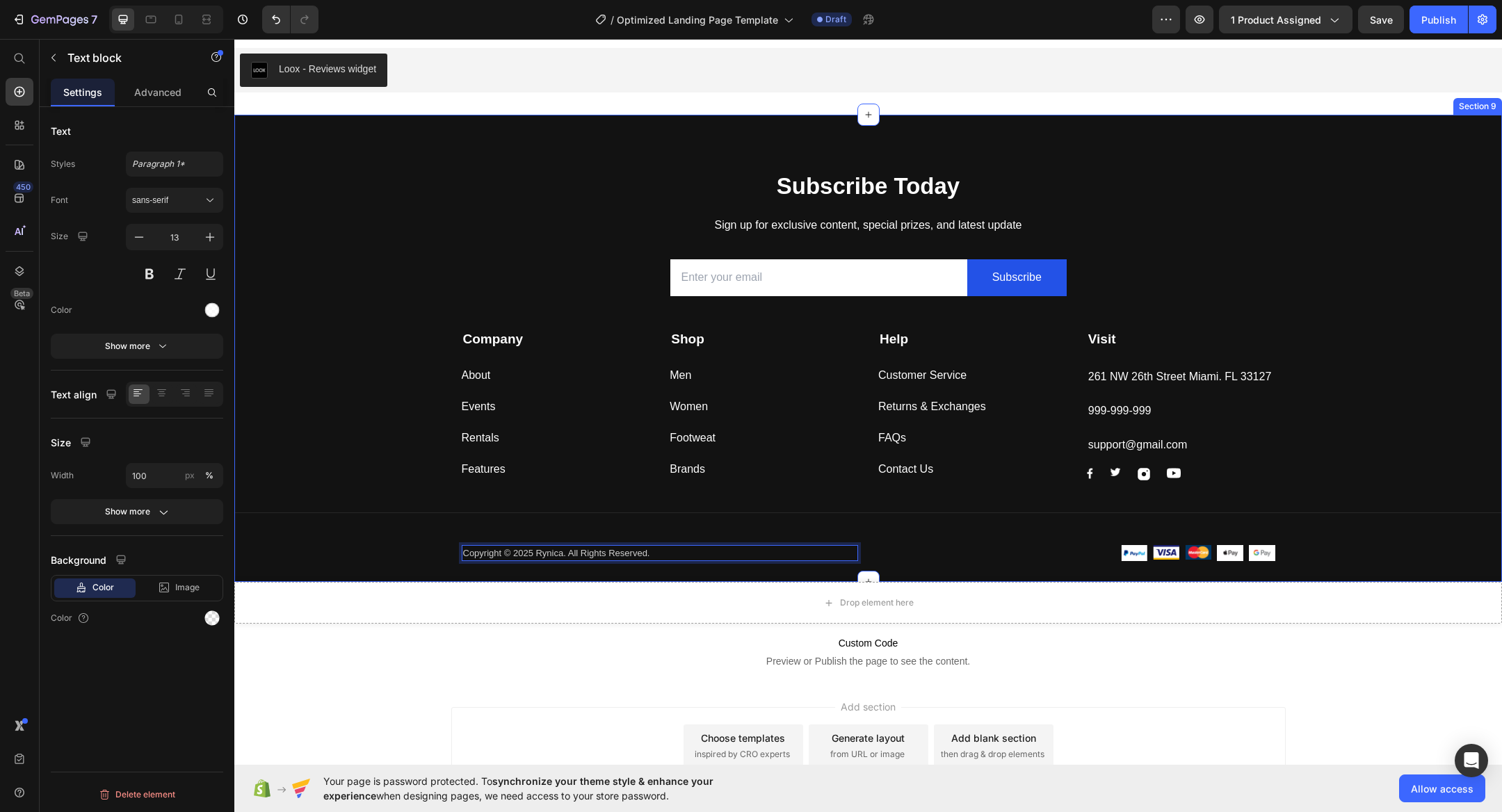 click on "Subscribe Today Heading Sign up for exclusive content, special prizes, and latest update Text block Email Field Subscribe Submit Button Row Newsletter Row Company Text block About Button Events Button Rentals Button Features Button Shop Text block Men Button Women Button Footweat Button Brands Button Help Text block Customer Service Button Returns & Exchanges Button FAQs Button Contact Us Button Visit Text block 261 NW 26th Street Miami. FL 33127 Text block 999-999-999 Text block support@gmail.com Text block Image Image Image Image Row Row
Company
Help
Visit Accordion Row                Title Line Copyright © 2025 Rynica. All Rights Reserved. Text block   0 Image Image Image Image Image Row Row" at bounding box center [868, 376] 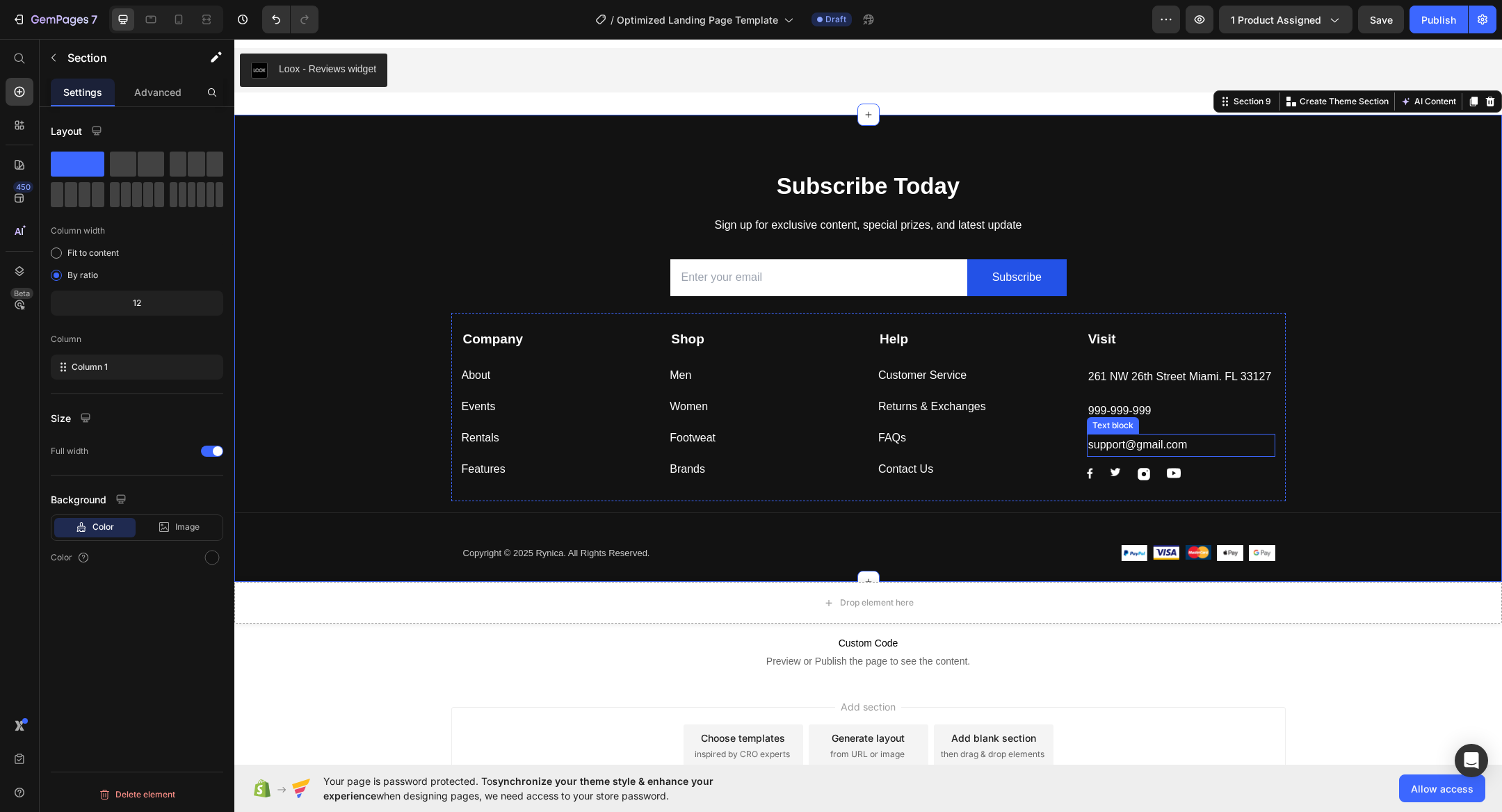 click on "support@gmail.com" at bounding box center [1181, 445] 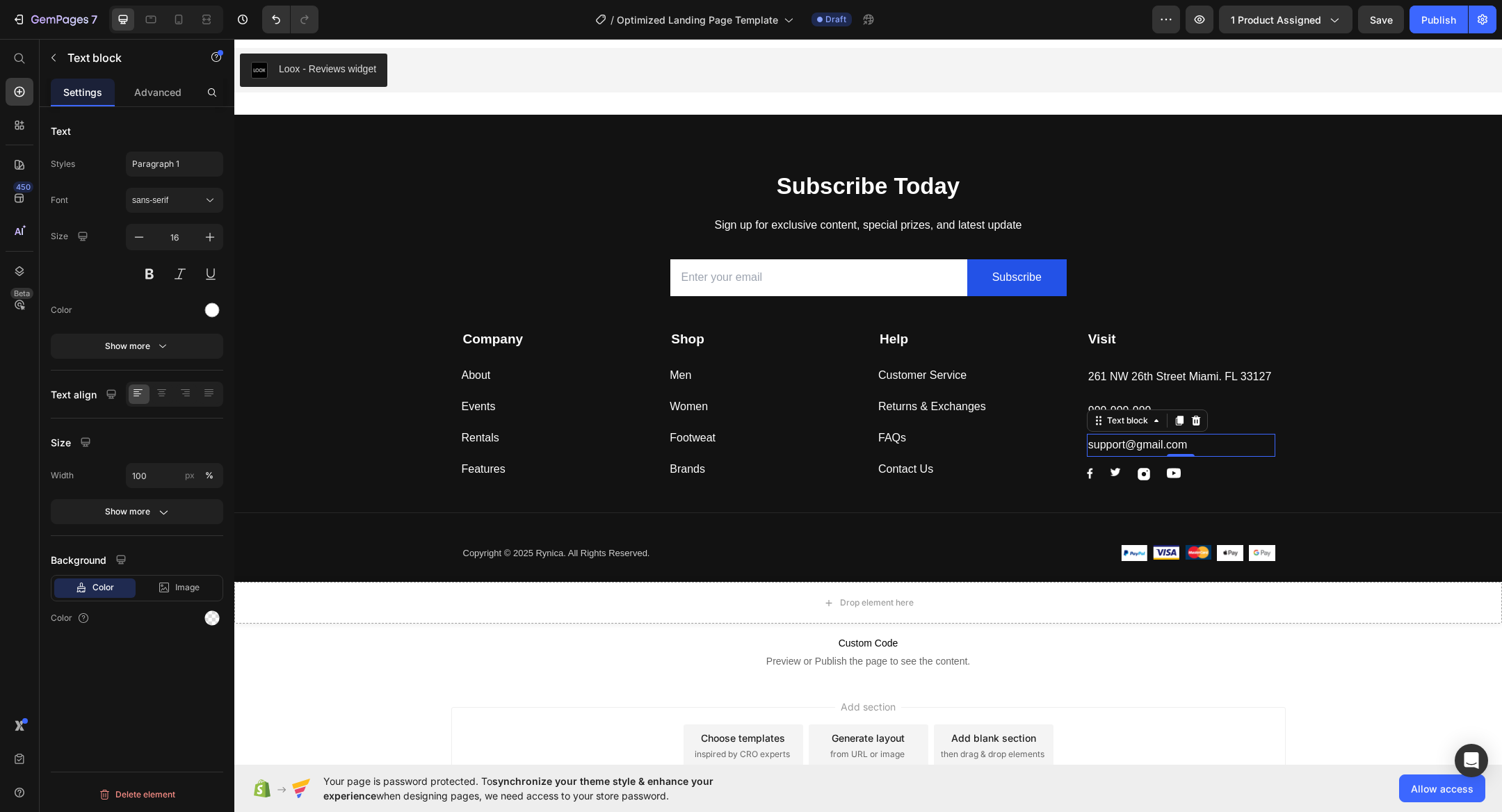 click on "support@gmail.com" at bounding box center (1181, 445) 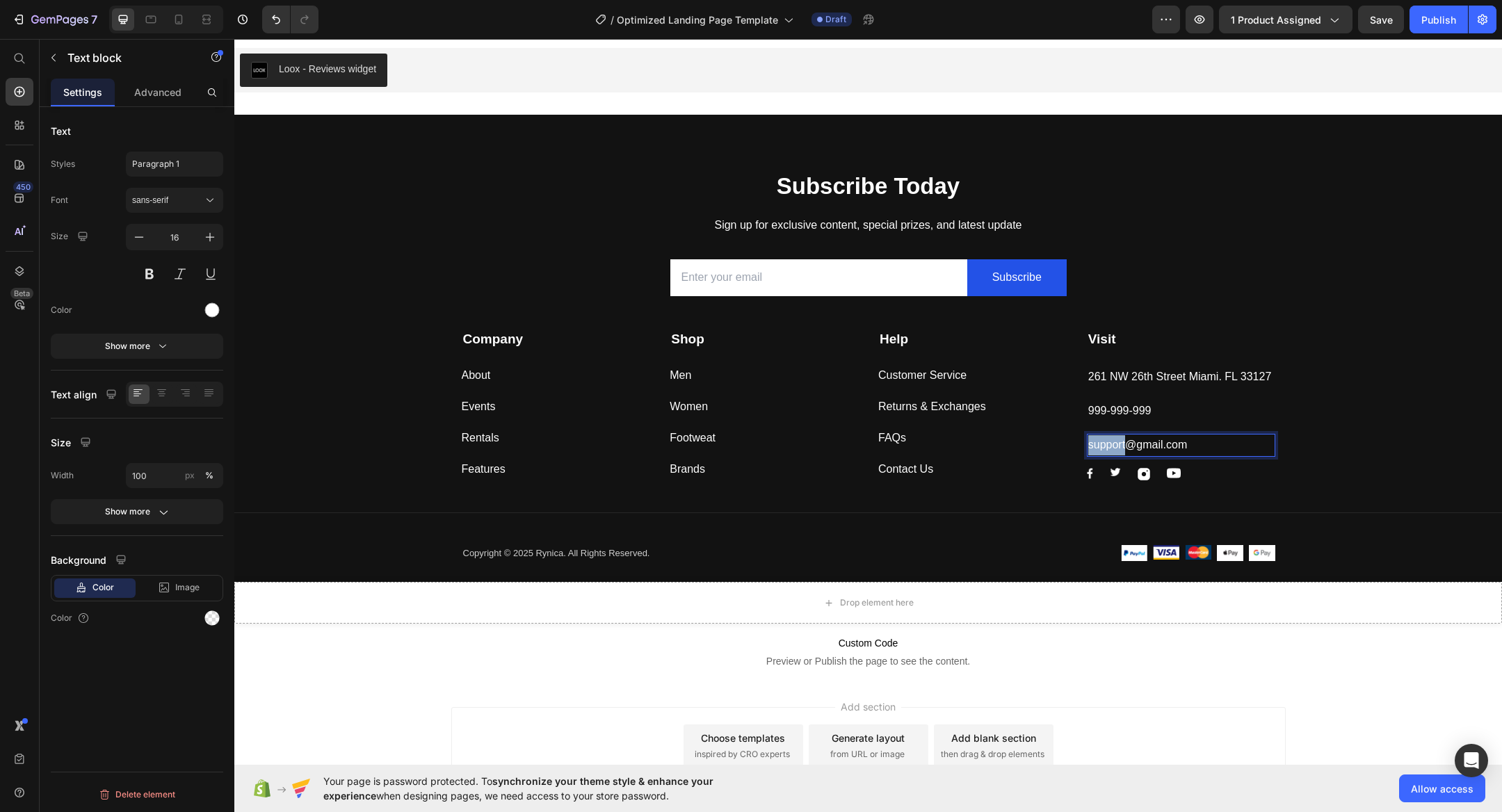 click on "support@gmail.com" at bounding box center (1181, 445) 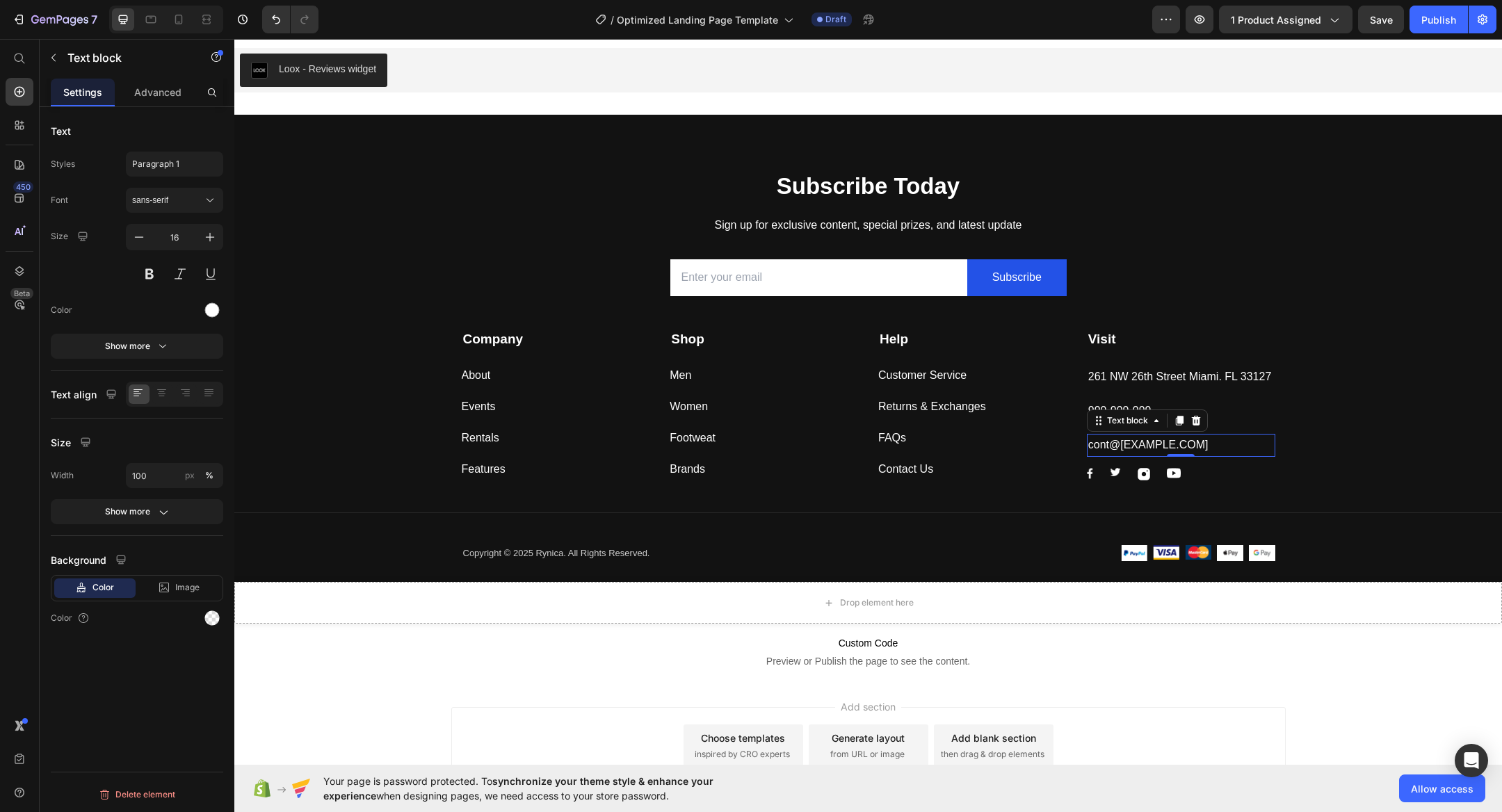 click on "cont@gmail.com" at bounding box center (1181, 445) 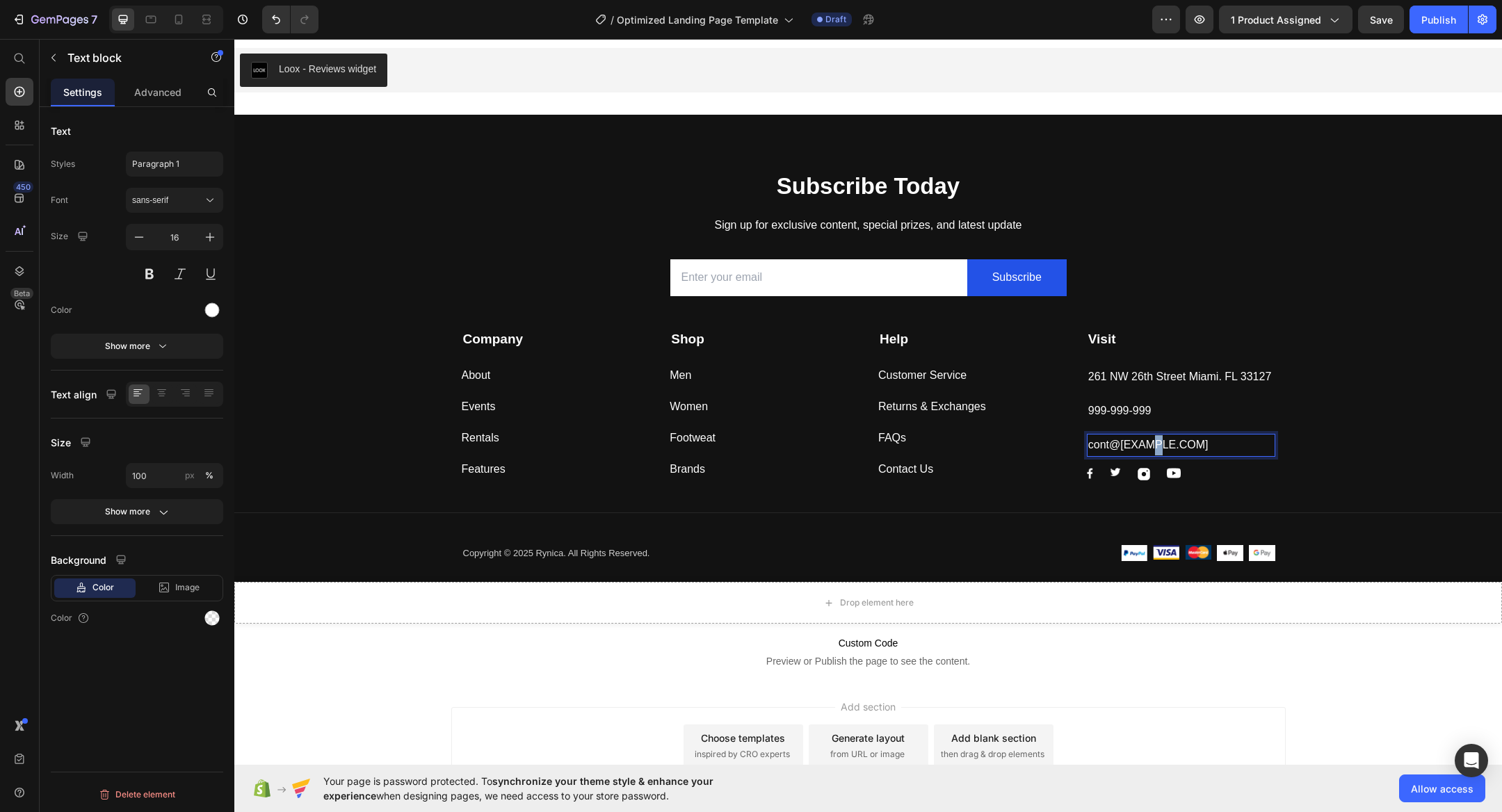 click on "cont@gmail.com" at bounding box center [1181, 445] 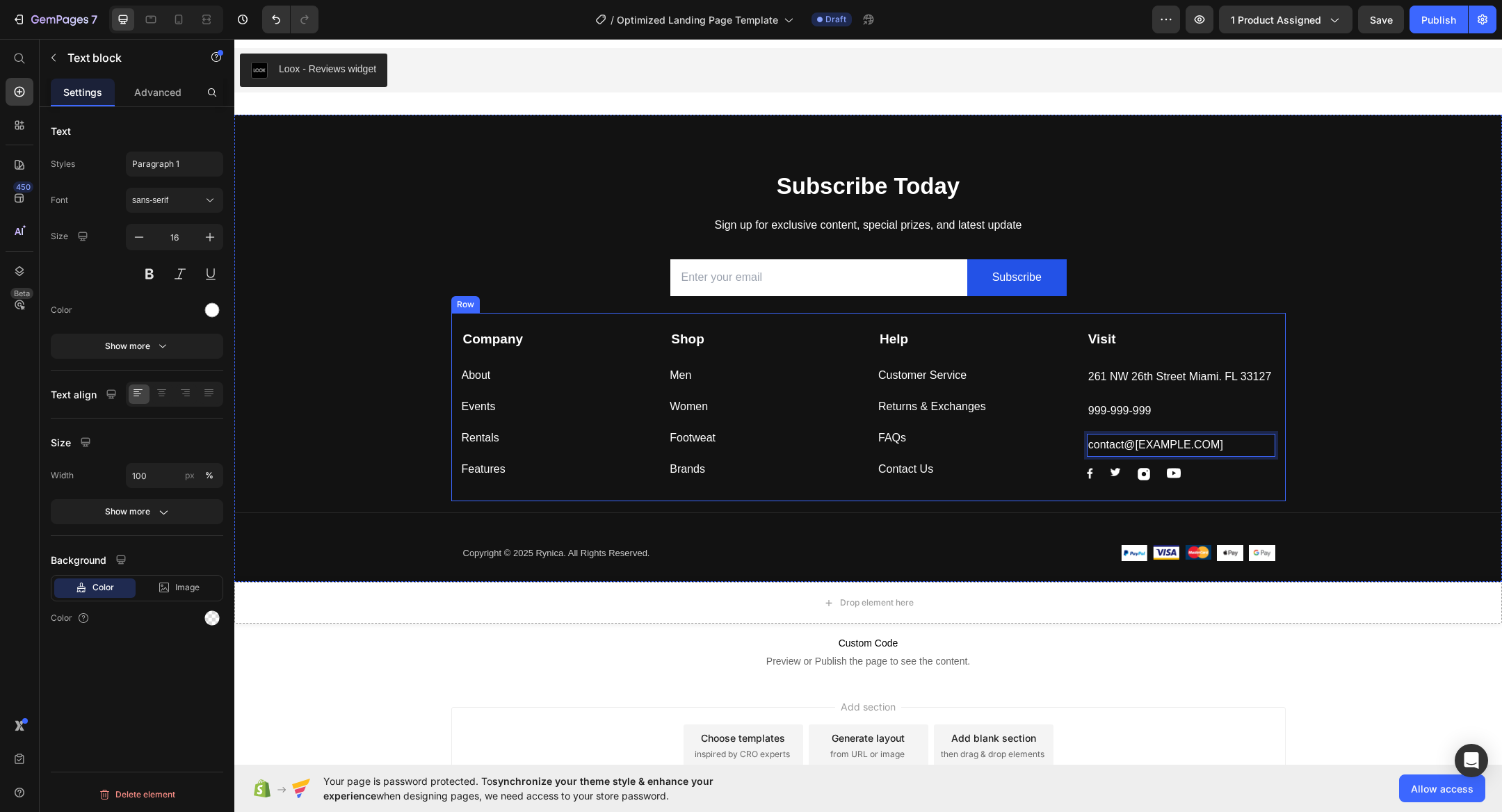 click on "Company Text block About Button Events Button Rentals Button Features Button Shop Text block Men Button Women Button Footweat Button Brands Button Help Text block Customer Service Button Returns & Exchanges Button FAQs Button Contact Us Button Visit Text block 261 NW 26th Street Miami. FL 33127 Text block 999-999-999 Text block contact@rynica.com Text block   0 Image Image Image Image Row Row" at bounding box center [869, 407] 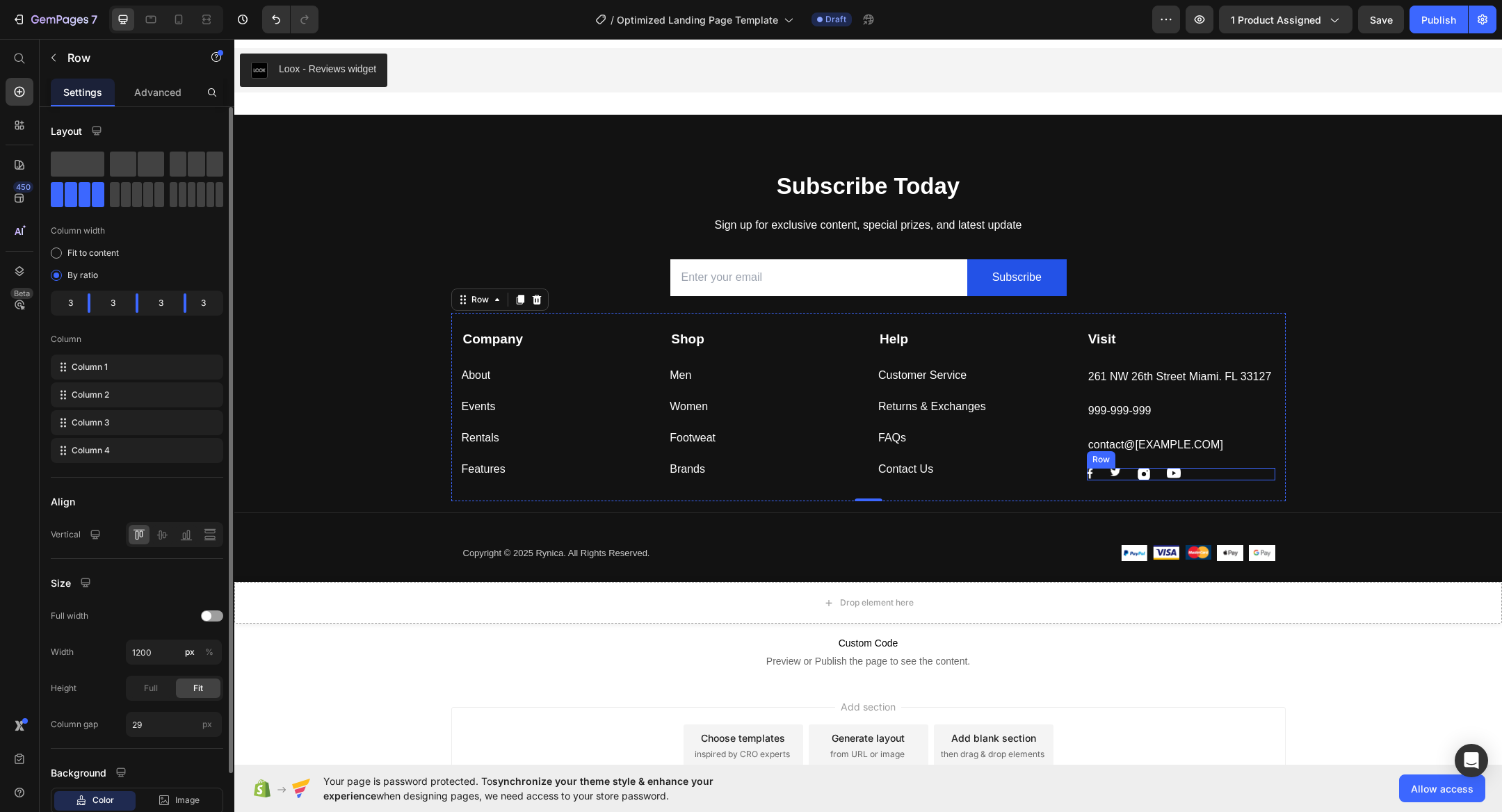 click on "Image Image Image Image Row" at bounding box center [1181, 474] 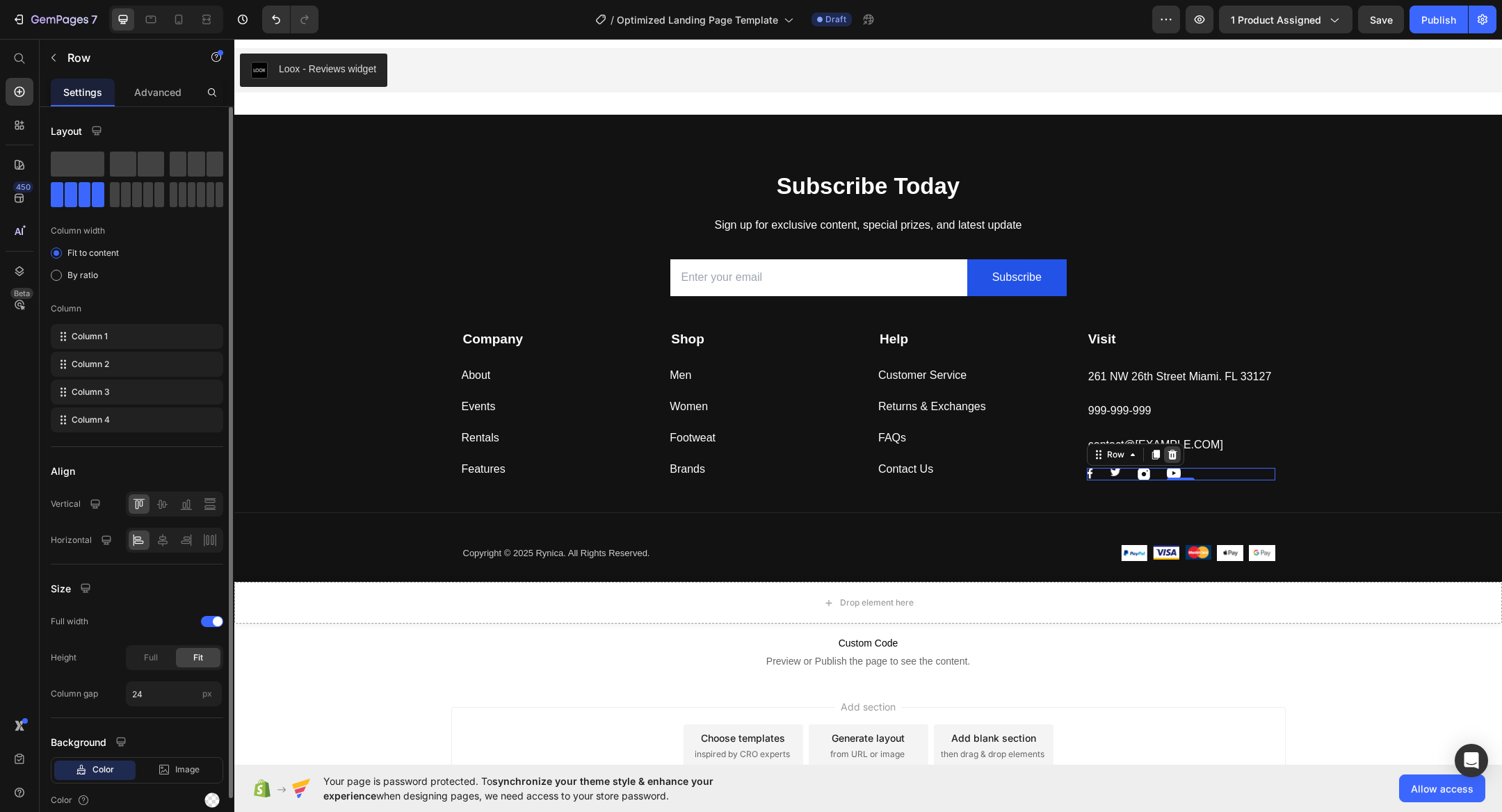 click 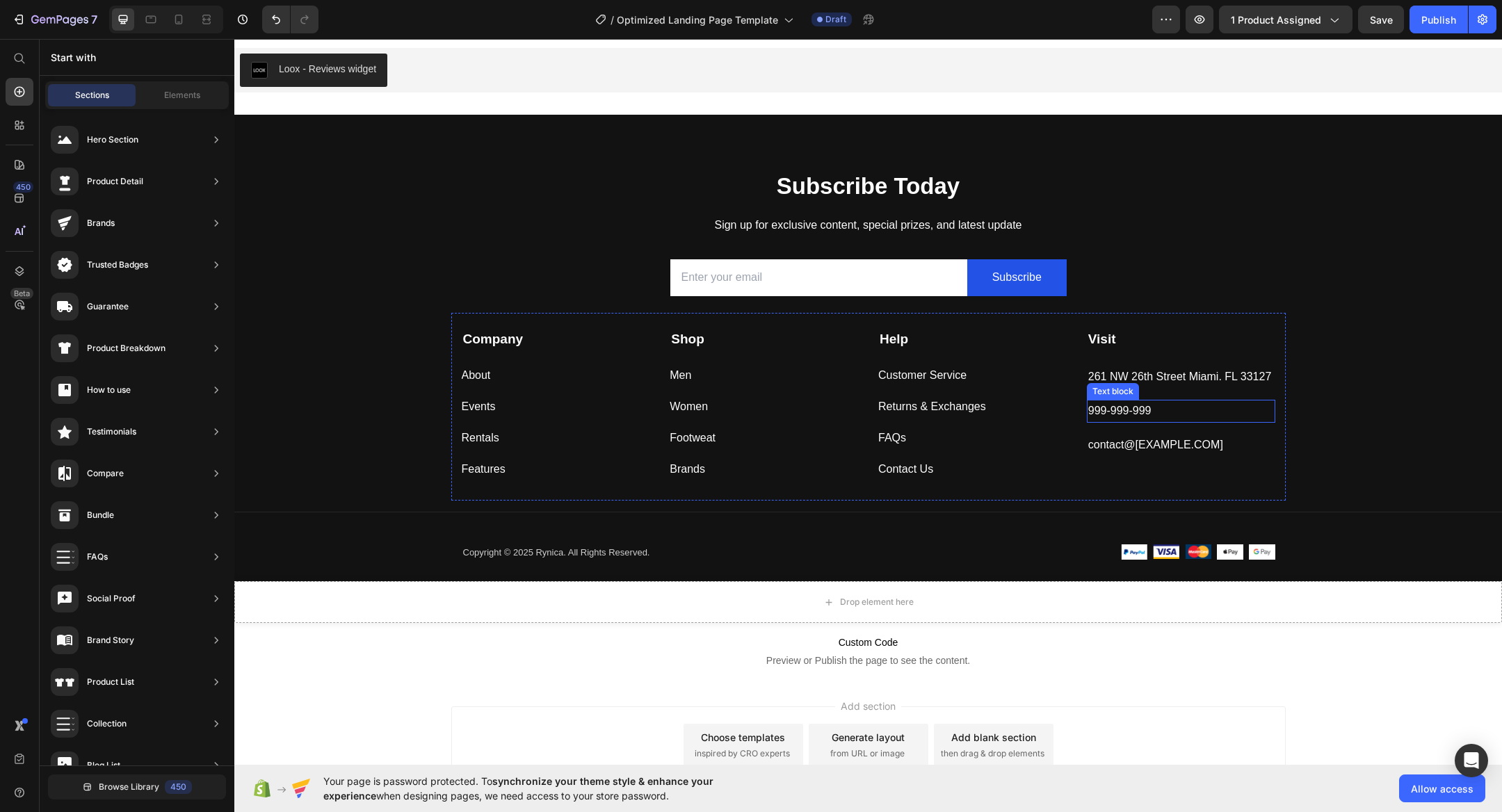 click on "999-999-999" at bounding box center (1181, 411) 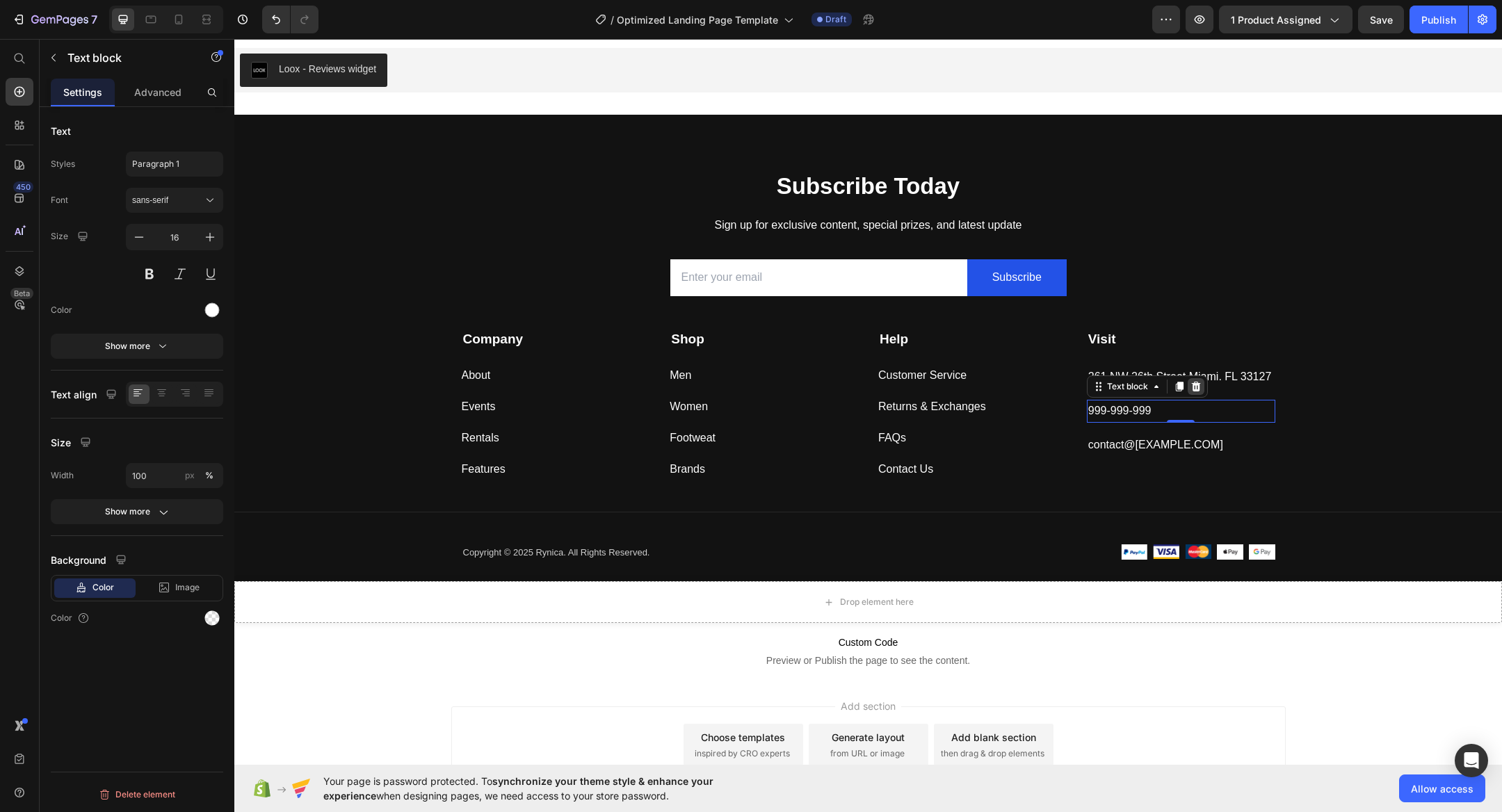 click 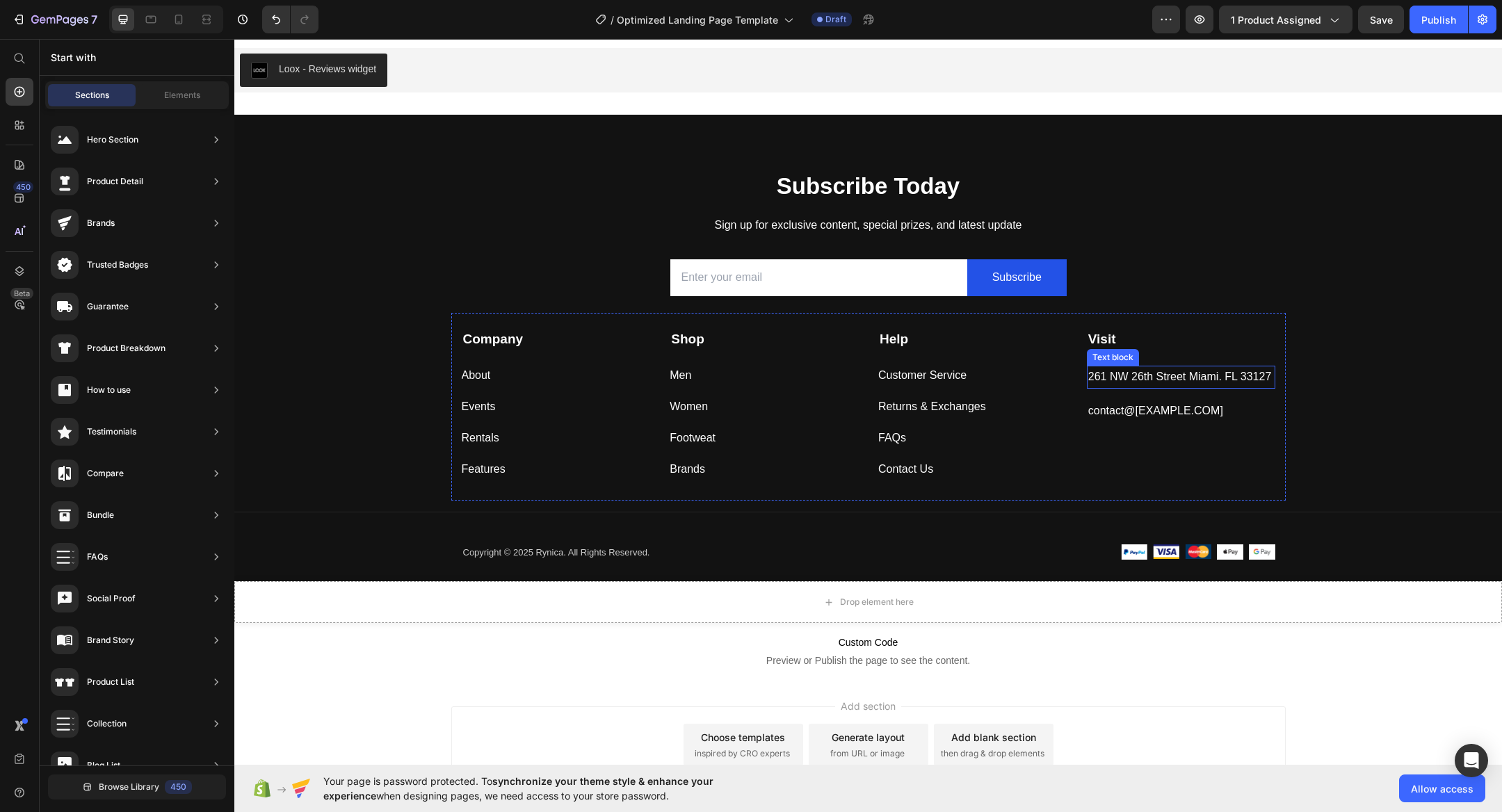 click on "261 NW 26th Street Miami. FL 33127" at bounding box center [1181, 377] 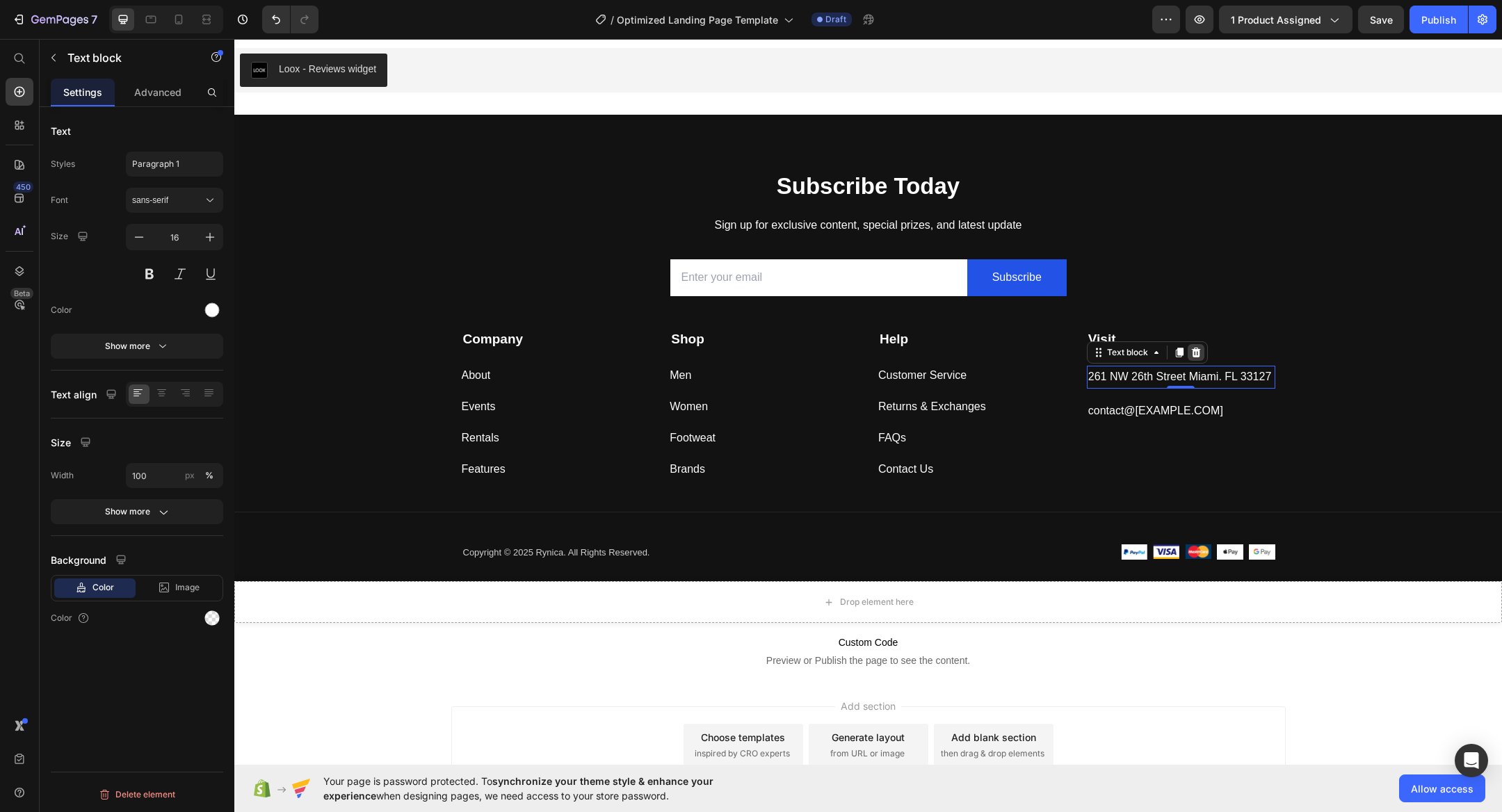 click 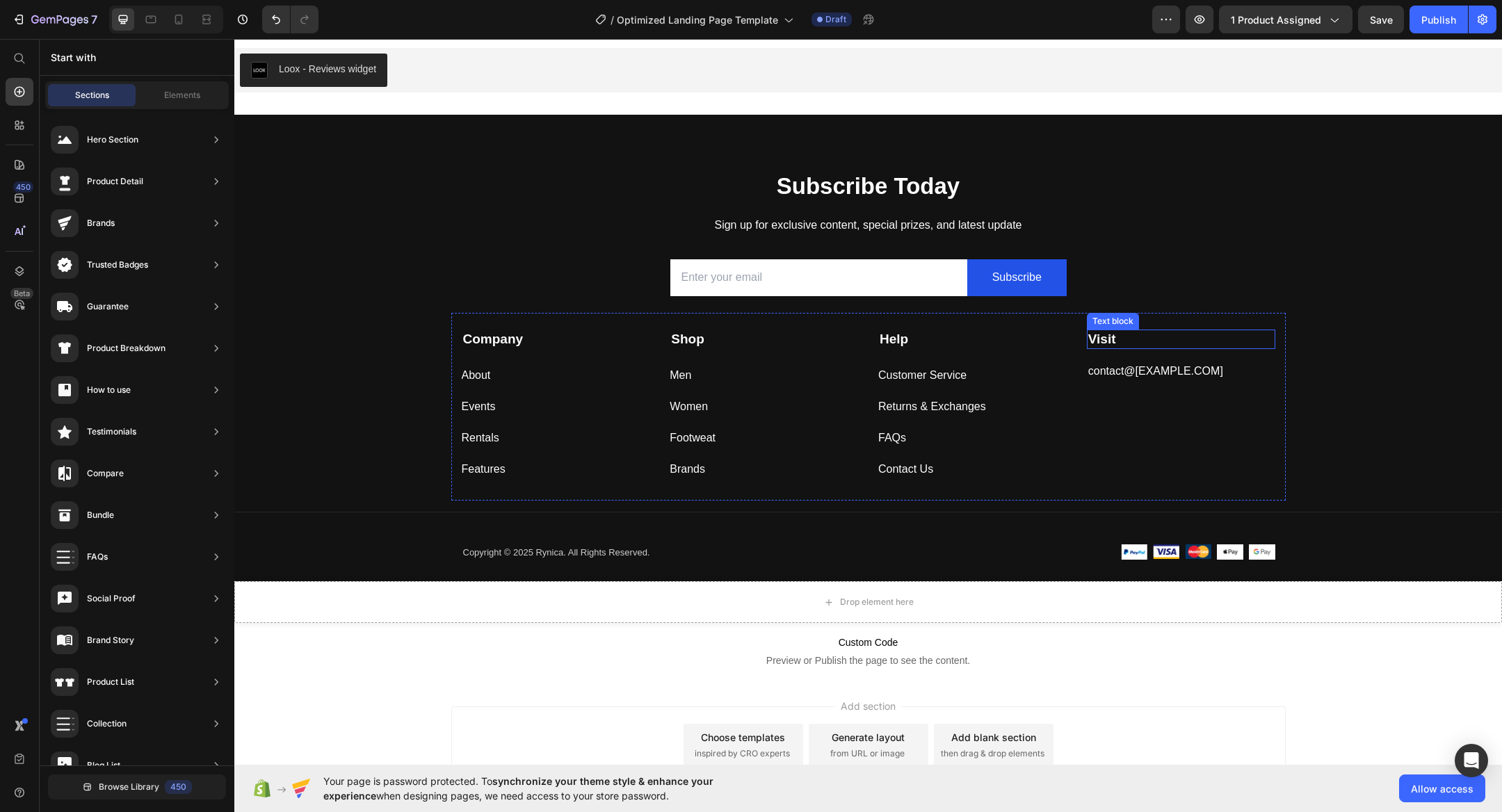 click on "Visit" at bounding box center [1102, 339] 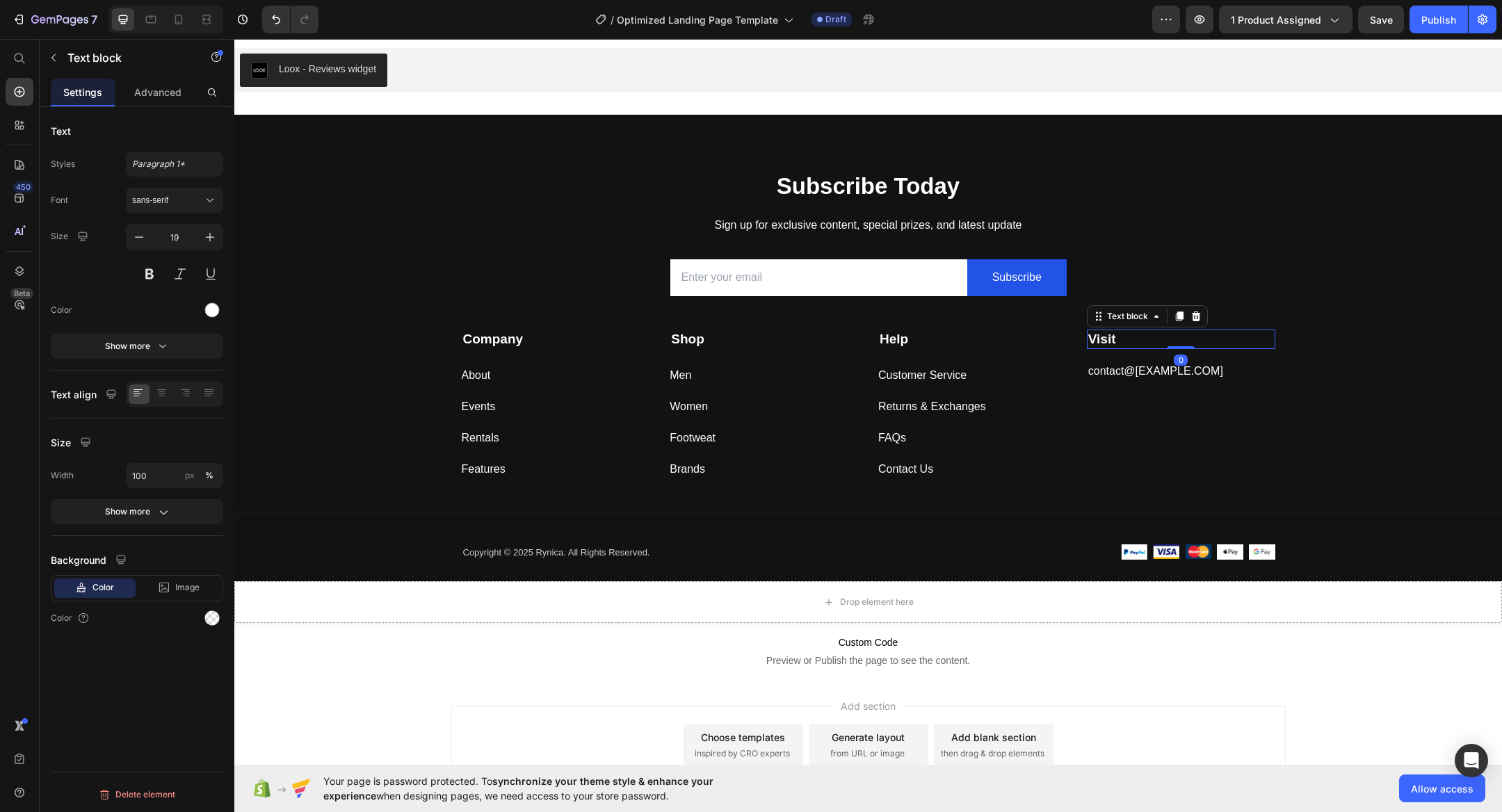 click on "Visit" at bounding box center (1102, 339) 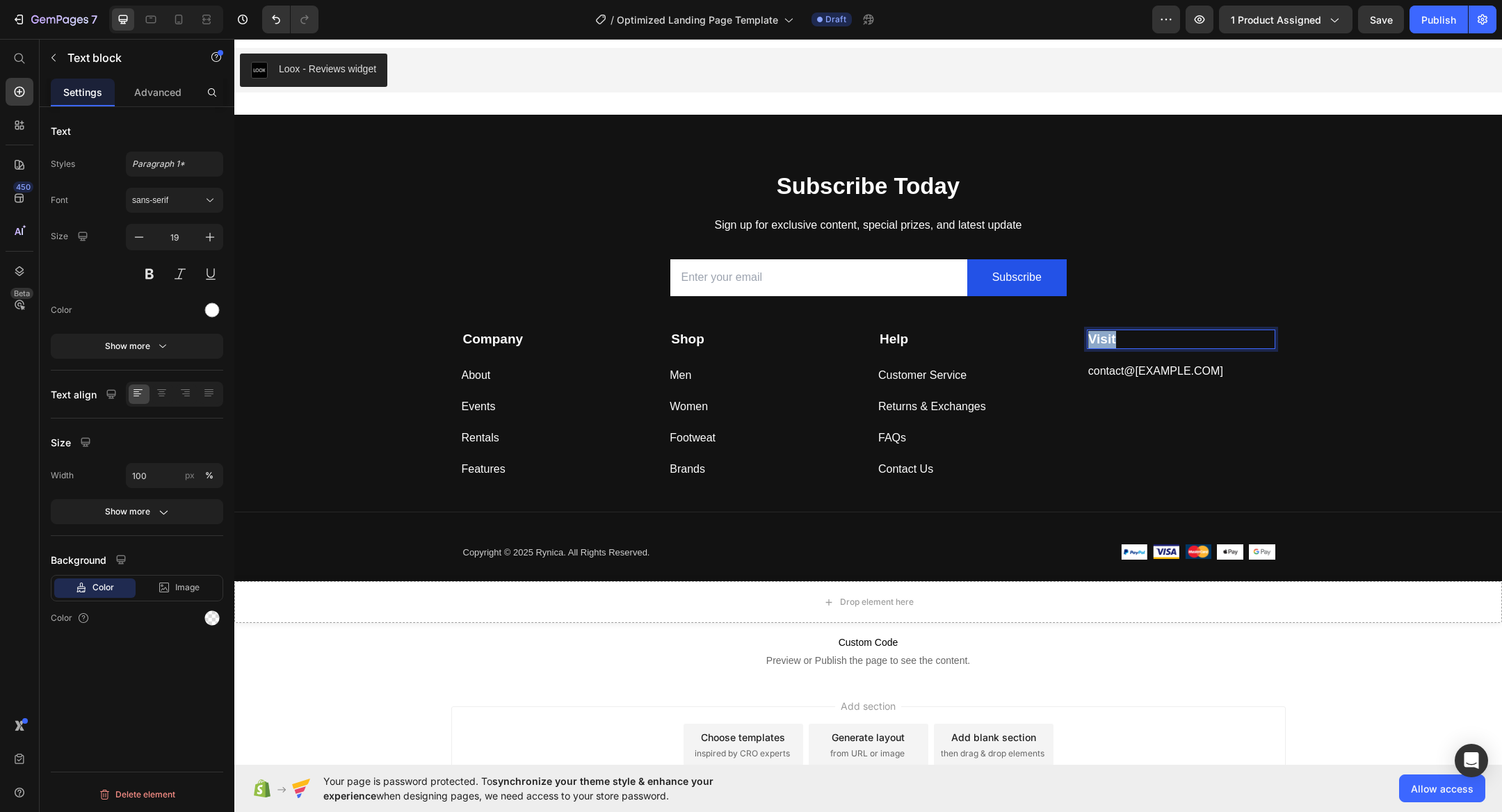 click on "Visit" at bounding box center [1102, 339] 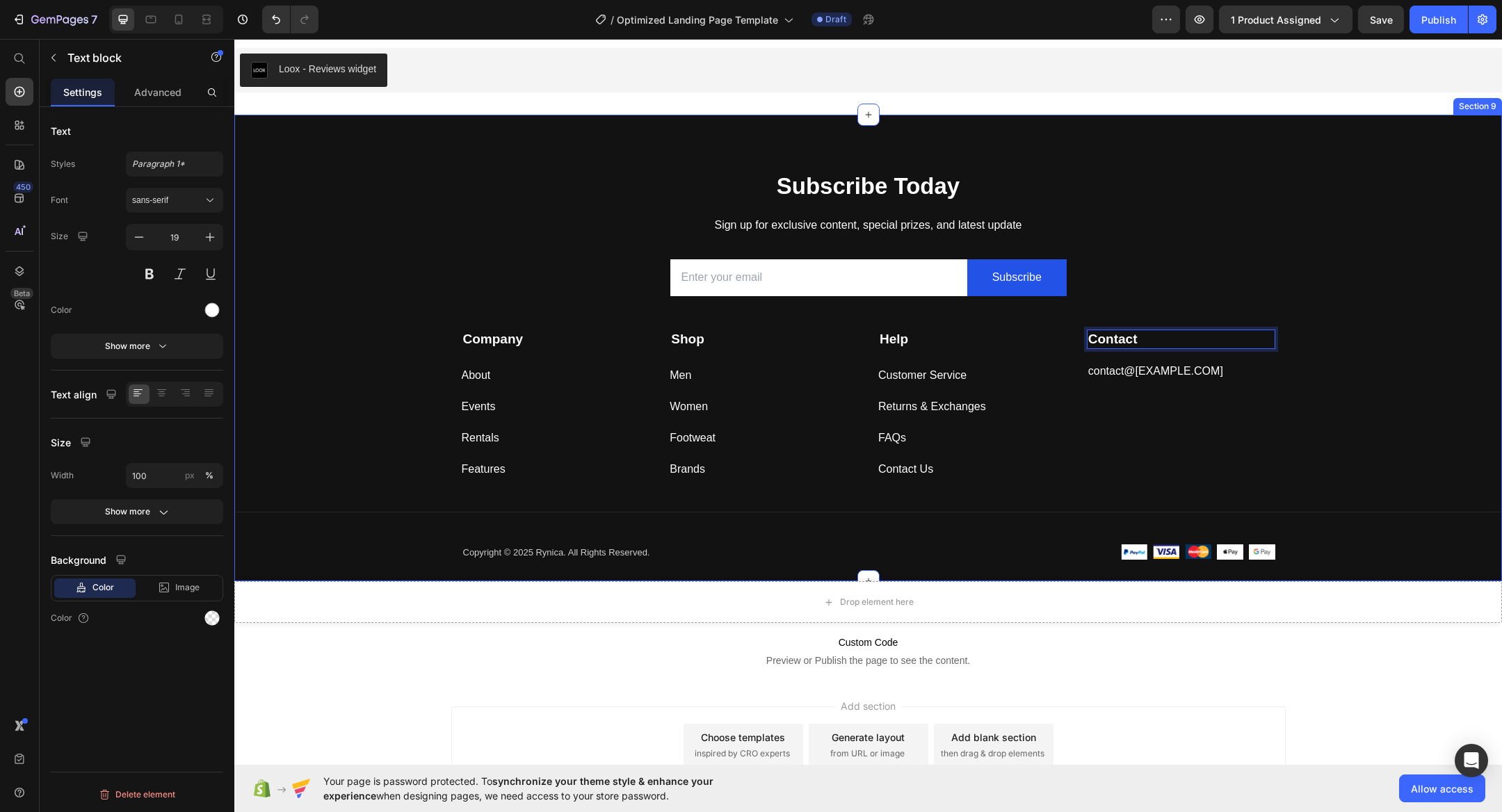 click on "Subscribe Today Heading Sign up for exclusive content, special prizes, and latest update Text block Email Field Subscribe Submit Button Row Newsletter Row Company Text block About Button Events Button Rentals Button Features Button Shop Text block Men Button Women Button Footweat Button Brands Button Help Text block Customer Service Button Returns & Exchanges Button FAQs Button Contact Us Button Contact  Text block   0 contact@rynica.com Text block Row
Company
Help
Visit Accordion Row                Title Line Copyright © 2025 Rynica. All Rights Reserved. Text block Image Image Image Image Image Row Row" at bounding box center [868, 375] 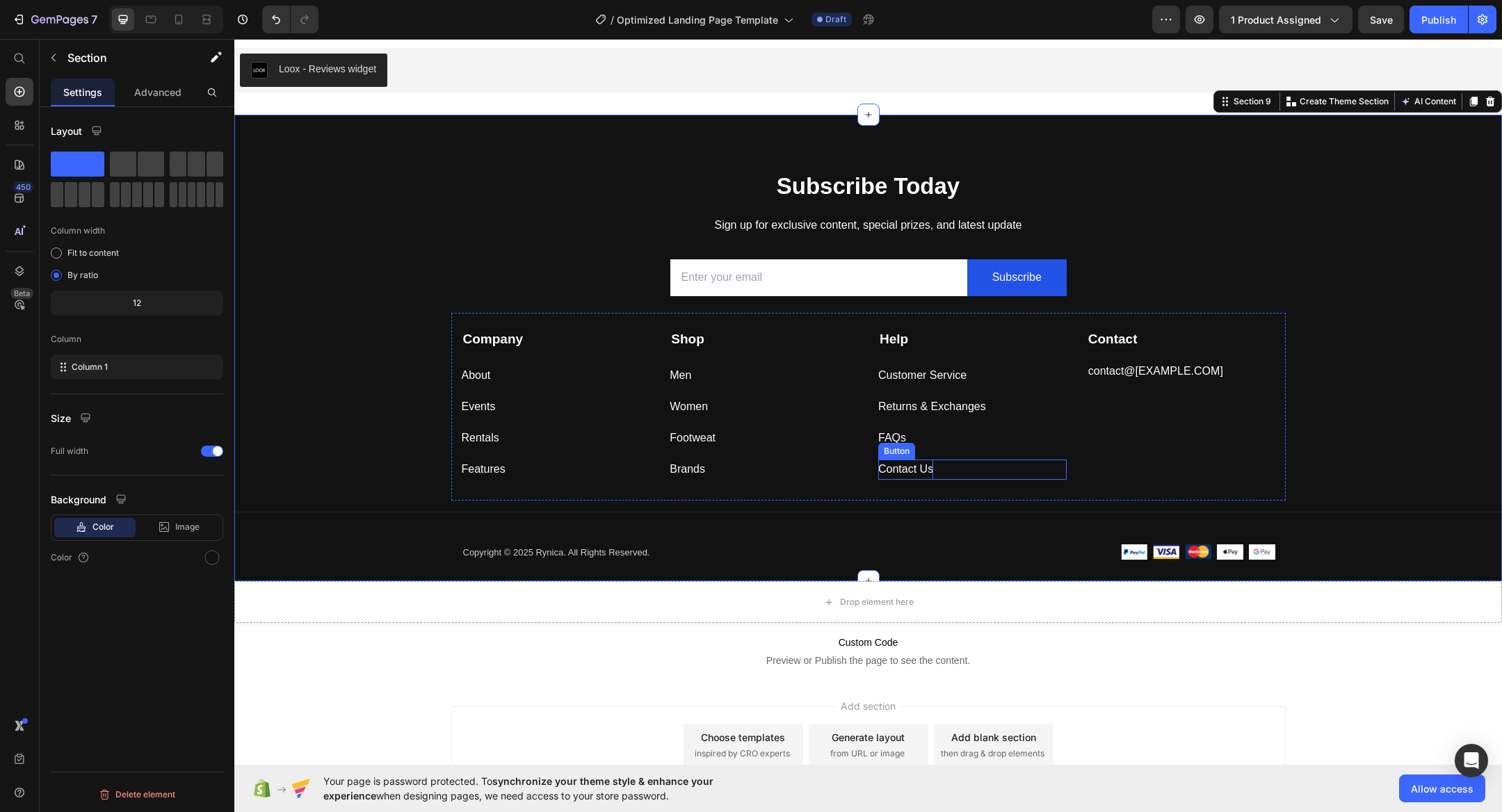 click on "Contact Us" at bounding box center (905, 469) 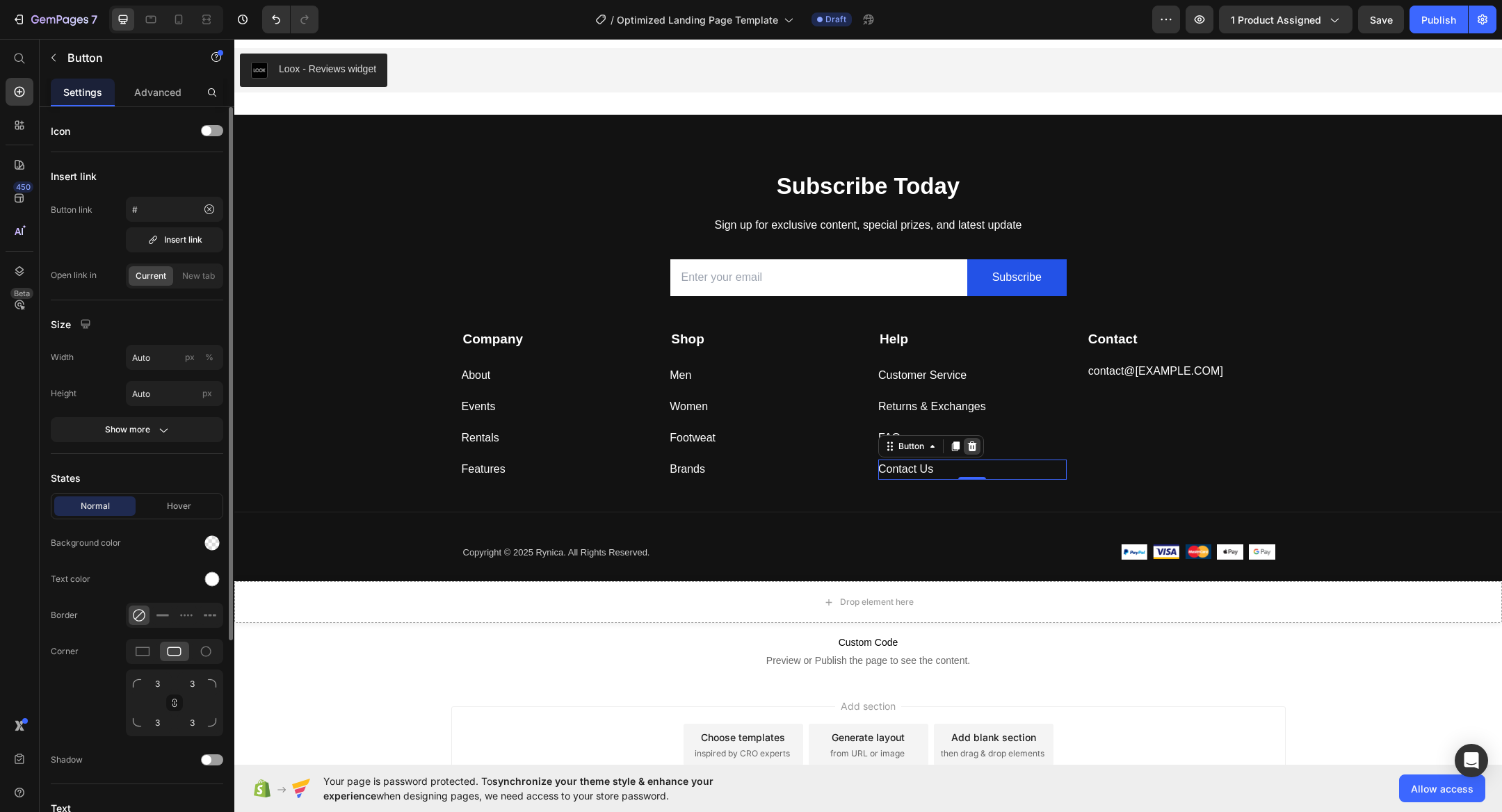 click 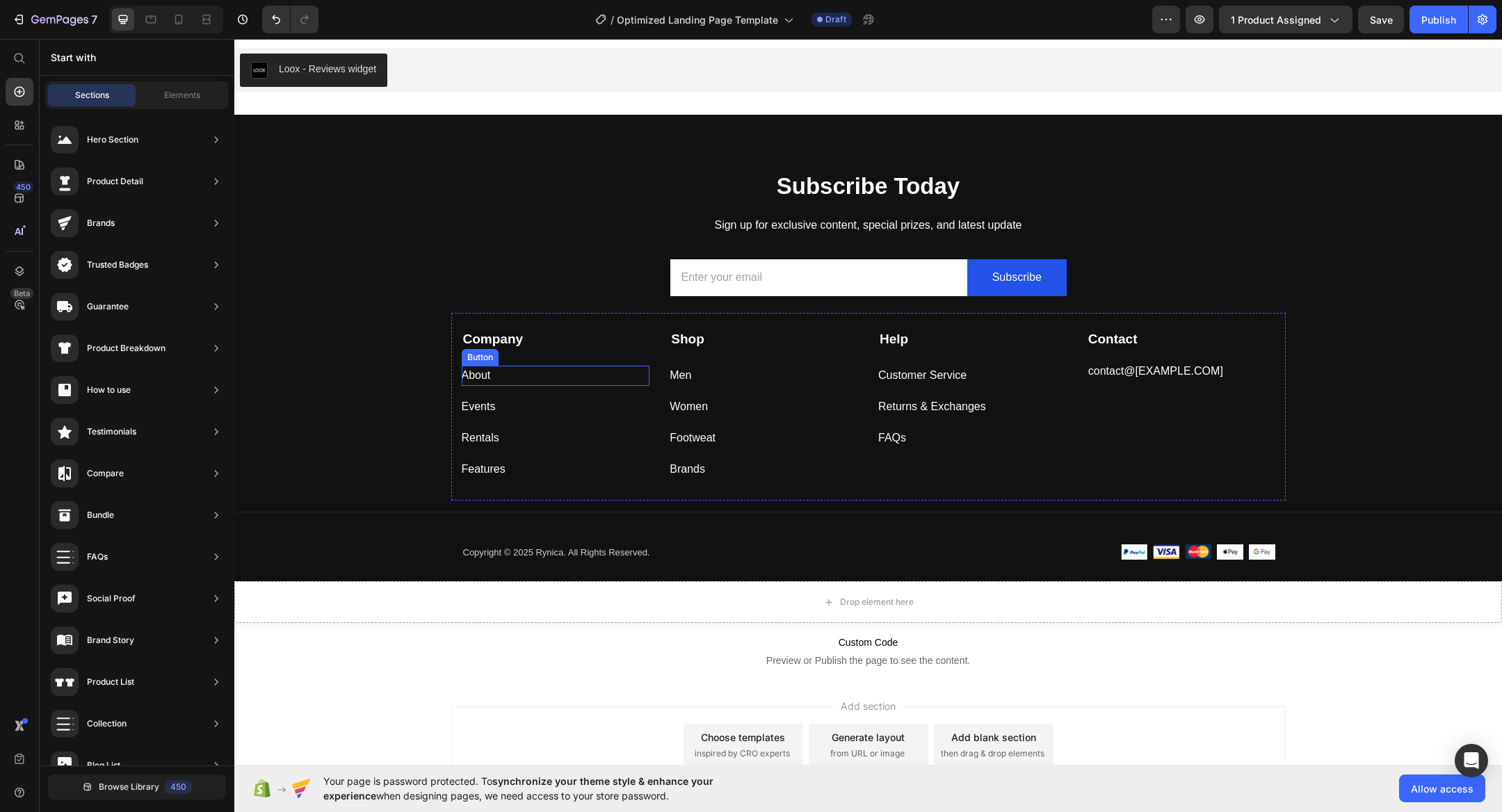 click on "About Button" at bounding box center [556, 375] 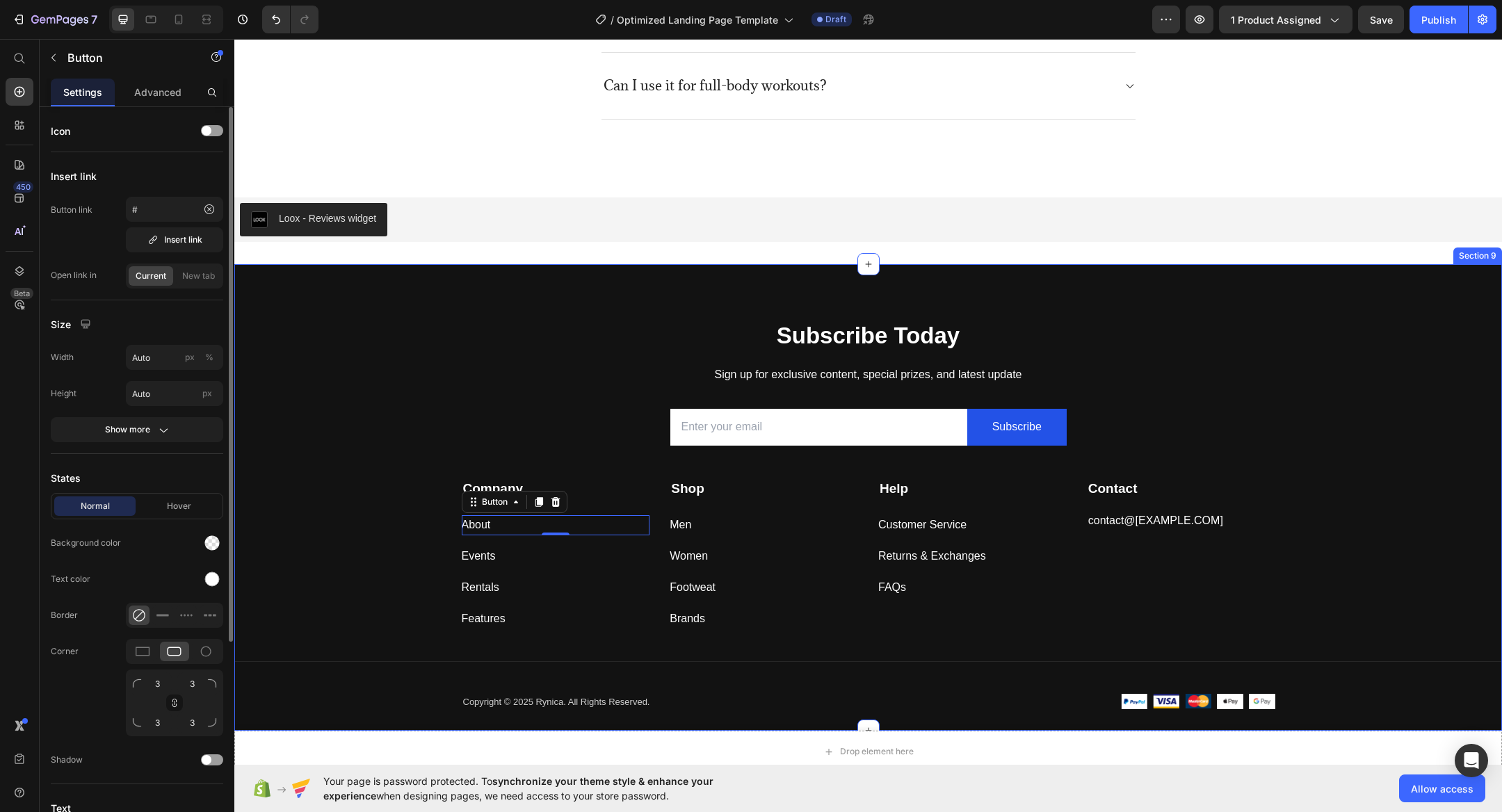 scroll, scrollTop: 3766, scrollLeft: 0, axis: vertical 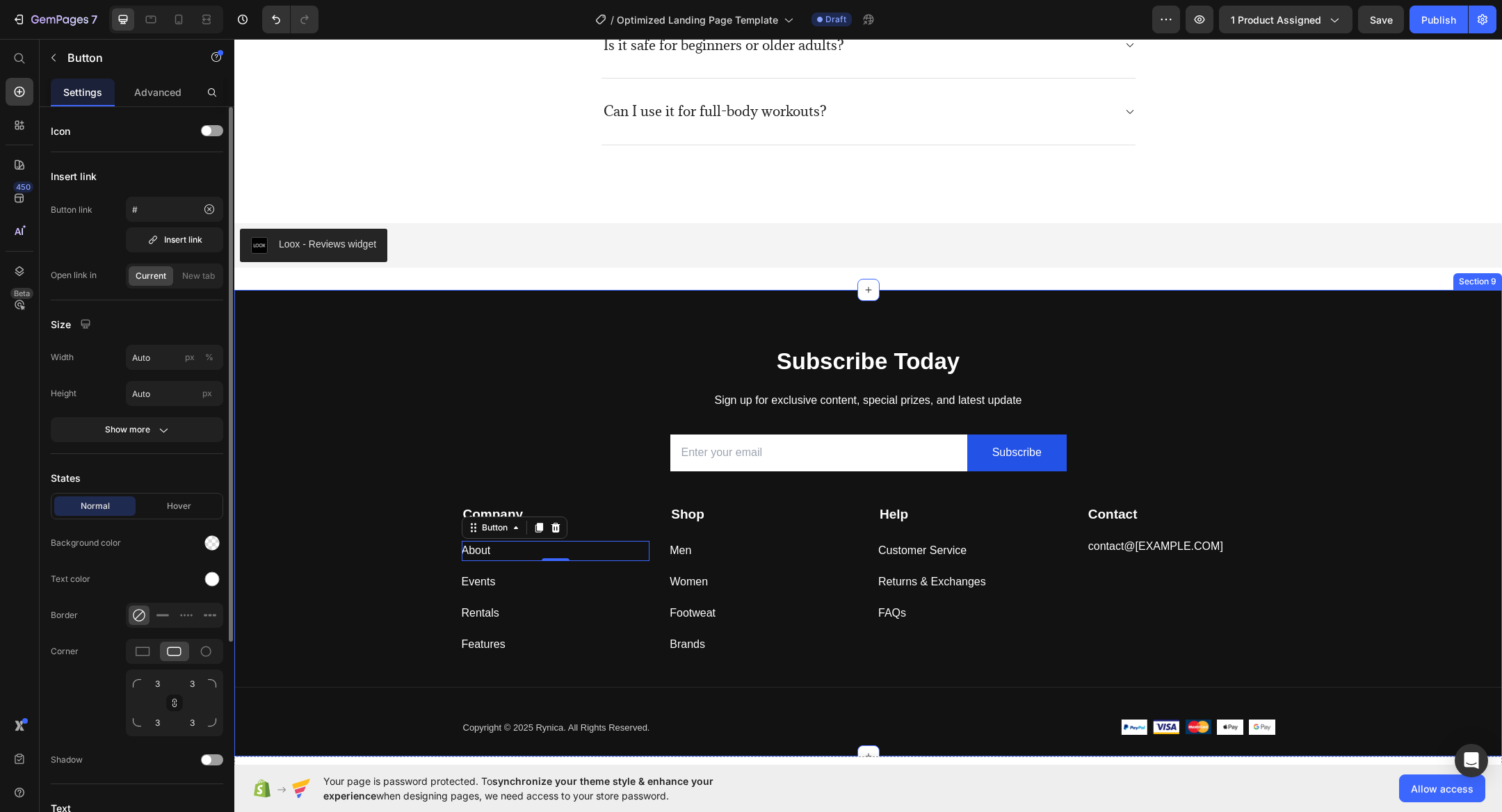 click on "Frequently asked questions Heading Have questions? We’re here to help Text block                Title Line
How often should I use the Nurvani Vibration Plate?
What results can I expect—and how fast?
Is it safe for beginners or older adults?
Can I use it for full-body workouts? Accordion Row" at bounding box center (868, -54) 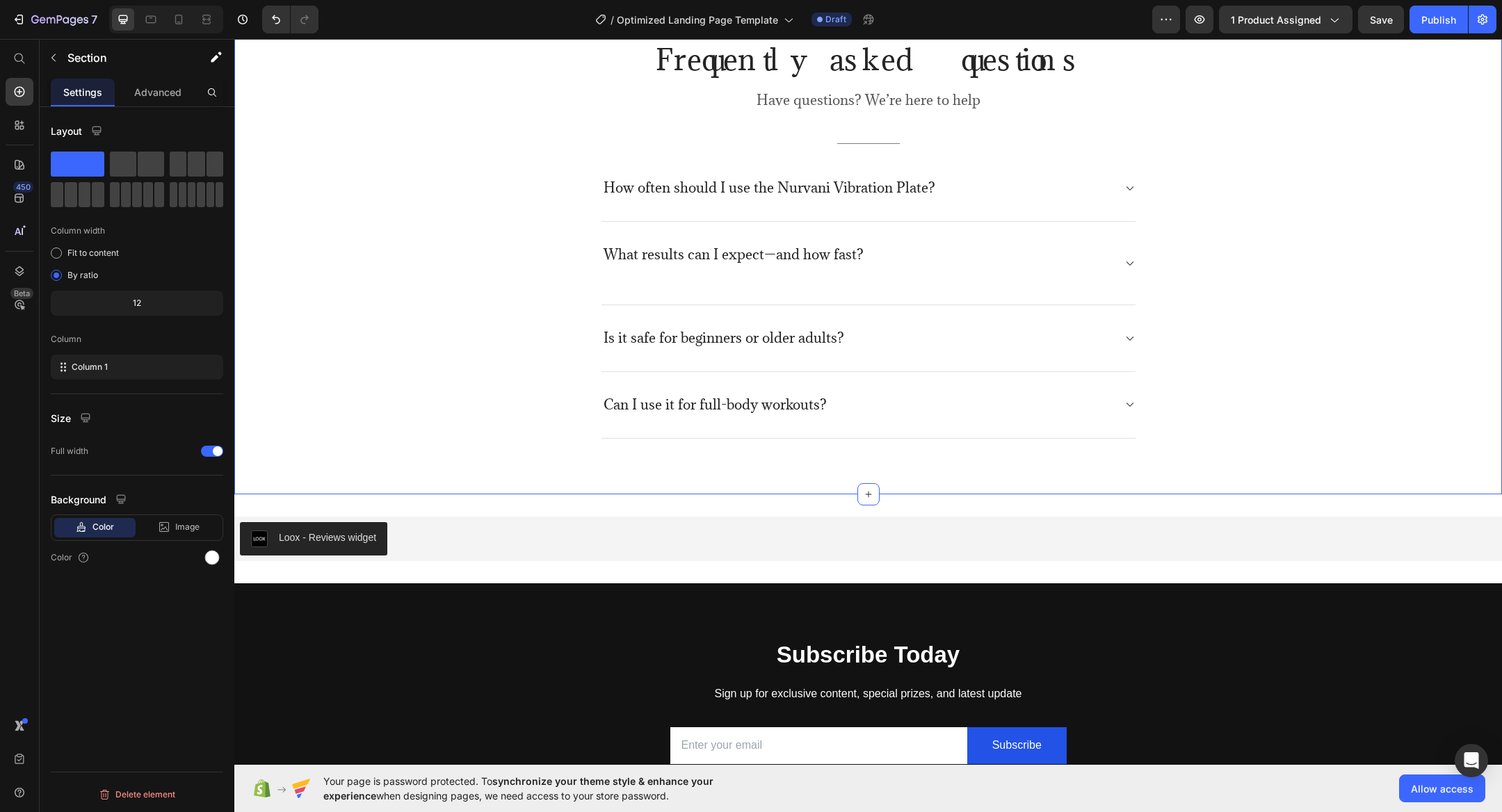 scroll, scrollTop: 3446, scrollLeft: 0, axis: vertical 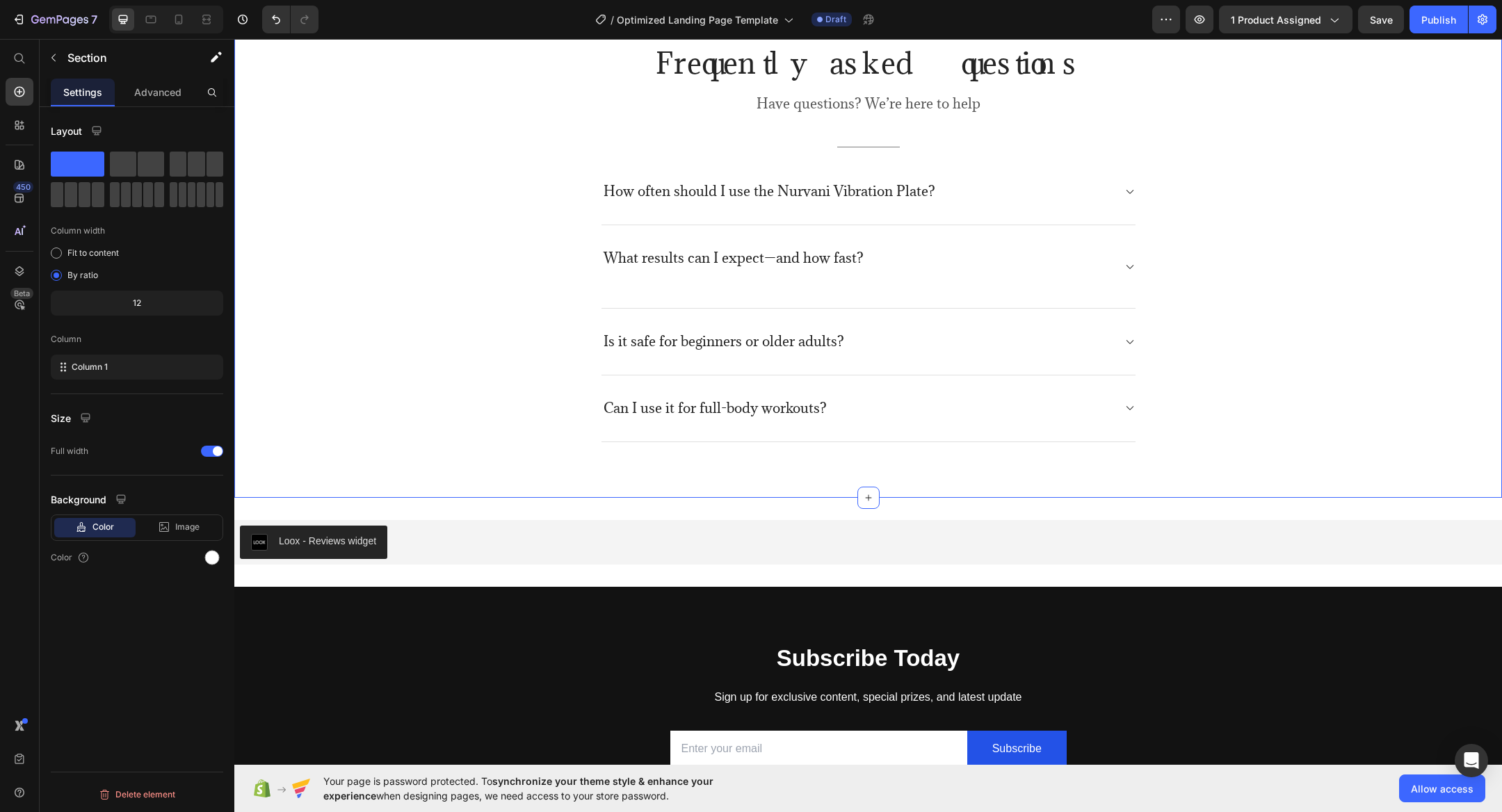 click on "What results can I expect—and how fast?" at bounding box center (869, 267) 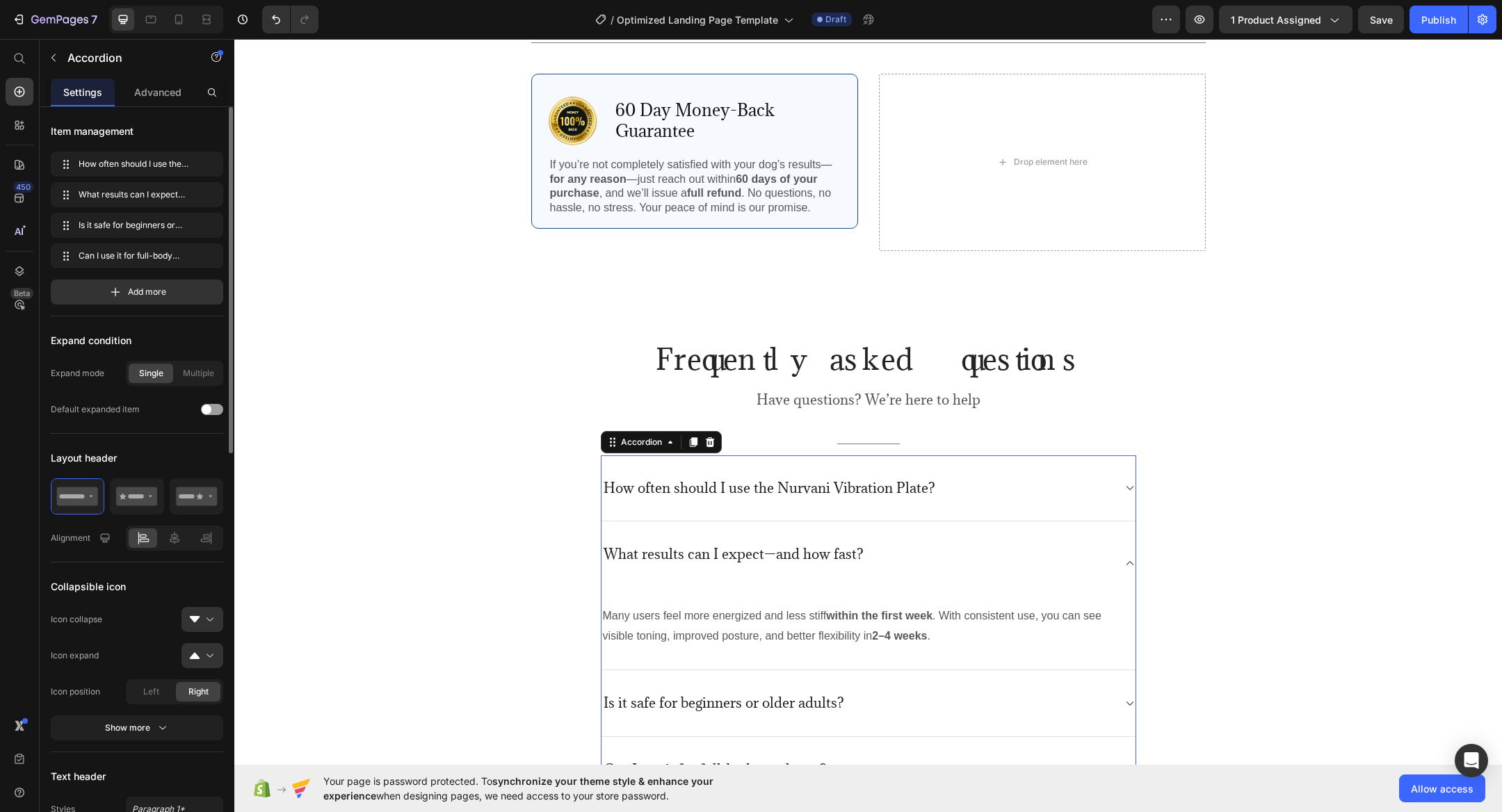scroll, scrollTop: 3199, scrollLeft: 0, axis: vertical 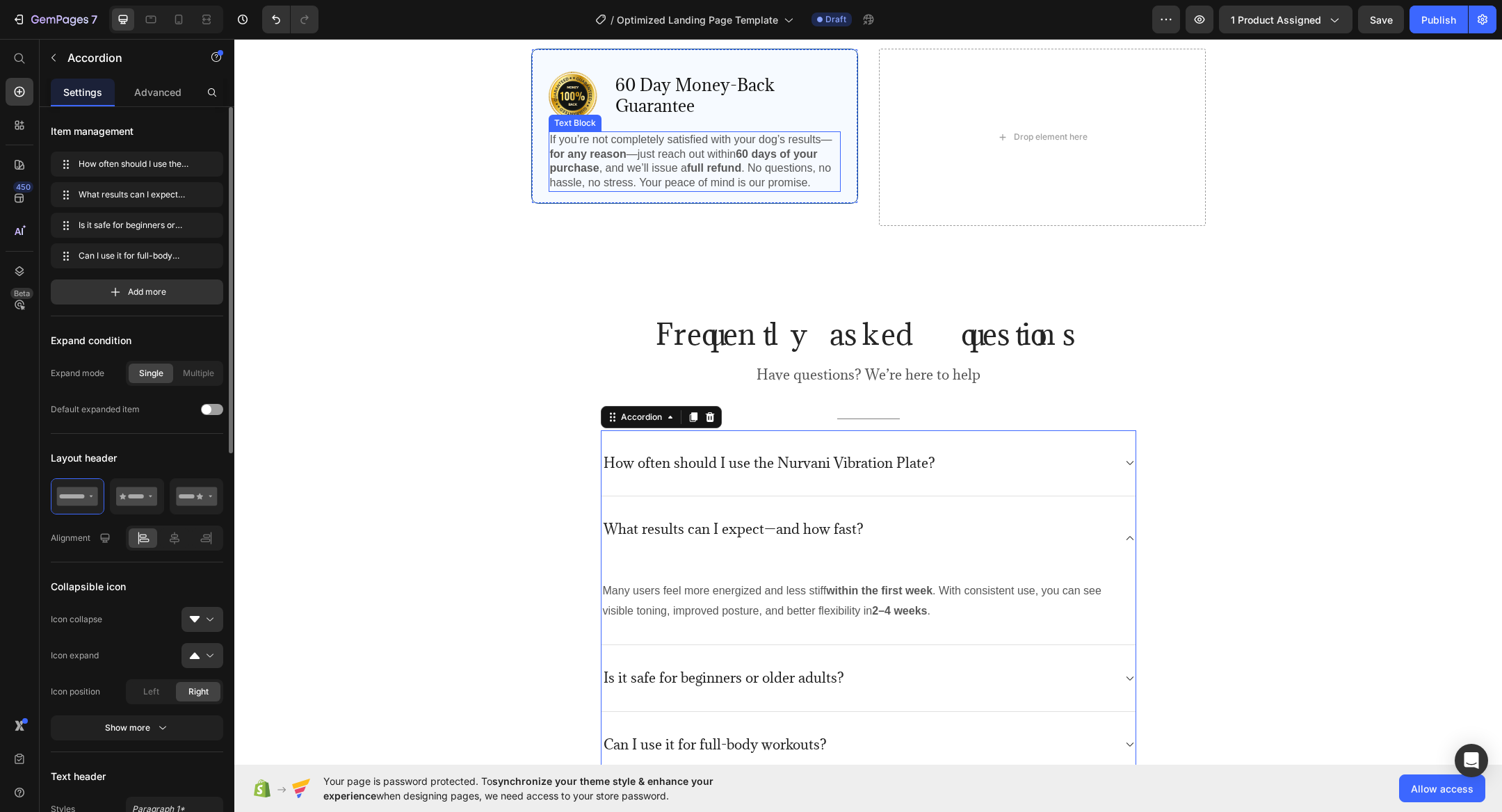 click on "60 Day Money-Back Guarantee" at bounding box center [727, 96] 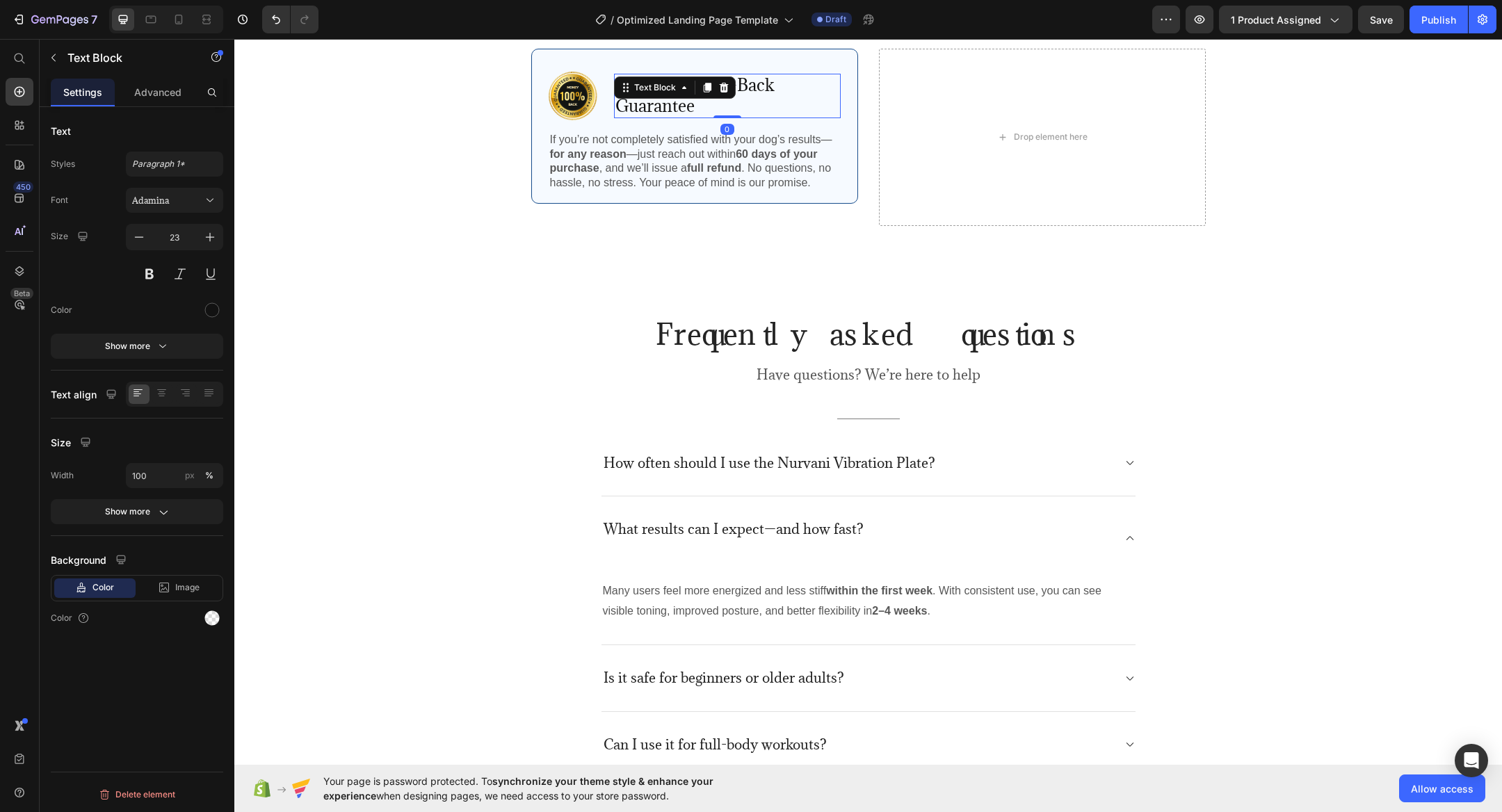 click on "60 Day Money-Back Guarantee" at bounding box center (727, 96) 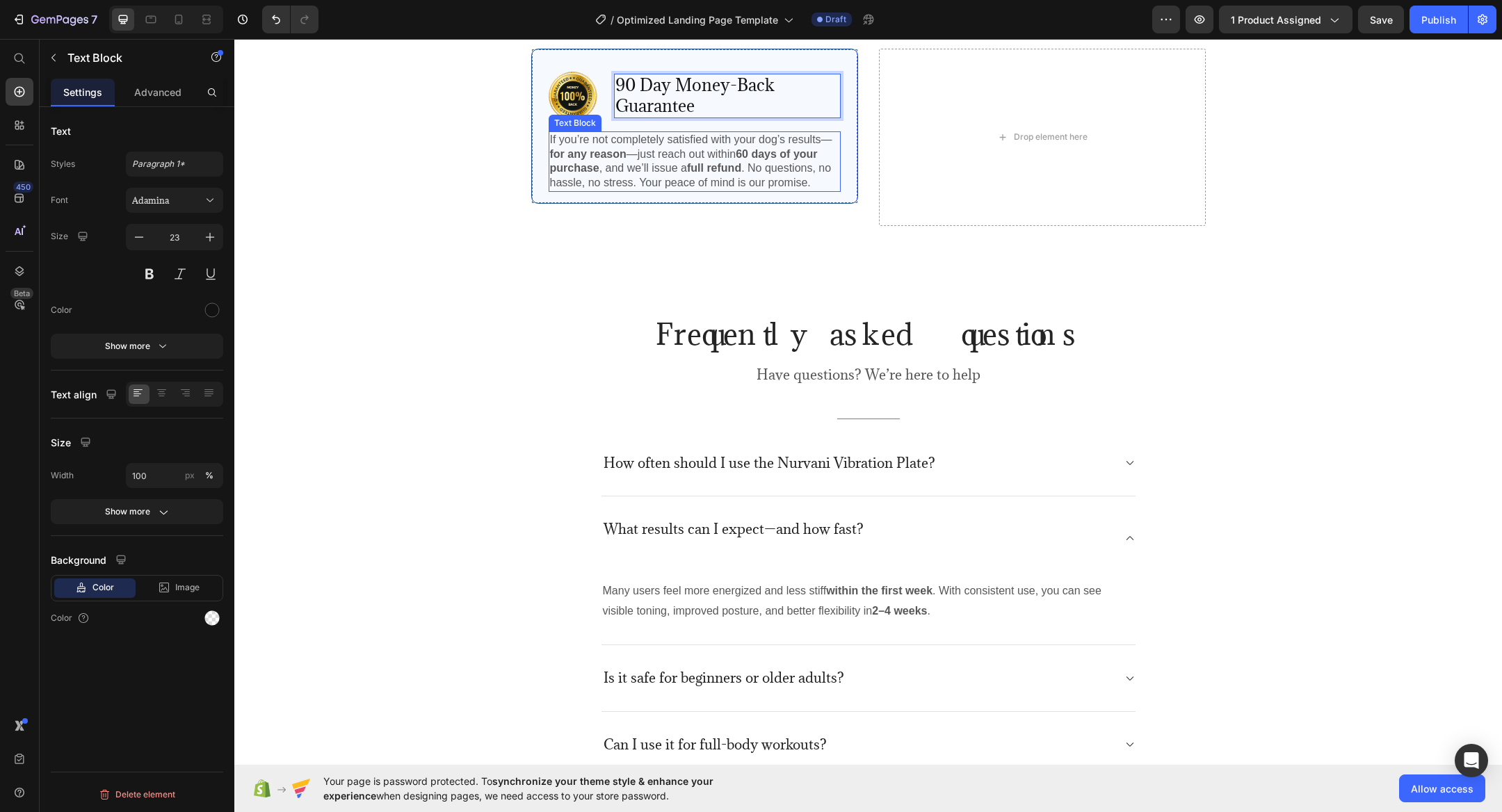 click on "If you’re not completely satisfied with your dog’s results— for any reason —just reach out within  60 days of your purchase , and we’ll issue a  full refund . No questions, no hassle, no stress. Your peace of mind is our promise." at bounding box center [695, 161] 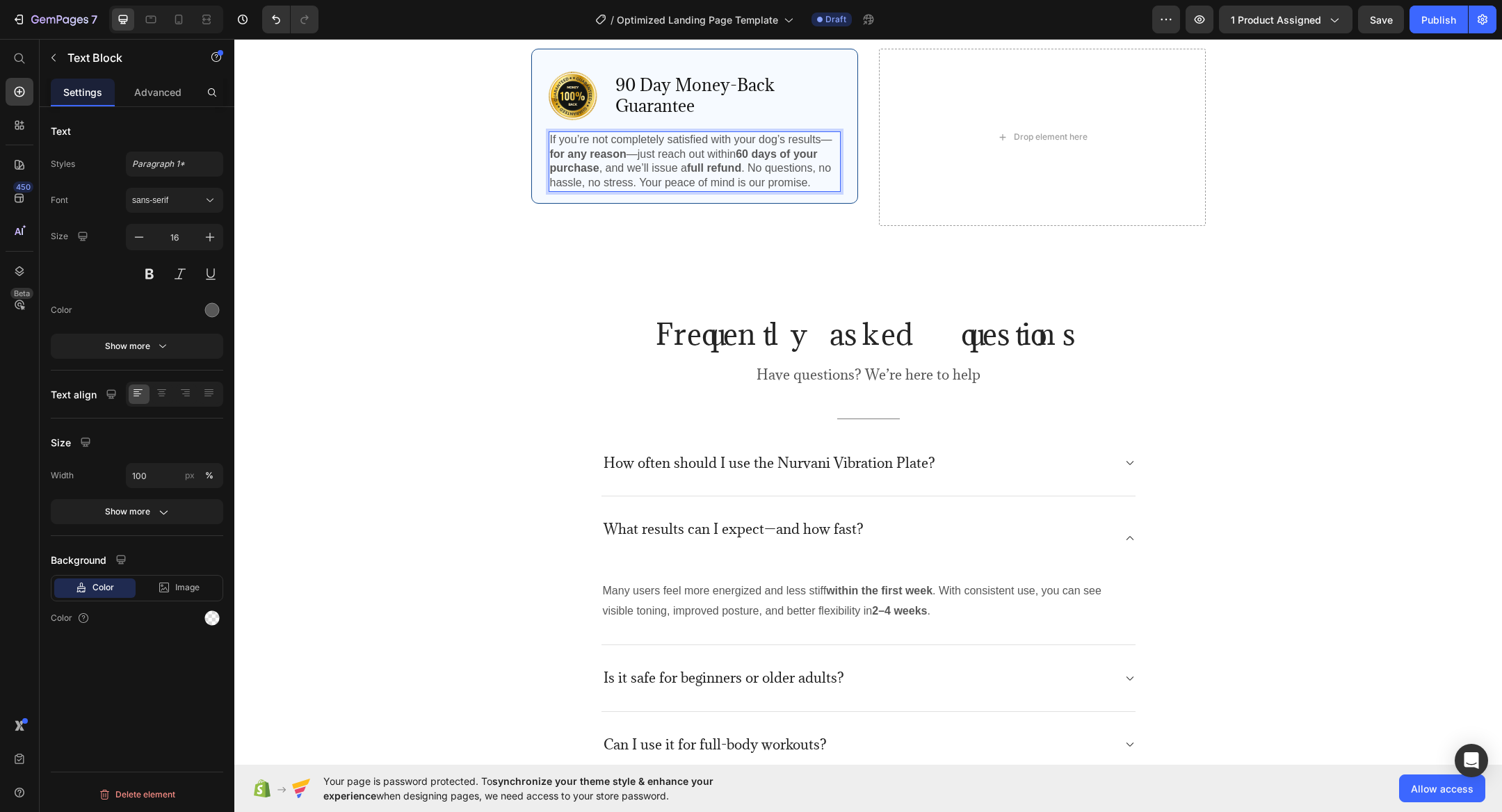 click on "60 days of your purchase" at bounding box center [684, 161] 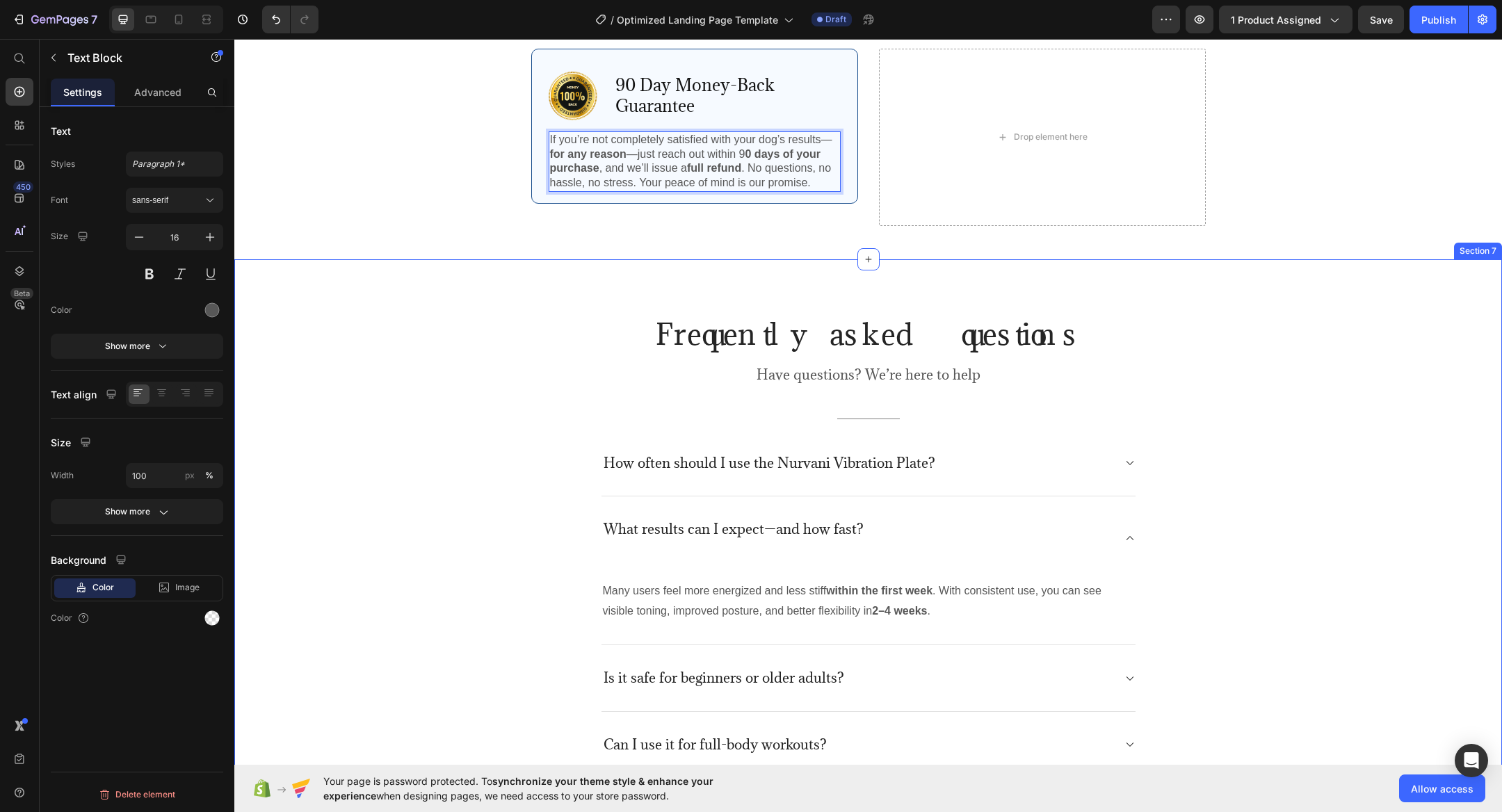 click on "Frequently asked questions Heading Have questions? We’re here to help Text block                Title Line
How often should I use the Nurvani Vibration Plate?
What results can I expect—and how fast? Many users feel more energized and less stiff  within the first week . With consistent use, you can see visible toning, improved posture, and better flexibility in  2–4 weeks . Text block
Is it safe for beginners or older adults?
Can I use it for full-body workouts? Accordion Row" at bounding box center [868, 546] 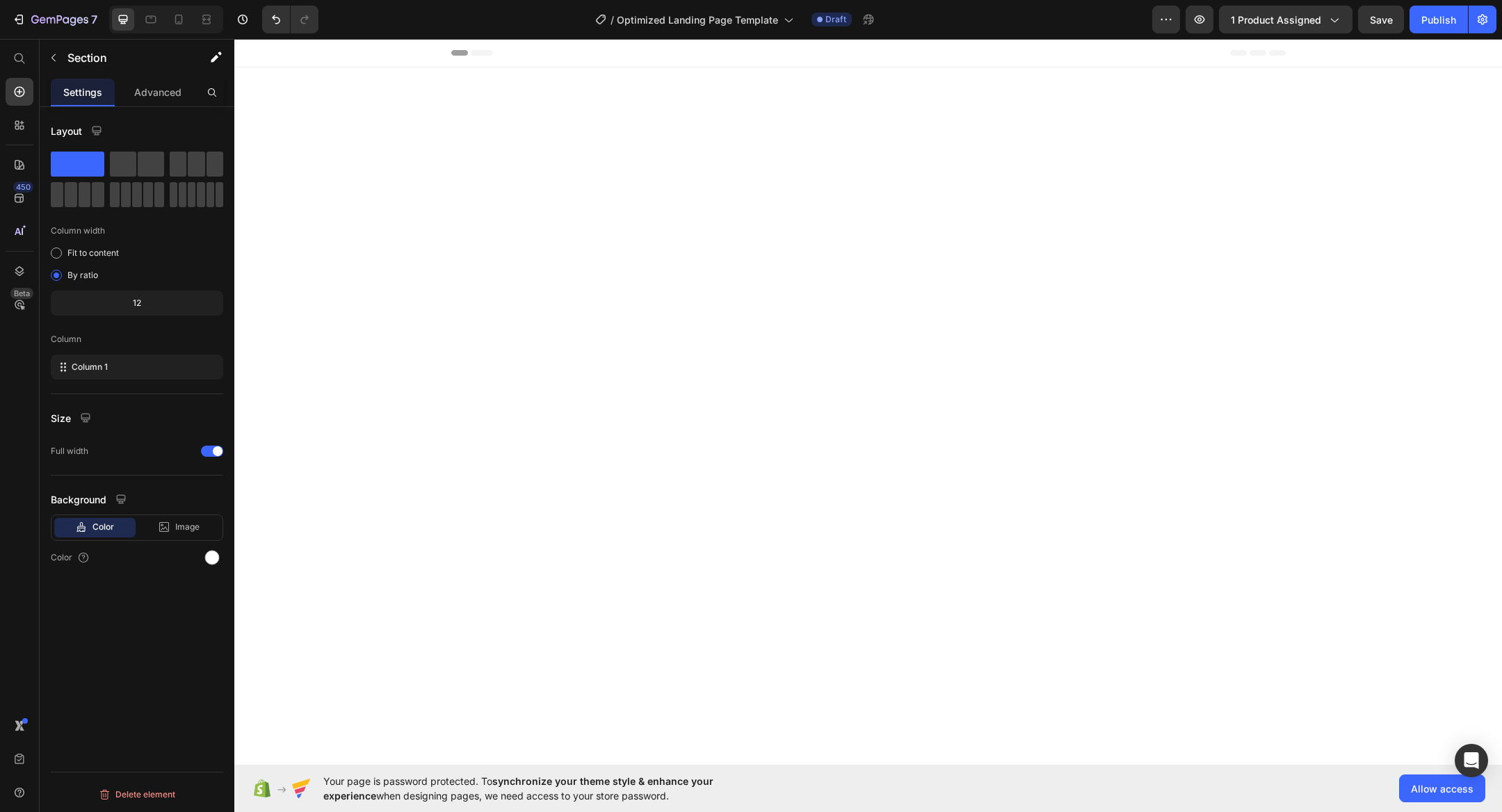 scroll, scrollTop: 0, scrollLeft: 0, axis: both 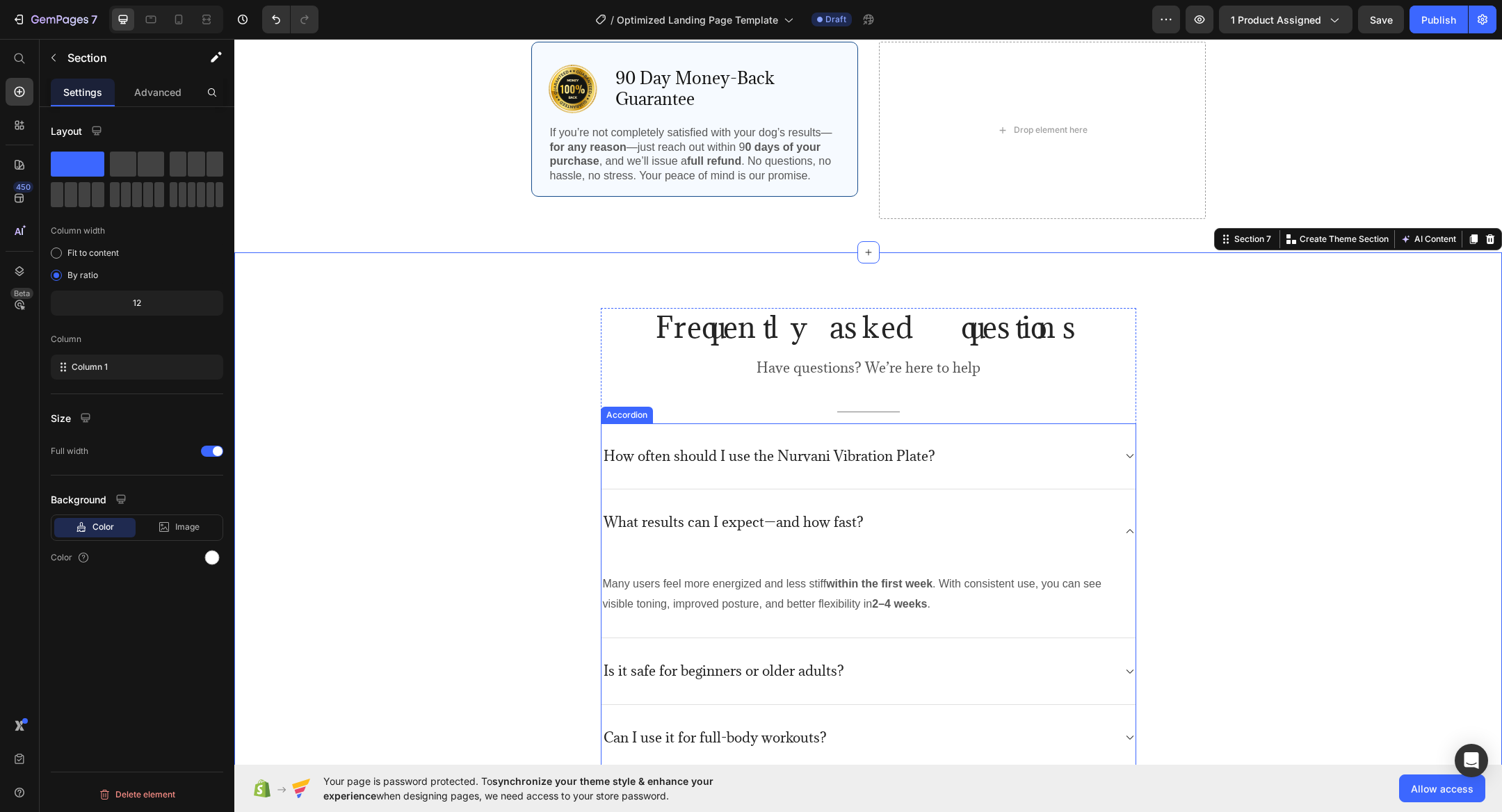 click on "How often should I use the Nurvani Vibration Plate?" at bounding box center [769, 456] 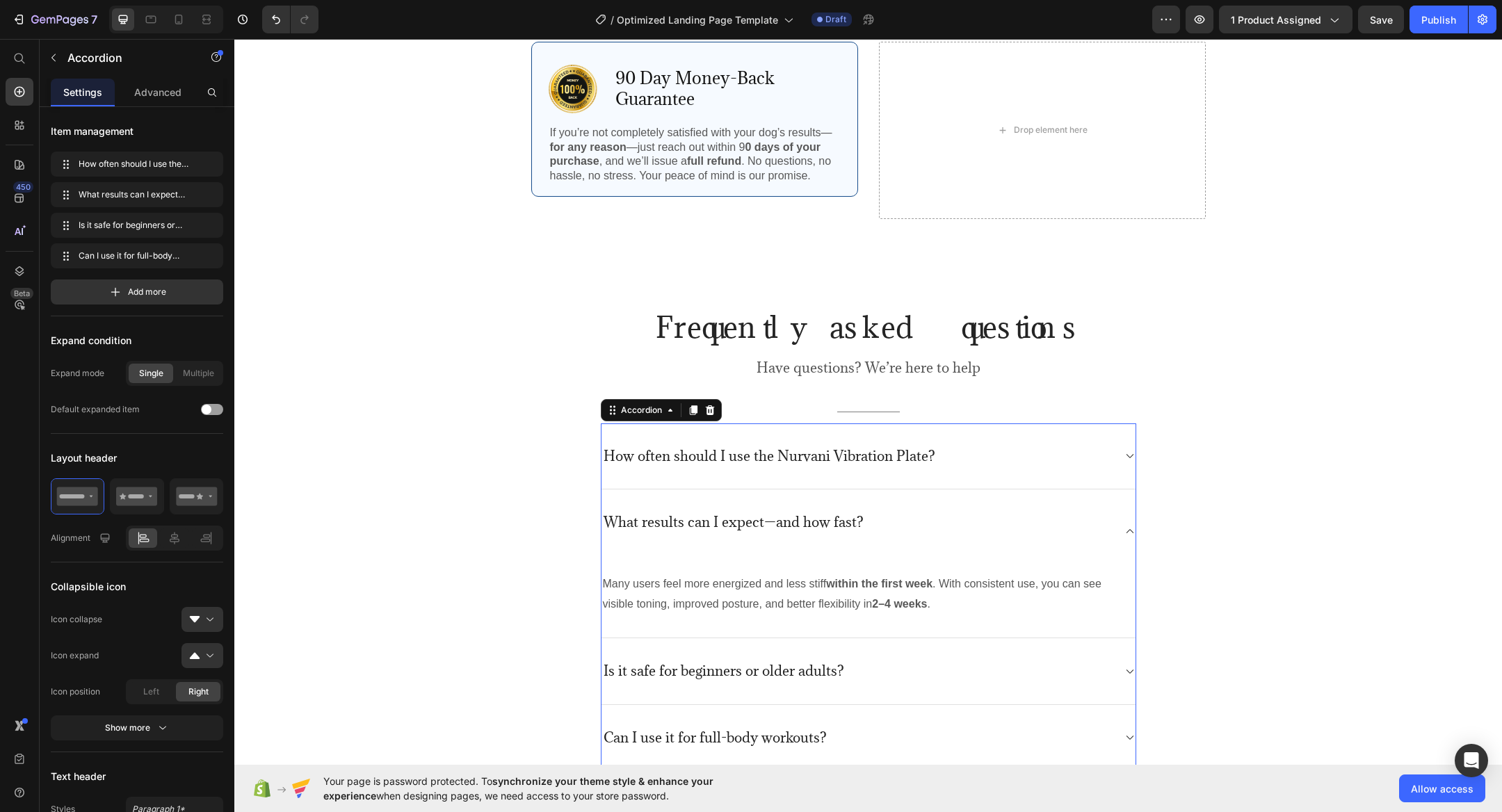 click on "How often should I use the Nurvani Vibration Plate?" at bounding box center [769, 456] 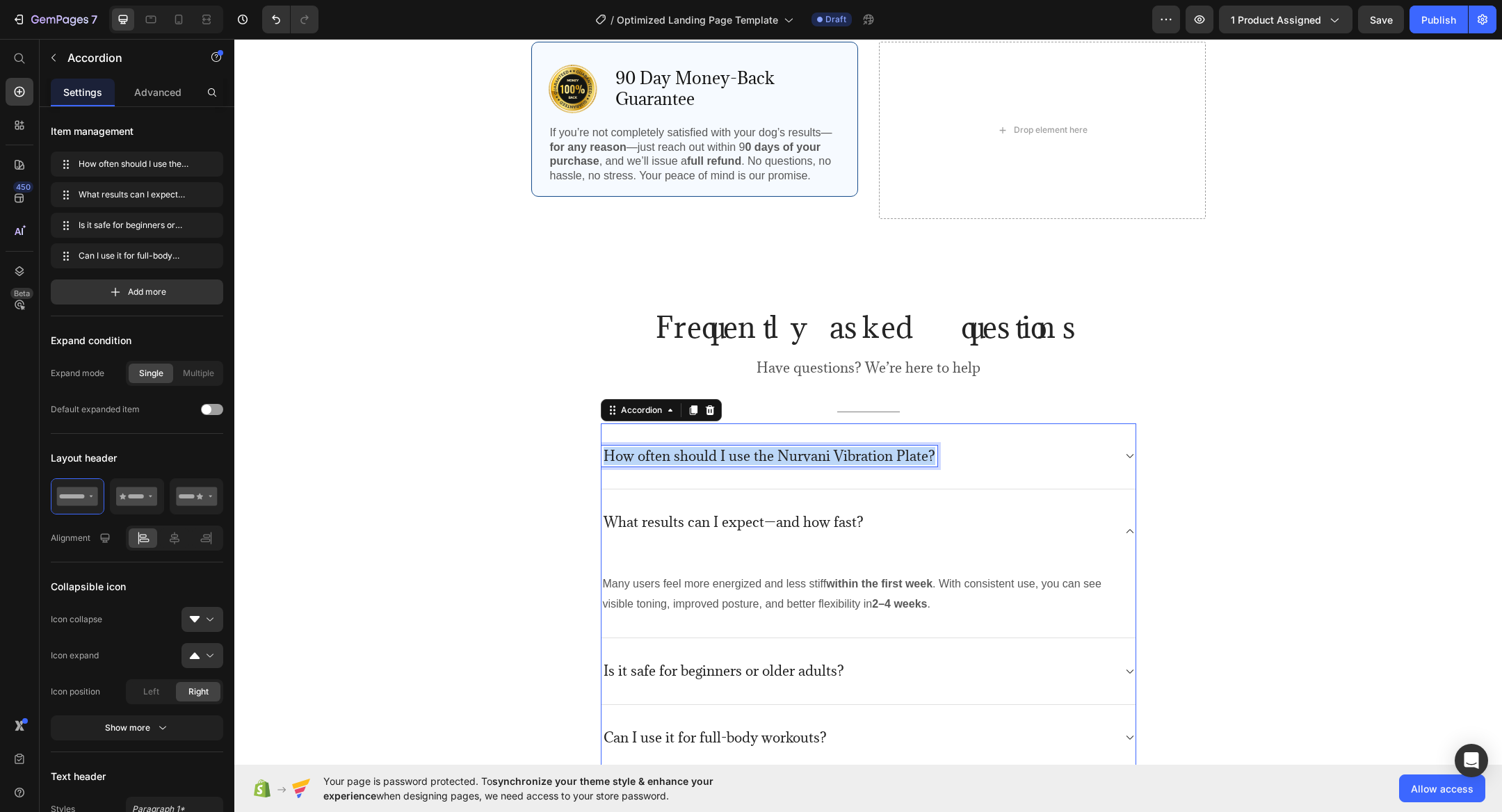 click on "How often should I use the Nurvani Vibration Plate?" at bounding box center [769, 456] 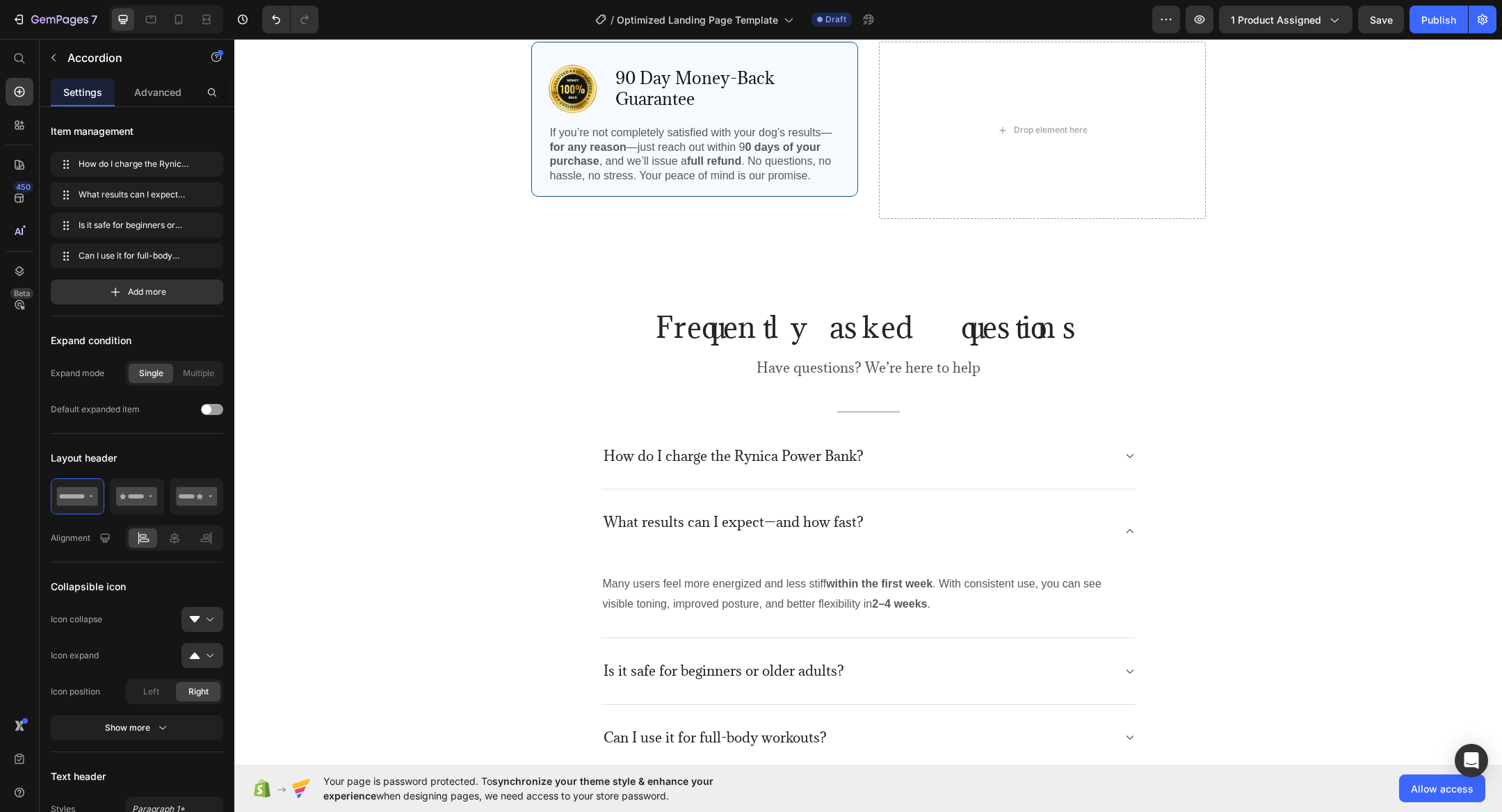 click on "How do I charge the Rynica Power Bank?" at bounding box center [869, 457] 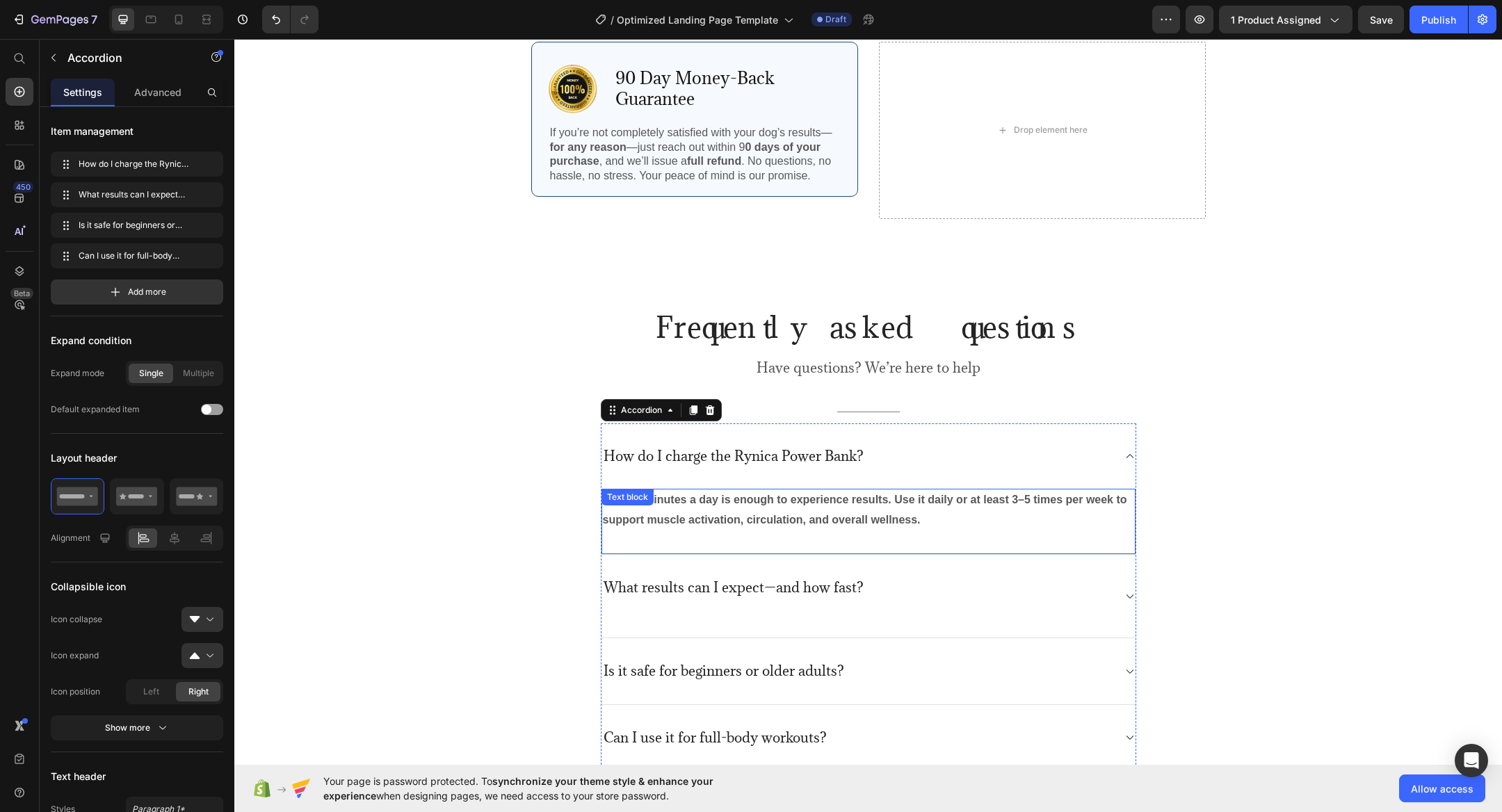 click on "Just 10 minutes a day is enough to experience results. Use it daily or at least 3–5 times per week to support muscle activation, circulation, and overall wellness." at bounding box center [869, 510] 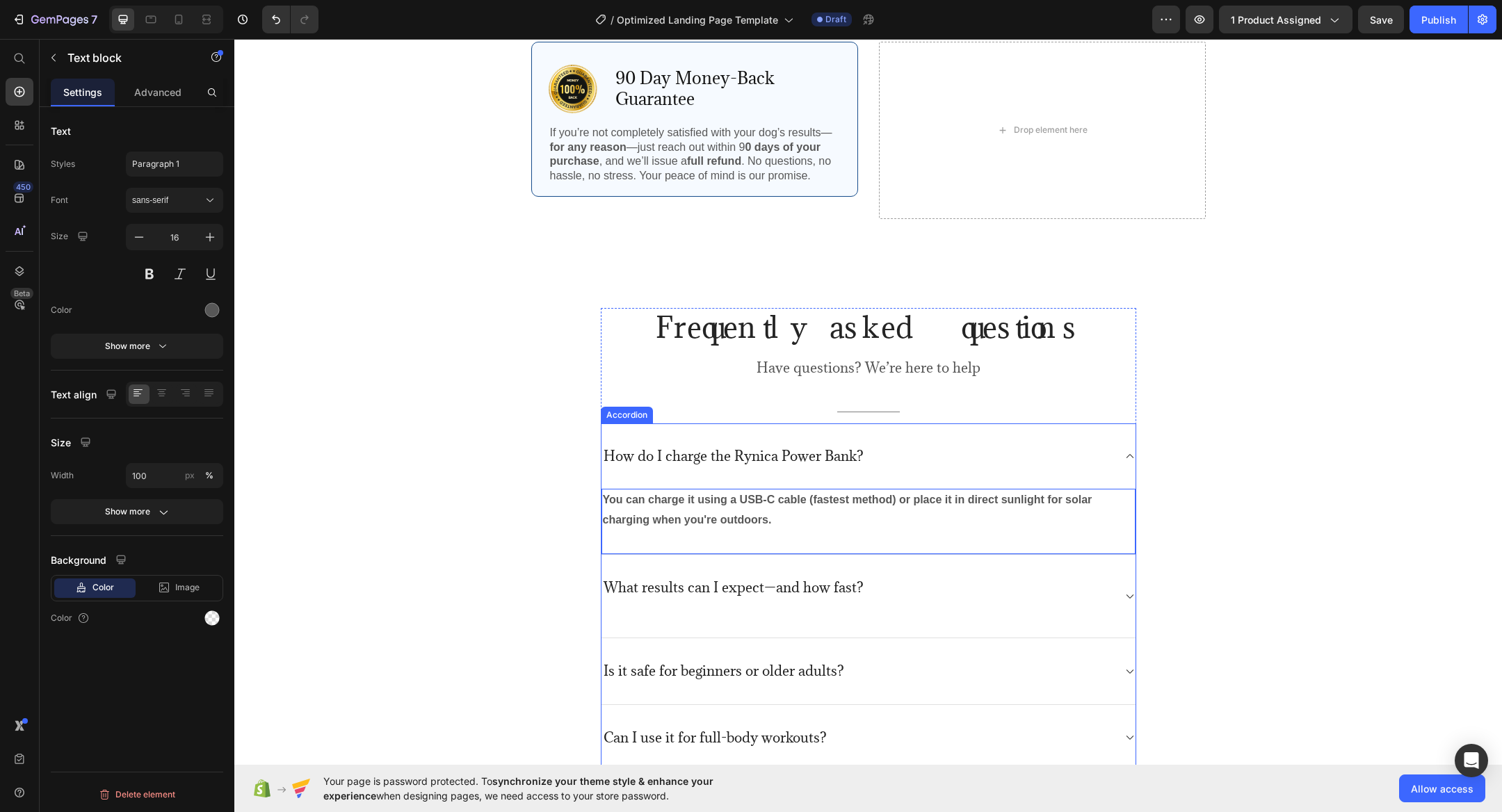 click on "What results can I expect—and how fast?" at bounding box center (734, 587) 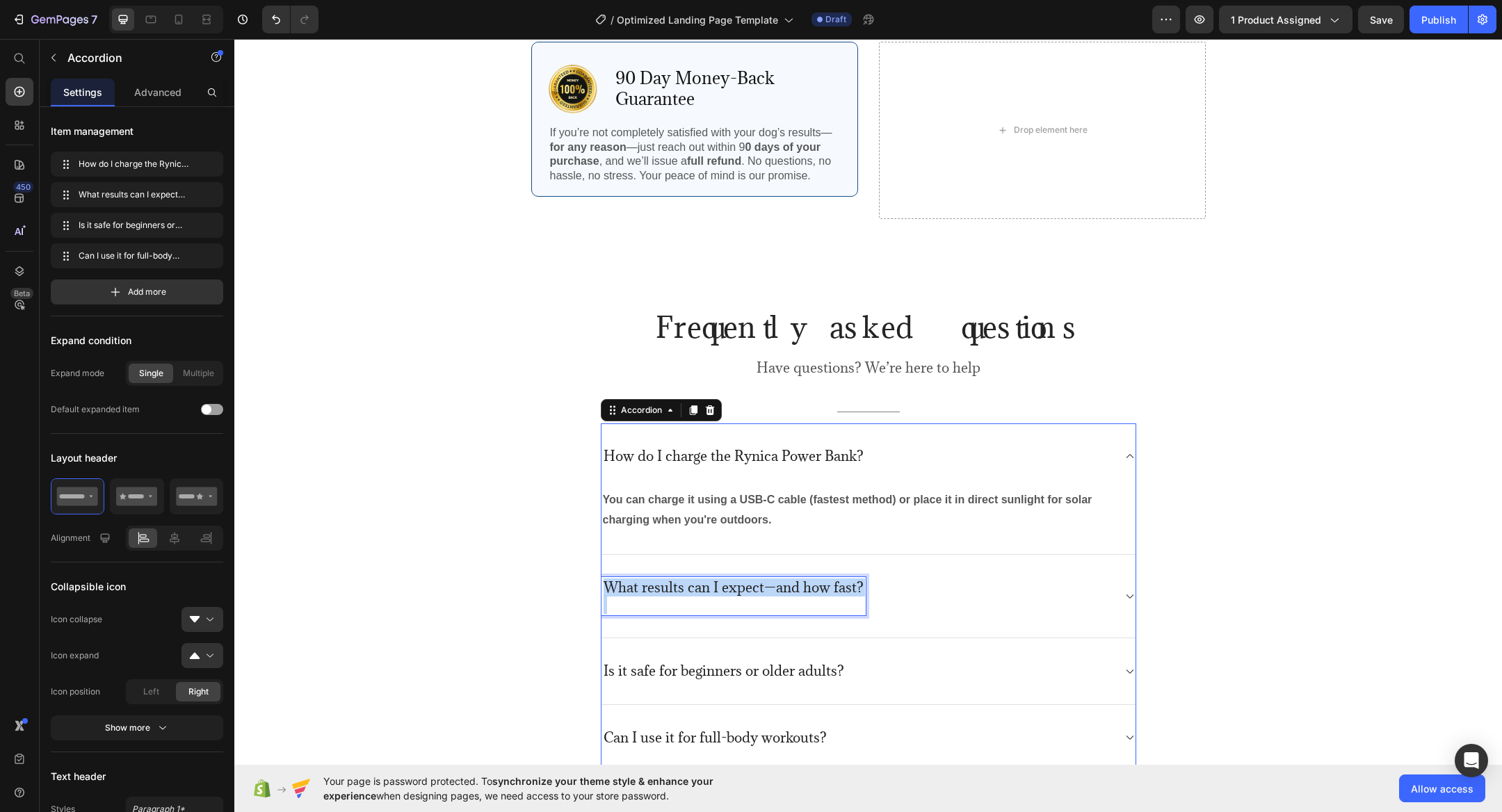 click on "What results can I expect—and how fast?" at bounding box center [734, 587] 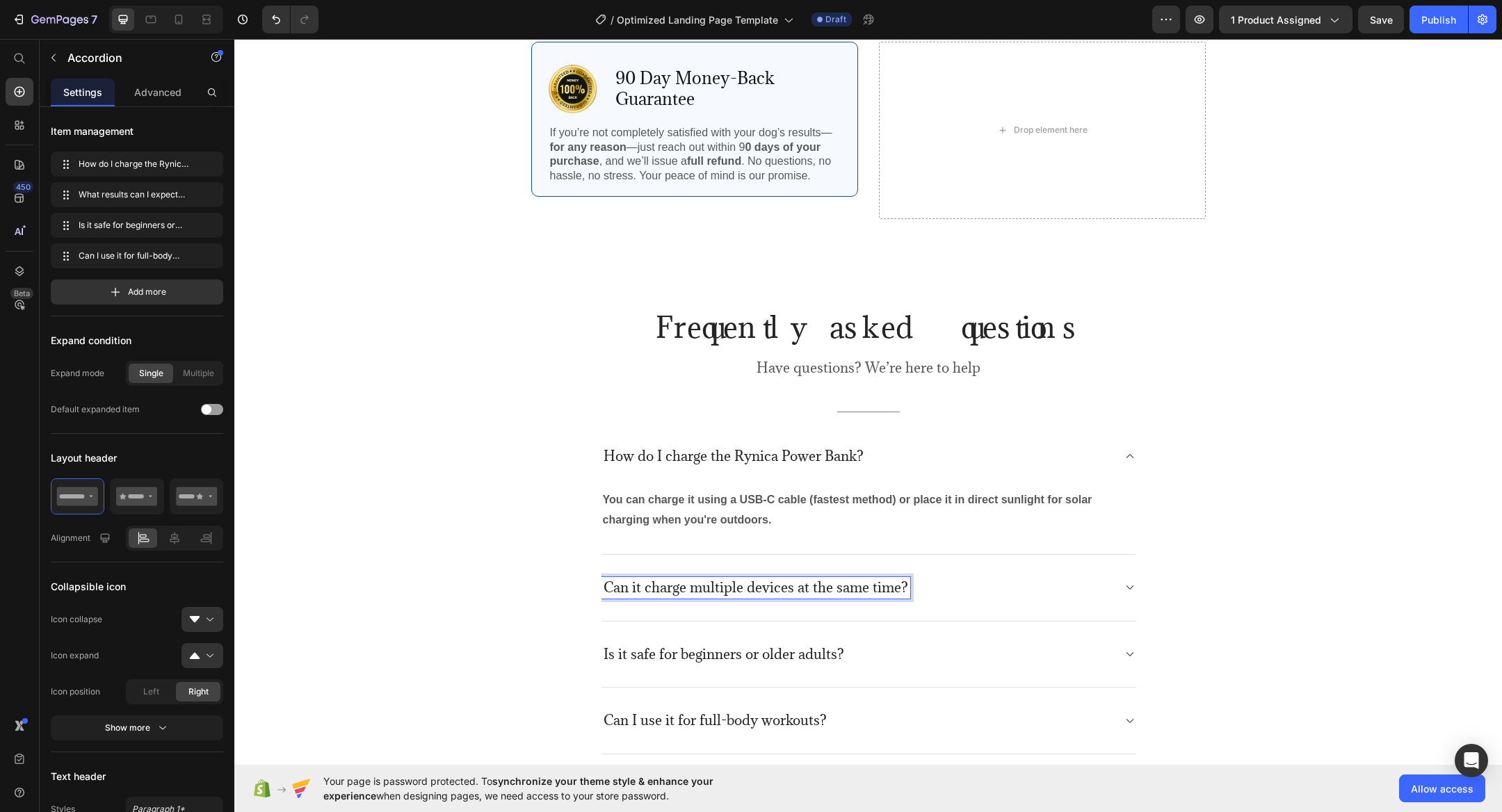 click on "Can it charge multiple devices at the same time?" at bounding box center (869, 588) 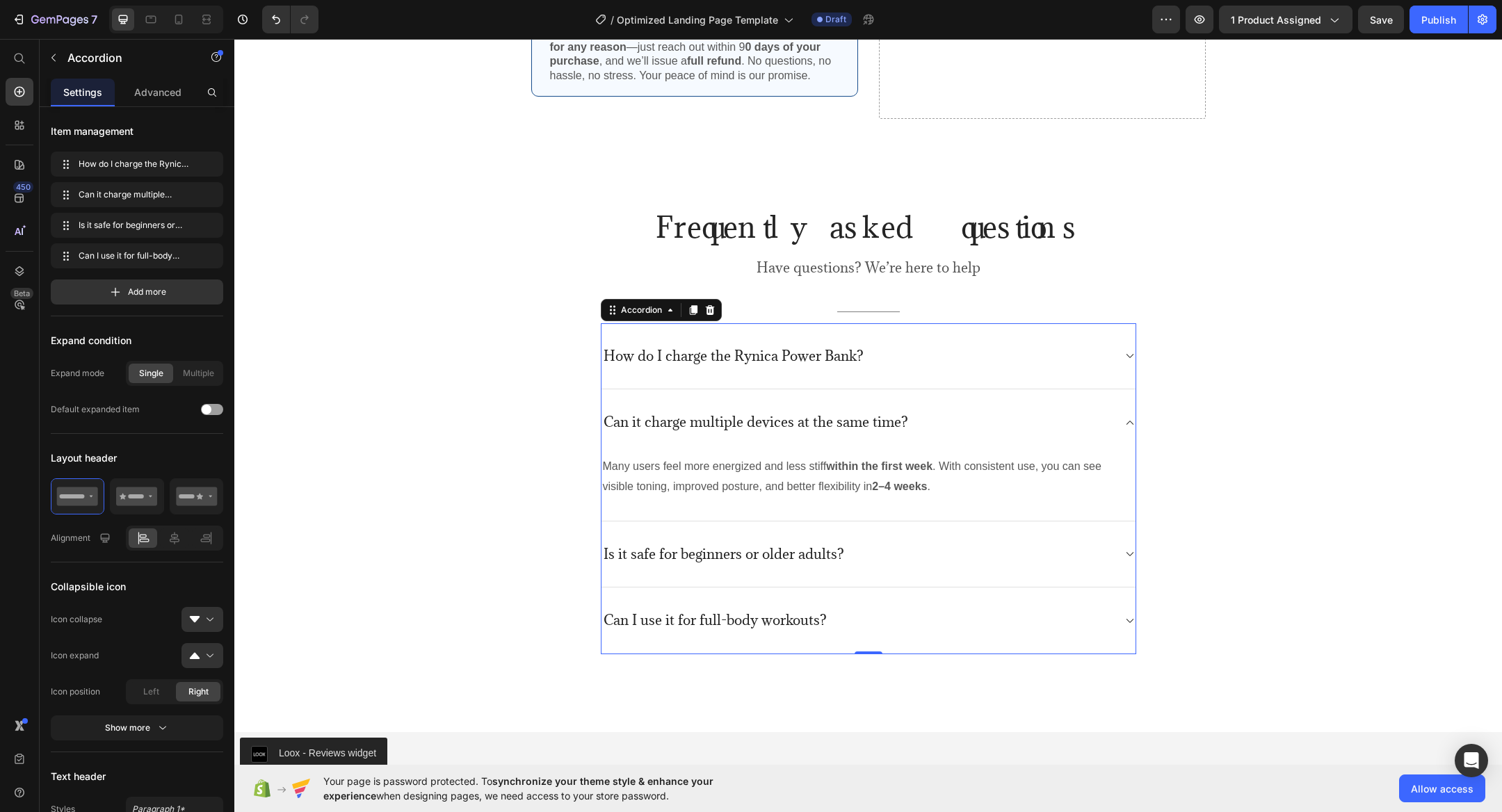 scroll, scrollTop: 3352, scrollLeft: 0, axis: vertical 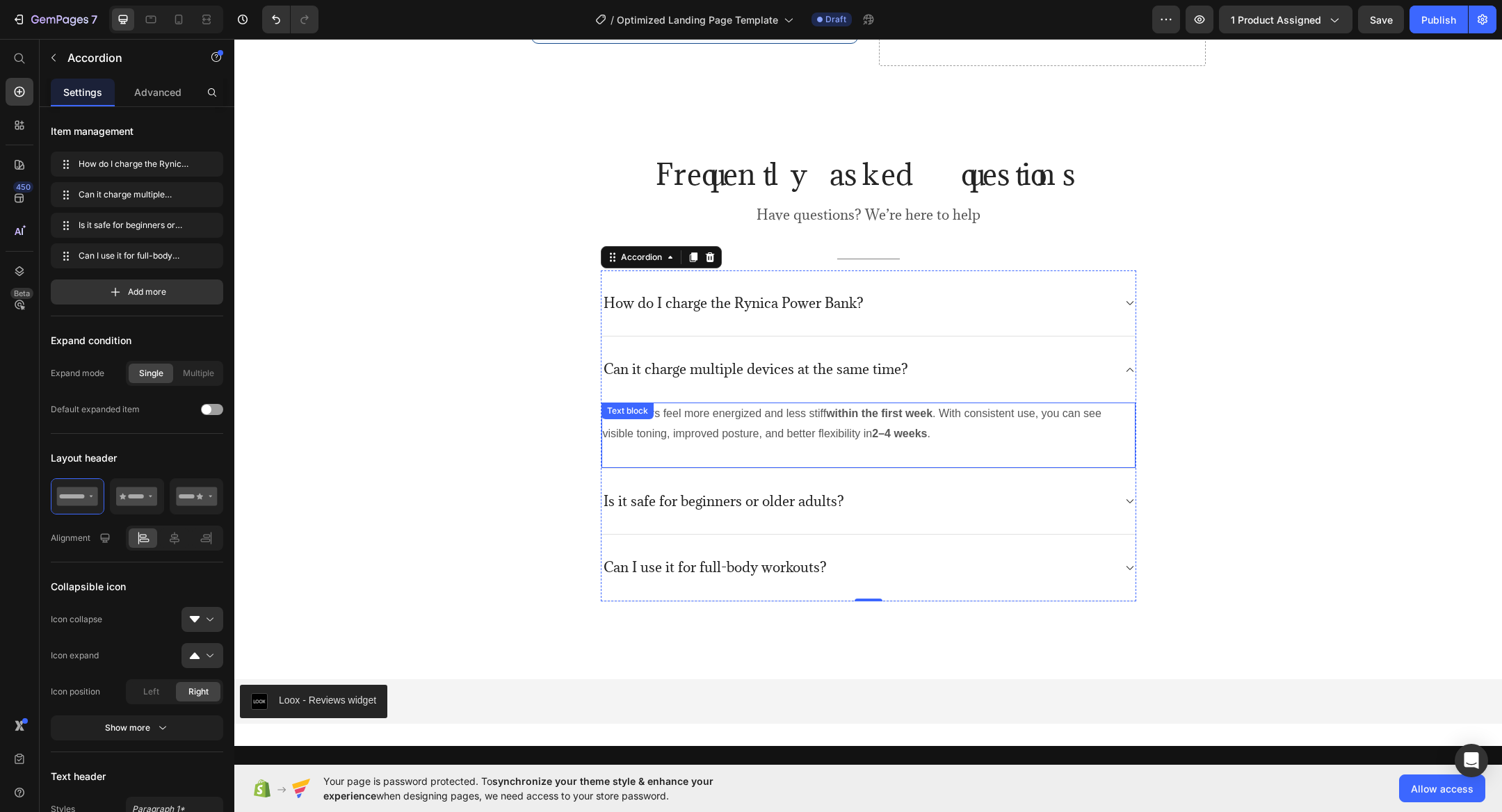 click on "Many users feel more energized and less stiff  within the first week . With consistent use, you can see visible toning, improved posture, and better flexibility in  2–4 weeks ." at bounding box center [869, 424] 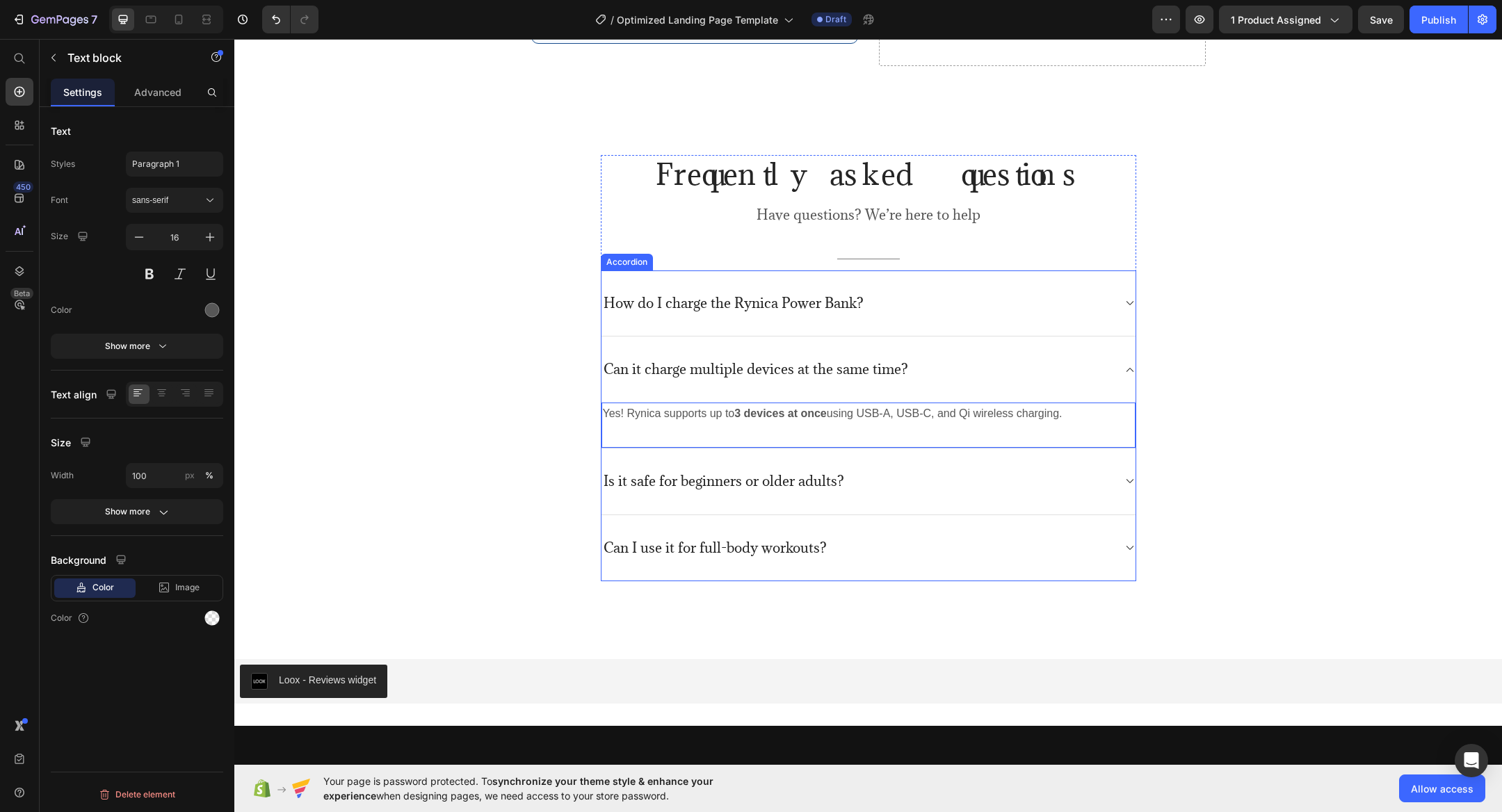 click on "Is it safe for beginners or older adults?" at bounding box center [724, 481] 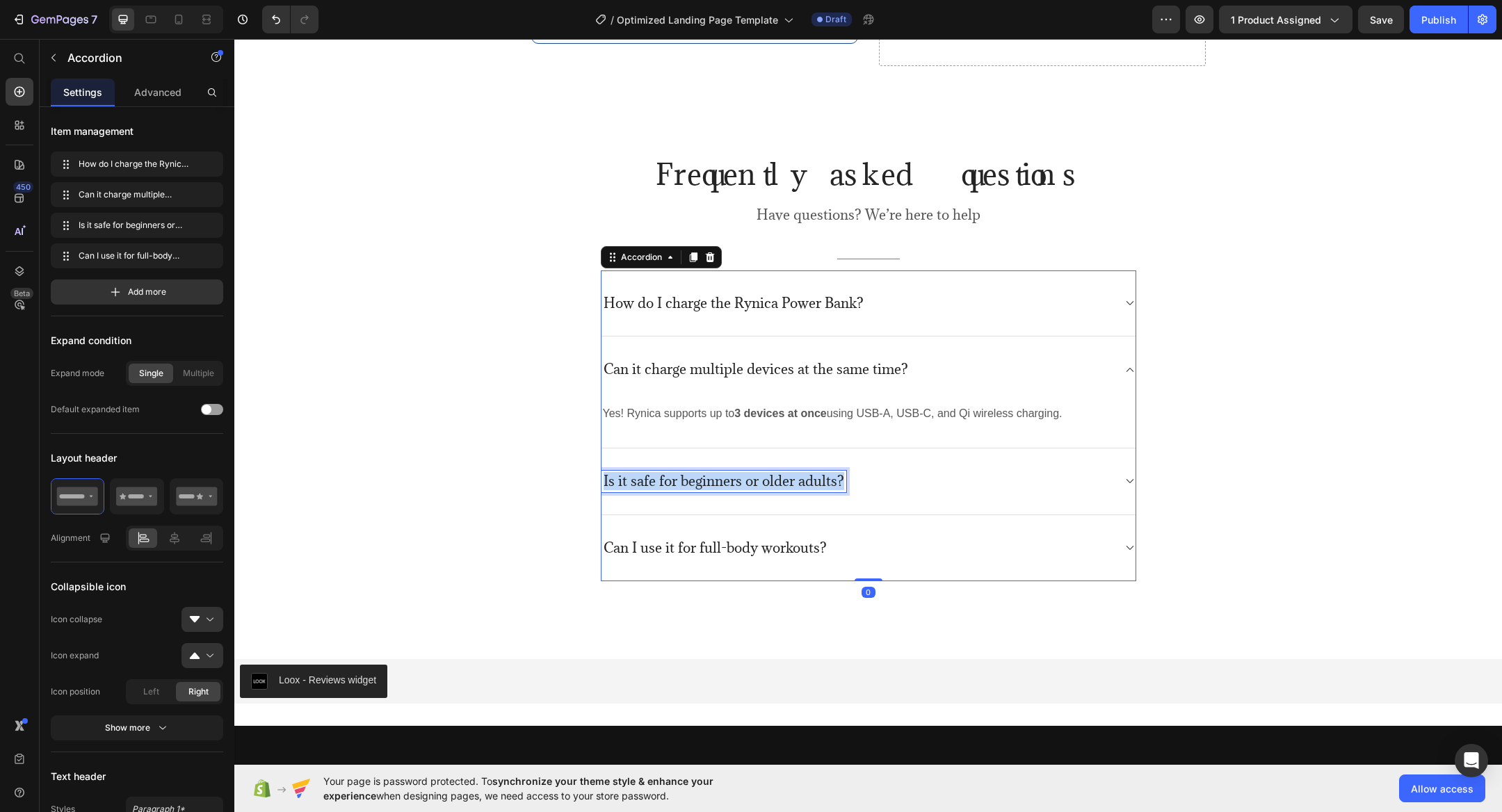 click on "Is it safe for beginners or older adults?" at bounding box center [724, 481] 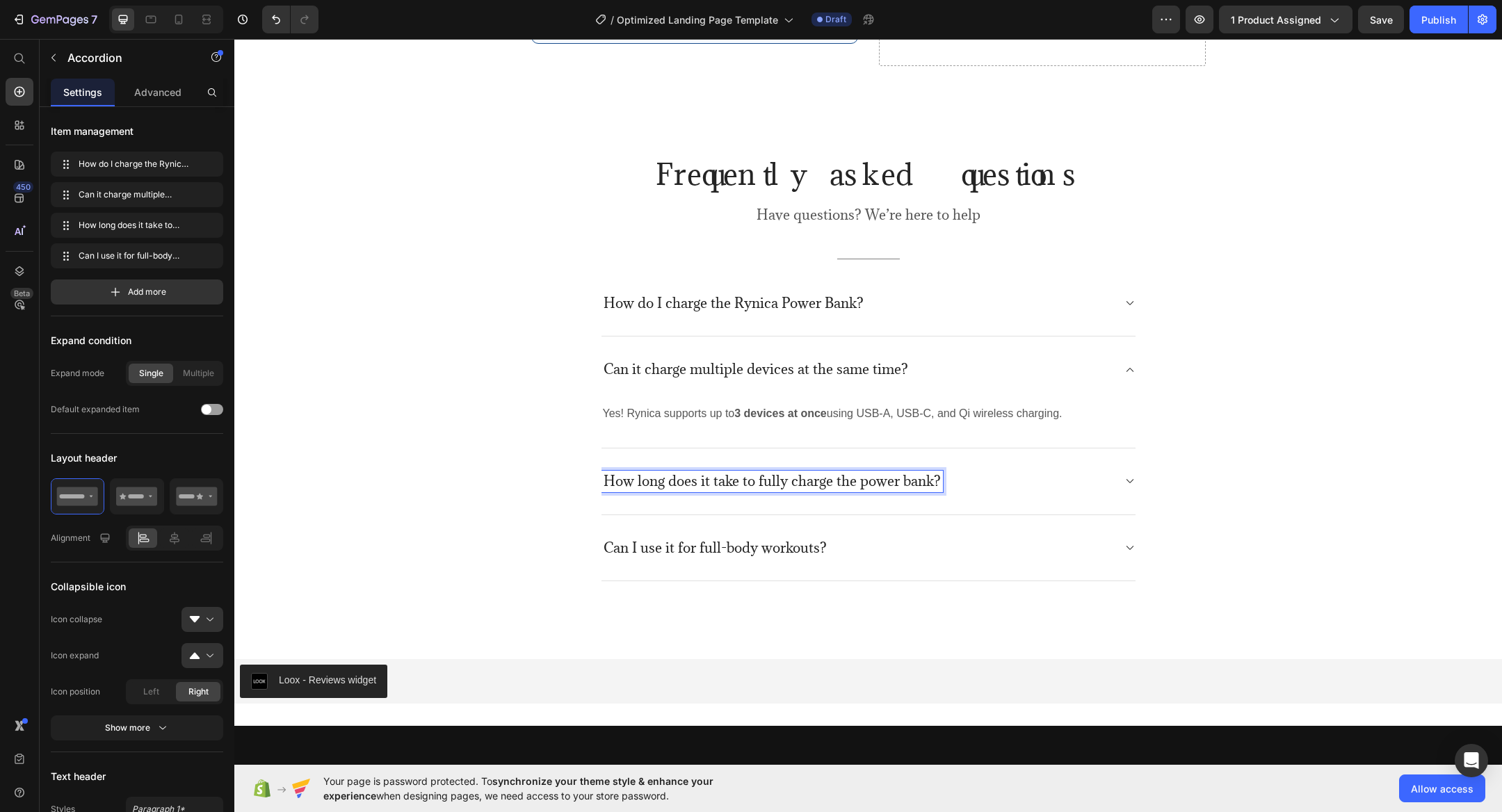click on "How long does it take to fully charge the power bank?" at bounding box center [869, 482] 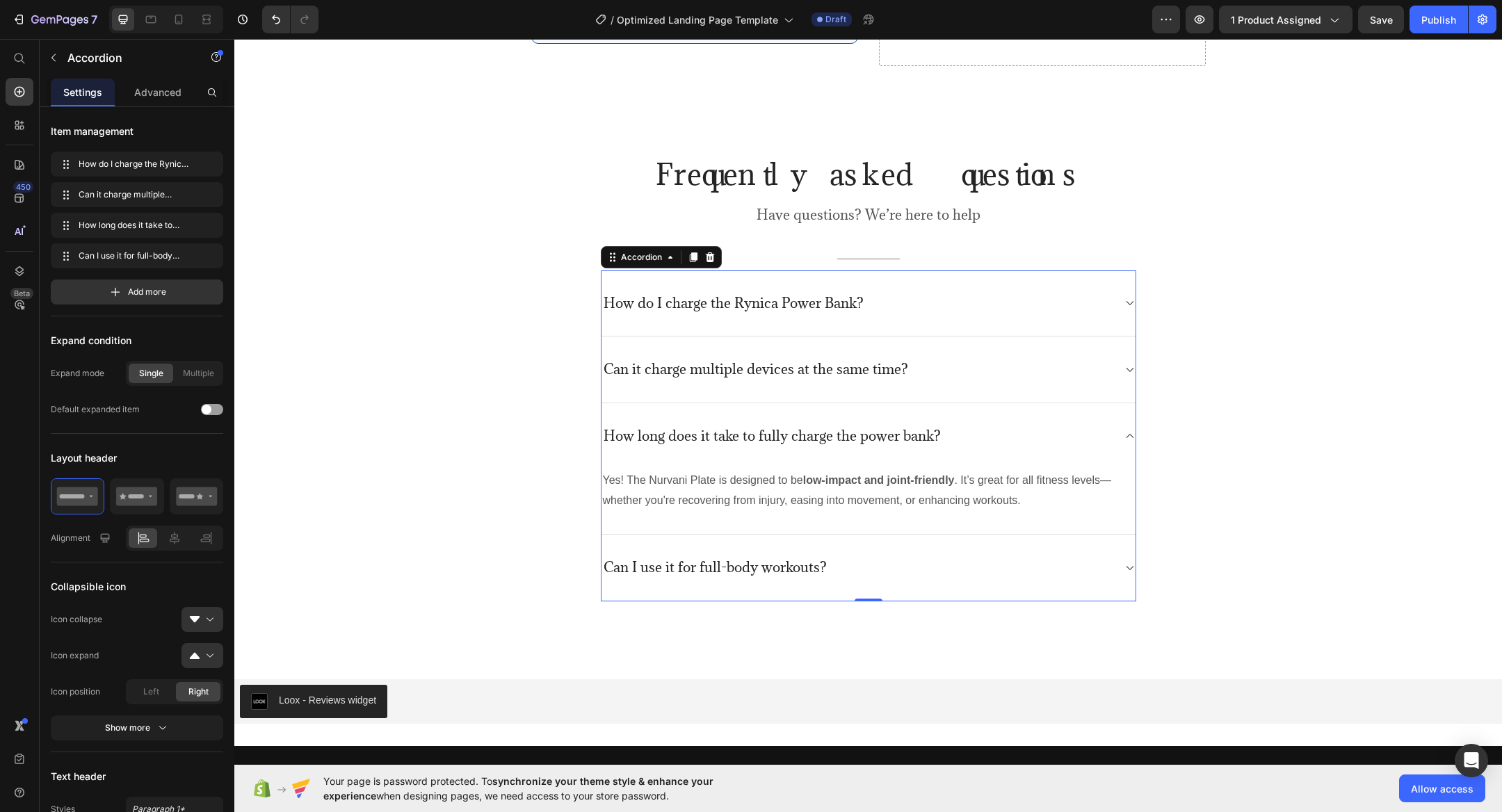 click on "How long does it take to fully charge the power bank?" at bounding box center (772, 436) 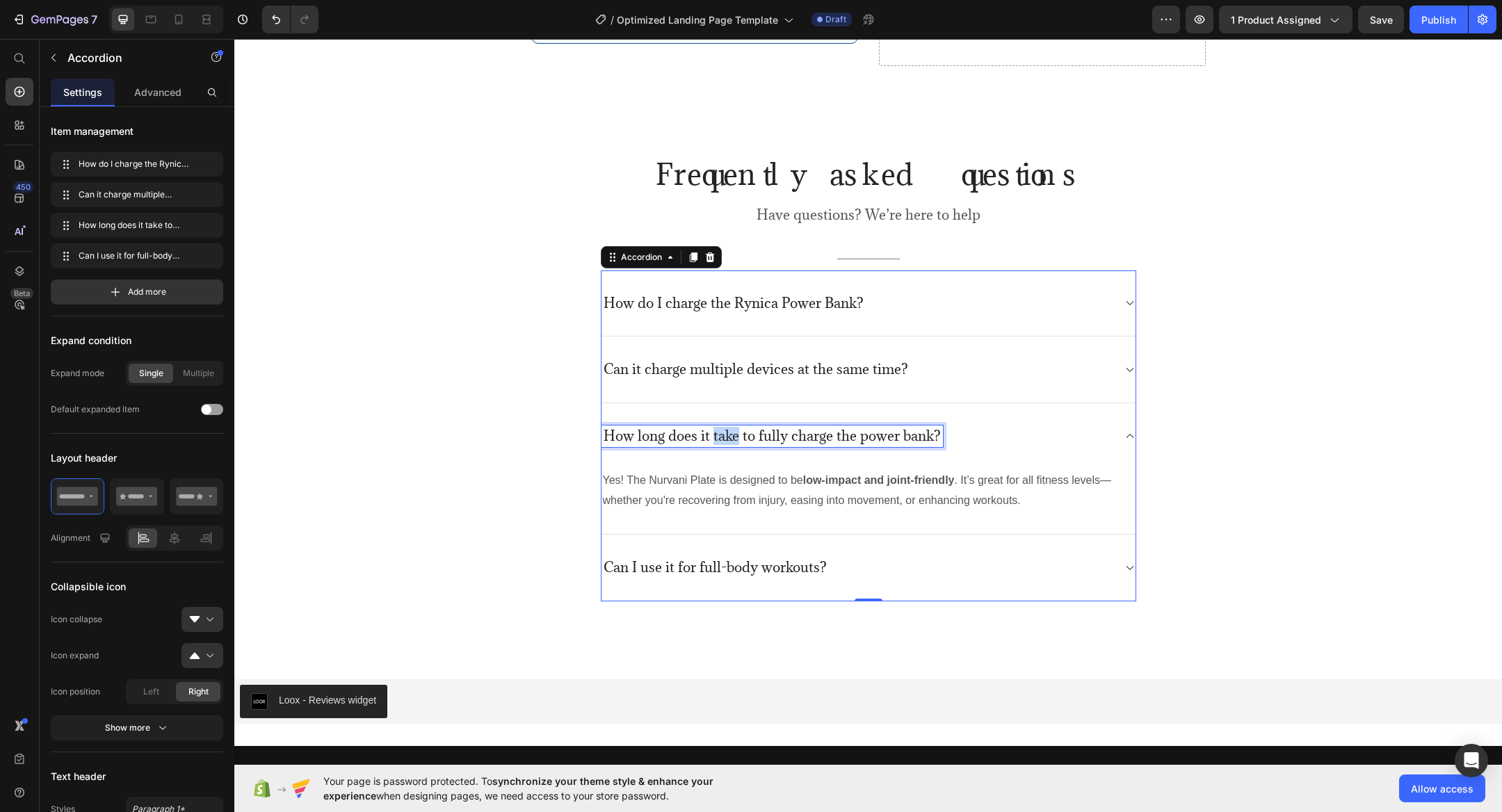 click on "How long does it take to fully charge the power bank?" at bounding box center [772, 436] 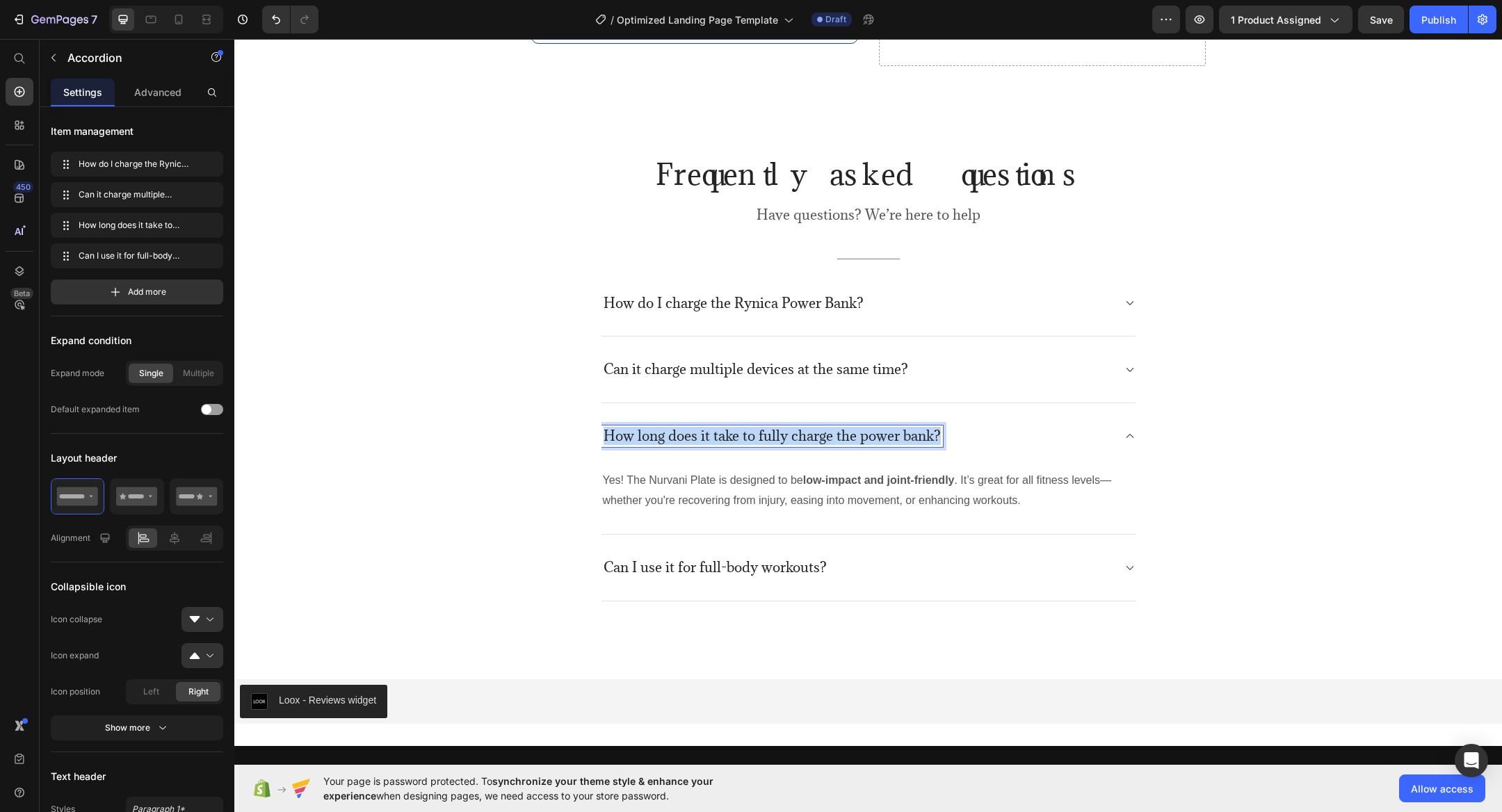 click on "How long does it take to fully charge the power bank?" at bounding box center [772, 436] 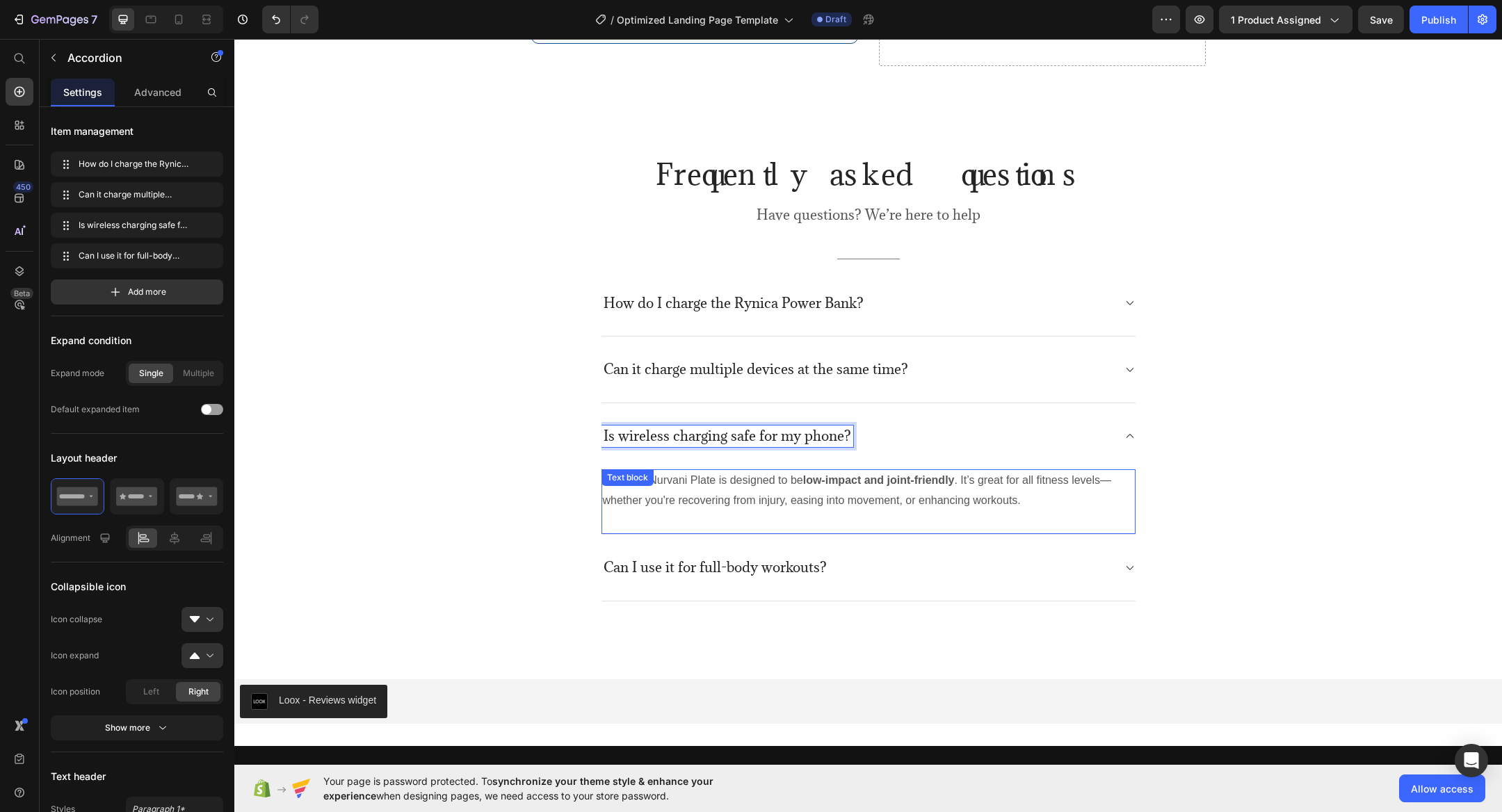click on "Yes! The Nurvani Plate is designed to be  low-impact and joint-friendly . It’s great for all fitness levels—whether you're recovering from injury, easing into movement, or enhancing workouts." at bounding box center (869, 491) 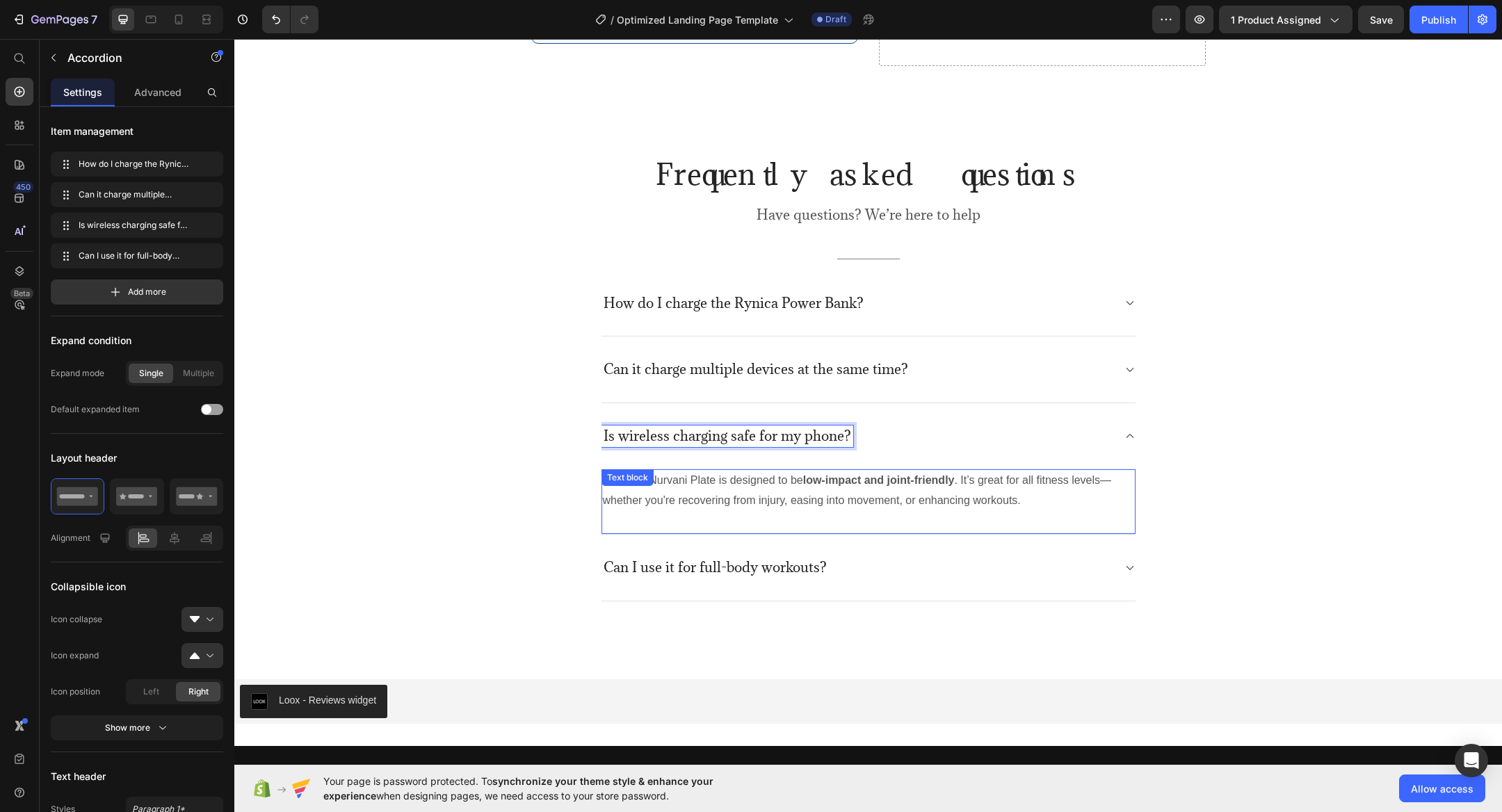 click on "Yes! The Nurvani Plate is designed to be  low-impact and joint-friendly . It’s great for all fitness levels—whether you're recovering from injury, easing into movement, or enhancing workouts." at bounding box center [869, 491] 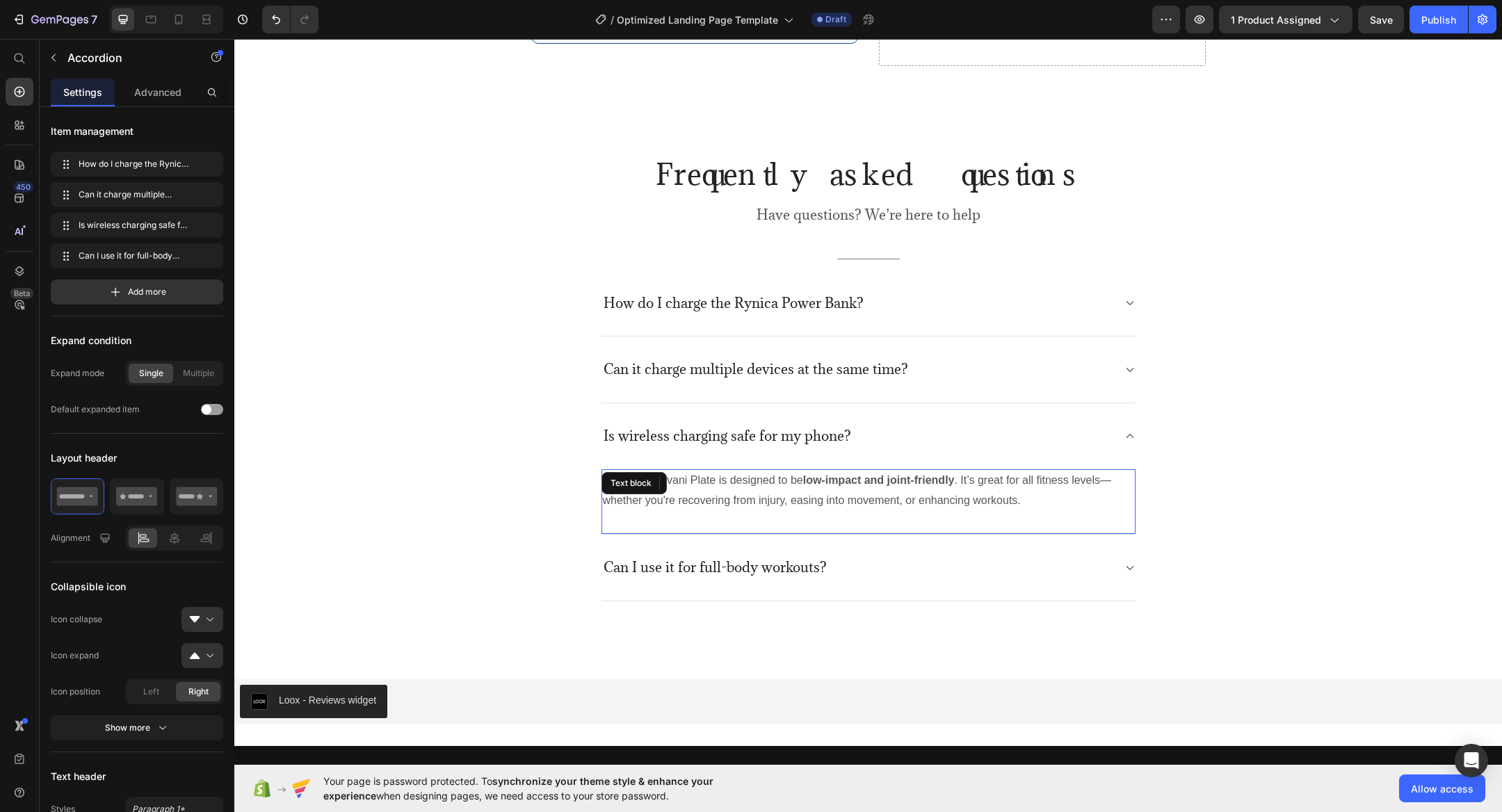 click on "Yes! The Nurvani Plate is designed to be  low-impact and joint-friendly . It’s great for all fitness levels—whether you're recovering from injury, easing into movement, or enhancing workouts. Text block" at bounding box center [869, 502] 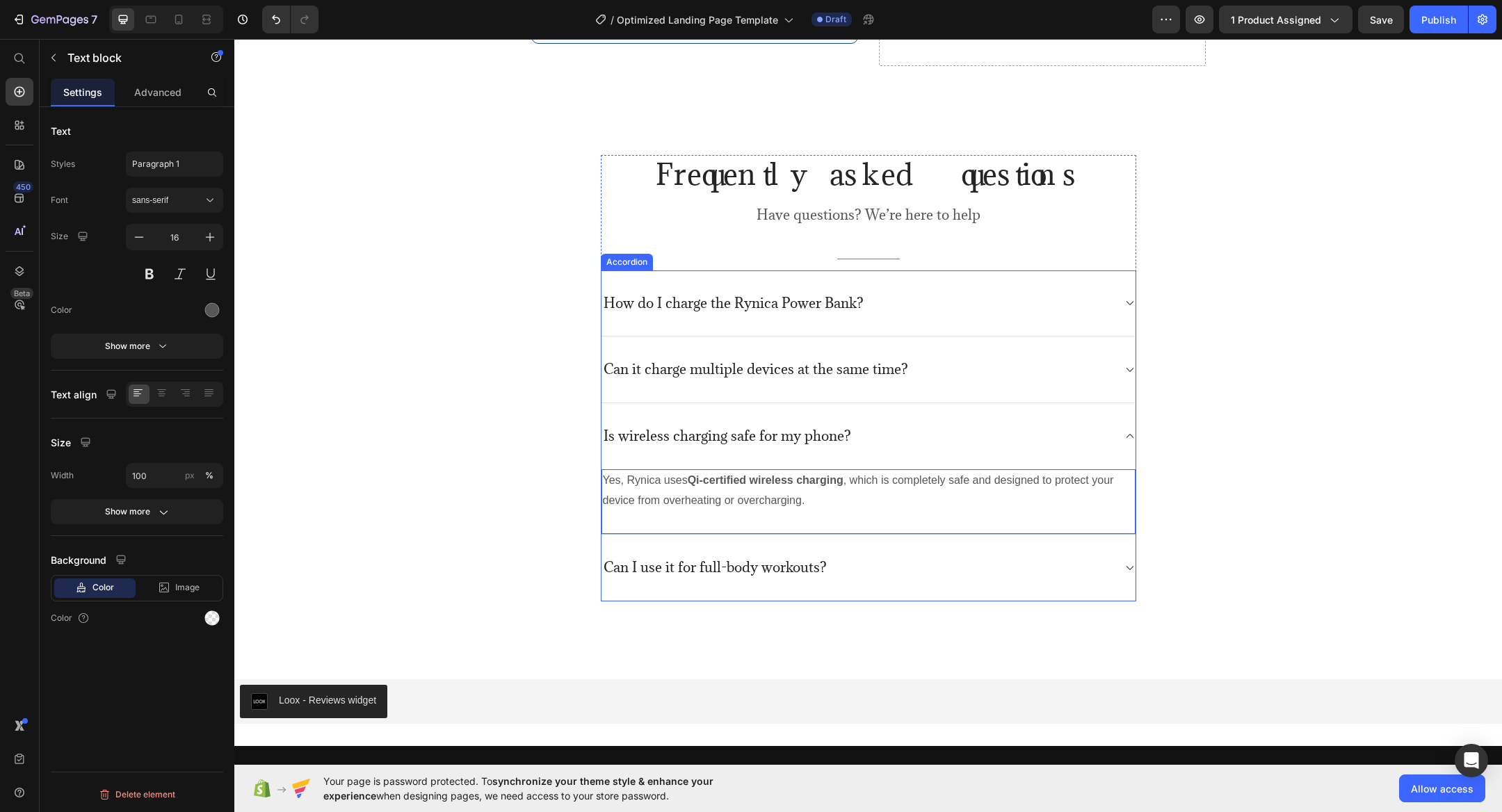 drag, startPoint x: 674, startPoint y: 570, endPoint x: 700, endPoint y: 571, distance: 26.019224 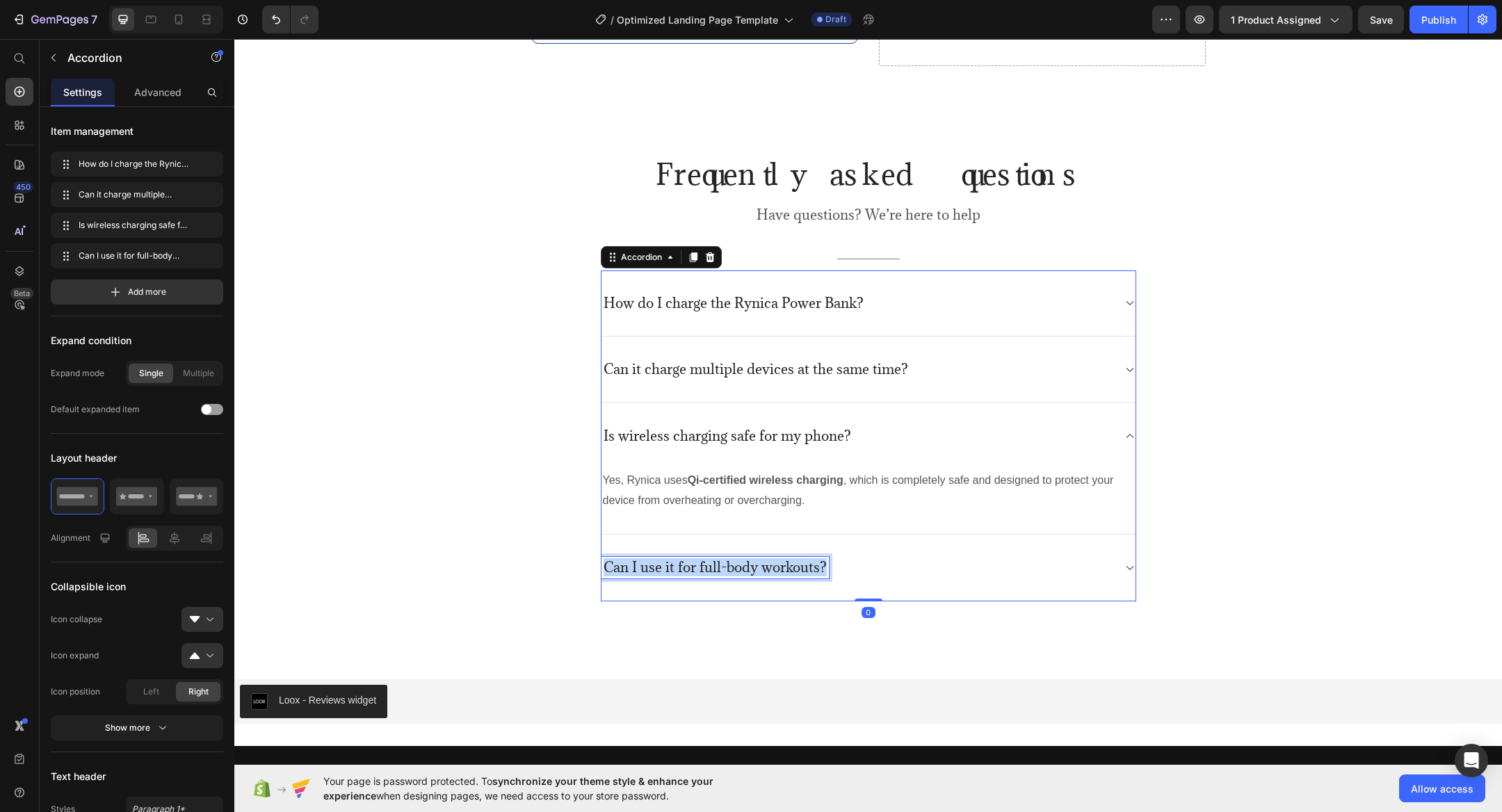 click on "Can I use it for full-body workouts?" at bounding box center (715, 567) 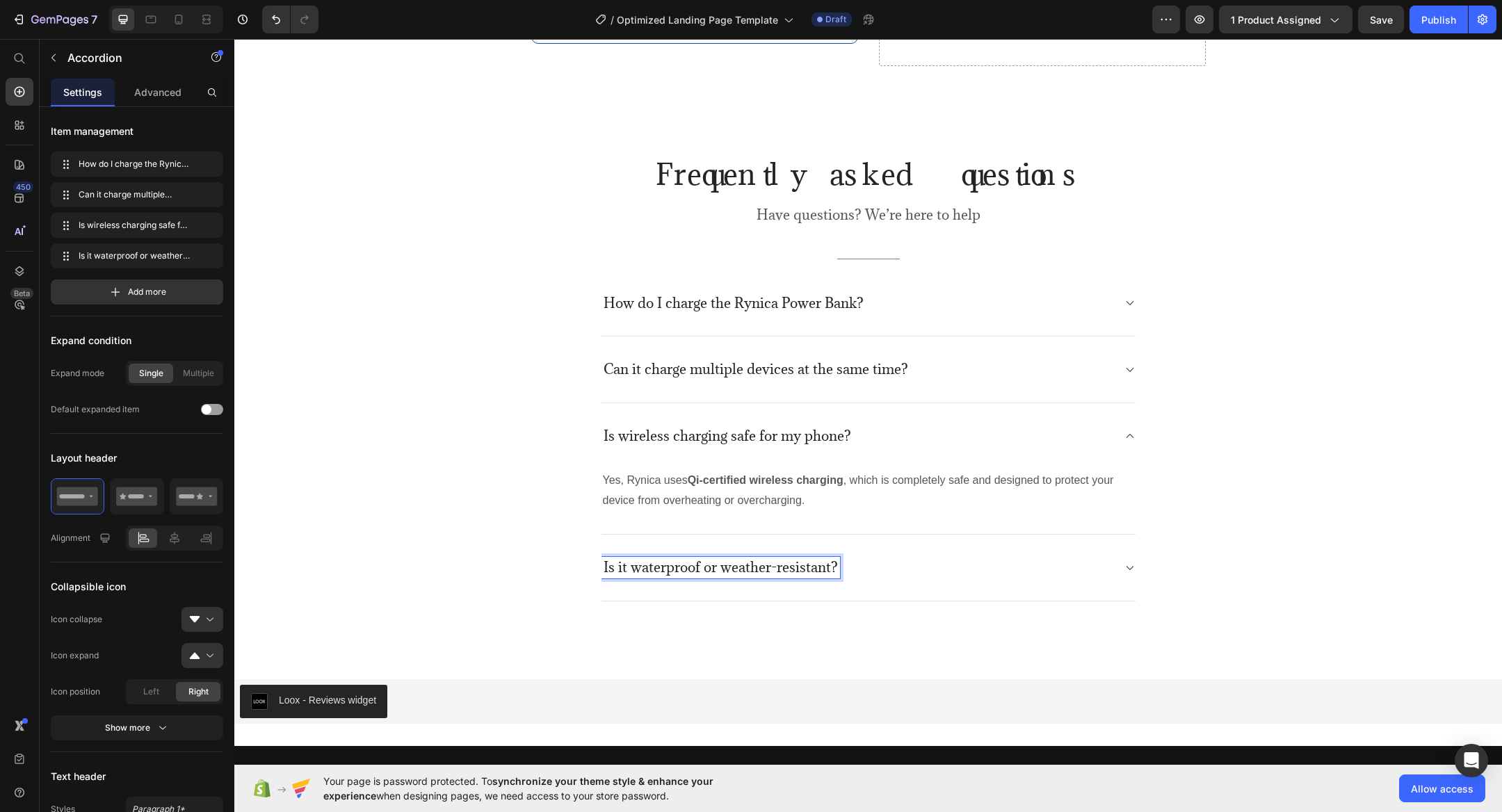 click on "Is it waterproof or weather-resistant?" at bounding box center (720, 567) 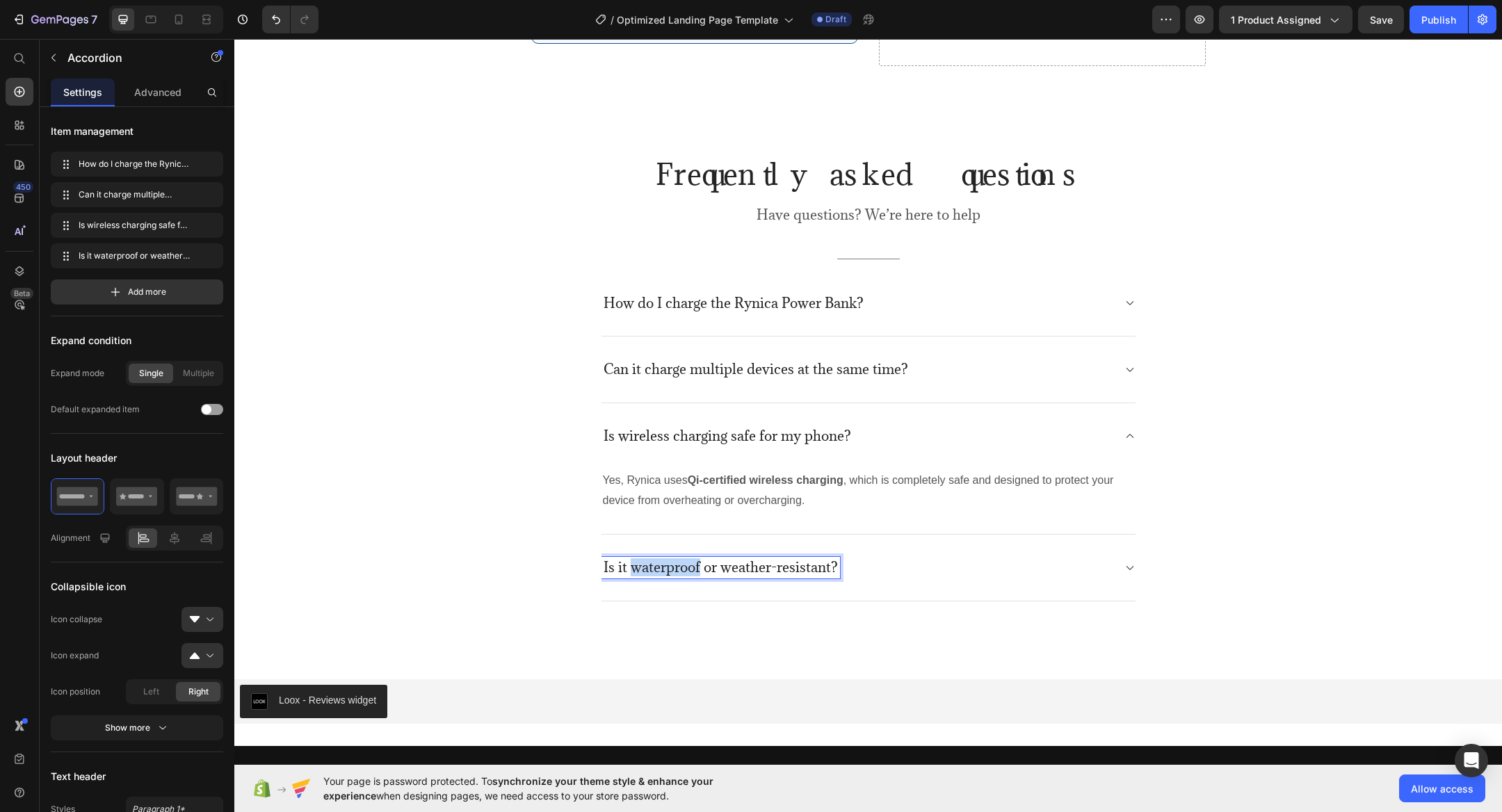 click on "Is it waterproof or weather-resistant?" at bounding box center (720, 567) 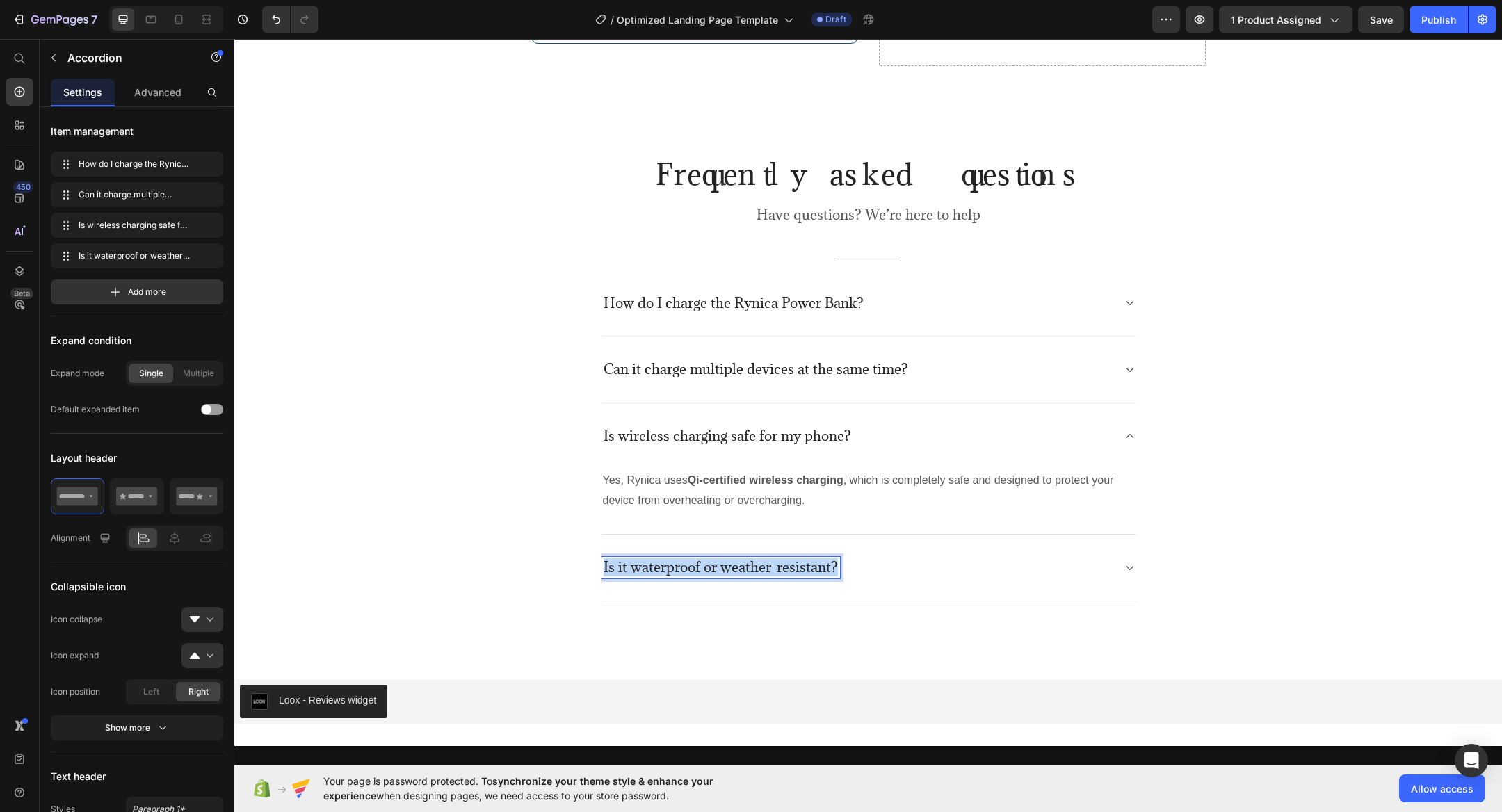 click on "Is it waterproof or weather-resistant?" at bounding box center (720, 567) 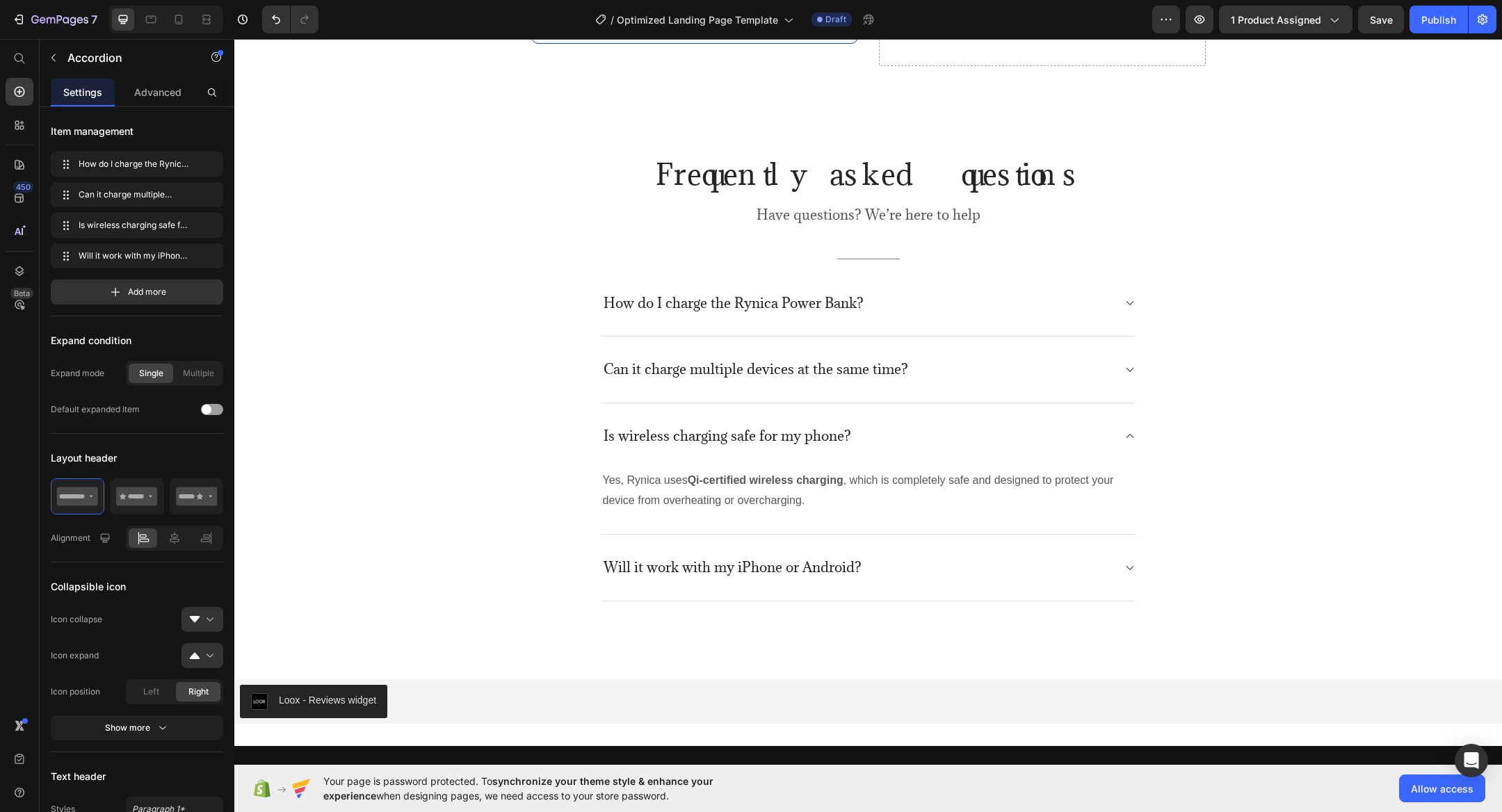 click on "Will it work with my iPhone or Android?" at bounding box center (857, 567) 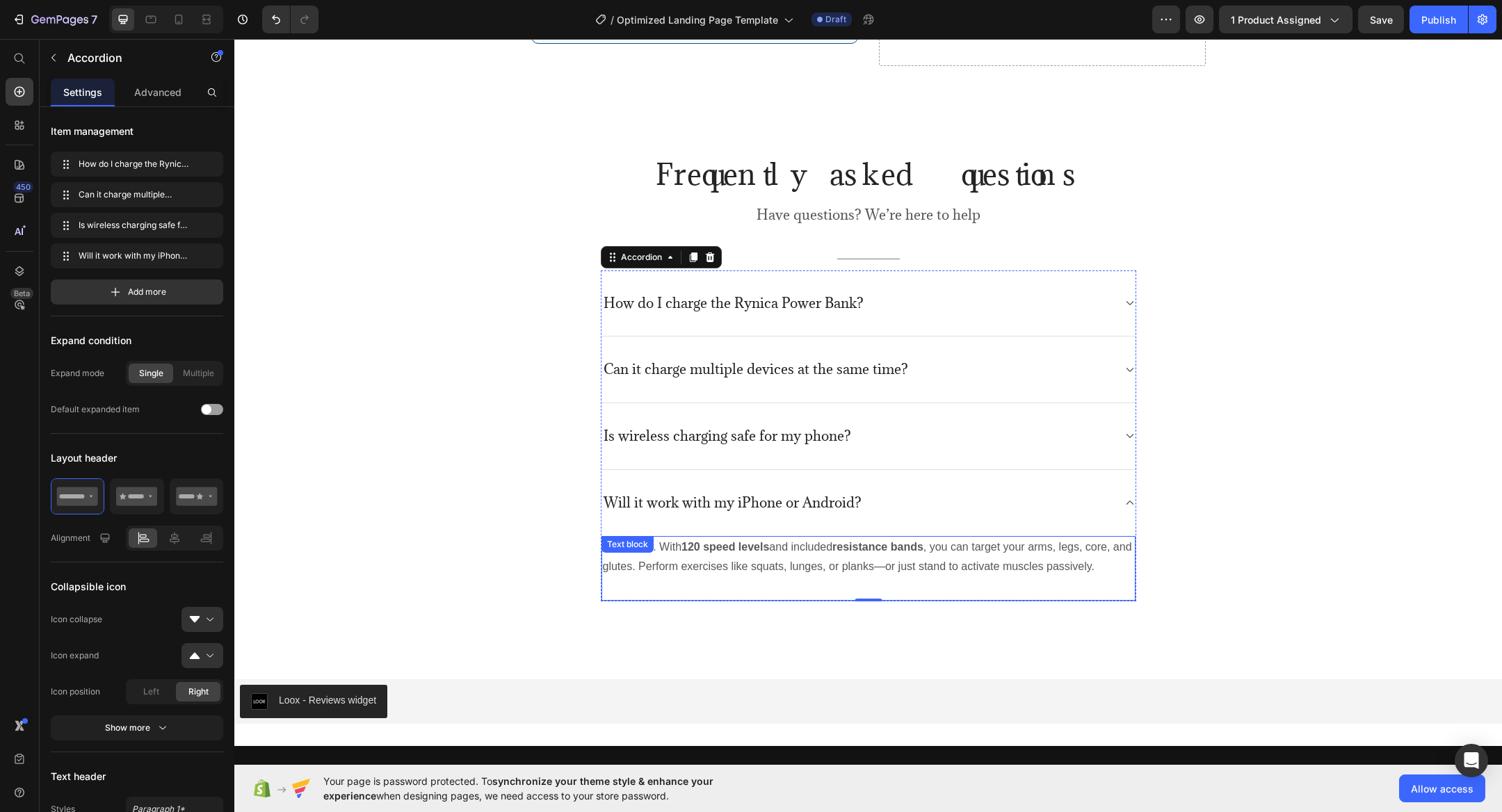 click on "120 speed levels" at bounding box center (725, 546) 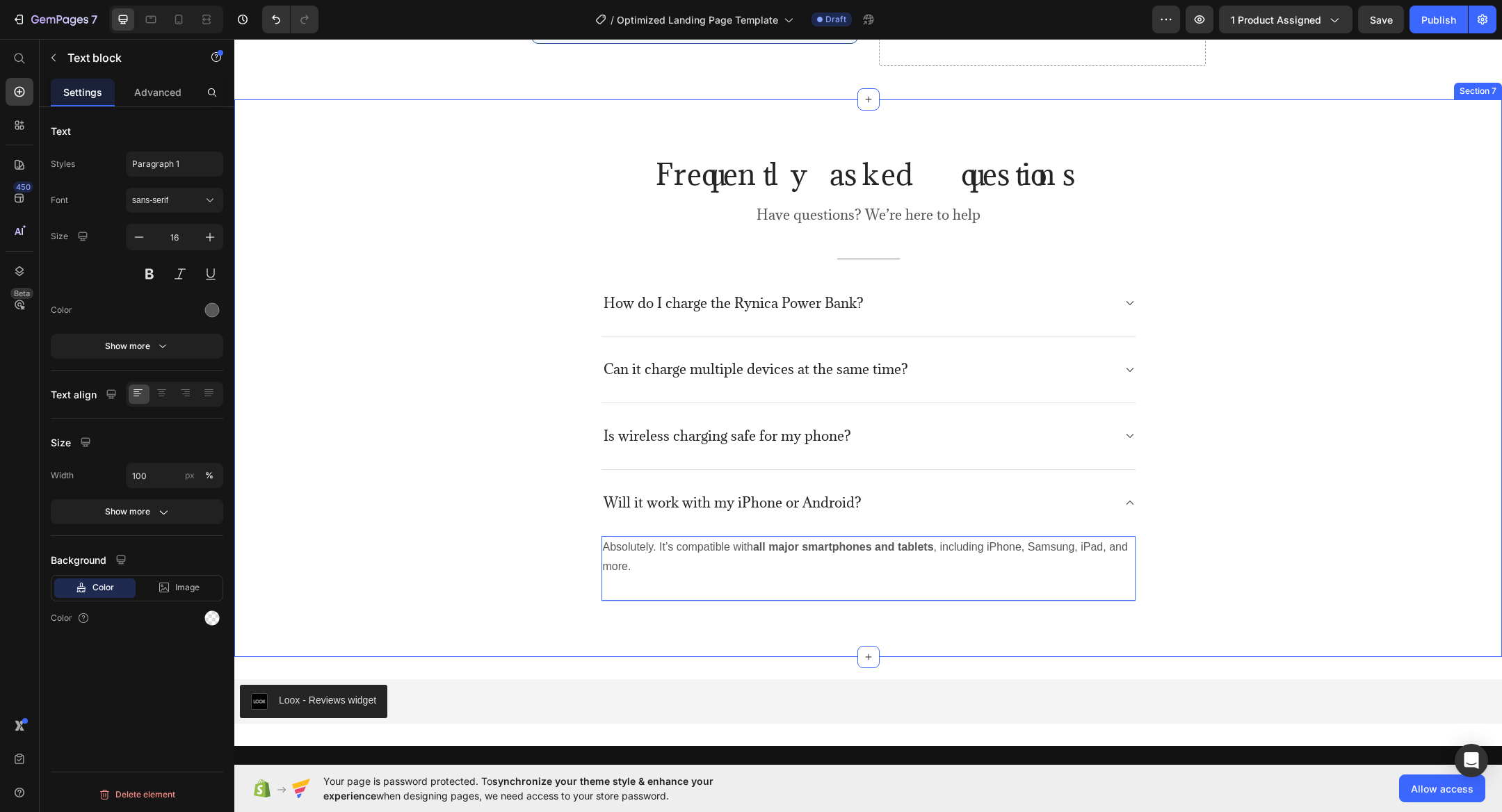 click on "Frequently asked questions Heading Have questions? We’re here to help Text block                Title Line
How do I charge the Rynica Power Bank?
Can it charge multiple devices at the same time?
Is wireless charging safe for my phone?
Will it work with my iPhone or Android? Absolutely. It’s compatible with  all major smartphones and tablets , including iPhone, Samsung, iPad, and more. Text block   0 Accordion Row" at bounding box center [868, 378] 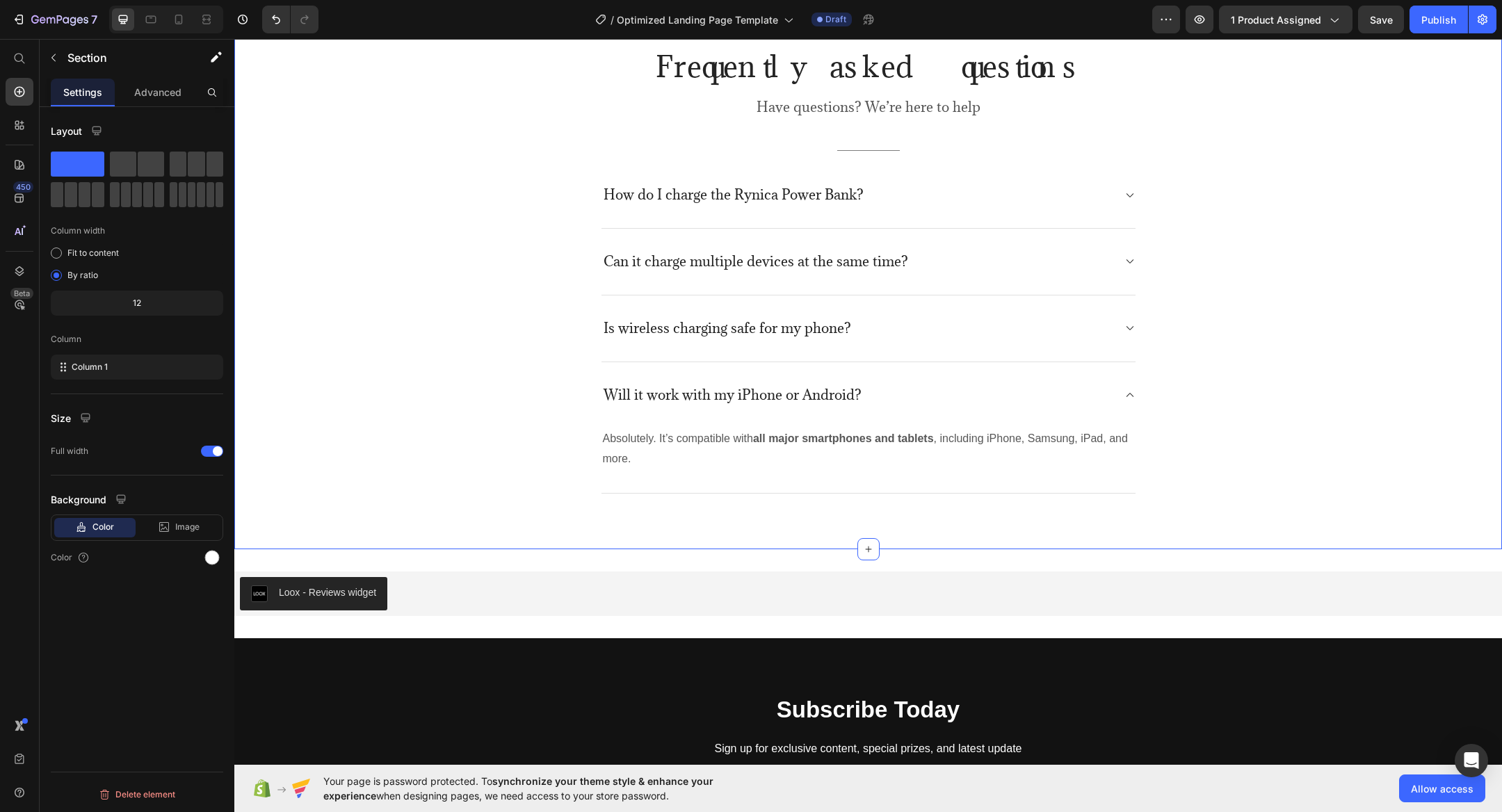 scroll, scrollTop: 3691, scrollLeft: 0, axis: vertical 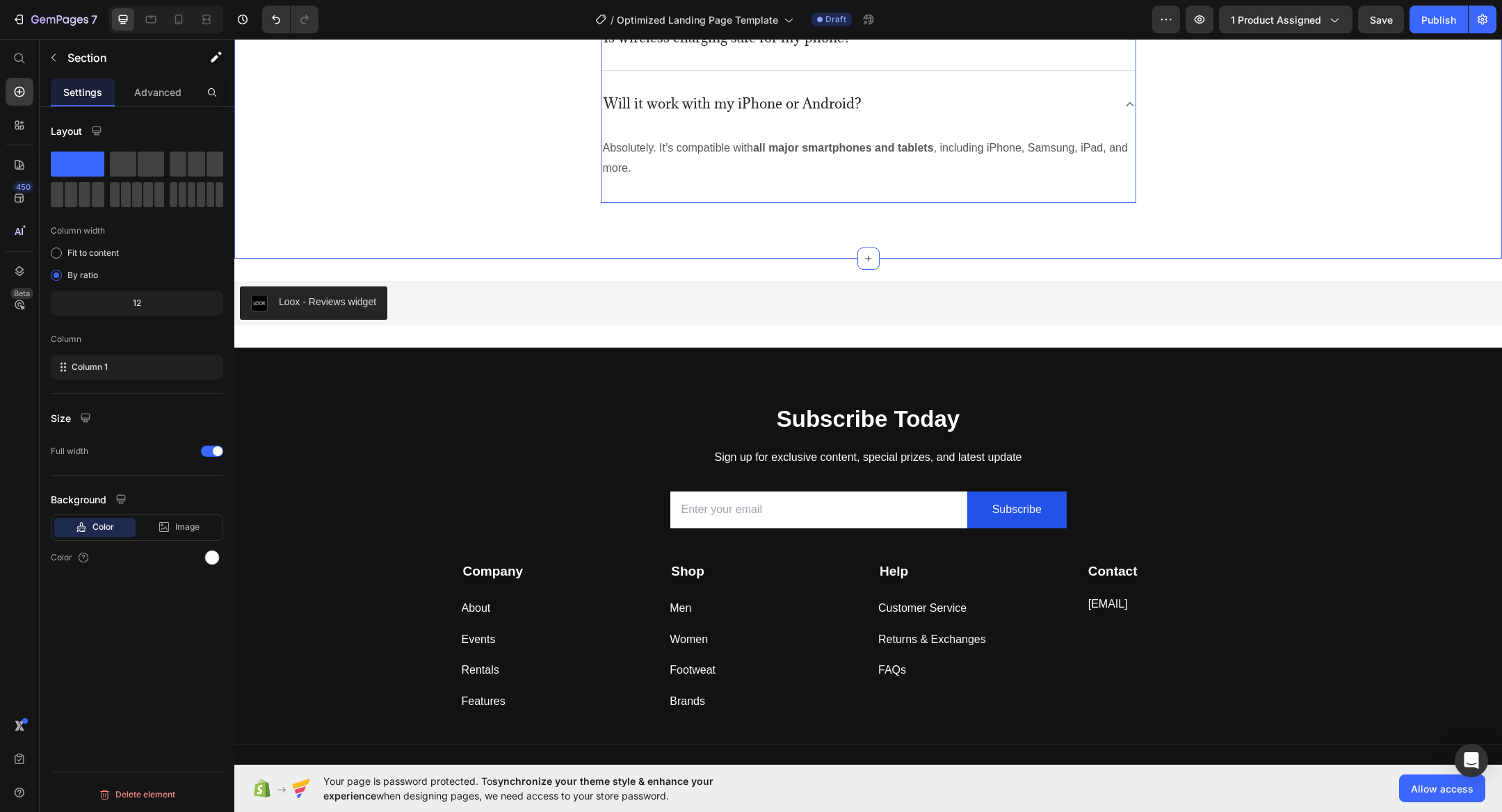 click on "Can it charge multiple devices at the same time?" at bounding box center [869, -29] 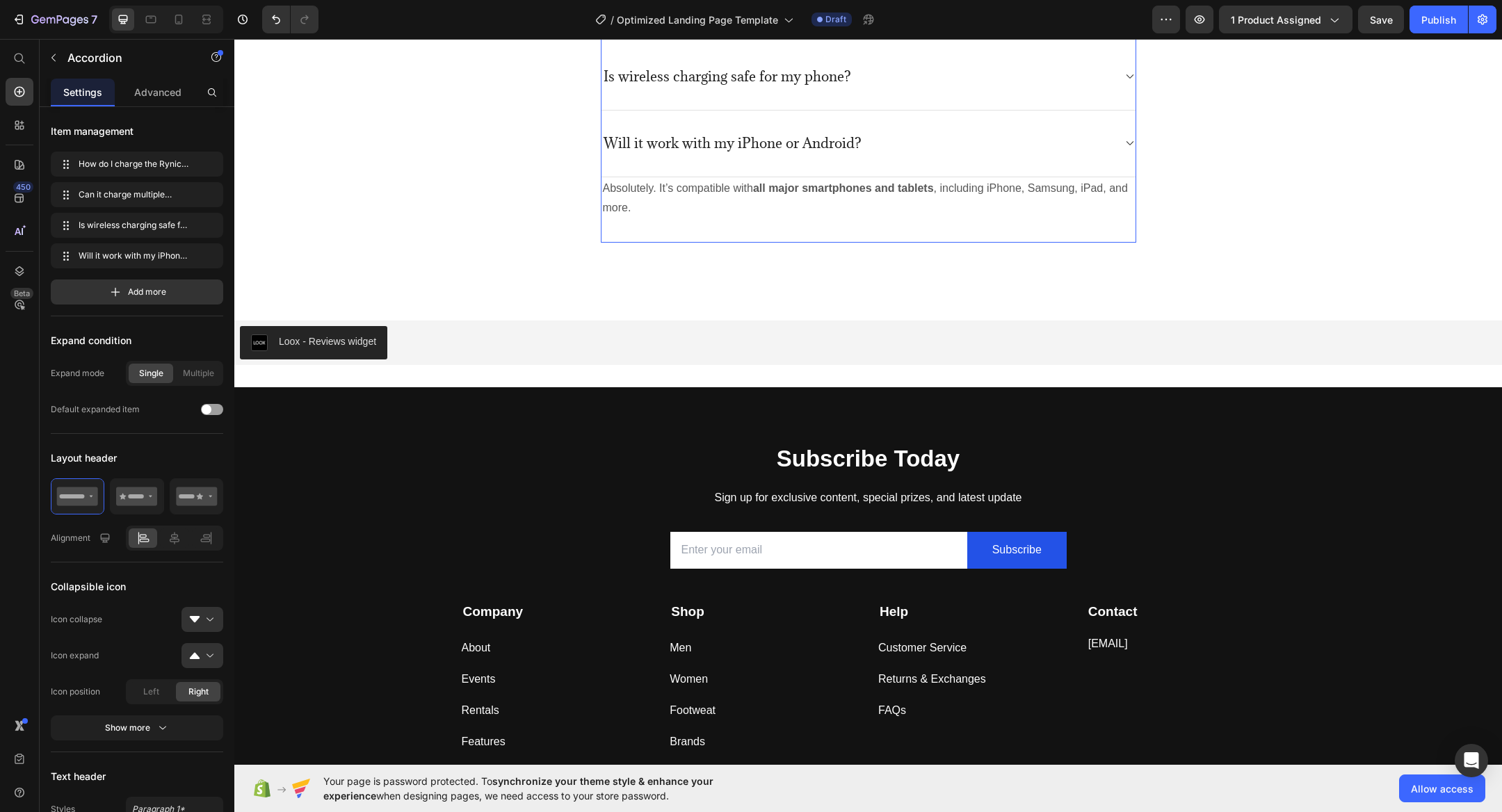 scroll, scrollTop: 2855, scrollLeft: 0, axis: vertical 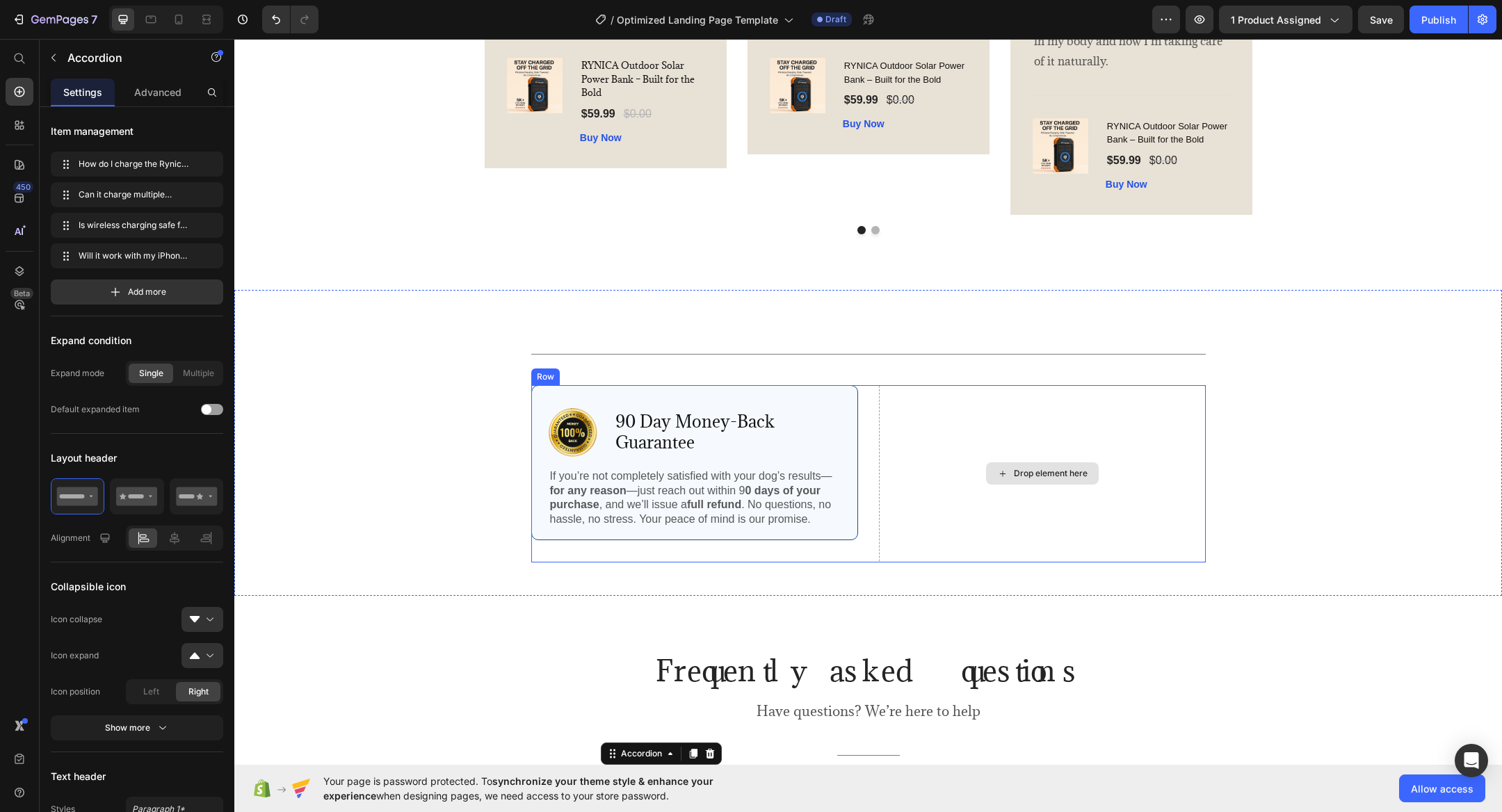 click on "Drop element here" at bounding box center (1042, 473) 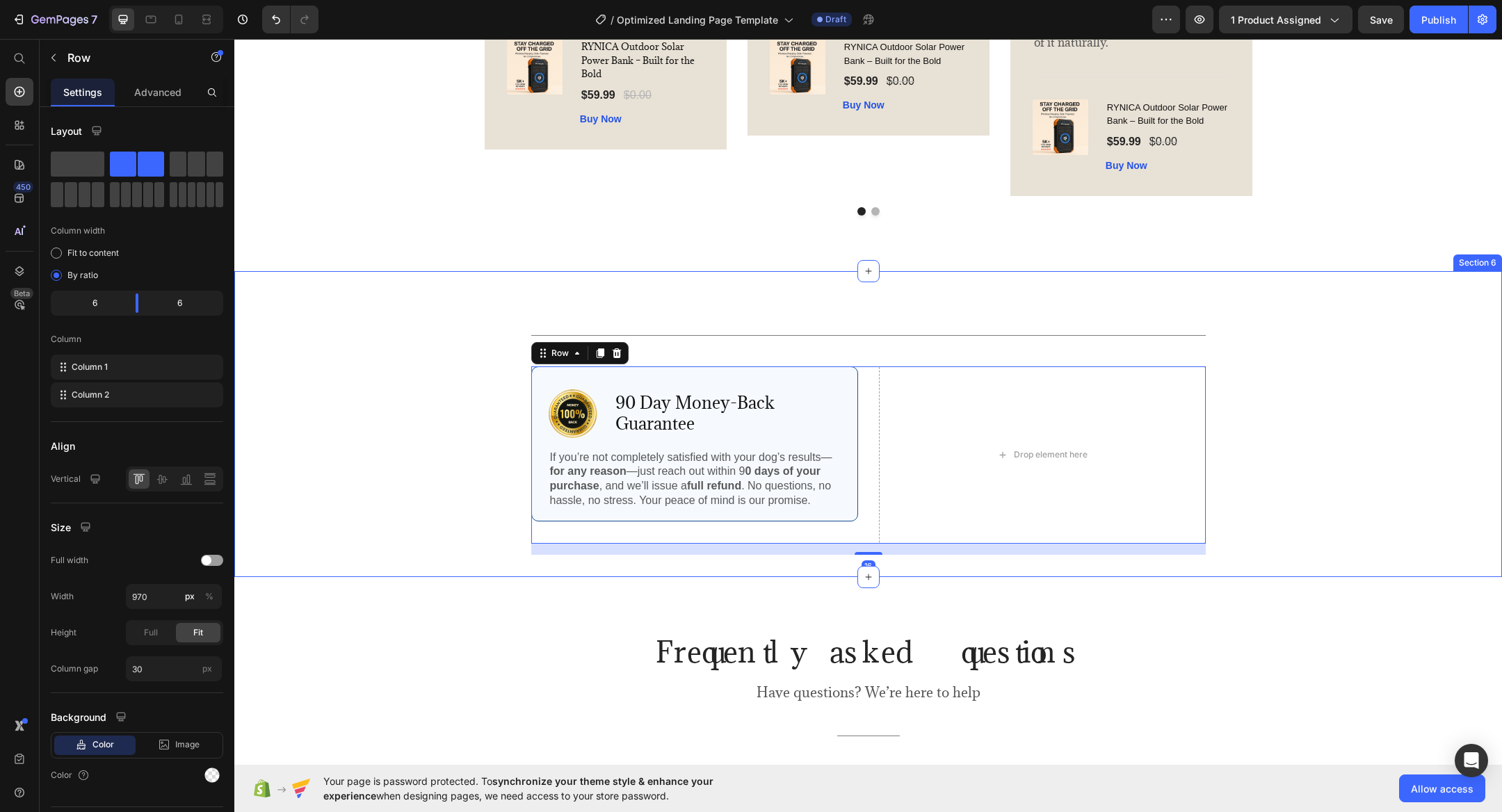 scroll, scrollTop: 2719, scrollLeft: 0, axis: vertical 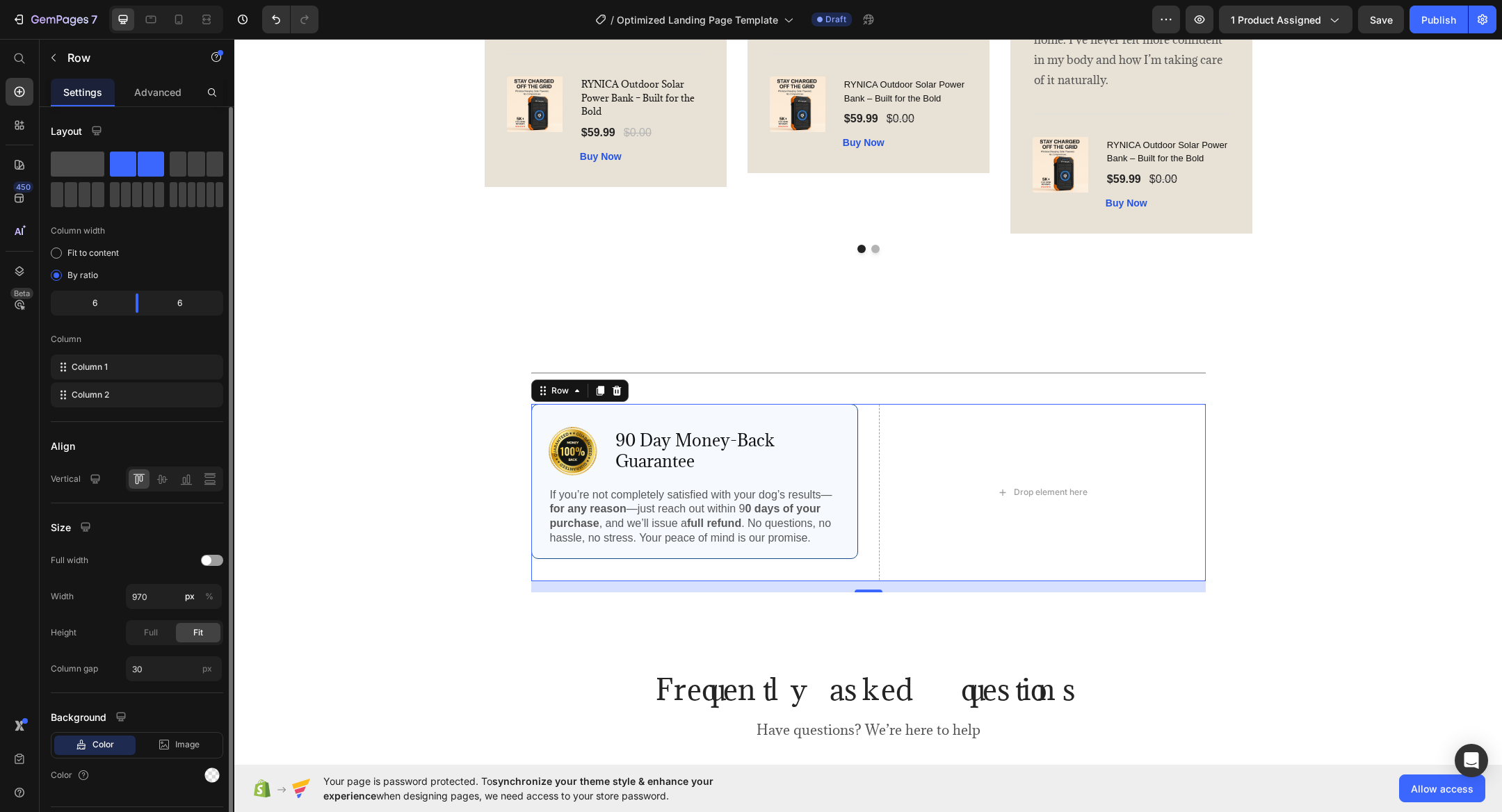 click 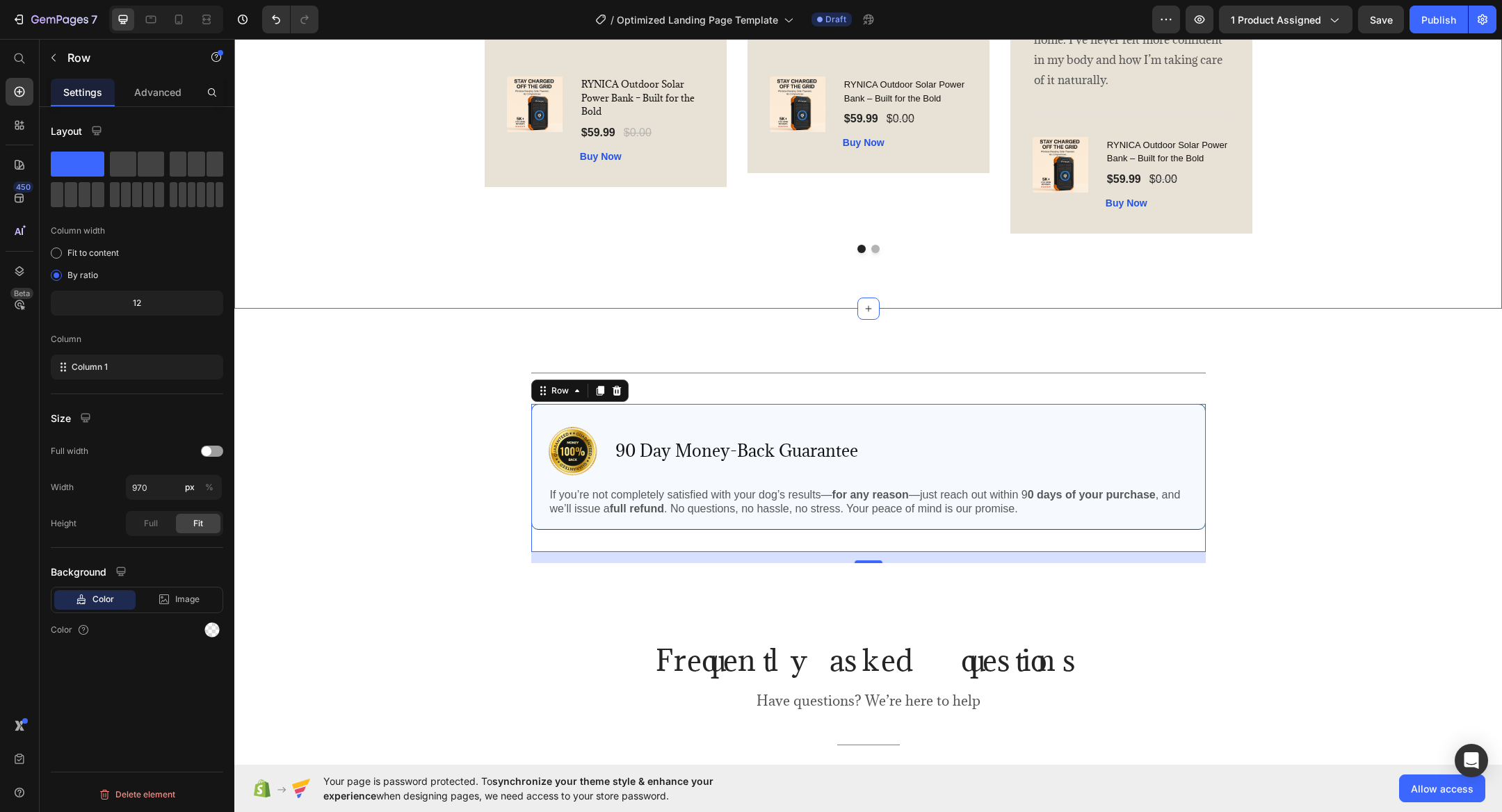 click on "What Our Customers Are Saying Heading
Image
Icon
Icon
Icon
Icon
Icon Row [FIRST] [LAST] Text block Row I knew the Nurvani Plate was working when friends started saying,  “You’re looking stronger—what have you been doing?”  Within just a couple of weeks, I noticed less stiffness, more energy, and real tone in my legs and core. Even on busy days, just 10 minutes leaves me feeling refreshed and recharged. The best part? It’s so easy to use—and it actually feels good. I finally feel like I have a sustainable way to stay active and feel better every day. Text block                Title Line (P) Images & Gallery RYNICA Outdoor Solar Power Bank – Built for the Bold (P) Title $59.99 (P) Price $0.00 (P) Price Row Buy Now (P) Cart Button Product Row Image
Icon
Icon
Icon
Icon
Icon Row [FIRST] [LAST] Text block Row" at bounding box center [868, -49] 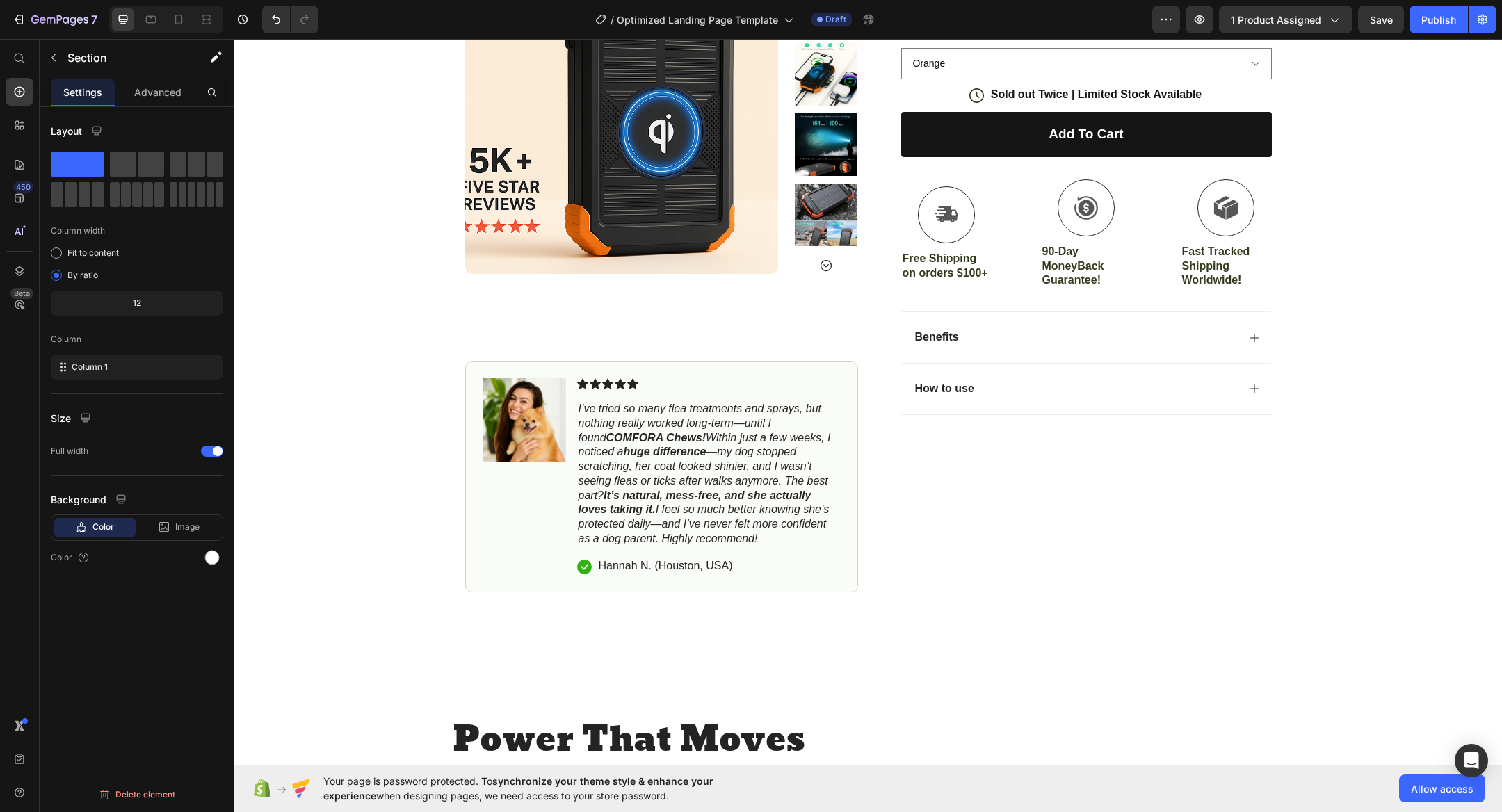 scroll, scrollTop: 0, scrollLeft: 0, axis: both 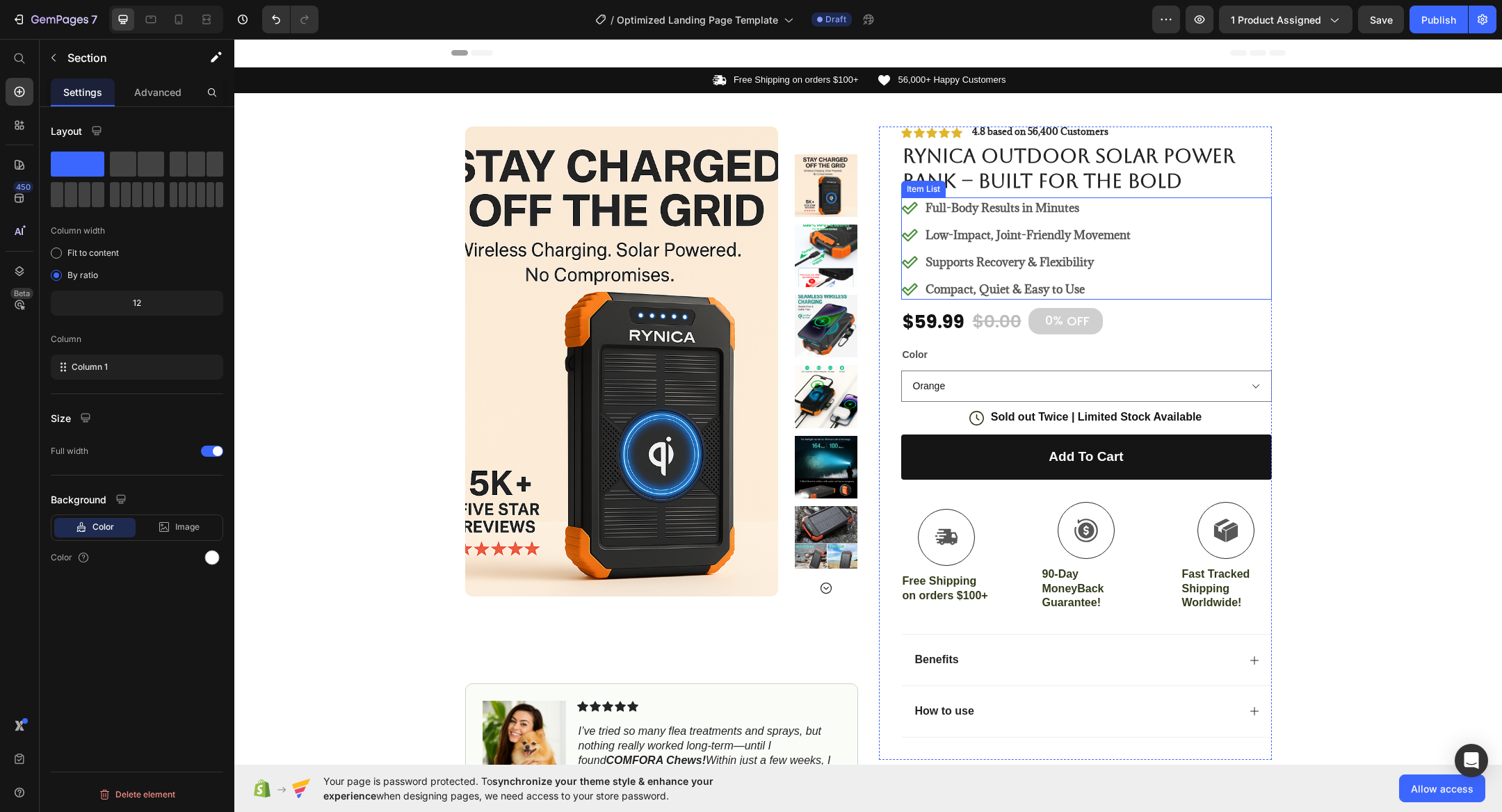 click on "Full-Body Results in Minutes" at bounding box center [1028, 208] 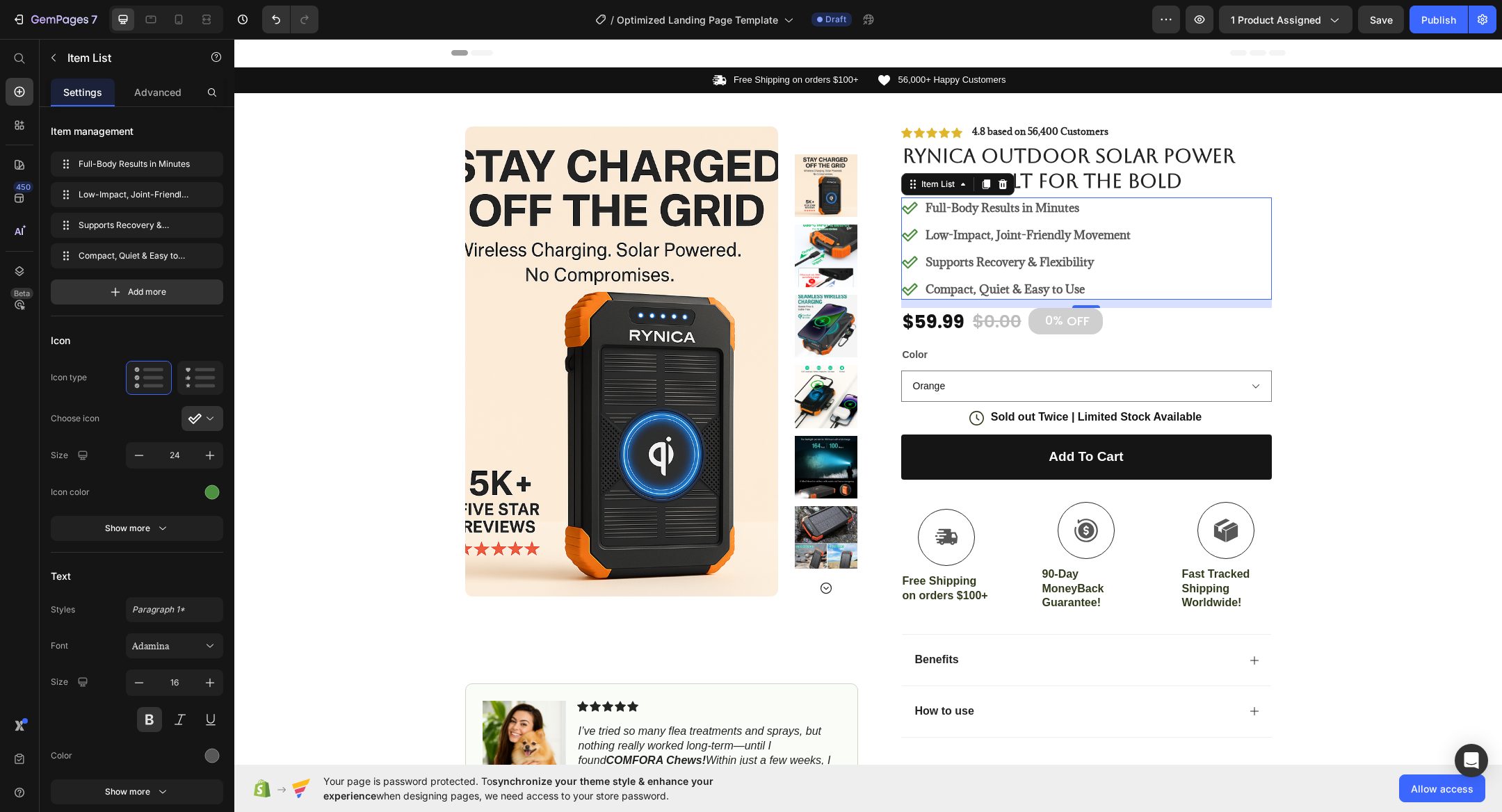 click on "Low-Impact, Joint-Friendly Movement" at bounding box center (1028, 235) 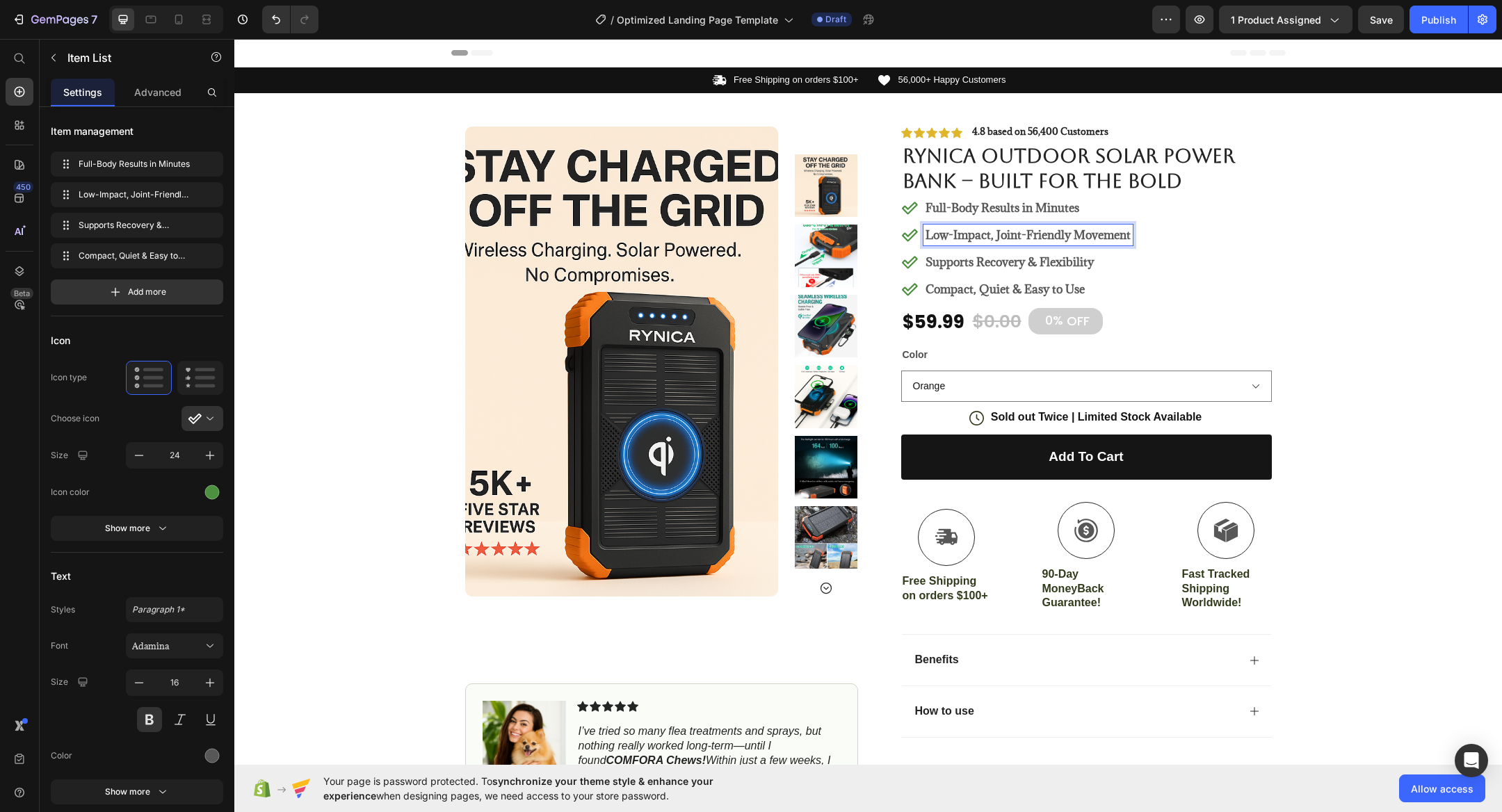 click on "Full-Body Results in Minutes" at bounding box center (1028, 208) 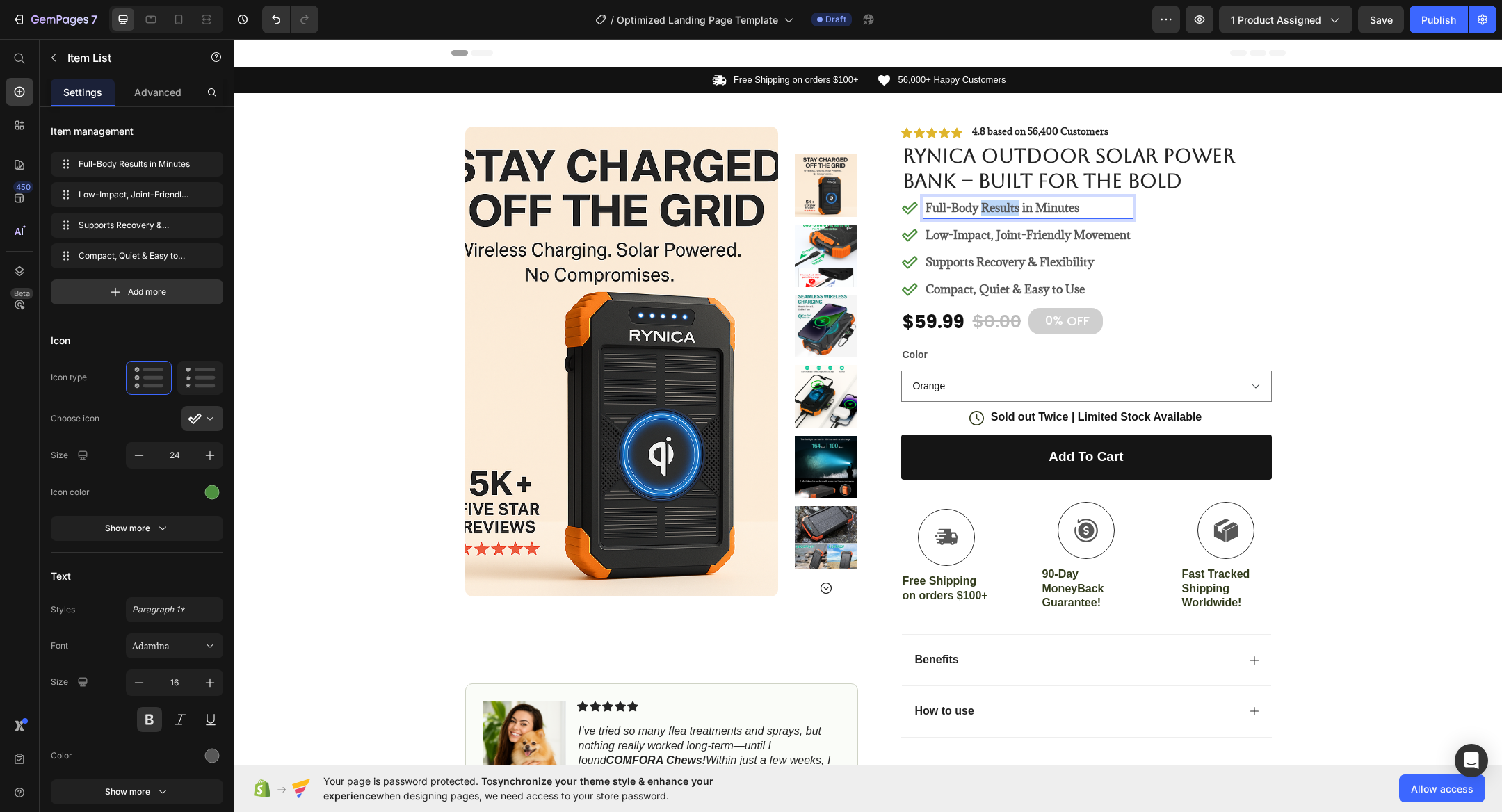 click on "Full-Body Results in Minutes" at bounding box center (1028, 208) 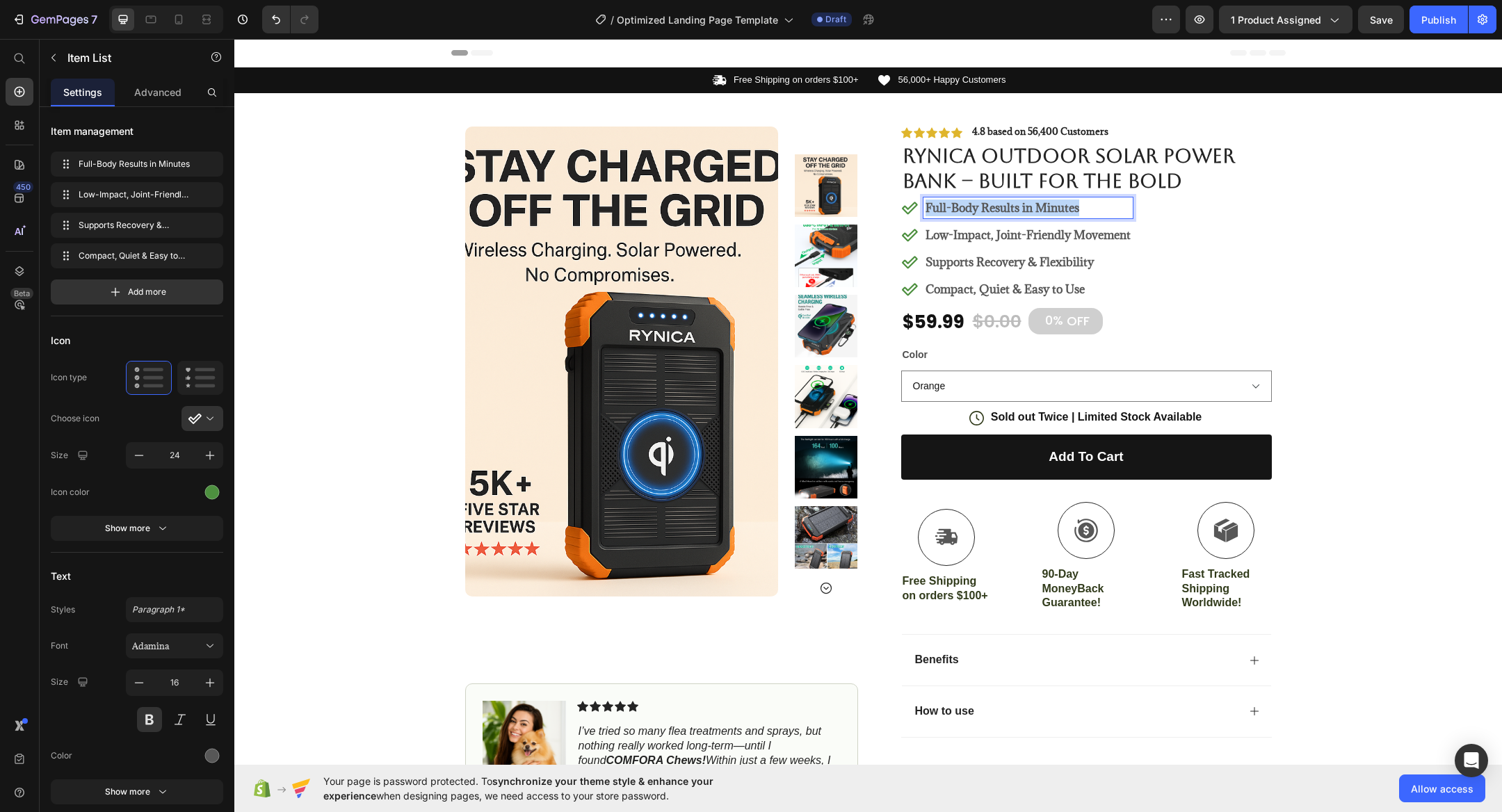 click on "Full-Body Results in Minutes" at bounding box center [1028, 208] 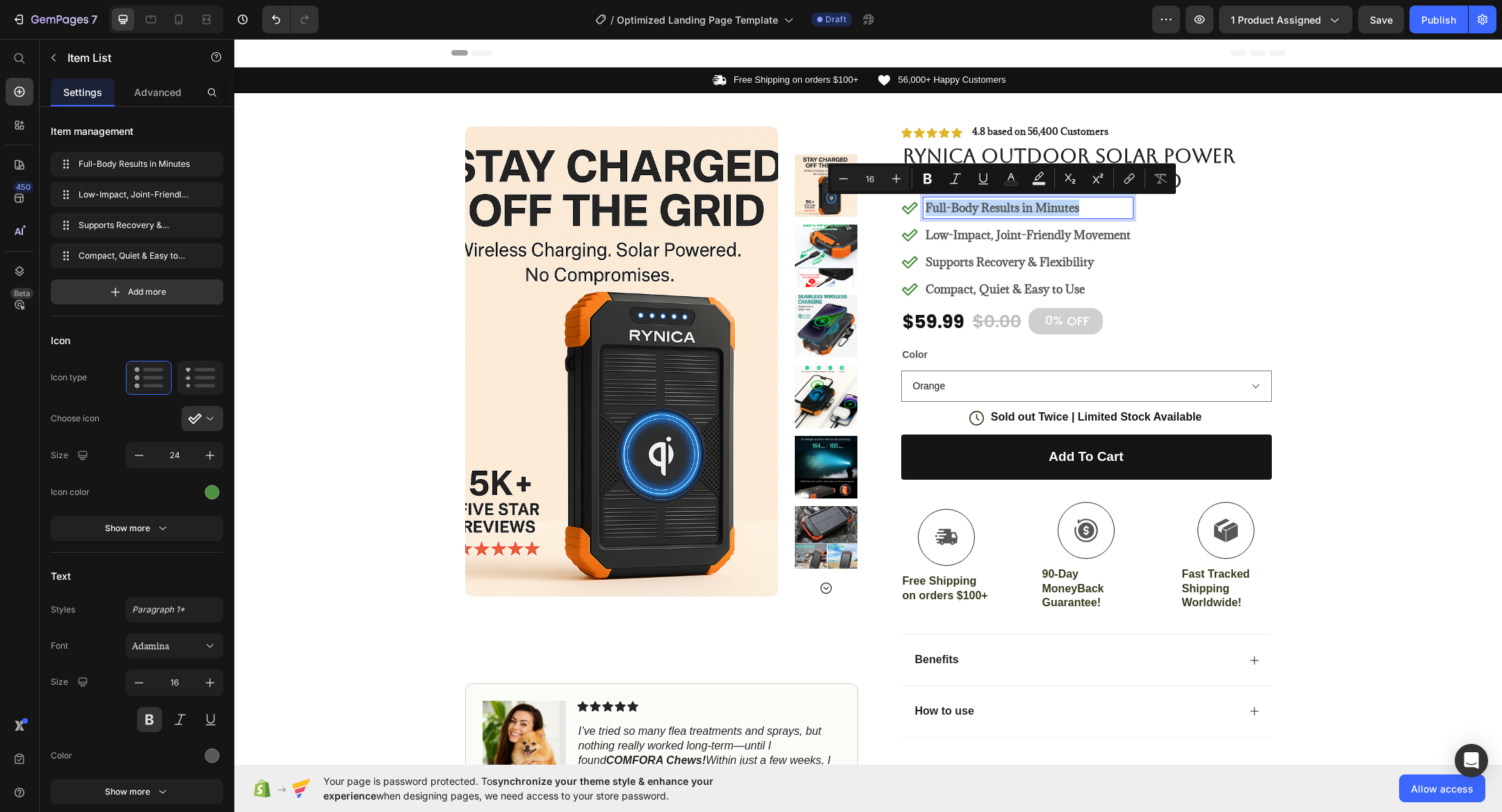 copy on "Full-Body Results in Minutes" 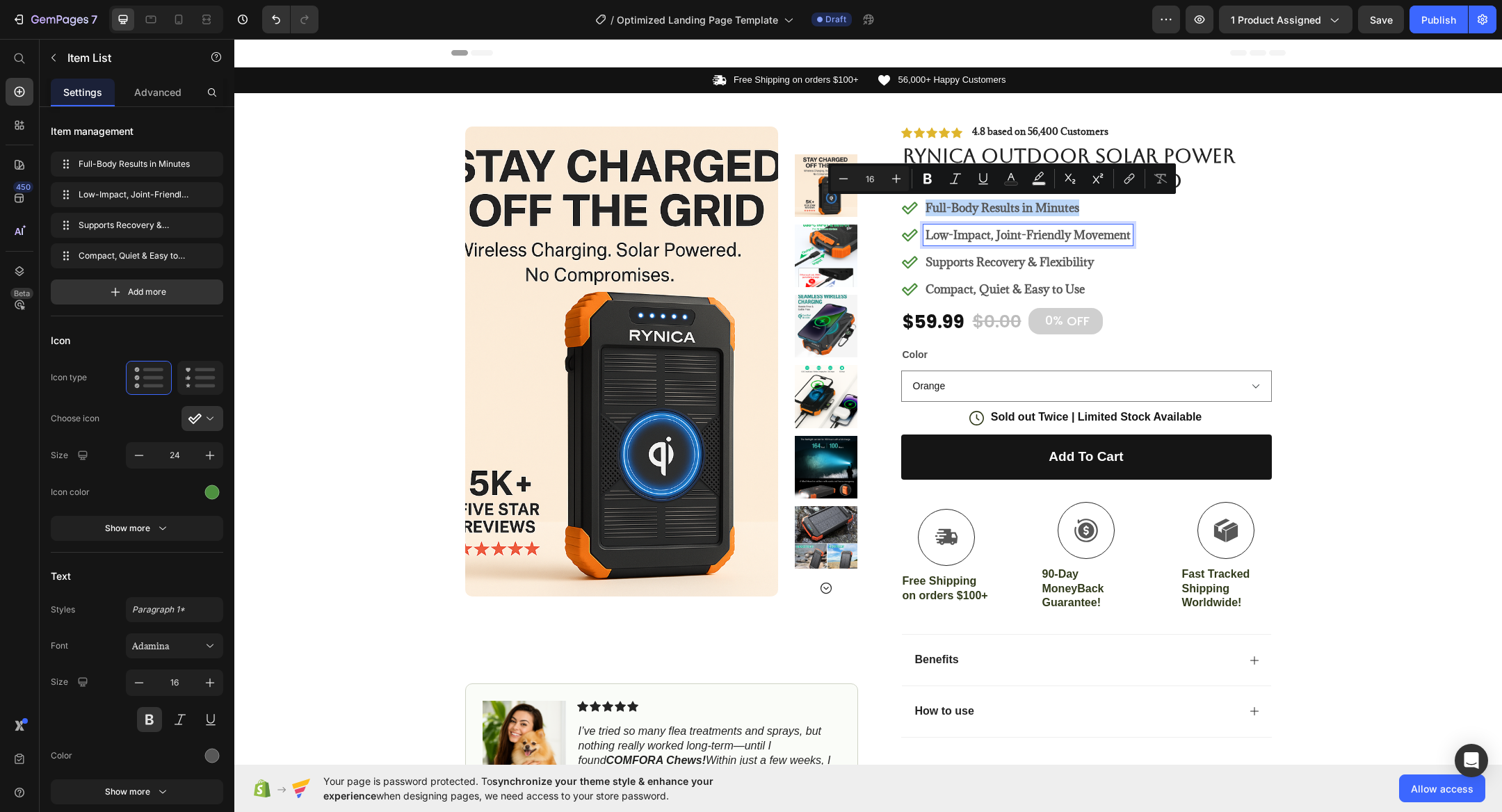 click on "Low-Impact, Joint-Friendly Movement" at bounding box center (1028, 235) 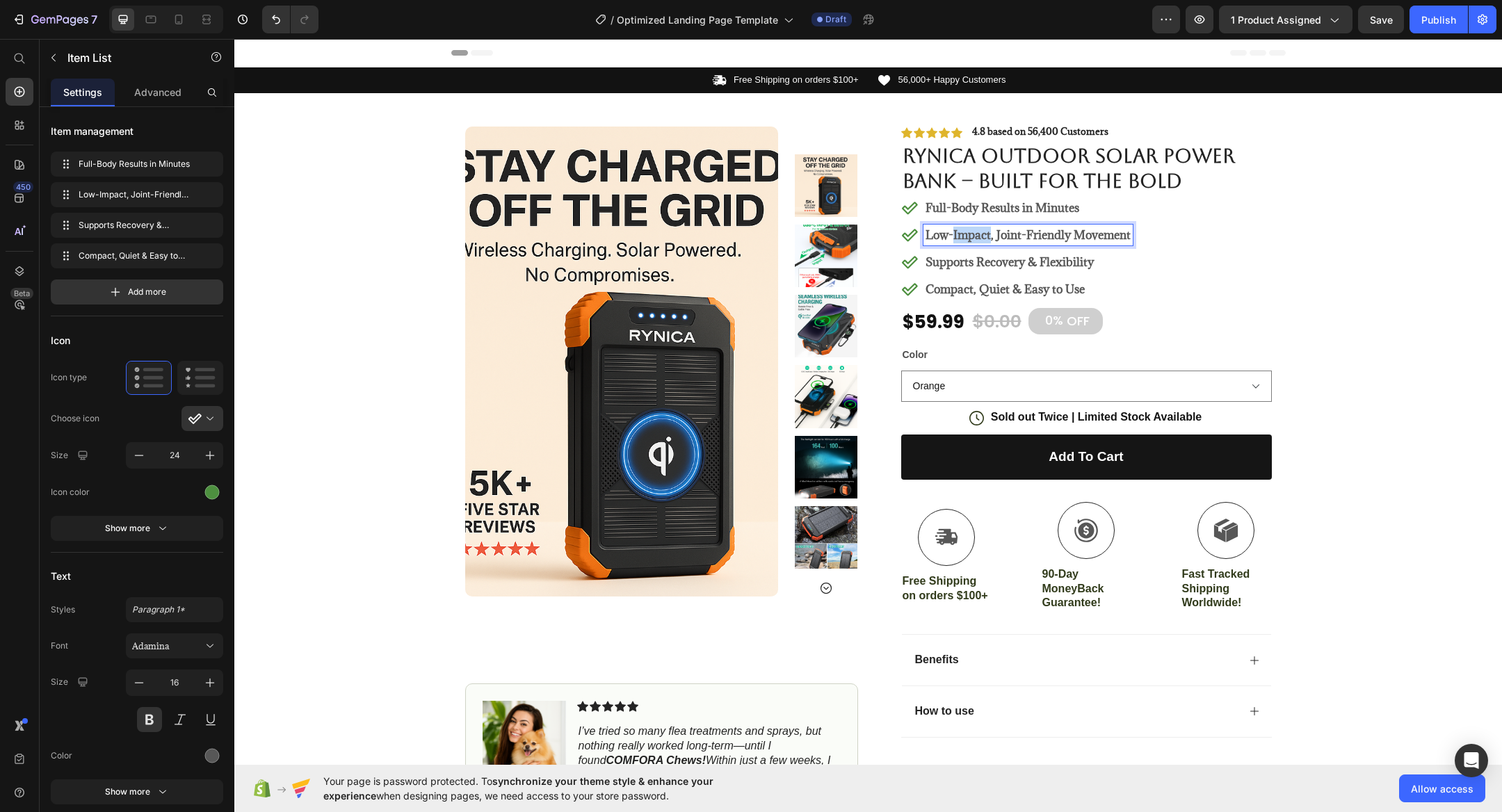 click on "Low-Impact, Joint-Friendly Movement" at bounding box center (1028, 235) 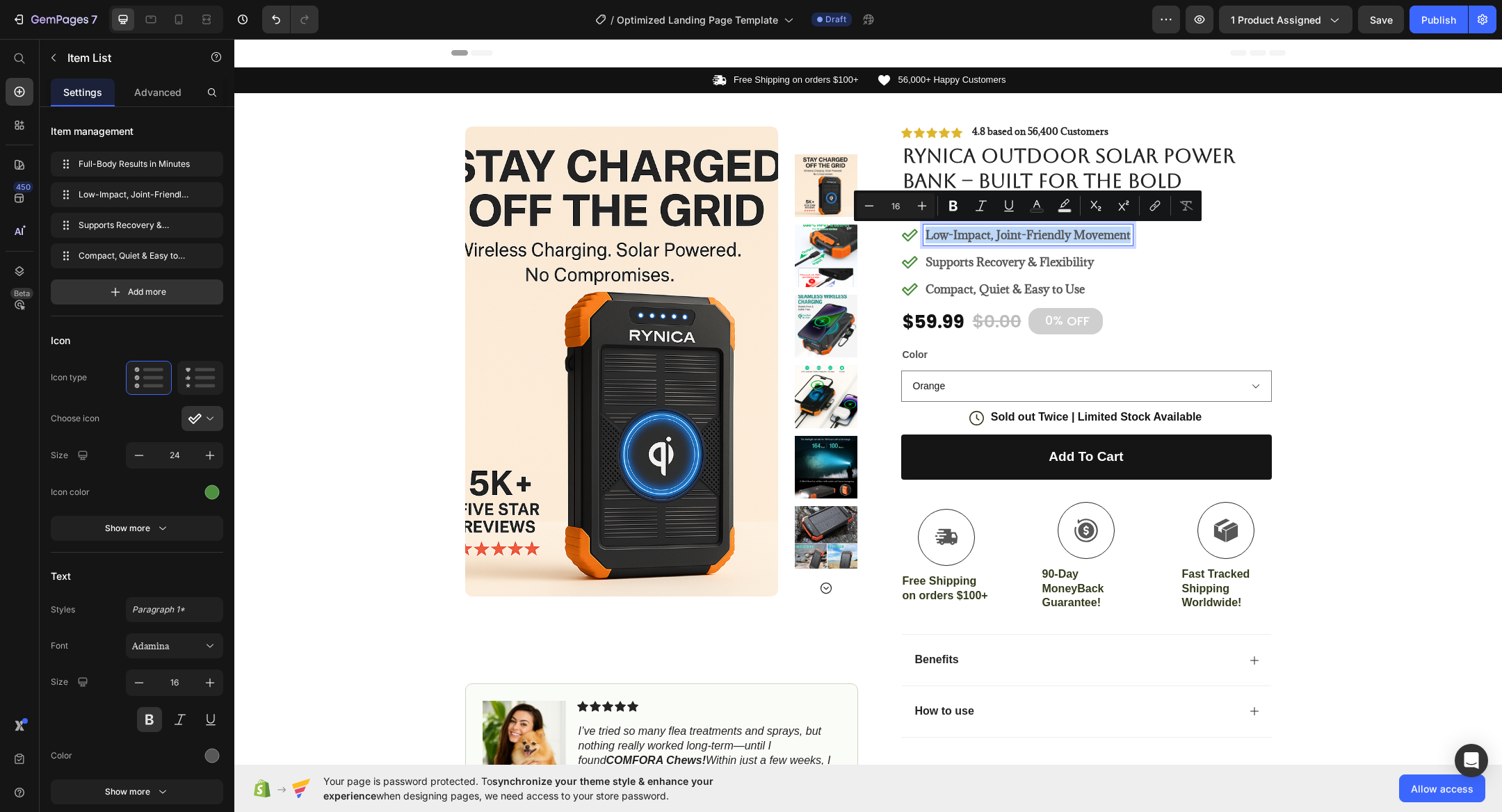 copy on "Low-Impact, Joint-Friendly Movement" 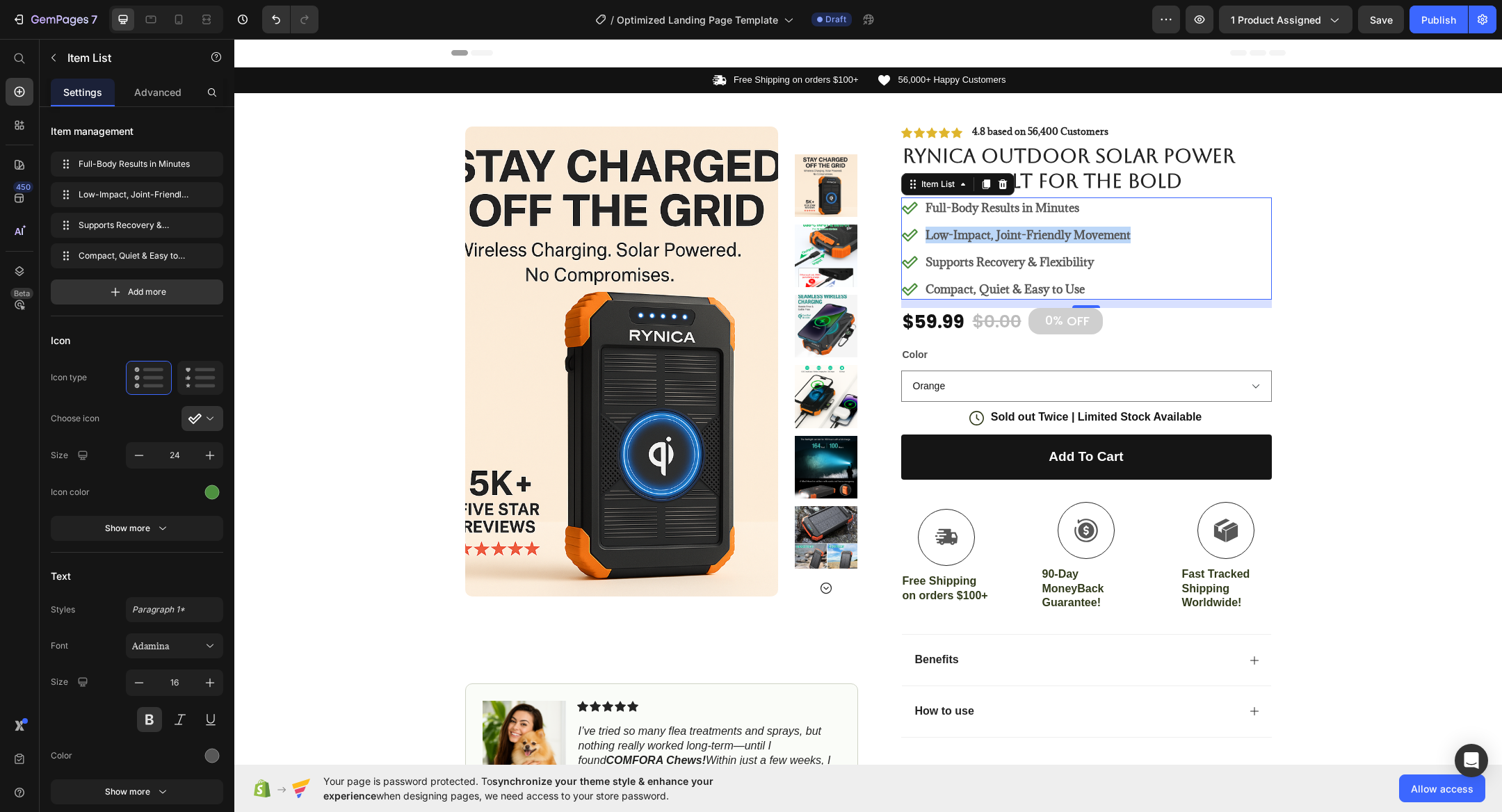 click on "Supports Recovery & Flexibility" at bounding box center (1010, 262) 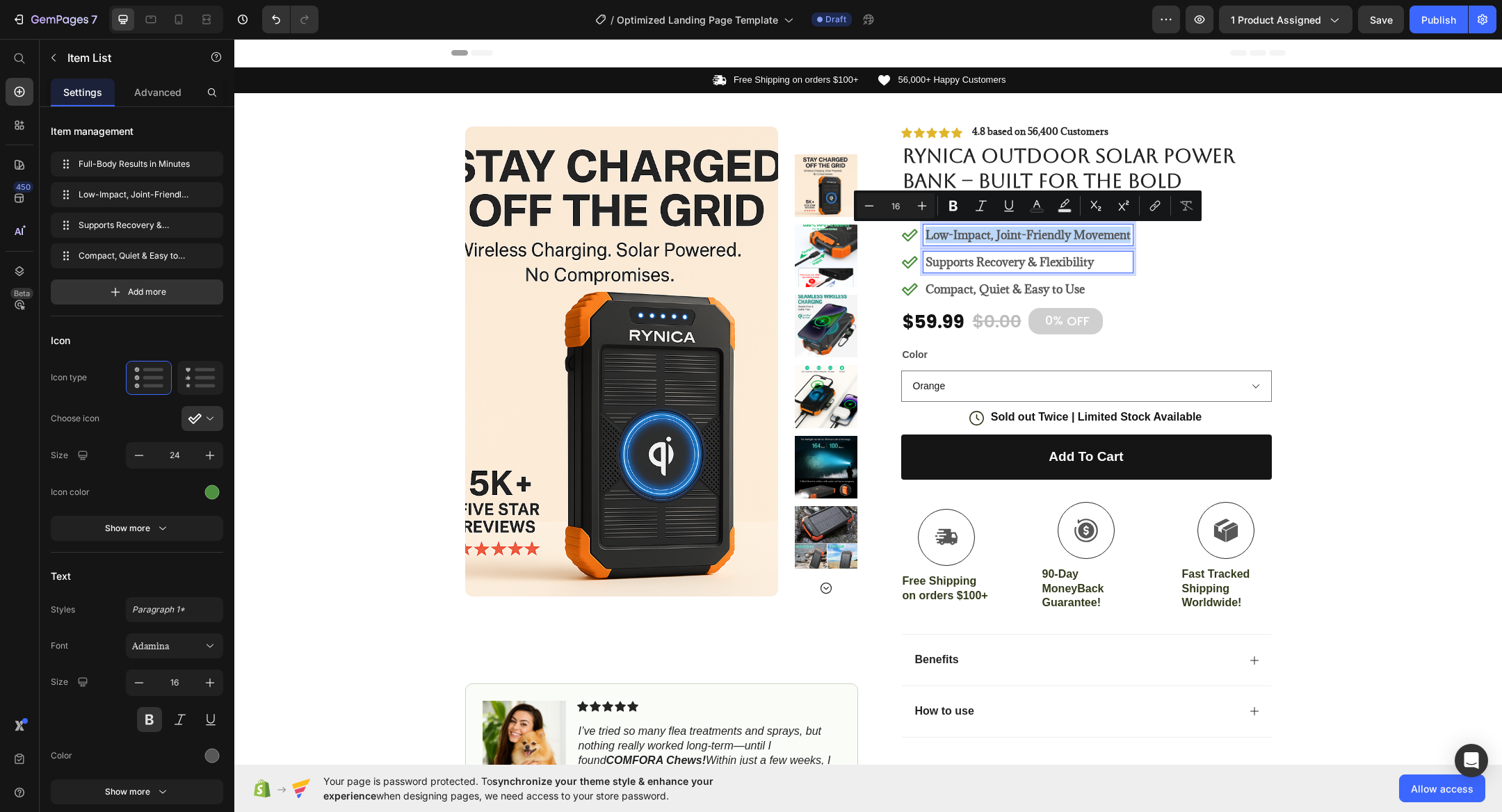 click on "Supports Recovery & Flexibility" at bounding box center (1010, 262) 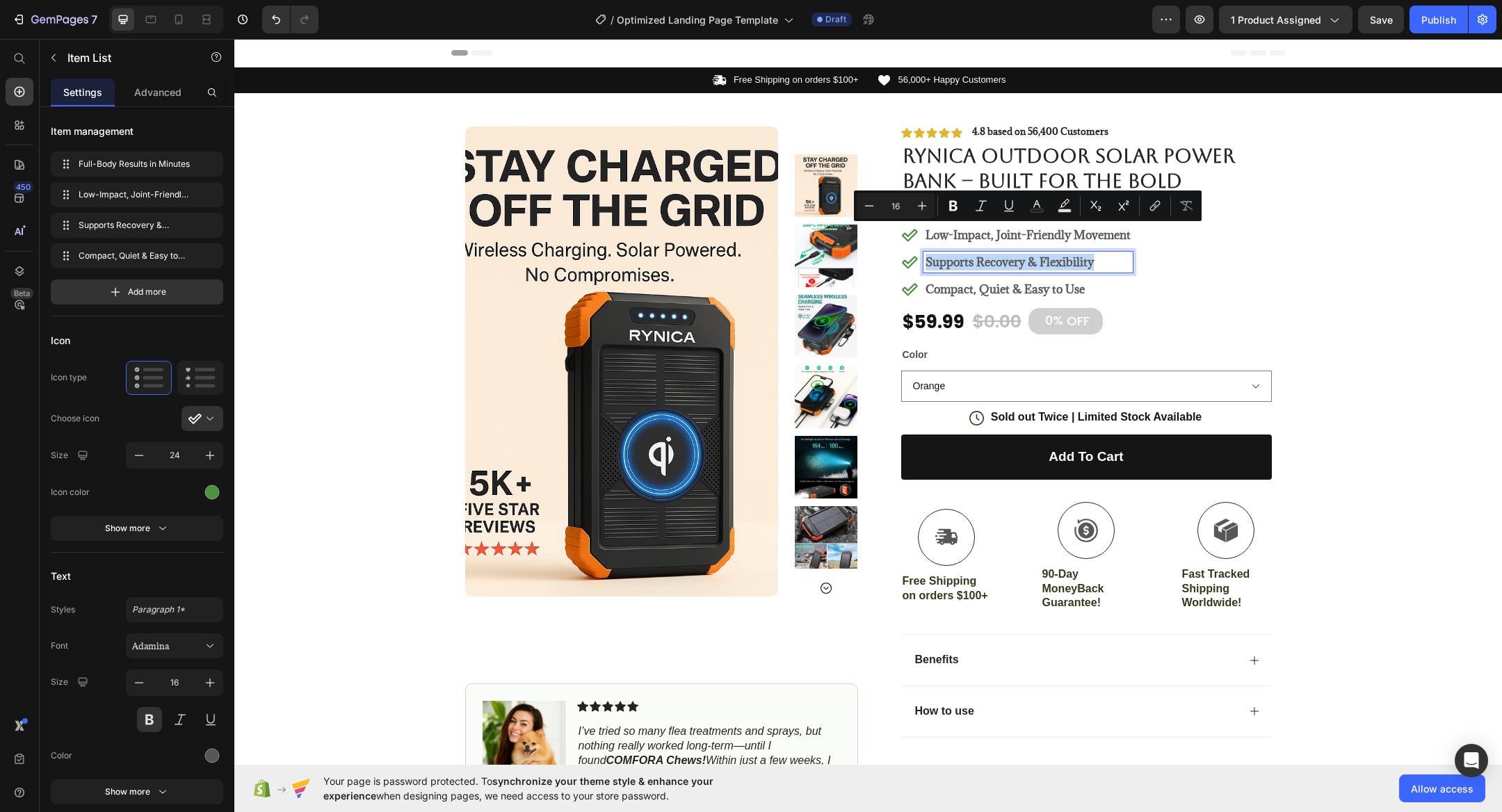 click on "Supports Recovery & Flexibility" at bounding box center (1010, 262) 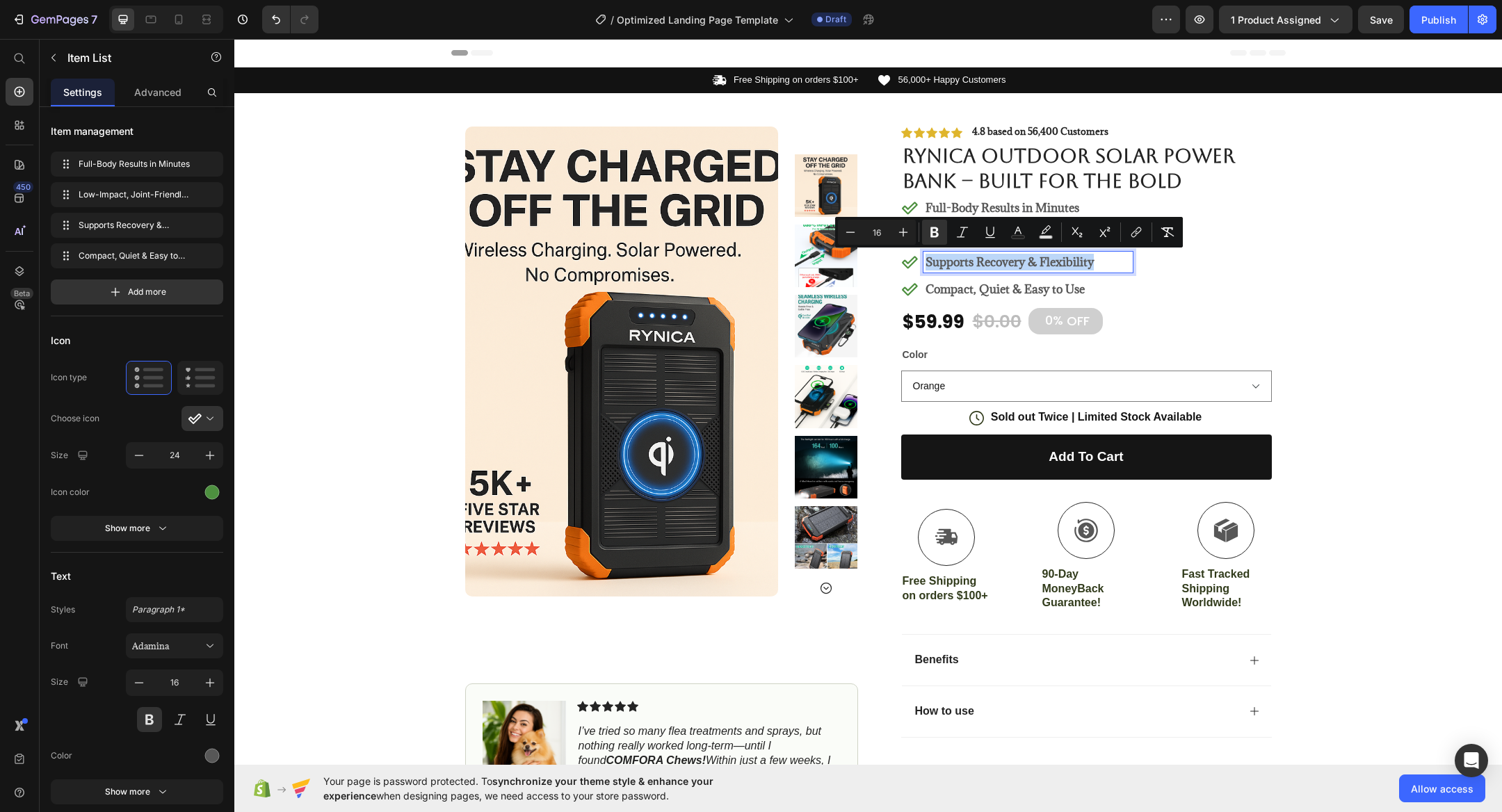 copy on "Supports Recovery & Flexibility" 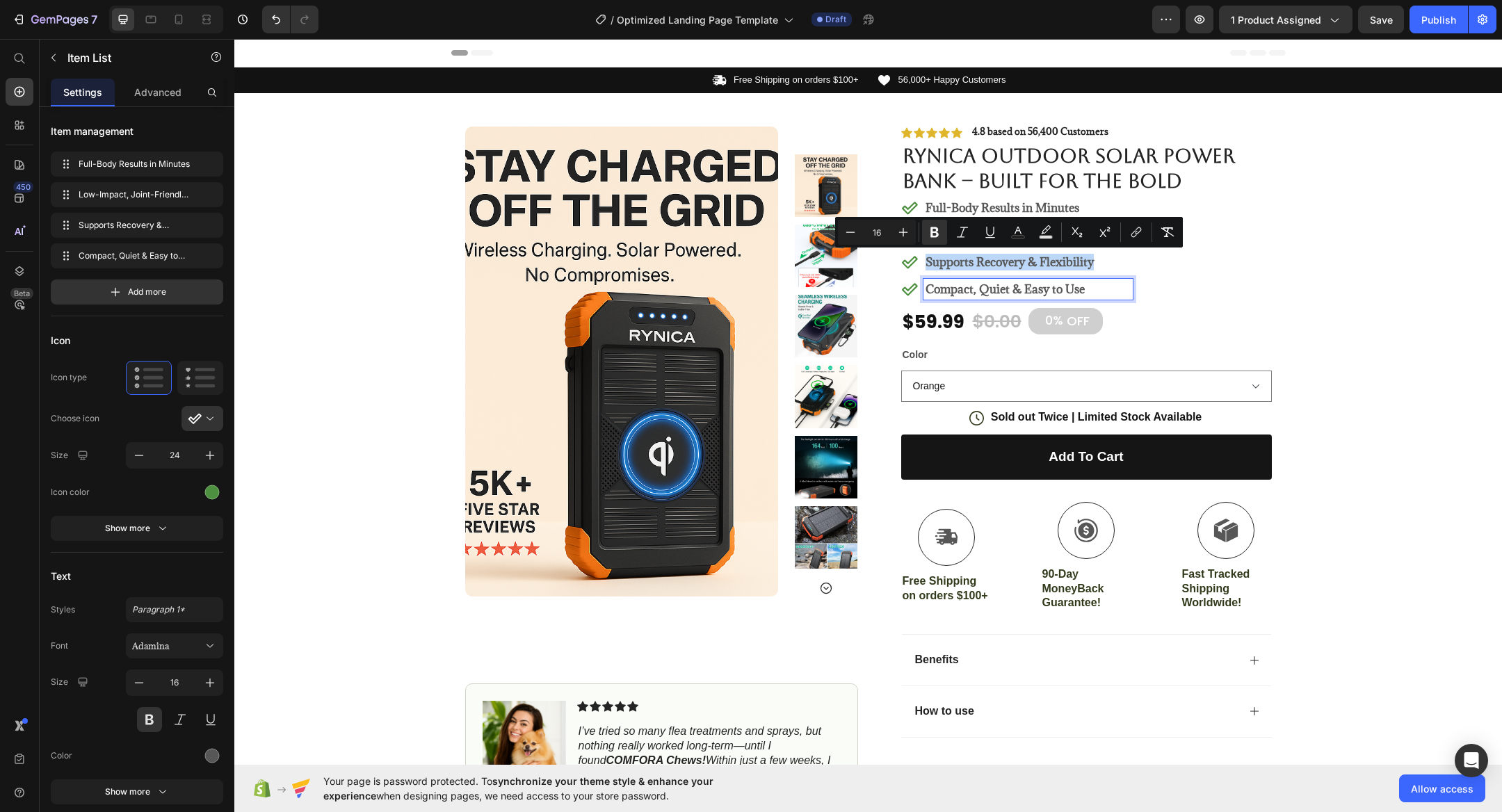 click on "Compact, Quiet & Easy to Use" at bounding box center (1005, 289) 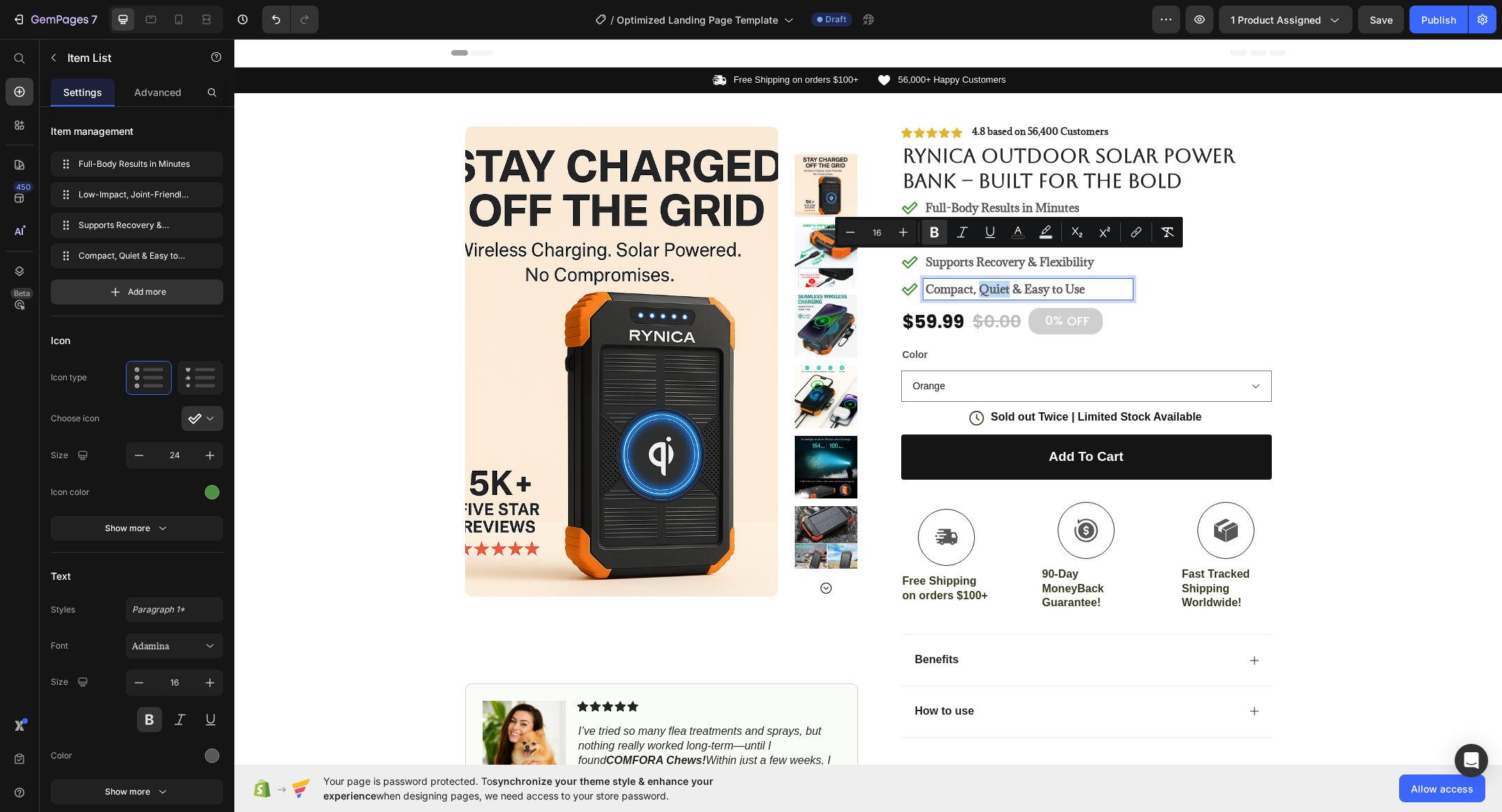 click on "Compact, Quiet & Easy to Use" at bounding box center (1005, 289) 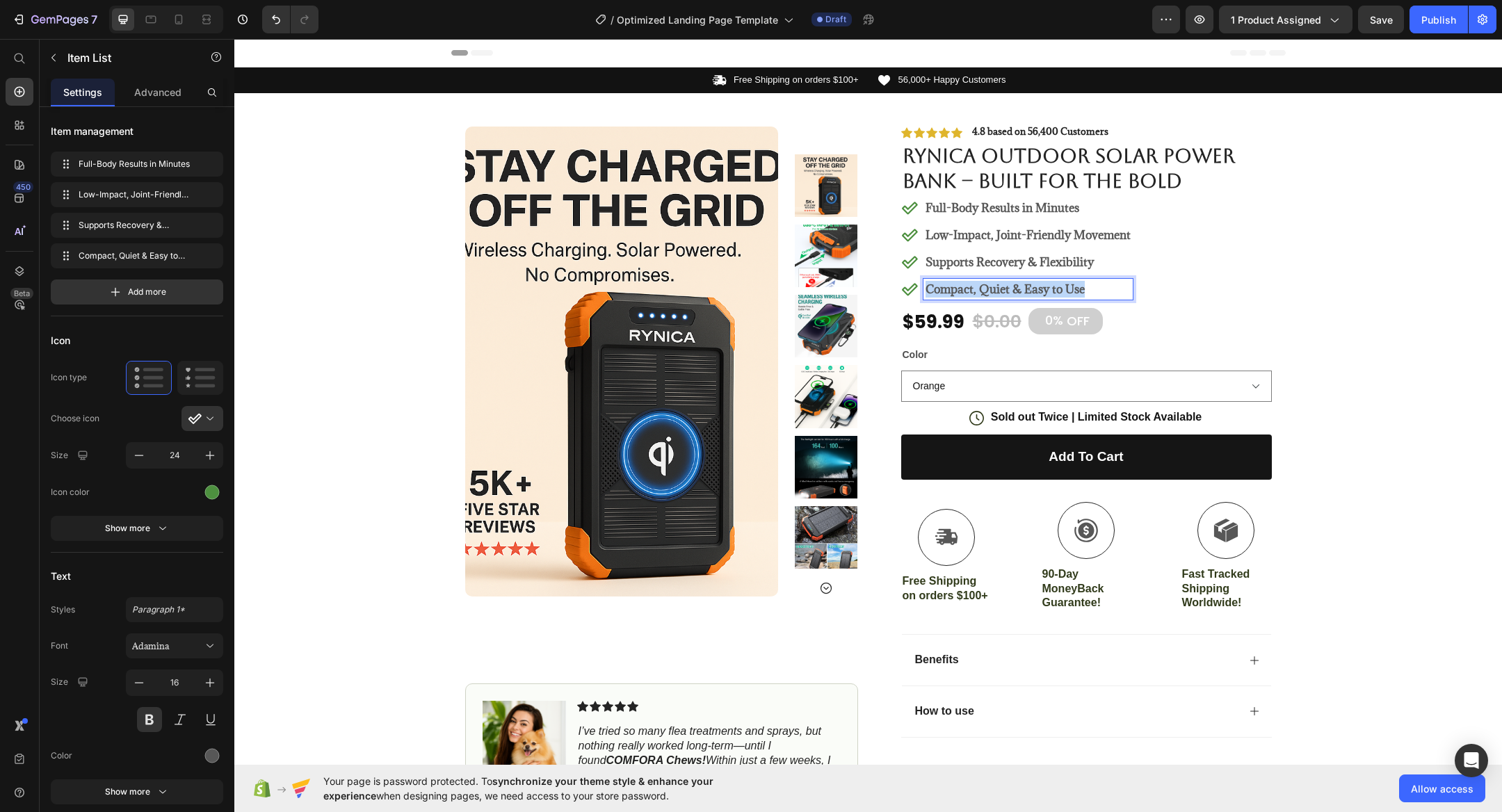 click on "Compact, Quiet & Easy to Use" at bounding box center [1005, 289] 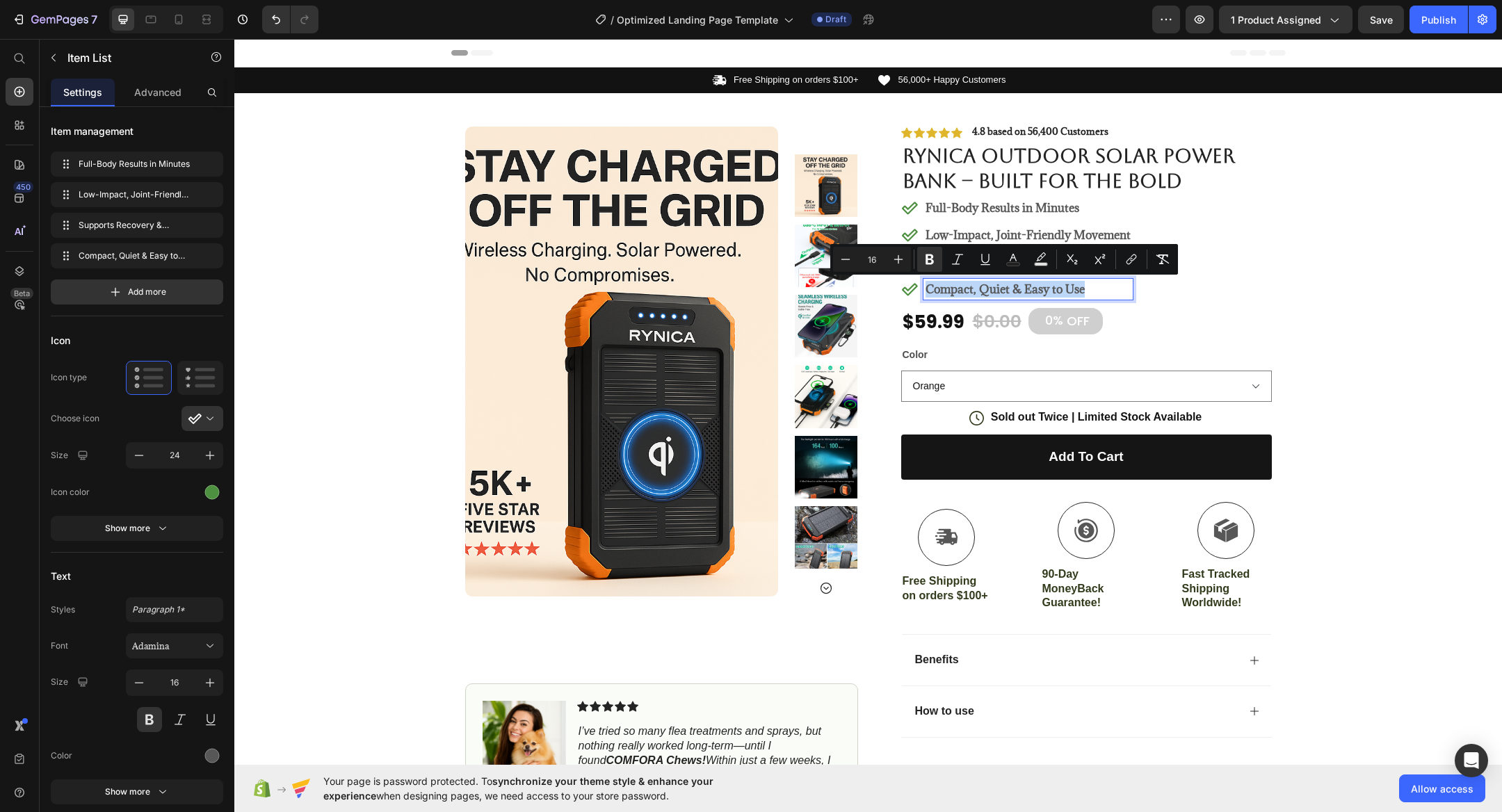 copy on "Compact, Quiet & Easy to Use" 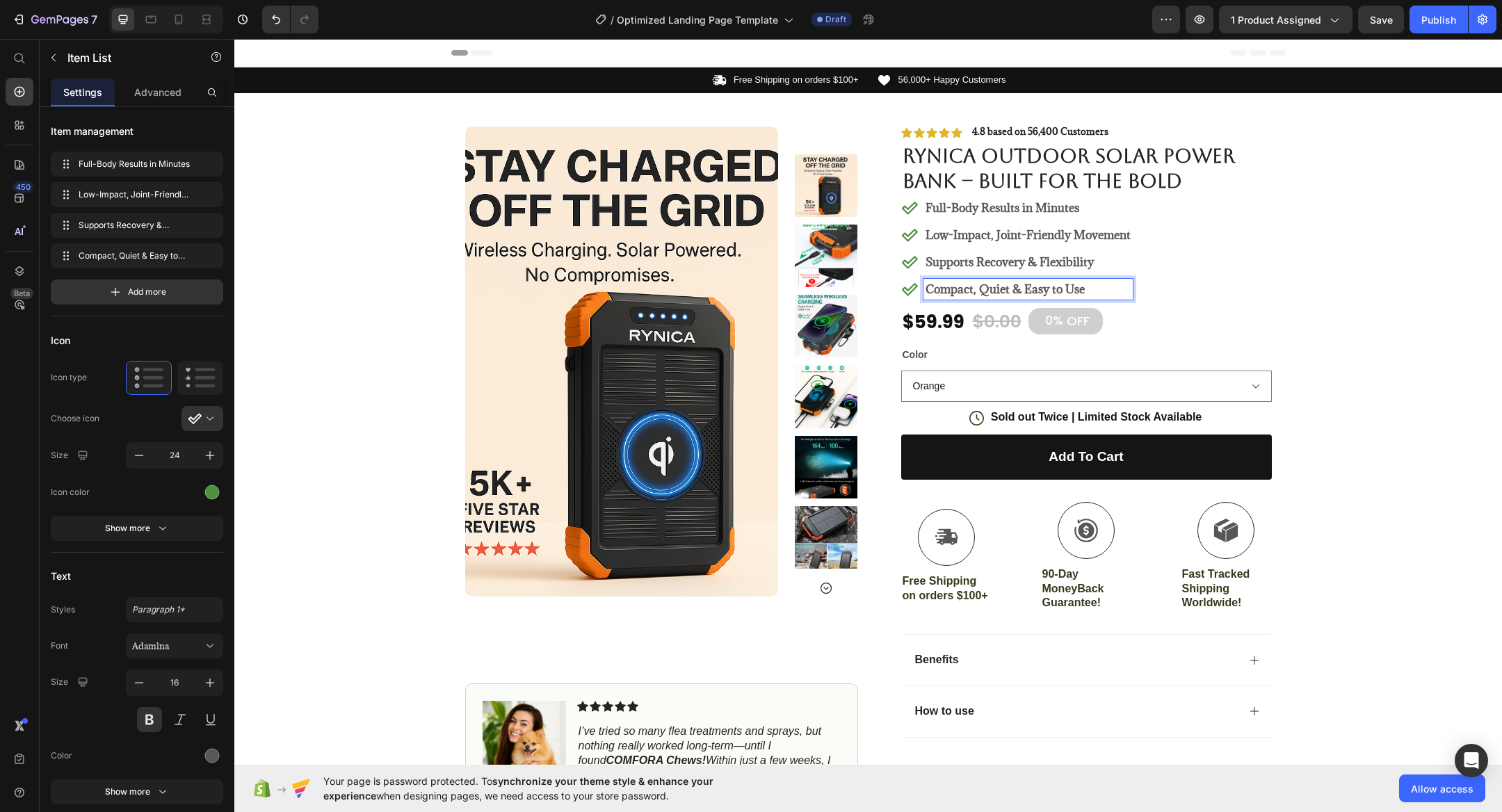 click on "Supports Recovery & Flexibility" at bounding box center (1010, 262) 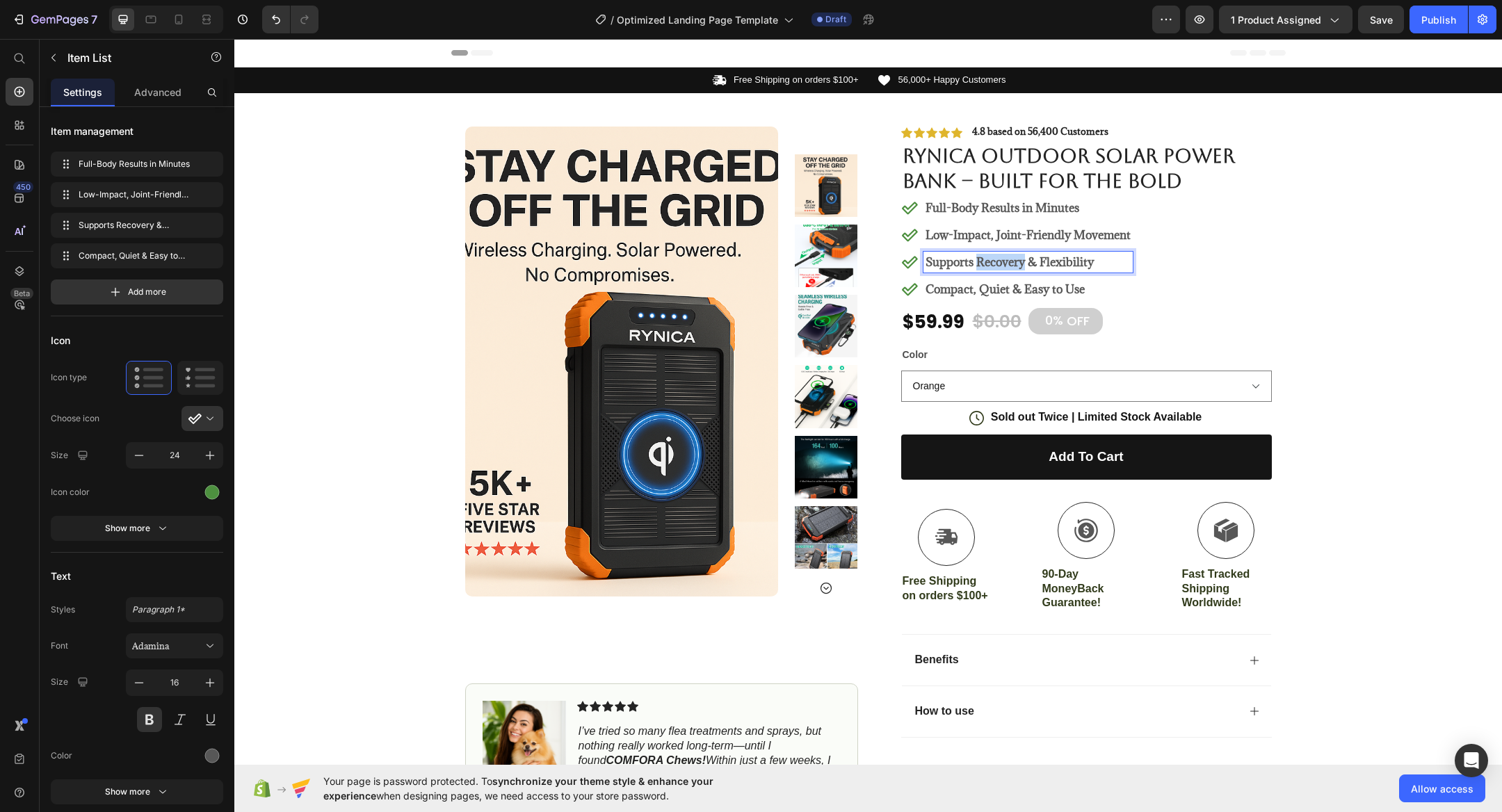 click on "Supports Recovery & Flexibility" at bounding box center (1010, 262) 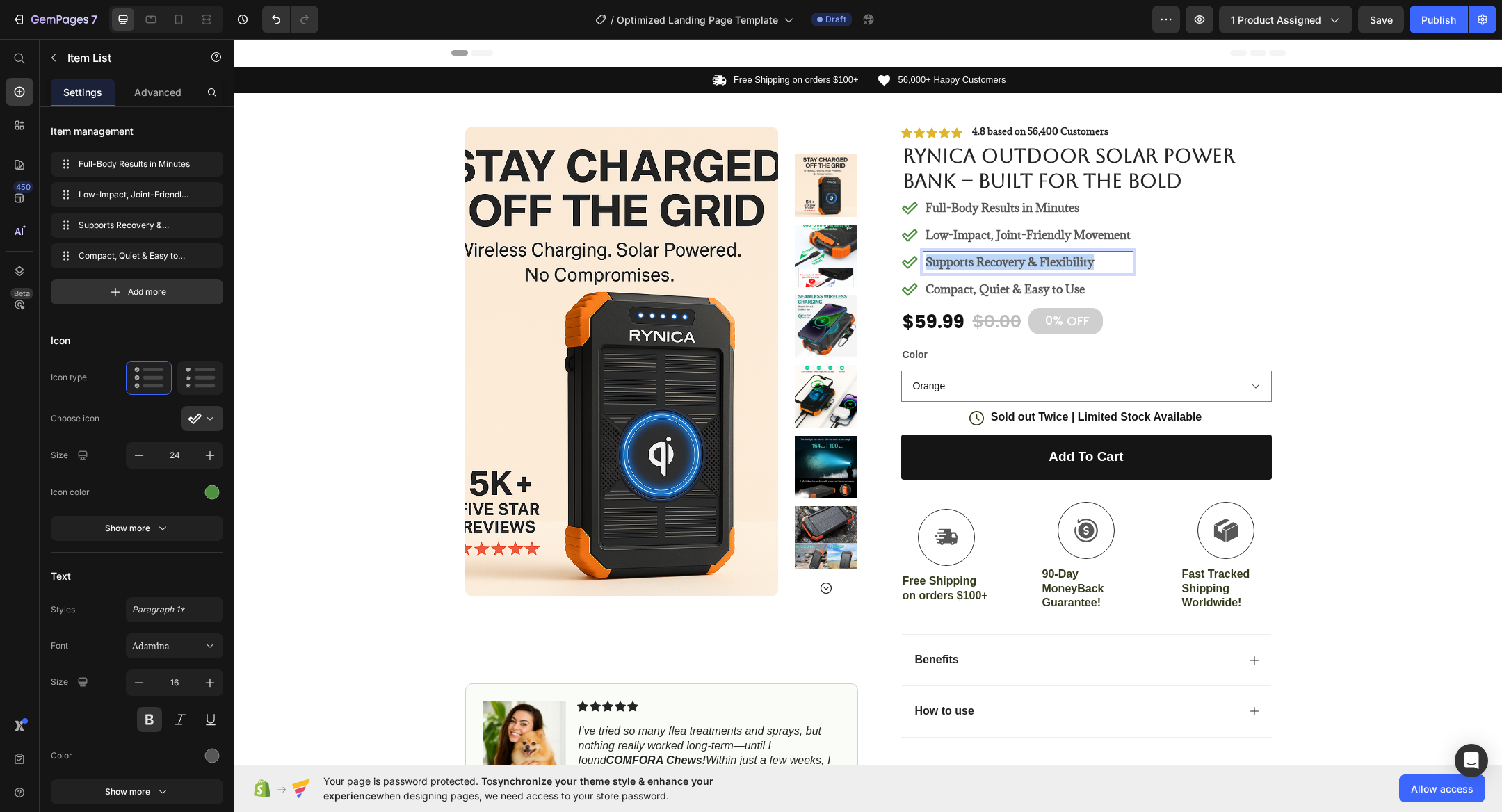 click on "Supports Recovery & Flexibility" at bounding box center (1010, 262) 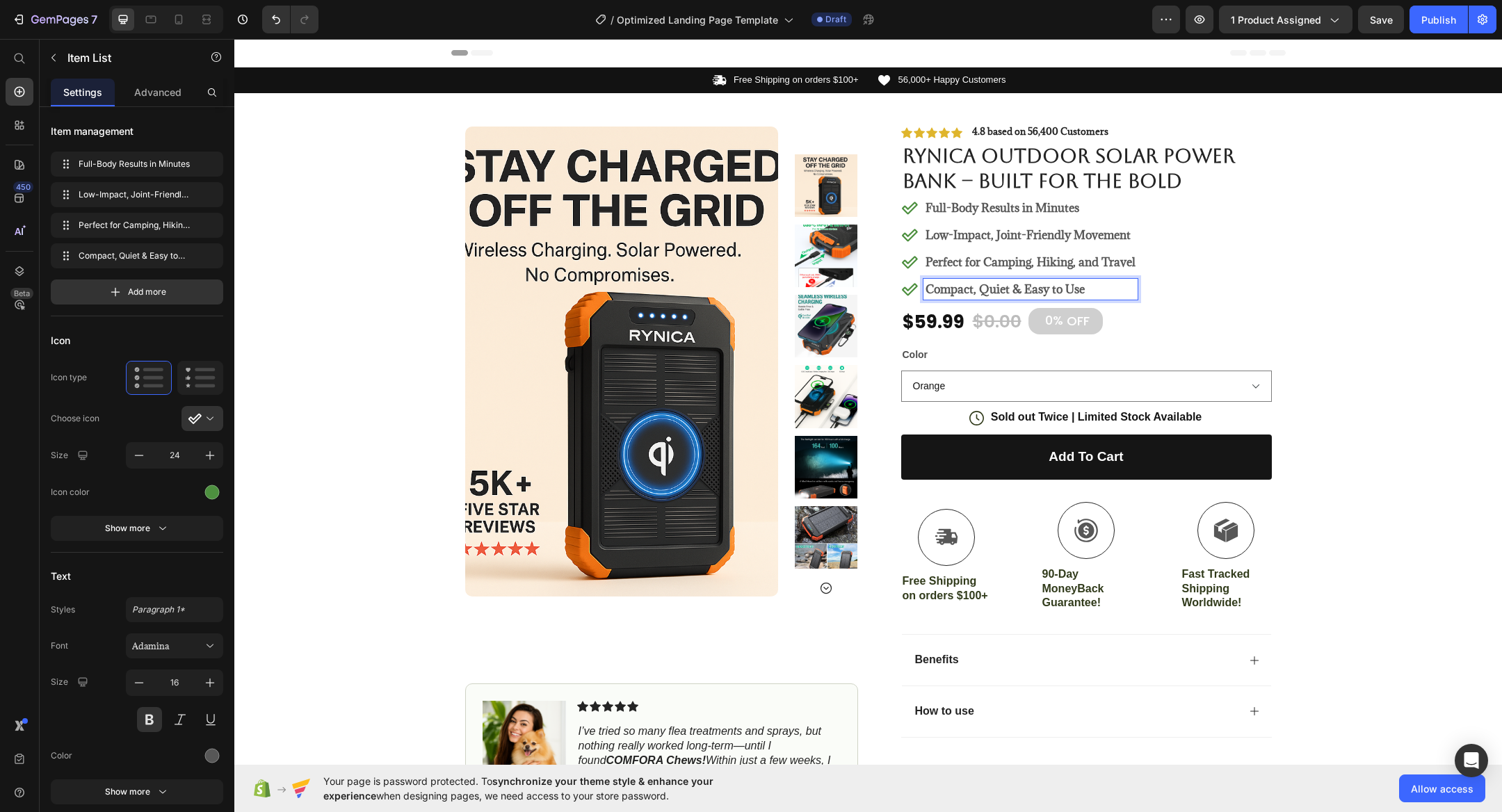 click on "Compact, Quiet & Easy to Use" at bounding box center [1005, 289] 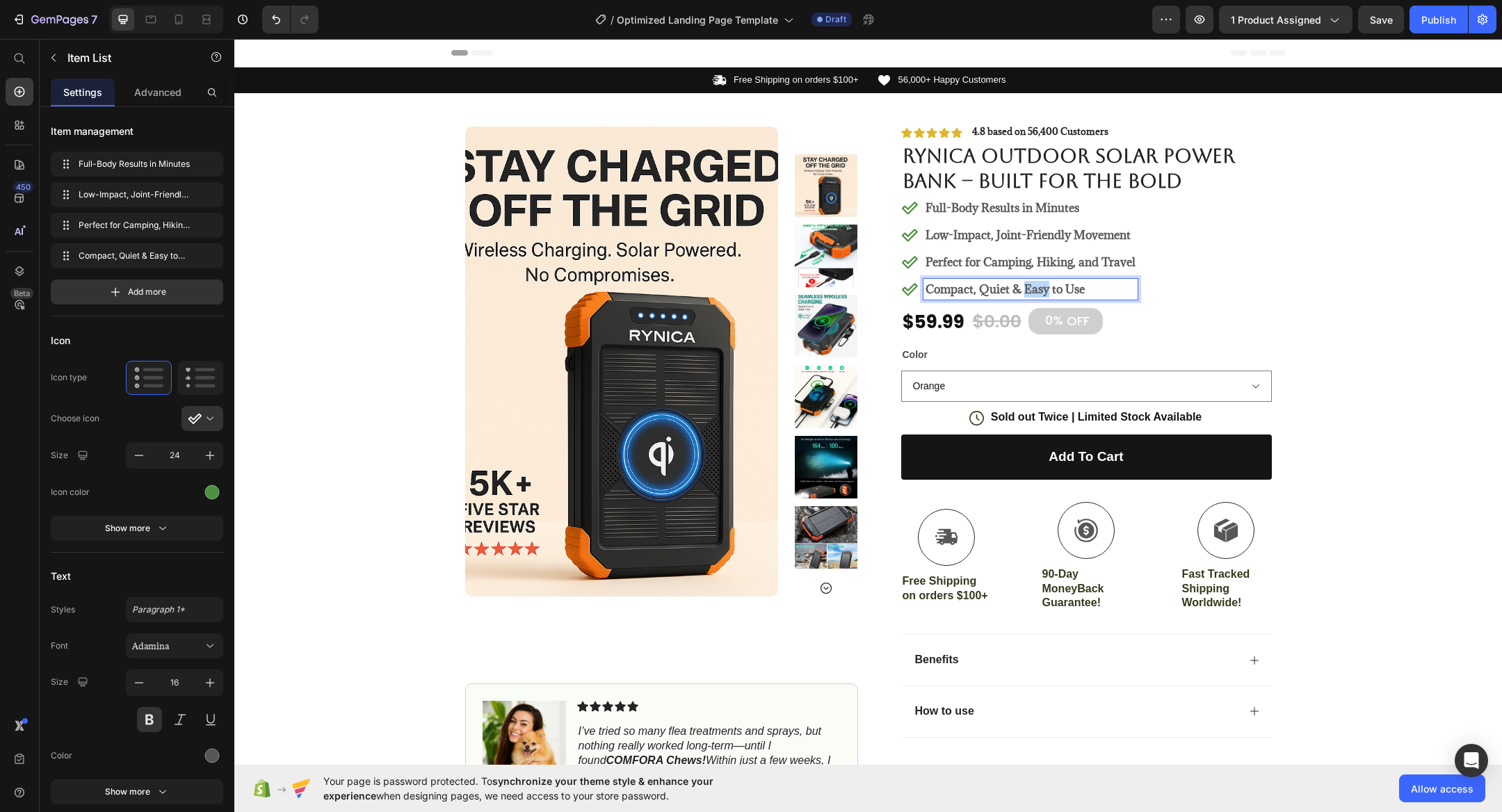 click on "Compact, Quiet & Easy to Use" at bounding box center (1005, 289) 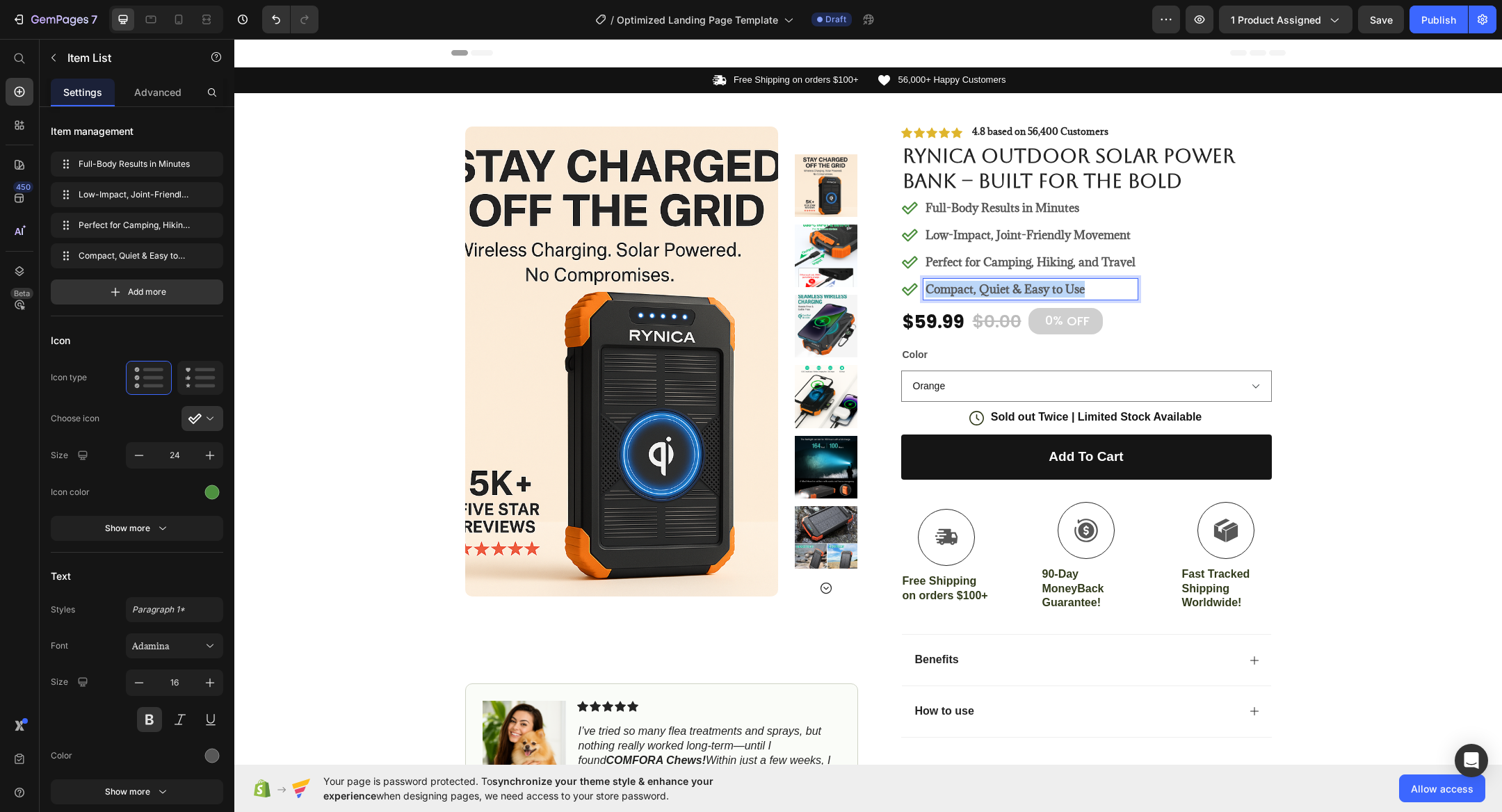 click on "Compact, Quiet & Easy to Use" at bounding box center (1005, 289) 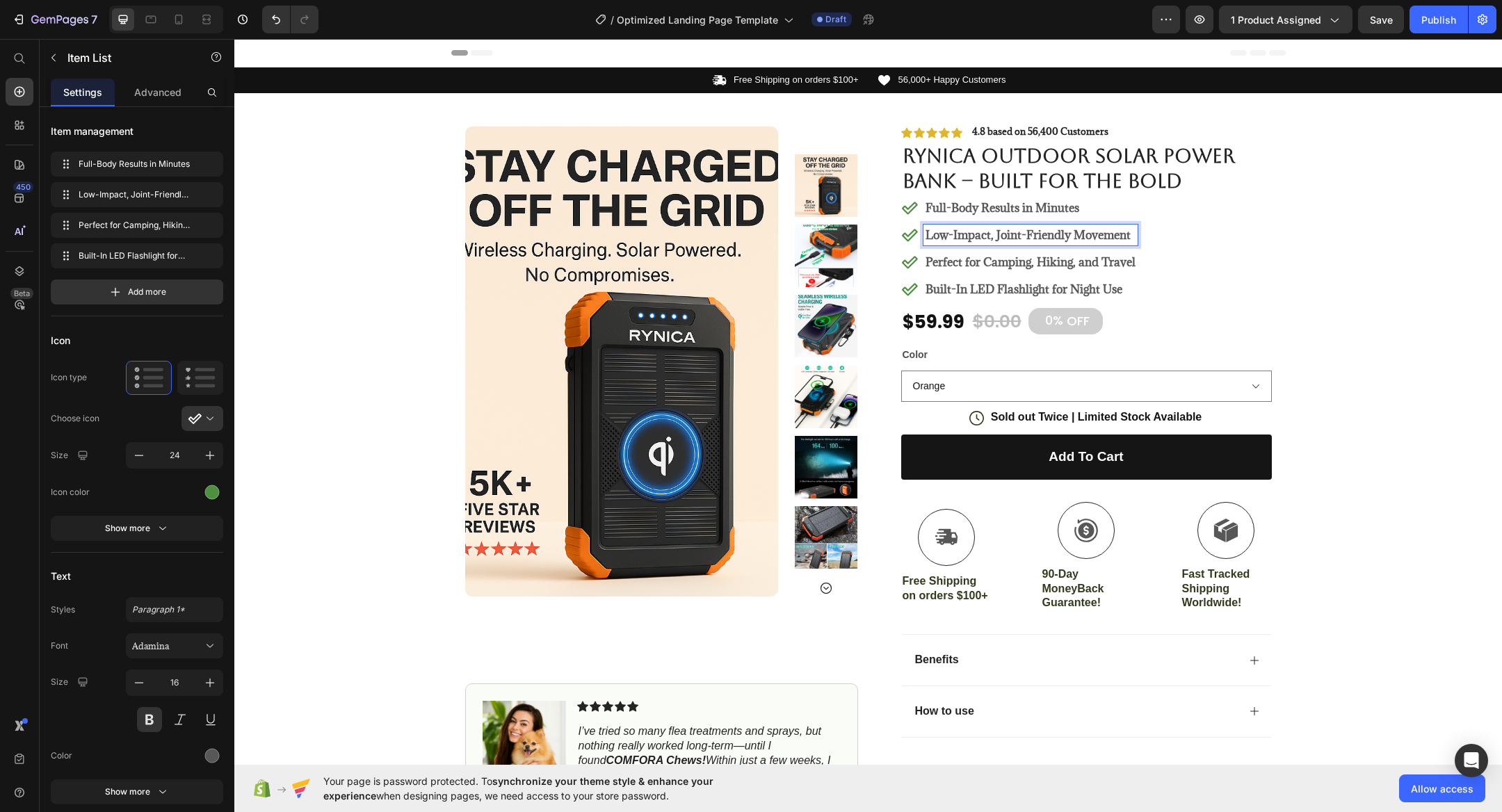 click on "Low-Impact, Joint-Friendly Movement" at bounding box center [1031, 235] 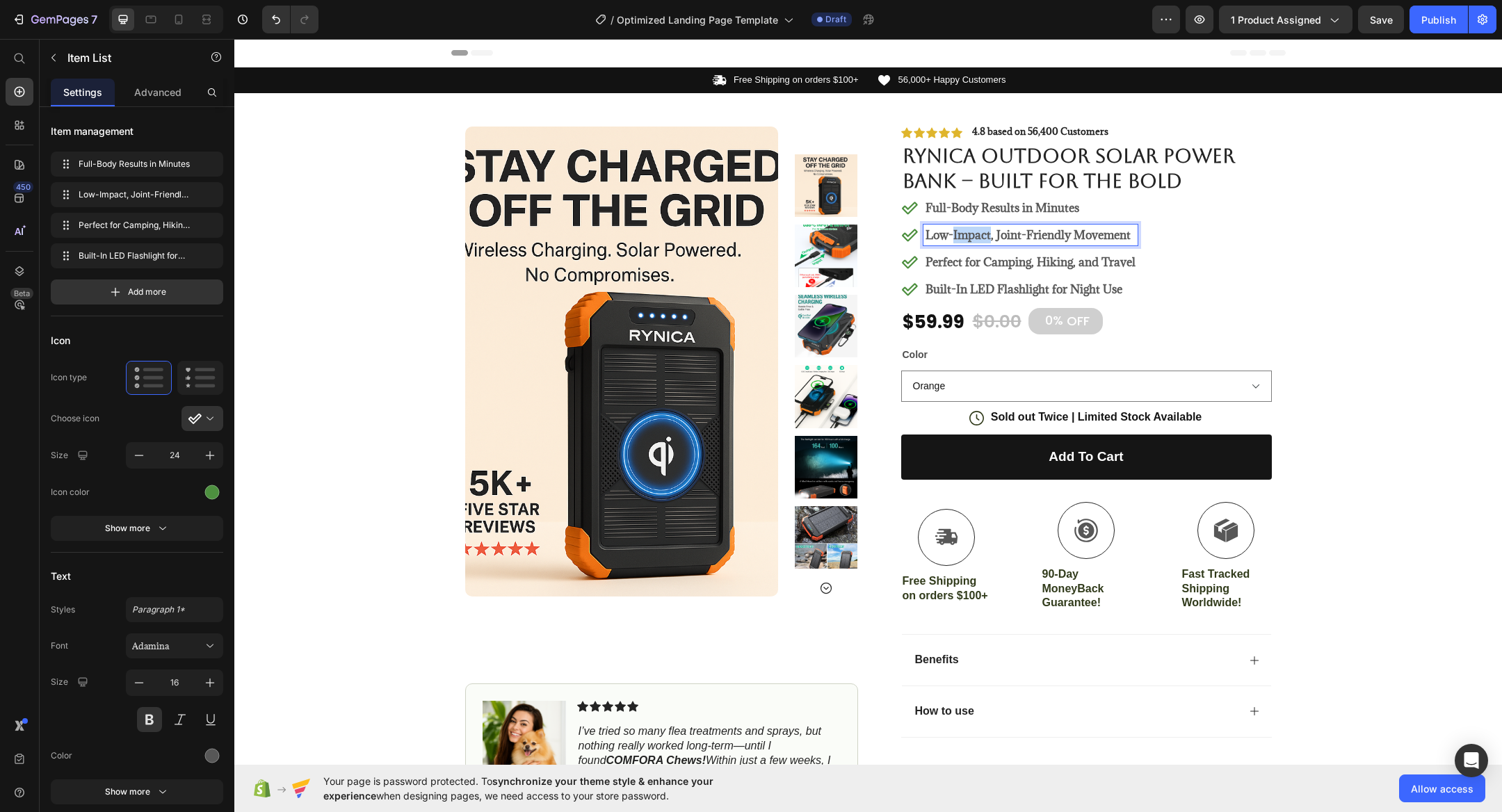 click on "Low-Impact, Joint-Friendly Movement" at bounding box center [1031, 235] 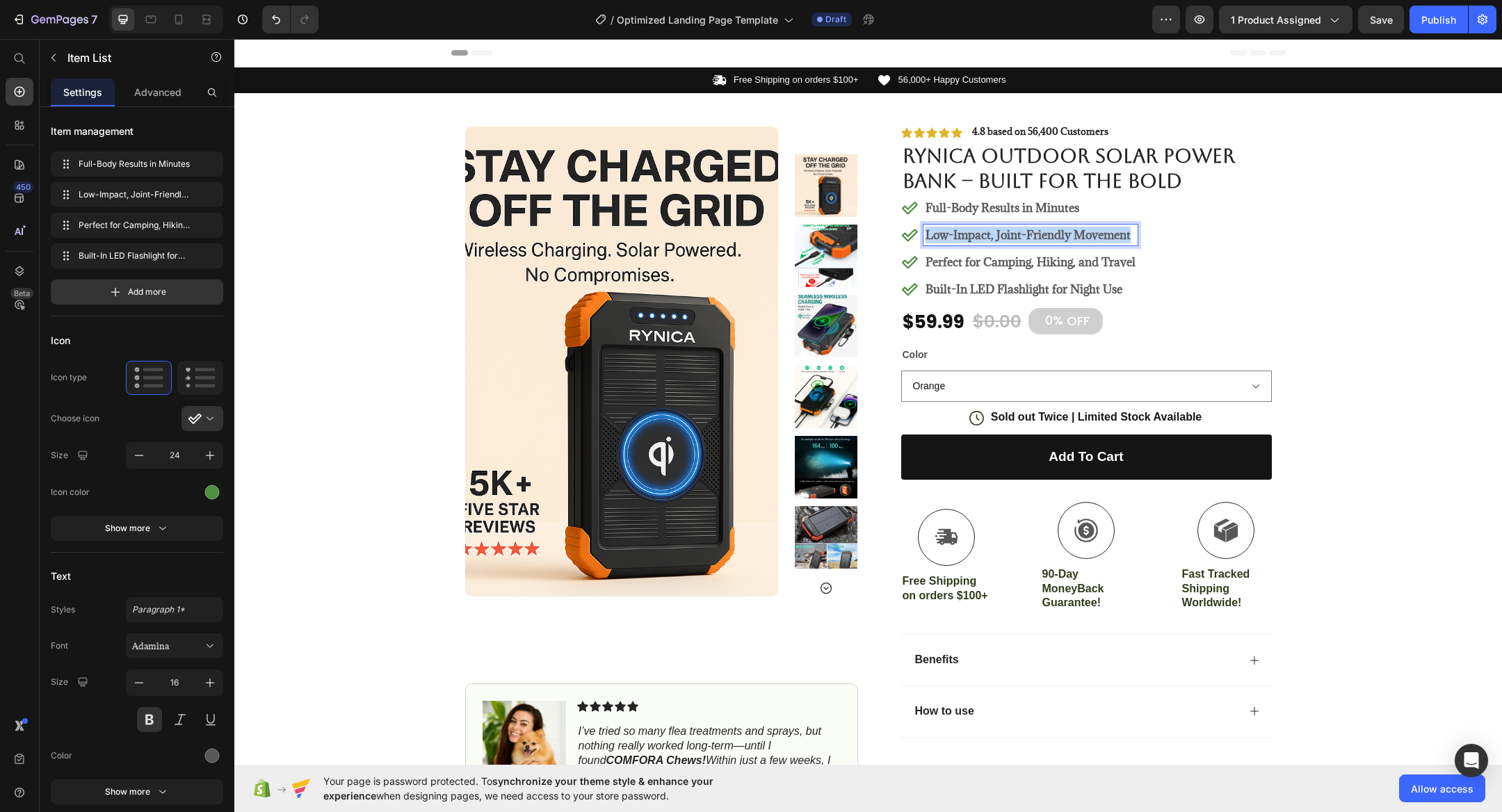 click on "Low-Impact, Joint-Friendly Movement" at bounding box center (1031, 235) 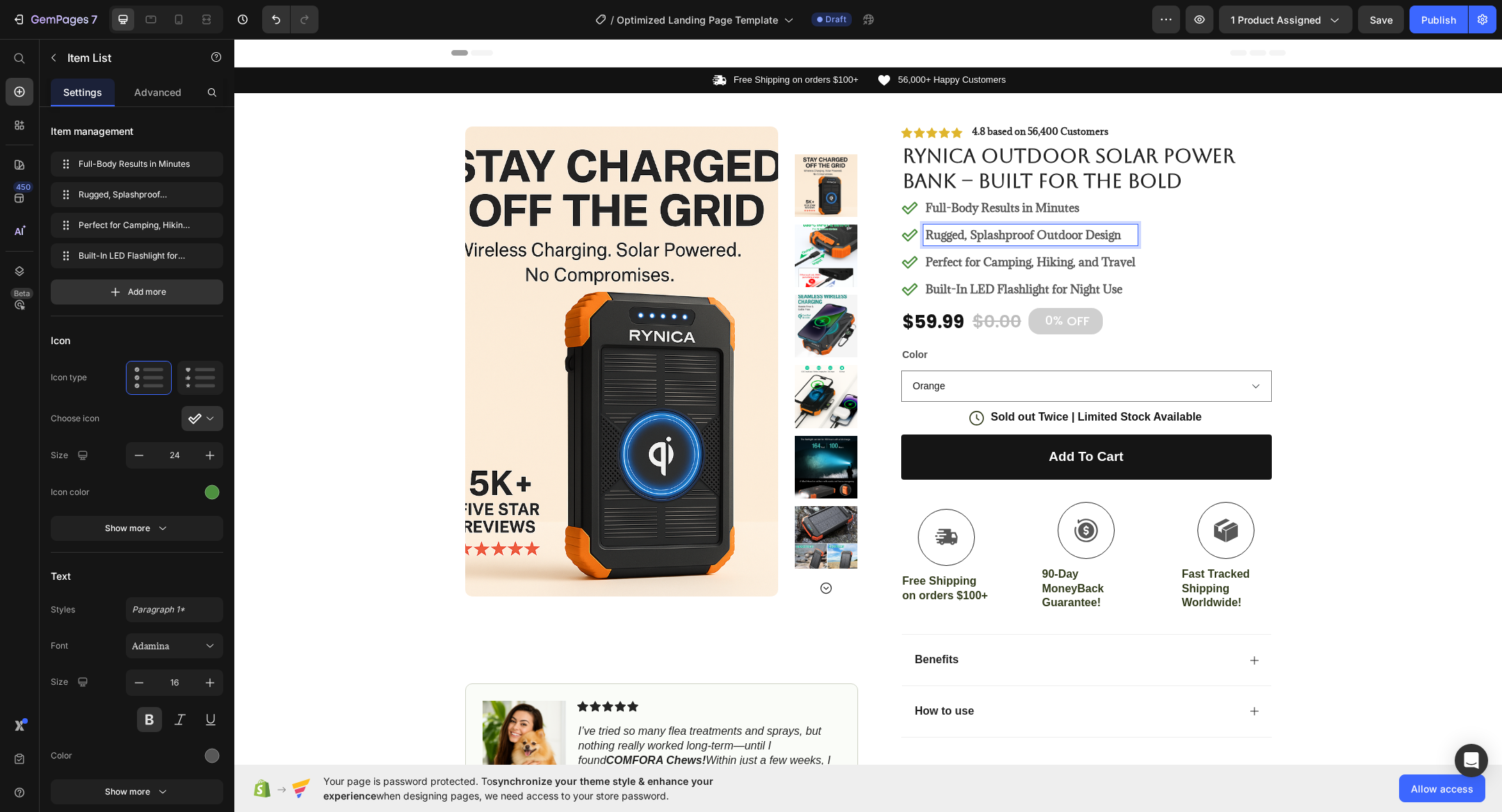 click on "Rugged, Splashproof Outdoor Design" at bounding box center (1031, 235) 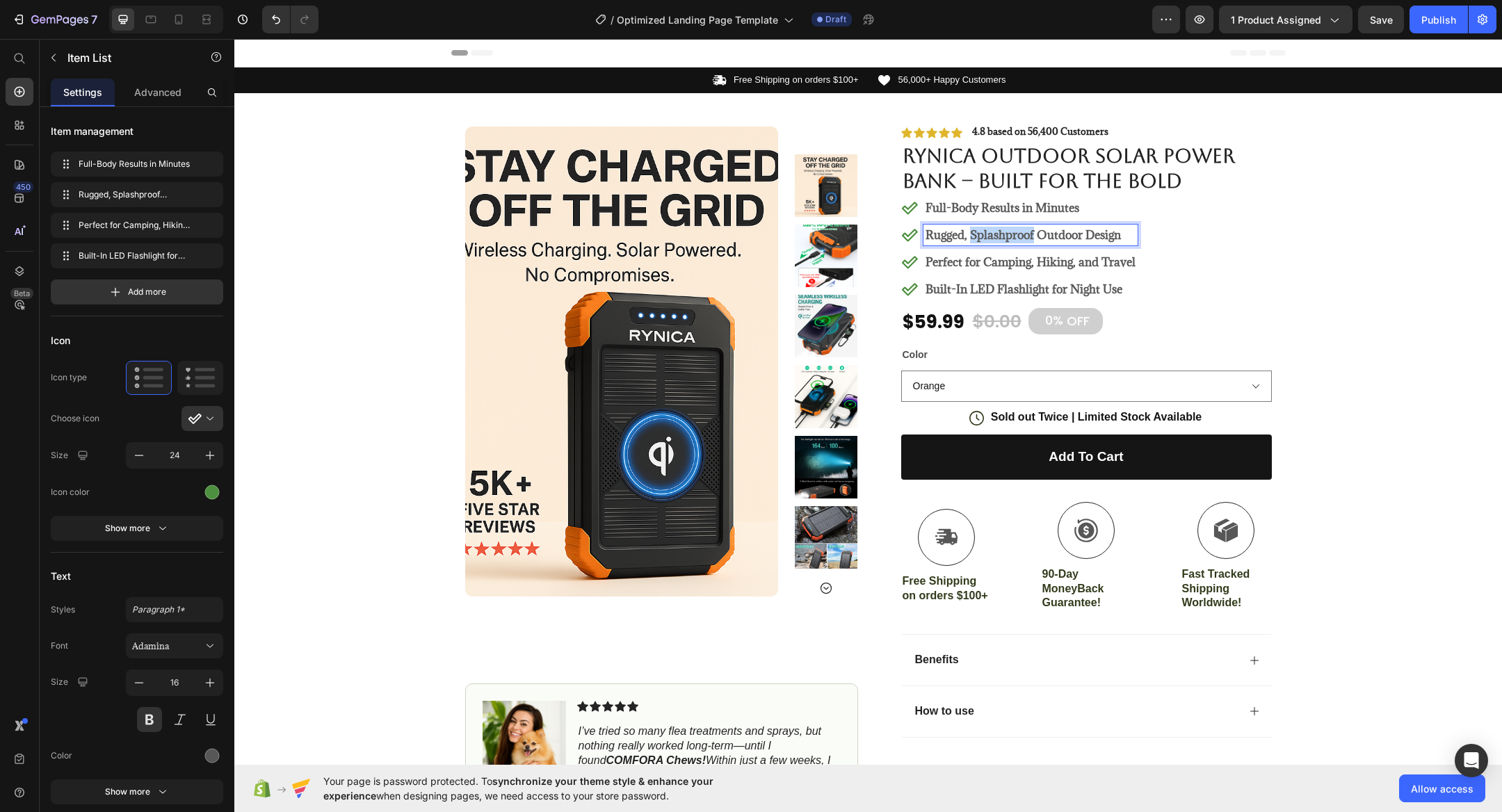click on "Rugged, Splashproof Outdoor Design" at bounding box center (1031, 235) 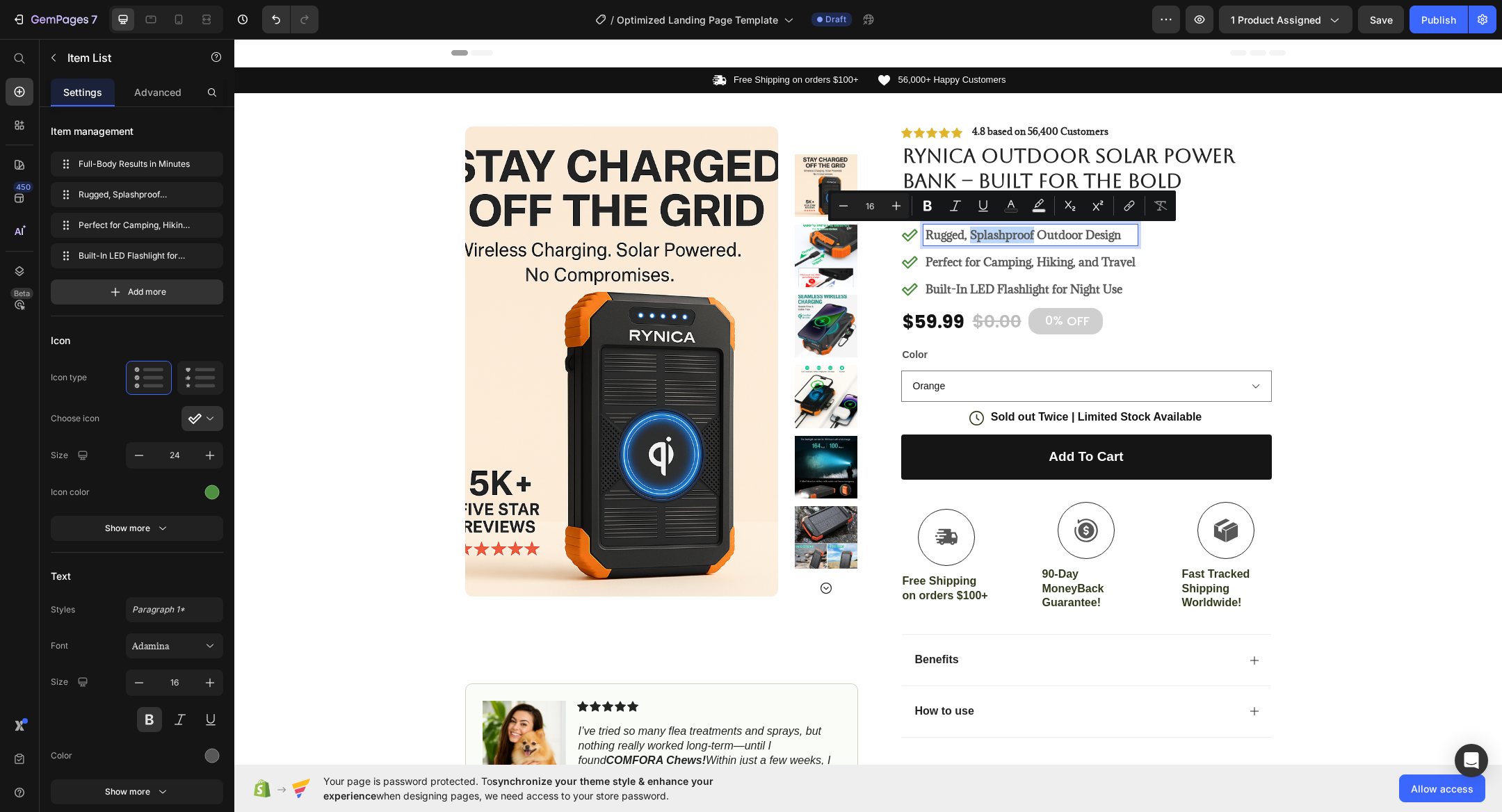 click on "Rugged, Splashproof Outdoor Design" at bounding box center [1031, 235] 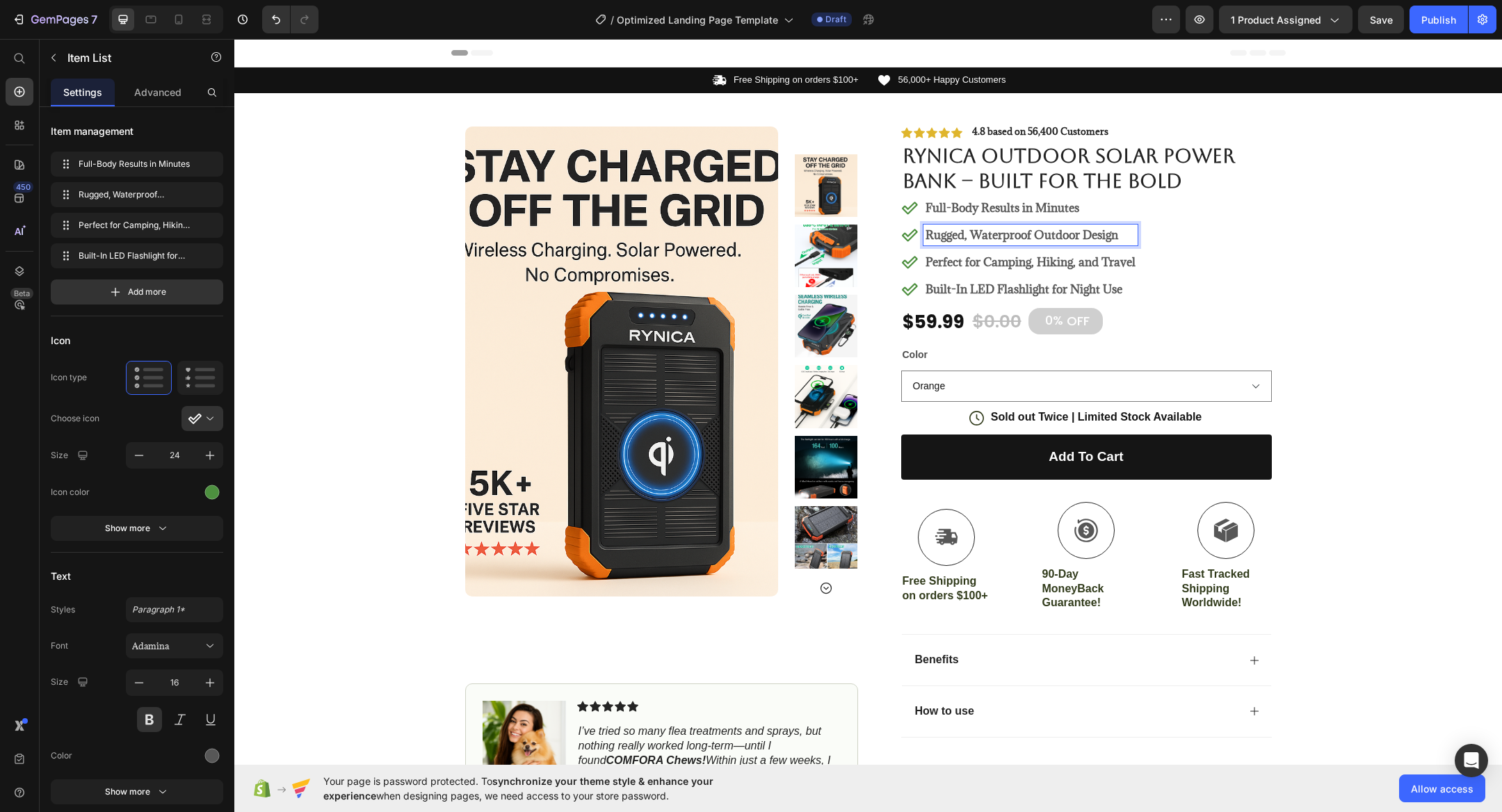 click on "Full-Body Results in Minutes" at bounding box center [1031, 208] 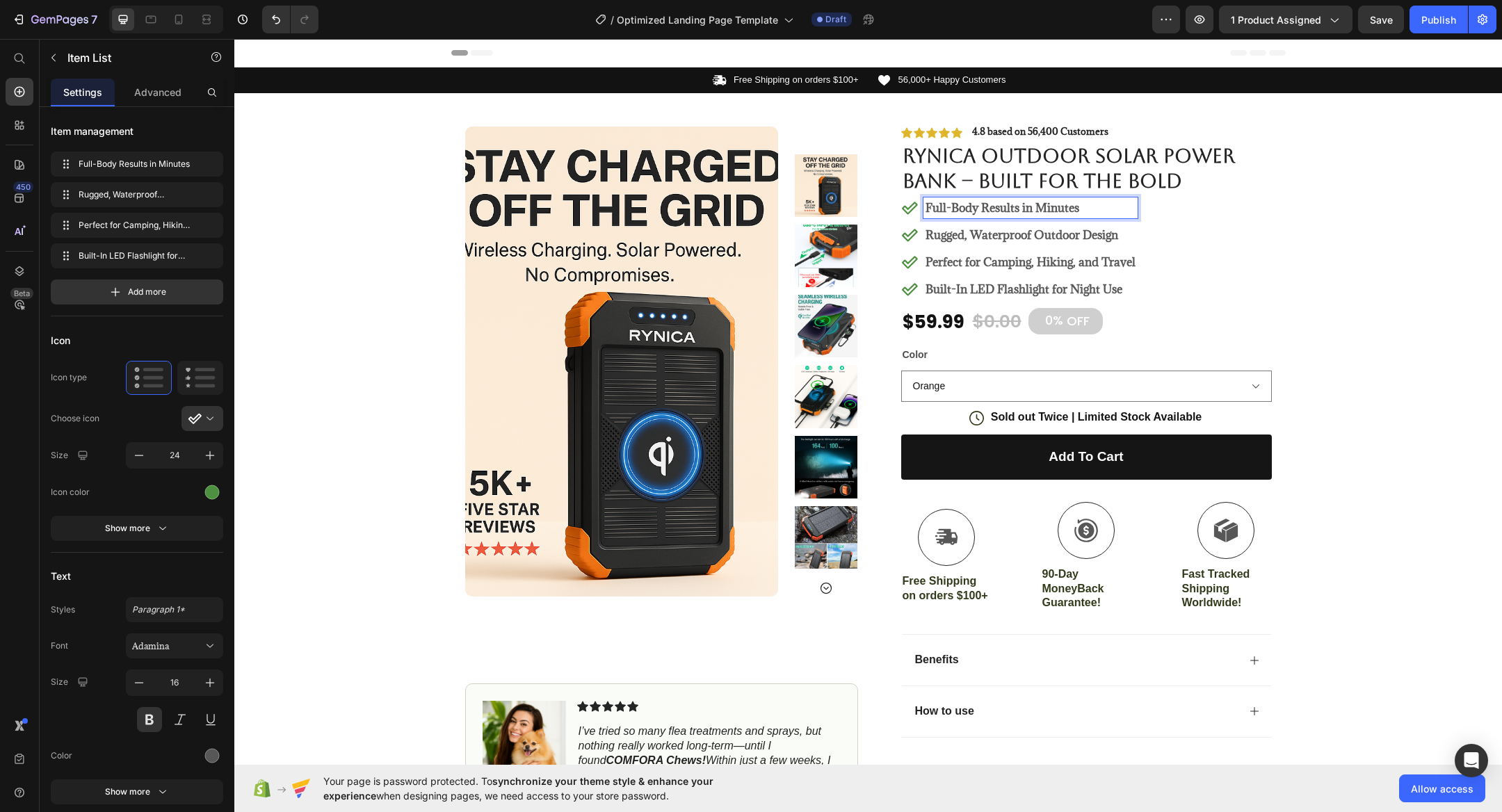click on "Full-Body Results in Minutes" at bounding box center [1031, 208] 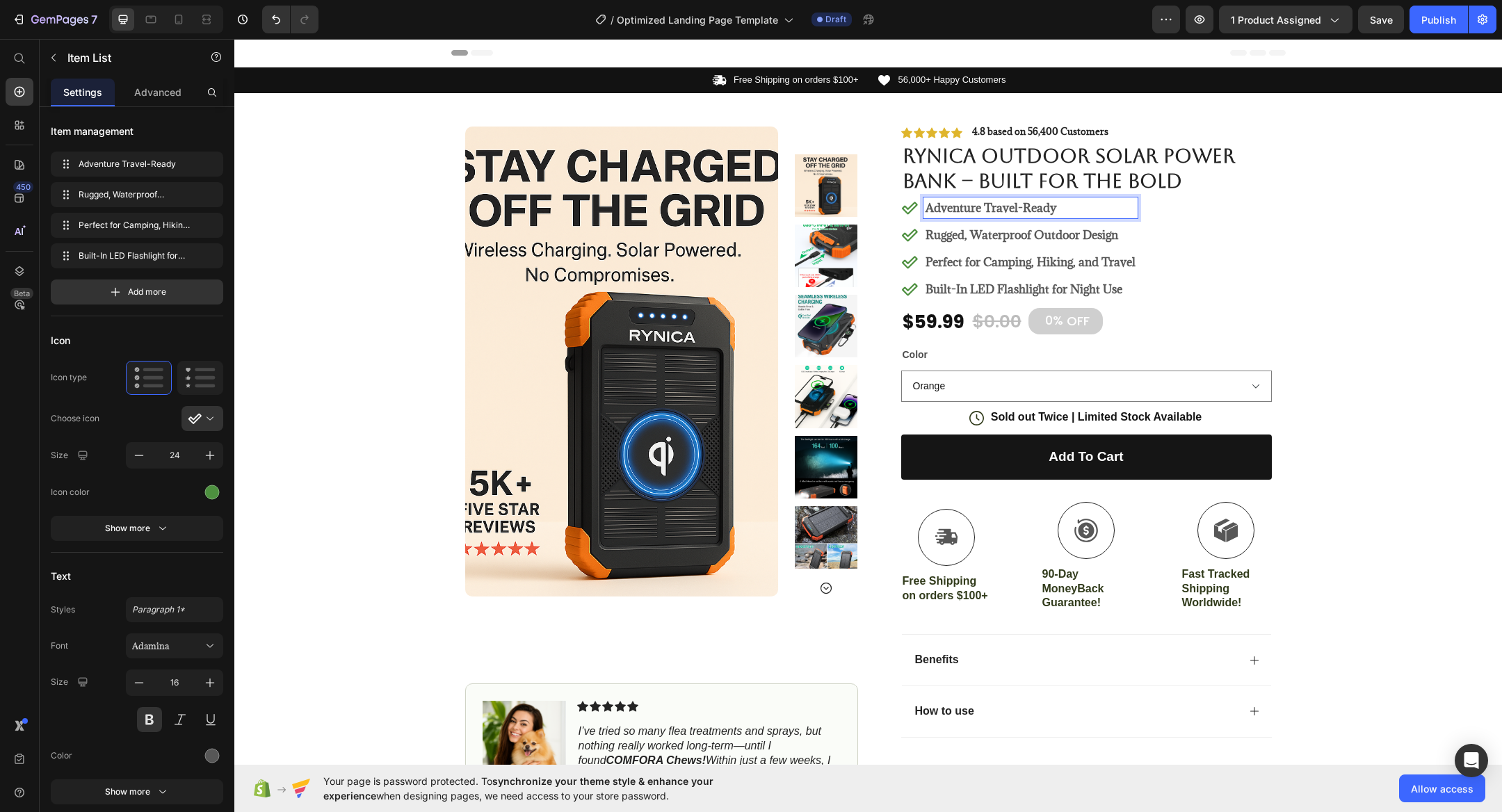 click on "Adventure Travel-Ready" at bounding box center [1031, 208] 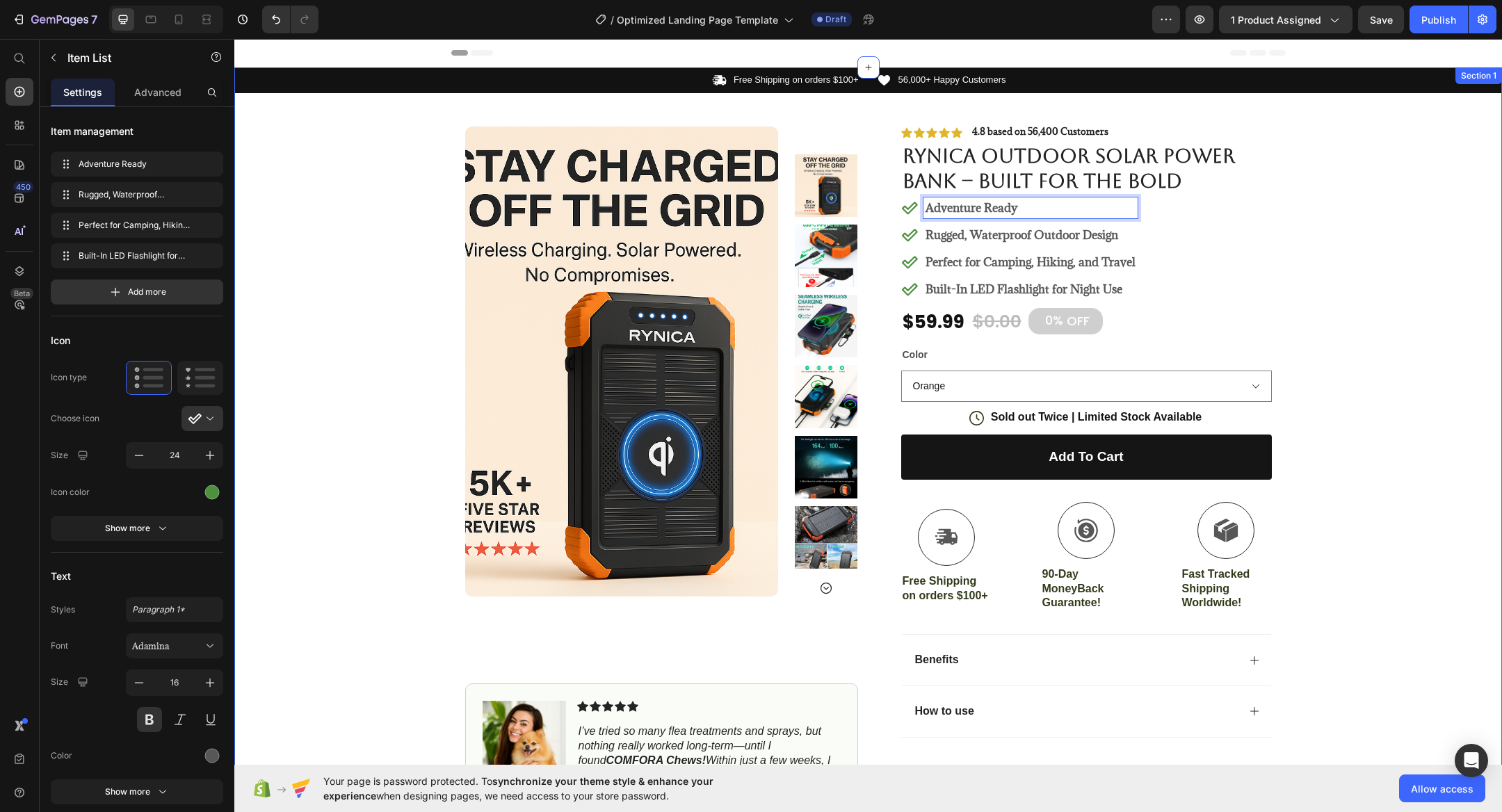 click on "Icon Free Shipping on orders $100+ Text Block Row
Icon 56,000+ Happy Customers Text Block Row Carousel Row
Product Images #1 Home fitness Product of 2024 Text Block Image Icon Icon Icon Icon Icon Icon List I’ve tried so many flea treatments and sprays, but nothing really worked long-term—until I found  COMFORA Chews!  Within just a few weeks, I noticed a  huge difference —my dog stopped scratching, her coat looked shinier, and I wasn’t seeing fleas or ticks after walks anymore. The best part?  It’s natural, mess-free, and she actually loves taking it.  I feel so much better knowing she’s protected daily—and I’ve never felt more confident as a dog parent. Highly recommend! Text Block
Icon [FIRST] [LAST] ( [CITY], [COUNTRY] ) Text Block Row Row Row Icon Icon Icon Icon Icon Icon List 4.8 based on 56,400 Customers Text Block Row RYNICA Outdoor Solar Power Bank – Built for the Bold Product Title
Adventure Ready" at bounding box center [868, 491] 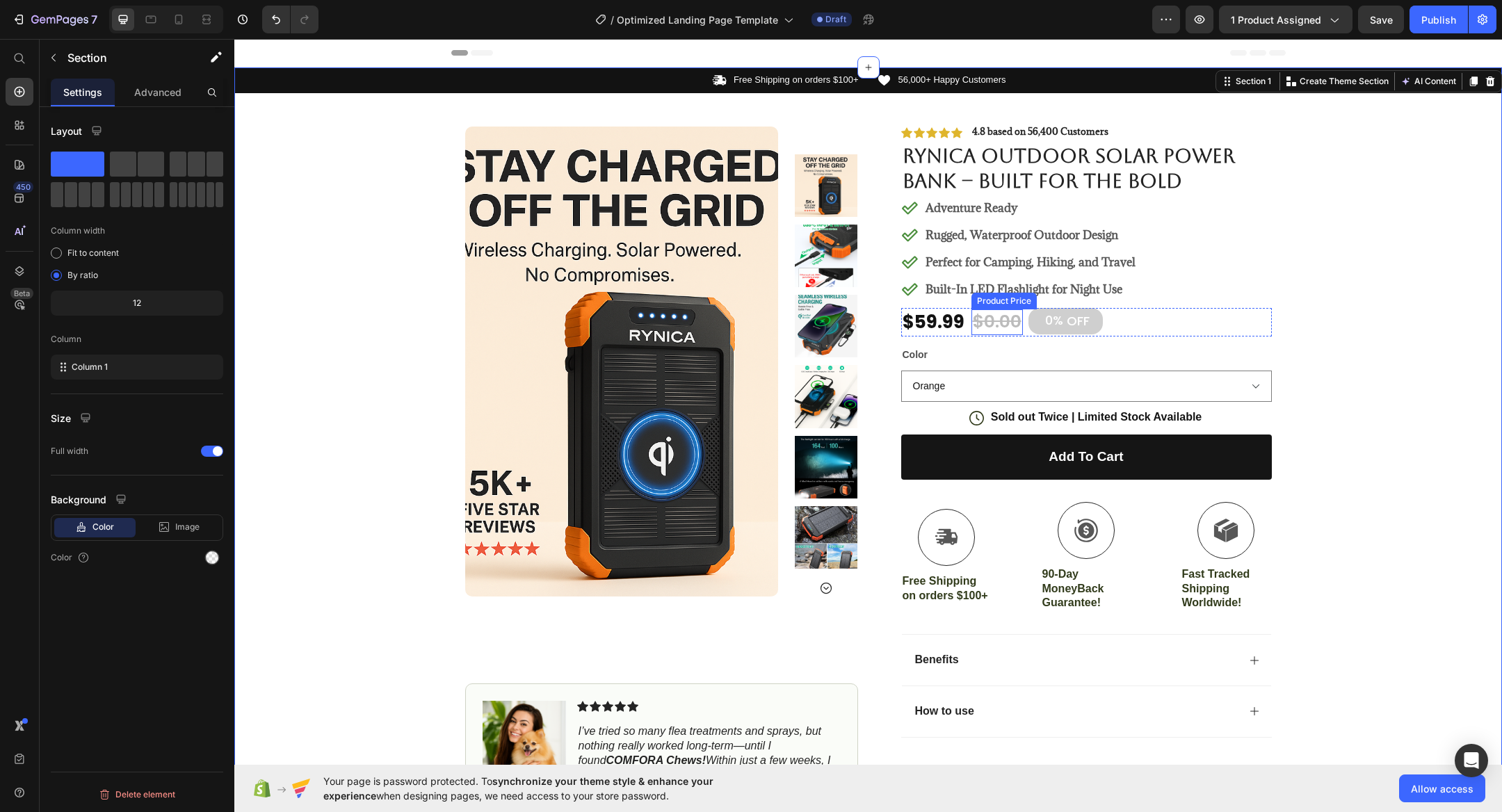 click on "$0.00" at bounding box center [997, 322] 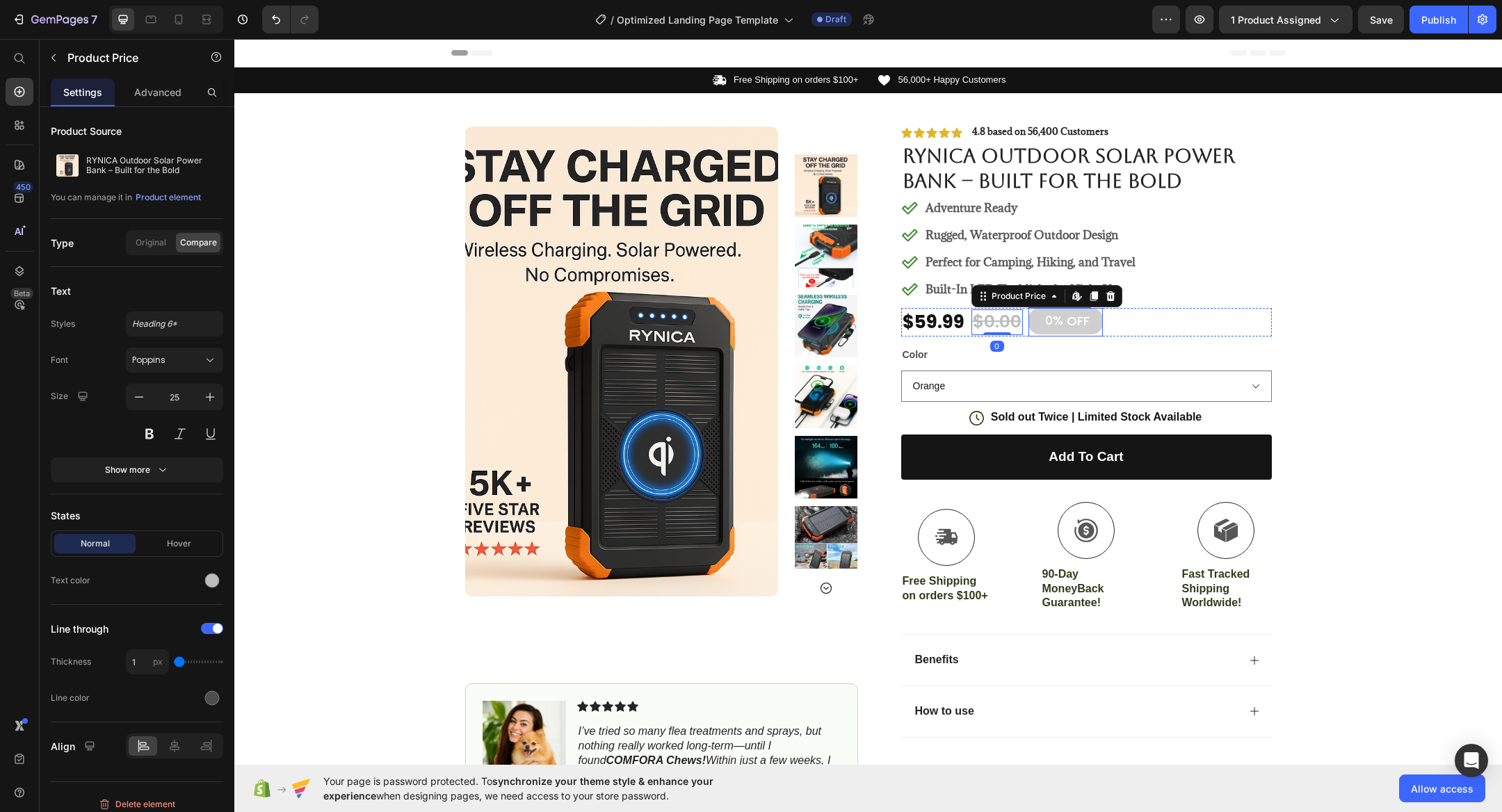 click on "OFF" at bounding box center (1078, 320) 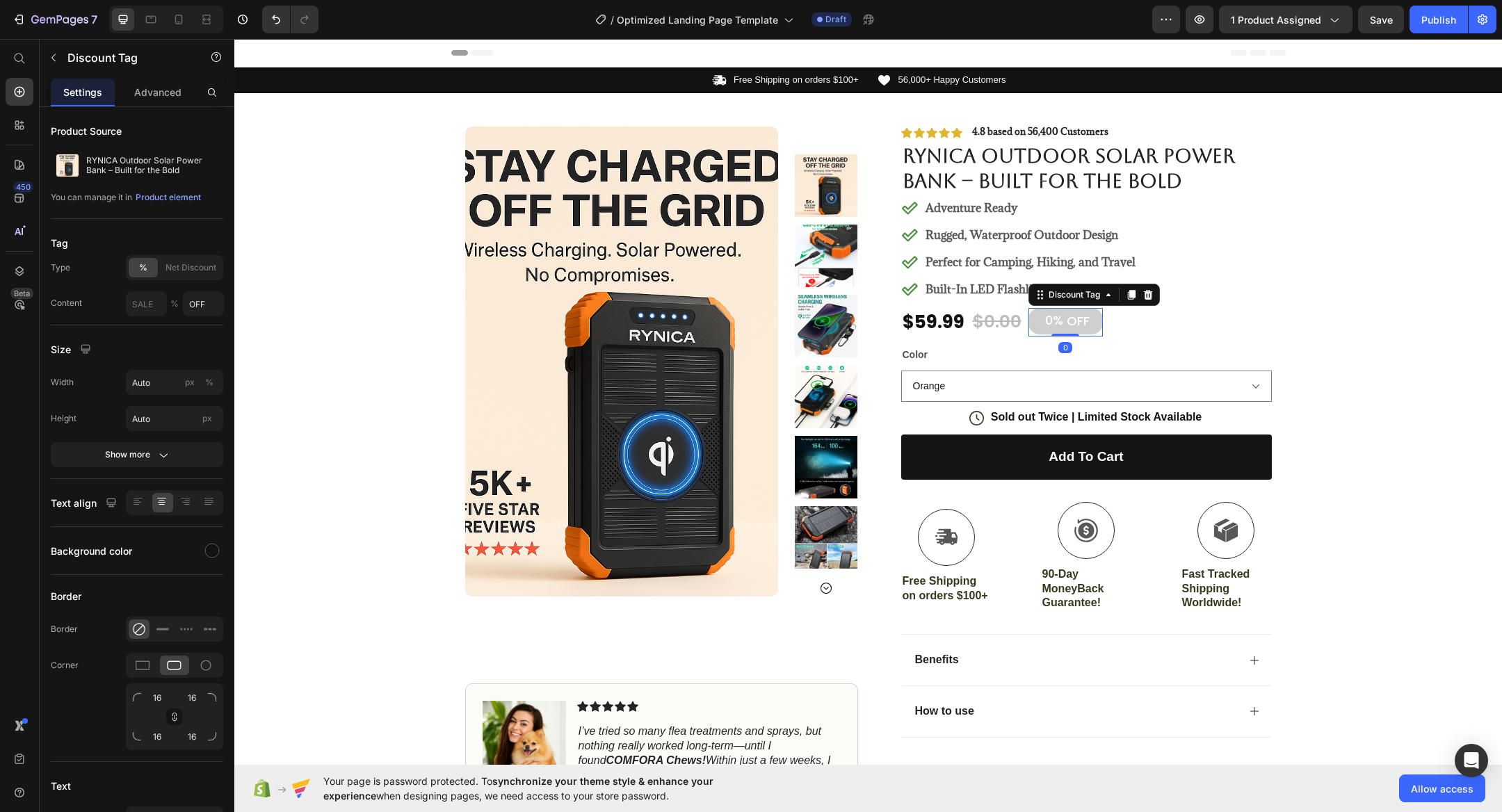 click on "0%" at bounding box center (1054, 320) 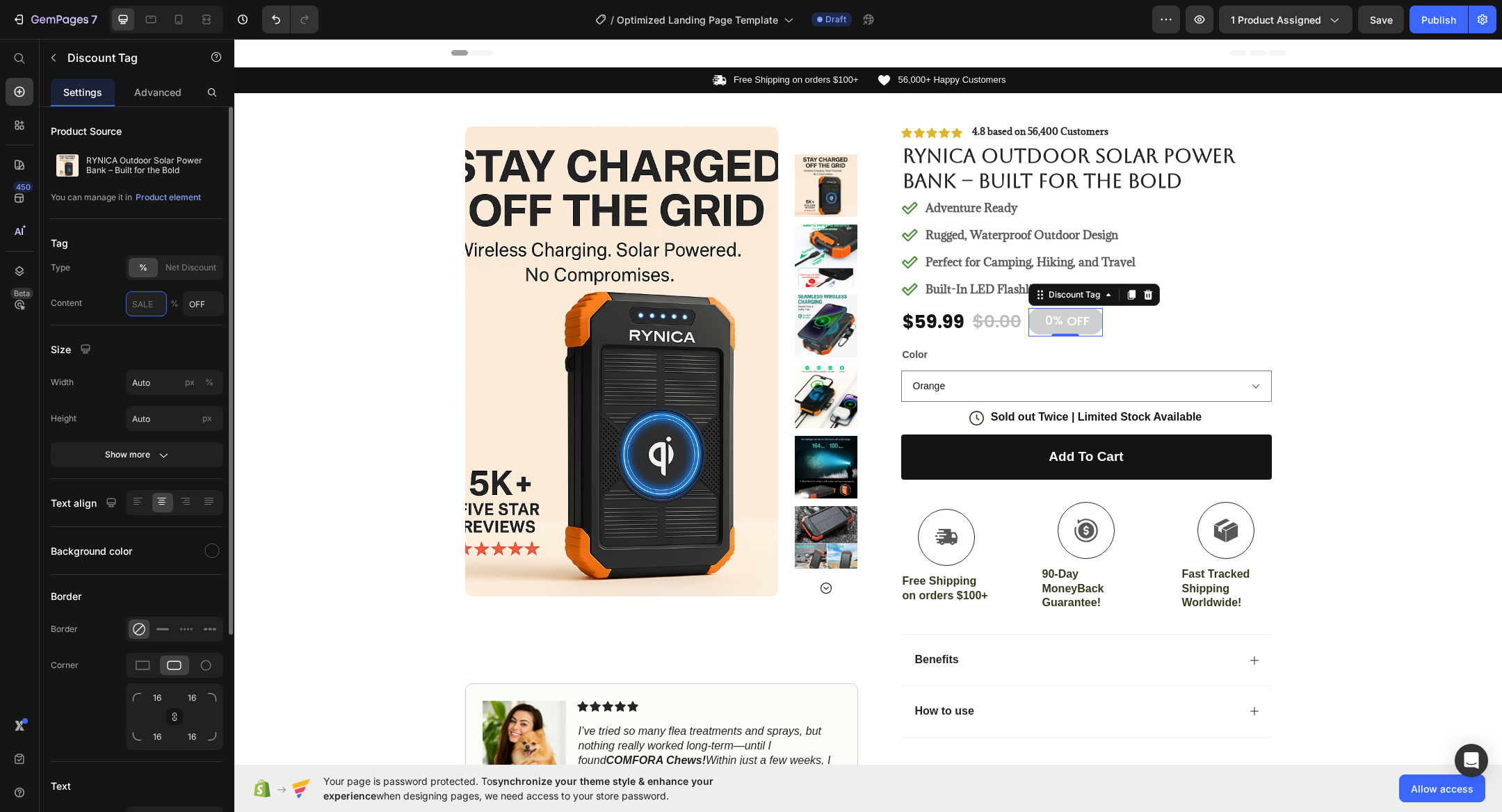 click at bounding box center [146, 304] 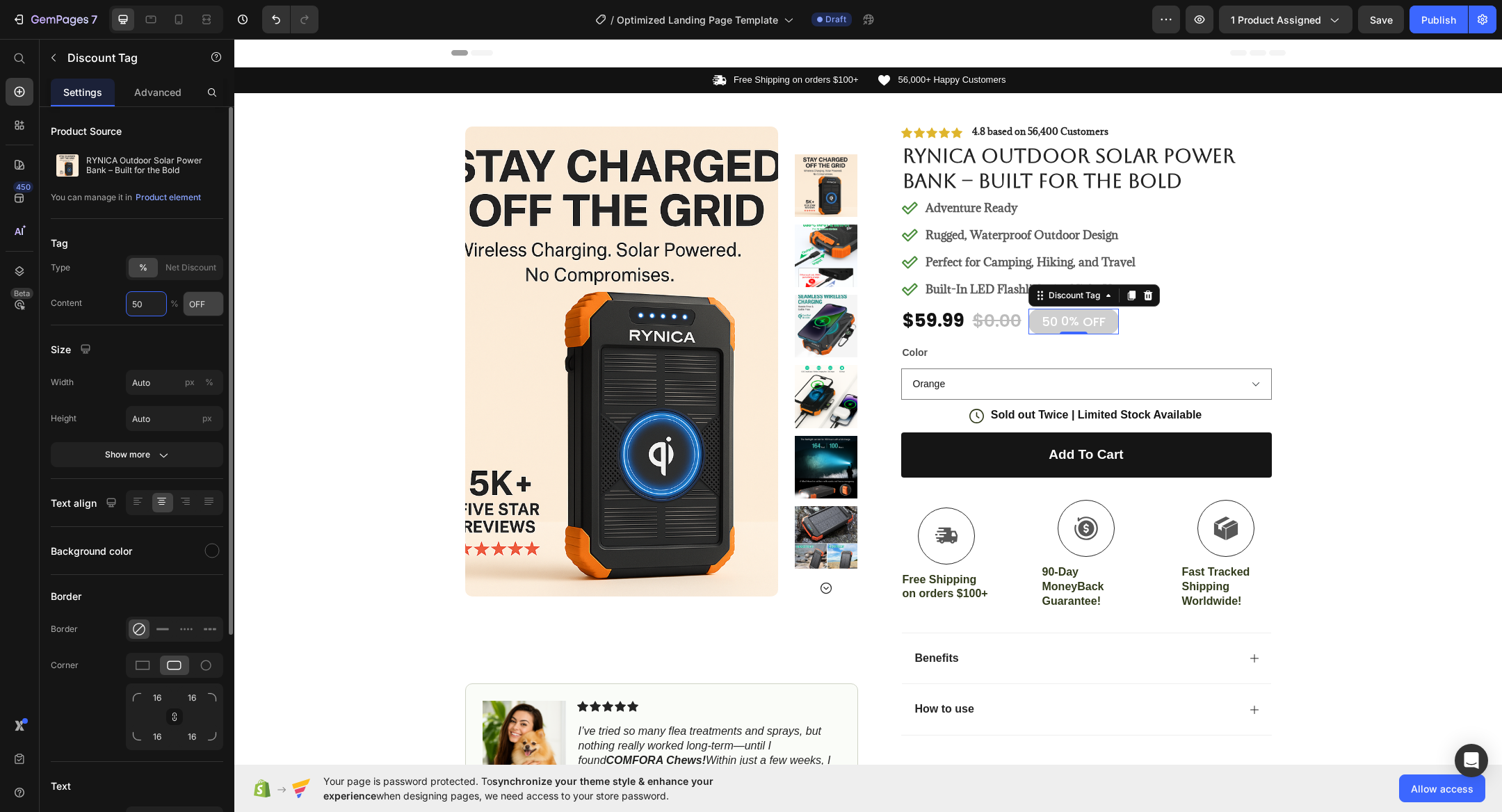 type on "5" 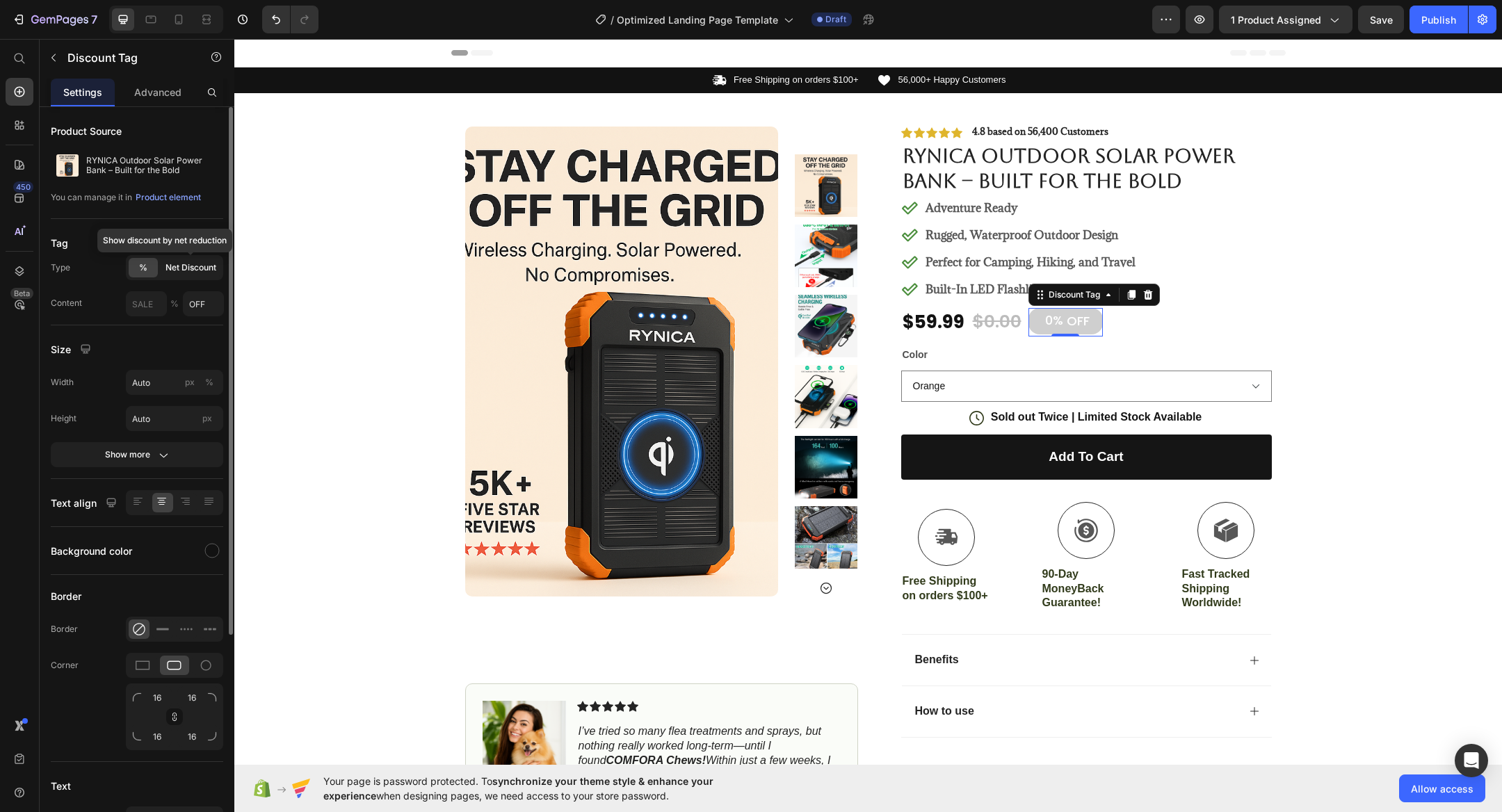 click on "Net Discount" 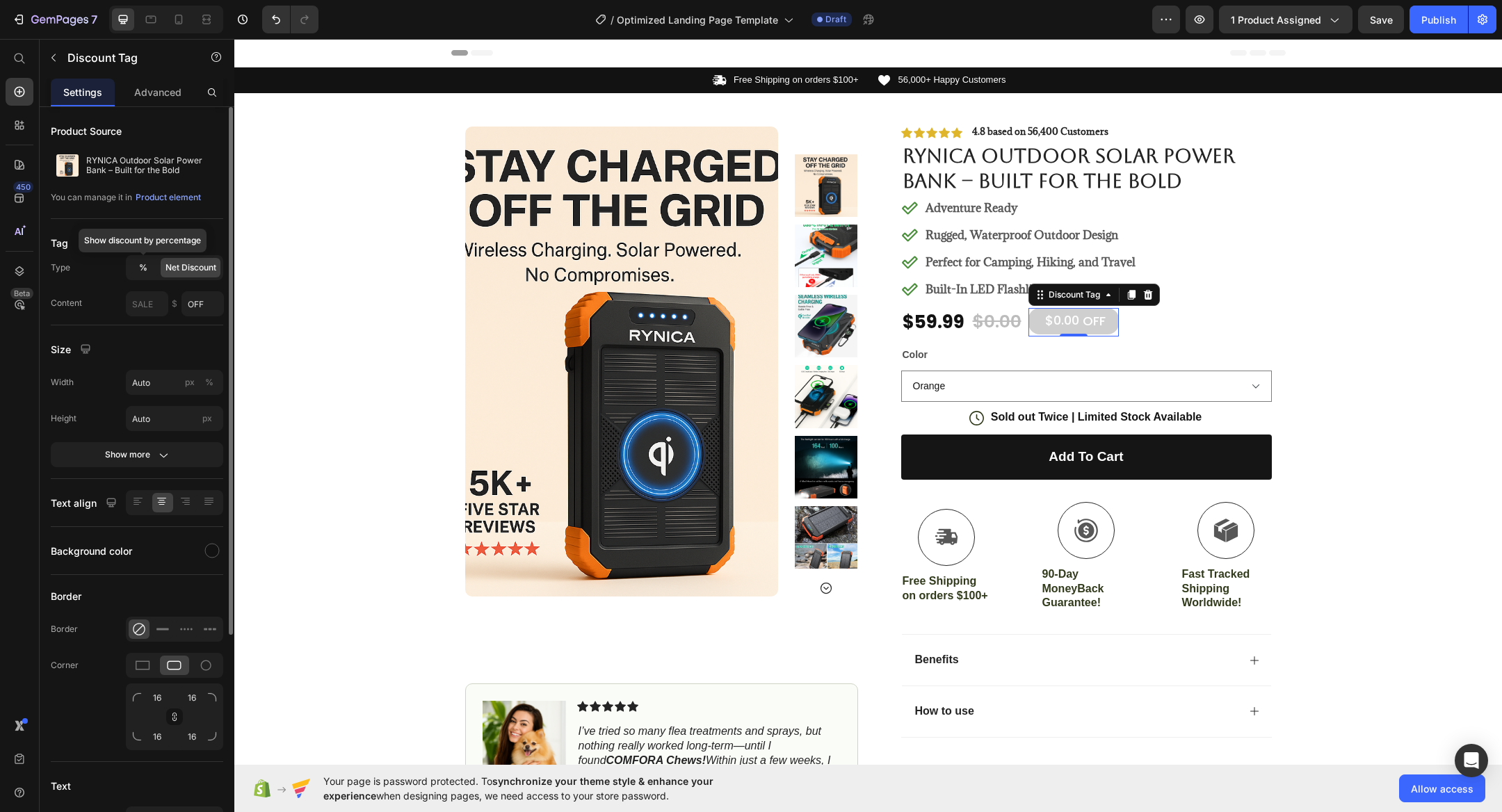 click on "%" 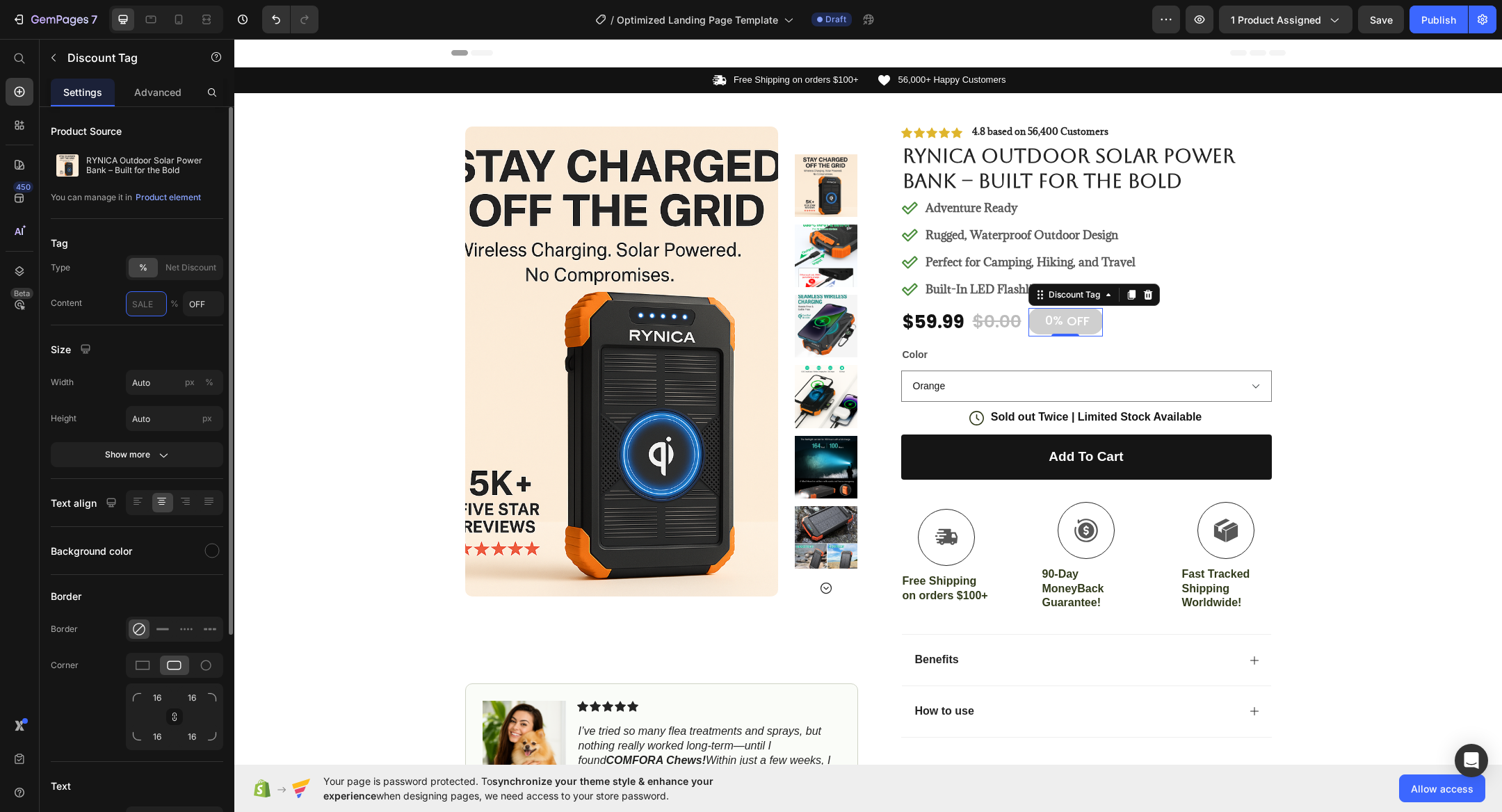 click at bounding box center (146, 304) 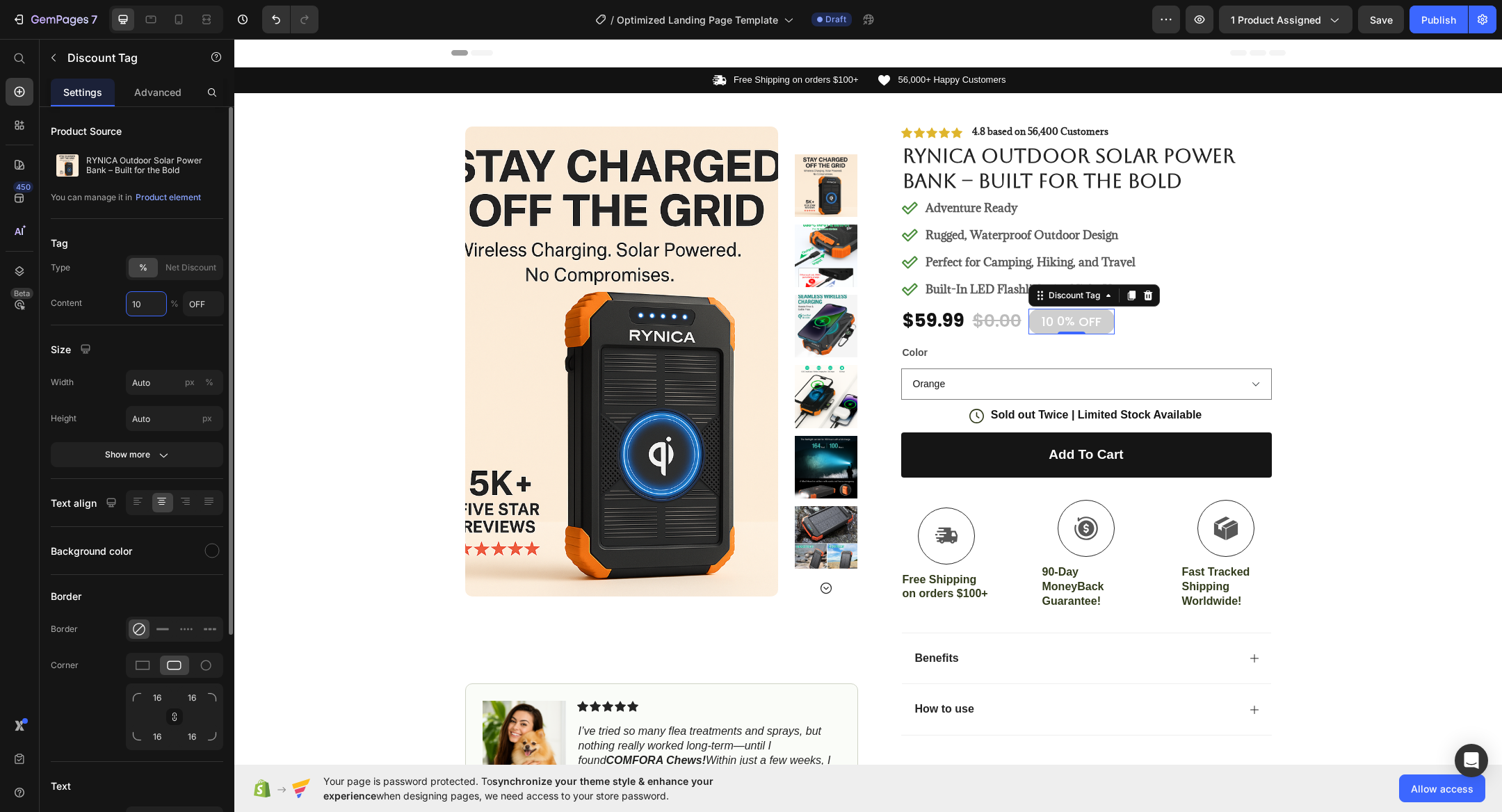 type on "1" 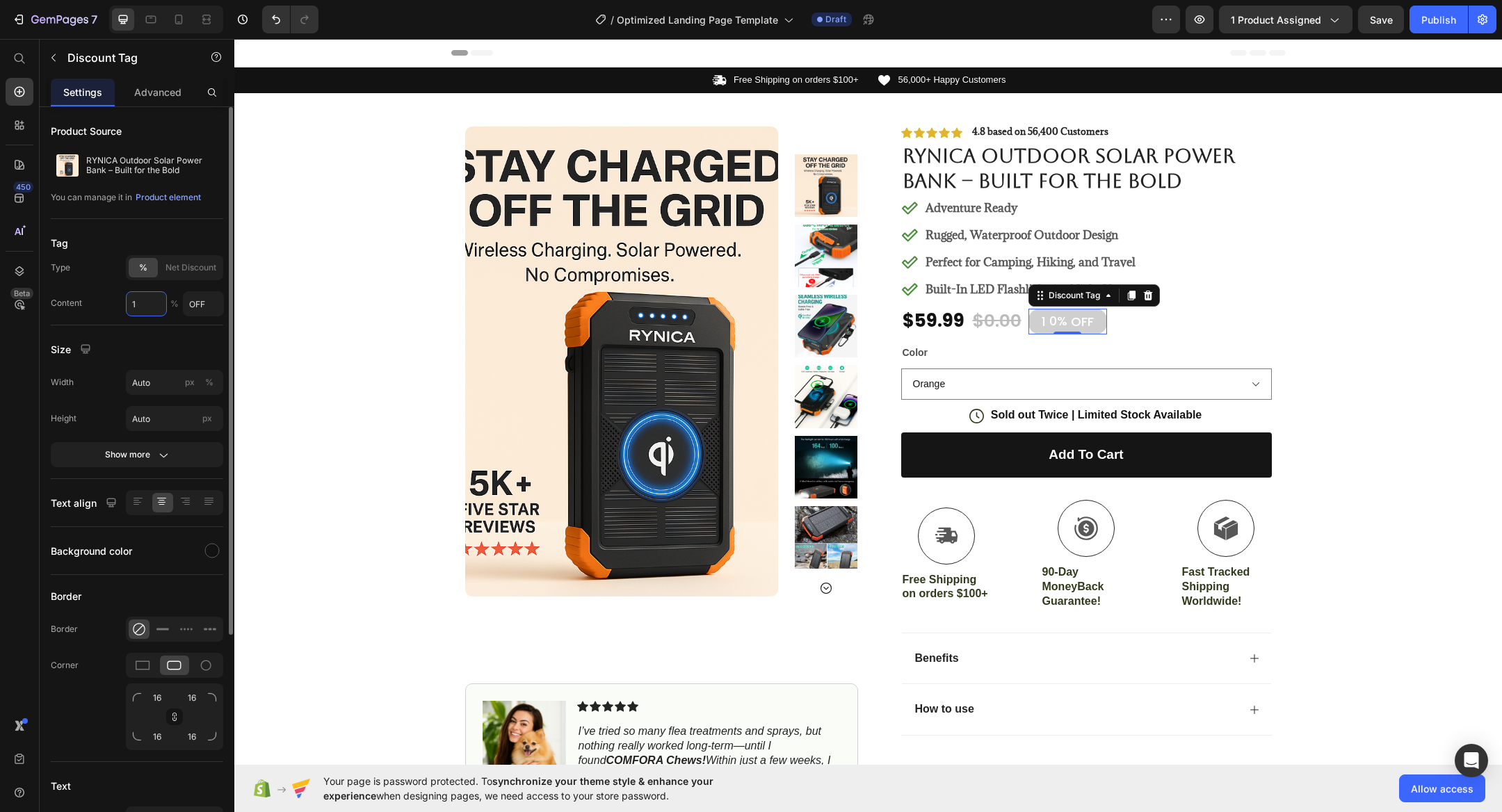 type 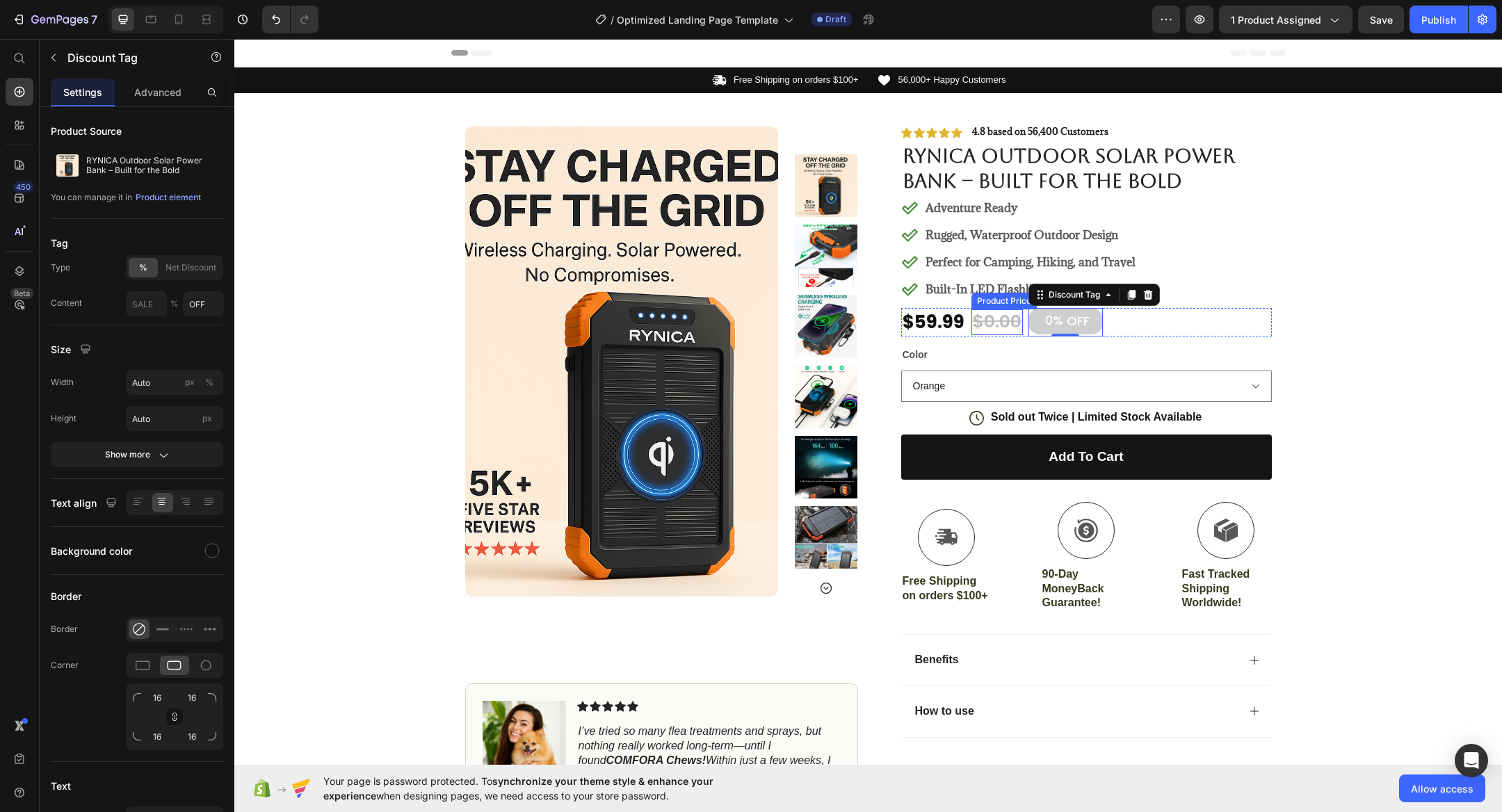 click on "$0.00" at bounding box center (997, 322) 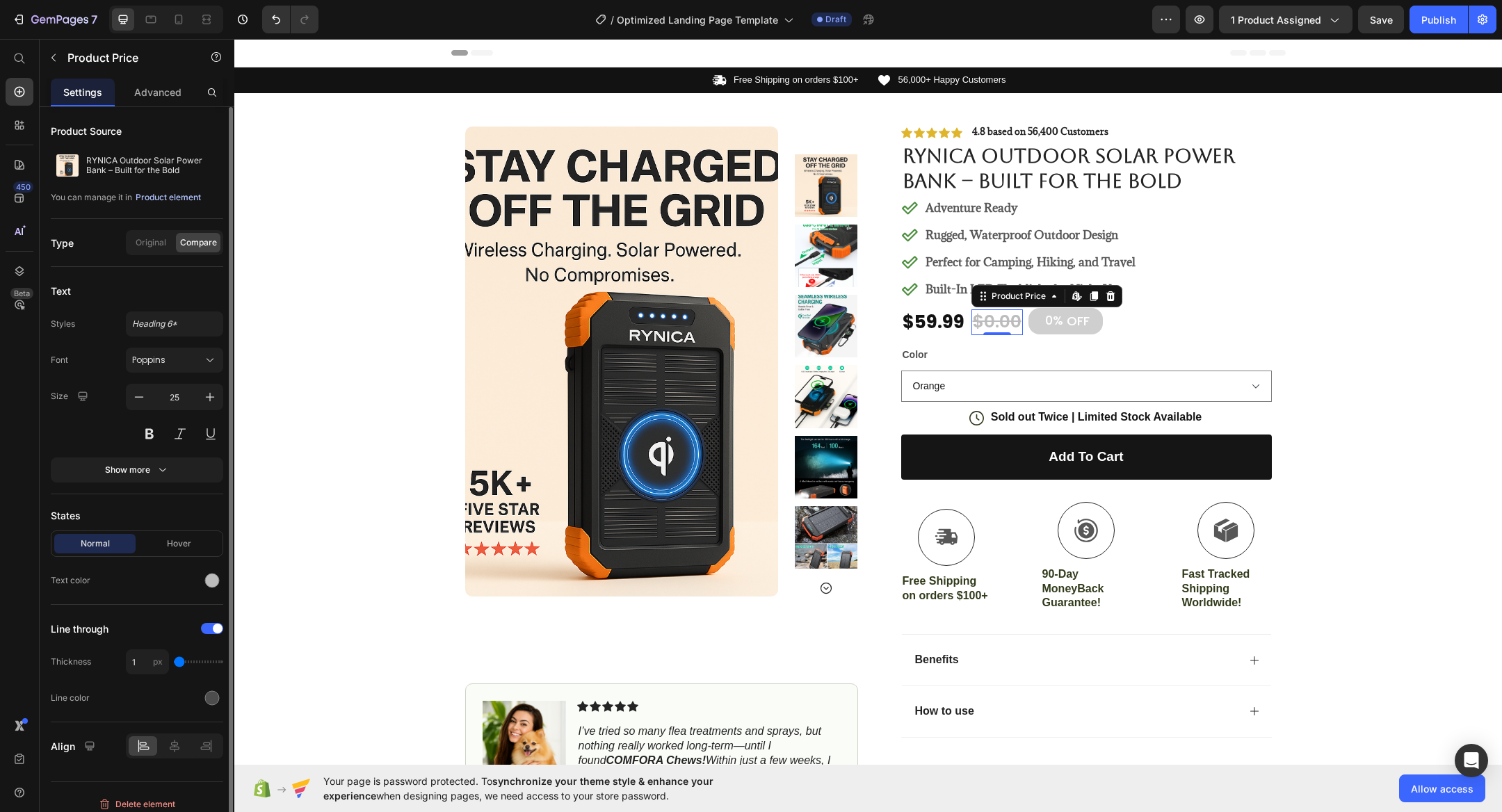 click on "Product element" at bounding box center [168, 197] 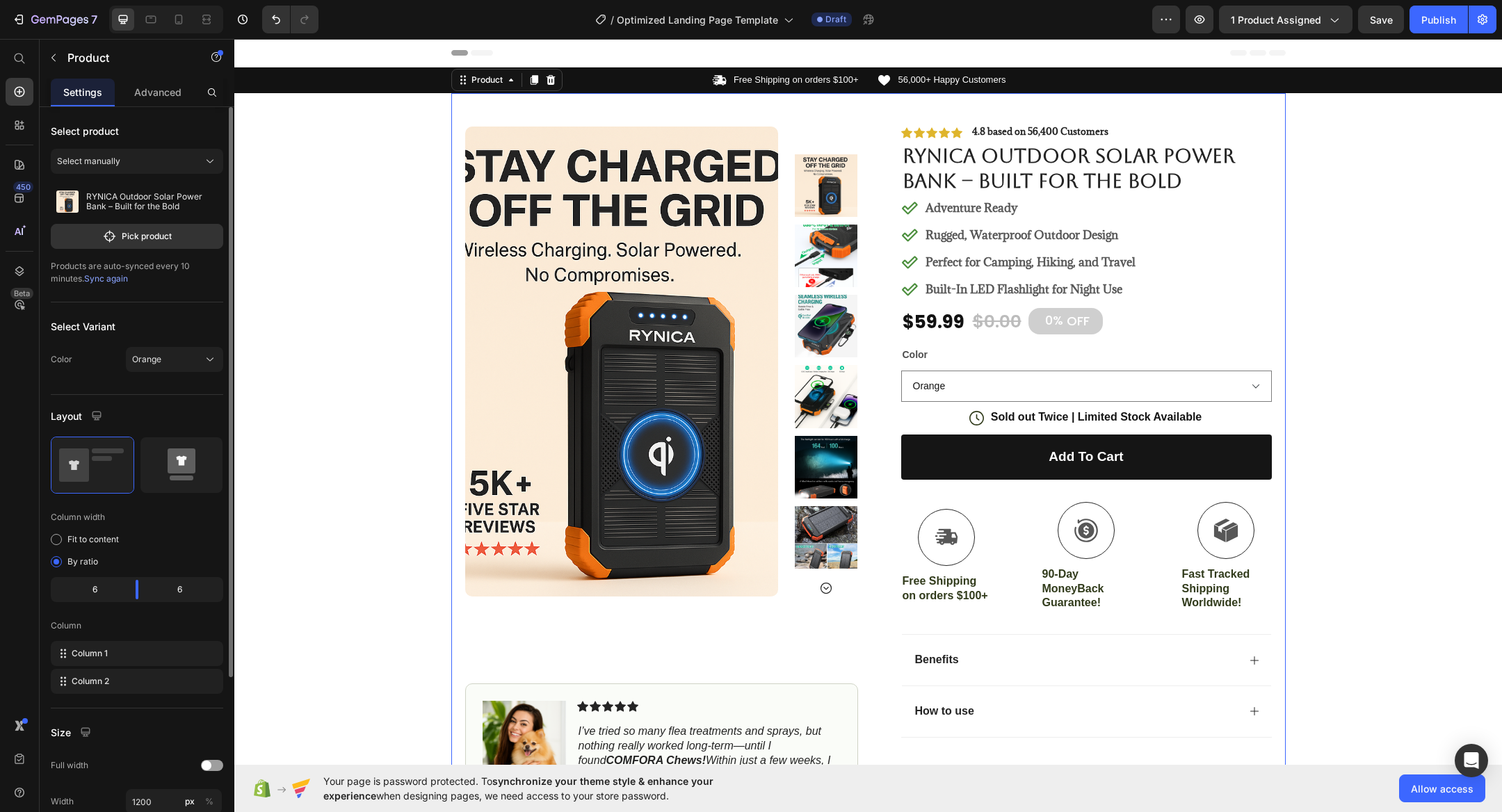 click 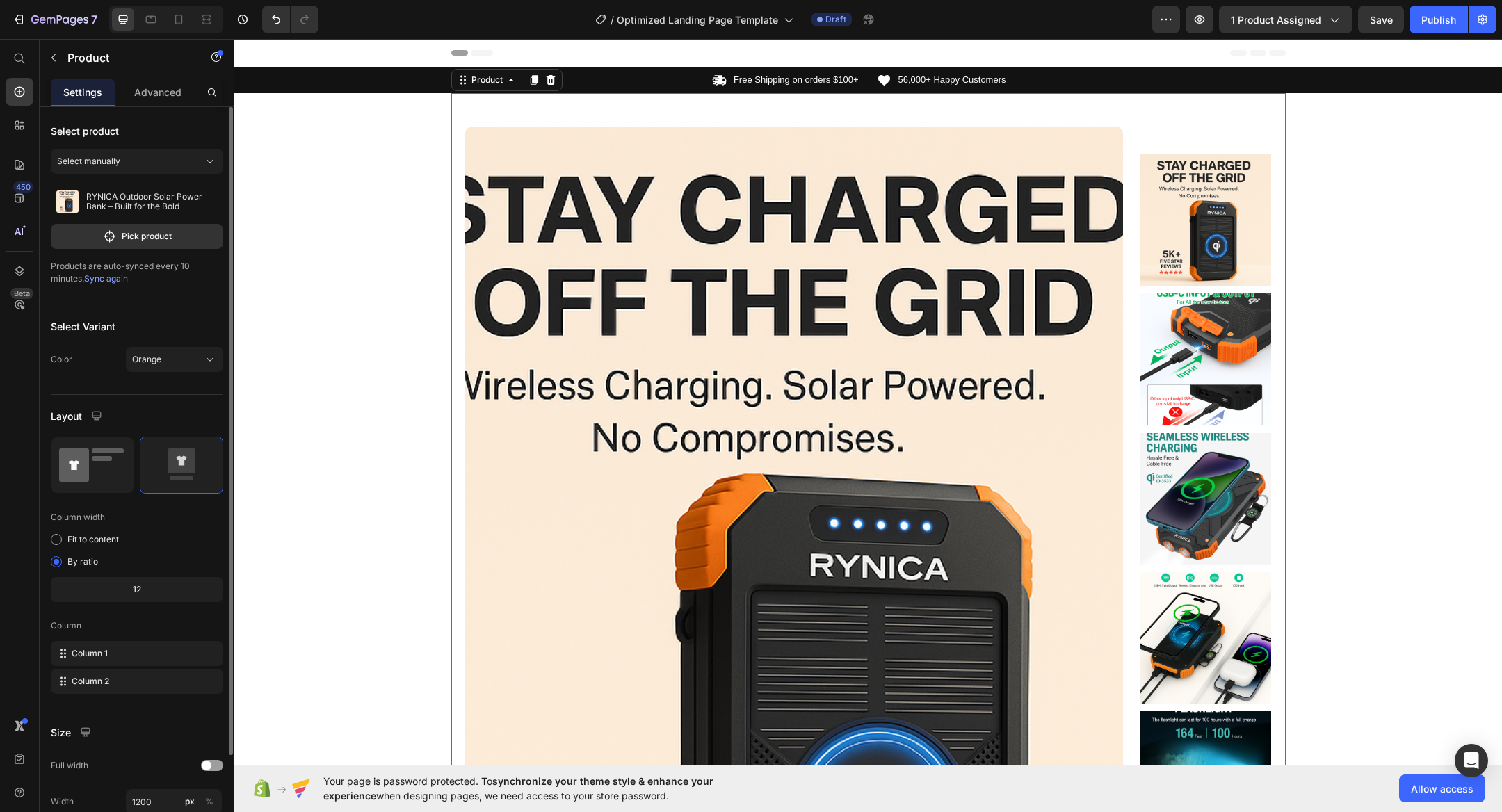 click 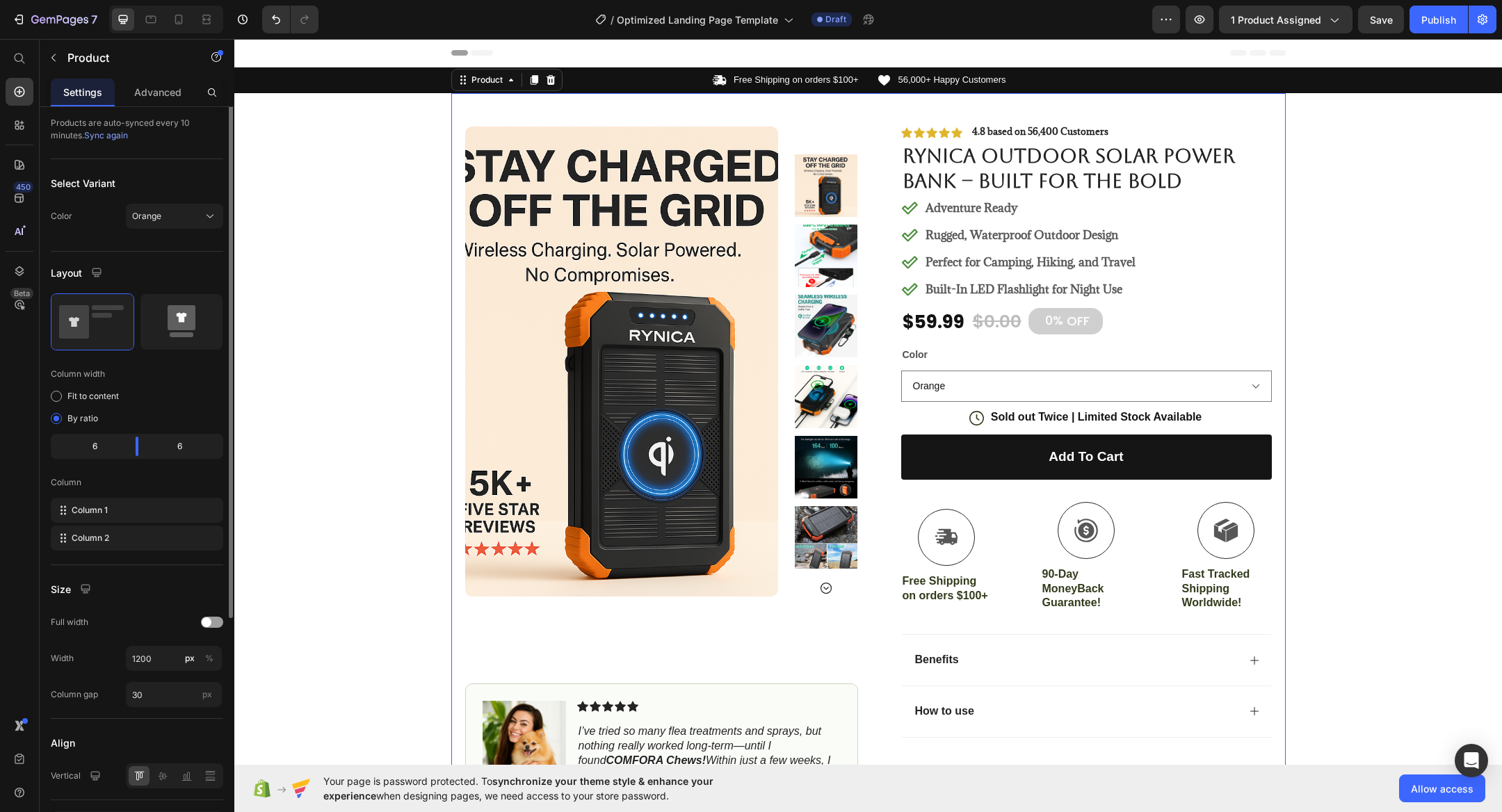scroll, scrollTop: 0, scrollLeft: 0, axis: both 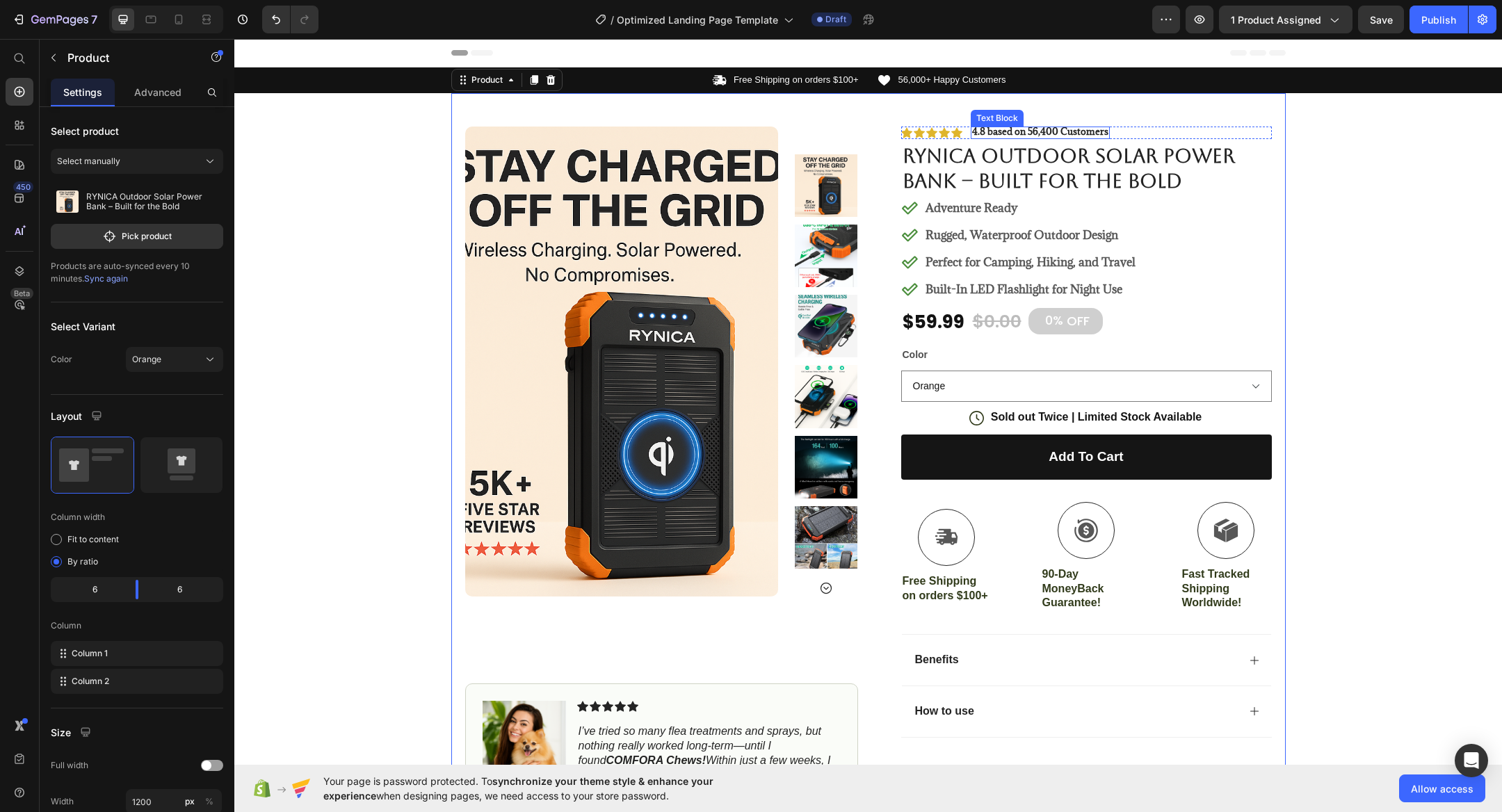 click on "4.8 based on 56,400 Customers" at bounding box center [1040, 131] 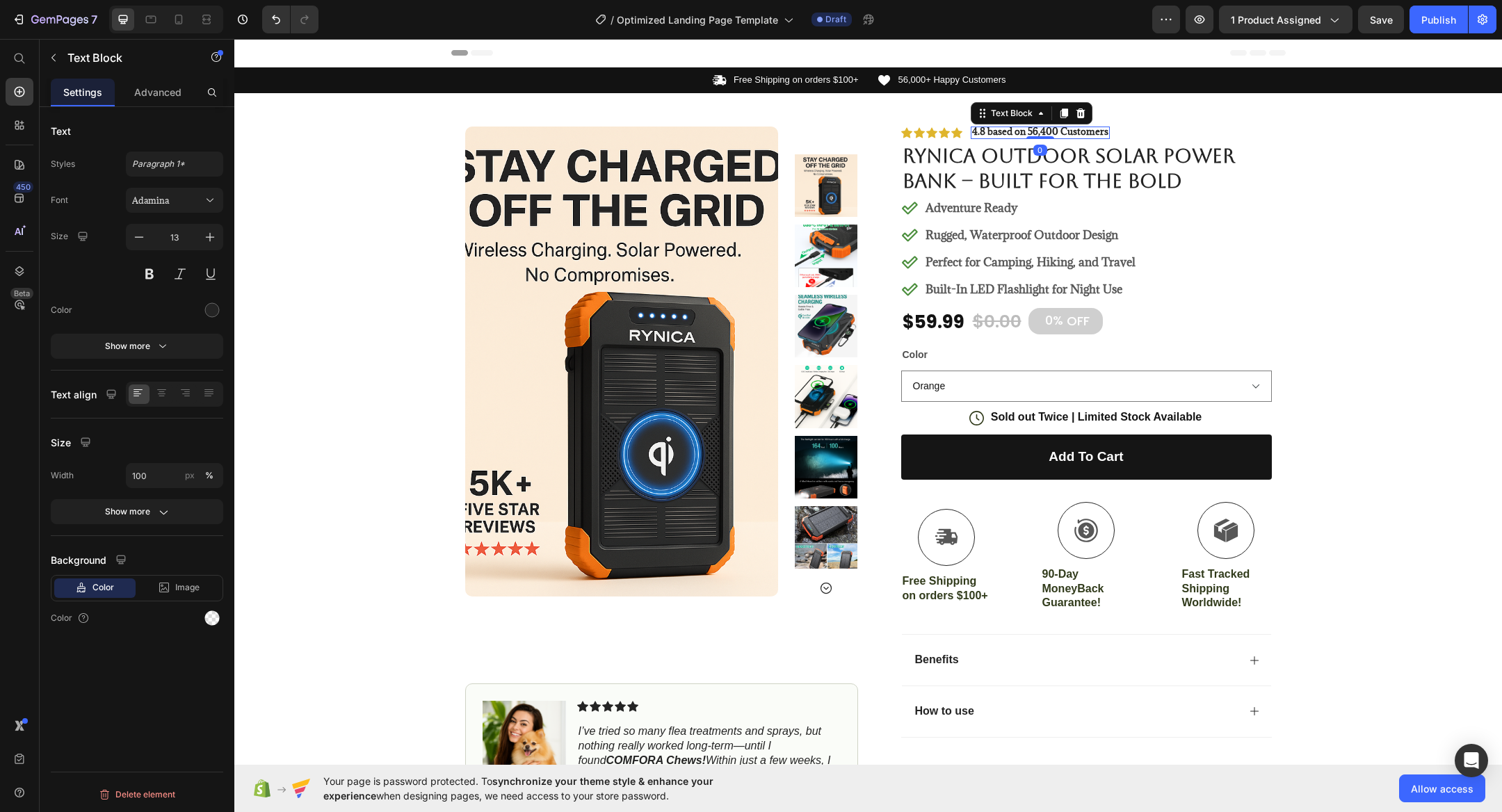 click on "4.8 based on 56,400 Customers" at bounding box center (1040, 131) 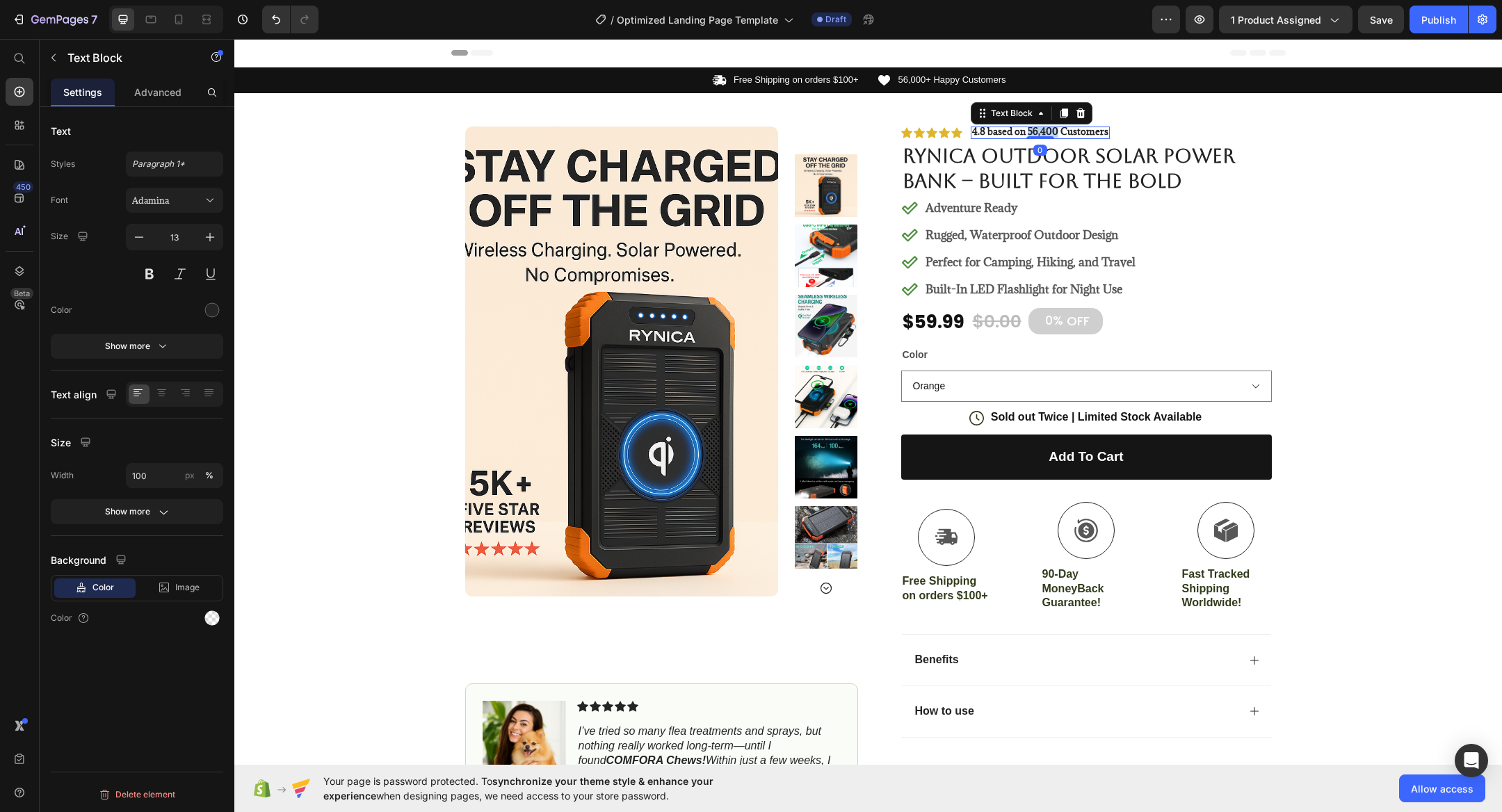 click on "4.8 based on 56,400 Customers" at bounding box center (1040, 131) 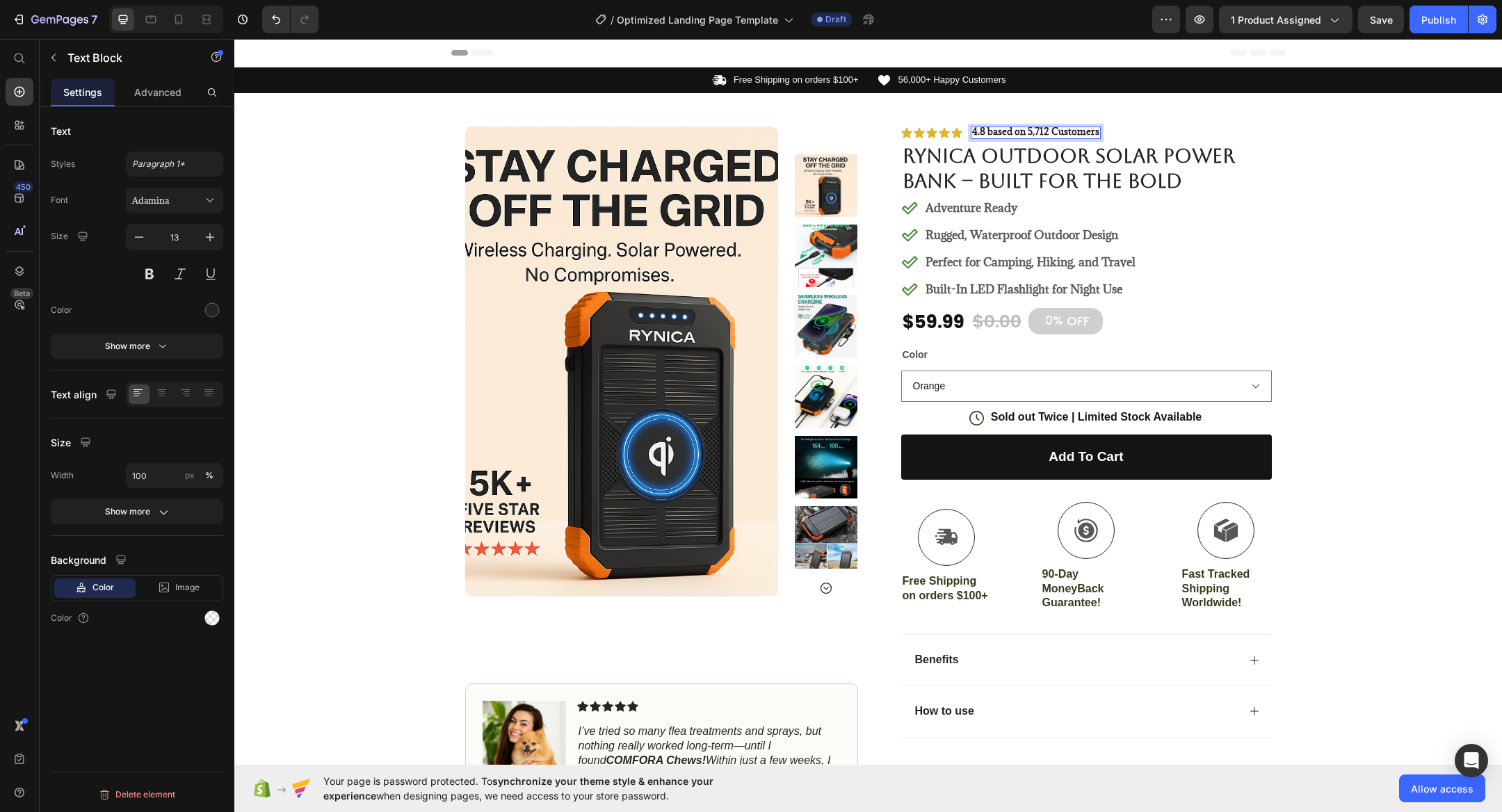 click on "4.8 based on 5,712 Customers" at bounding box center (1035, 131) 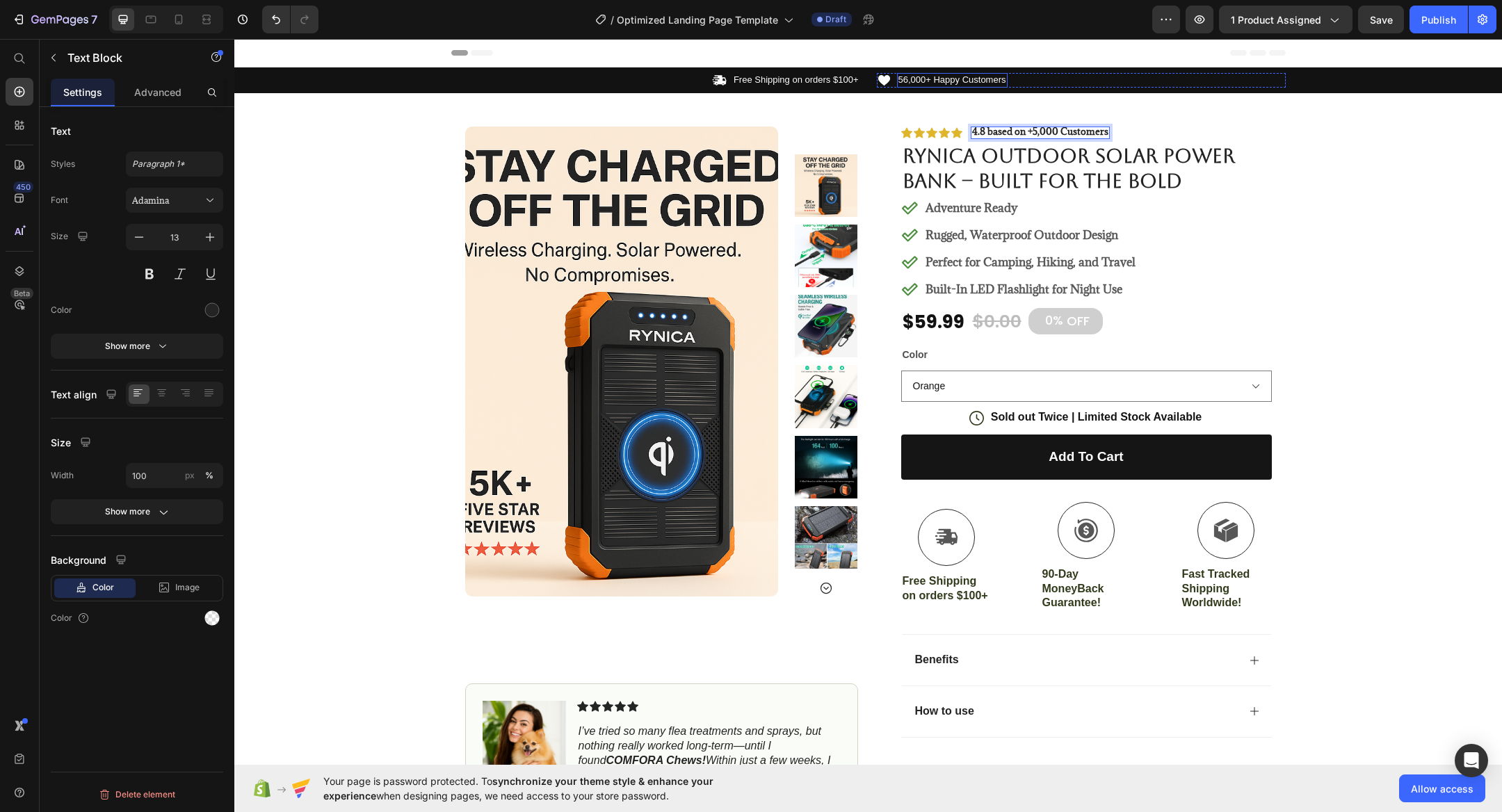 click on "56,000+ Happy Customers" at bounding box center [952, 80] 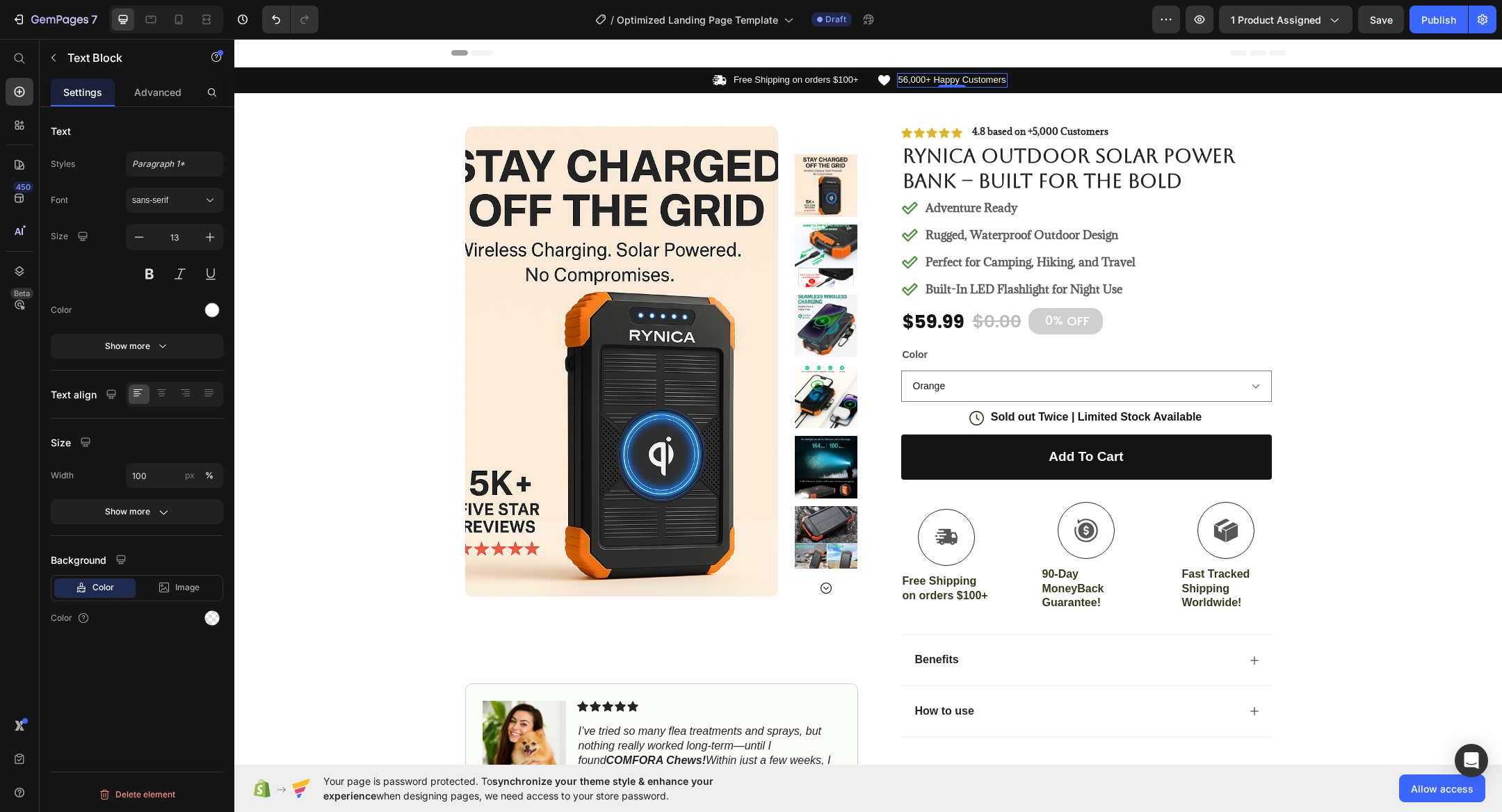 click on "56,000+ Happy Customers" at bounding box center [952, 80] 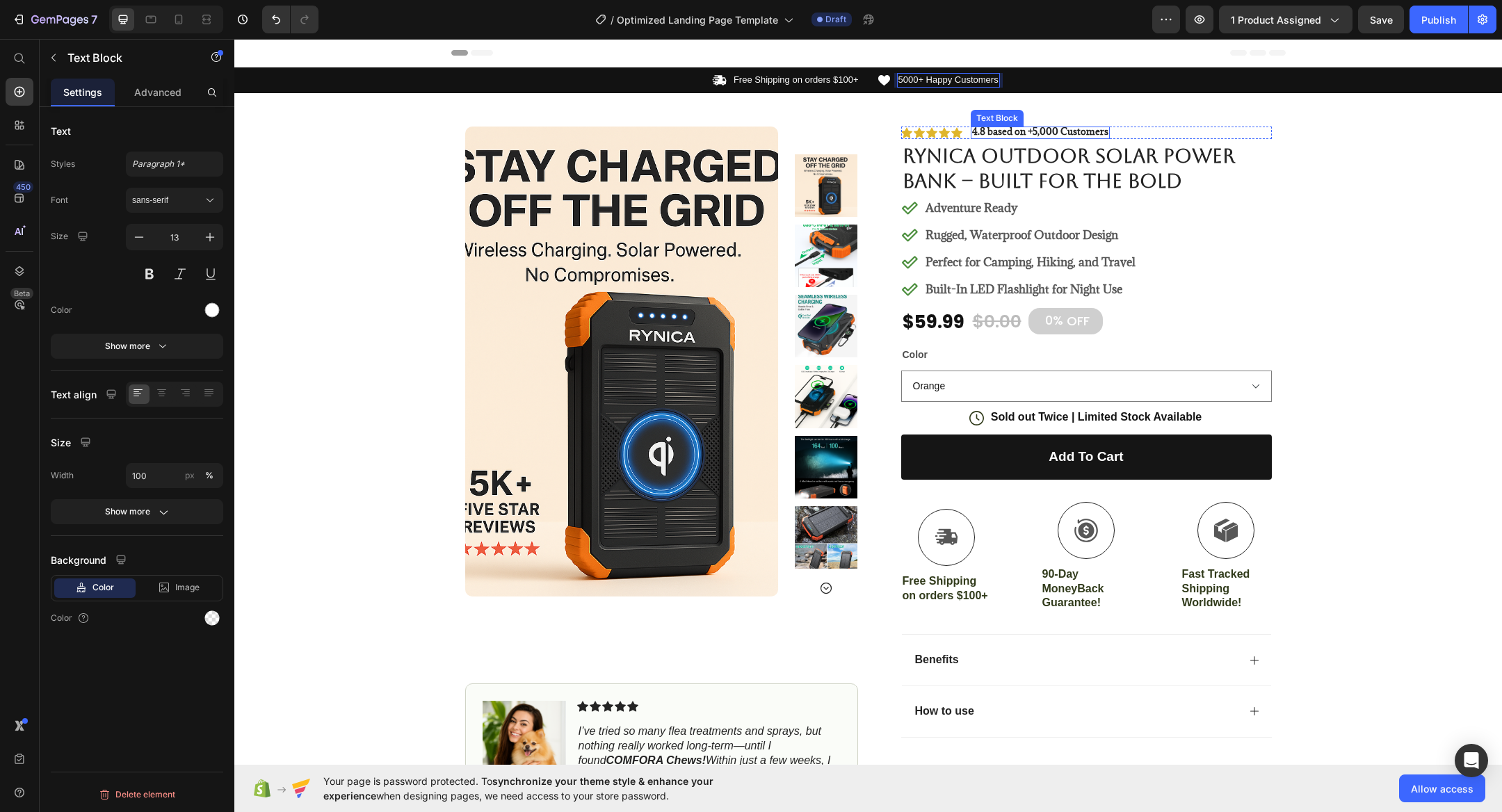click on "4.8 based on +5,000 Customers" at bounding box center [1040, 131] 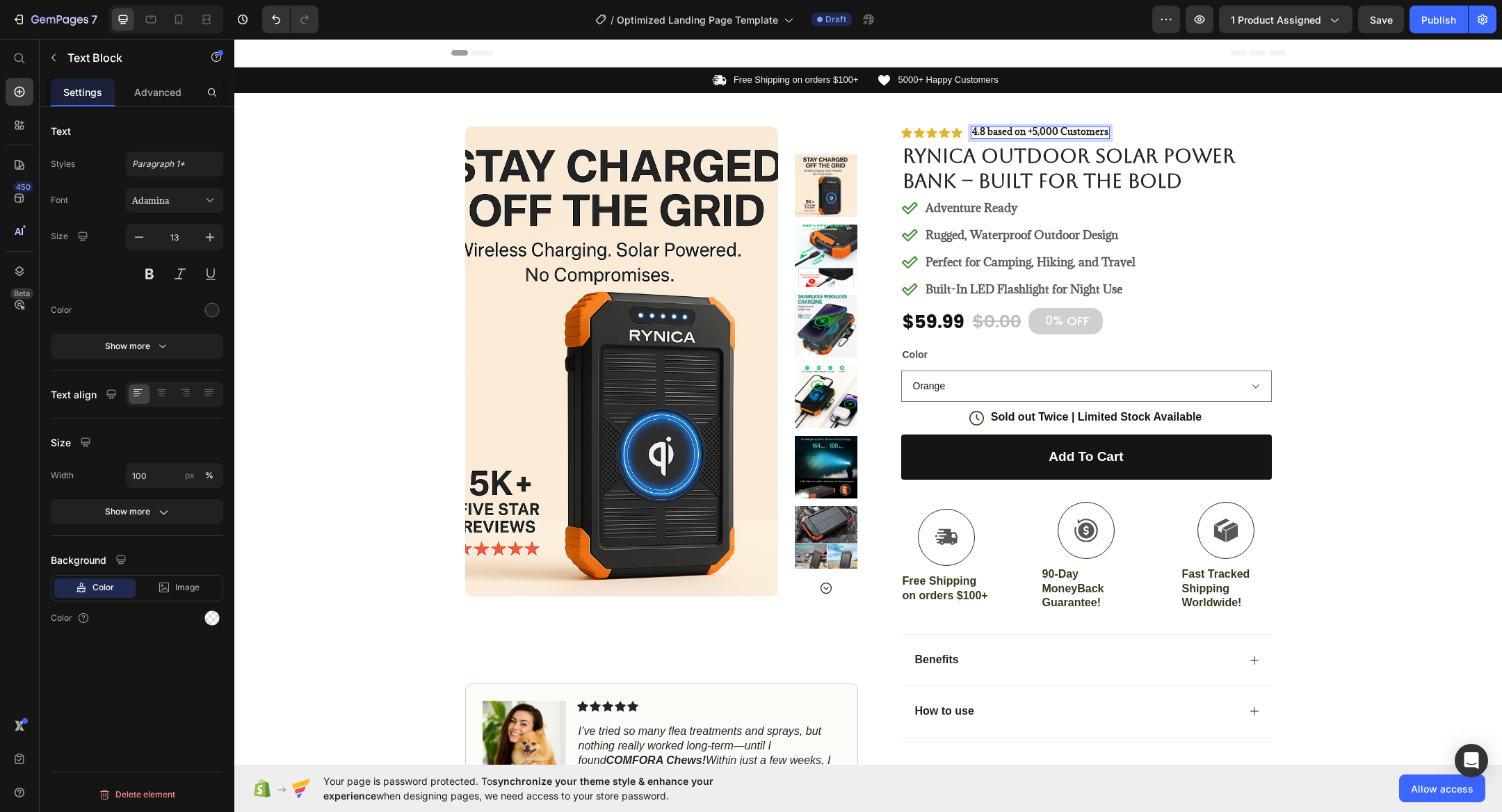 click on "on 5,000+ customers" 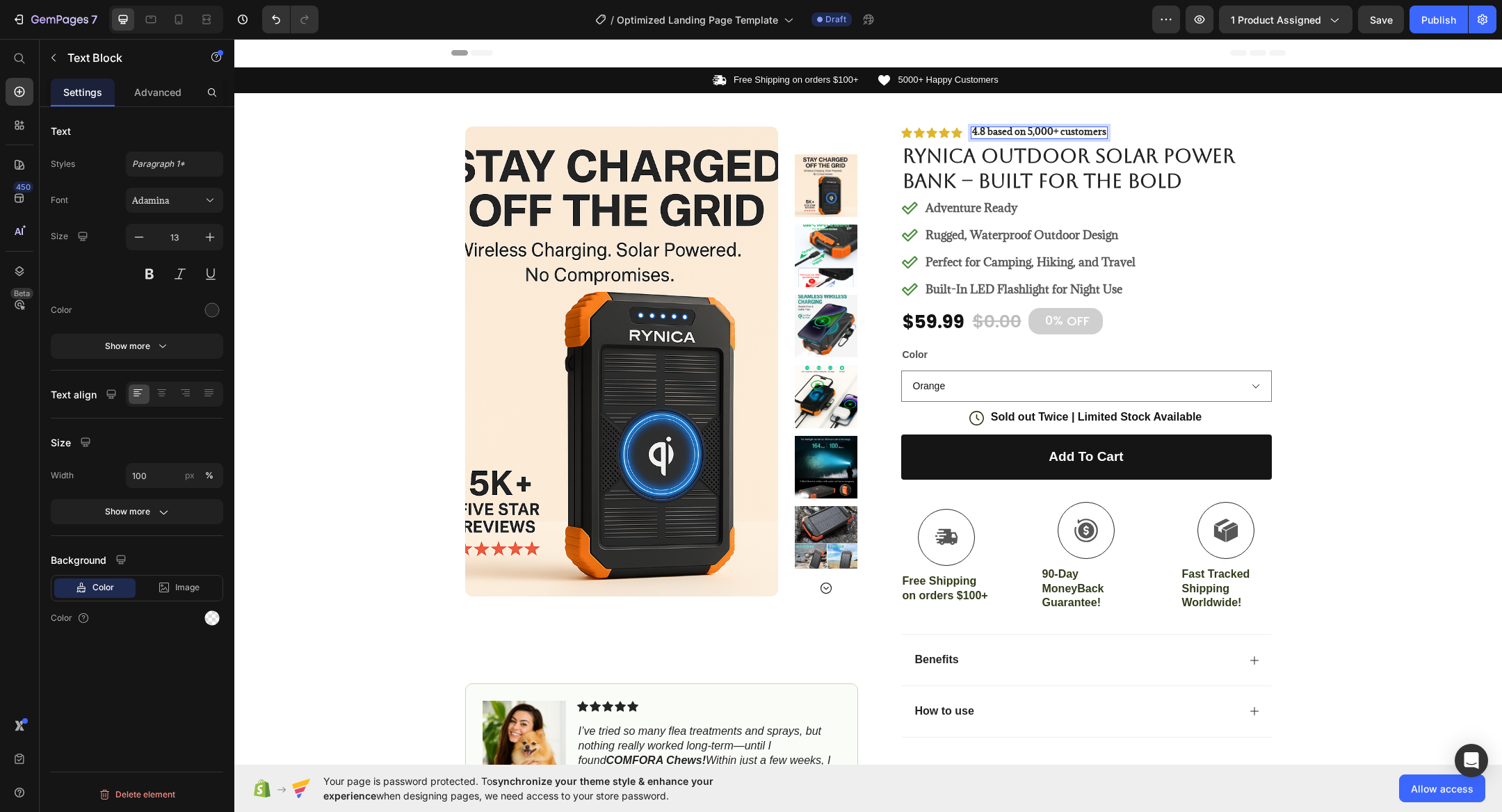 type 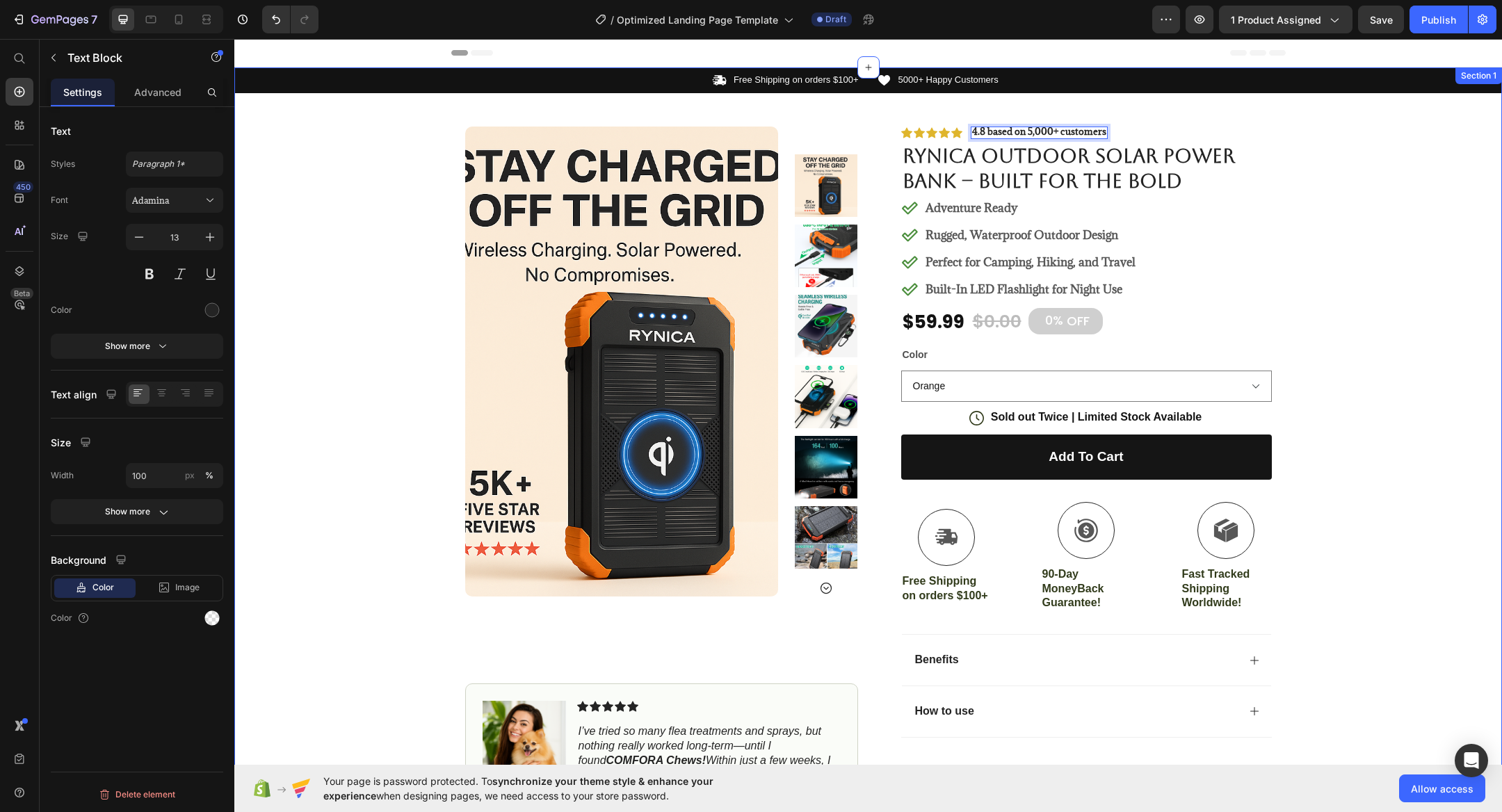 click on "Icon Free Shipping on orders $100+ Text Block Row
Icon 5000+ Happy Customers Text Block Row Carousel Row
Product Images #1 Home fitness Product of 2024 Text Block Image Icon Icon Icon Icon Icon Icon List I’ve tried so many flea treatments and sprays, but nothing really worked long-term—until I found  COMFORA Chews!  Within just a few weeks, I noticed a  huge difference —my dog stopped scratching, her coat looked shinier, and I wasn’t seeing fleas or ticks after walks anymore. The best part?  It’s natural, mess-free, and she actually loves taking it.  I feel so much better knowing she’s protected daily—and I’ve never felt more confident as a dog parent. Highly recommend! Text Block
Icon [FIRST] [LAST] ( [CITY], [COUNTRY] ) Text Block Row Row Row Icon Icon Icon Icon Icon Icon List 4.8 based on 5,000+ customers Text Block   0 Row RYNICA Outdoor Solar Power Bank – Built for the Bold Product Title
Adventure Ready" at bounding box center [868, 491] 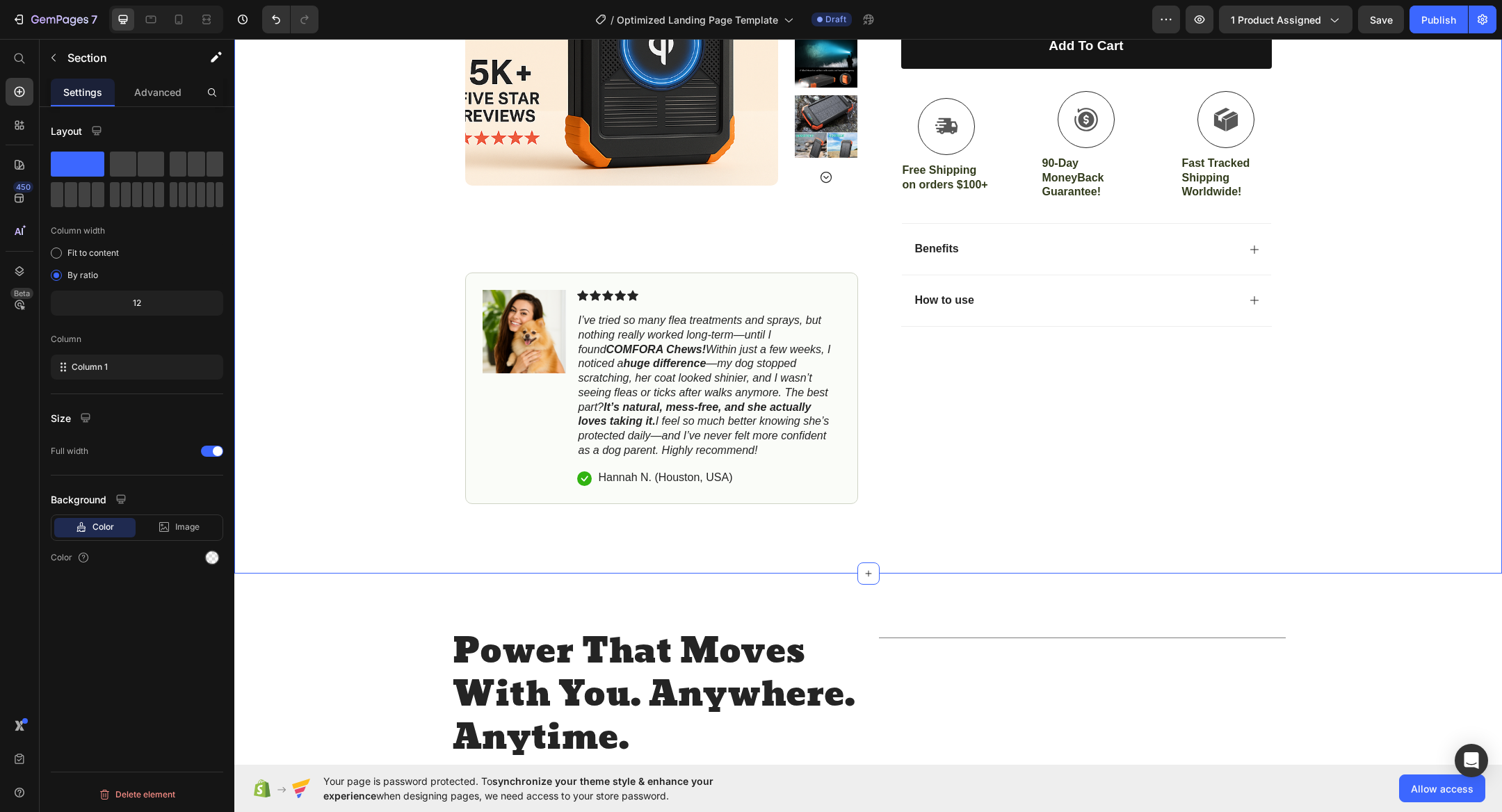 scroll, scrollTop: 464, scrollLeft: 0, axis: vertical 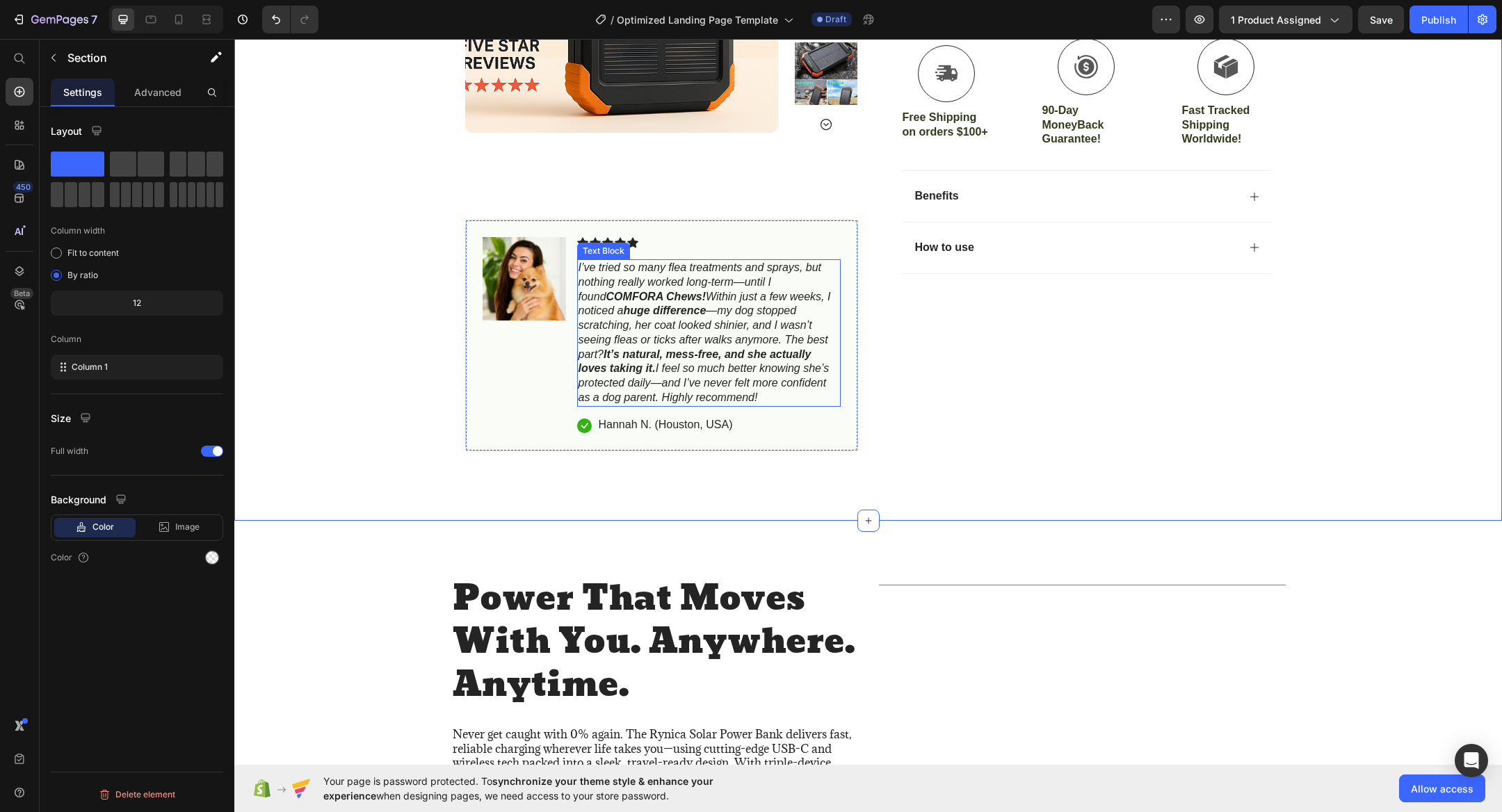 click on "I’ve tried so many flea treatments and sprays, but nothing really worked long-term—until I found  COMFORA Chews!  Within just a few weeks, I noticed a  huge difference —my dog stopped scratching, her coat looked shinier, and I wasn’t seeing fleas or ticks after walks anymore. The best part?  It’s natural, mess-free, and she actually loves taking it.  I feel so much better knowing she’s protected daily—and I’ve never felt more confident as a dog parent. Highly recommend!" at bounding box center [709, 333] 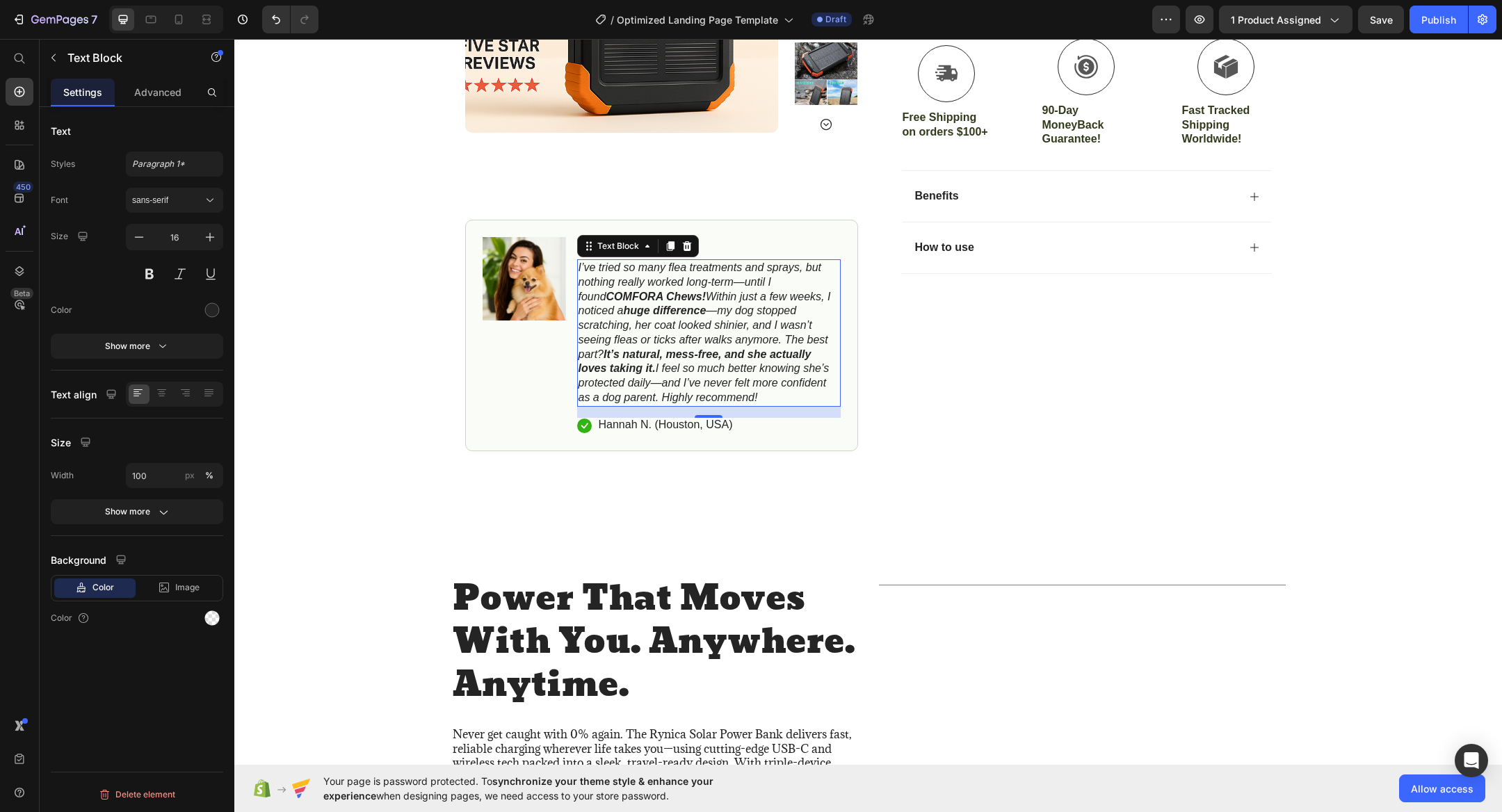 click at bounding box center [524, 279] 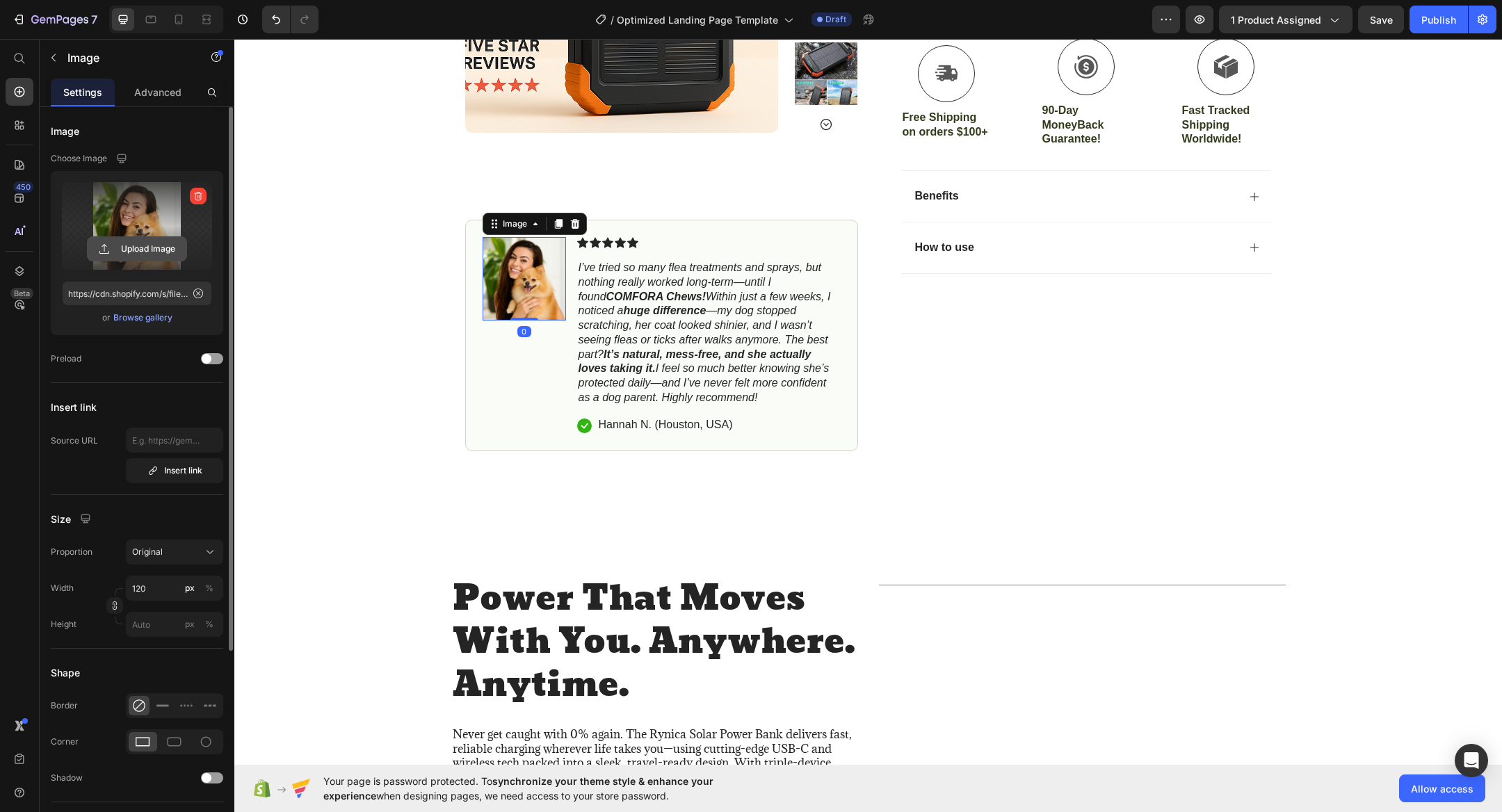 click 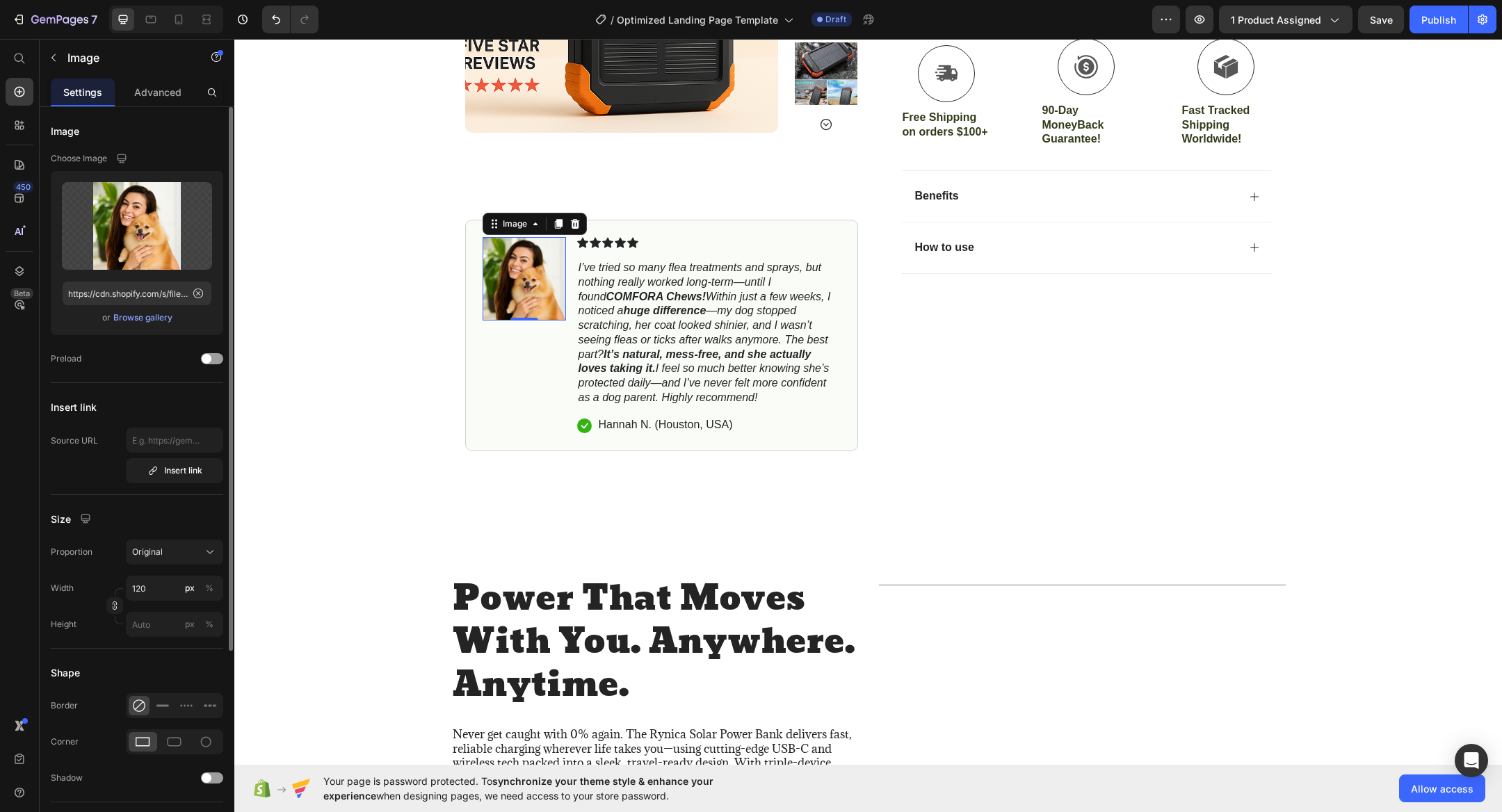 click on "Browse gallery" at bounding box center [143, 318] 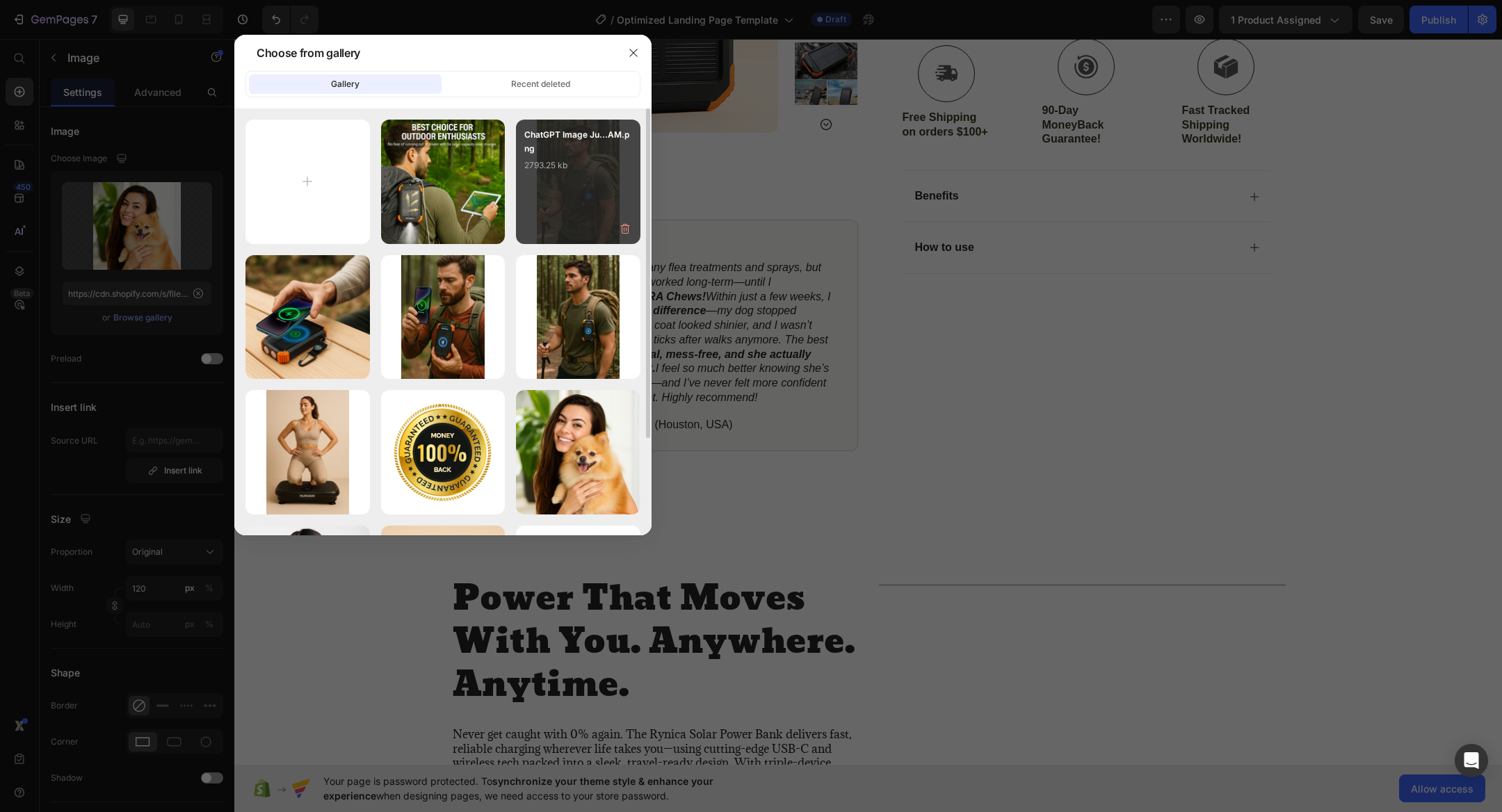 click on "ChatGPT Image Ju...AM.png 2793.25 kb" at bounding box center [578, 156] 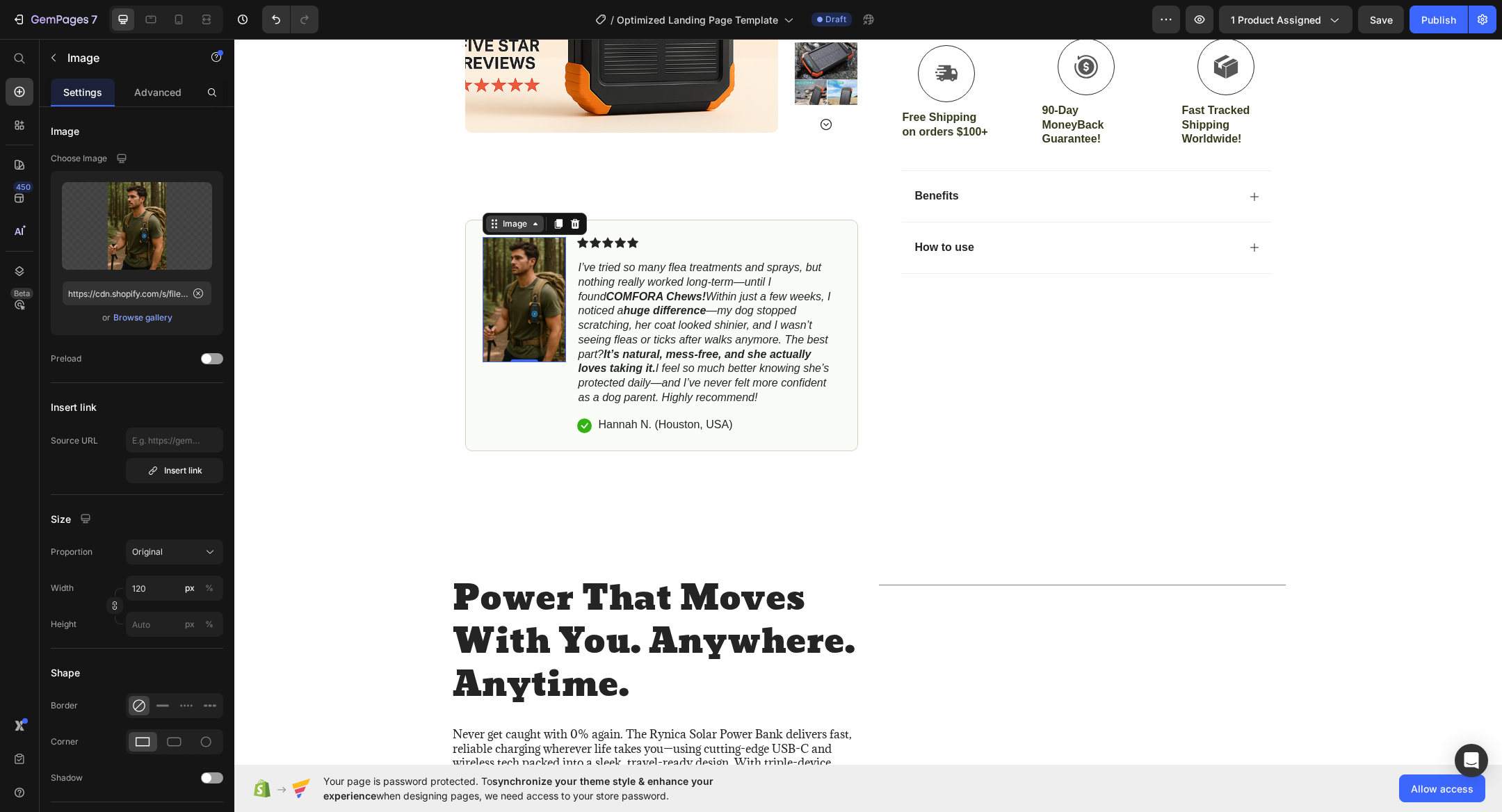 click 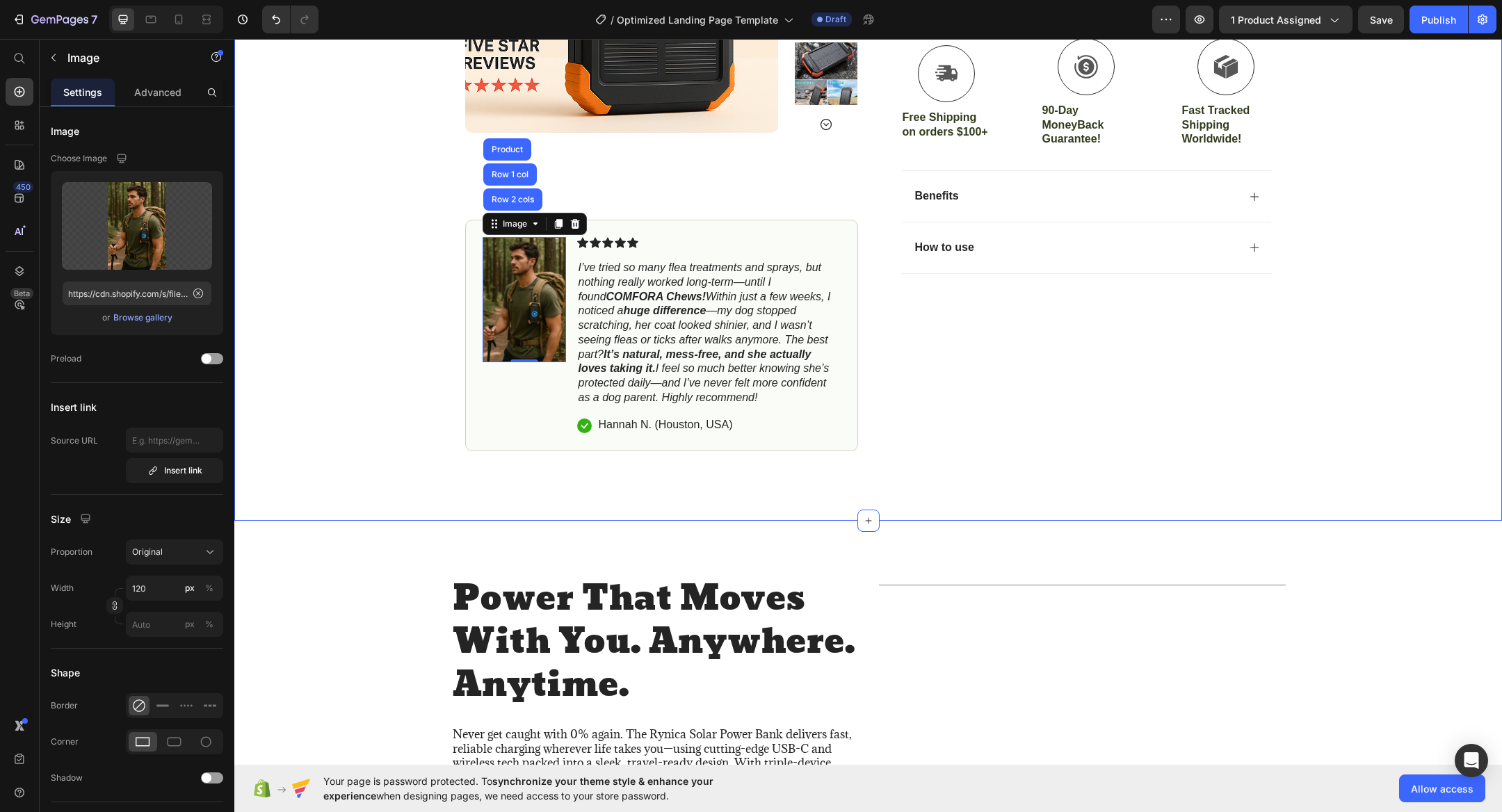 click on "Icon Free Shipping on orders $100+ Text Block Row
Icon 5000+ Happy Customers Text Block Row Carousel Row
Product Images #1 Home fitness Product of 2024 Text Block Image Row 2 cols Row 1 col Product   0 Icon Icon Icon Icon Icon Icon List I’ve tried so many flea treatments and sprays, but nothing really worked long-term—until I found  COMFORA Chews!  Within just a few weeks, I noticed a  huge difference —my dog stopped scratching, her coat looked shinier, and I wasn’t seeing fleas or ticks after walks anymore. The best part?  It’s natural, mess-free, and she actually loves taking it.  I feel so much better knowing she’s protected daily—and I’ve never felt more confident as a dog parent. Highly recommend! Text Block
Icon [FIRST] [LAST] ( [CITY], [COUNTRY] ) Text Block Row Row Row Icon Icon Icon Icon Icon Icon List 4.8 based on 5,000+ customers Text Block Row RYNICA Outdoor Solar Power Bank – Built for the Bold Product Title
Adventure Ready 0%" at bounding box center (868, 27) 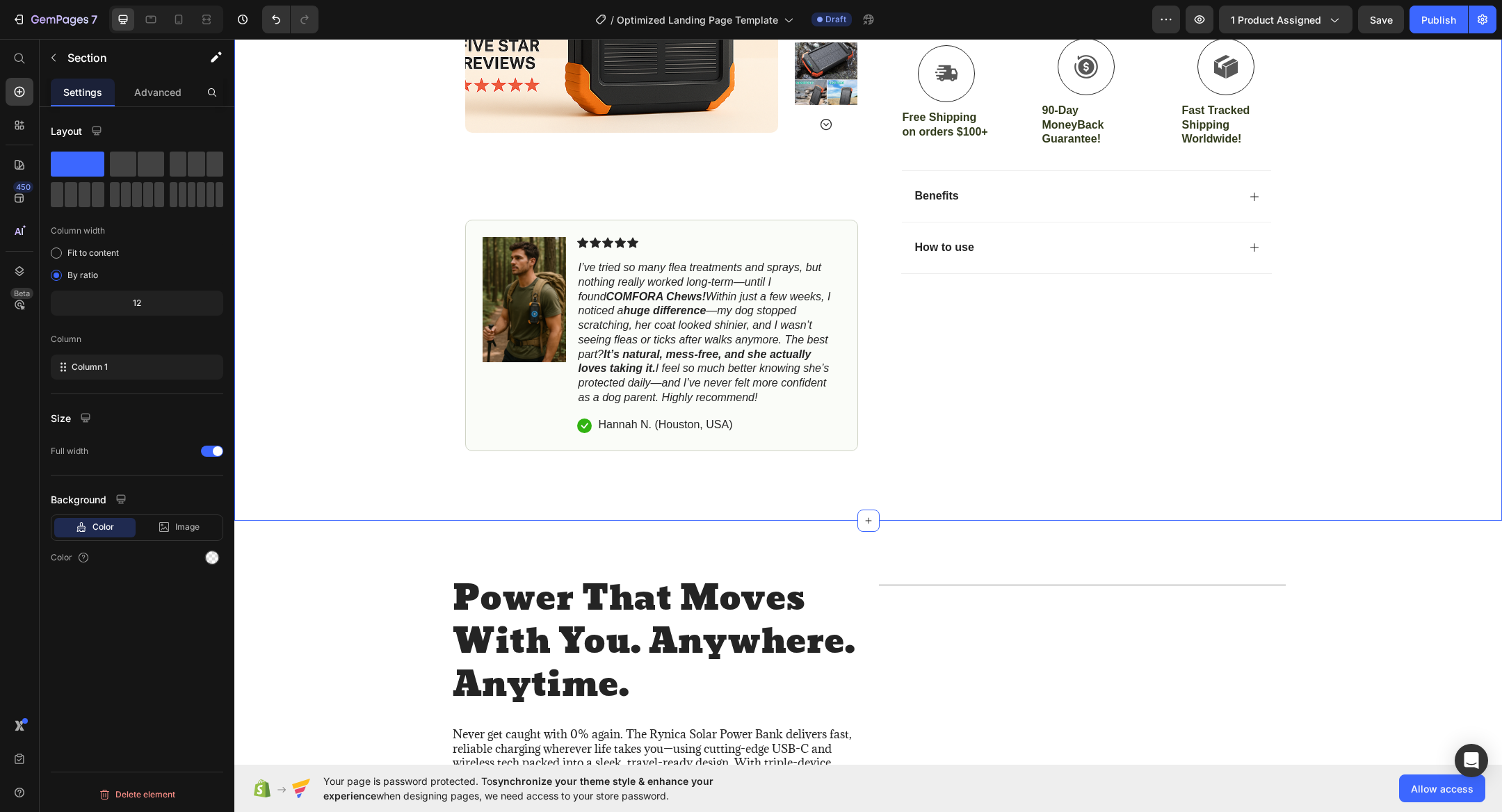 click on "Icon Free Shipping on orders $100+ Text Block Row
Icon 5000+ Happy Customers Text Block Row Carousel Row
Product Images #1 Home fitness Product of 2024 Text Block Image Icon Icon Icon Icon Icon Icon List I’ve tried so many flea treatments and sprays, but nothing really worked long-term—until I found  COMFORA Chews!  Within just a few weeks, I noticed a  huge difference —my dog stopped scratching, her coat looked shinier, and I wasn’t seeing fleas or ticks after walks anymore. The best part?  It’s natural, mess-free, and she actually loves taking it.  I feel so much better knowing she’s protected daily—and I’ve never felt more confident as a dog parent. Highly recommend! Text Block
Icon [FIRST] [LAST] ( [CITY], [COUNTRY] ) Text Block Row Row Row Icon Icon Icon Icon Icon Icon List 4.8 based on 5,000+ customers Text Block Row RYNICA Outdoor Solar Power Bank – Built for the Bold Product Title
Adventure Ready
0%" at bounding box center [868, 27] 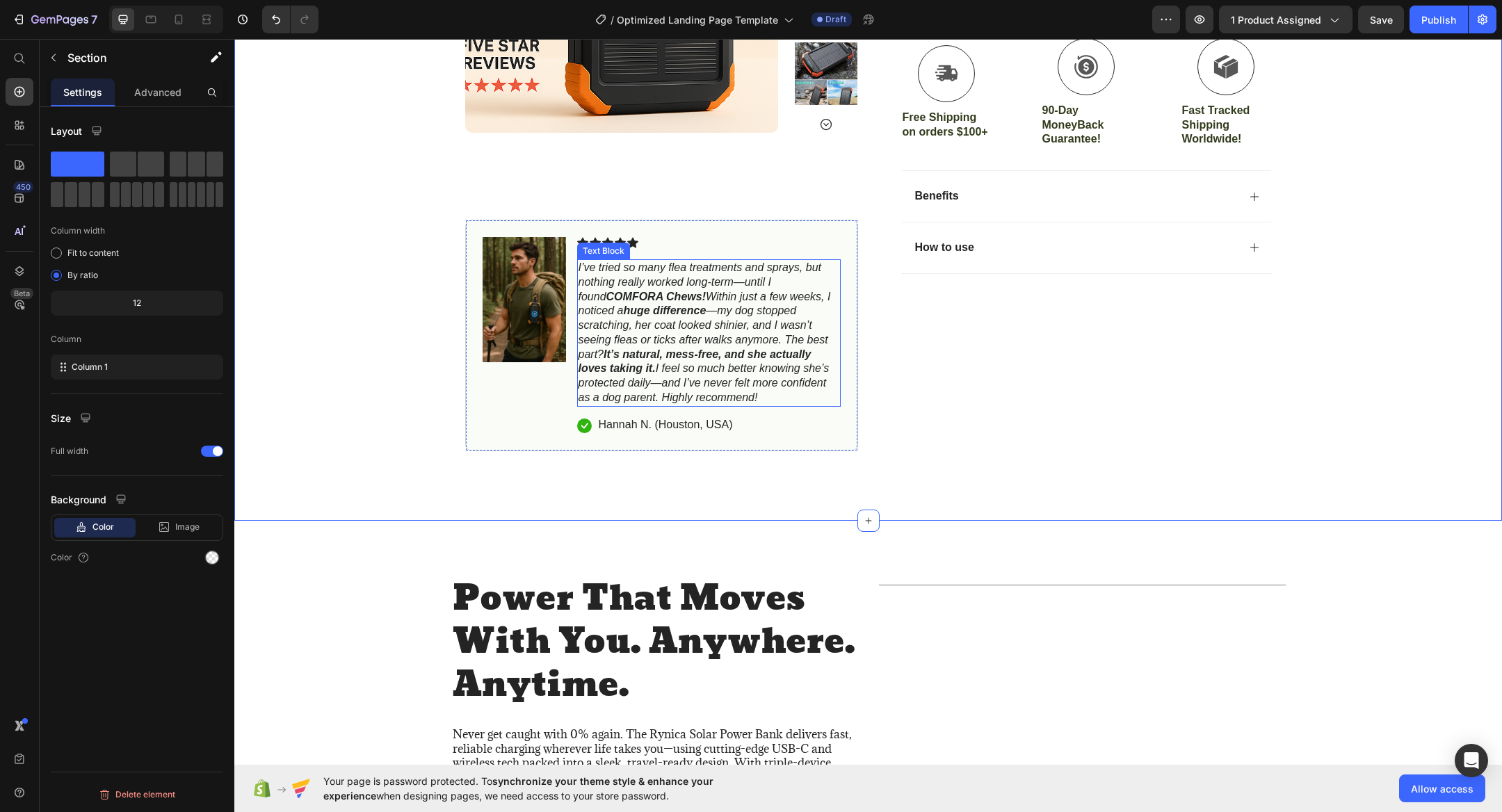 click on "huge difference" at bounding box center [664, 310] 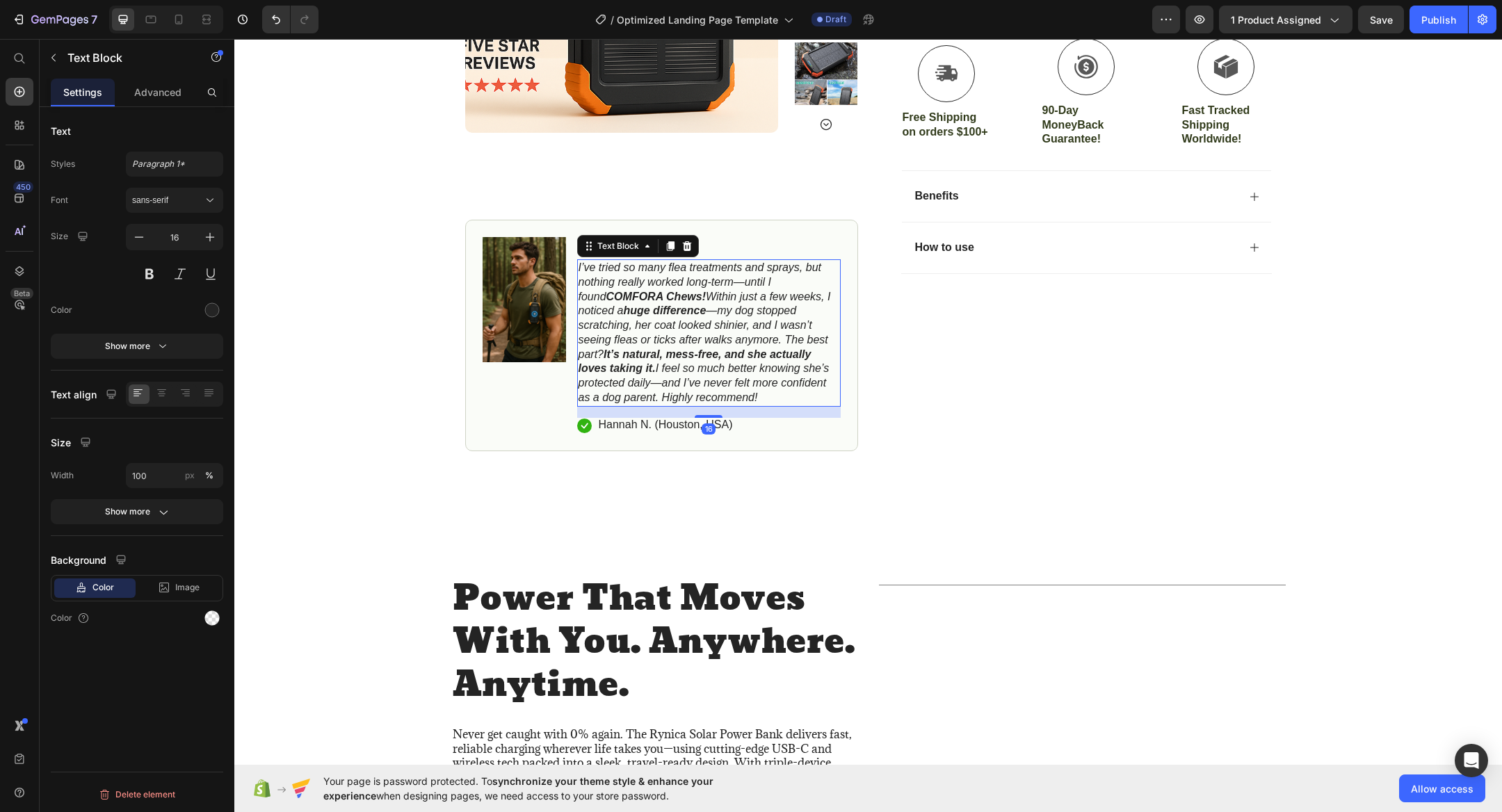 click on "huge difference" at bounding box center [664, 310] 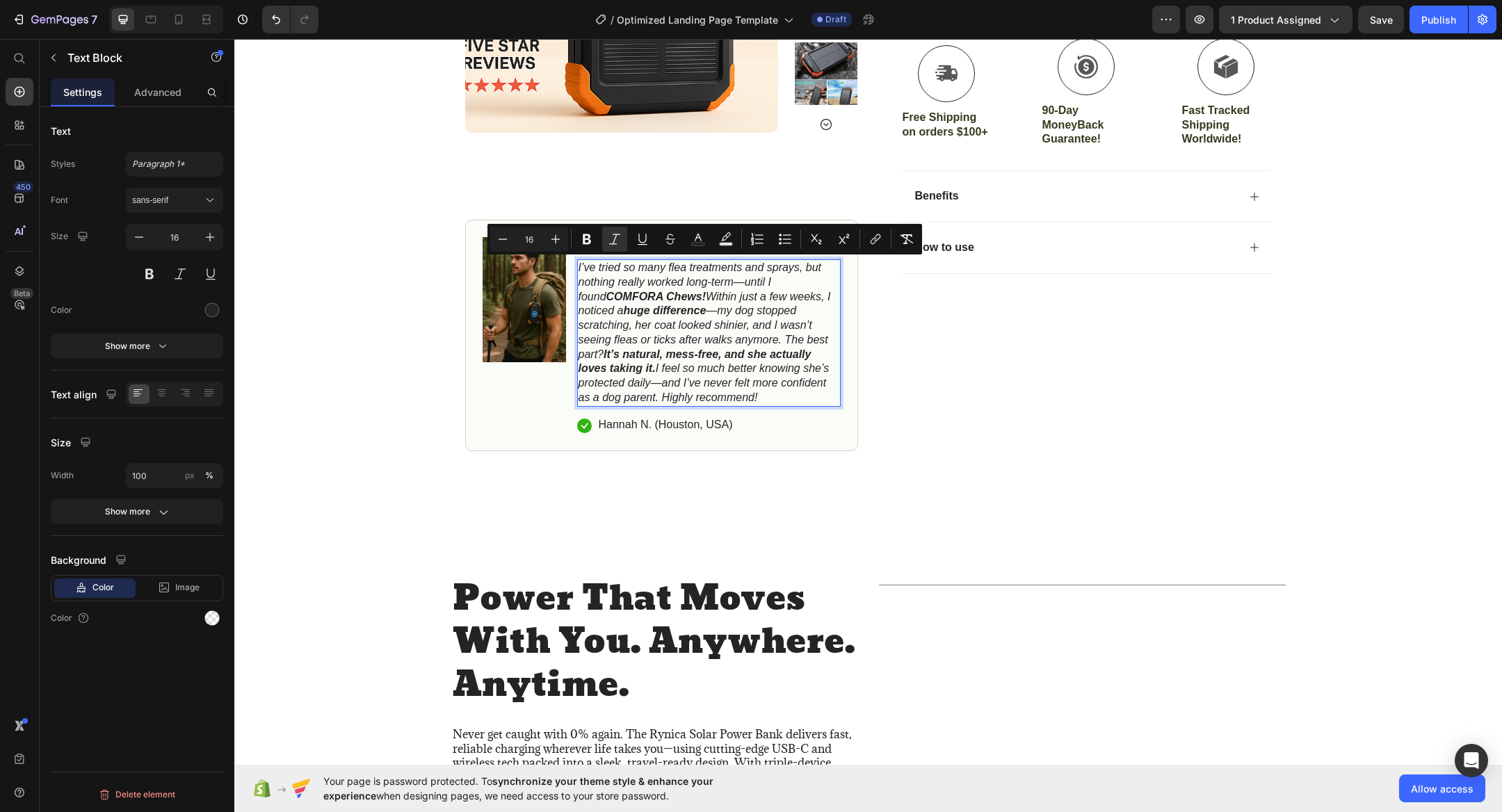 click on "huge difference" at bounding box center (664, 310) 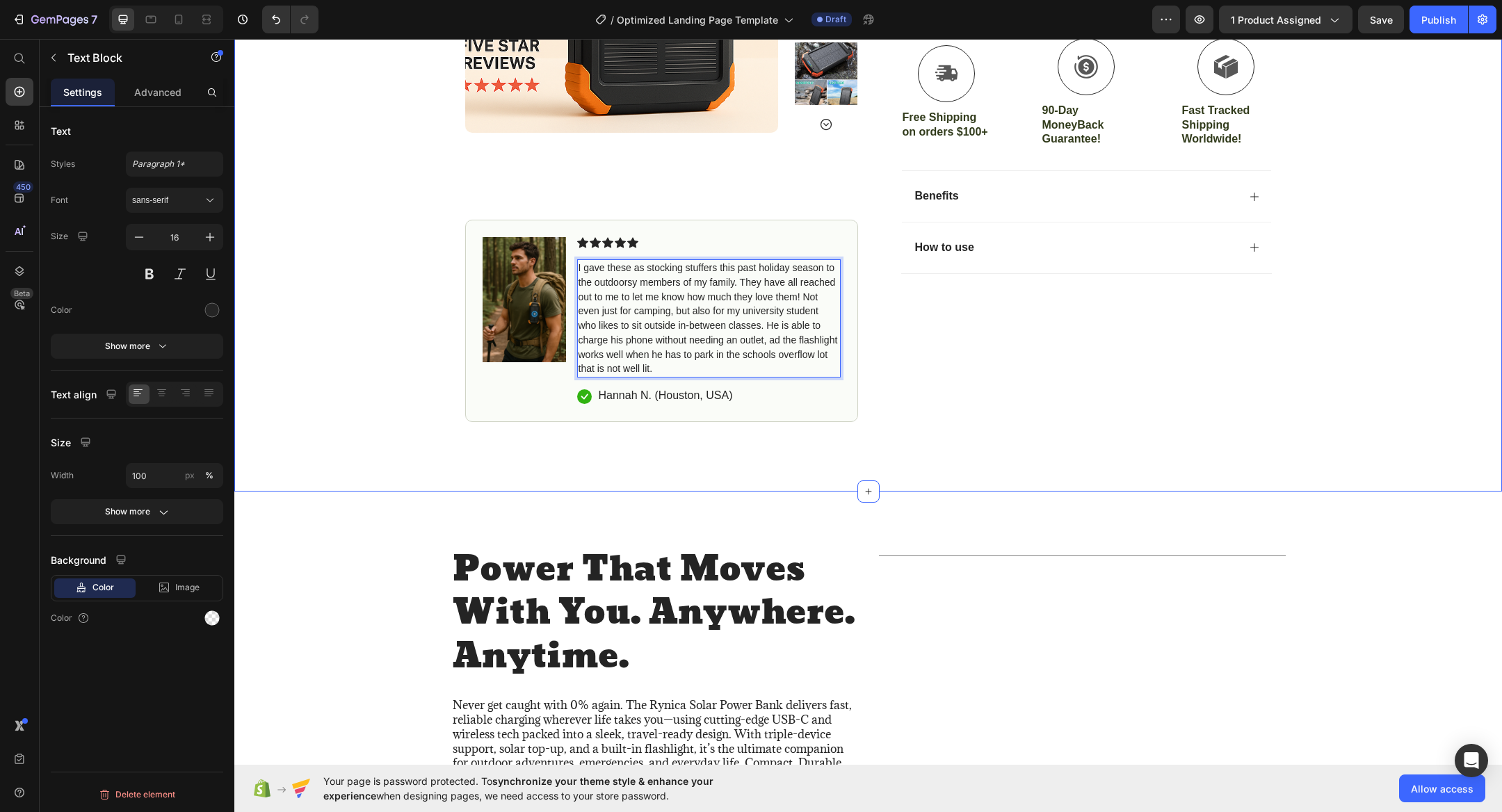 click on "Icon Free Shipping on orders $100+ Text Block Row
Icon 5000+ Happy Customers Text Block Row Carousel Row
Product Images #1 Home fitness Product of 2024 Text Block Image Icon Icon Icon Icon Icon Icon List I gave these as stocking stuffers this past holiday season to the outdoorsy members of my family. They have all reached out to me to let me know how much they love them! Not even just for camping, but also for my university student who likes to sit outside in-between classes. He is able to charge his phone without needing an outlet, ad the flashlight works well when he has to park in the schools overflow lot that is not well lit. Text Block   16
Icon [FIRST] [LAST] ( [CITY], [COUNTRY] ) Text Block Row Row Row Icon Icon Icon Icon Icon Icon List 4.8 based on 5,000+ customers Text Block Row RYNICA Outdoor Solar Power Bank – Built for the Bold Product Title
Adventure Ready
Rugged, Waterproof Outdoor Design
$59.99" at bounding box center (868, 47) 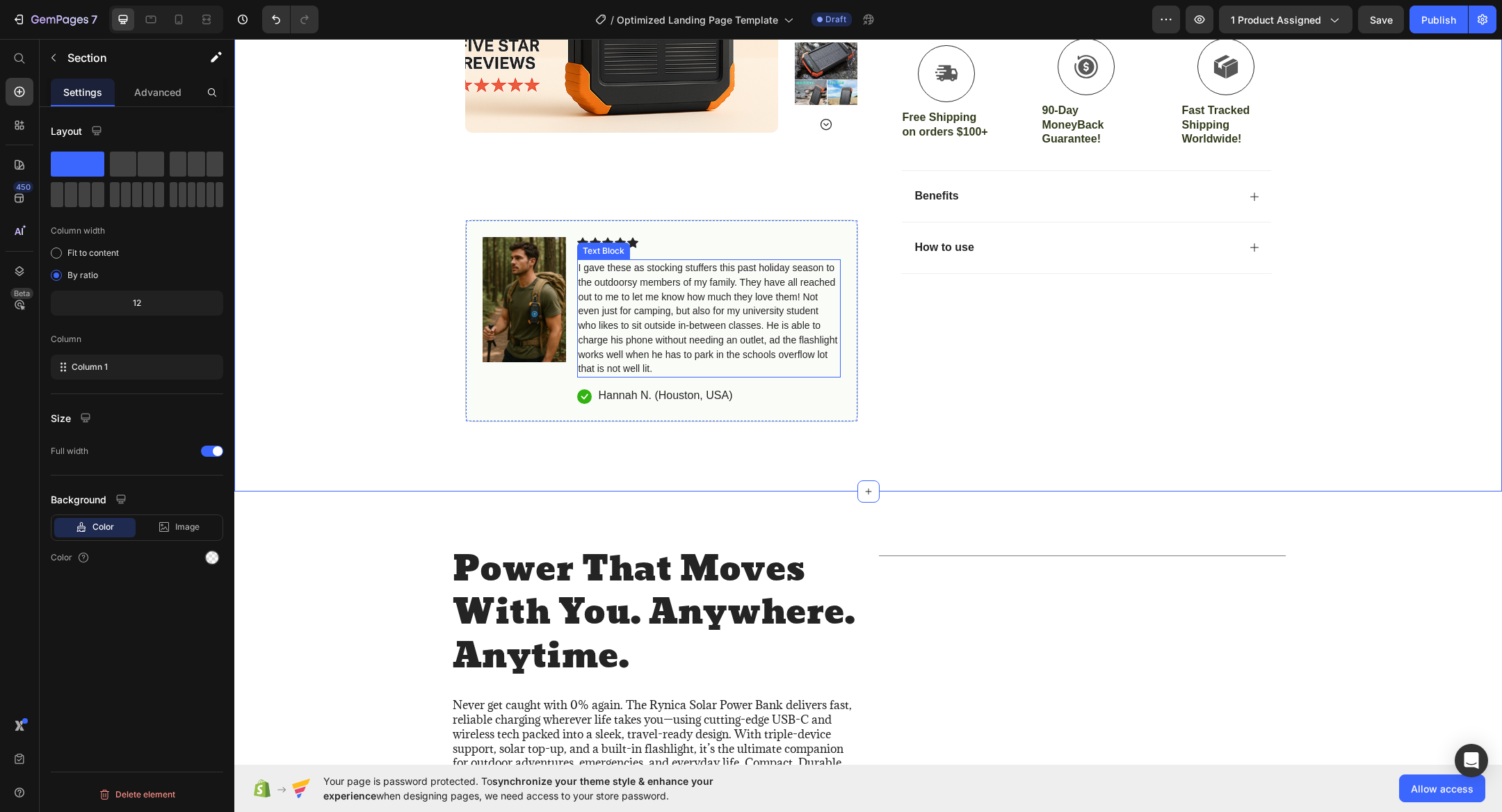 click on "I gave these as stocking stuffers this past holiday season to the outdoorsy members of my family. They have all reached out to me to let me know how much they love them! Not even just for camping, but also for my university student who likes to sit outside in-between classes. He is able to charge his phone without needing an outlet, ad the flashlight works well when he has to park in the schools overflow lot that is not well lit." at bounding box center (708, 318) 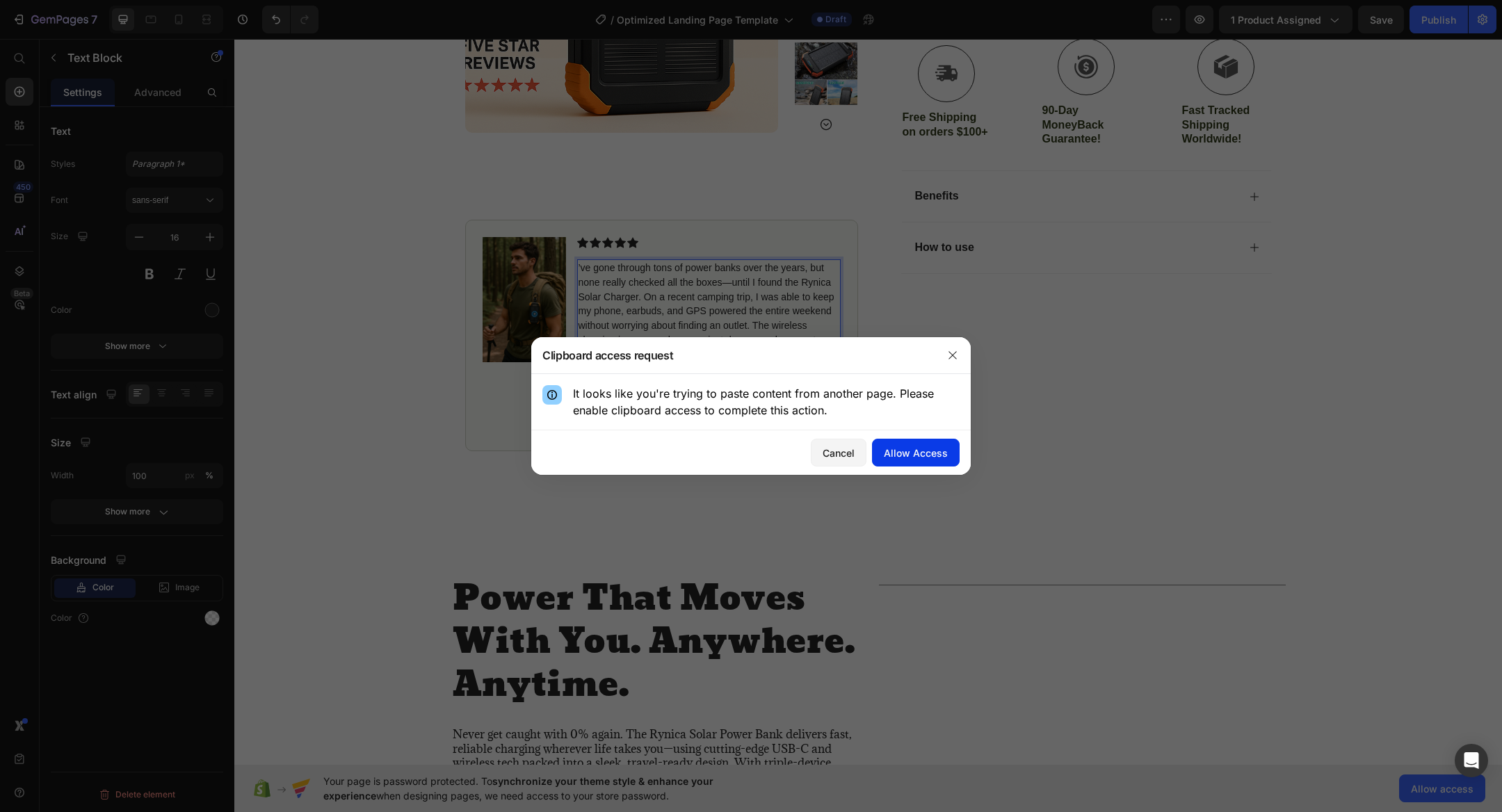 click on "Allow Access" at bounding box center (916, 453) 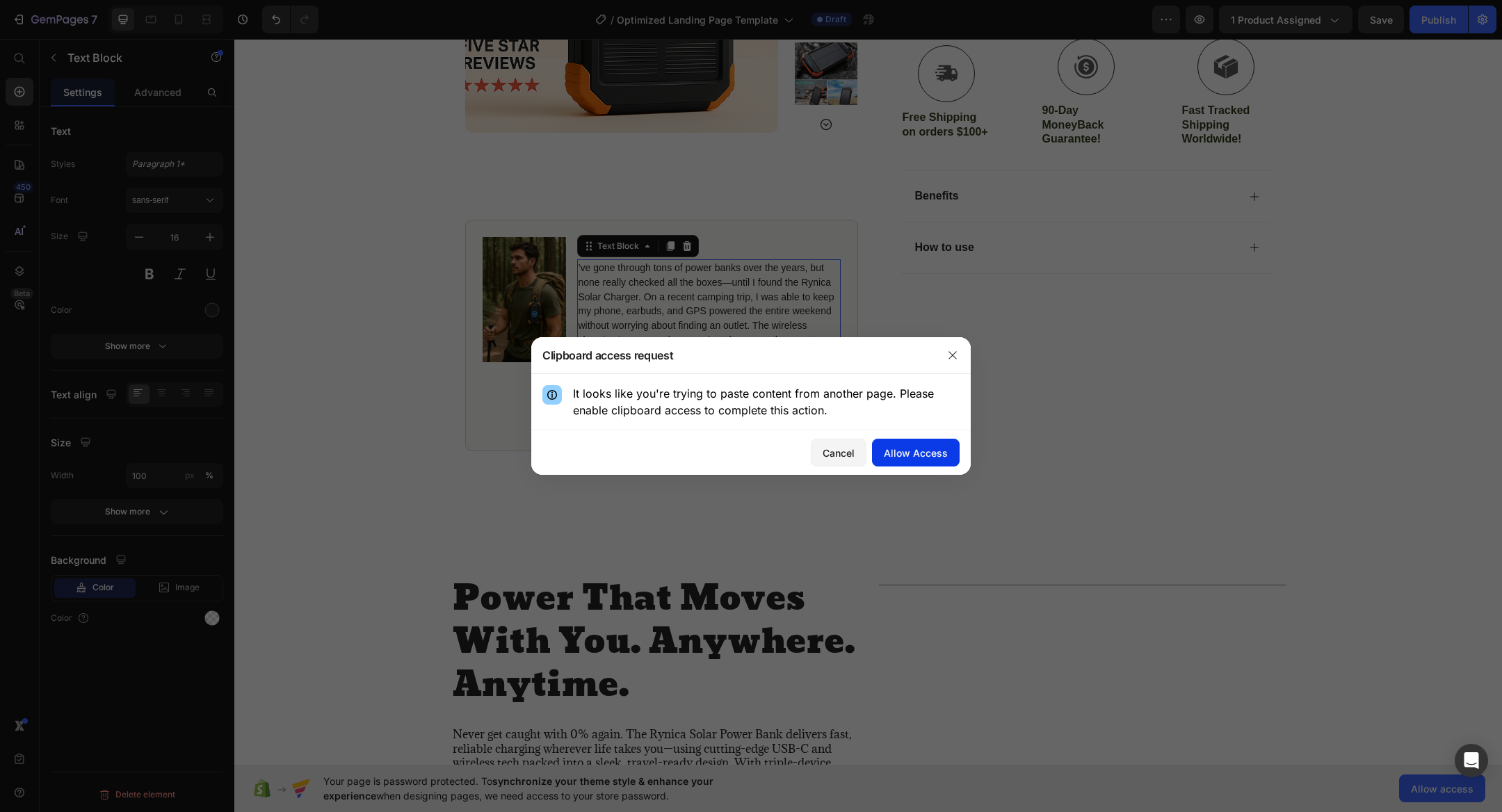 click on "Allow Access" at bounding box center [916, 453] 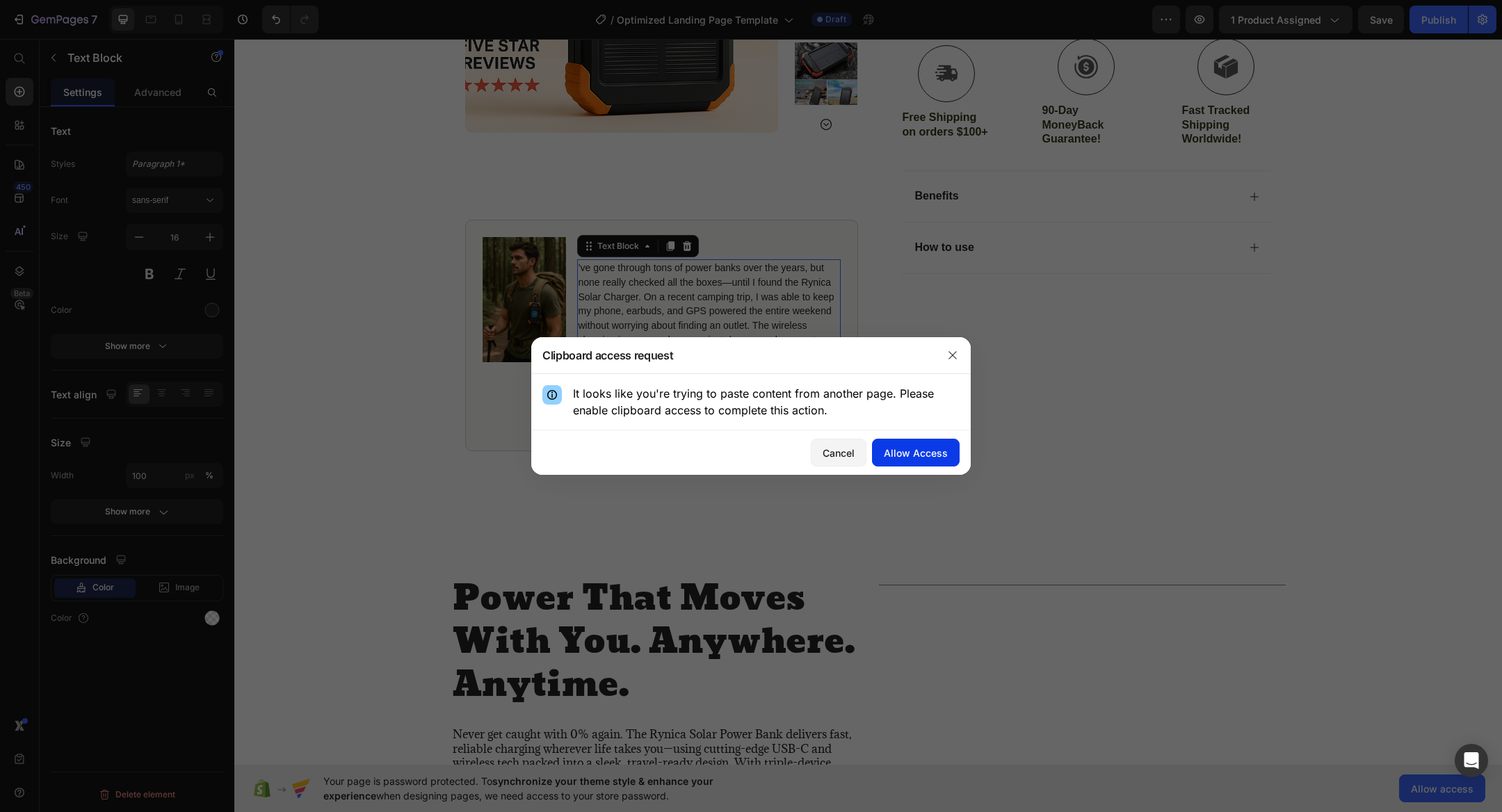 click on "Allow Access" at bounding box center (916, 453) 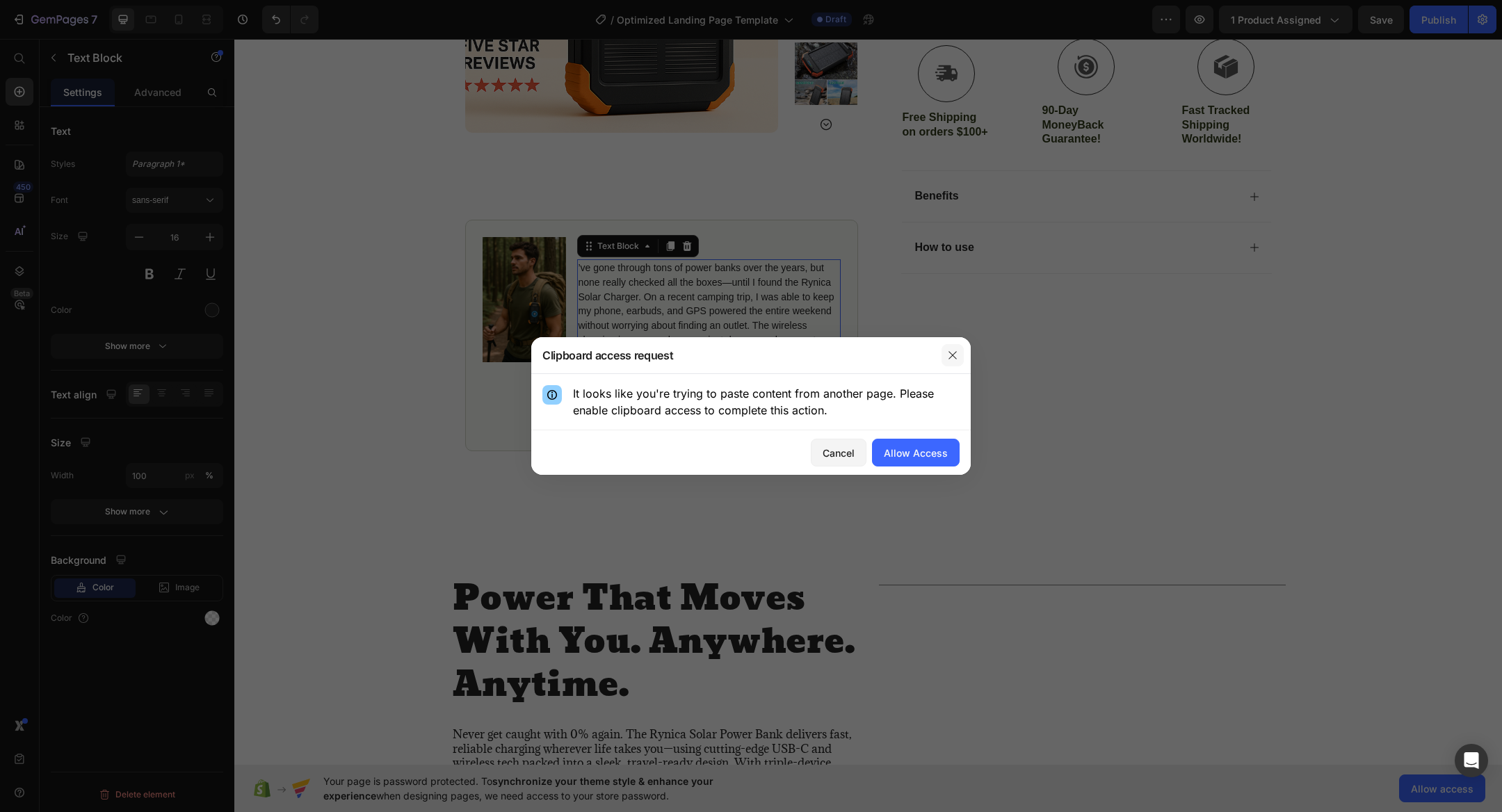 click 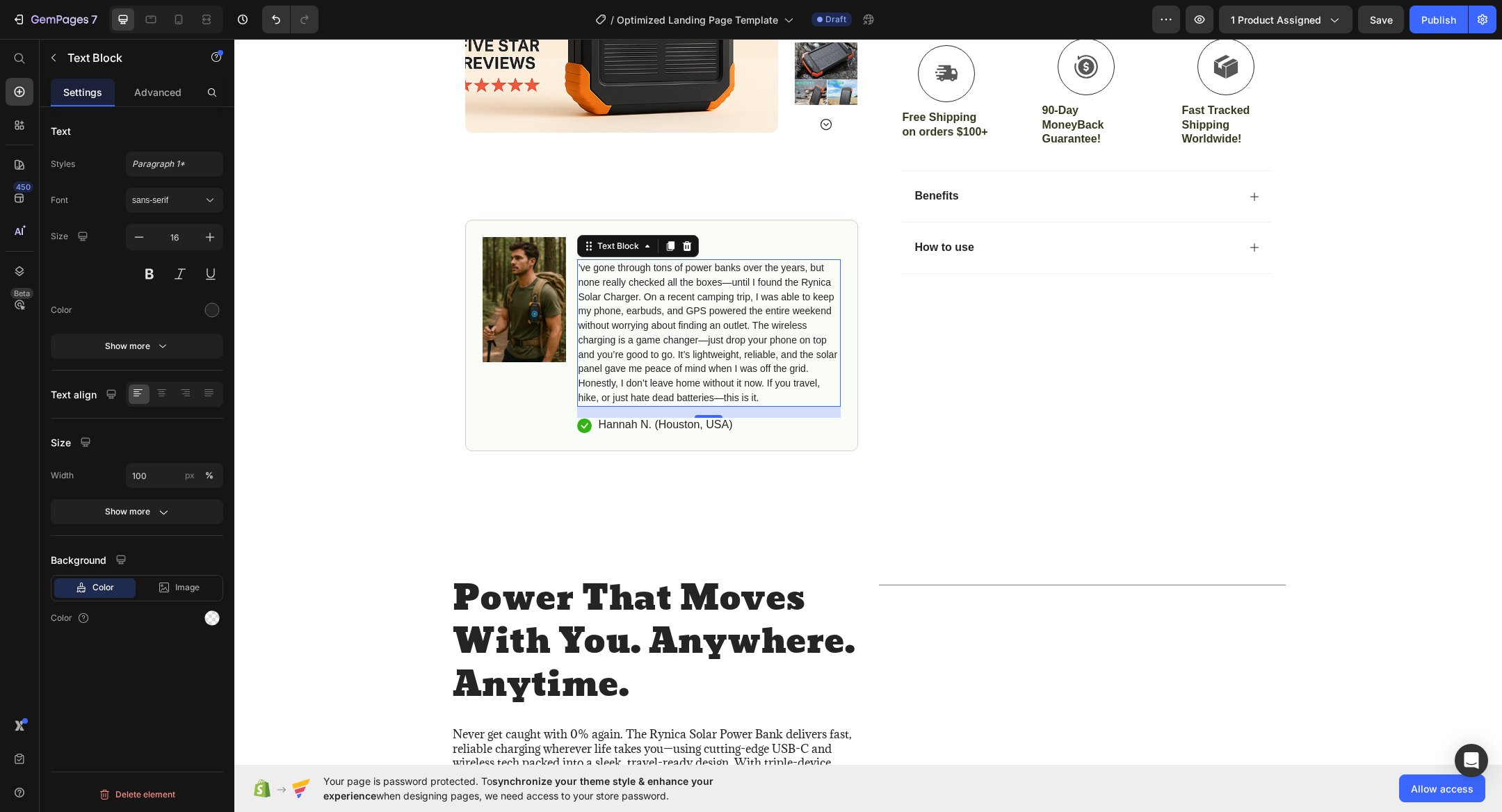 click on "’ve gone through tons of power banks over the years, but none really checked all the boxes—until I found the Rynica Solar Charger. On a recent camping trip, I was able to keep my phone, earbuds, and GPS powered the entire weekend without worrying about finding an outlet. The wireless charging is a game changer—just drop your phone on top and you’re good to go. It’s lightweight, reliable, and the solar panel gave me peace of mind when I was off the grid. Honestly, I don’t leave home without it now. If you travel, hike, or just hate dead batteries—this is it." at bounding box center (708, 332) 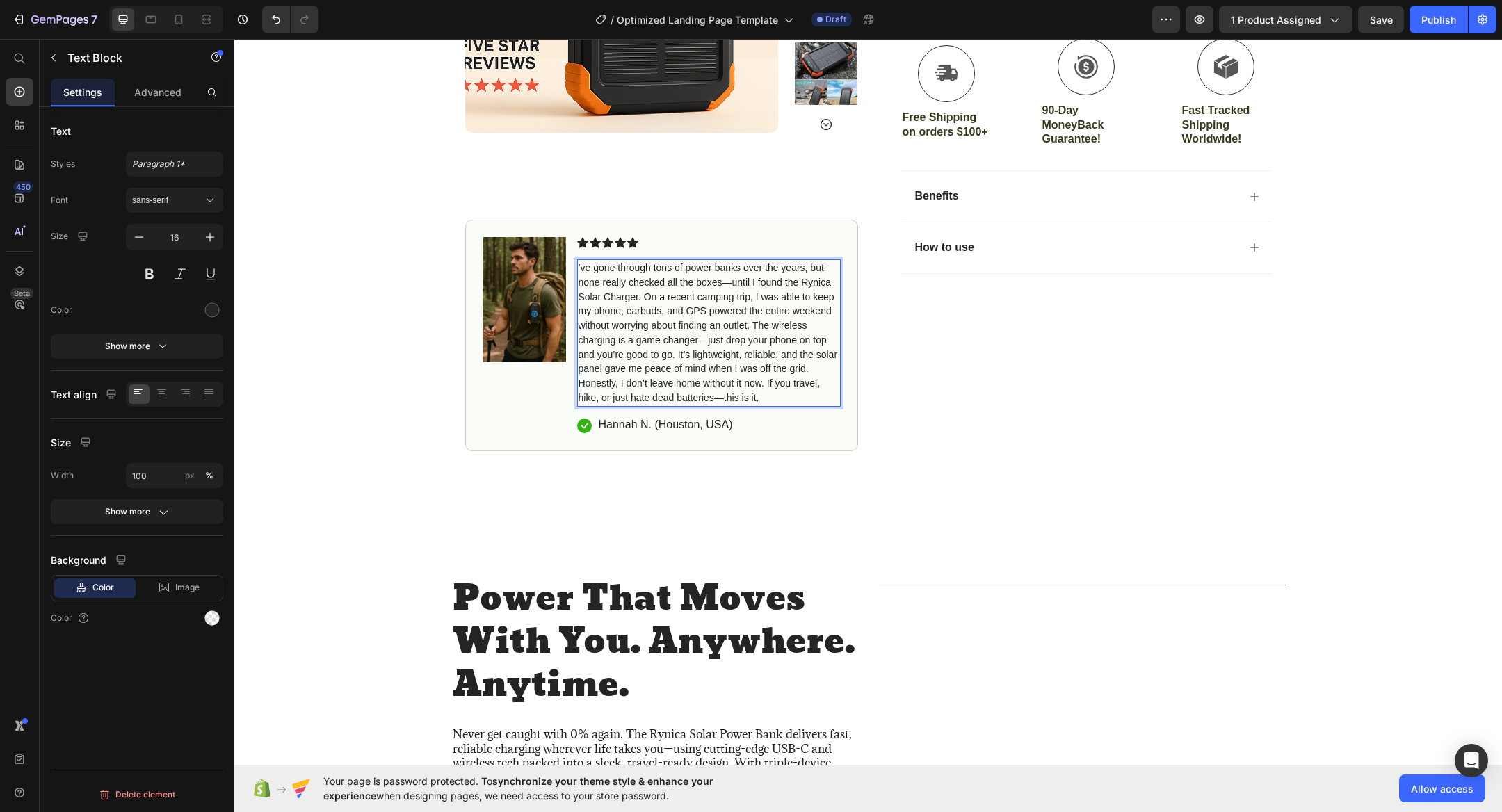 click on "’ve gone through tons of power banks over the years, but none really checked all the boxes—until I found the Rynica Solar Charger. On a recent camping trip, I was able to keep my phone, earbuds, and GPS powered the entire weekend without worrying about finding an outlet. The wireless charging is a game changer—just drop your phone on top and you’re good to go. It’s lightweight, reliable, and the solar panel gave me peace of mind when I was off the grid. Honestly, I don’t leave home without it now. If you travel, hike, or just hate dead batteries—this is it." at bounding box center (708, 332) 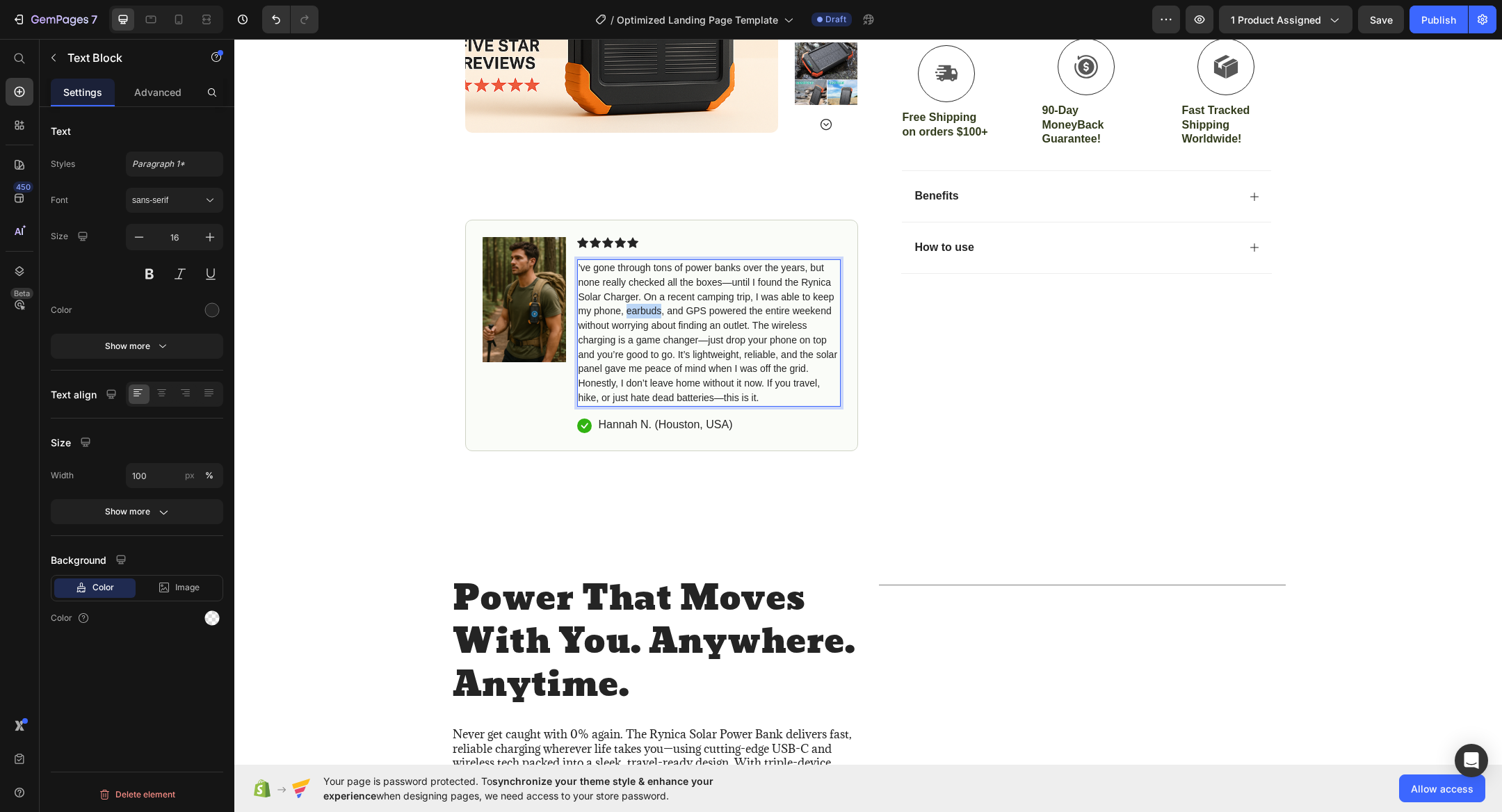 click on "’ve gone through tons of power banks over the years, but none really checked all the boxes—until I found the Rynica Solar Charger. On a recent camping trip, I was able to keep my phone, earbuds, and GPS powered the entire weekend without worrying about finding an outlet. The wireless charging is a game changer—just drop your phone on top and you’re good to go. It’s lightweight, reliable, and the solar panel gave me peace of mind when I was off the grid. Honestly, I don’t leave home without it now. If you travel, hike, or just hate dead batteries—this is it." at bounding box center [708, 332] 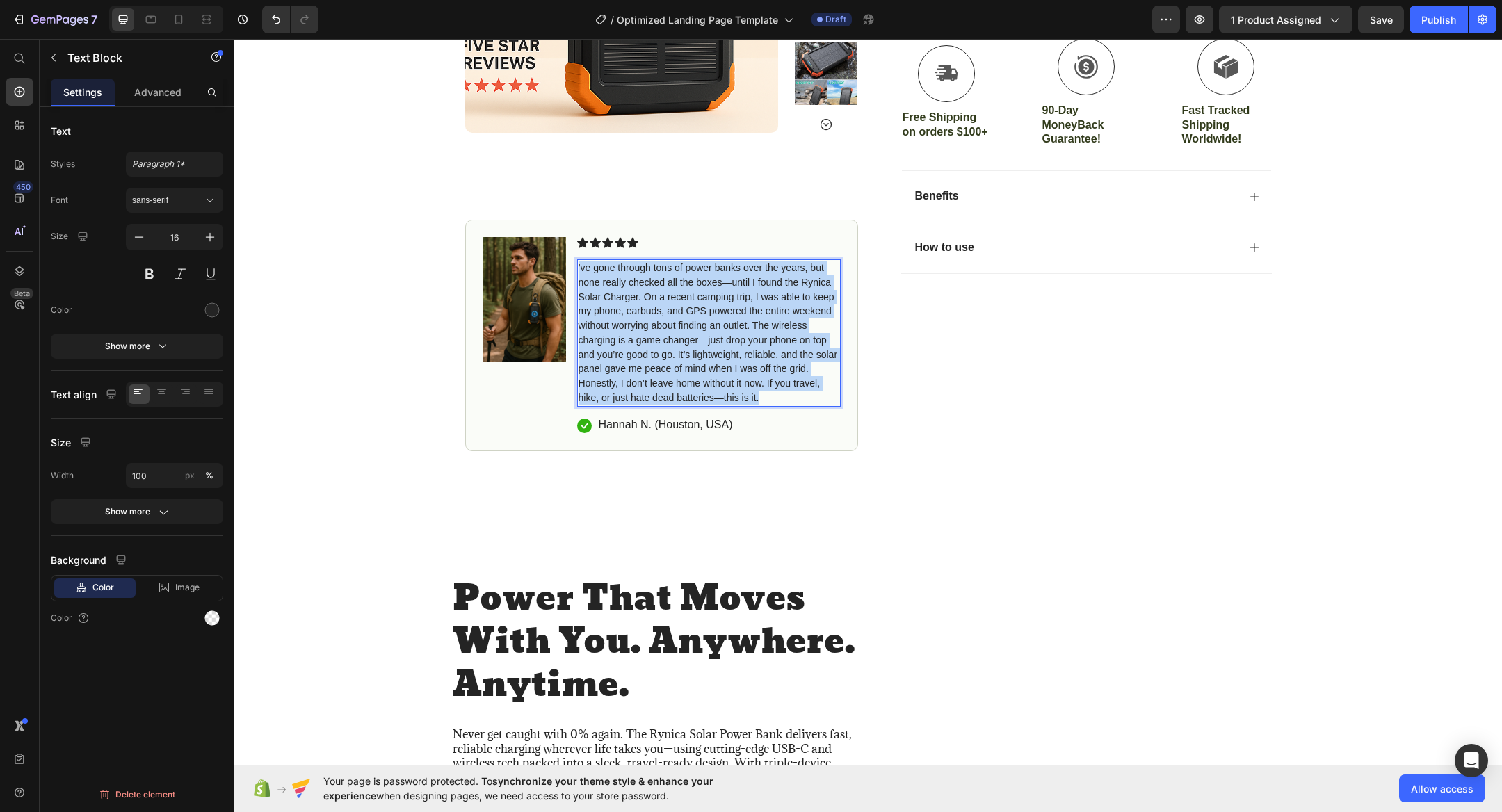 click on "’ve gone through tons of power banks over the years, but none really checked all the boxes—until I found the Rynica Solar Charger. On a recent camping trip, I was able to keep my phone, earbuds, and GPS powered the entire weekend without worrying about finding an outlet. The wireless charging is a game changer—just drop your phone on top and you’re good to go. It’s lightweight, reliable, and the solar panel gave me peace of mind when I was off the grid. Honestly, I don’t leave home without it now. If you travel, hike, or just hate dead batteries—this is it." at bounding box center (708, 332) 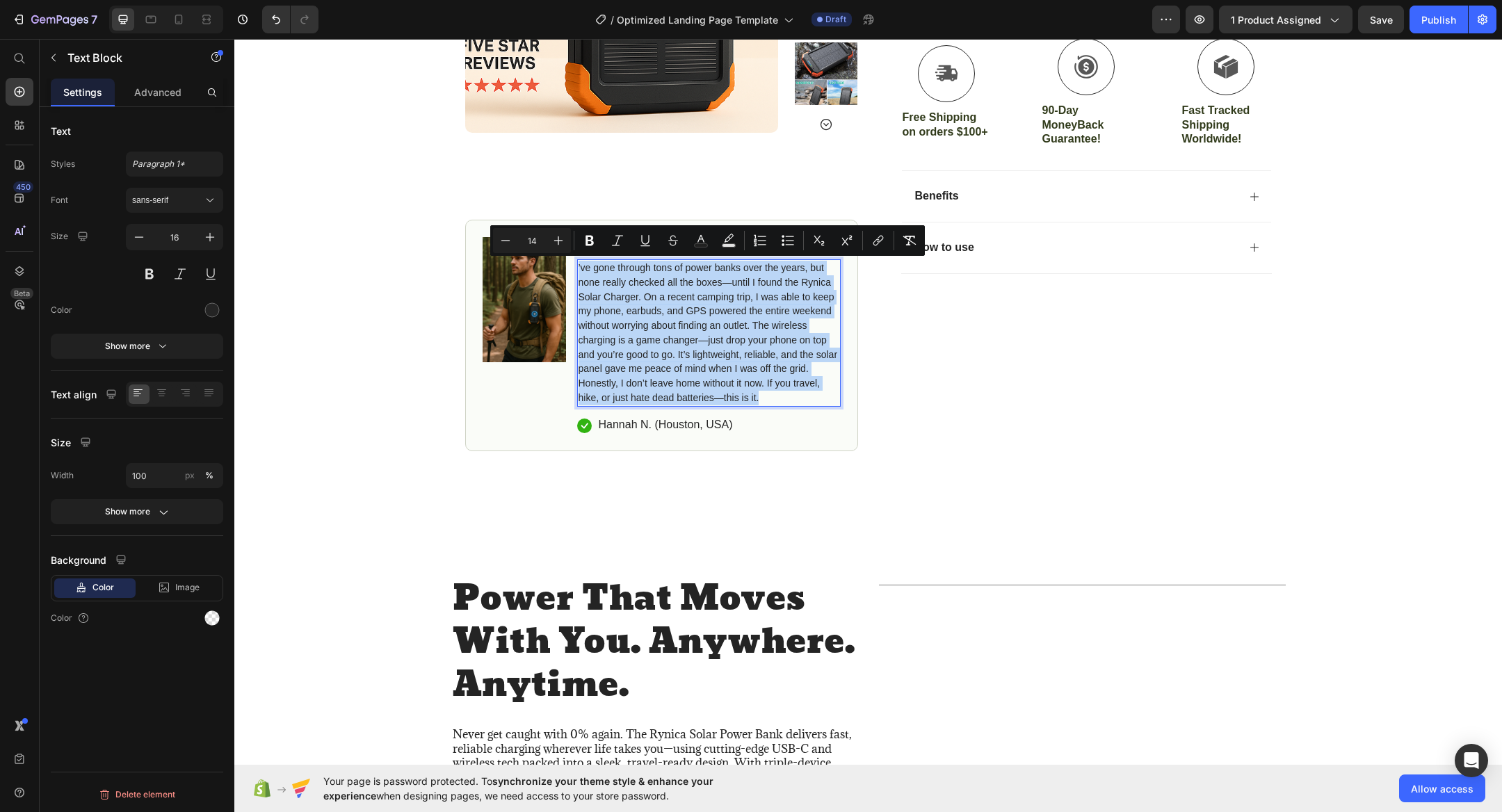 click on "’ve gone through tons of power banks over the years, but none really checked all the boxes—until I found the Rynica Solar Charger. On a recent camping trip, I was able to keep my phone, earbuds, and GPS powered the entire weekend without worrying about finding an outlet. The wireless charging is a game changer—just drop your phone on top and you’re good to go. It’s lightweight, reliable, and the solar panel gave me peace of mind when I was off the grid. Honestly, I don’t leave home without it now. If you travel, hike, or just hate dead batteries—this is it." at bounding box center (708, 332) 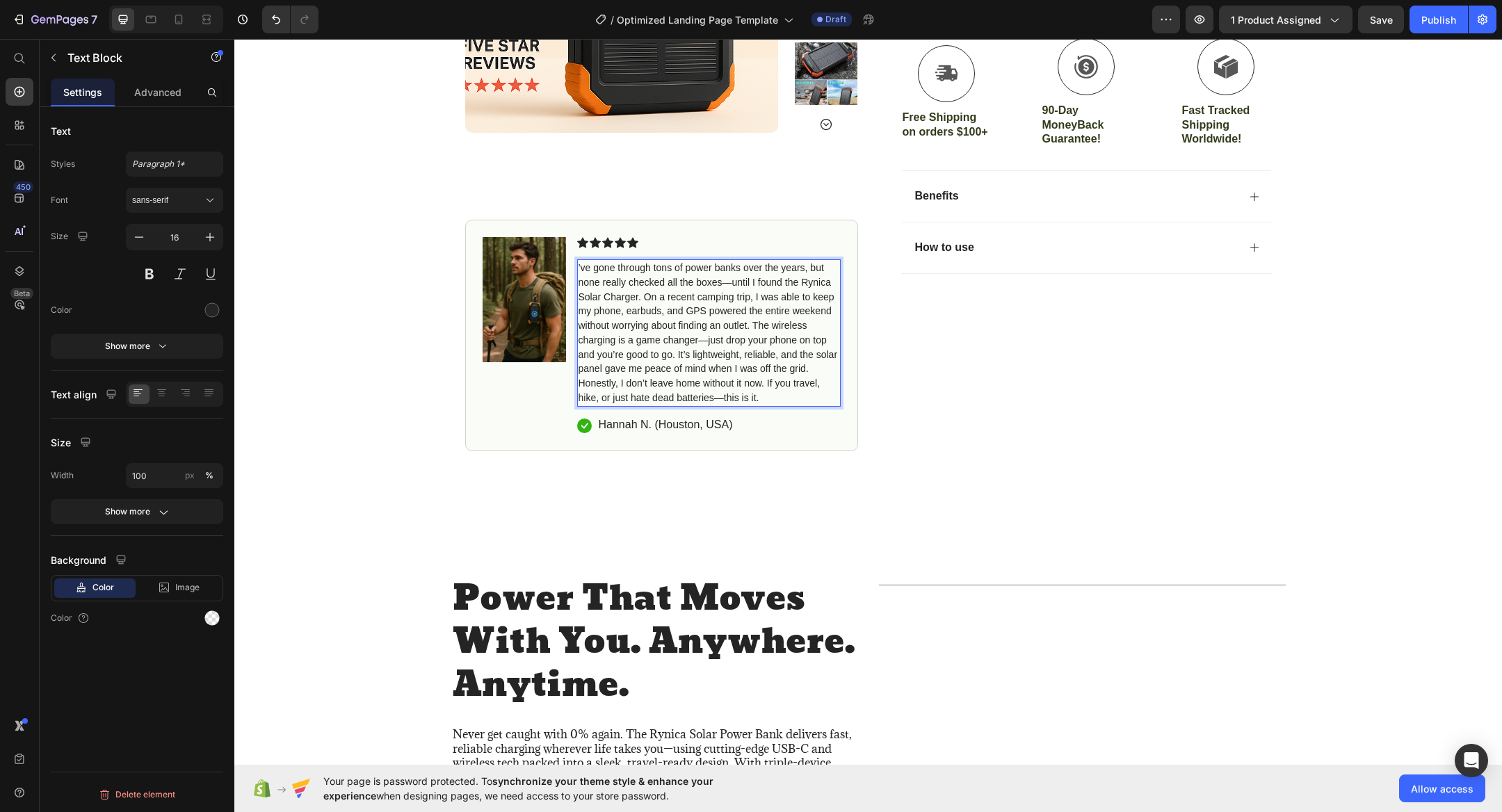 click on "’ve gone through tons of power banks over the years, but none really checked all the boxes—until I found the Rynica Solar Charger. On a recent camping trip, I was able to keep my phone, earbuds, and GPS powered the entire weekend without worrying about finding an outlet. The wireless charging is a game changer—just drop your phone on top and you’re good to go. It’s lightweight, reliable, and the solar panel gave me peace of mind when I was off the grid. Honestly, I don’t leave home without it now. If you travel, hike, or just hate dead batteries—this is it." at bounding box center (708, 332) 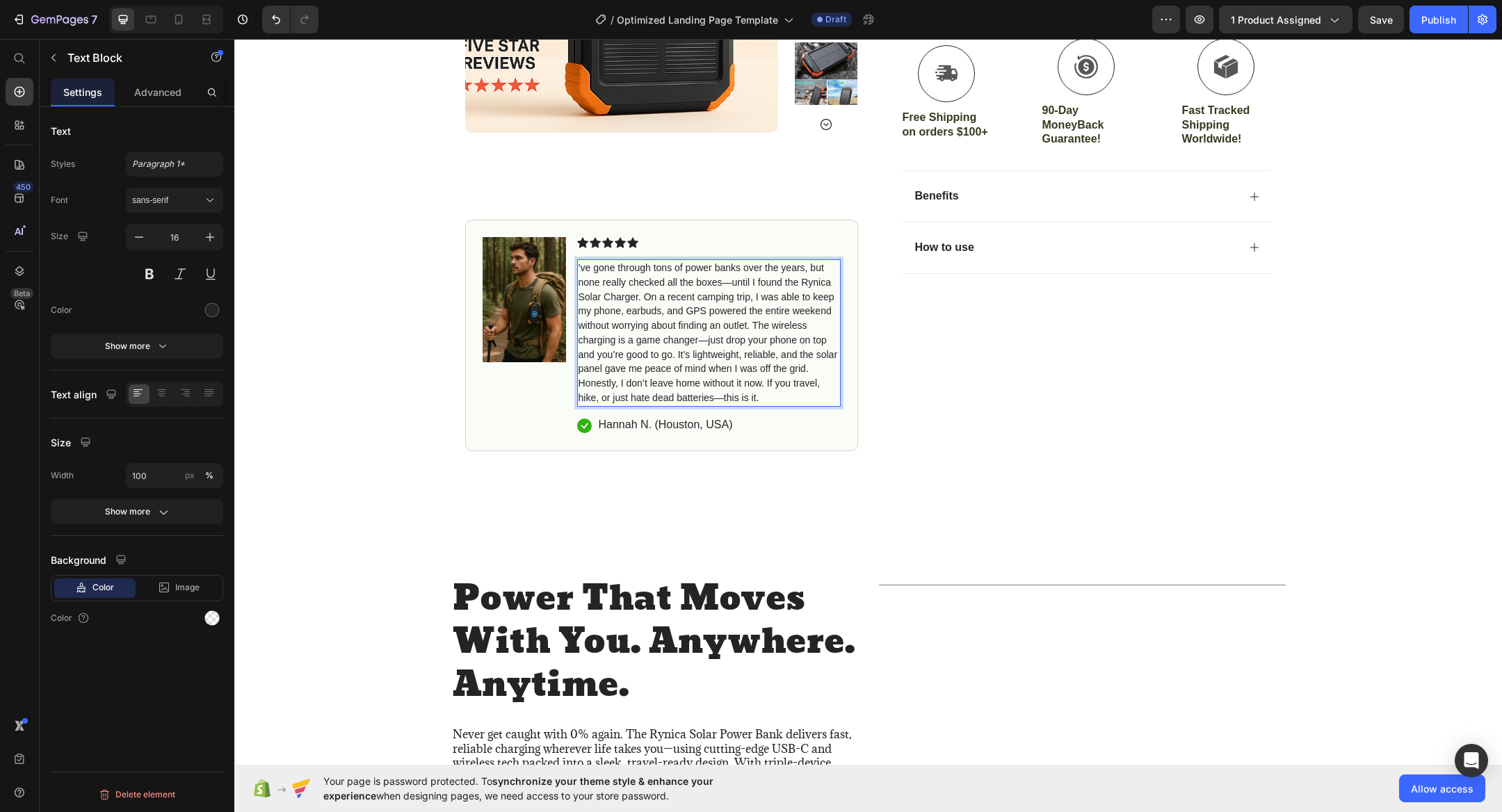 click on "’ve gone through tons of power banks over the years, but none really checked all the boxes—until I found the Rynica Solar Charger. On a recent camping trip, I was able to keep my phone, earbuds, and GPS powered the entire weekend without worrying about finding an outlet. The wireless charging is a game changer—just drop your phone on top and you’re good to go. It’s lightweight, reliable, and the solar panel gave me peace of mind when I was off the grid. Honestly, I don’t leave home without it now. If you travel, hike, or just hate dead batteries—this is it." at bounding box center (708, 332) 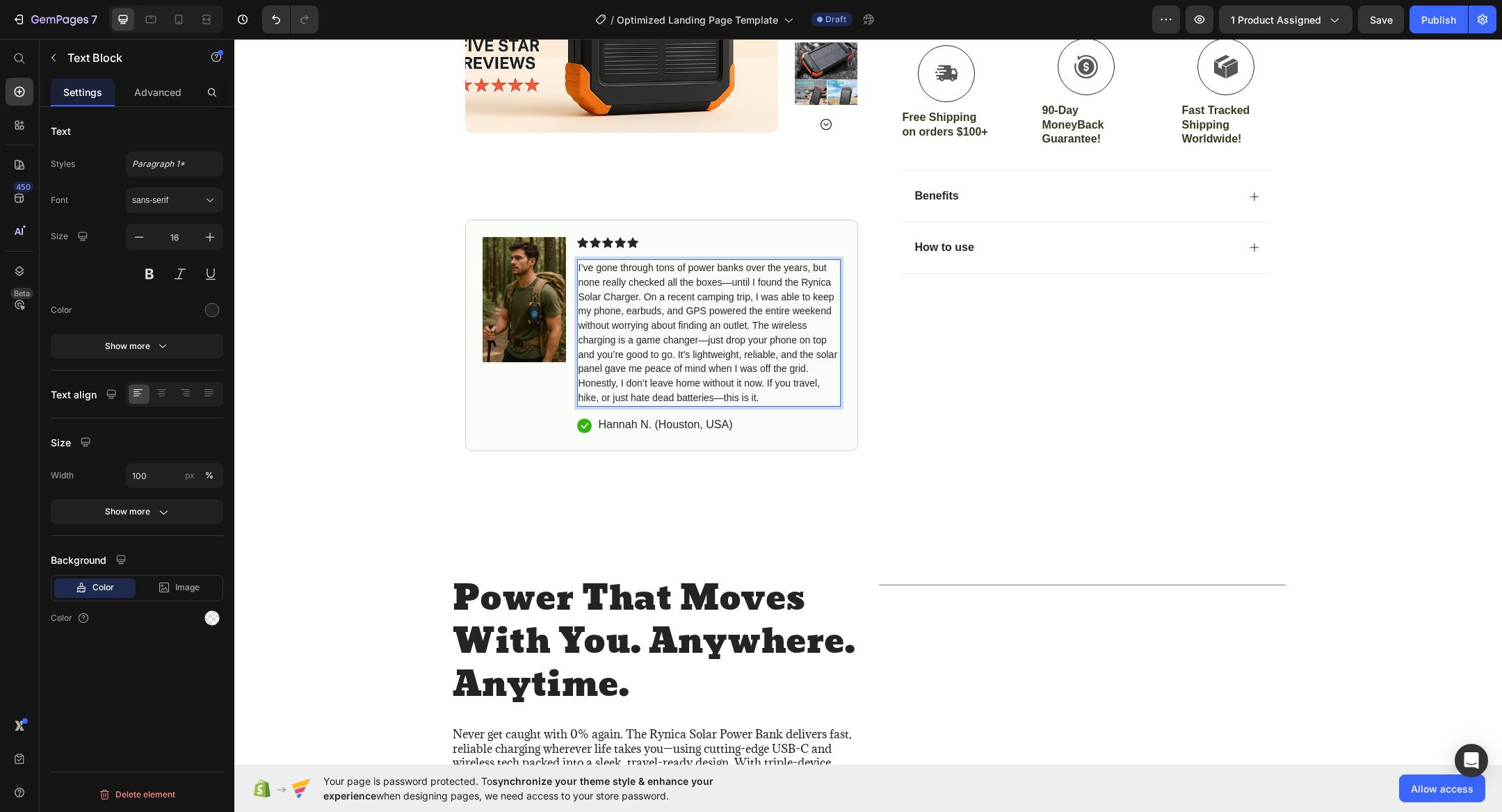 click on "I’ve gone through tons of power banks over the years, but none really checked all the boxes—until I found the Rynica Solar Charger. On a recent camping trip, I was able to keep my phone, earbuds, and GPS powered the entire weekend without worrying about finding an outlet. The wireless charging is a game changer—just drop your phone on top and you’re good to go. It’s lightweight, reliable, and the solar panel gave me peace of mind when I was off the grid. Honestly, I don’t leave home without it now. If you travel, hike, or just hate dead batteries—this is it." at bounding box center (709, 333) 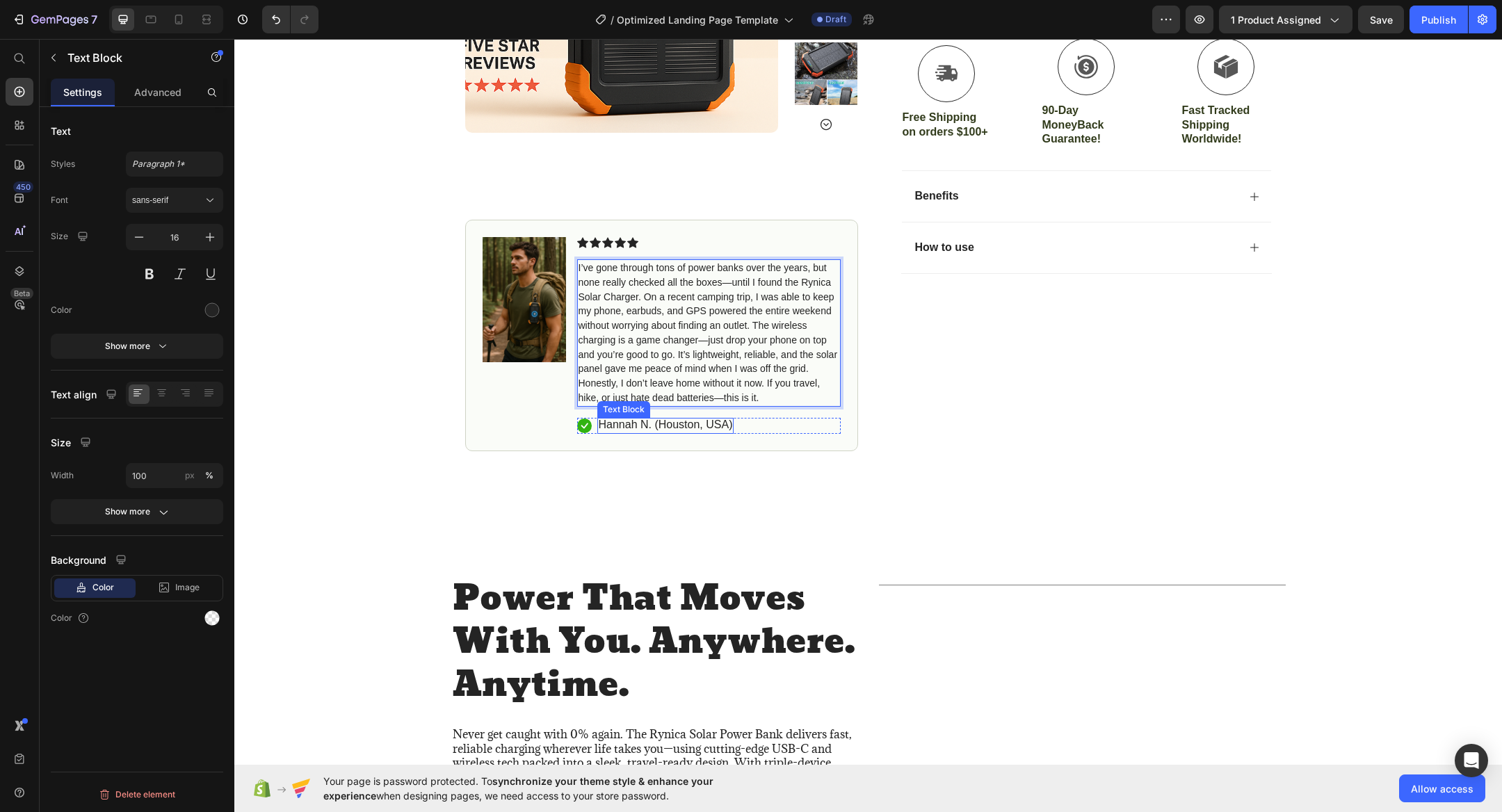 click on "Hannah N. (Houston, USA)" at bounding box center [665, 425] 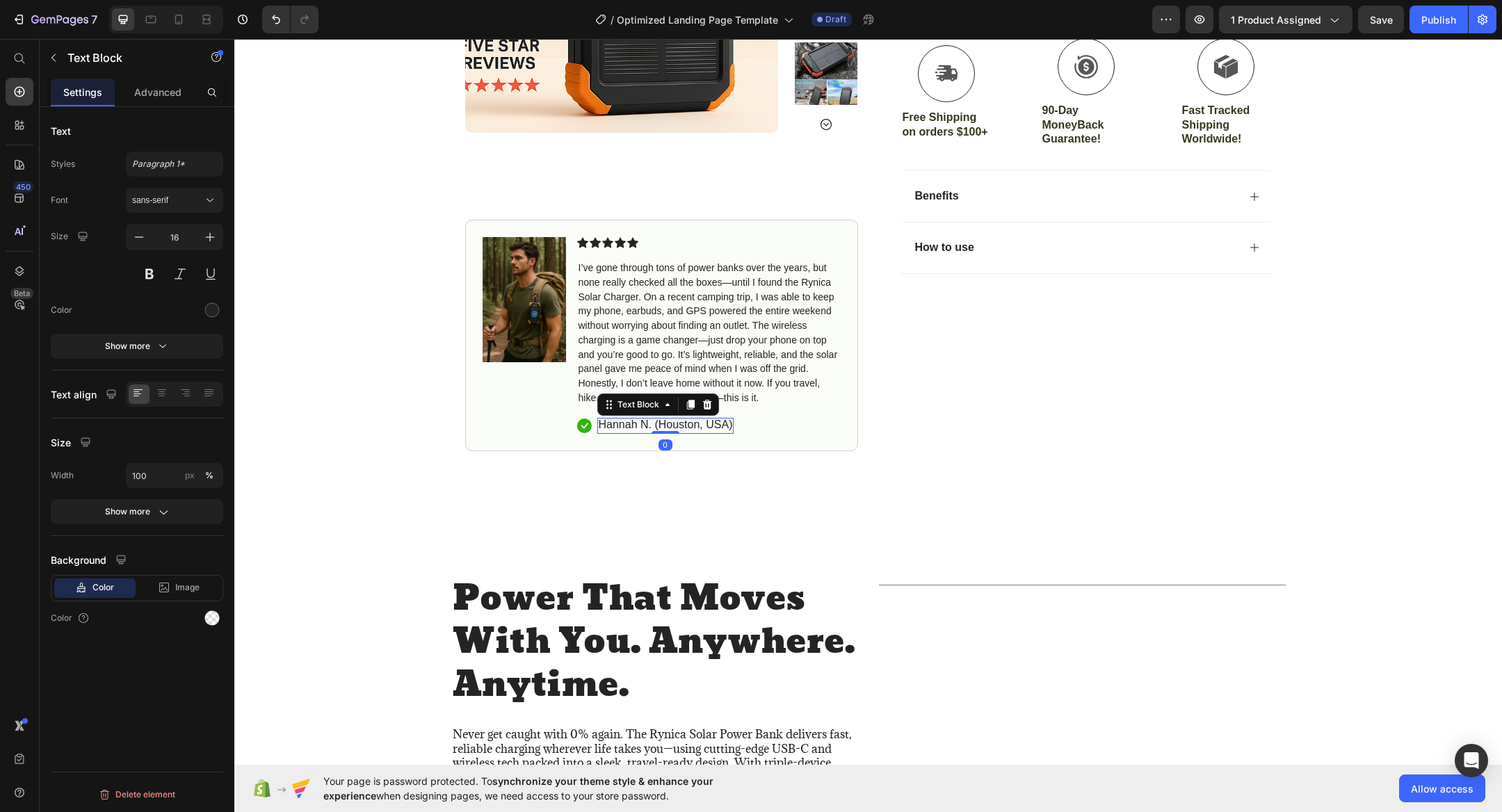 click on "Hannah N. (Houston, USA)" at bounding box center [665, 425] 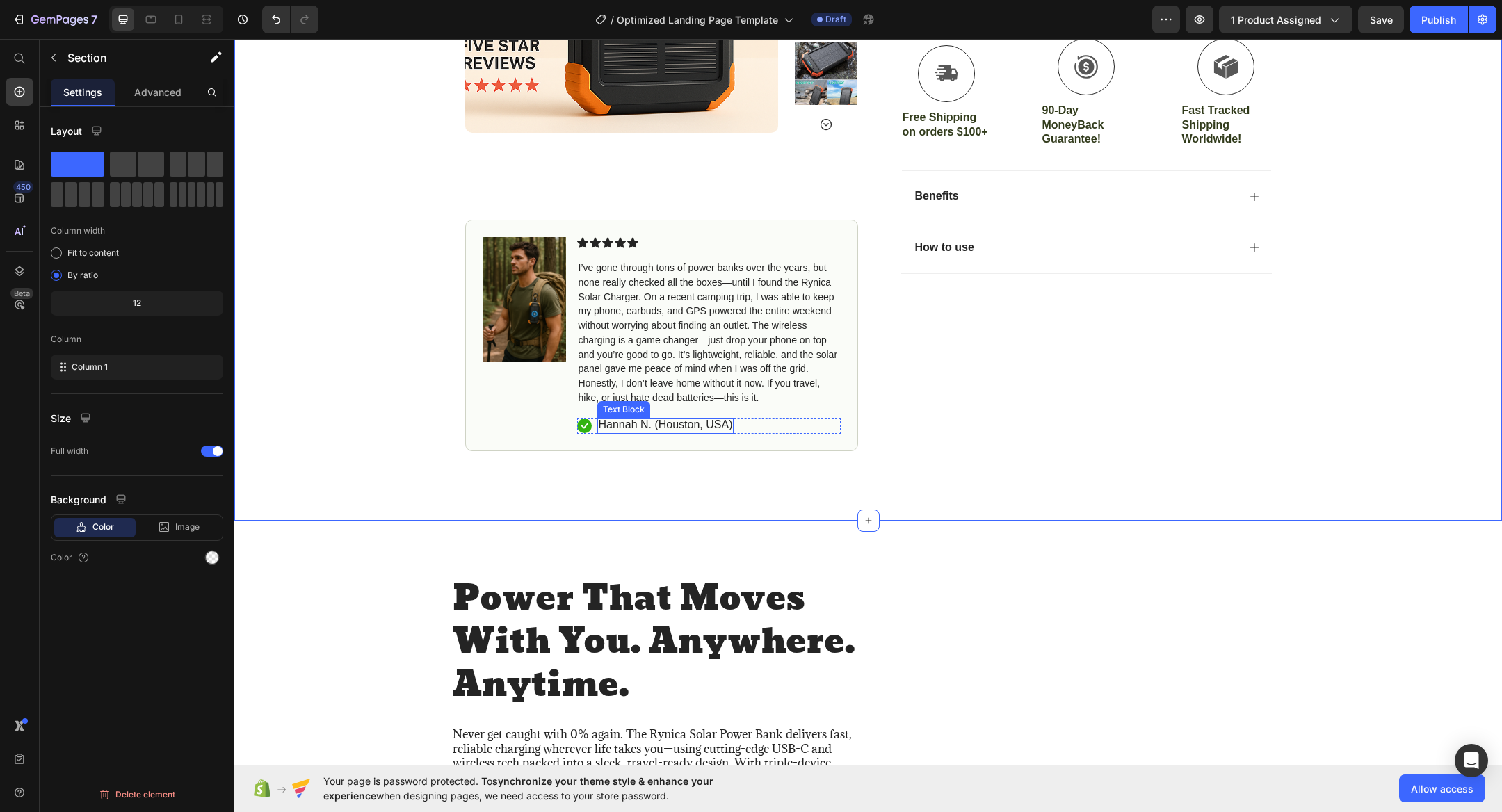 click on "Icon Icon Icon Icon Icon Icon List I’ve gone through tons of power banks over the years, but none really checked all the boxes—until I found the Rynica Solar Charger. On a recent camping trip, I was able to keep my phone, earbuds, and GPS powered the entire weekend without worrying about finding an outlet. The wireless charging is a game changer—just drop your phone on top and you’re good to go. It’s lightweight, reliable, and the solar panel gave me peace of mind when I was off the grid. Honestly, I don’t leave home without it now. If you travel, hike, or just hate dead batteries—this is it. Text Block
Icon [FIRST] [LAST] ( [CITY], [COUNTRY] ) Text Block Row" at bounding box center [709, 335] 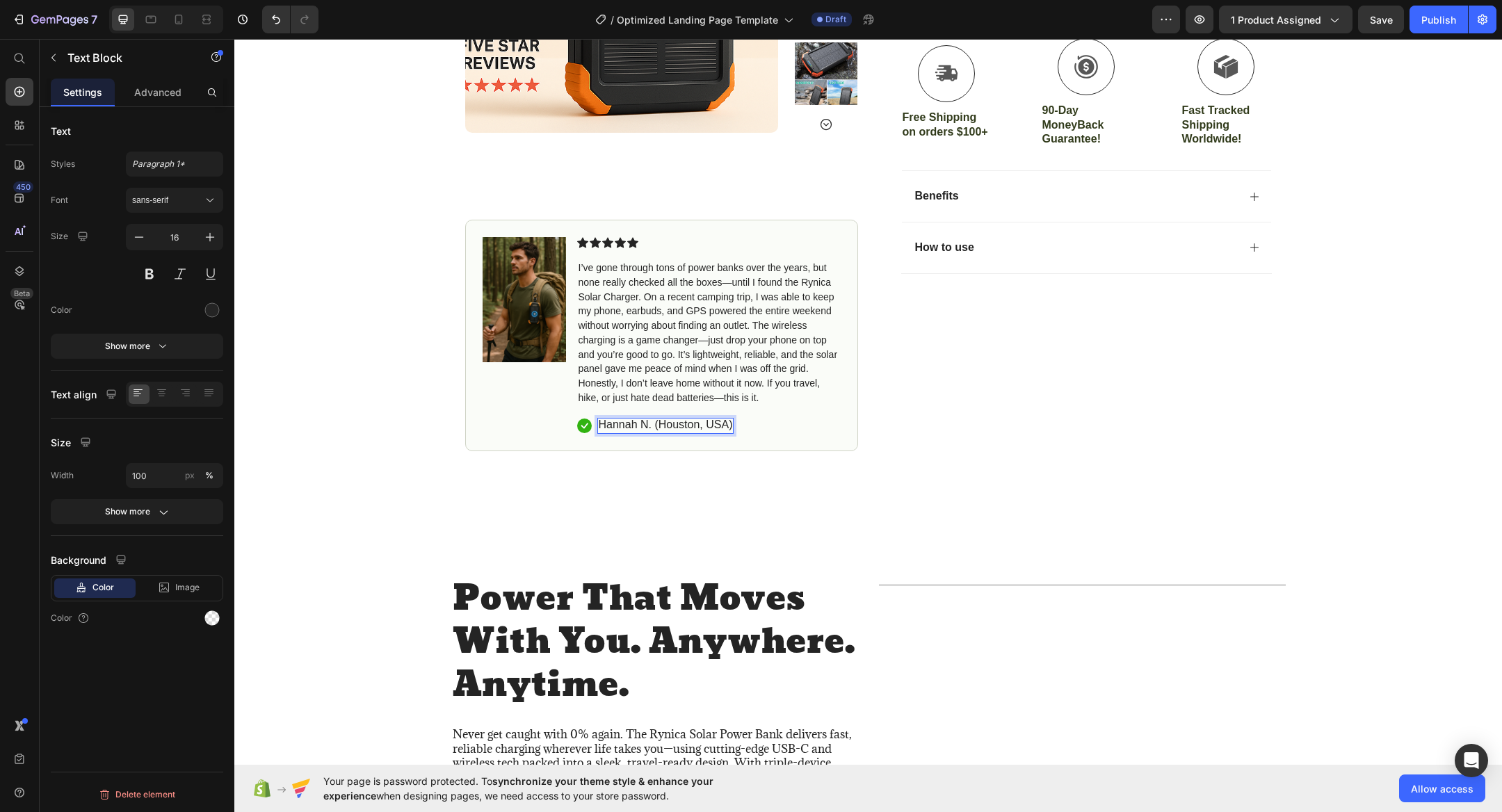 click on "Hannah N. (Houston, USA)" at bounding box center (665, 425) 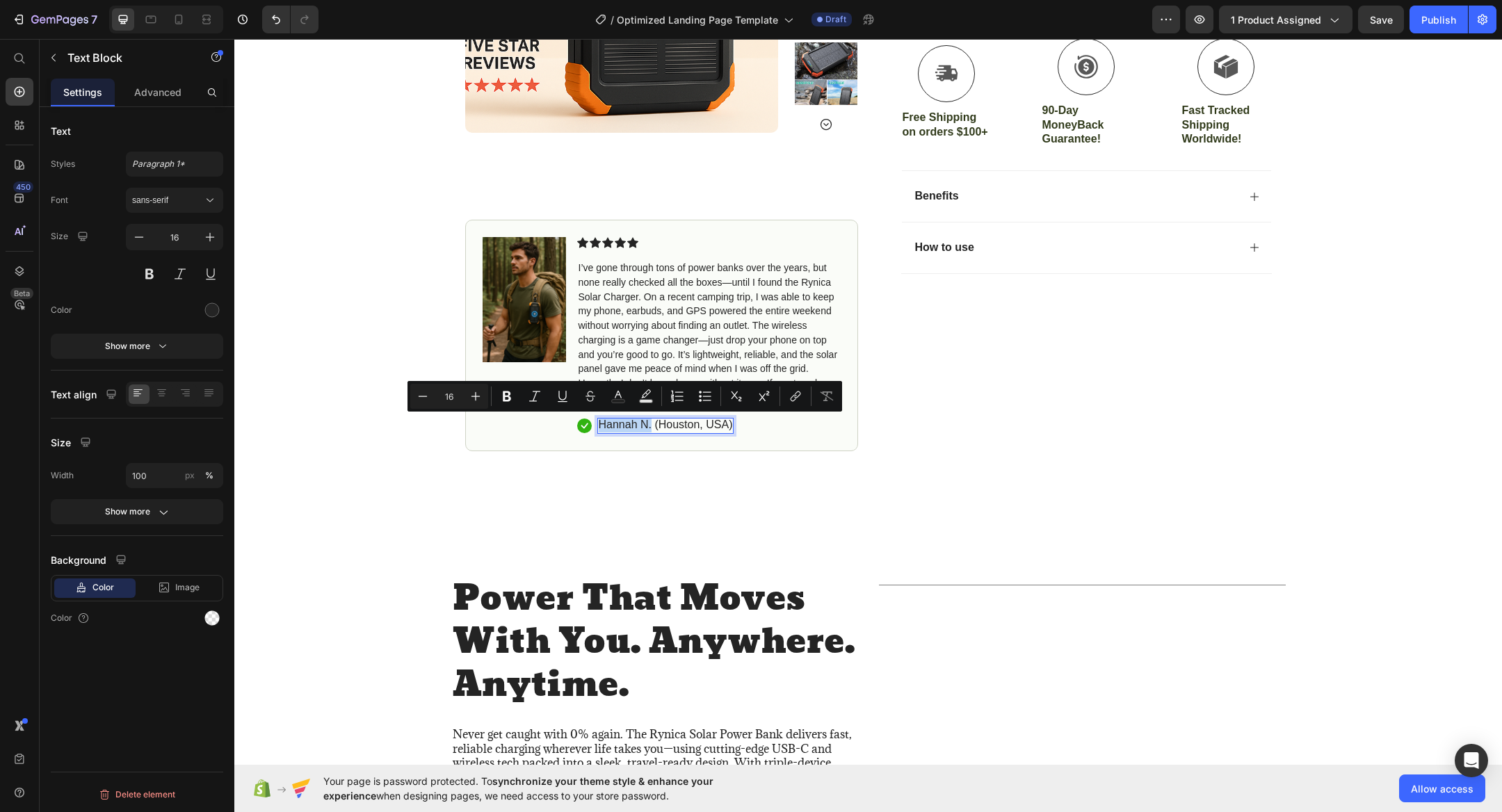 drag, startPoint x: 648, startPoint y: 425, endPoint x: 604, endPoint y: 424, distance: 44.011362 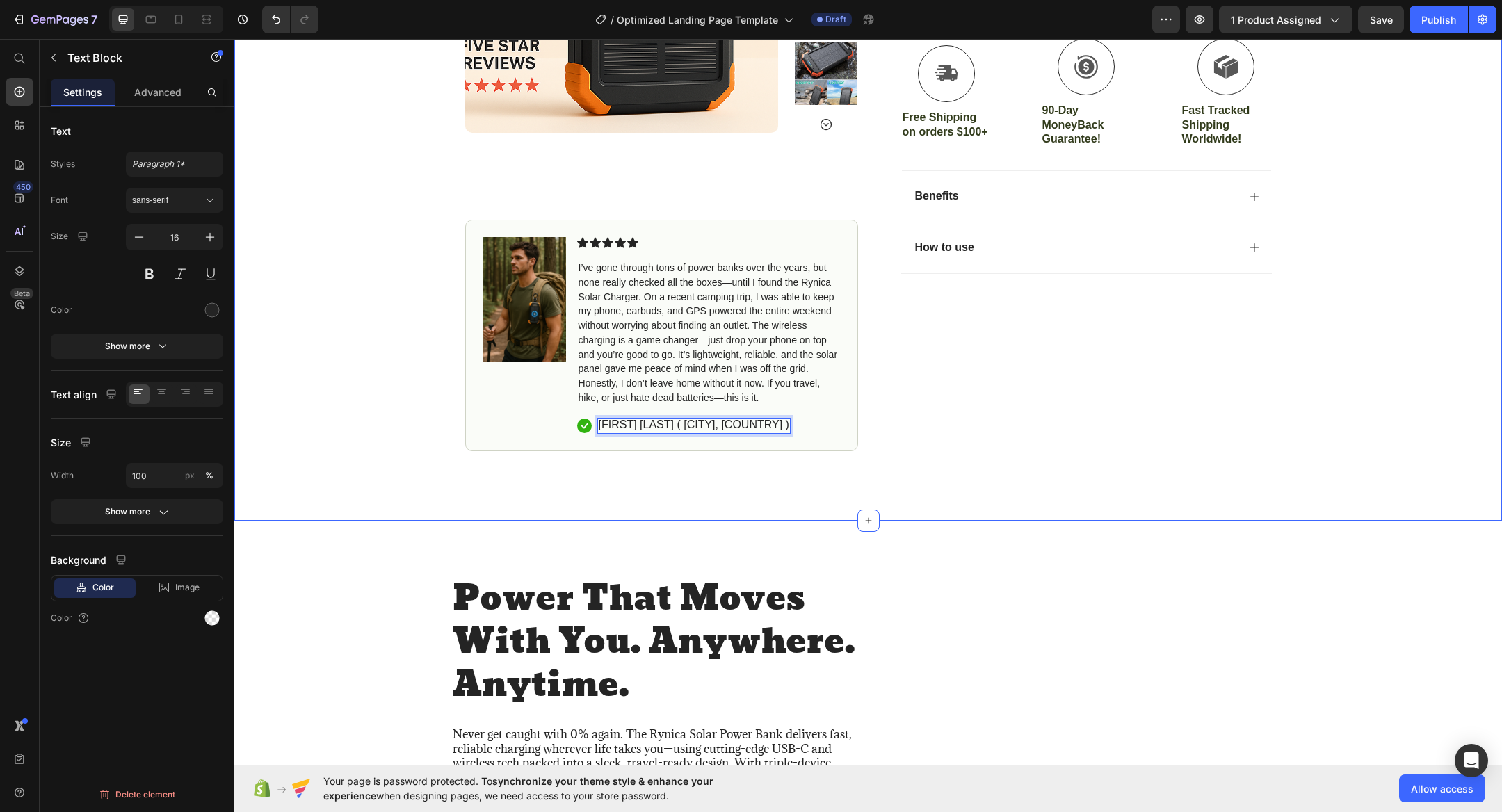 click on "Icon Free Shipping on orders $100+ Text Block Row
Icon 5000+ Happy Customers Text Block Row Carousel Row
Product Images #1 Home fitness Product of 2024 Text Block Image Icon Icon Icon Icon Icon Icon List I’ve gone through tons of power banks over the years, but none really checked all the boxes—until I found the Rynica Solar Charger. On a recent camping trip, I was able to keep my phone, earbuds, and GPS powered the entire weekend without worrying about finding an outlet. The wireless charging is a game changer—just drop your phone on top and you’re good to go. It’s lightweight, reliable, and the solar panel gave me peace of mind when I was off the grid. Honestly, I don’t leave home without it now. If you travel, hike, or just hate dead batteries—this is it. Text Block
Icon [FIRST] [LAST] ( [CITY], [COUNTRY] ) Text Block   0 Row Row Row Icon Icon Icon Icon Icon Icon List 4.8 based on 5,000+ customers Text Block Row Product Title
Adventure Ready" at bounding box center [868, 62] 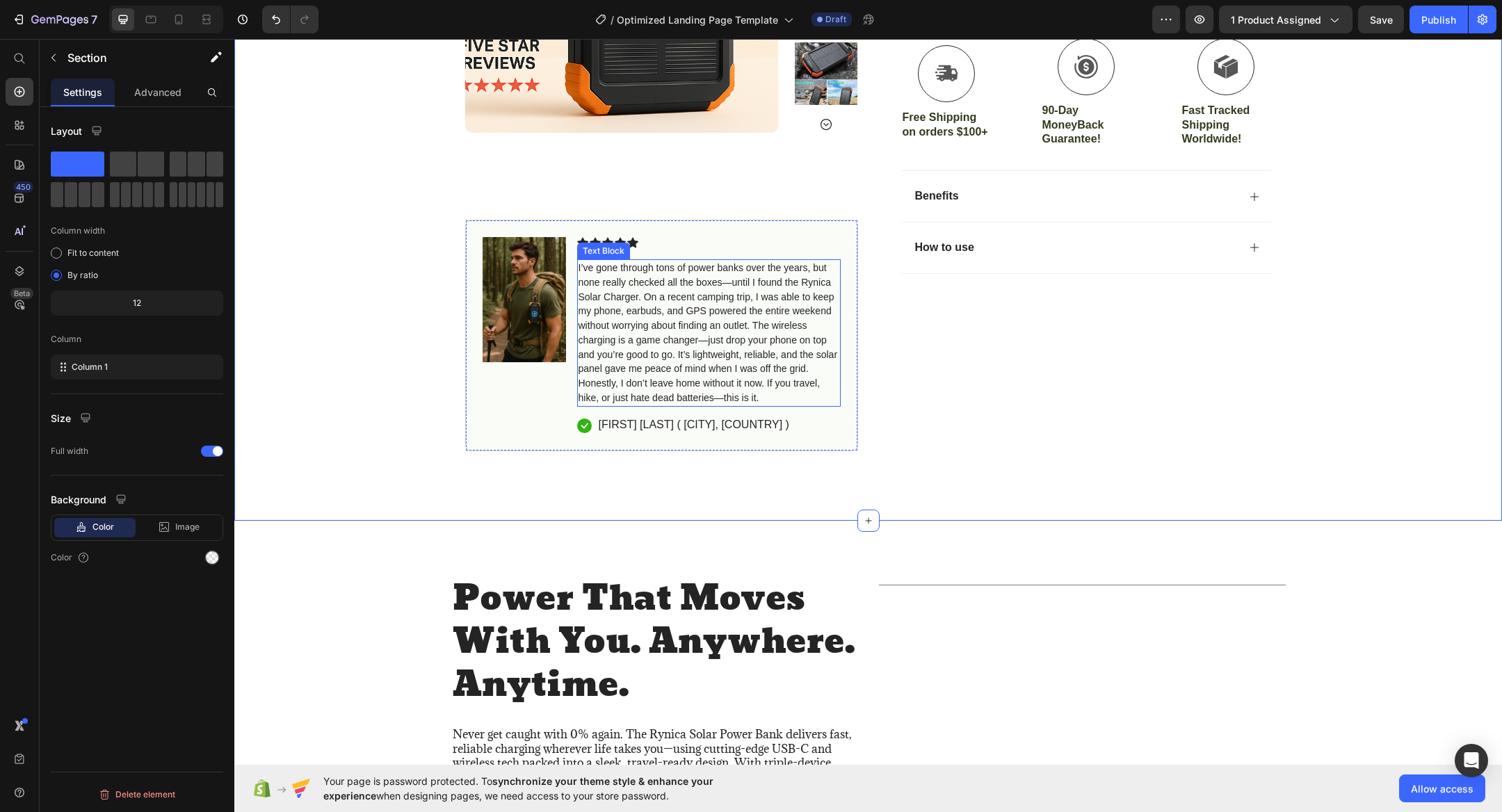 click on "I’ve gone through tons of power banks over the years, but none really checked all the boxes—until I found the Rynica Solar Charger. On a recent camping trip, I was able to keep my phone, earbuds, and GPS powered the entire weekend without worrying about finding an outlet. The wireless charging is a game changer—just drop your phone on top and you’re good to go. It’s lightweight, reliable, and the solar panel gave me peace of mind when I was off the grid. Honestly, I don’t leave home without it now. If you travel, hike, or just hate dead batteries—this is it." at bounding box center [708, 332] 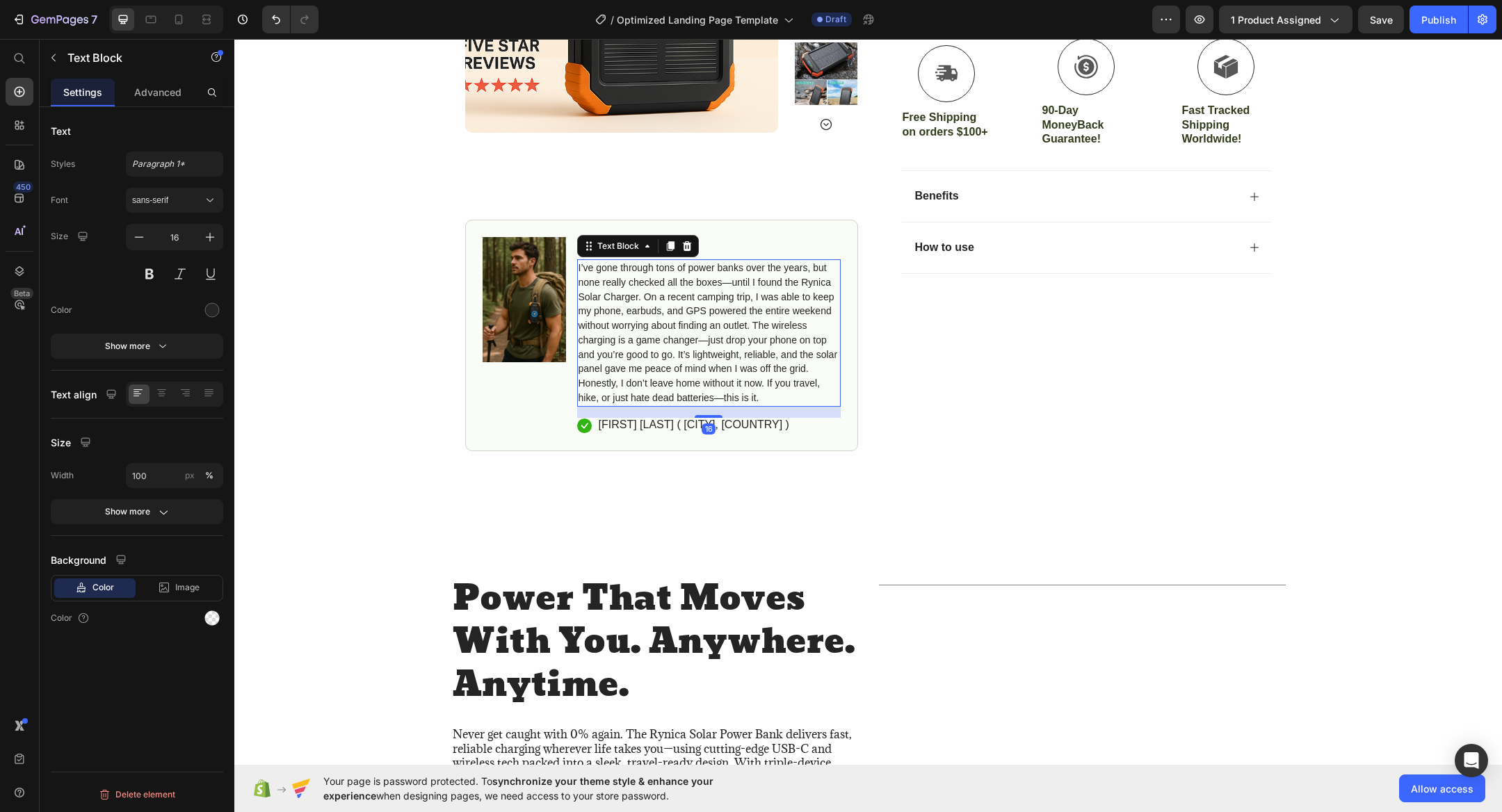 click on "I’ve gone through tons of power banks over the years, but none really checked all the boxes—until I found the Rynica Solar Charger. On a recent camping trip, I was able to keep my phone, earbuds, and GPS powered the entire weekend without worrying about finding an outlet. The wireless charging is a game changer—just drop your phone on top and you’re good to go. It’s lightweight, reliable, and the solar panel gave me peace of mind when I was off the grid. Honestly, I don’t leave home without it now. If you travel, hike, or just hate dead batteries—this is it." at bounding box center (708, 332) 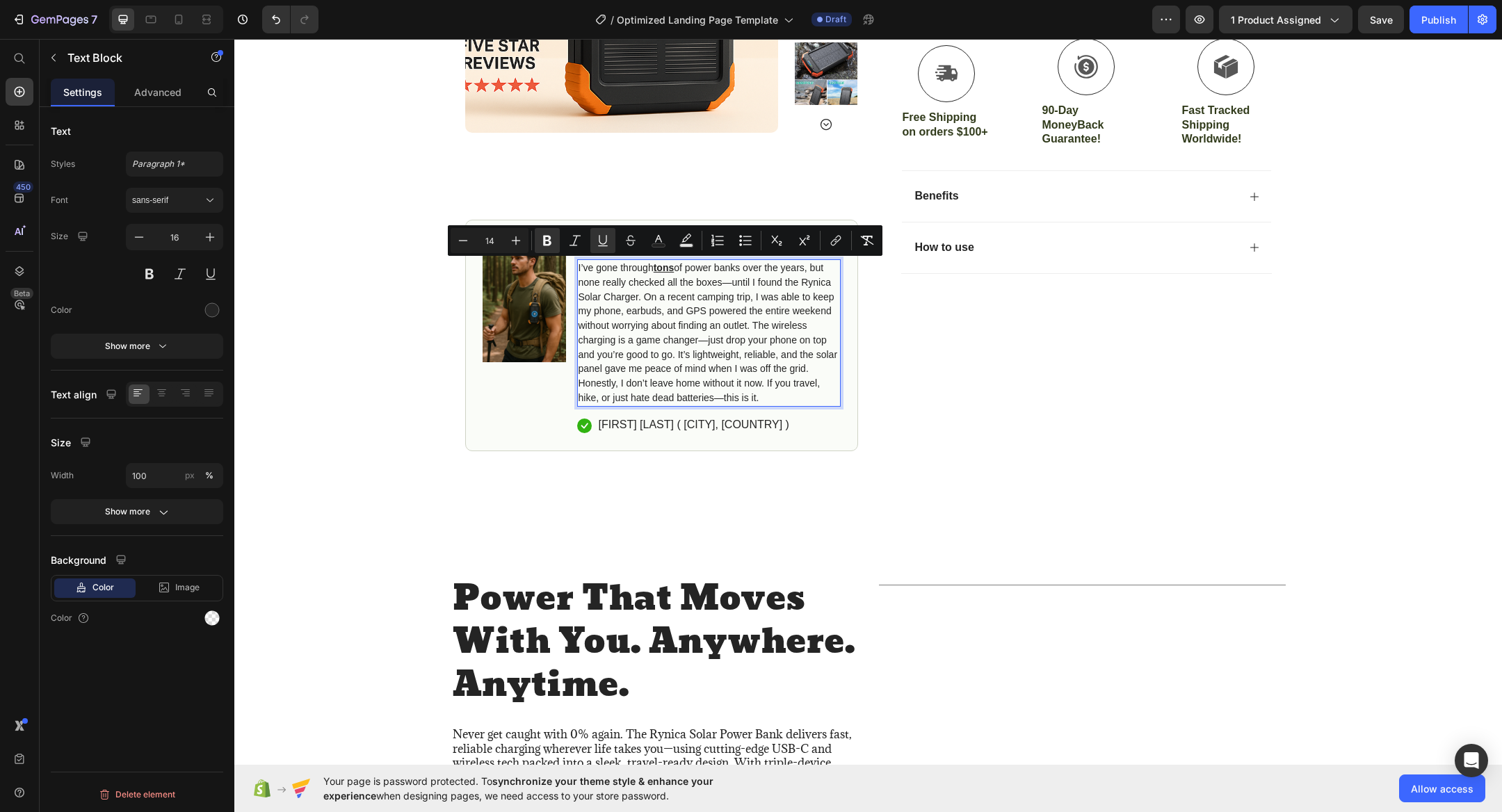 click on "I’ve gone through  tons  of power banks over the years, but none really checked all the boxes—until I found the Rynica Solar Charger. On a recent camping trip, I was able to keep my phone, earbuds, and GPS powered the entire weekend without worrying about finding an outlet. The wireless charging is a game changer—just drop your phone on top and you’re good to go. It’s lightweight, reliable, and the solar panel gave me peace of mind when I was off the grid. Honestly, I don’t leave home without it now. If you travel, hike, or just hate dead batteries—this is it." at bounding box center [709, 333] 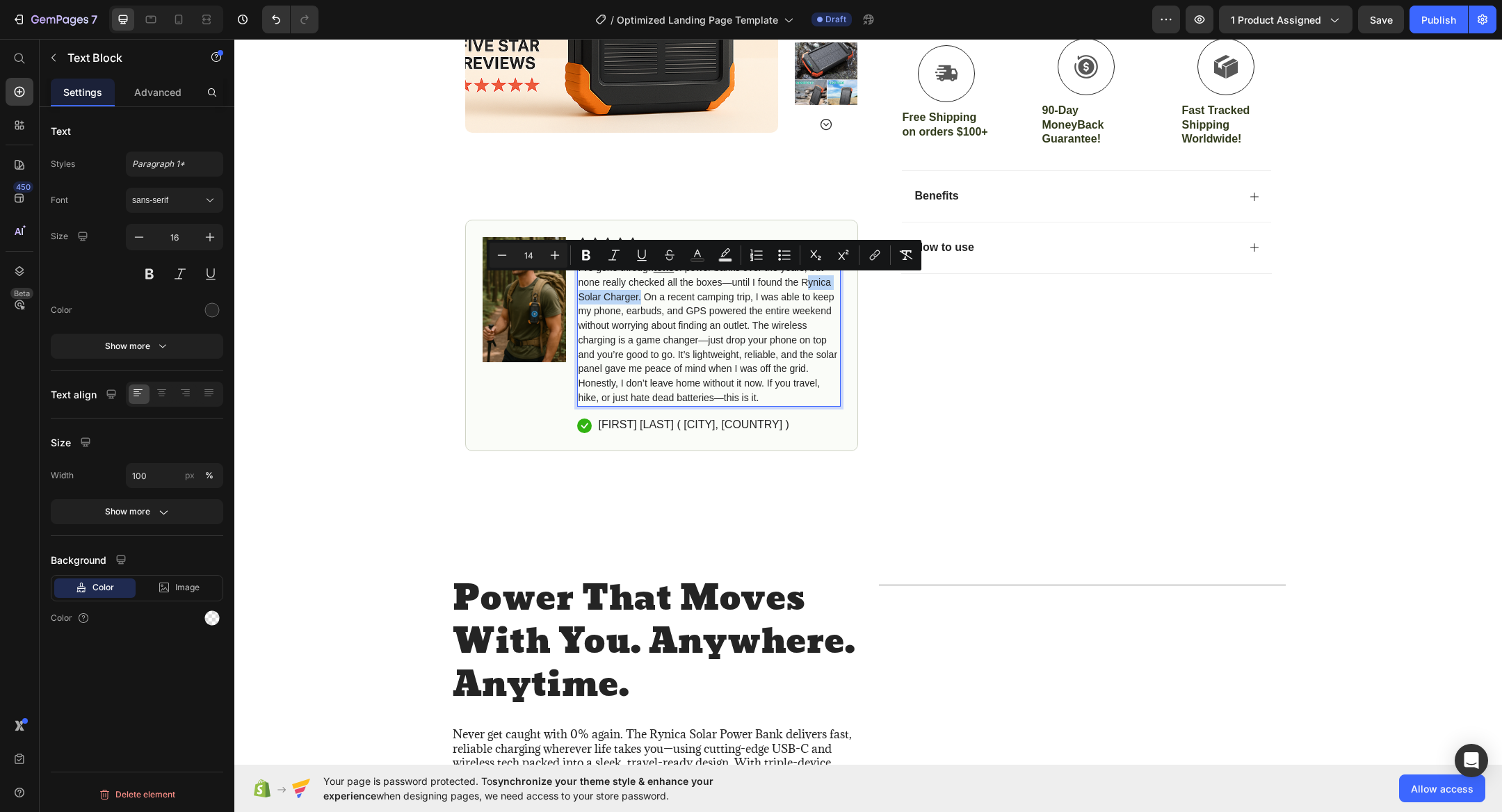 drag, startPoint x: 802, startPoint y: 279, endPoint x: 638, endPoint y: 300, distance: 165.33905 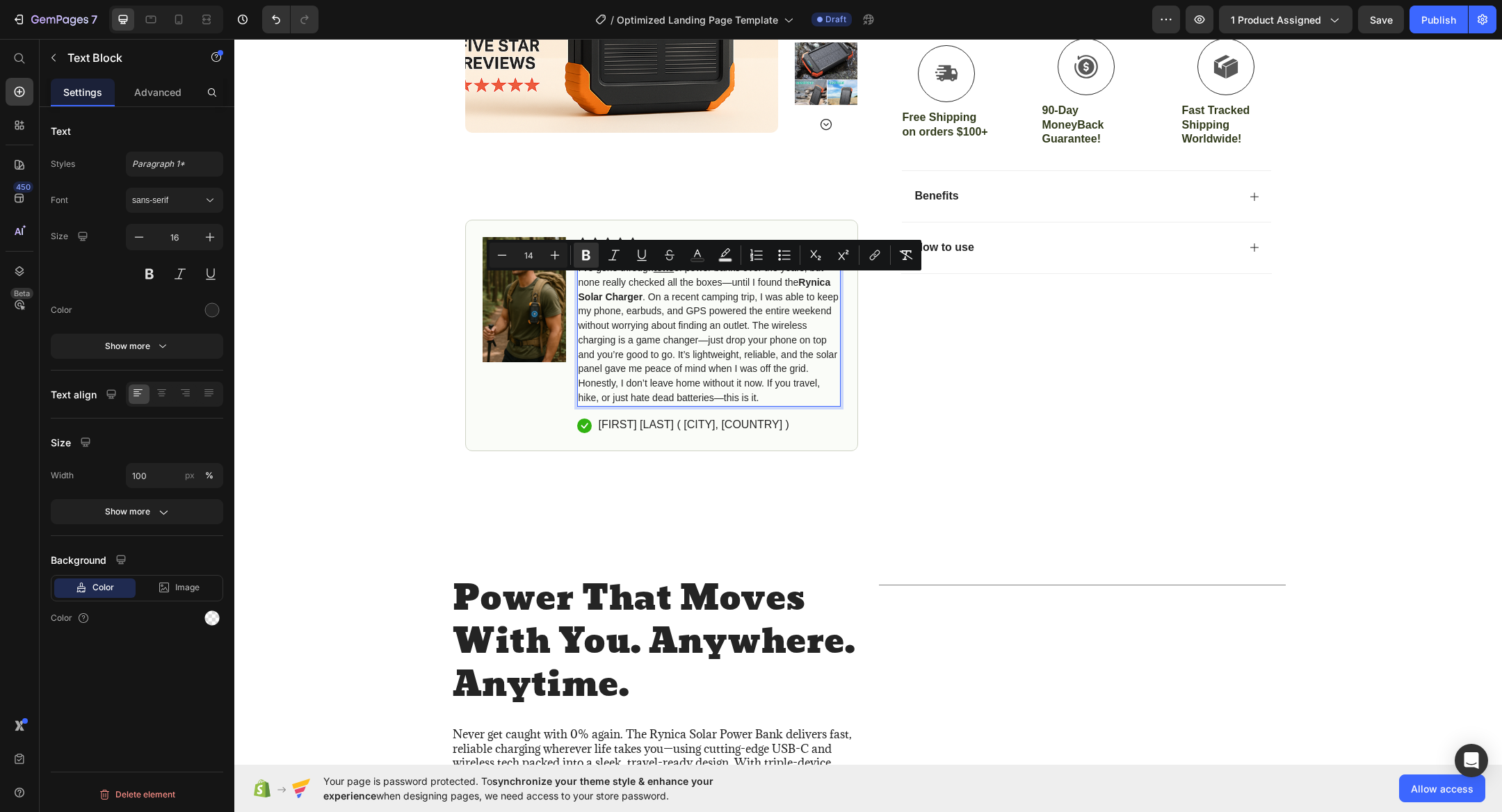click on "I’ve gone through  tons  of power banks over the years, but none really checked all the boxes—until I found the  Rynica Solar Charger . On a recent camping trip, I was able to keep my phone, earbuds, and GPS powered the entire weekend without worrying about finding an outlet. The wireless charging is a game changer—just drop your phone on top and you’re good to go. It’s lightweight, reliable, and the solar panel gave me peace of mind when I was off the grid. Honestly, I don’t leave home without it now. If you travel, hike, or just hate dead batteries—this is it." at bounding box center [709, 332] 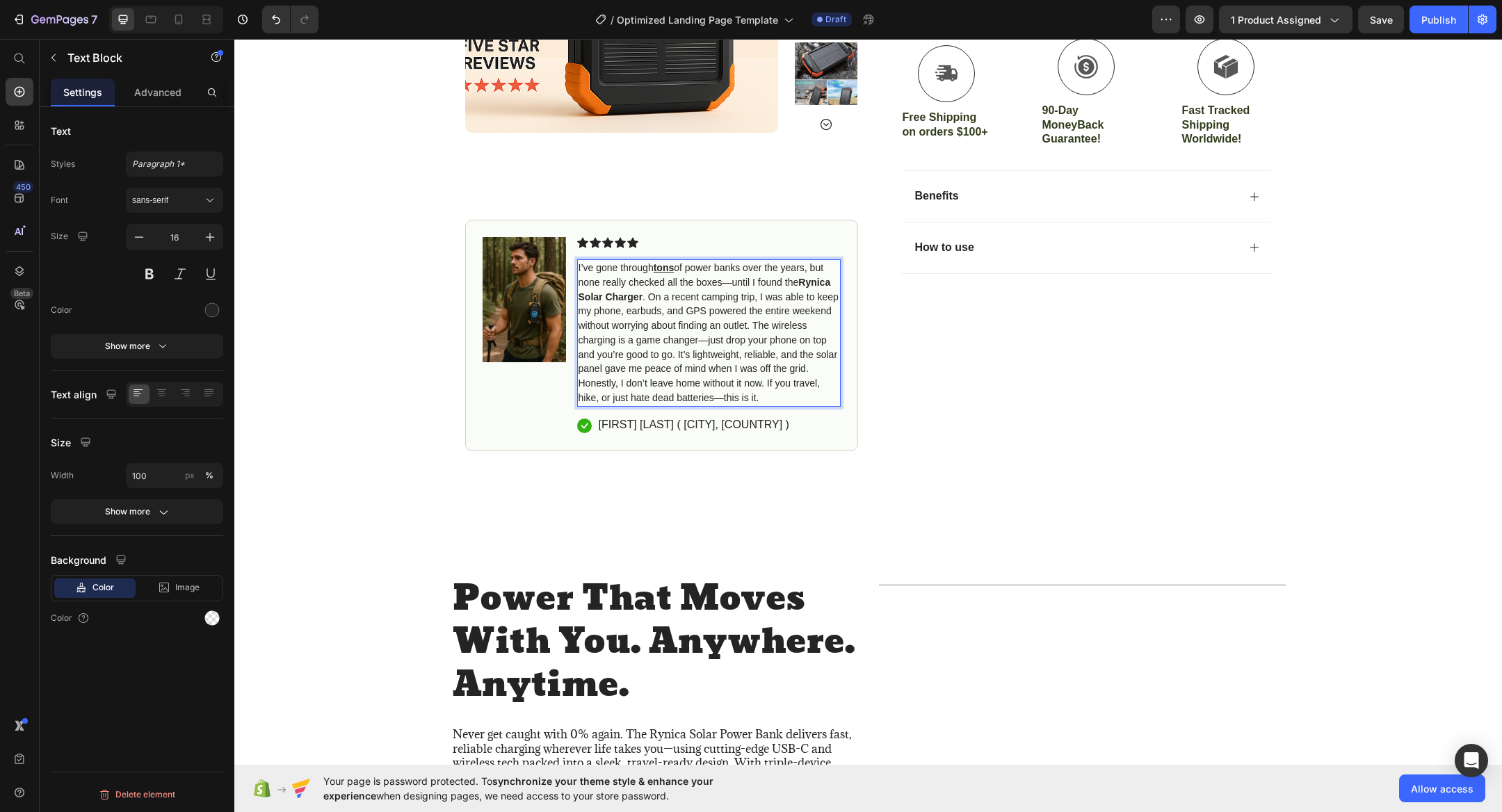 click on "I’ve gone through  tons  of power banks over the years, but none really checked all the boxes—until I found the  Rynica Solar Charger . On a recent camping trip, I was able to keep my phone, earbuds, and GPS powered the entire weekend without worrying about finding an outlet. The wireless charging is a game changer—just drop your phone on top and you’re good to go. It’s lightweight, reliable, and the solar panel gave me peace of mind when I was off the grid. Honestly, I don’t leave home without it now. If you travel, hike, or just hate dead batteries—this is it." at bounding box center [709, 332] 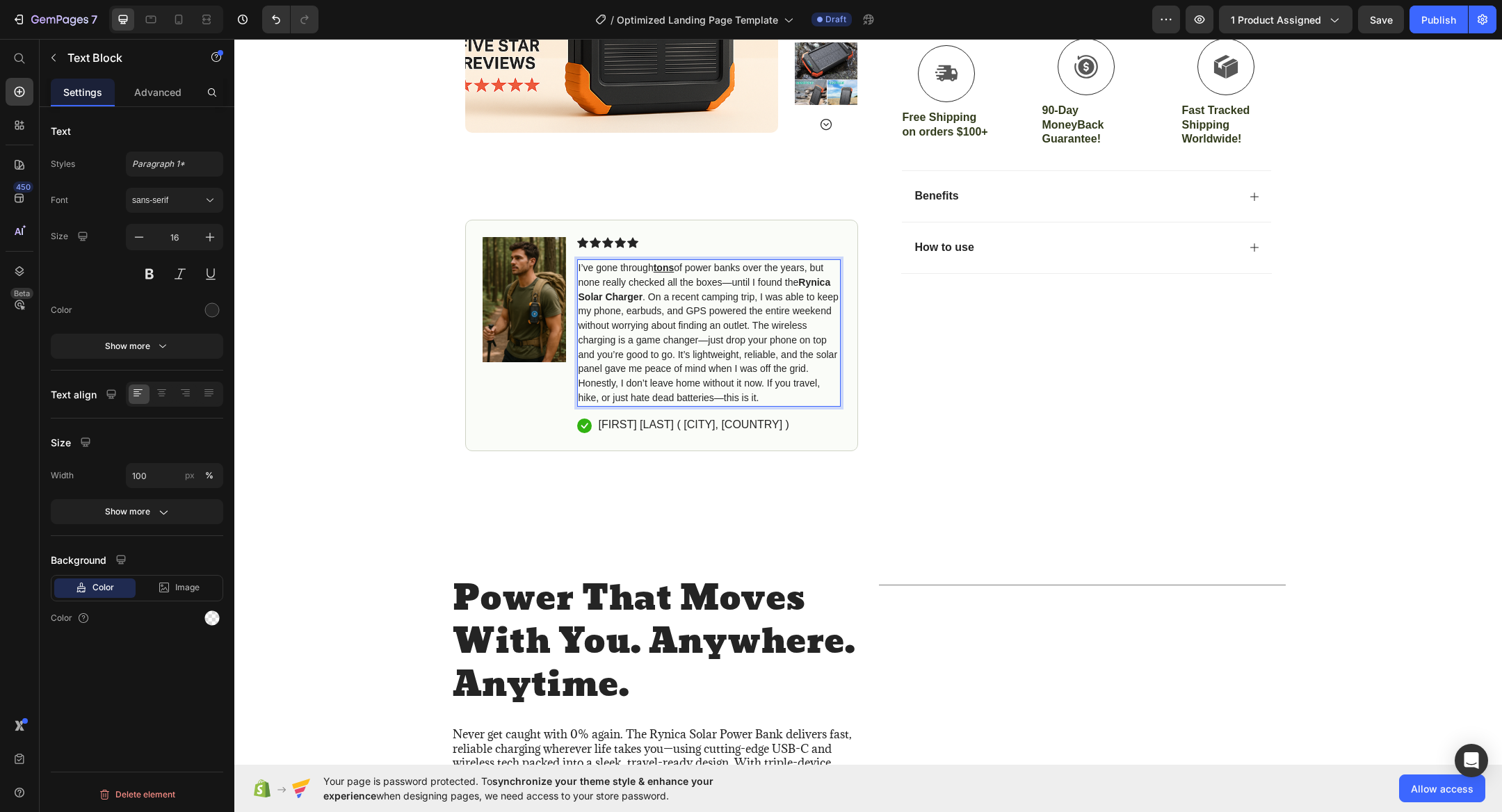 click on "I’ve gone through  tons  of power banks over the years, but none really checked all the boxes—until I found the  Rynica Solar Charger . On a recent camping trip, I was able to keep my phone, earbuds, and GPS powered the entire weekend without worrying about finding an outlet. The wireless charging is a game changer—just drop your phone on top and you’re good to go. It’s lightweight, reliable, and the solar panel gave me peace of mind when I was off the grid. Honestly, I don’t leave home without it now. If you travel, hike, or just hate dead batteries—this is it." at bounding box center (709, 332) 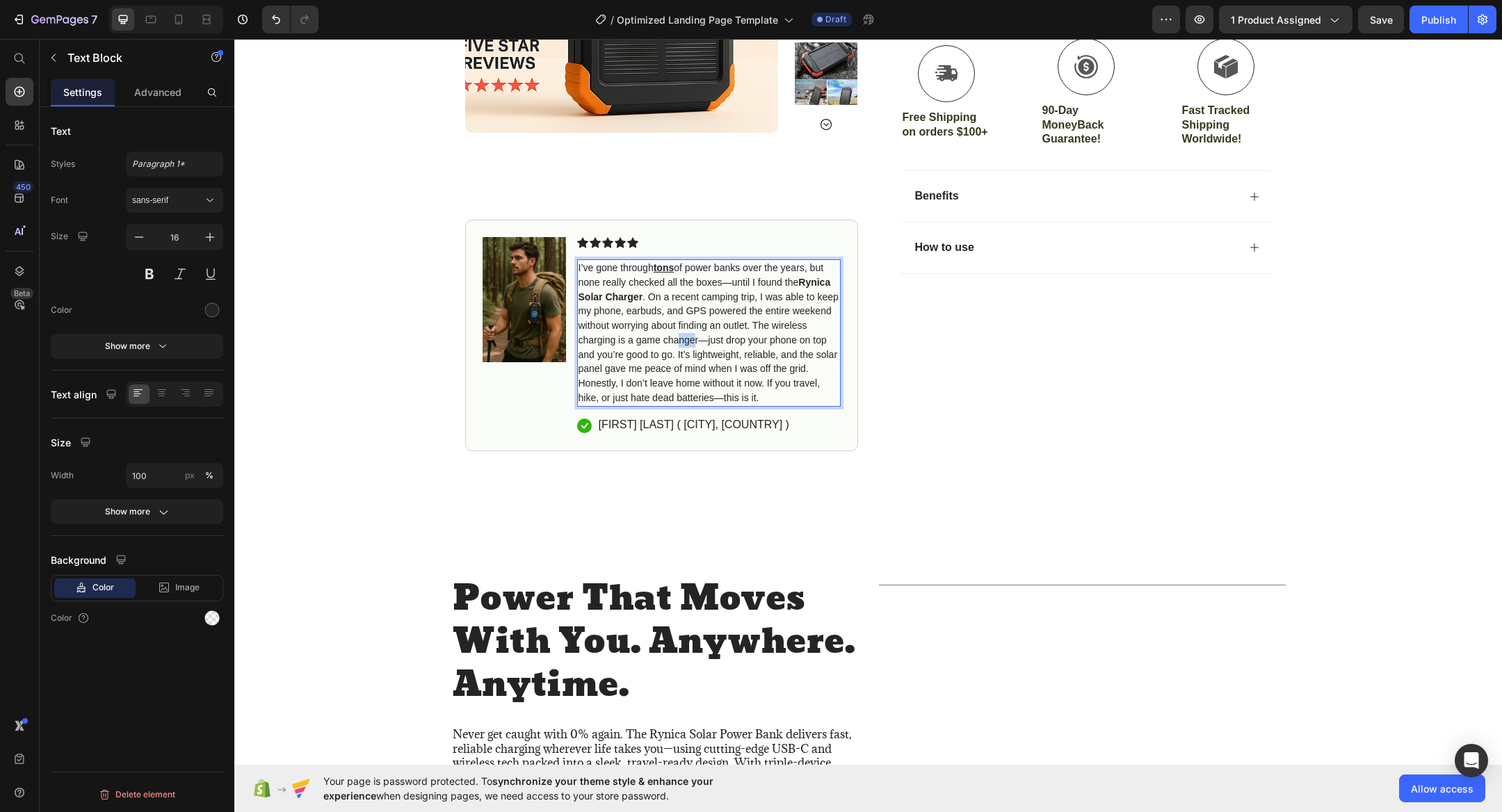 drag, startPoint x: 696, startPoint y: 343, endPoint x: 679, endPoint y: 342, distance: 17.029386 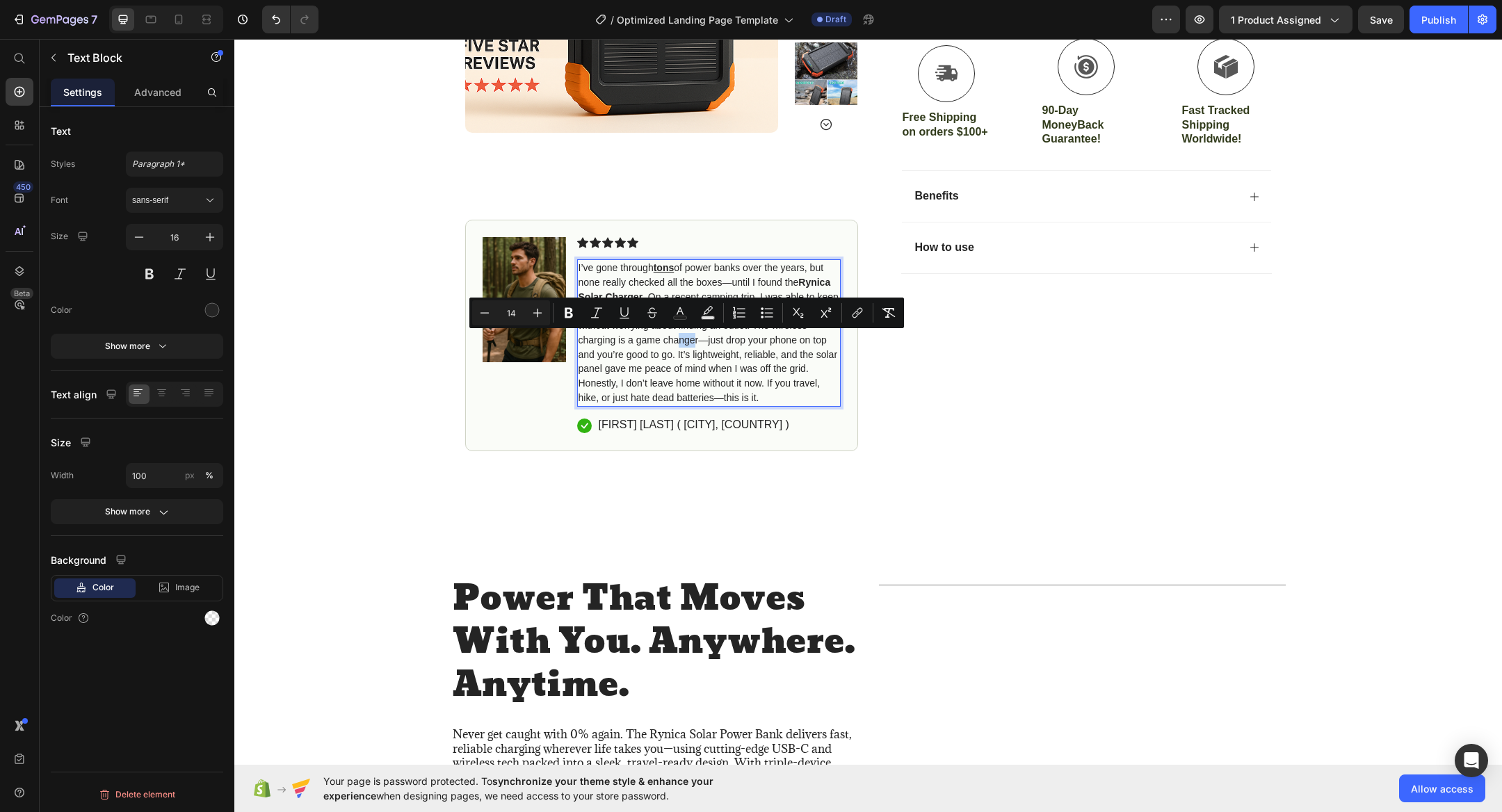 click on "I’ve gone through  tons  of power banks over the years, but none really checked all the boxes—until I found the  Rynica Solar Charger . On a recent camping trip, I was able to keep my phone, earbuds, and GPS powered the entire weekend without worrying about finding an outlet. The wireless charging is a game changer—just drop your phone on top and you’re good to go. It’s lightweight, reliable, and the solar panel gave me peace of mind when I was off the grid. Honestly, I don’t leave home without it now. If you travel, hike, or just hate dead batteries—this is it." at bounding box center (709, 332) 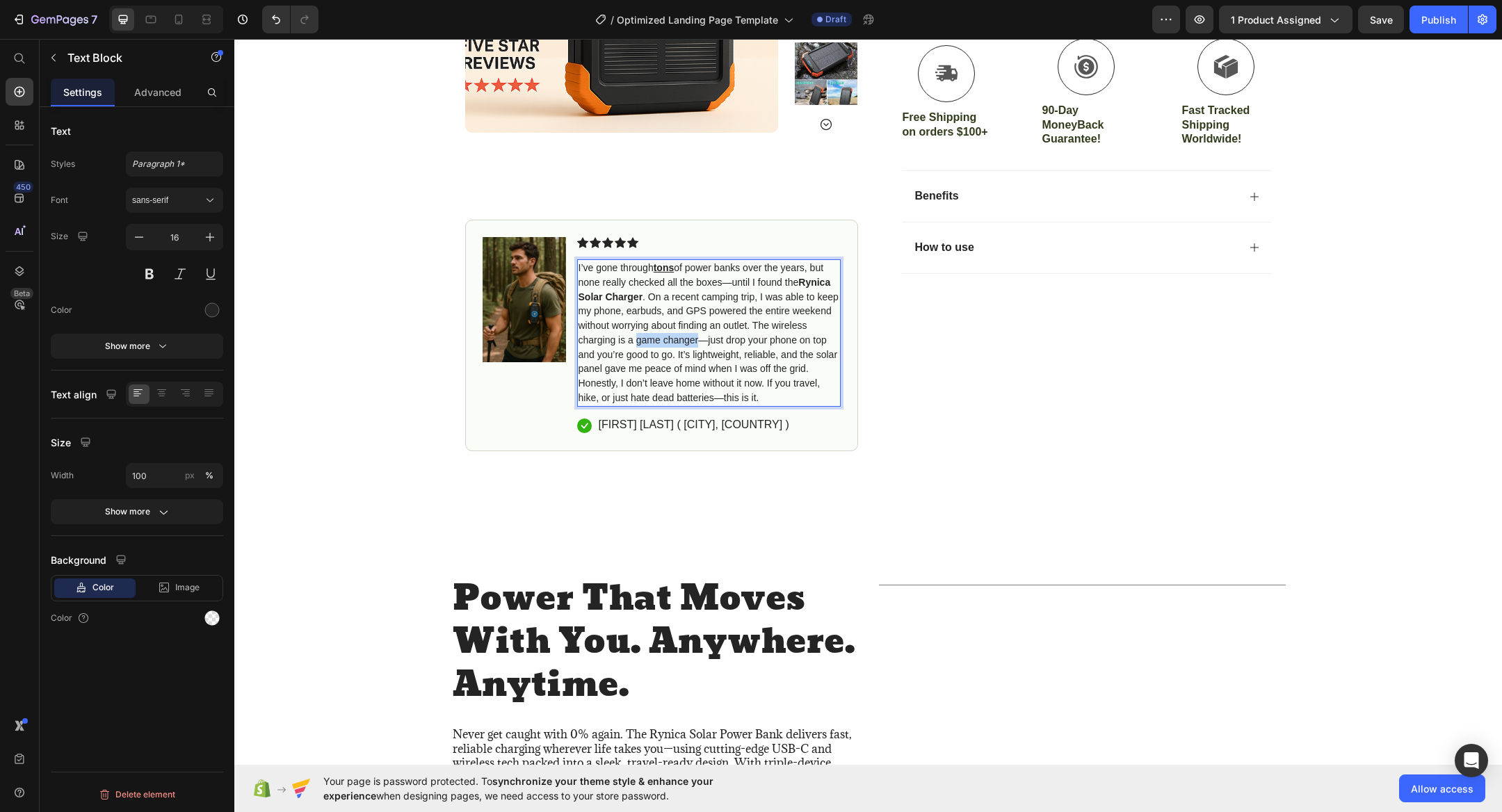 drag, startPoint x: 698, startPoint y: 341, endPoint x: 639, endPoint y: 342, distance: 59.00847 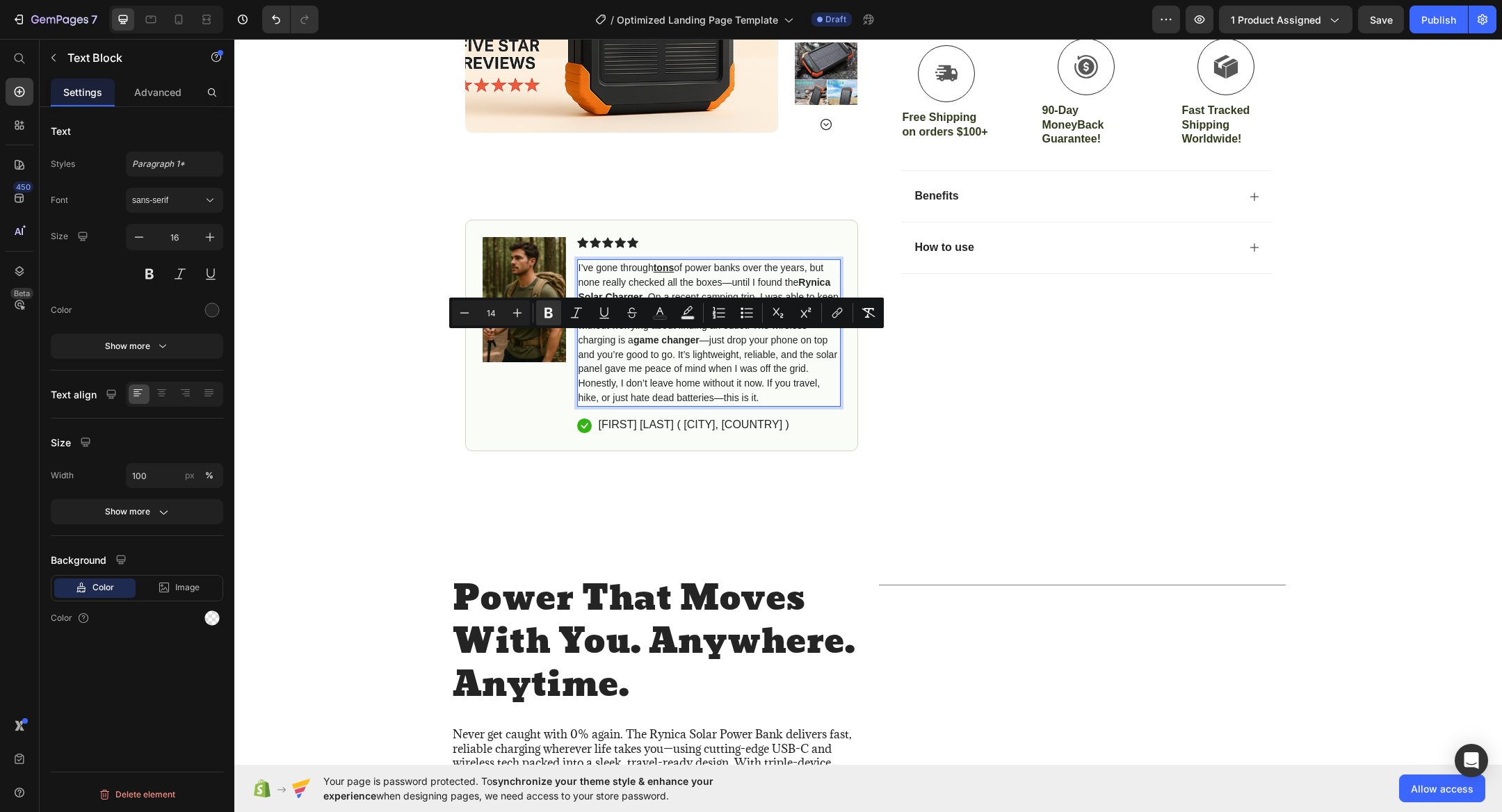 click on "I’ve gone through  tons  of power banks over the years, but none really checked all the boxes—until I found the  Rynica Solar Charger . On a recent camping trip, I was able to keep my phone, earbuds, and GPS powered the entire weekend without worrying about finding an outlet. The wireless charging is a  game changer —just drop your phone on top and you’re good to go. It’s lightweight, reliable, and the solar panel gave me peace of mind when I was off the grid. Honestly, I don’t leave home without it now. If you travel, hike, or just hate dead batteries—this is it." at bounding box center [709, 332] 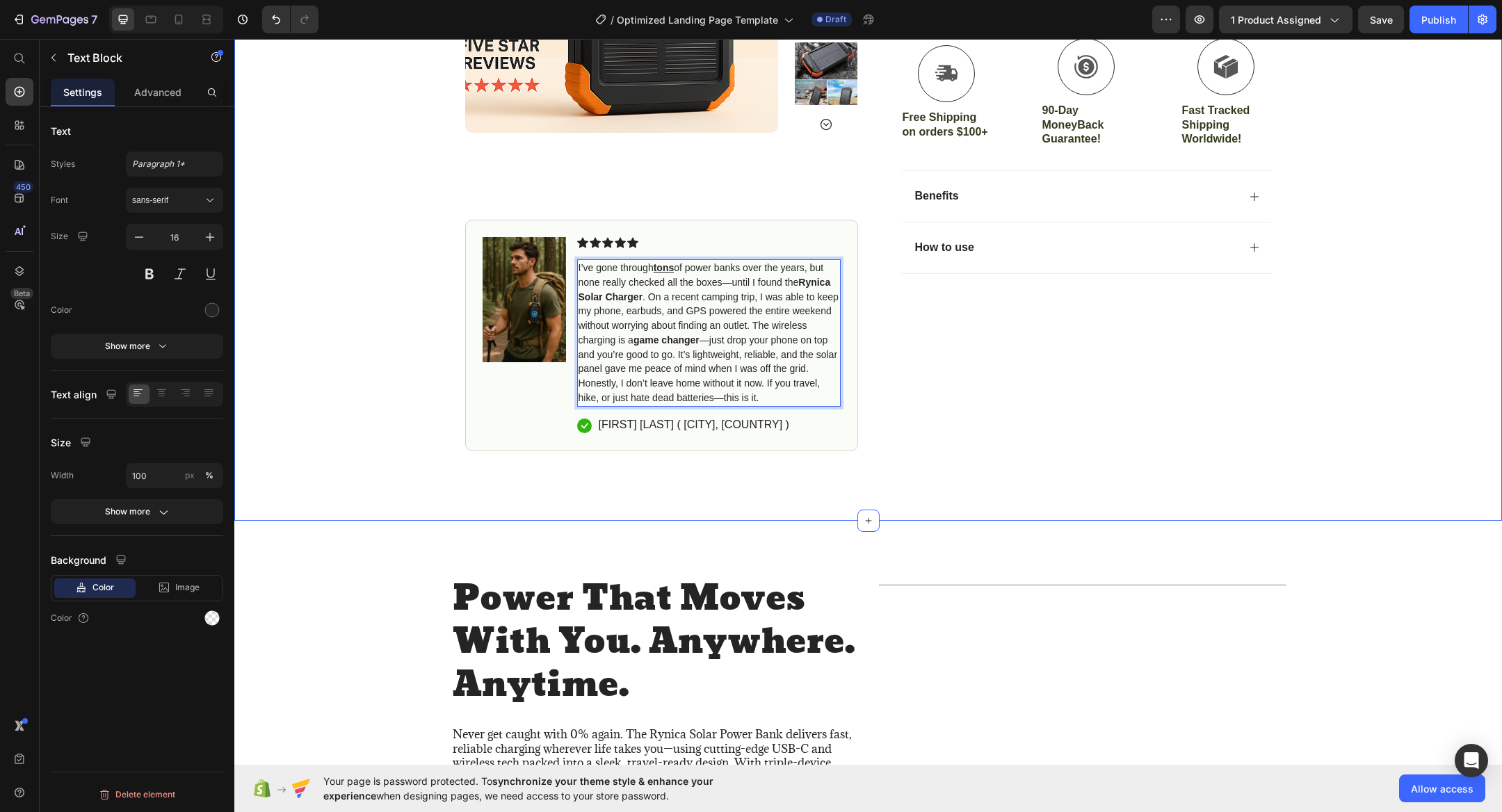 click on "Icon Free Shipping on orders $100+ Text Block Row
Icon 5000+ Happy Customers Text Block Row Carousel Row
Product Images #1 Home fitness Product of 2024 Text Block Image Icon Icon Icon Icon Icon Icon List I’ve gone through  tons  of power banks over the years, but none really checked all the boxes—until I found the  Rynica Solar Charger . On a recent camping trip, I was able to keep my phone, earbuds, and GPS powered the entire weekend without worrying about finding an outlet. The wireless charging is a  game changer —just drop your phone on top and you’re good to go. It’s lightweight, reliable, and the solar panel gave me peace of mind when I was off the grid. Honestly, I don’t leave home without it now. If you travel, hike, or just hate dead batteries—this is it. Text Block   16
Icon [FIRST] [LAST] ( [CITY], [COUNTRY] ) Text Block Row Row Row Icon Icon Icon Icon Icon Icon List 4.8 based on 5,000+ customers Text Block Row Product Title
Item List" at bounding box center (868, 27) 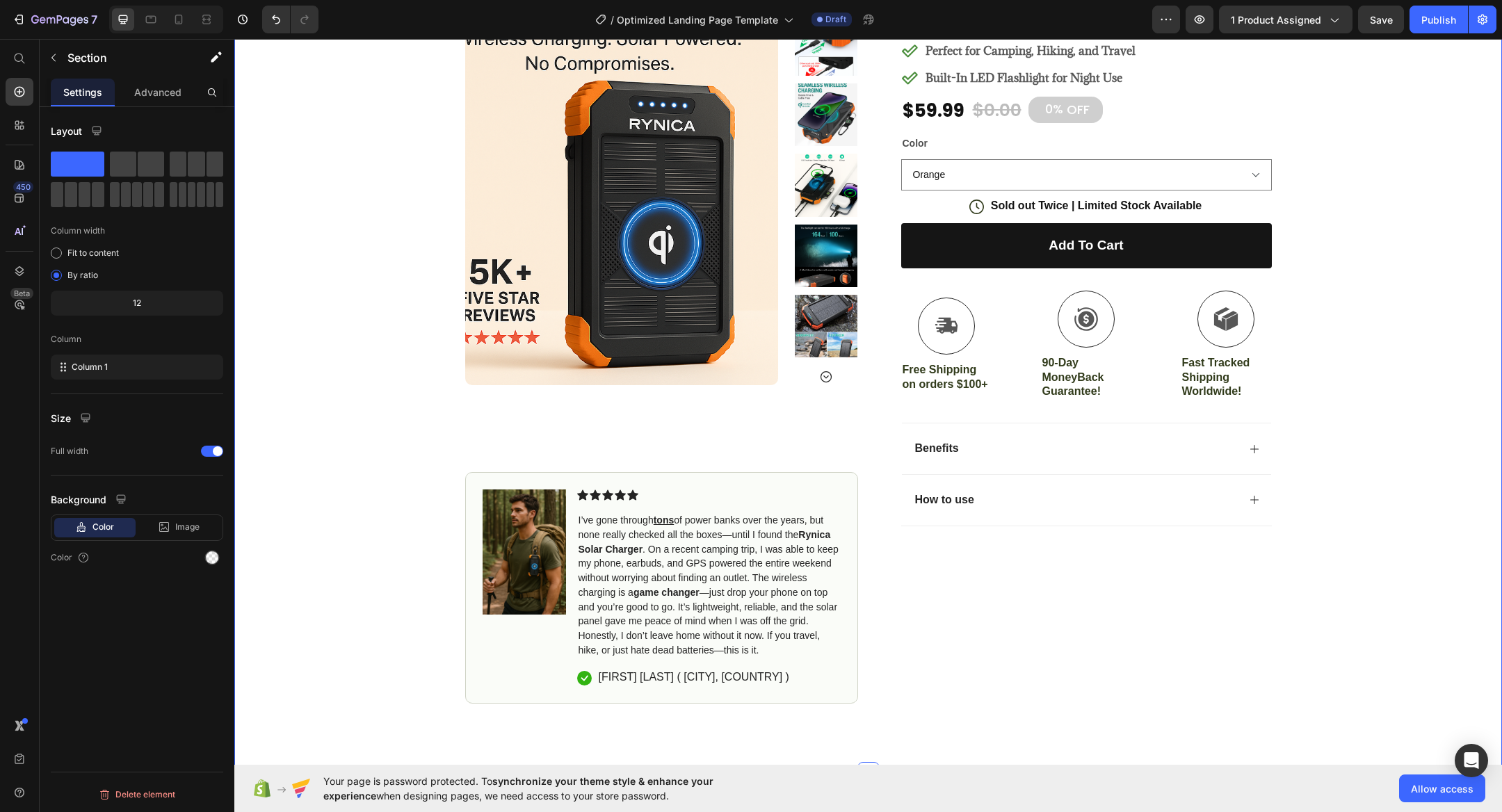 scroll, scrollTop: 296, scrollLeft: 0, axis: vertical 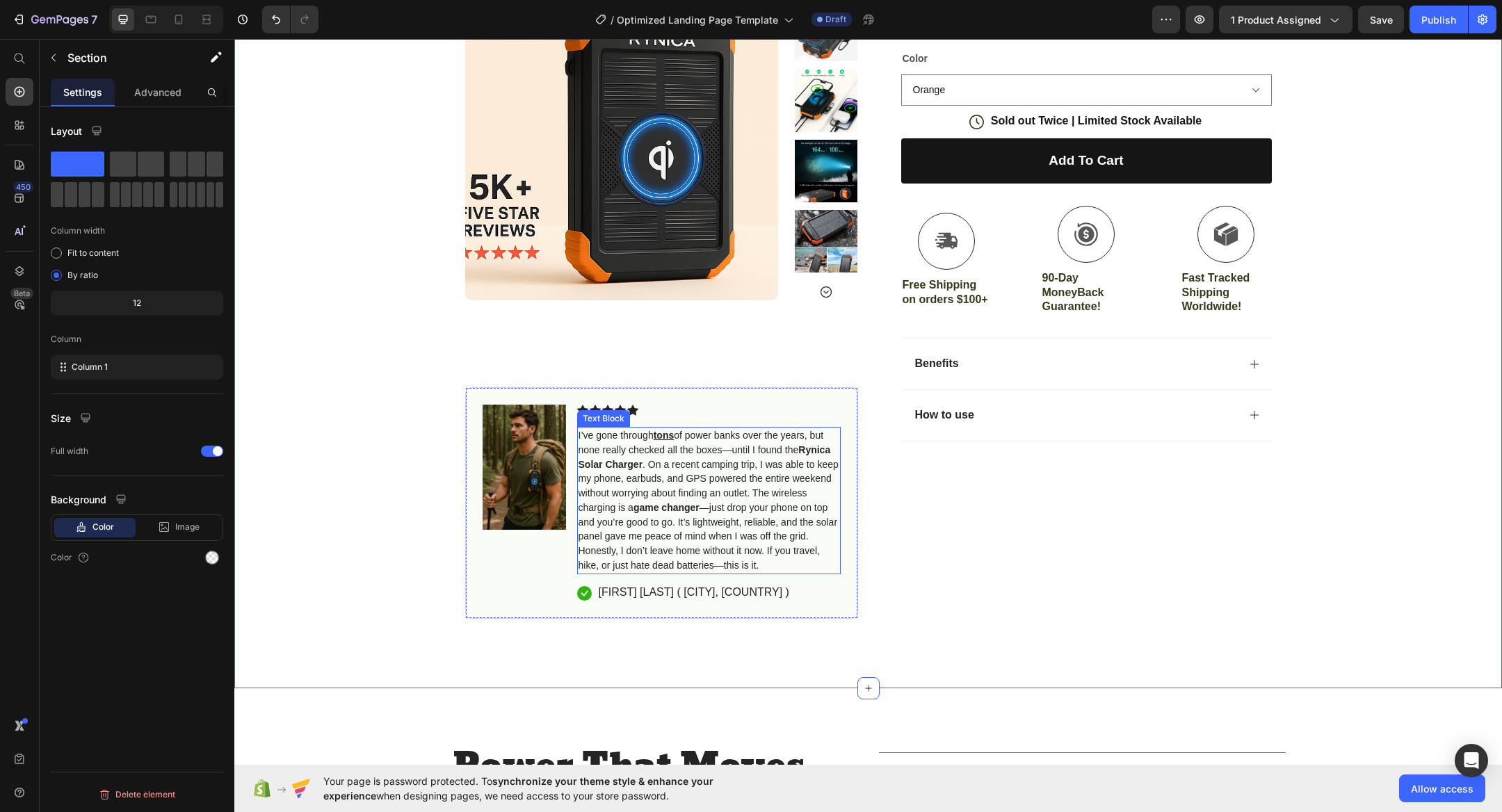 click on "Rynica Solar Charger" at bounding box center [704, 457] 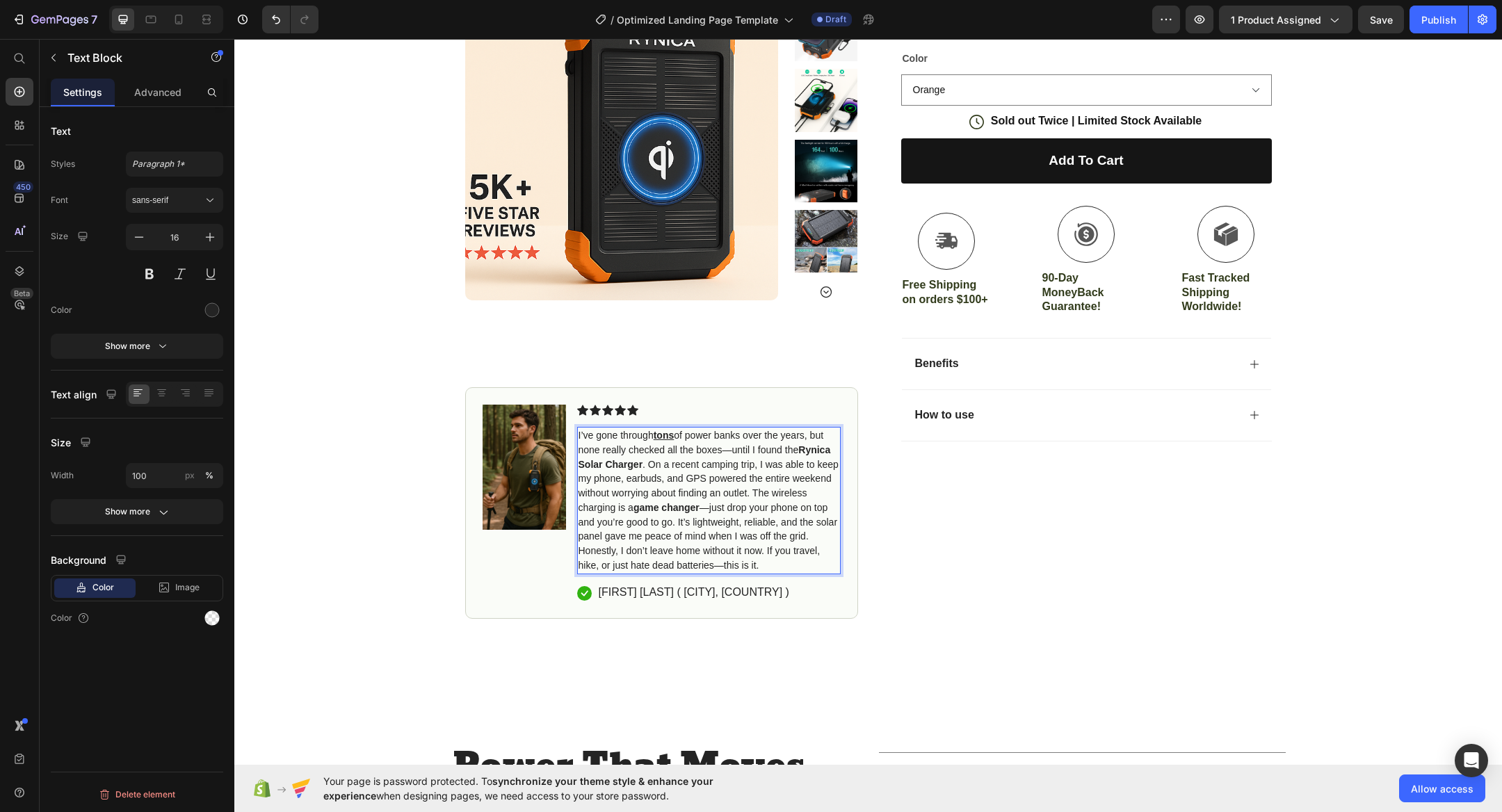 click on "Rynica Solar Charger" at bounding box center [704, 457] 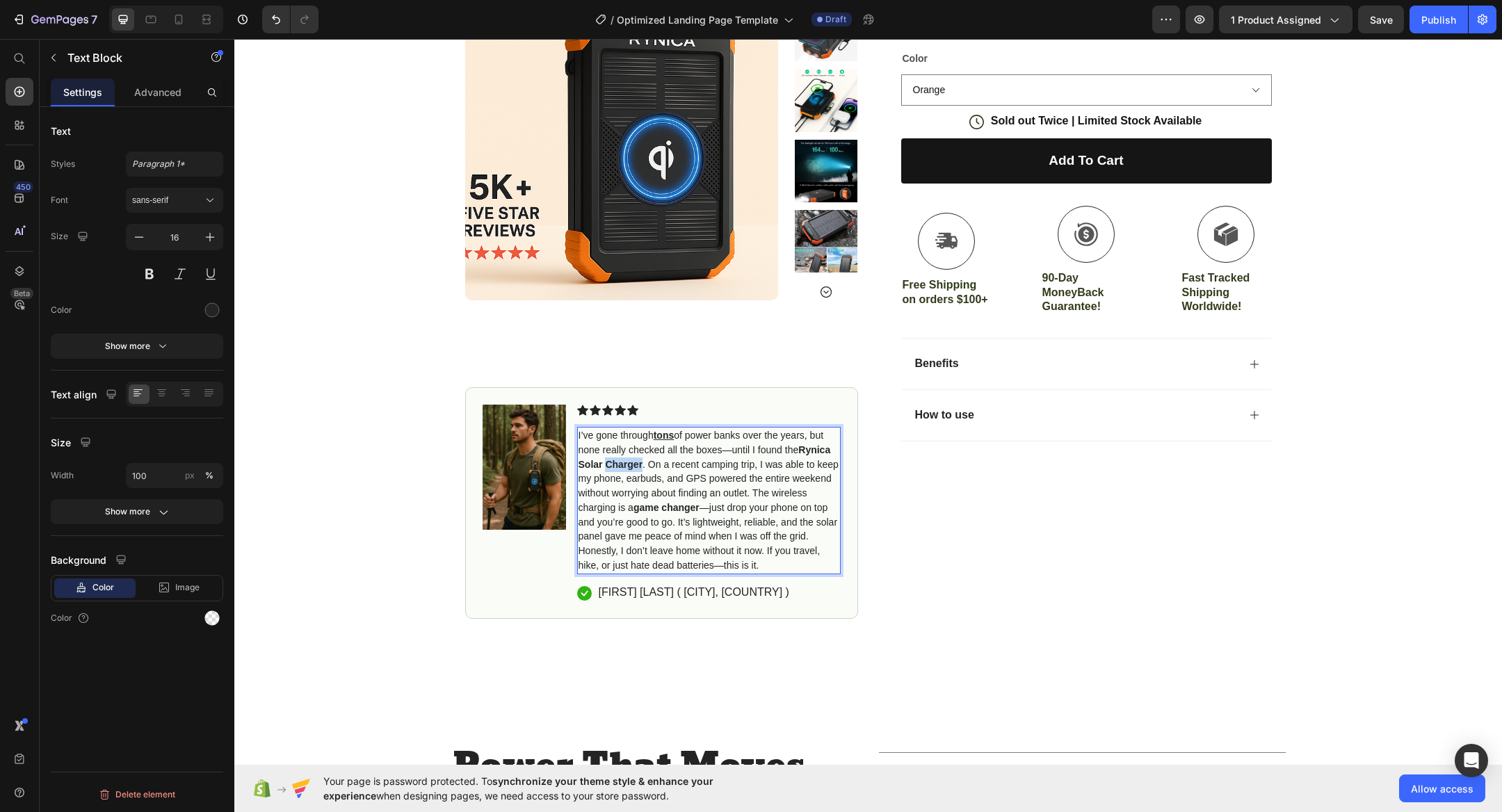 click on "Rynica Solar Charger" at bounding box center (704, 457) 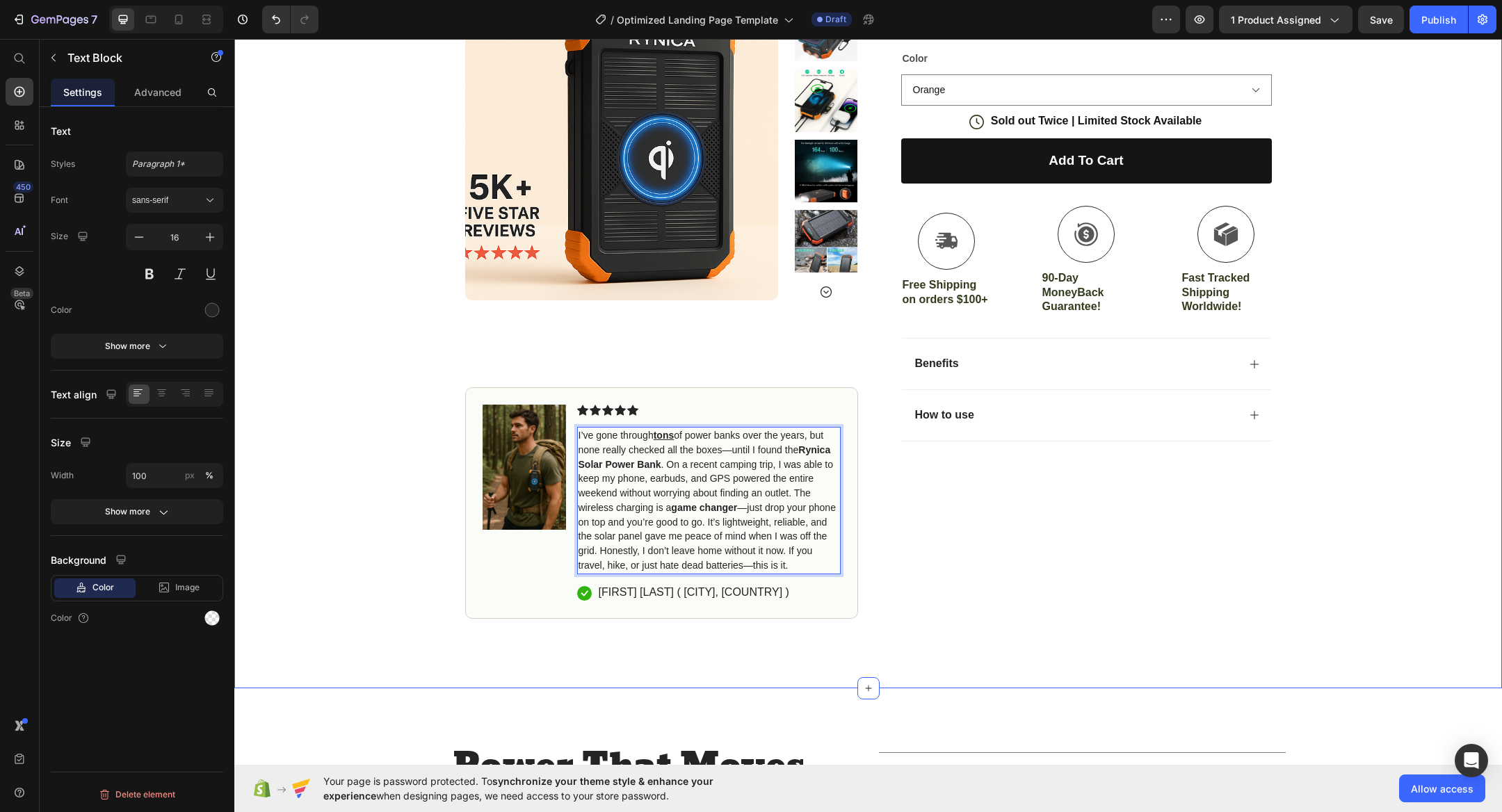 click on "Icon Free Shipping on orders $100+ Text Block Row
Icon 5000+ Happy Customers Text Block Row Carousel Row
Product Images #1 Home fitness Product of 2024 Text Block Image Icon Icon Icon Icon Icon Icon List I’ve gone through  tons  of power banks over the years, but none really checked all the boxes—until I found the  Rynica Solar Power Bank . On a recent camping trip, I was able to keep my phone, earbuds, and GPS powered the entire weekend without worrying about finding an outlet. The wireless charging is a  game changer —just drop your phone on top and you’re good to go. It’s lightweight, reliable, and the solar panel gave me peace of mind when I was off the grid. Honestly, I don’t leave home without it now. If you travel, hike, or just hate dead batteries—this is it. Text Block   16
Icon [FIRST] [LAST] ( [CITY], [COUNTRY] ) Text Block Row Row Row Icon Icon Icon Icon Icon Icon List 4.8 based on 5,000+ customers Text Block Row Product Title
$59.99" at bounding box center (868, 195) 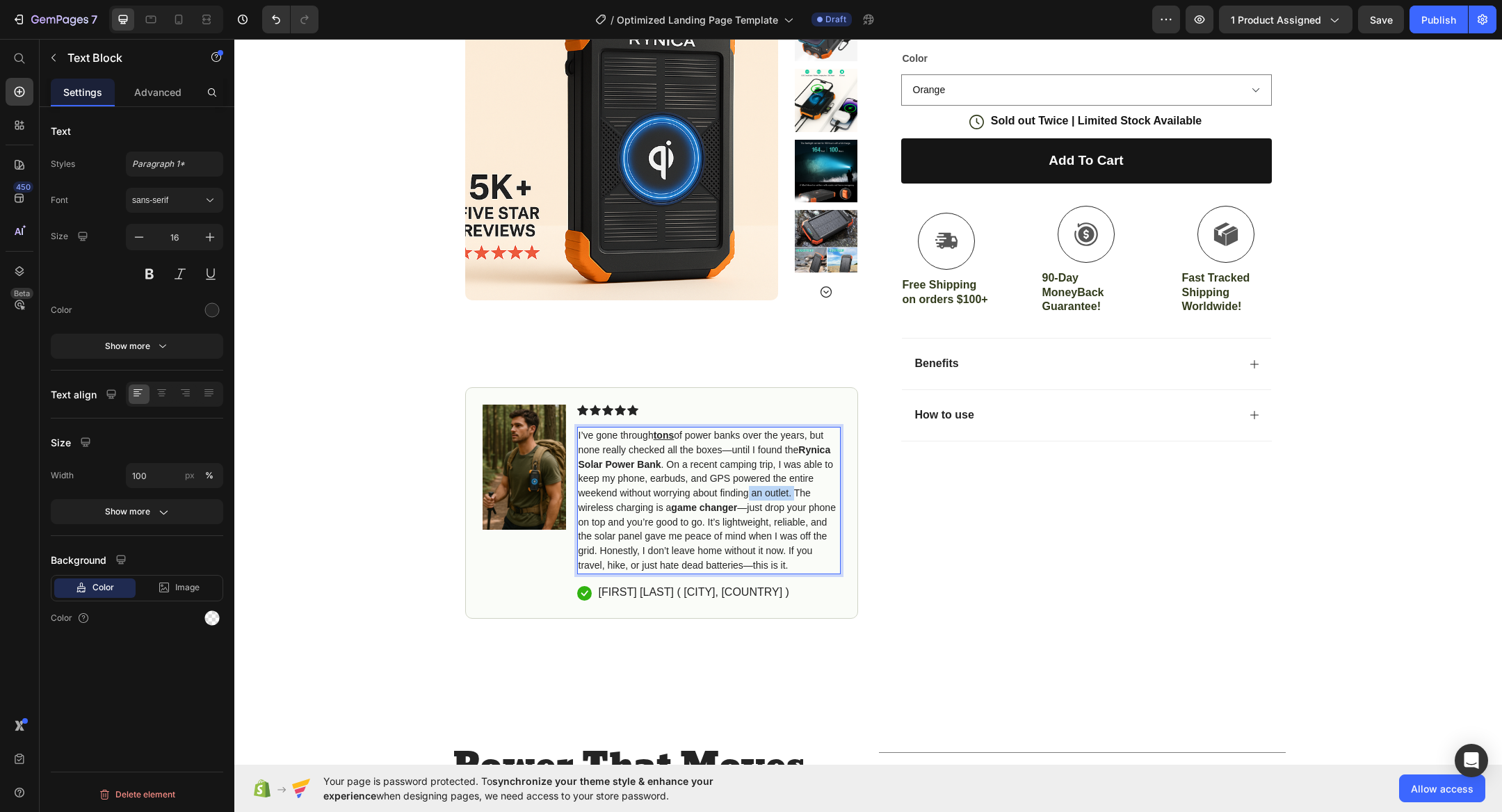 drag, startPoint x: 734, startPoint y: 507, endPoint x: 796, endPoint y: 492, distance: 63.78871 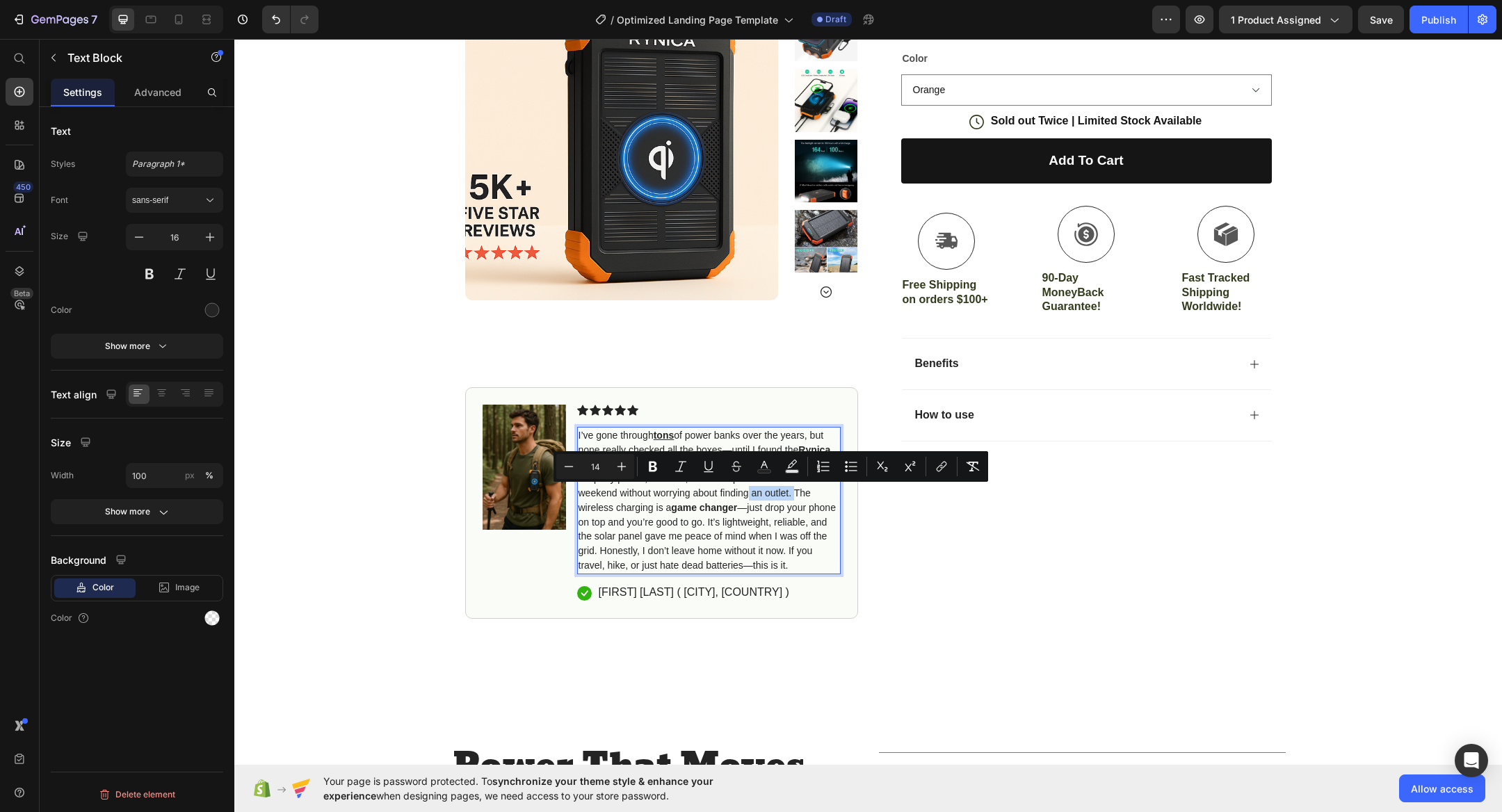 click on "I’ve gone through  tons  of power banks over the years, but none really checked all the boxes—until I found the  Rynica Solar Power Bank . On a recent camping trip, I was able to keep my phone, earbuds, and GPS powered the entire weekend without worrying about finding an outlet. The wireless charging is a  game changer —just drop your phone on top and you’re good to go. It’s lightweight, reliable, and the solar panel gave me peace of mind when I was off the grid. Honestly, I don’t leave home without it now. If you travel, hike, or just hate dead batteries—this is it." at bounding box center (707, 500) 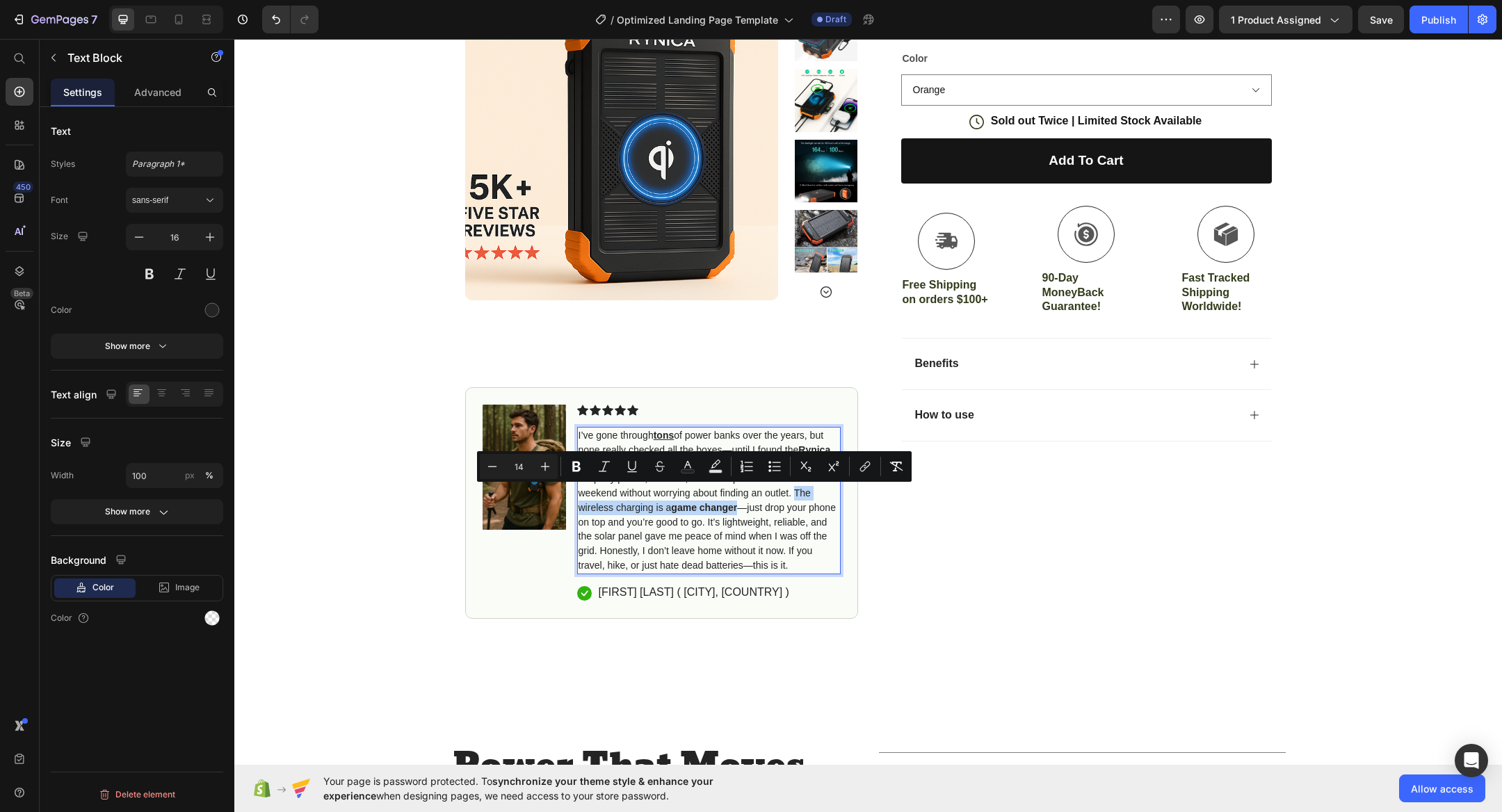 drag, startPoint x: 796, startPoint y: 491, endPoint x: 738, endPoint y: 508, distance: 60.44005 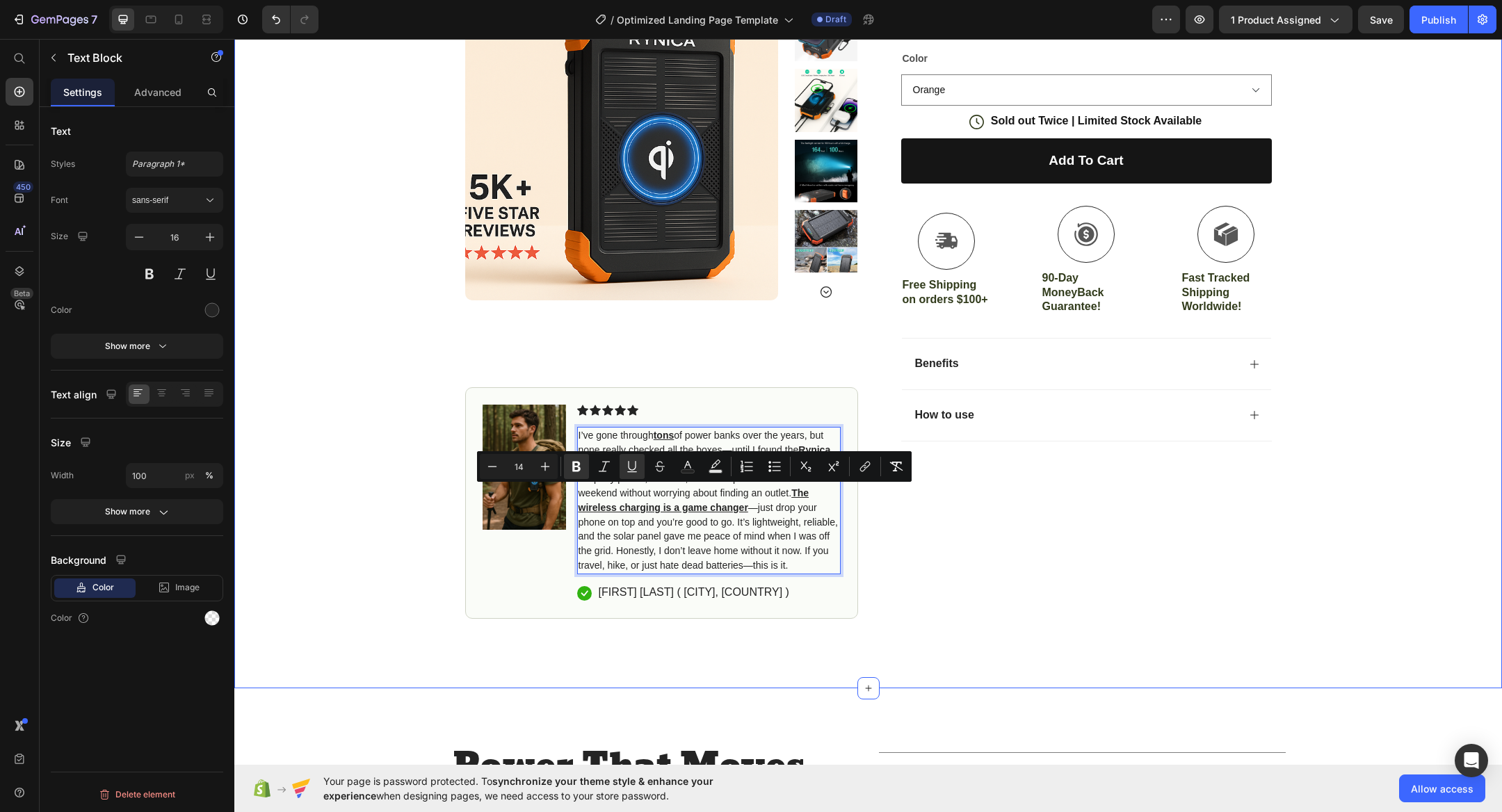 click on "Icon Free Shipping on orders $100+ Text Block Row
Icon 5000+ Happy Customers Text Block Row Carousel Row
Product Images #1 Home fitness Product of 2024 Text Block Image Icon Icon Icon Icon Icon Icon List I’ve gone through  tons  of power banks over the years, but none really checked all the boxes—until I found the  Rynica Solar Power Bank . On a recent camping trip, I was able to keep my phone, earbuds, and GPS powered the entire weekend without worrying about finding an outlet.  The wireless charging is a game changer —just drop your phone on top and you’re good to go. It’s lightweight, reliable, and the solar panel gave me peace of mind when I was off the grid. Honestly, I don’t leave home without it now. If you travel, hike, or just hate dead batteries—this is it. Text Block   16
Icon [FIRST] [LAST] ( [CITY], [COUNTRY] ) Text Block Row Row Row Icon Icon Icon Icon Icon Icon List 4.8 based on 5,000+ customers Text Block Row Product Title
$59.99" at bounding box center [868, 195] 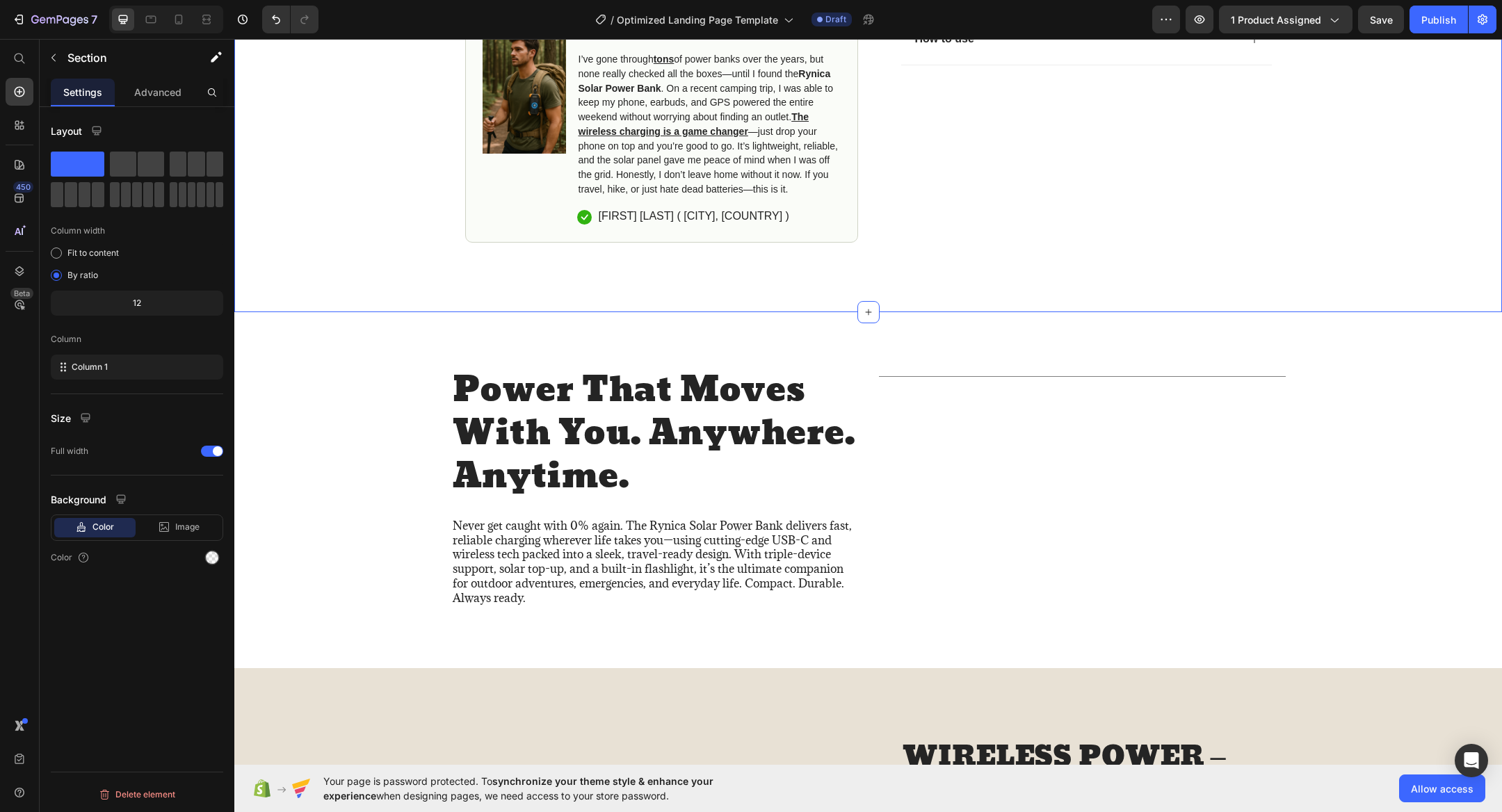scroll, scrollTop: 864, scrollLeft: 0, axis: vertical 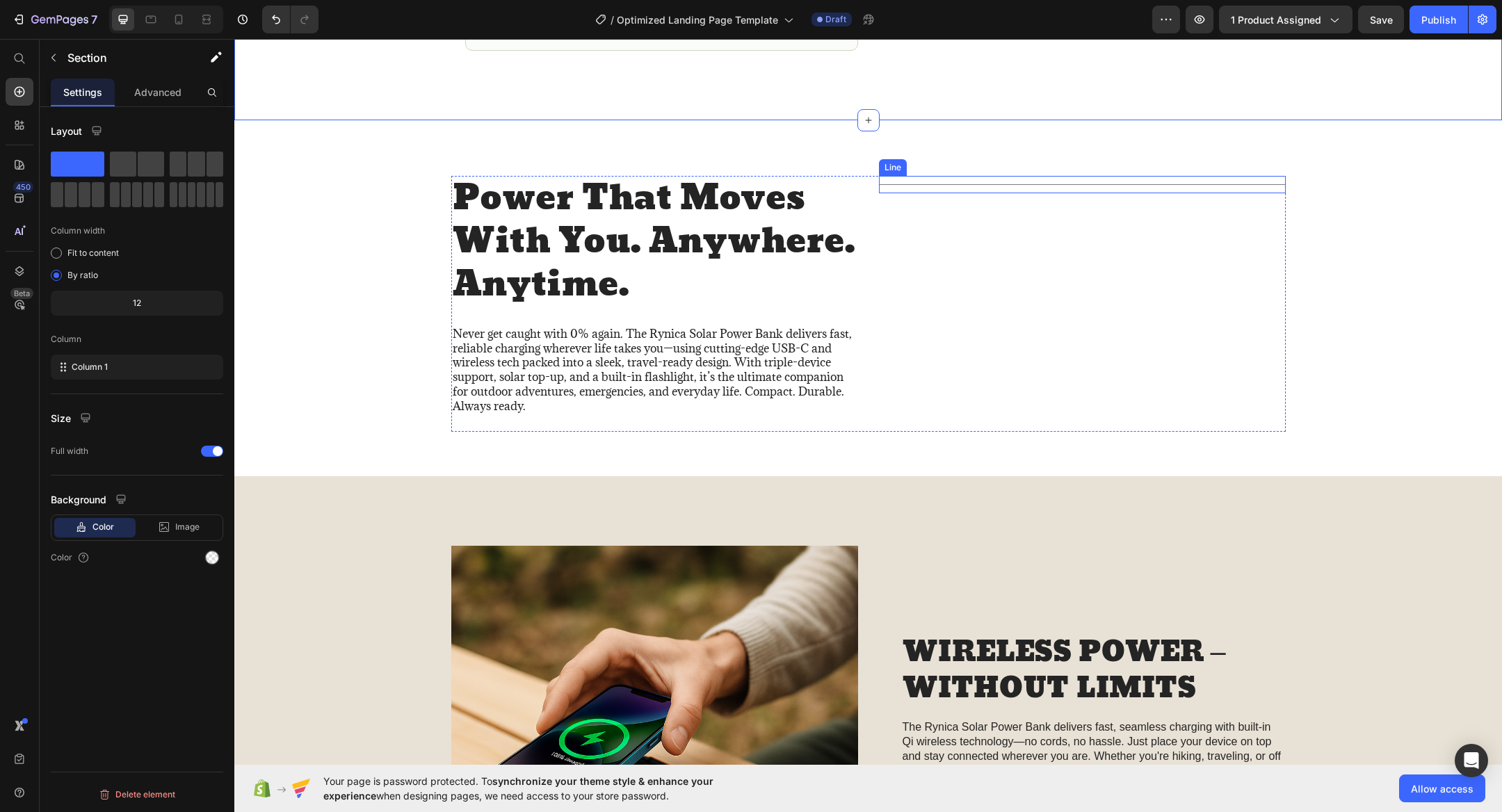 click on "Title Line" at bounding box center (1082, 184) 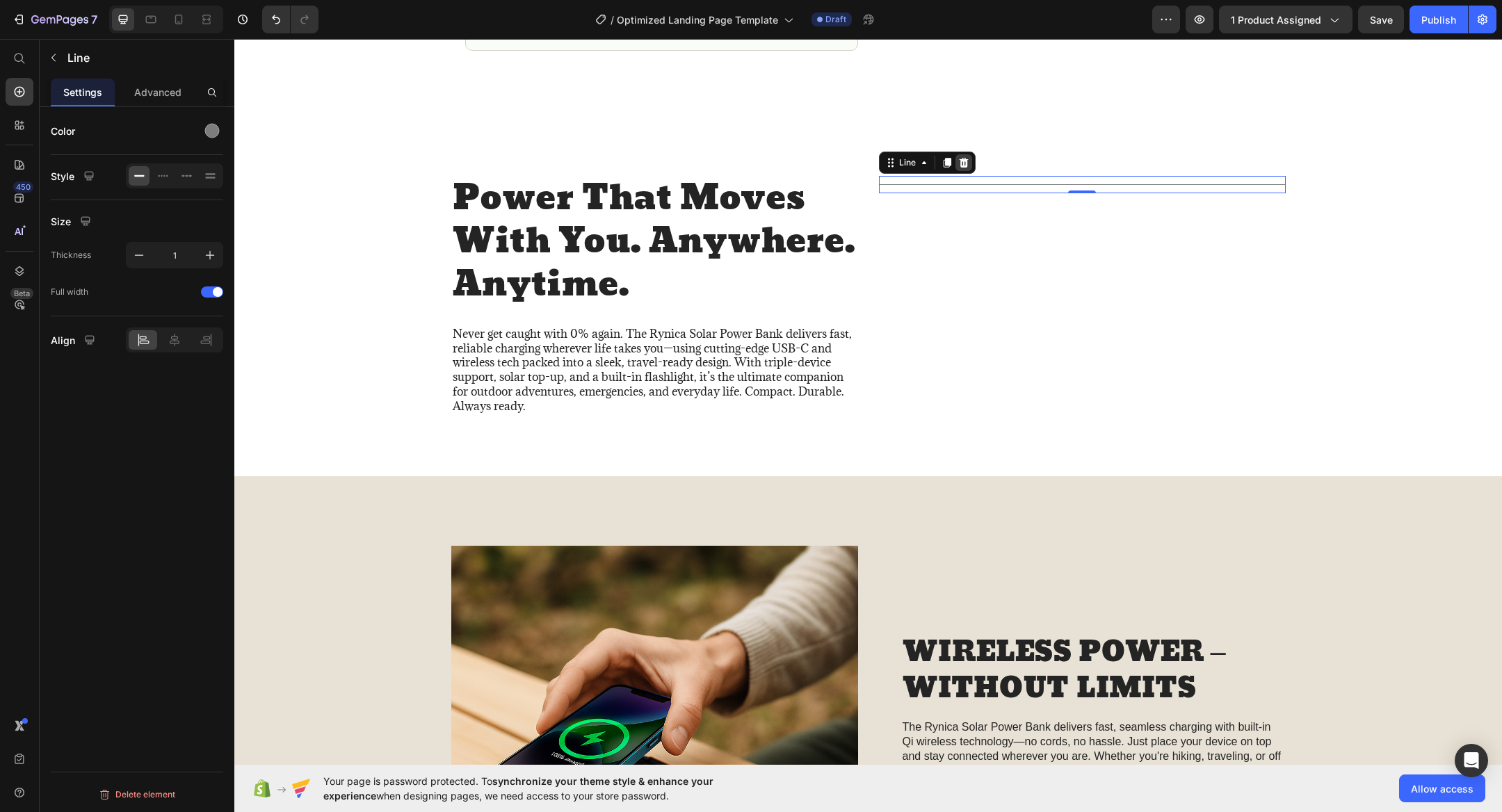 click 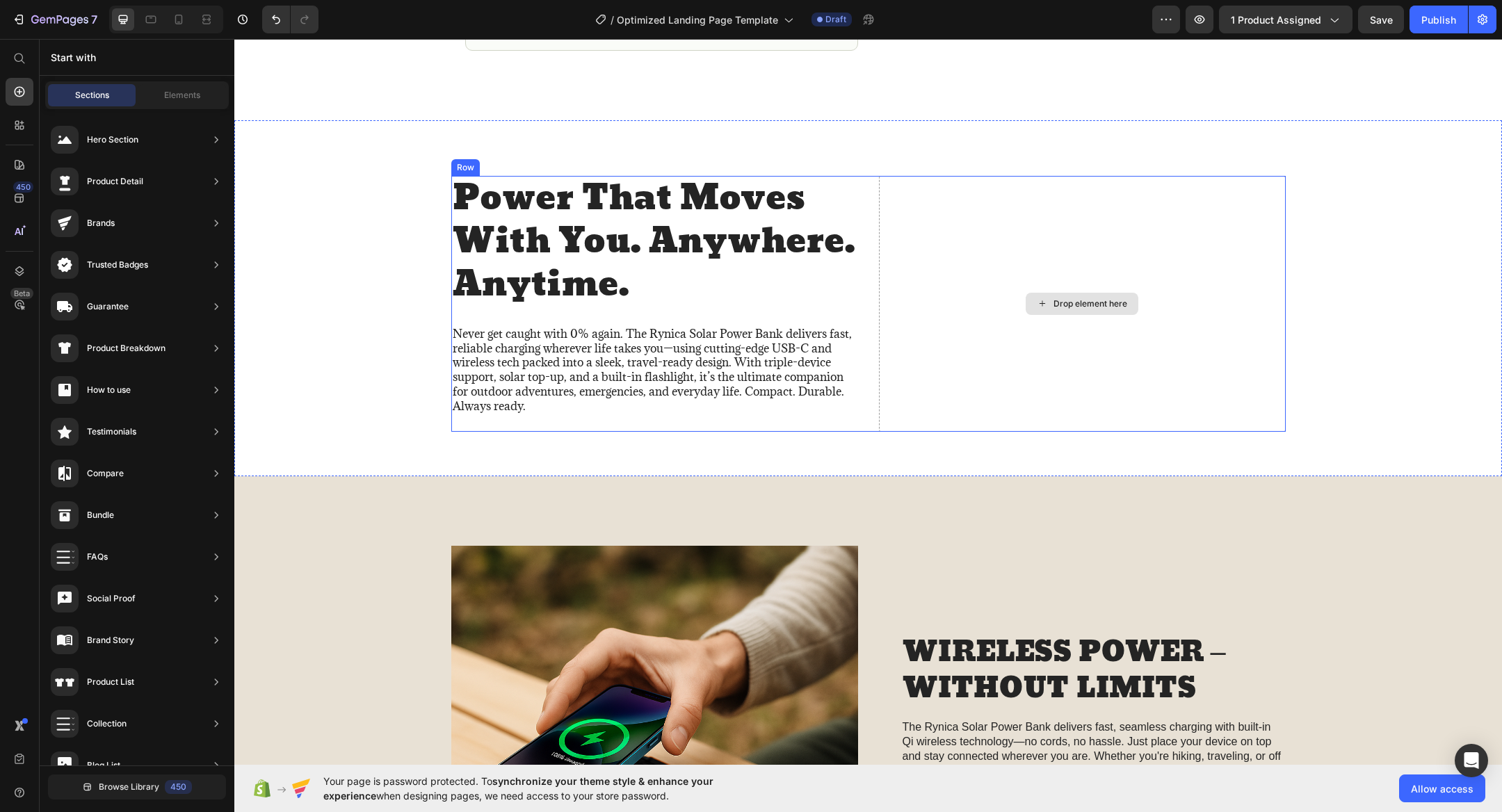 click on "Drop element here" at bounding box center (1090, 304) 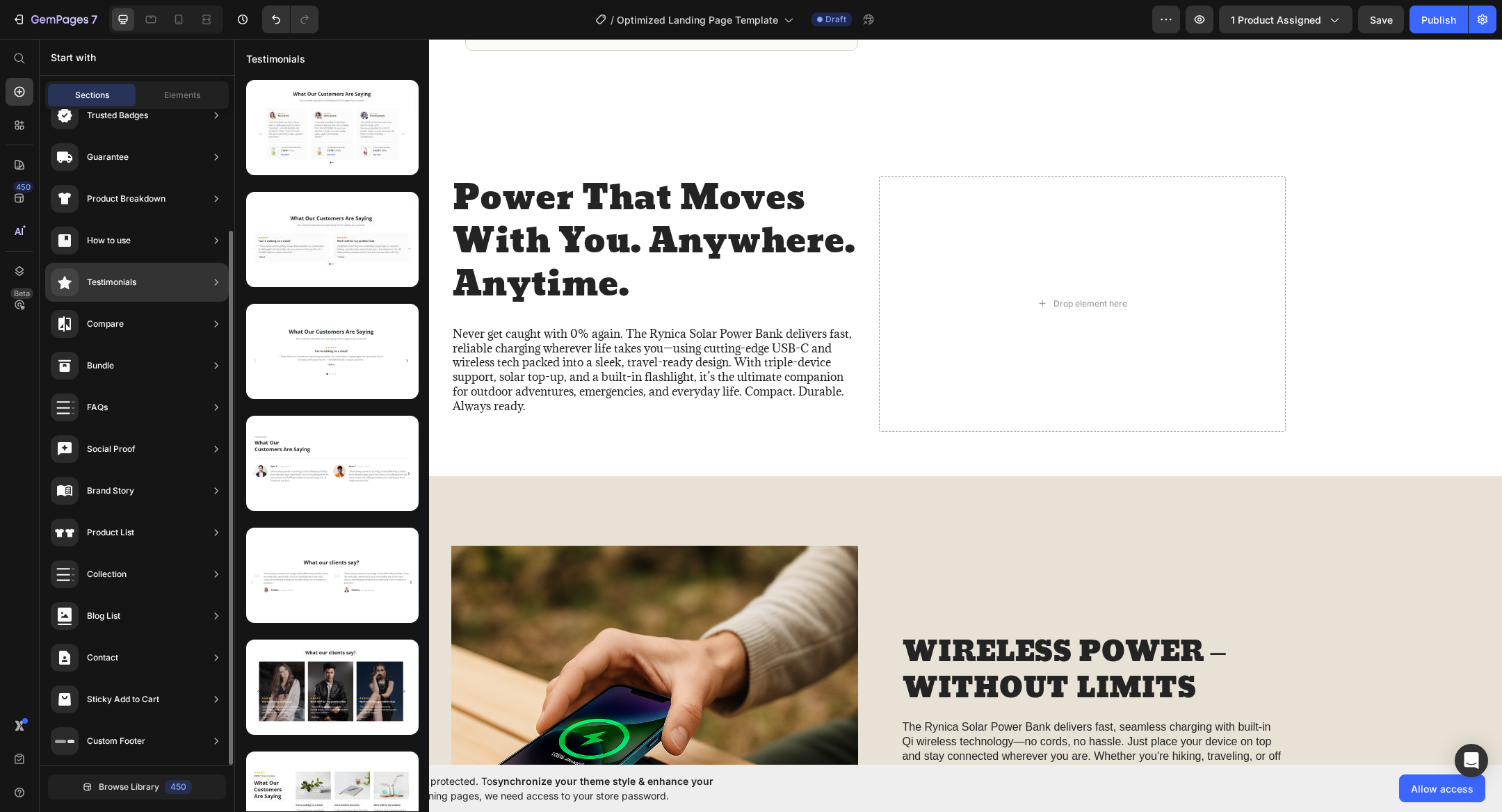 scroll, scrollTop: 0, scrollLeft: 0, axis: both 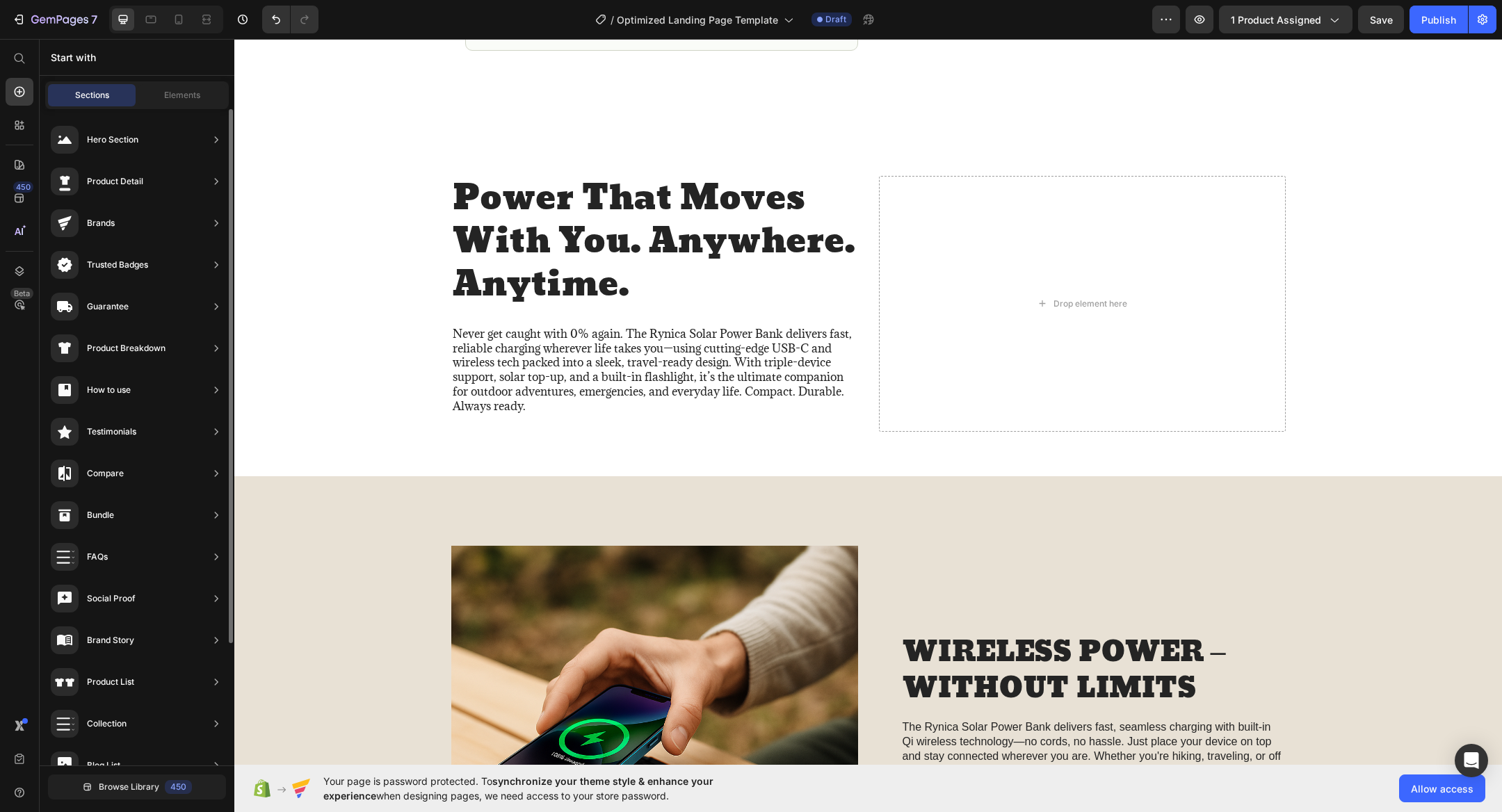click on "Start with" at bounding box center (137, 57) 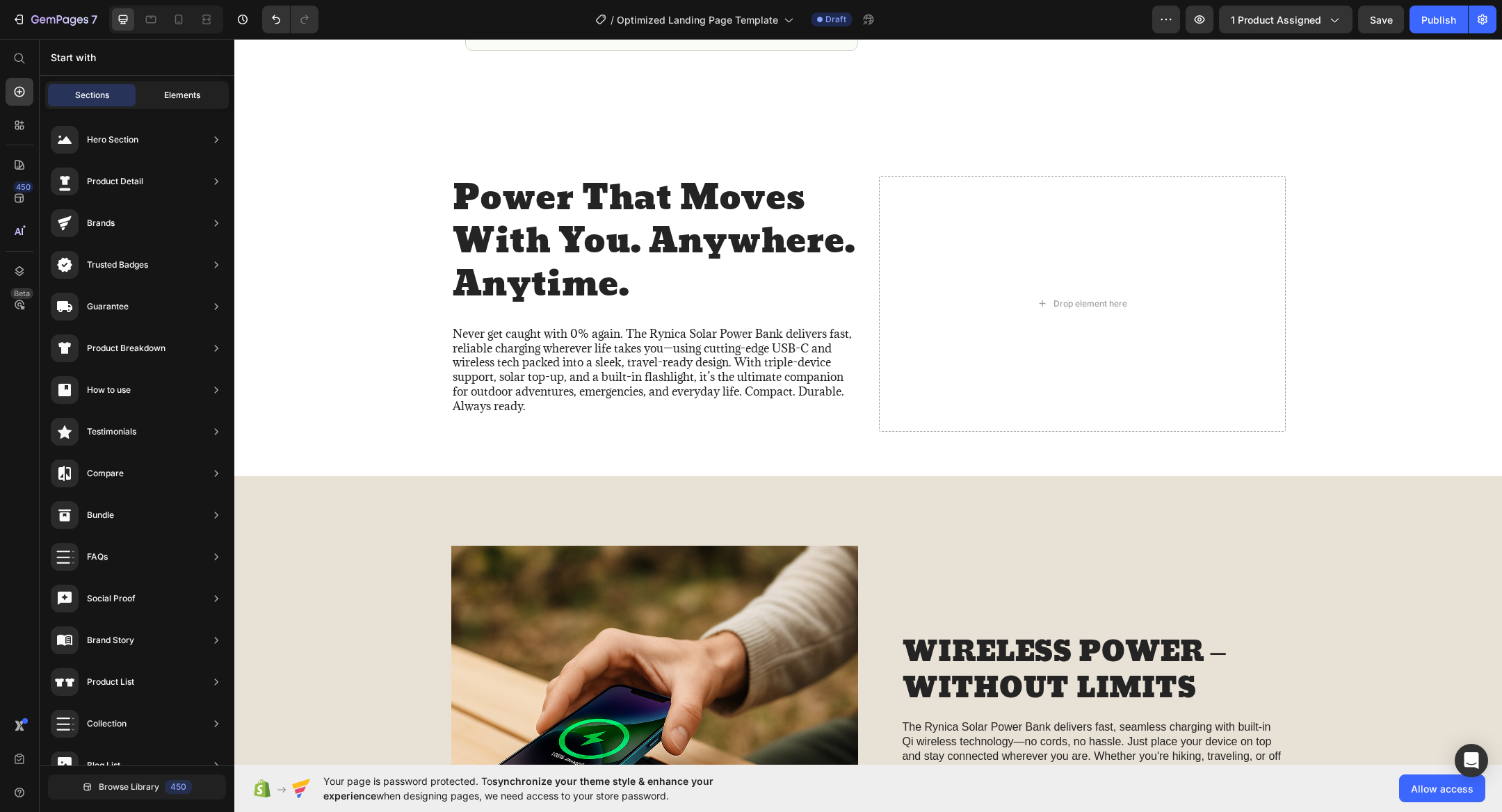 click on "Elements" 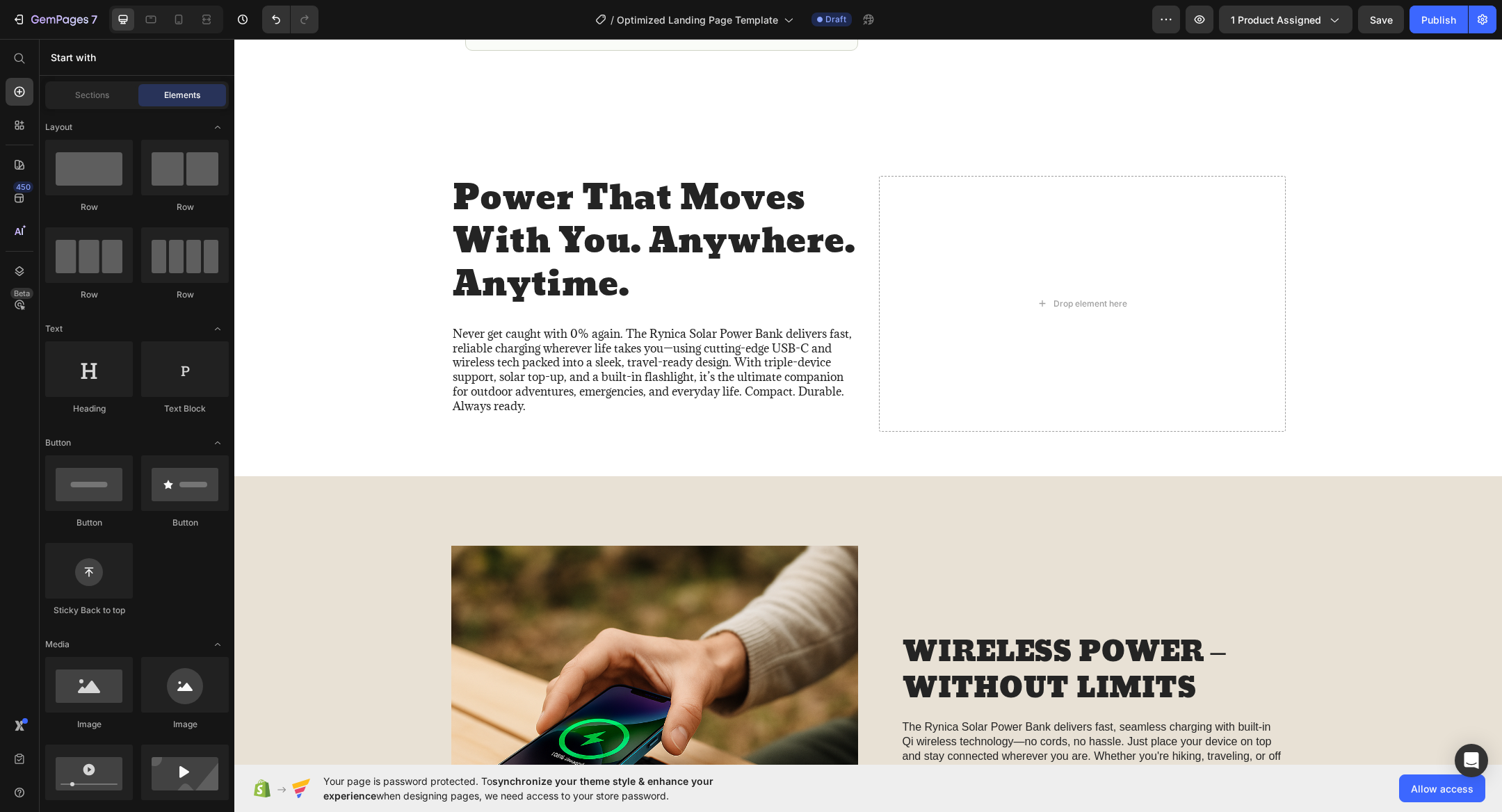click at bounding box center (89, 685) 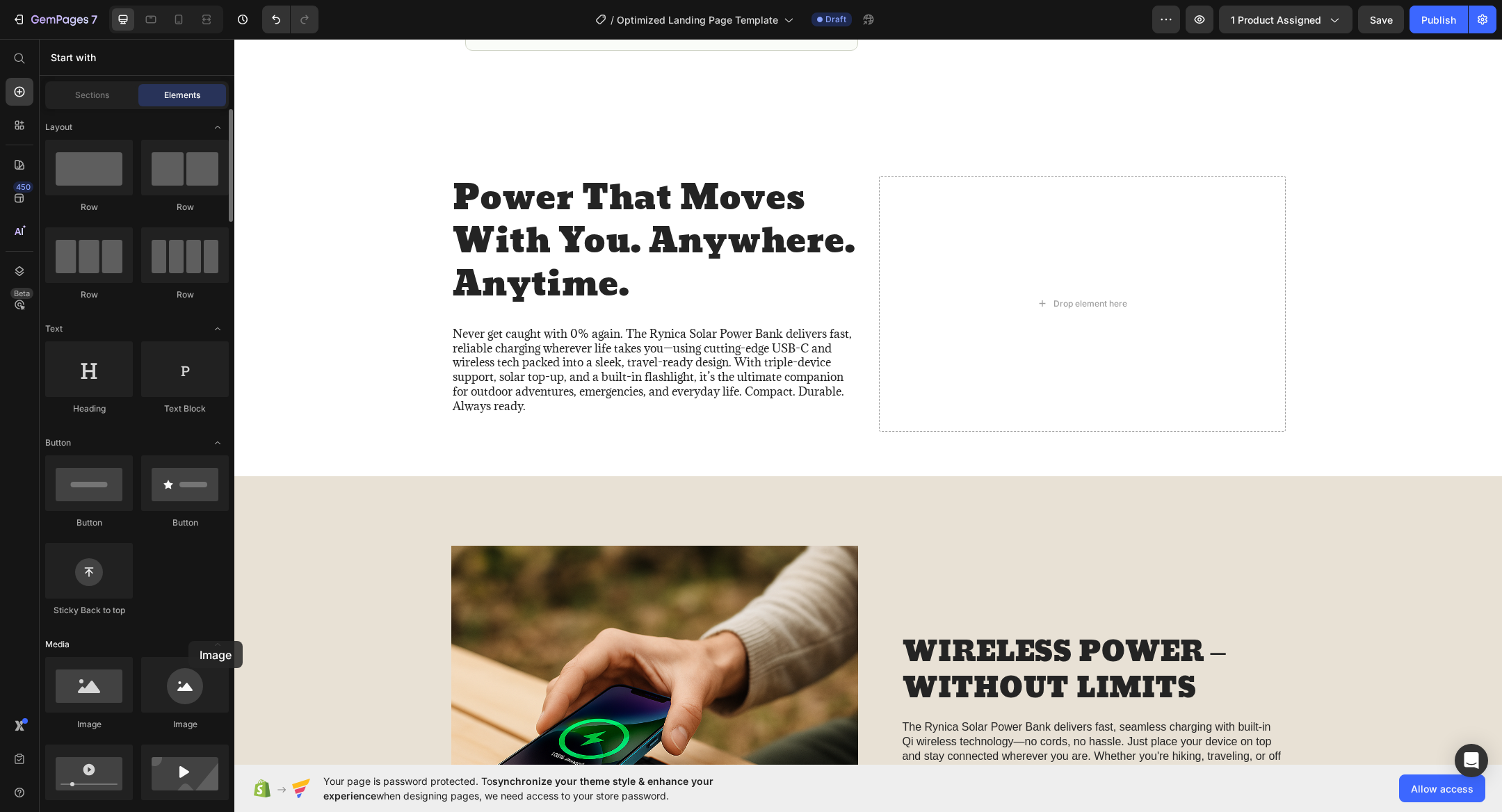 click on "Layout
Row
Row
Row
Row Text
Heading
Text Block Button
Button
Button
Sticky Back to top Media
Image
Image
Video
Video Banner" at bounding box center (137, 2259) 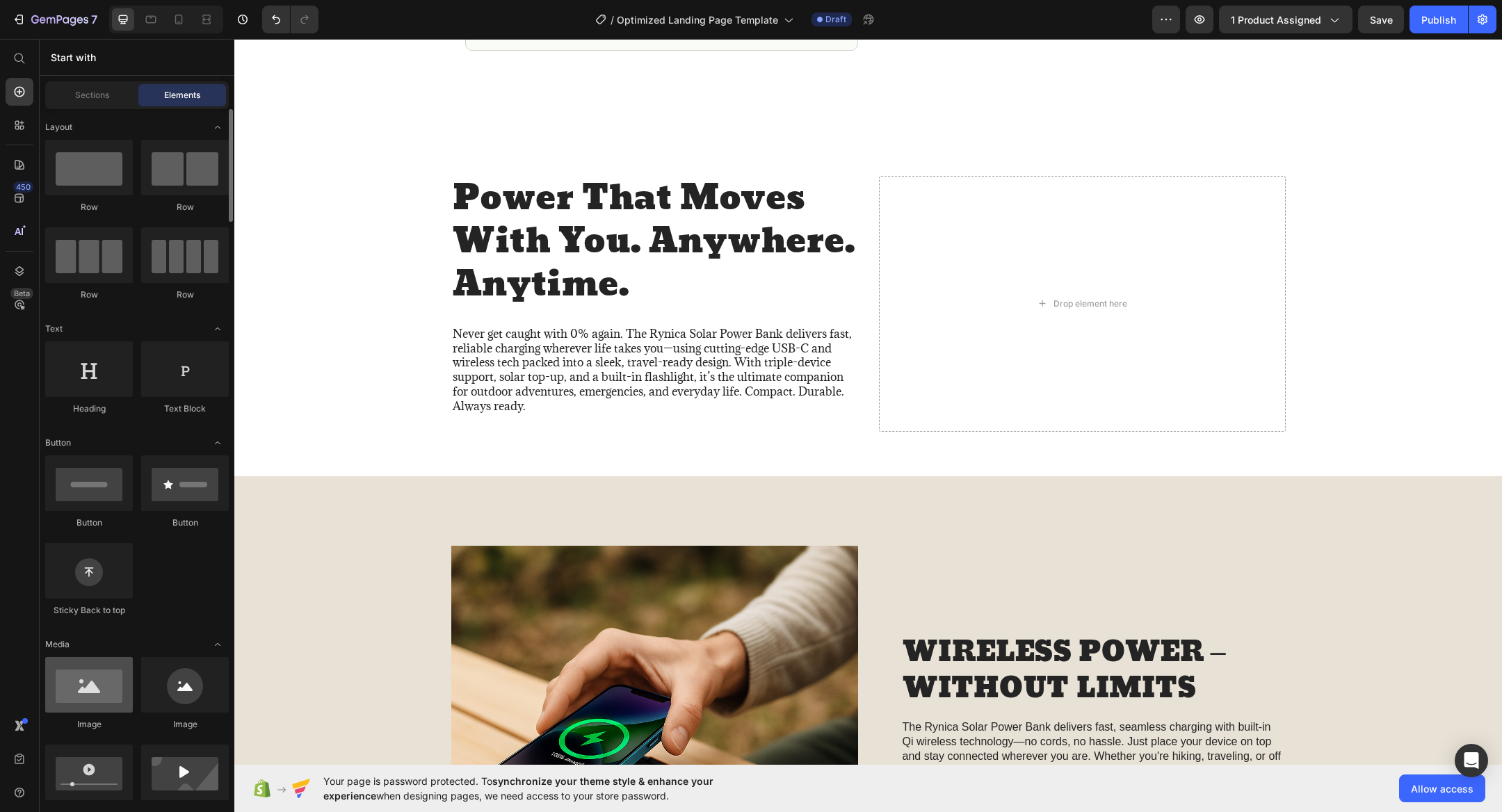 click at bounding box center [89, 685] 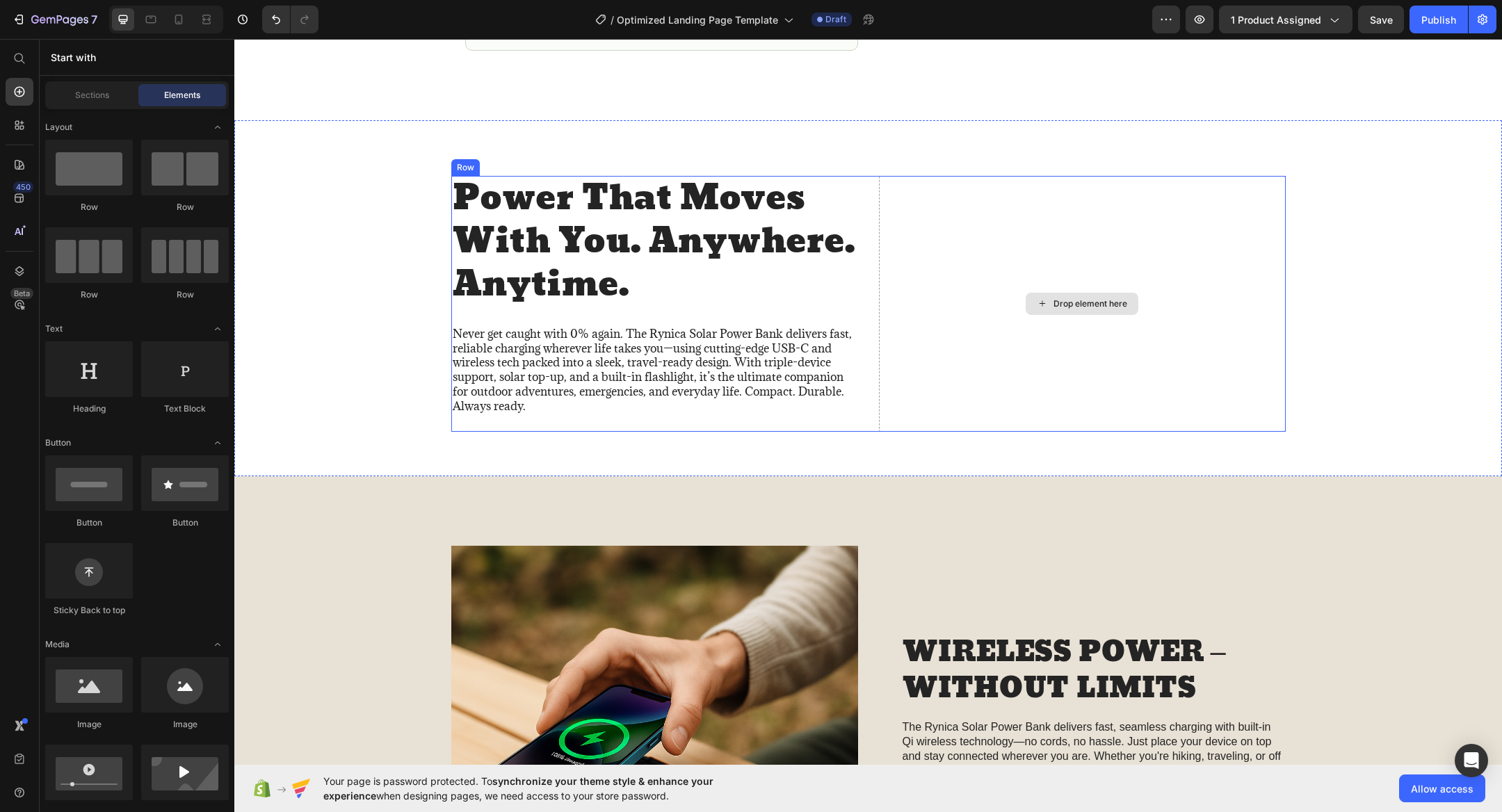 click on "Drop element here" at bounding box center (1082, 304) 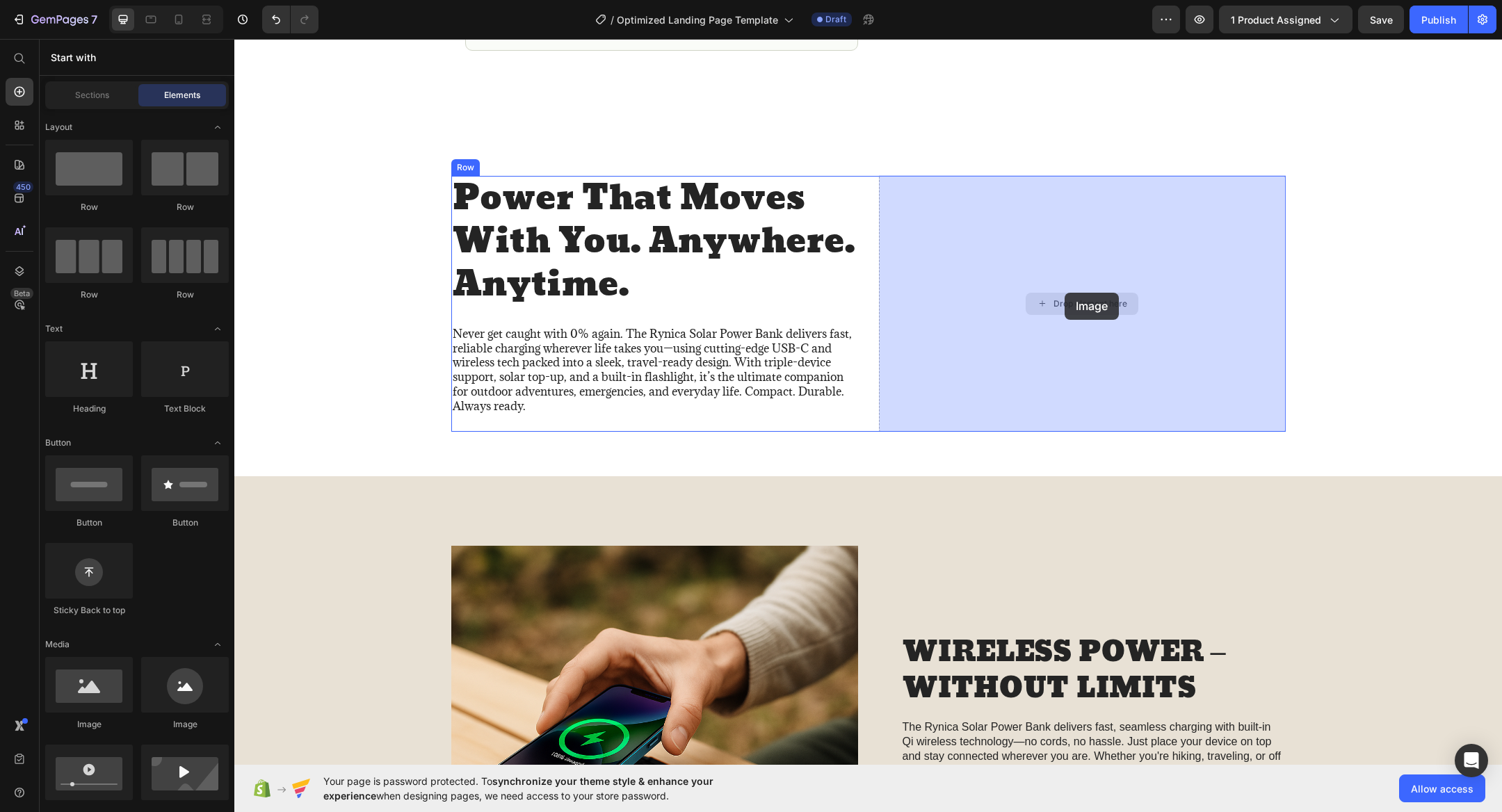 scroll, scrollTop: 882, scrollLeft: 0, axis: vertical 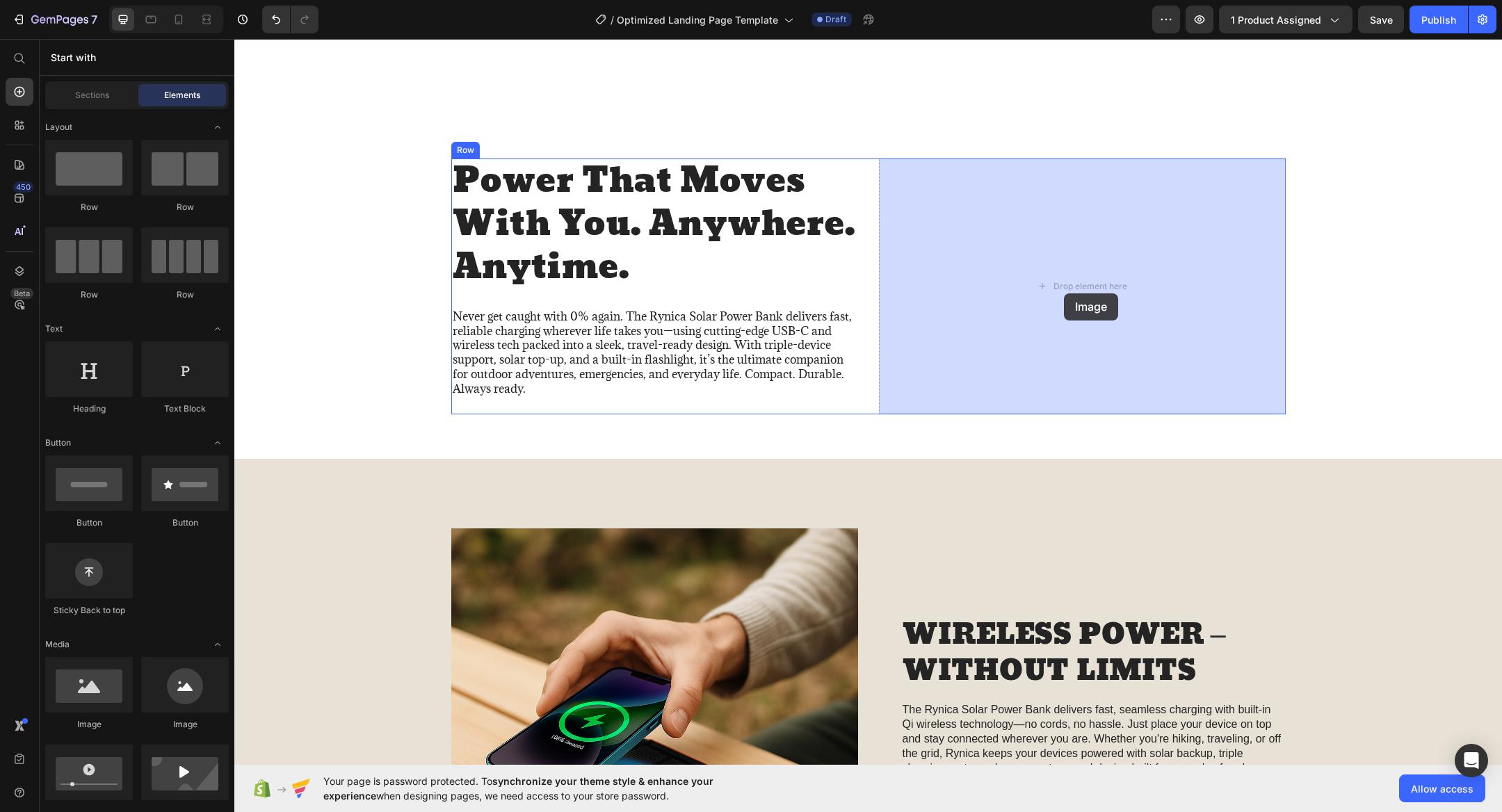 drag, startPoint x: 1290, startPoint y: 343, endPoint x: 1064, endPoint y: 293, distance: 231.4649 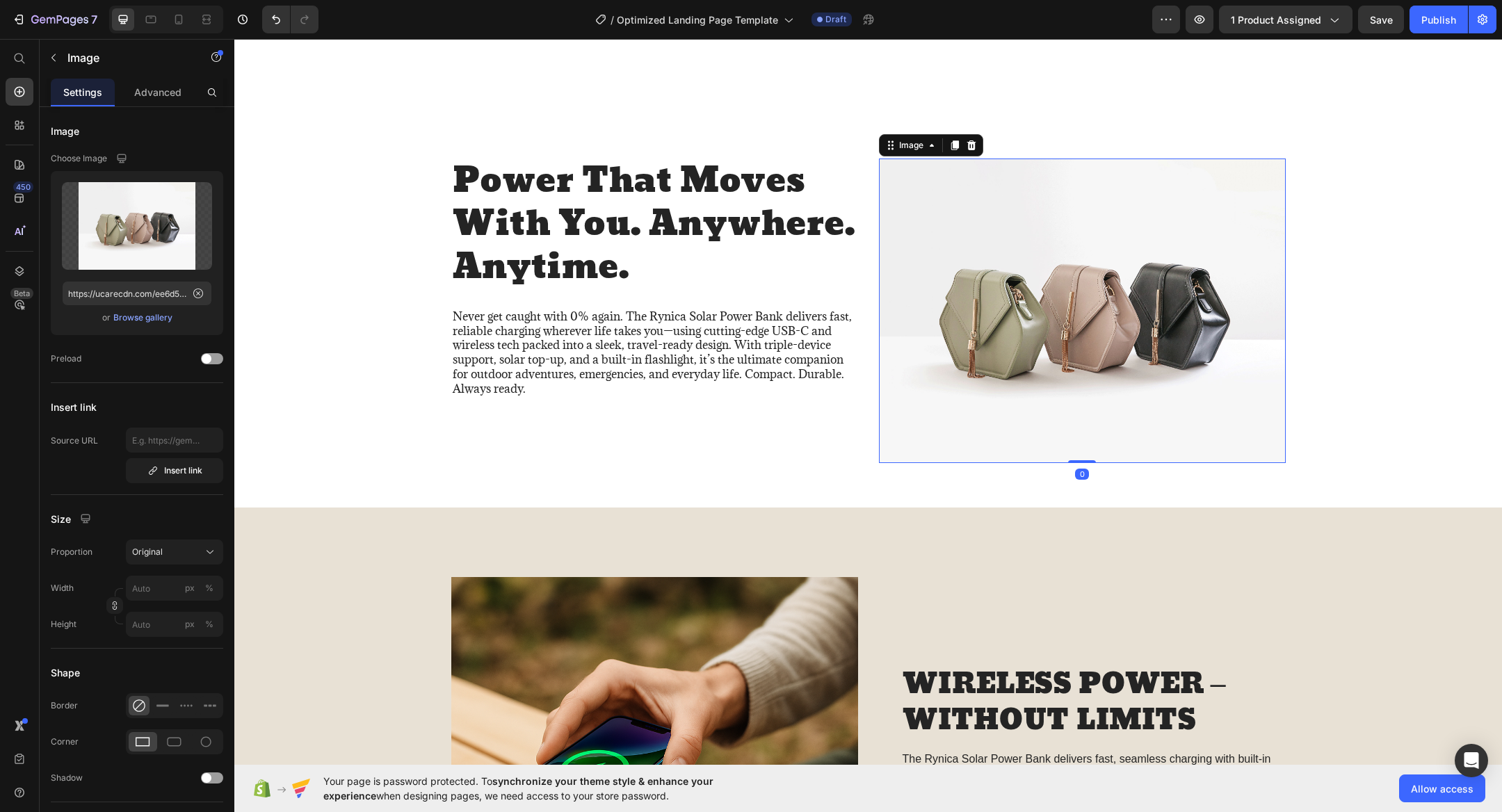 click at bounding box center (1082, 311) 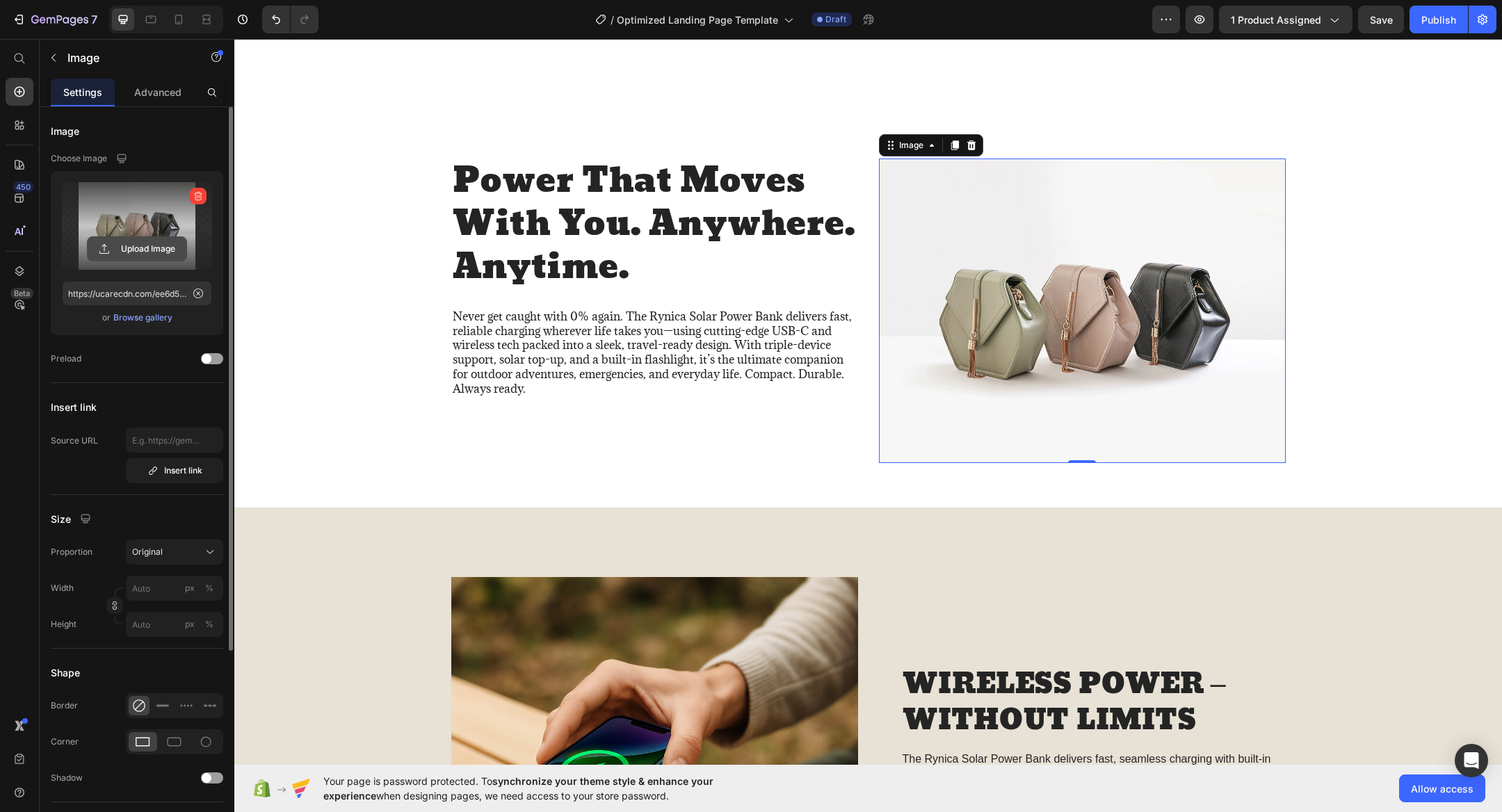 click 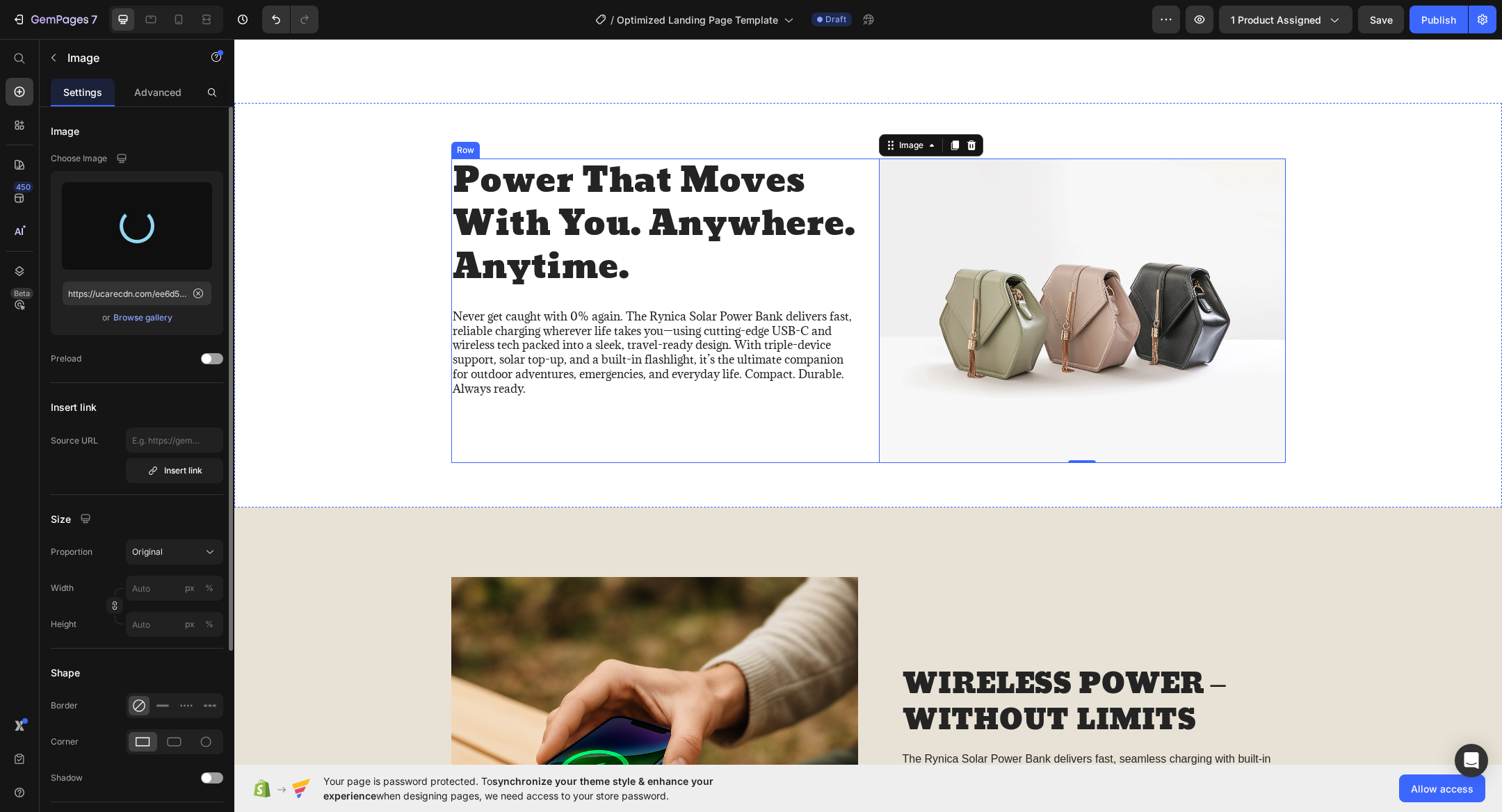 type on "https://cdn.shopify.com/s/files/1/0654/8314/5318/files/gempages_575245923068674591-5b771d57-0153-4886-9085-91bbe5b3cb34.png" 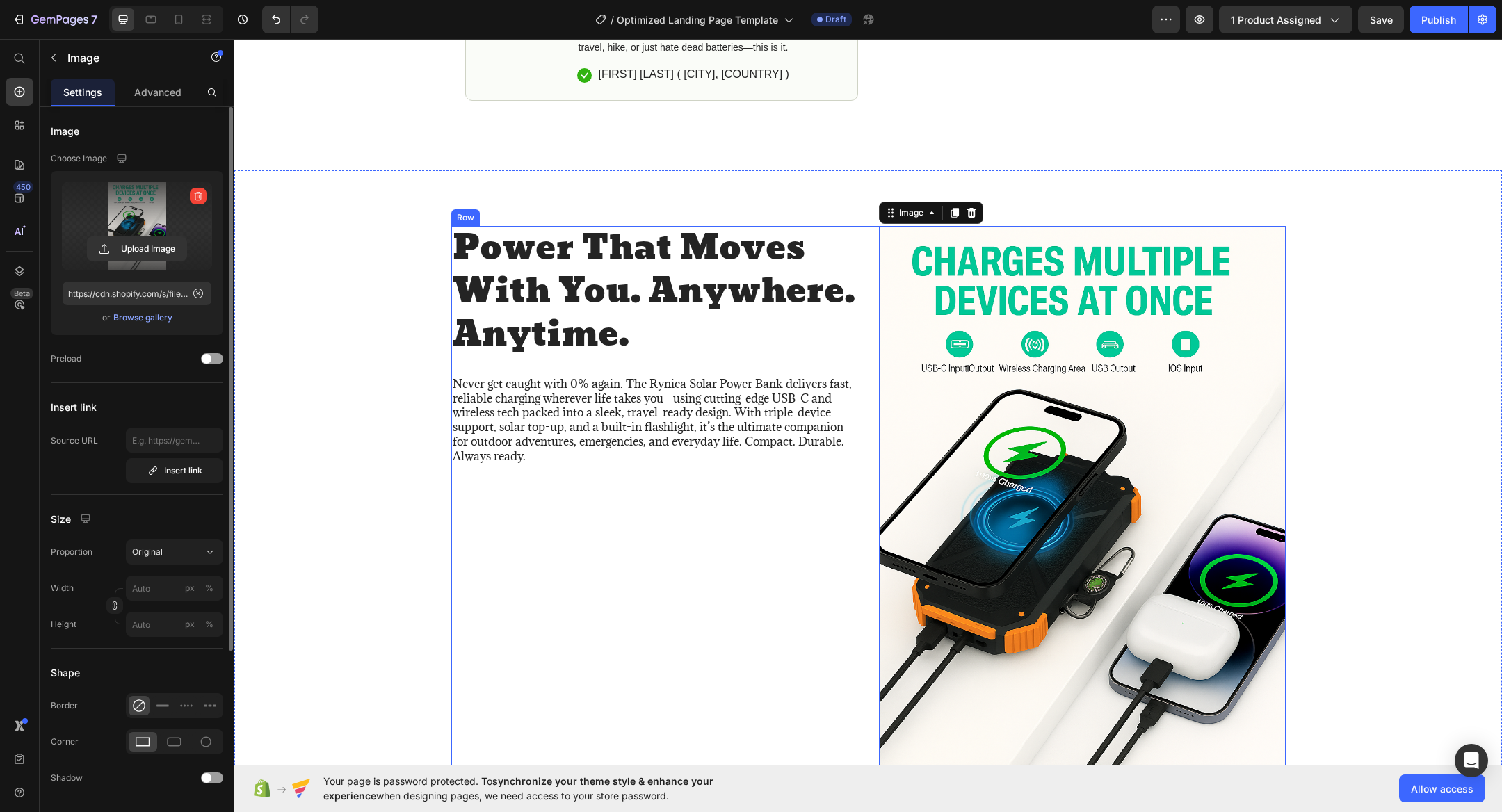 scroll, scrollTop: 822, scrollLeft: 0, axis: vertical 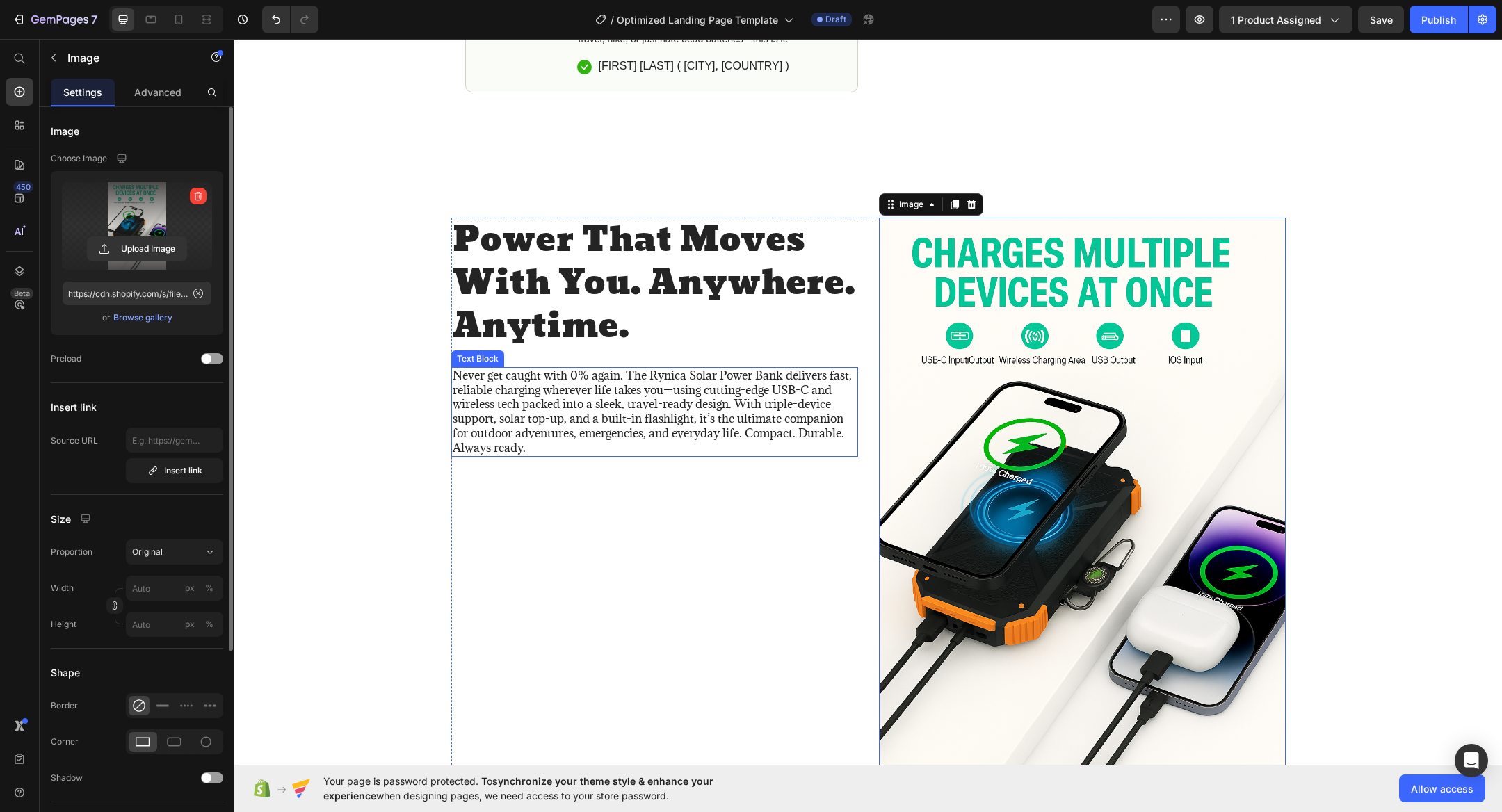 click on "Never get caught with 0% again. The Rynica Solar Power Bank delivers fast, reliable charging wherever life takes you—using cutting-edge USB-C and wireless tech packed into a sleek, travel-ready design. With triple-device support, solar top-up, and a built-in flashlight, it’s the ultimate companion for outdoor adventures, emergencies, and everyday life. Compact. Durable. Always ready." at bounding box center [654, 412] 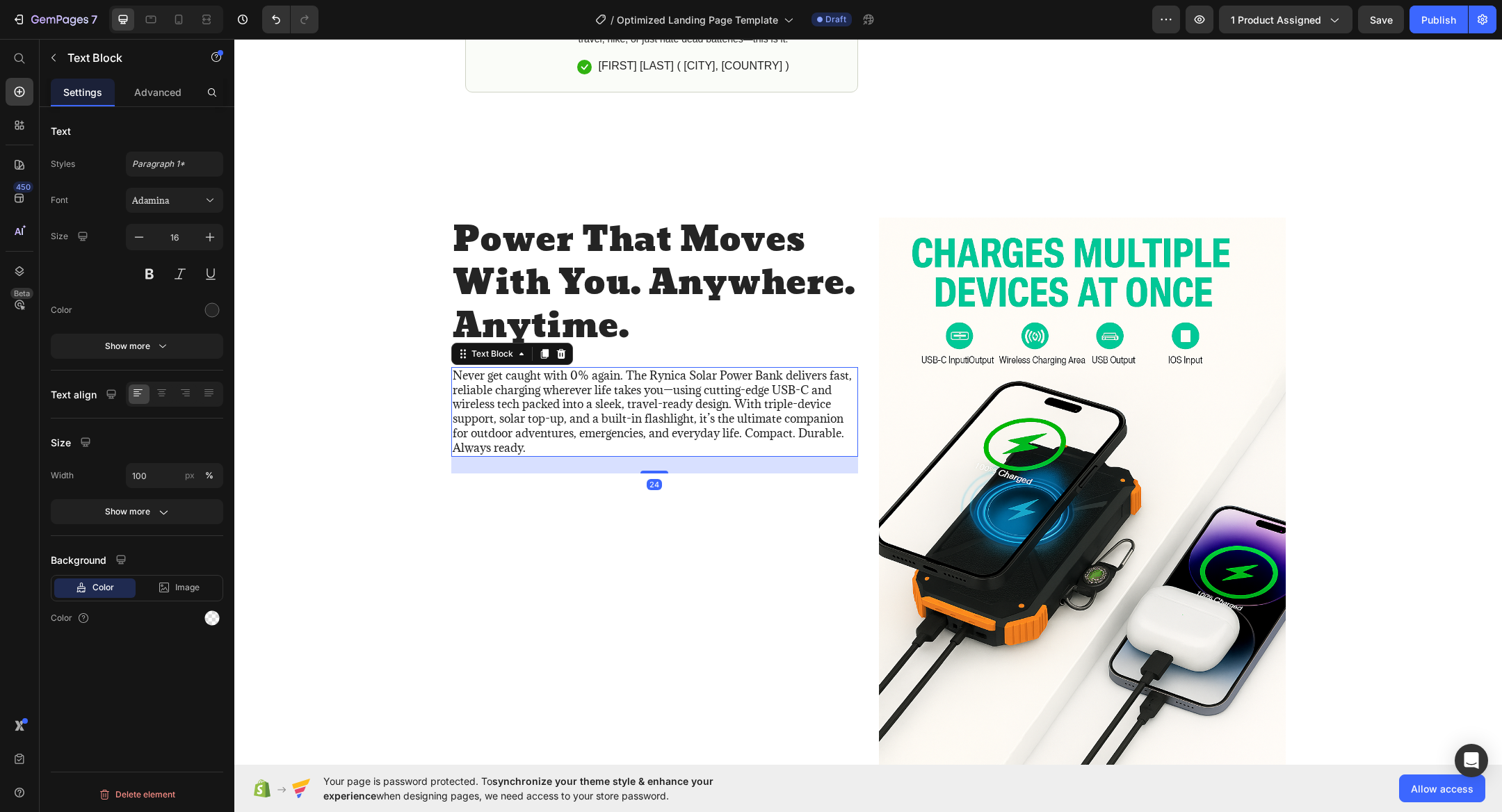 click at bounding box center [1082, 523] 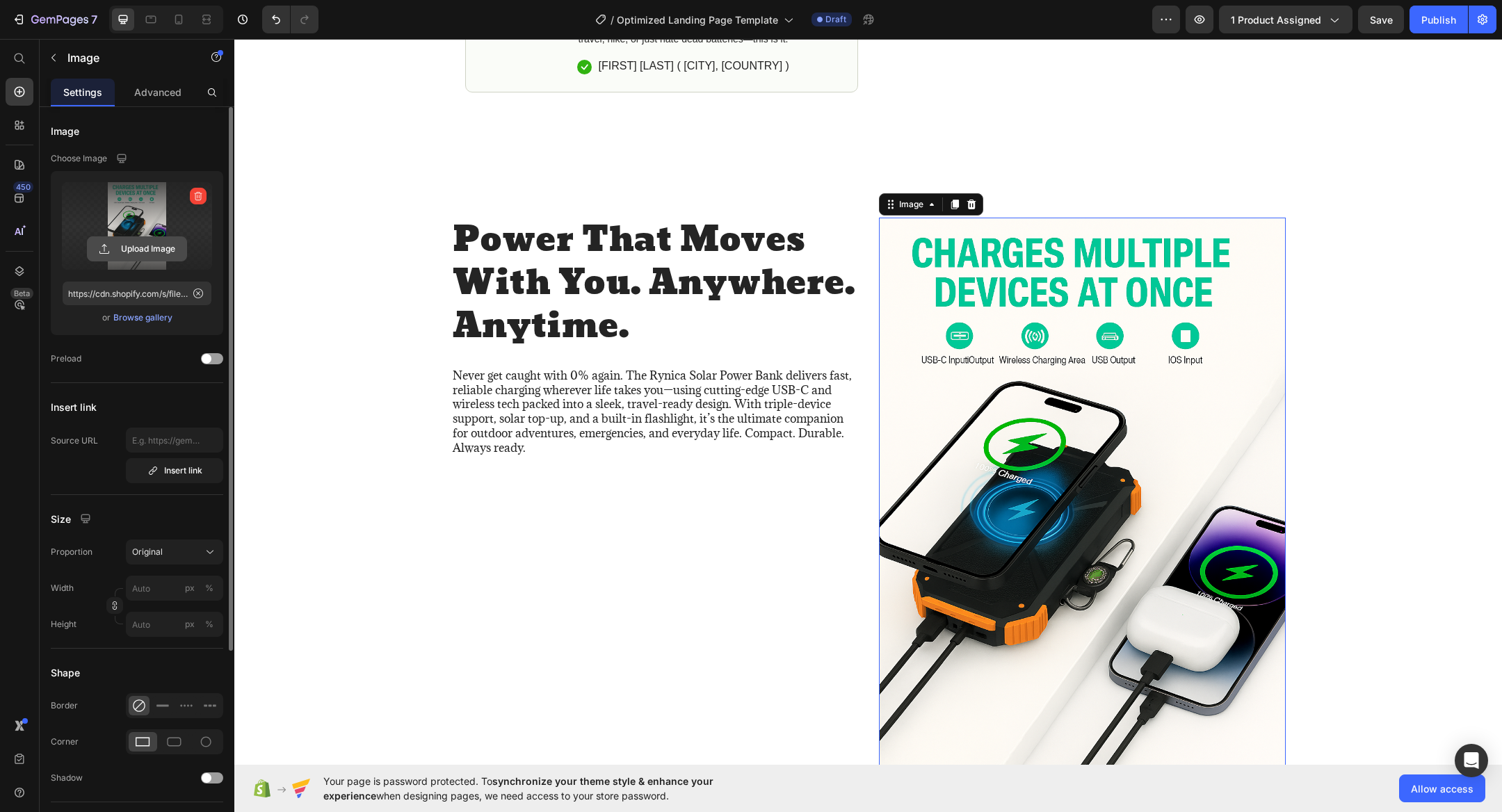 click 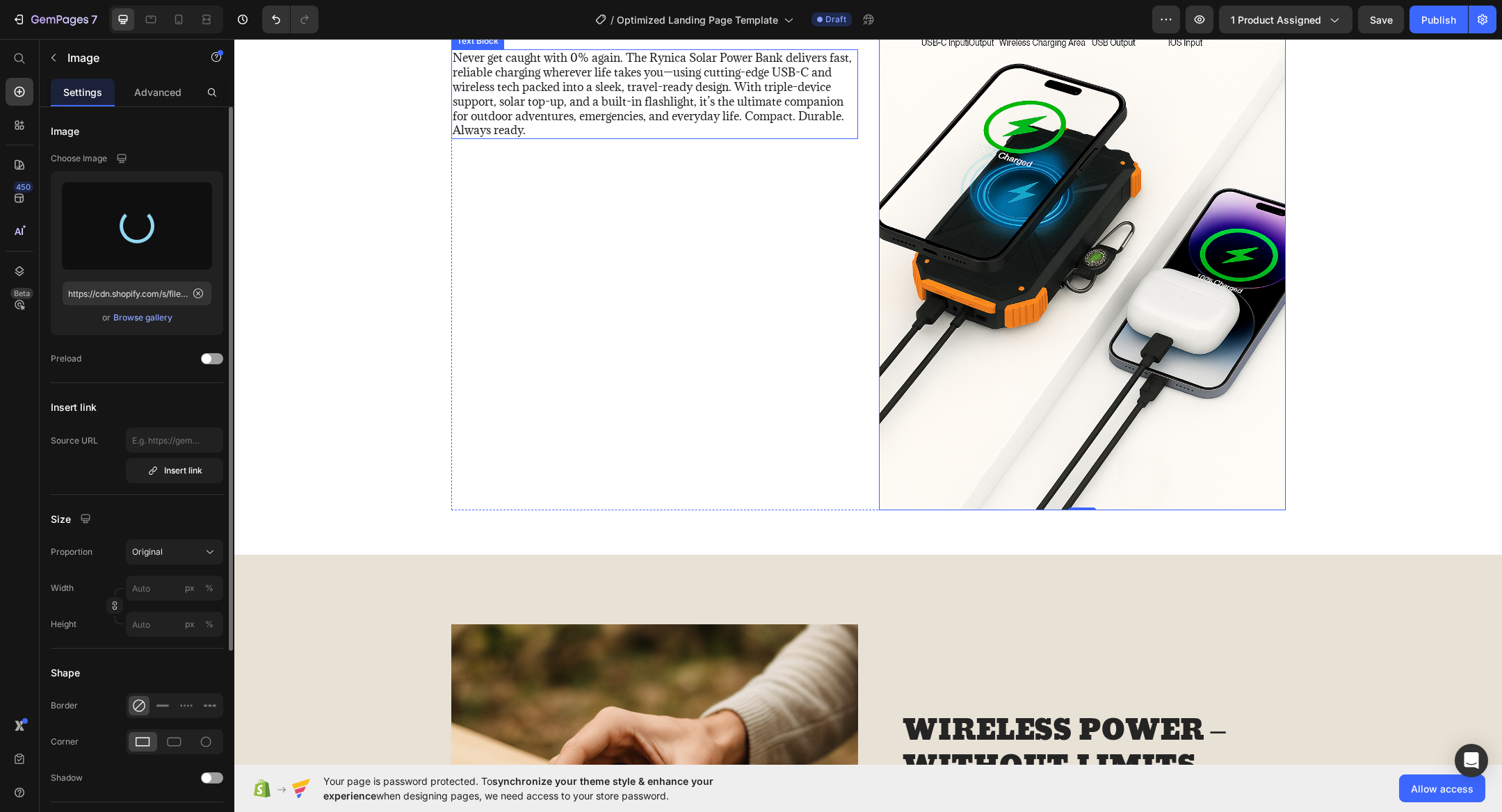 type on "https://cdn.shopify.com/s/files/1/0654/8314/5318/files/gempages_575245923068674591-5956cd07-af7d-44ff-bfce-4663df1c53a3.png" 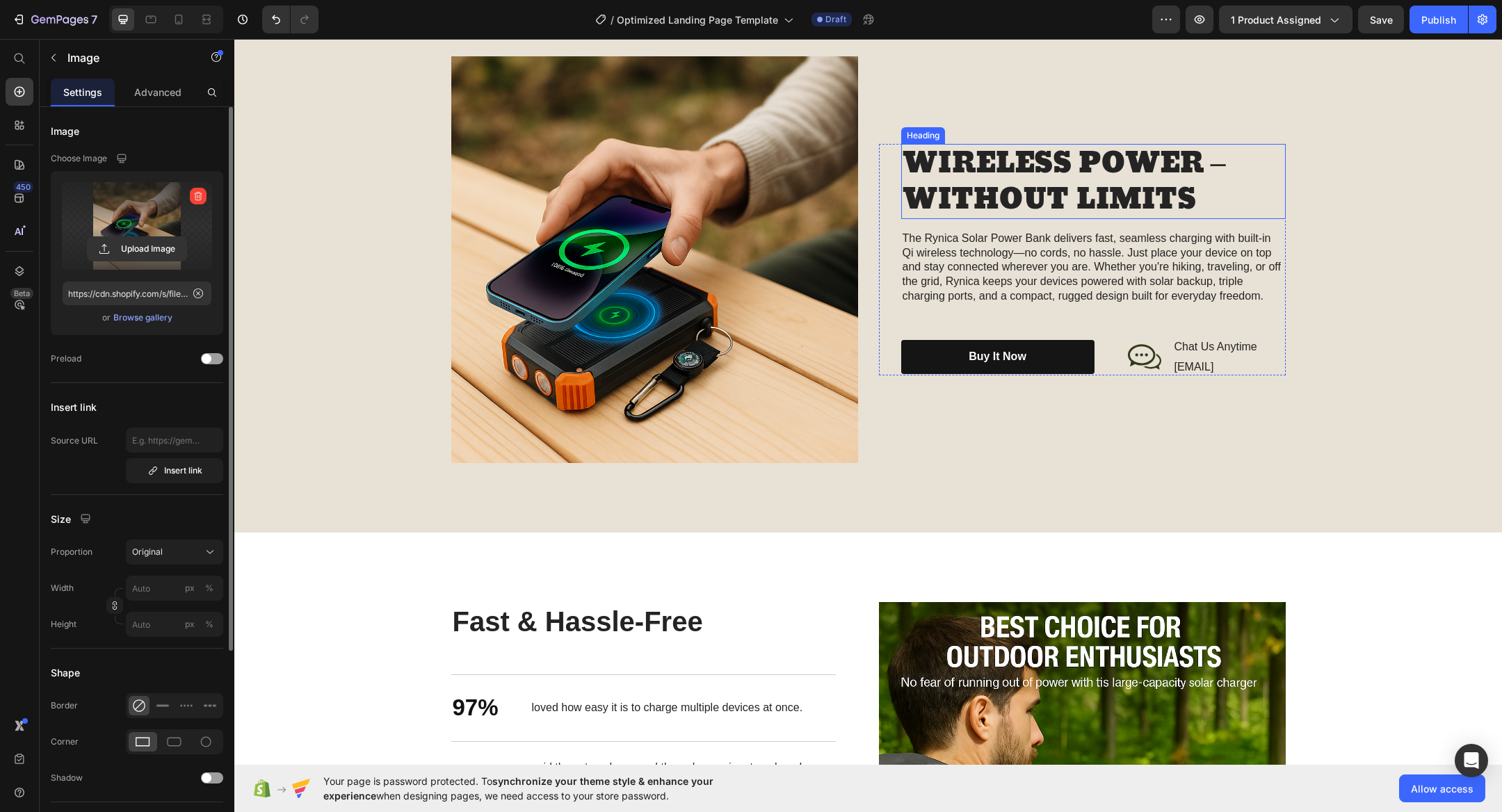 scroll, scrollTop: 1342, scrollLeft: 0, axis: vertical 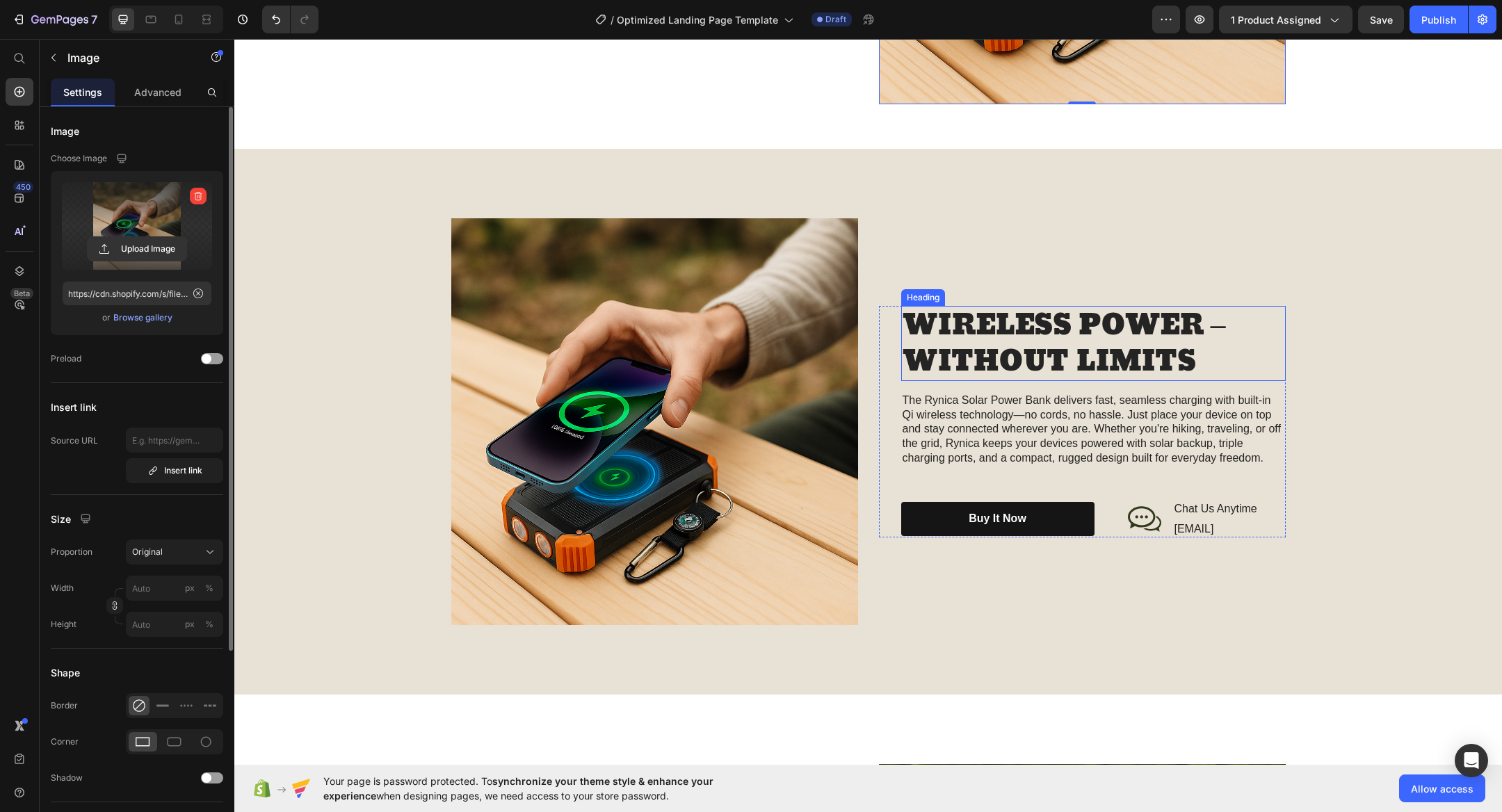 click on "WIRELESS POWER – WITHOUT LIMITS" at bounding box center (1093, 343) 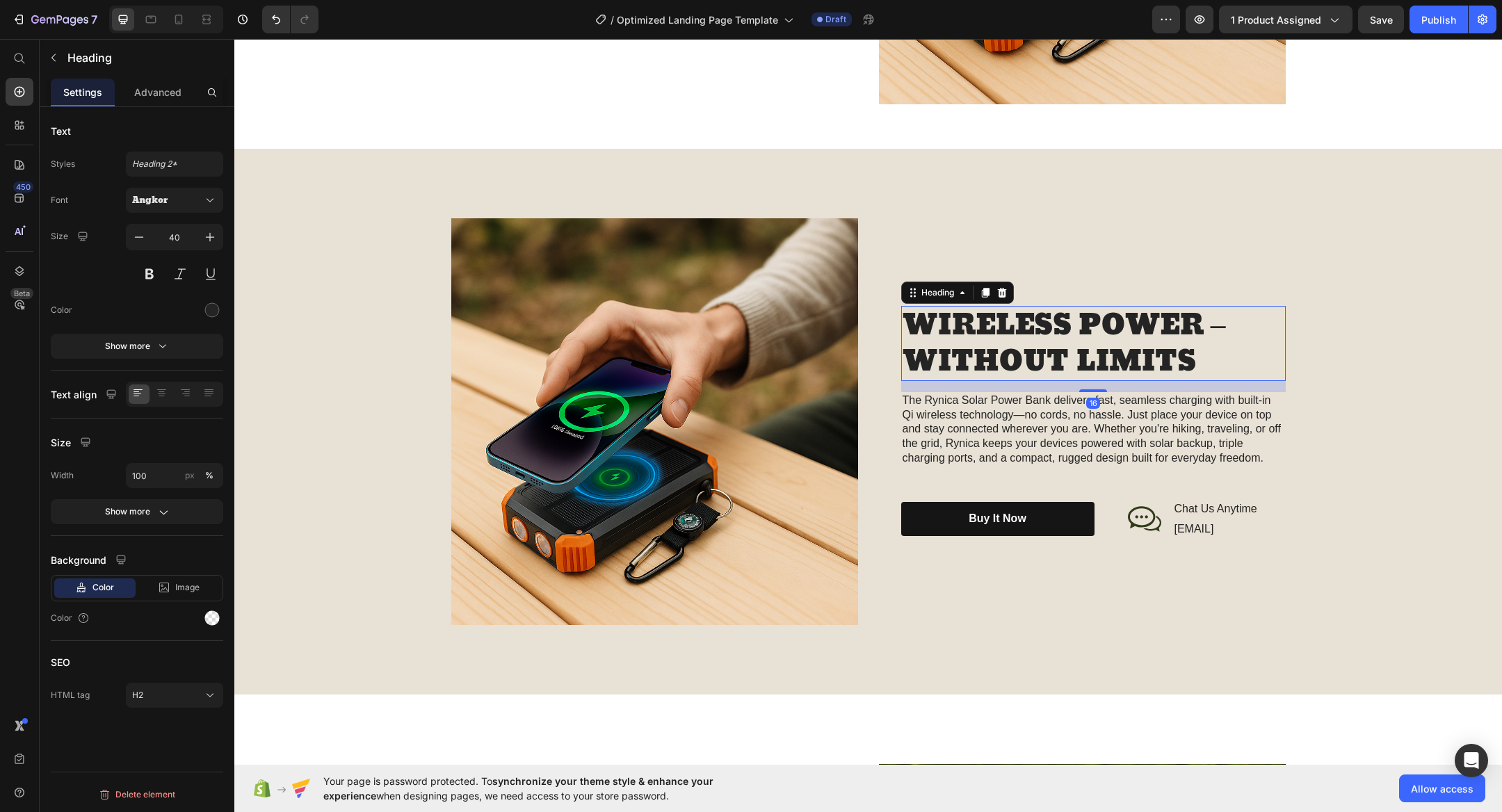 click on "WIRELESS POWER – WITHOUT LIMITS" at bounding box center (1093, 343) 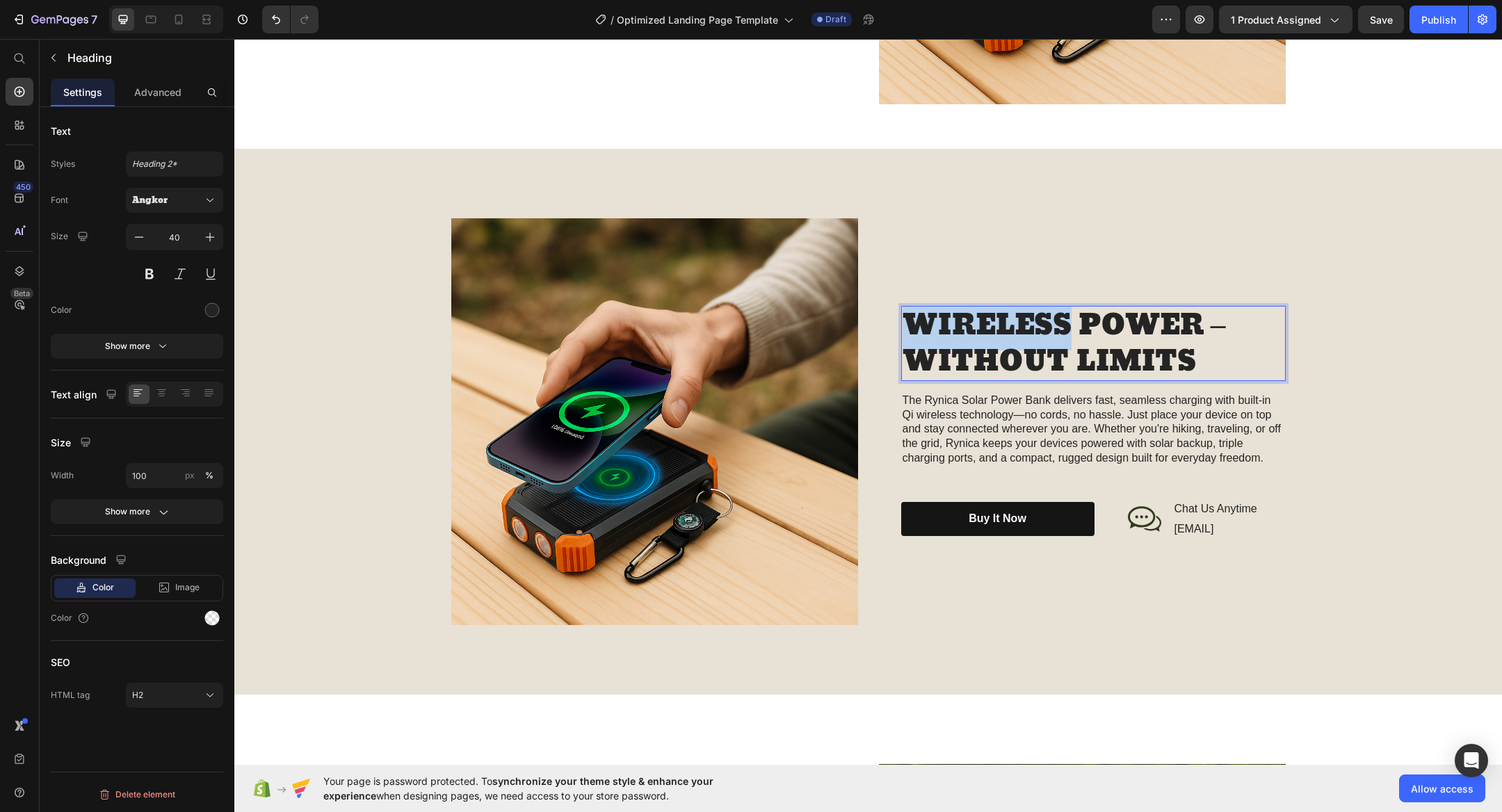 click on "WIRELESS POWER – WITHOUT LIMITS" at bounding box center [1093, 343] 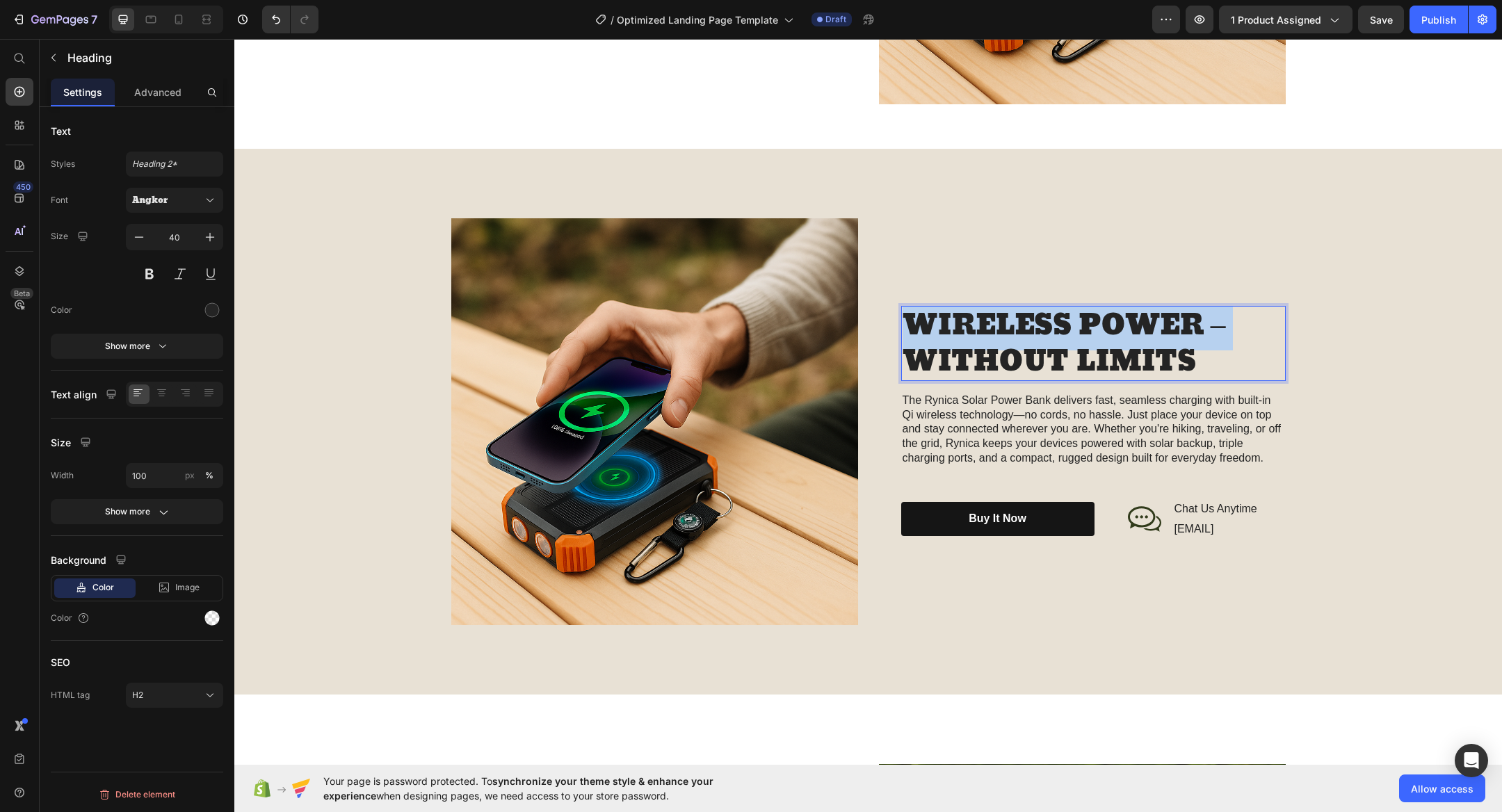 click on "WIRELESS POWER – WITHOUT LIMITS" at bounding box center [1093, 343] 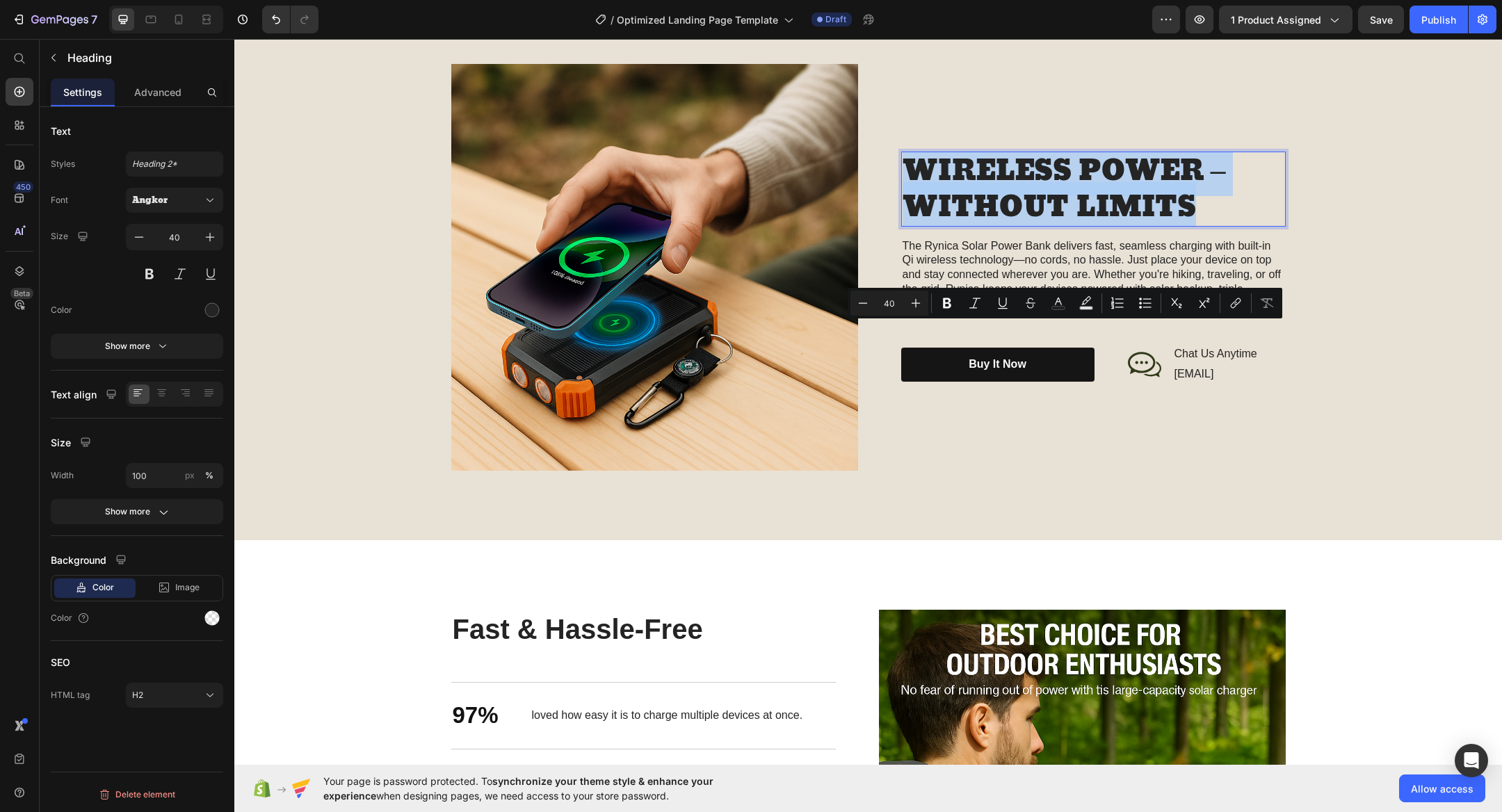 click on "Power That Moves With You. Anywhere. Anytime. Heading Never get caught with 0% again. The Rynica Solar Power Bank delivers fast, reliable charging wherever life takes you—using cutting-edge USB-C and wireless tech packed into a sleek, travel-ready design. With triple-device support, solar top-up, and a built-in flashlight, it’s the ultimate companion for outdoor adventures, emergencies, and everyday life. Compact. Durable. Always ready. Text Block Image Row Section 2" at bounding box center (868, -259) 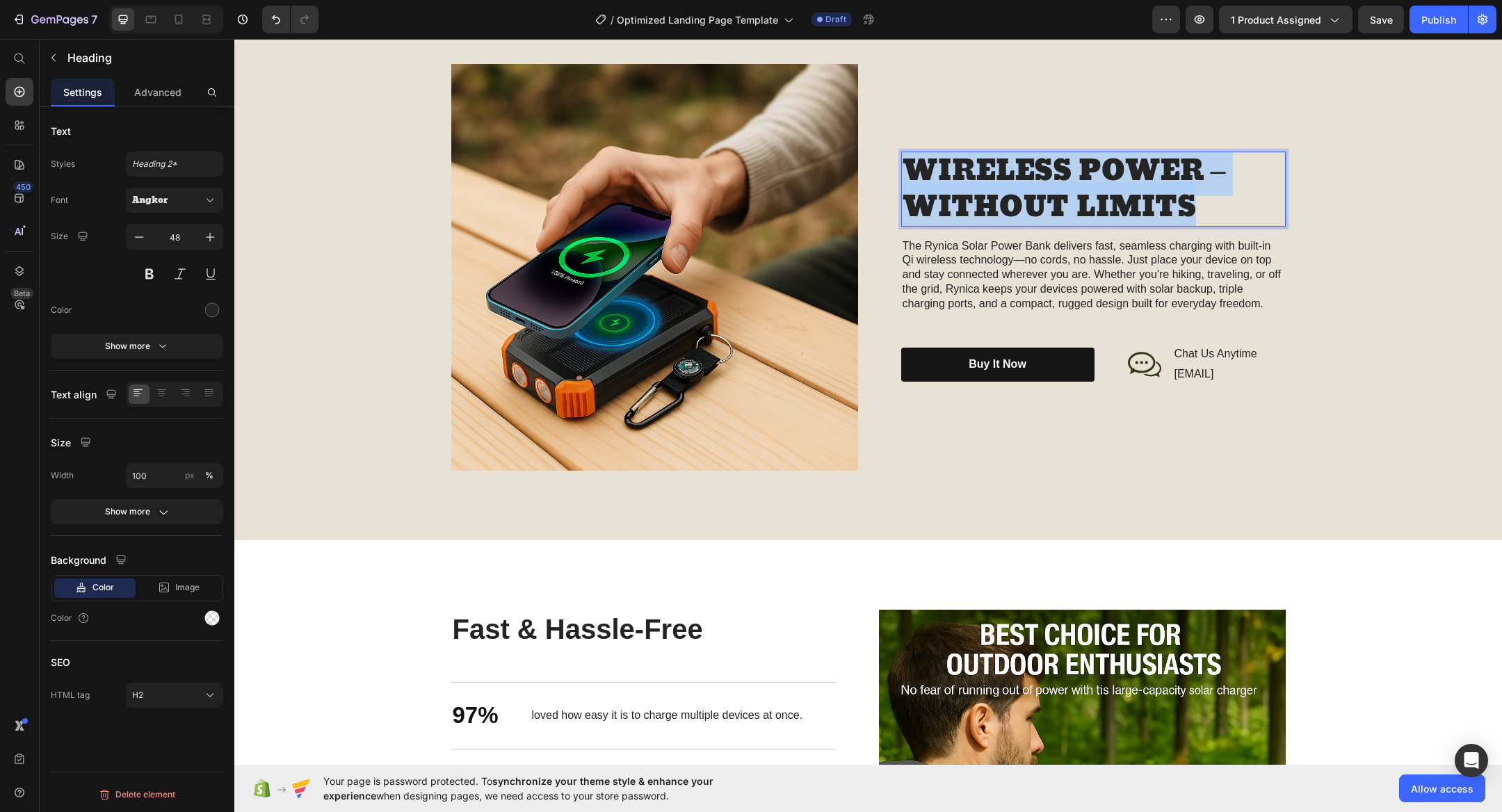 click on "Power That Moves With You. Anywhere. Anytime." at bounding box center [654, -391] 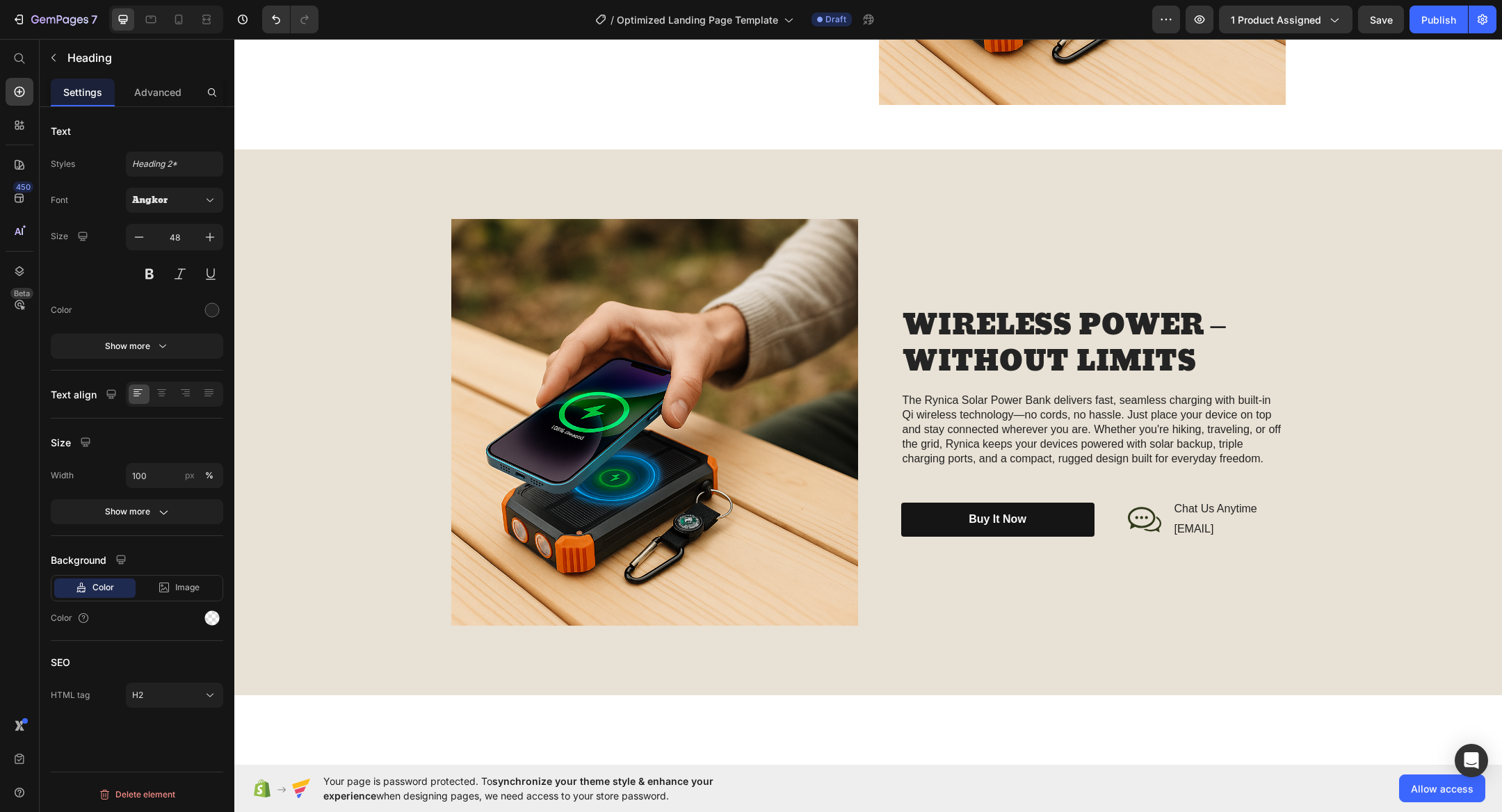 scroll, scrollTop: 882, scrollLeft: 0, axis: vertical 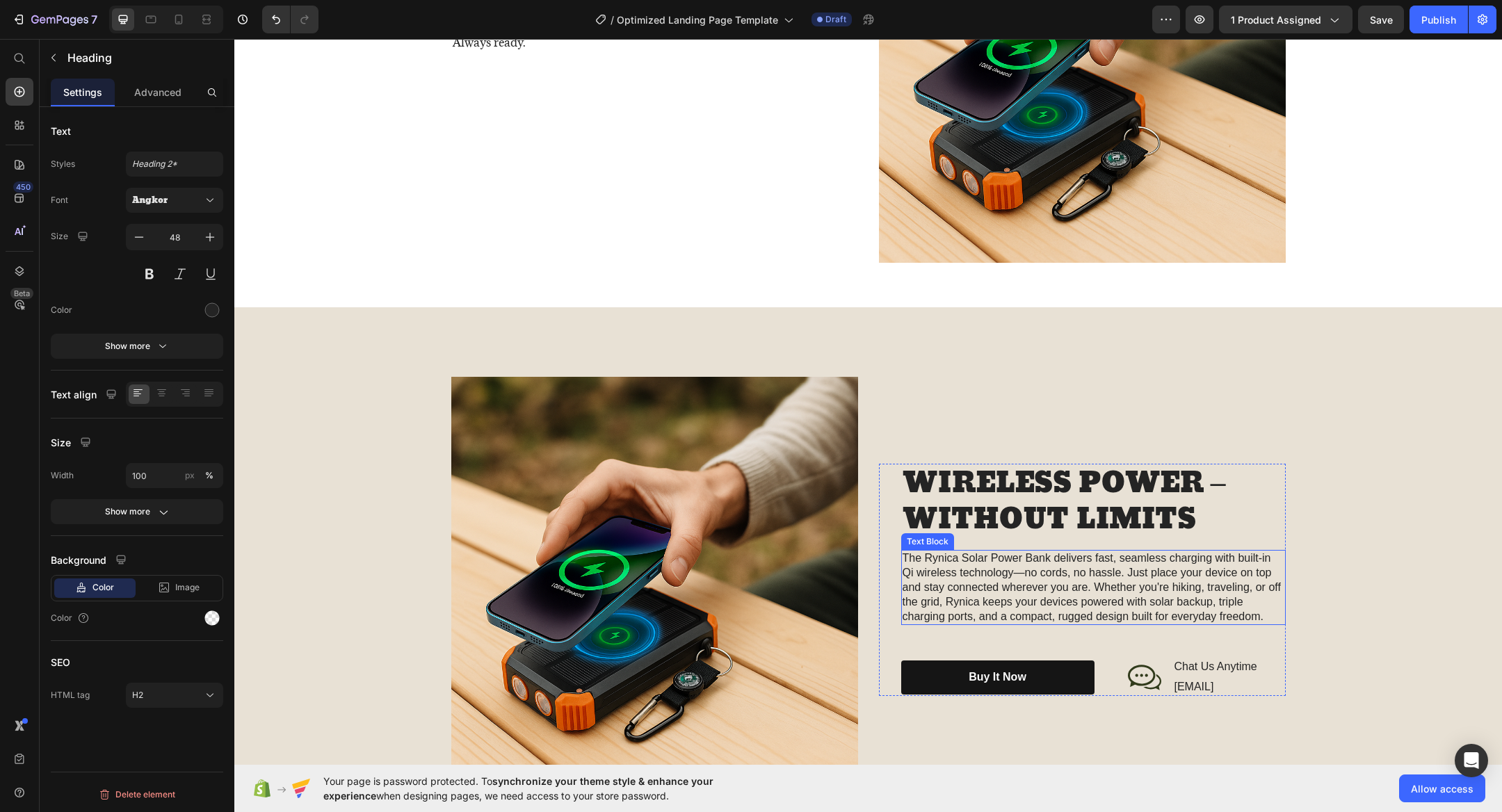 click on "The Rynica Solar Power Bank delivers fast, seamless charging with built-in Qi wireless technology—no cords, no hassle. Just place your device on top and stay connected wherever you are. Whether you're hiking, traveling, or off the grid, Rynica keeps your devices powered with solar backup, triple charging ports, and a compact, rugged design built for everyday freedom." at bounding box center [1093, 587] 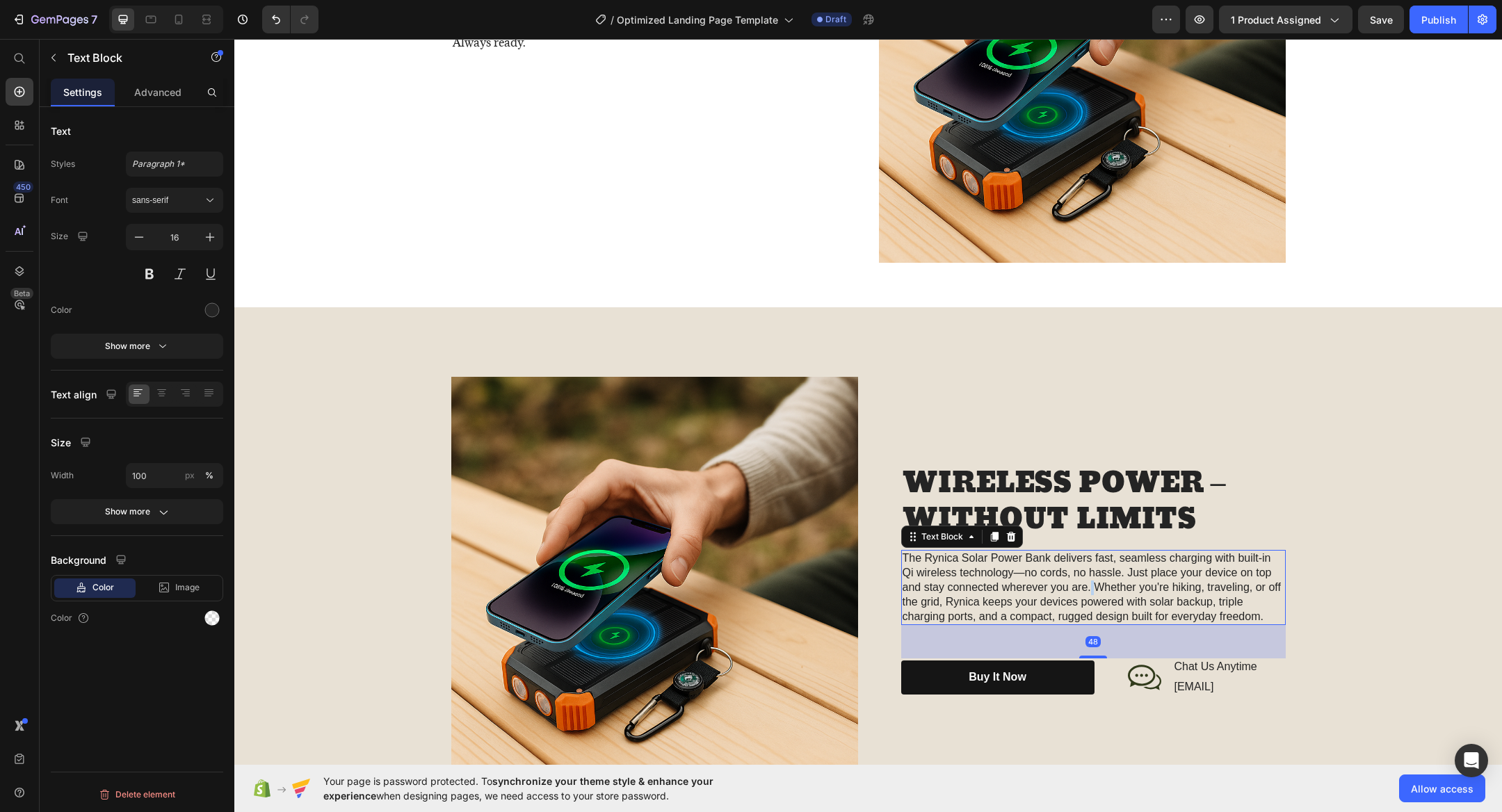 click on "The Rynica Solar Power Bank delivers fast, seamless charging with built-in Qi wireless technology—no cords, no hassle. Just place your device on top and stay connected wherever you are. Whether you're hiking, traveling, or off the grid, Rynica keeps your devices powered with solar backup, triple charging ports, and a compact, rugged design built for everyday freedom." at bounding box center [1093, 587] 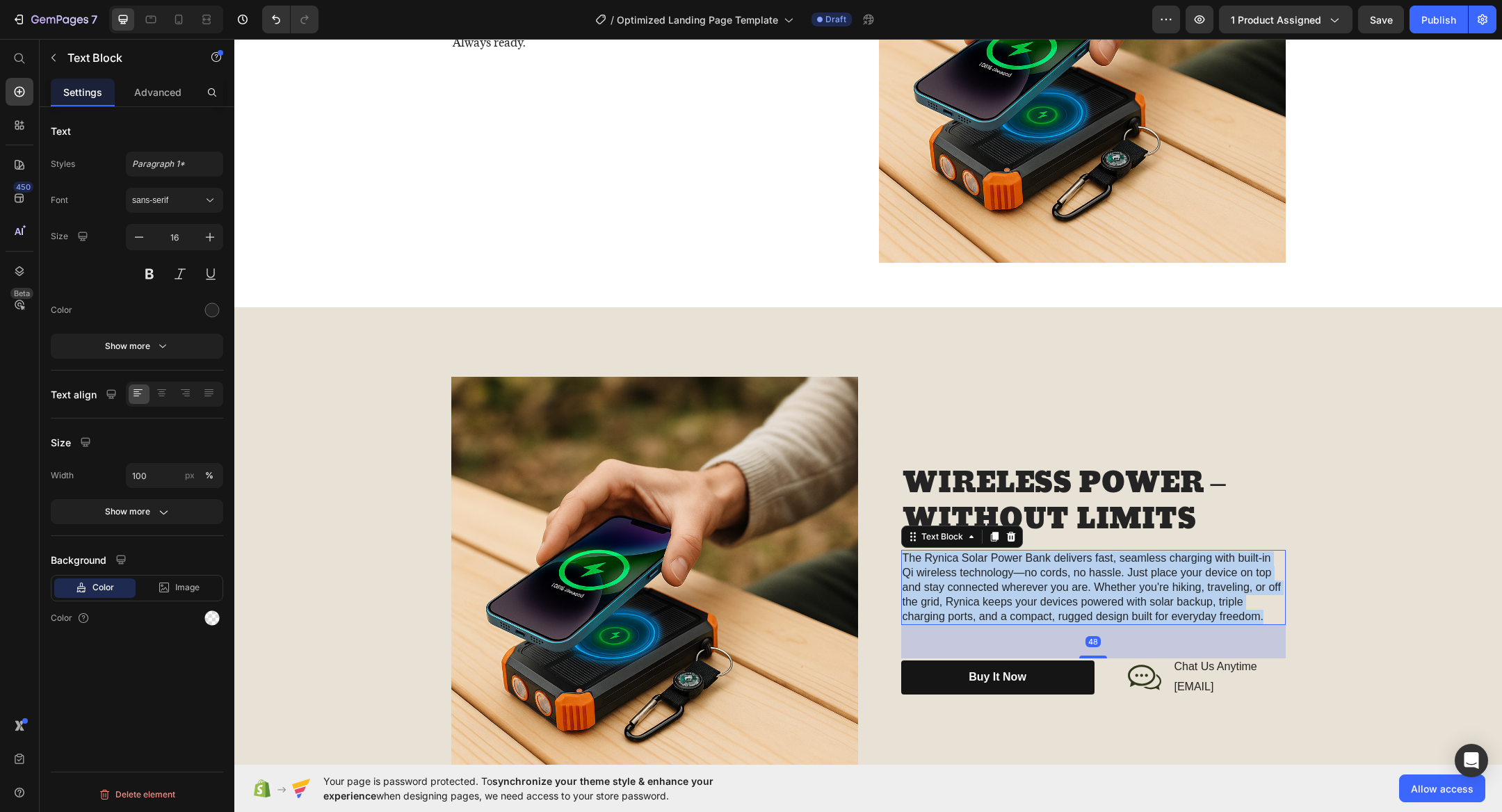 click on "The Rynica Solar Power Bank delivers fast, seamless charging with built-in Qi wireless technology—no cords, no hassle. Just place your device on top and stay connected wherever you are. Whether you're hiking, traveling, or off the grid, Rynica keeps your devices powered with solar backup, triple charging ports, and a compact, rugged design built for everyday freedom." at bounding box center (1093, 587) 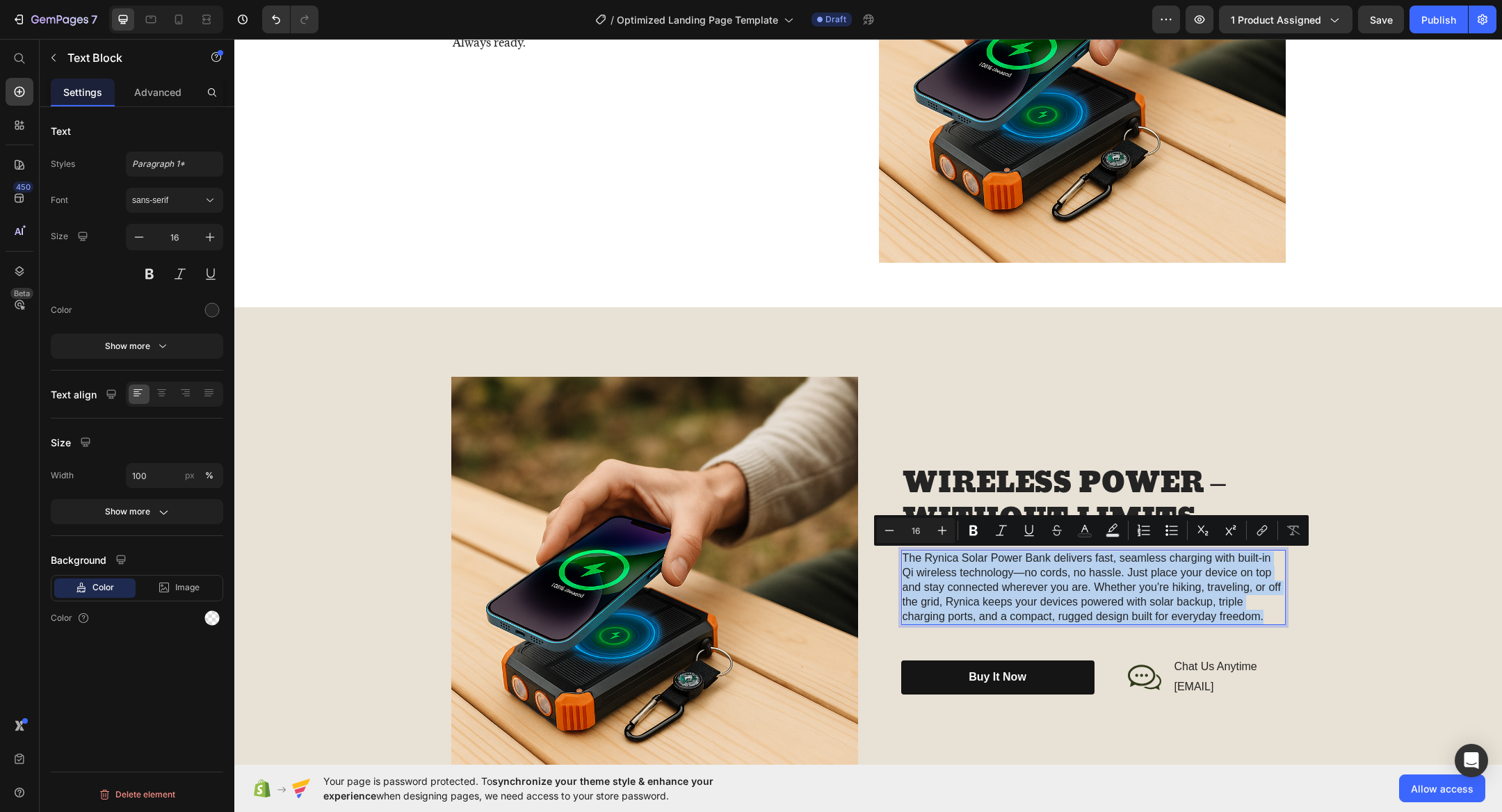 copy on "The Rynica Solar Power Bank delivers fast, seamless charging with built-in Qi wireless technology—no cords, no hassle. Just place your device on top and stay connected wherever you are. Whether you're hiking, traveling, or off the grid, Rynica keeps your devices powered with solar backup, triple charging ports, and a compact, rugged design built for everyday freedom." 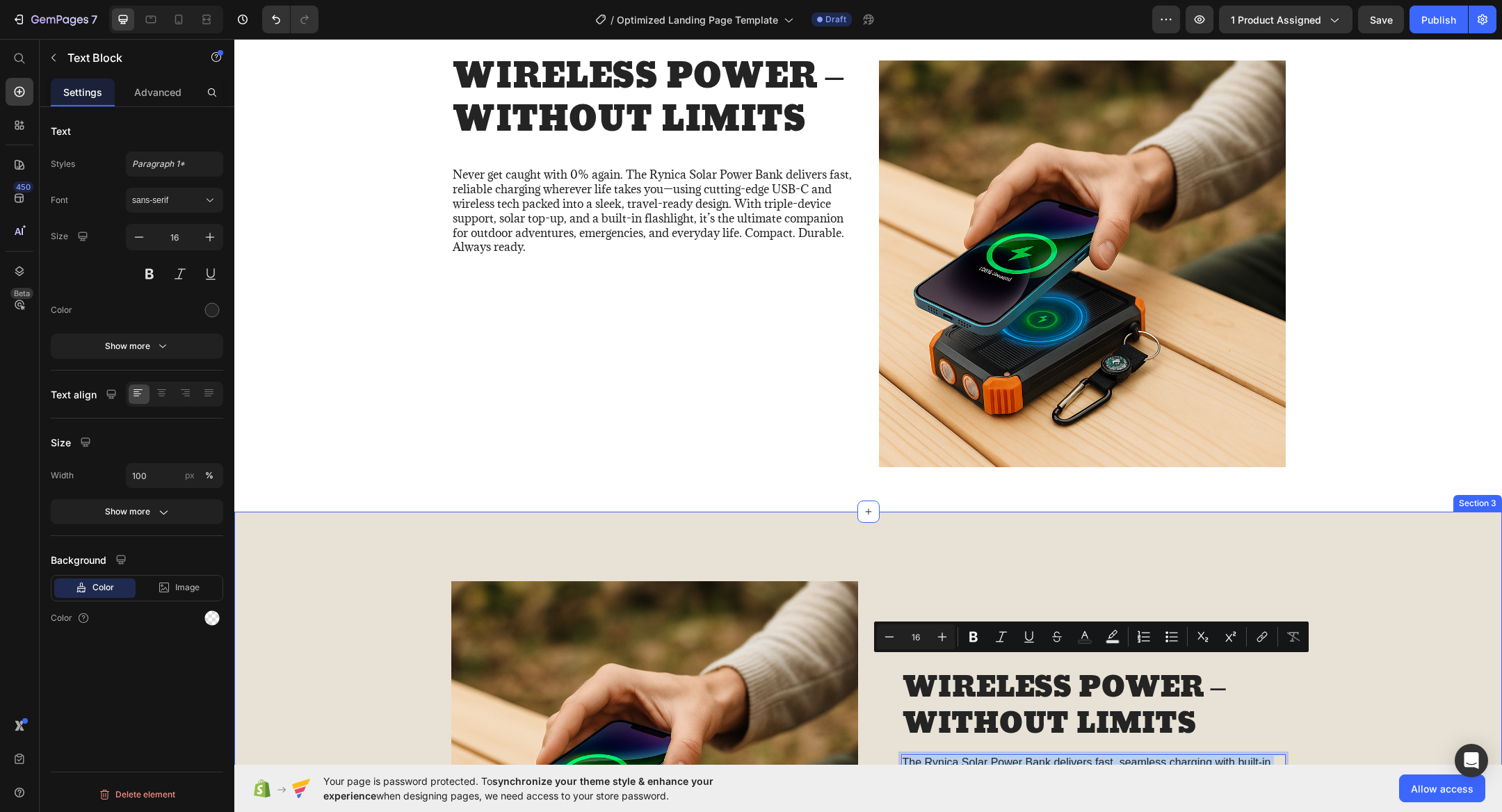 scroll, scrollTop: 909, scrollLeft: 0, axis: vertical 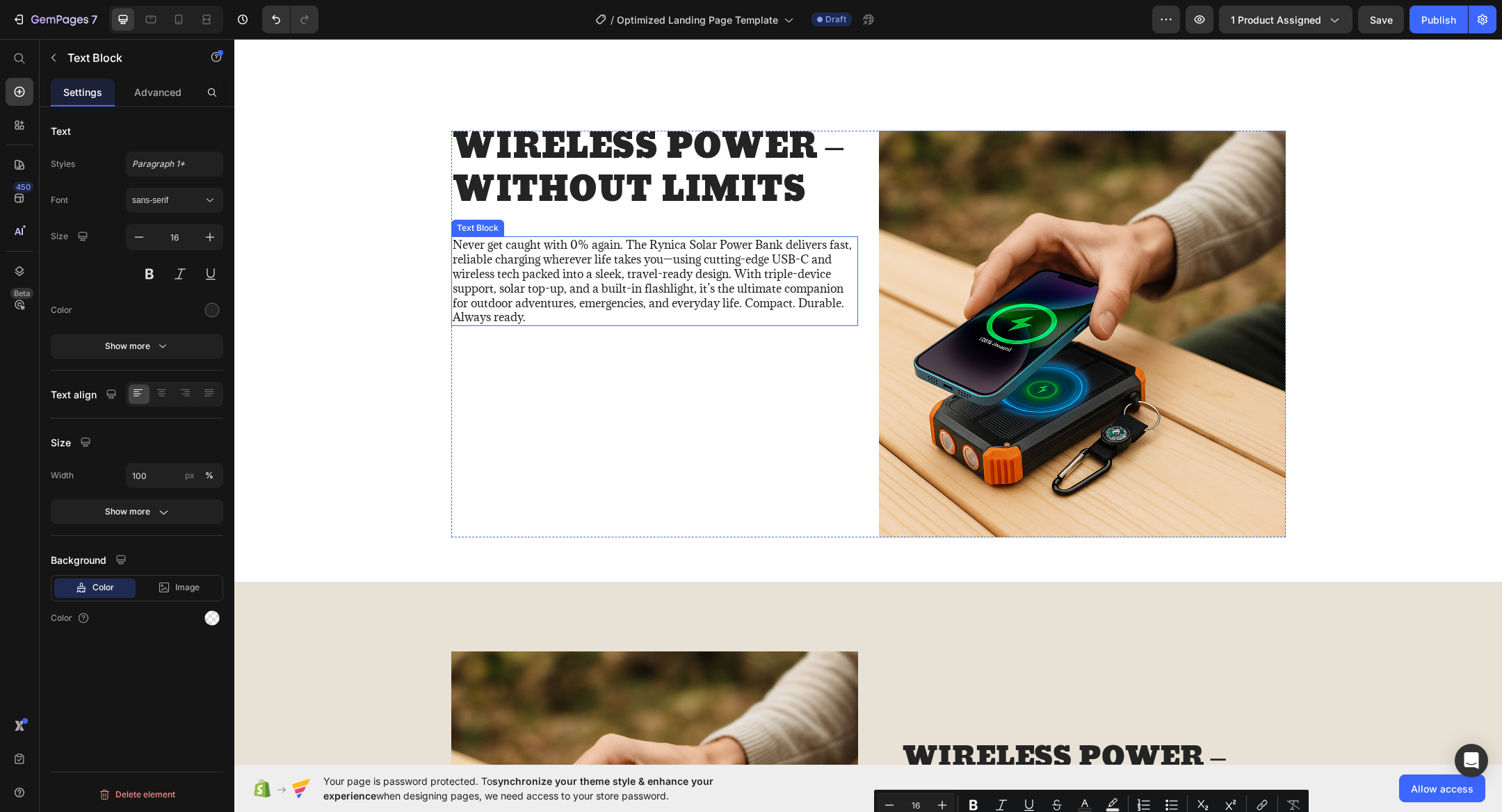 click on "Never get caught with 0% again. The Rynica Solar Power Bank delivers fast, reliable charging wherever life takes you—using cutting-edge USB-C and wireless tech packed into a sleek, travel-ready design. With triple-device support, solar top-up, and a built-in flashlight, it’s the ultimate companion for outdoor adventures, emergencies, and everyday life. Compact. Durable. Always ready." at bounding box center (654, 281) 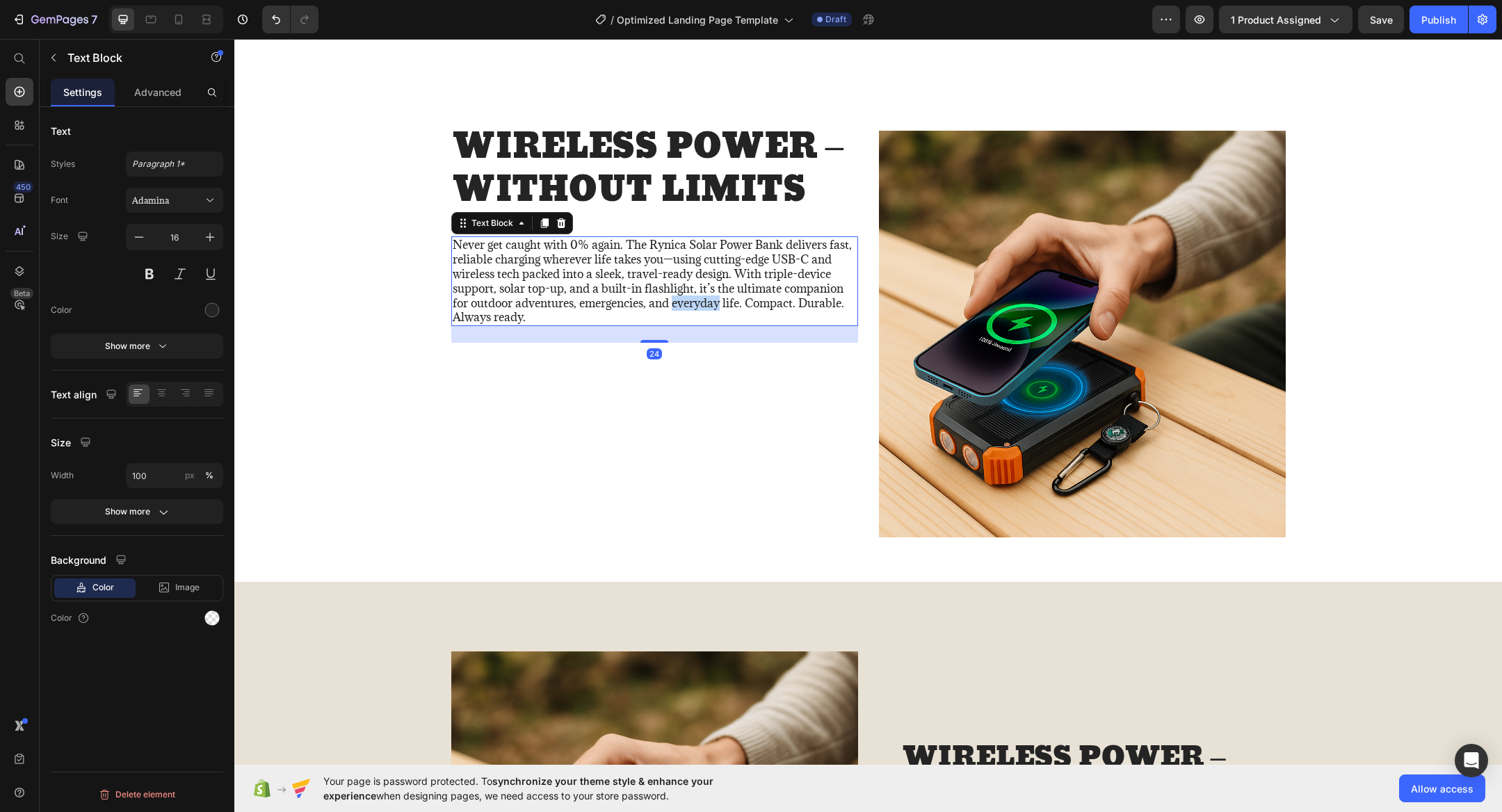 click on "Never get caught with 0% again. The Rynica Solar Power Bank delivers fast, reliable charging wherever life takes you—using cutting-edge USB-C and wireless tech packed into a sleek, travel-ready design. With triple-device support, solar top-up, and a built-in flashlight, it’s the ultimate companion for outdoor adventures, emergencies, and everyday life. Compact. Durable. Always ready." at bounding box center [654, 281] 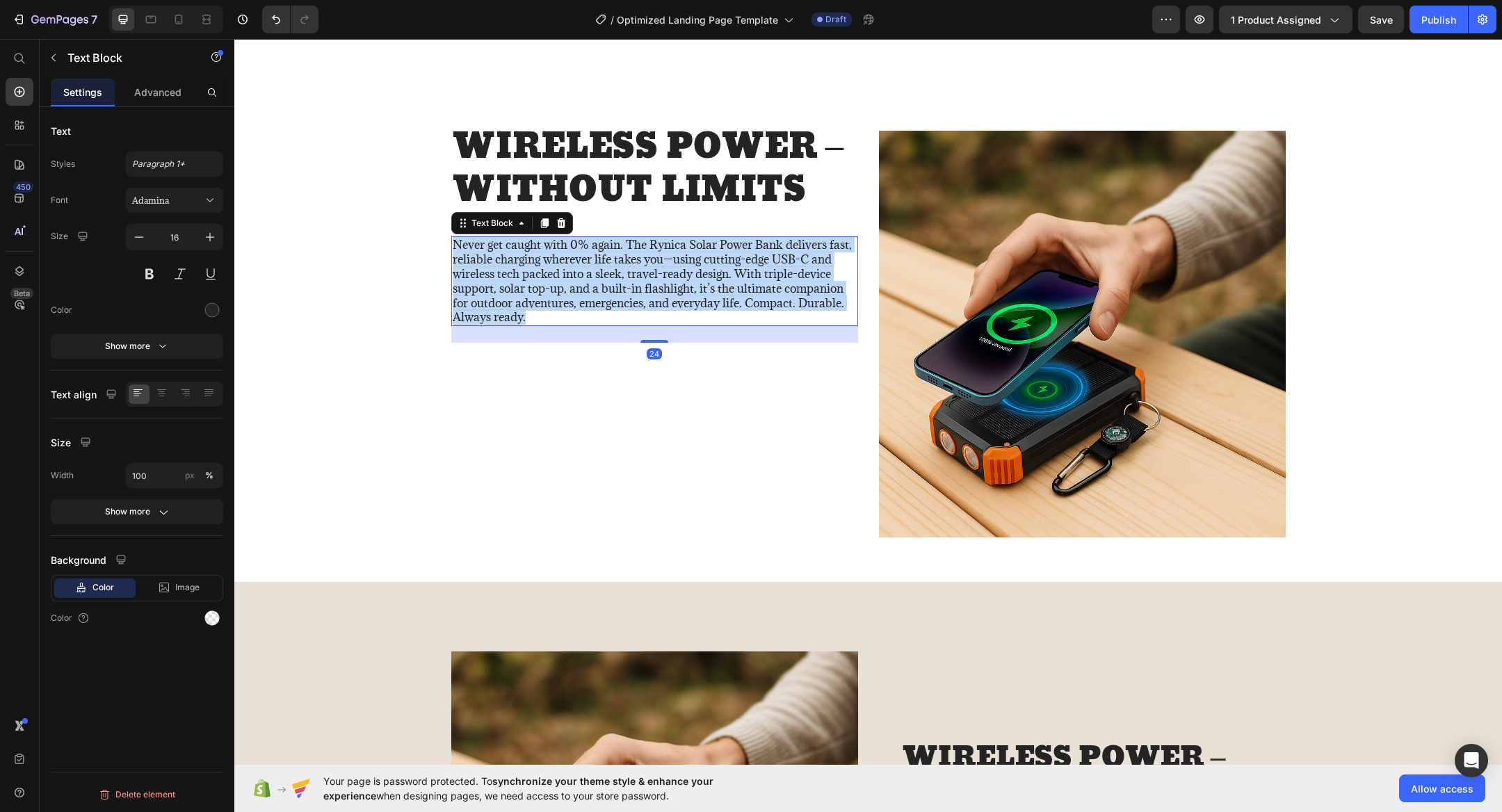 click on "Never get caught with 0% again. The Rynica Solar Power Bank delivers fast, reliable charging wherever life takes you—using cutting-edge USB-C and wireless tech packed into a sleek, travel-ready design. With triple-device support, solar top-up, and a built-in flashlight, it’s the ultimate companion for outdoor adventures, emergencies, and everyday life. Compact. Durable. Always ready." at bounding box center (654, 281) 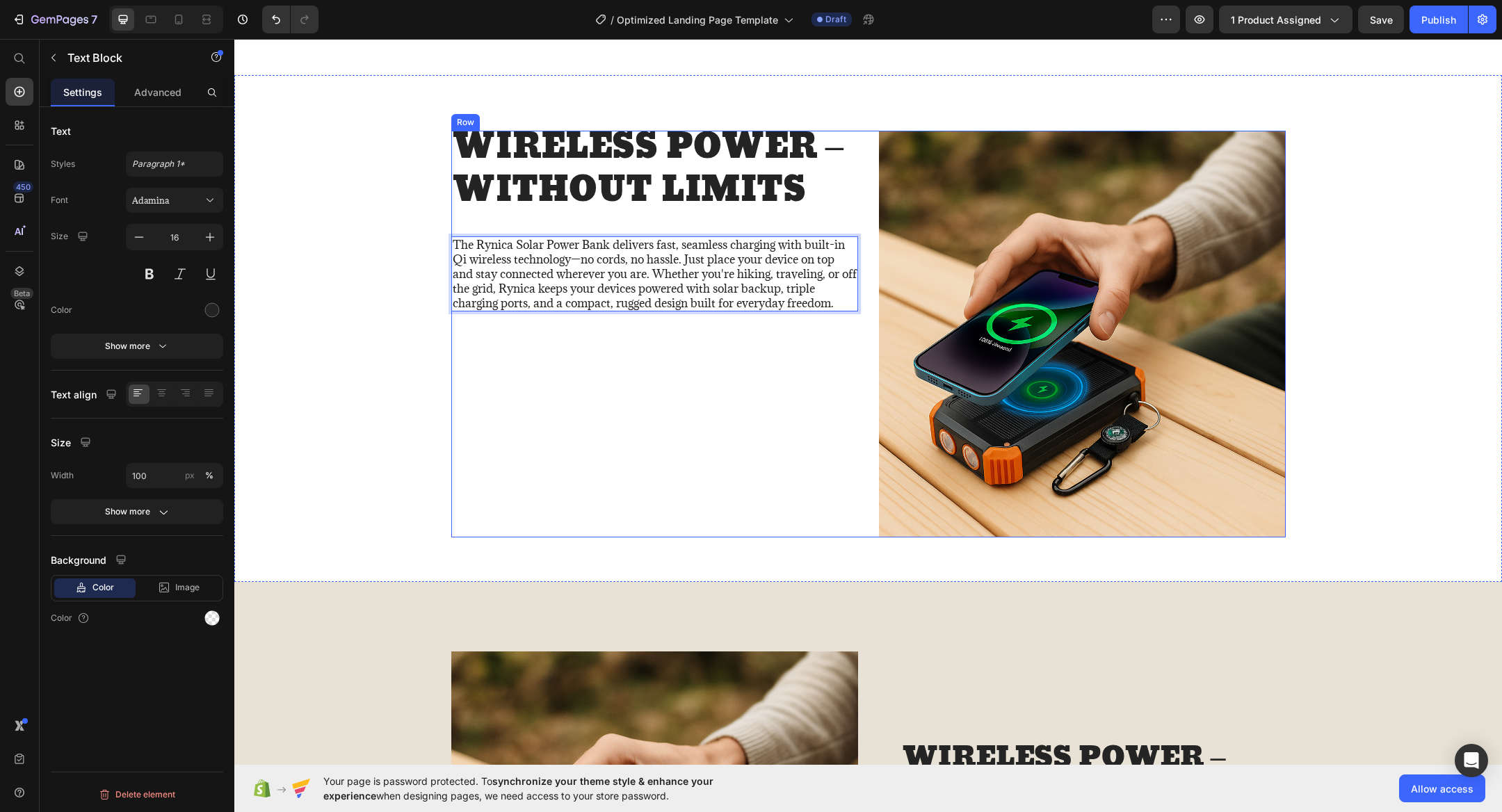 scroll, scrollTop: 1146, scrollLeft: 0, axis: vertical 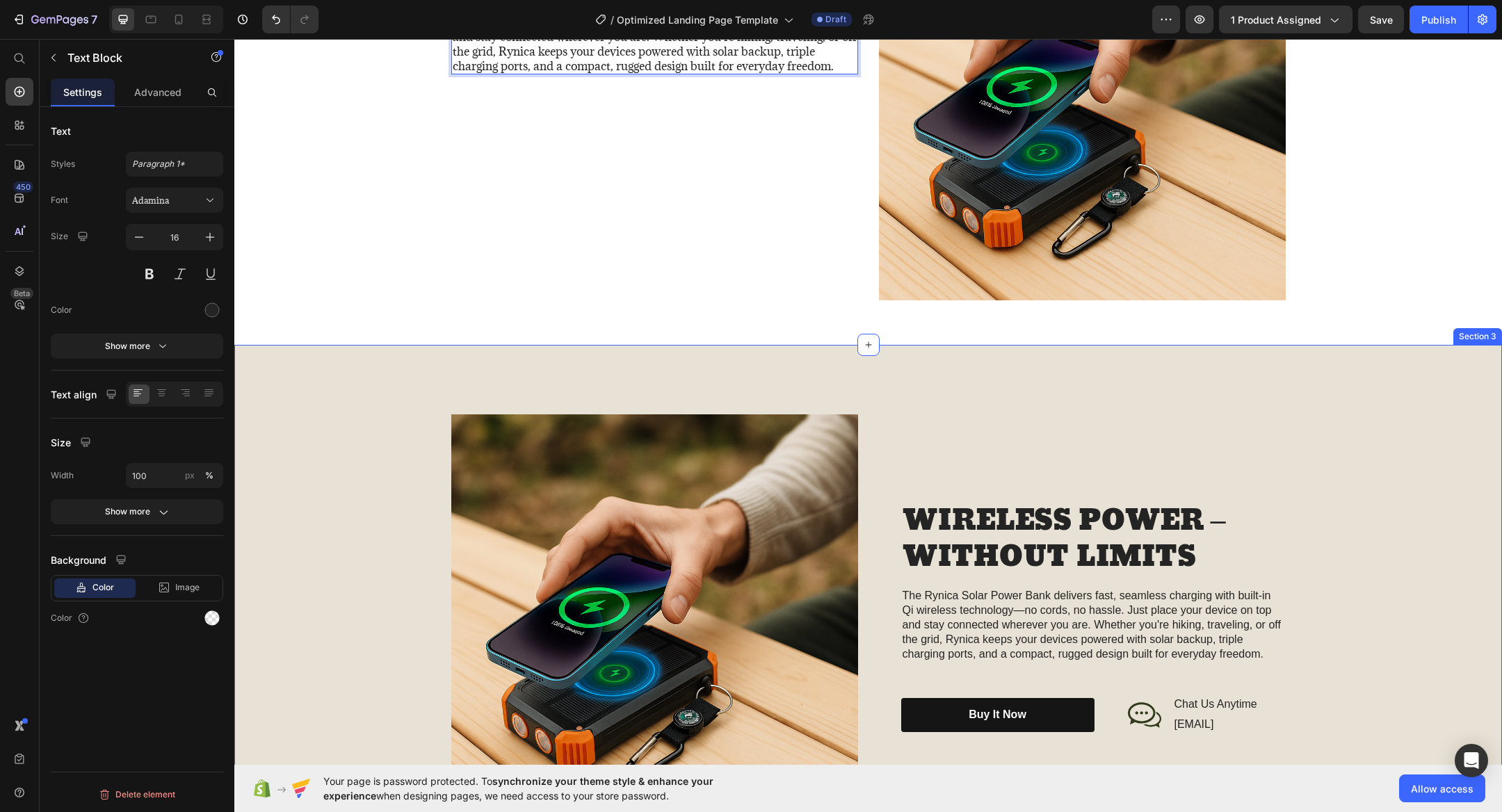 click on "Image WIRELESS POWER – WITHOUT LIMITS Heading The Rynica Solar Power Bank delivers fast, seamless charging with built-in Qi wireless technology—no cords, no hassle. Just place your device on top and stay connected wherever you are. Whether you're hiking, traveling, or off the grid, Rynica keeps your devices powered with solar backup, triple charging ports, and a compact, rugged design built for everyday freedom. Text Block buy it now Button
Icon Chat Us Anytime Text Block [EMAIL] Text Block Row Row Row Row" at bounding box center (868, 617) 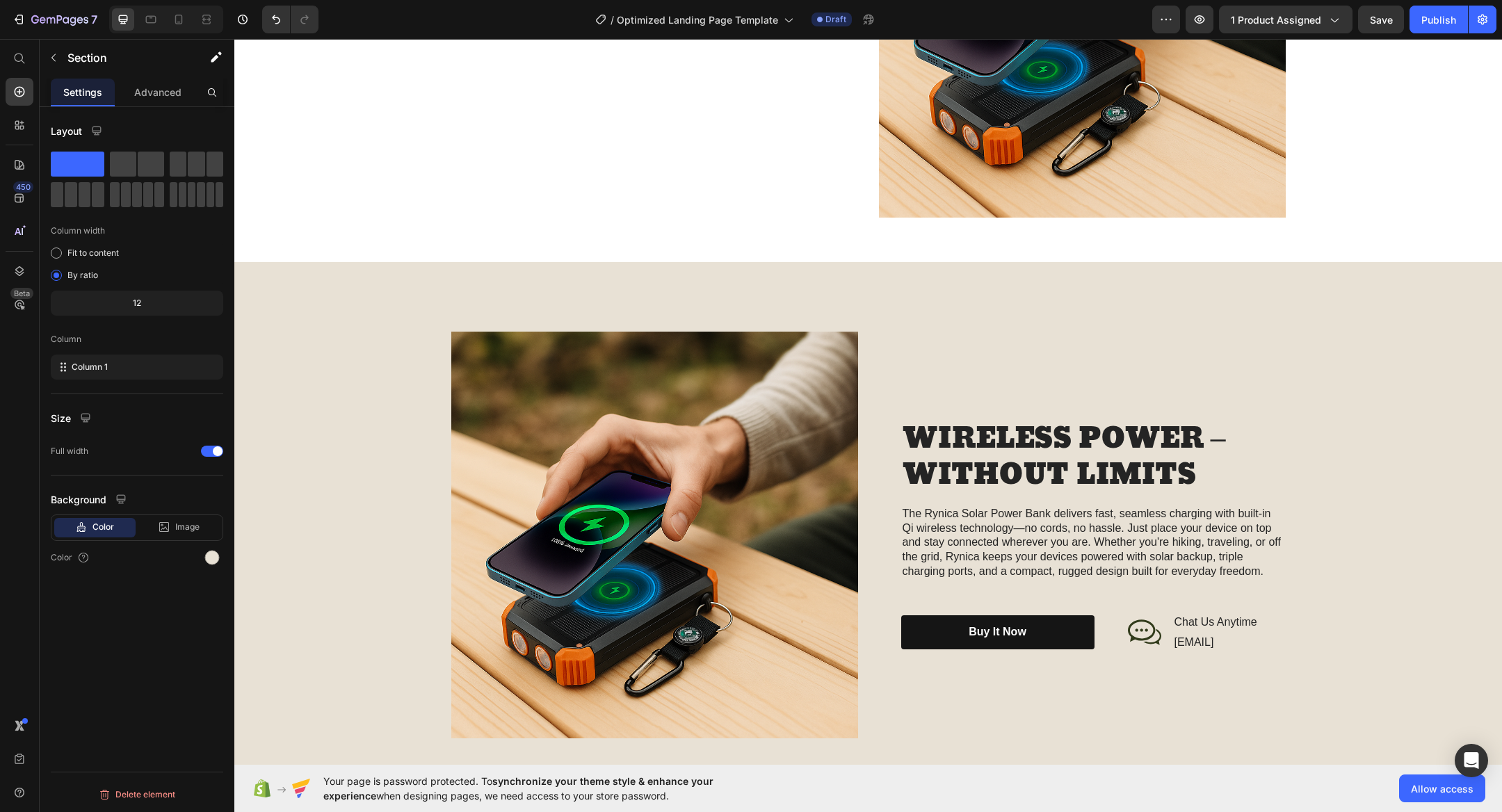 scroll, scrollTop: 1391, scrollLeft: 0, axis: vertical 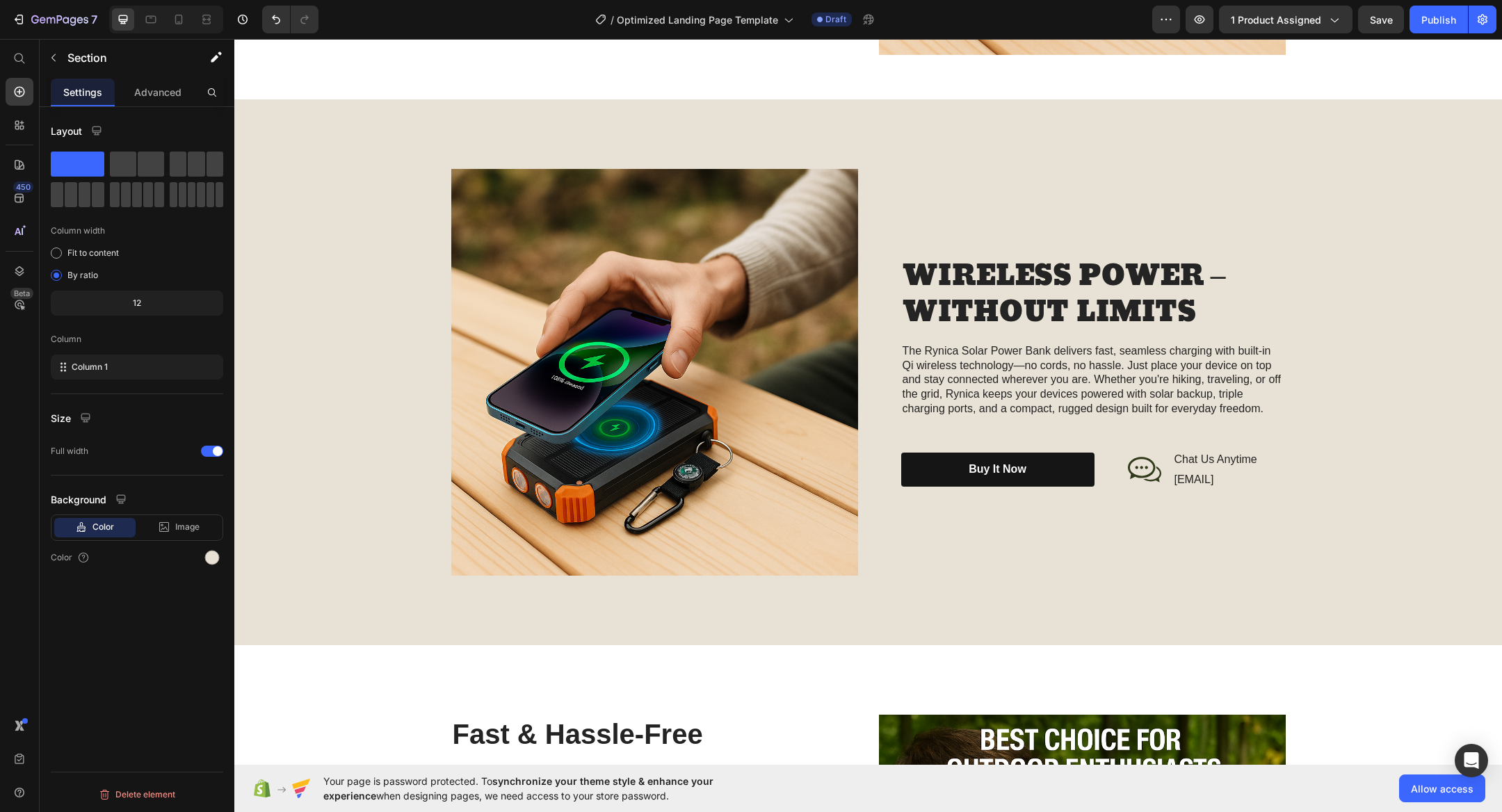 click at bounding box center (654, 372) 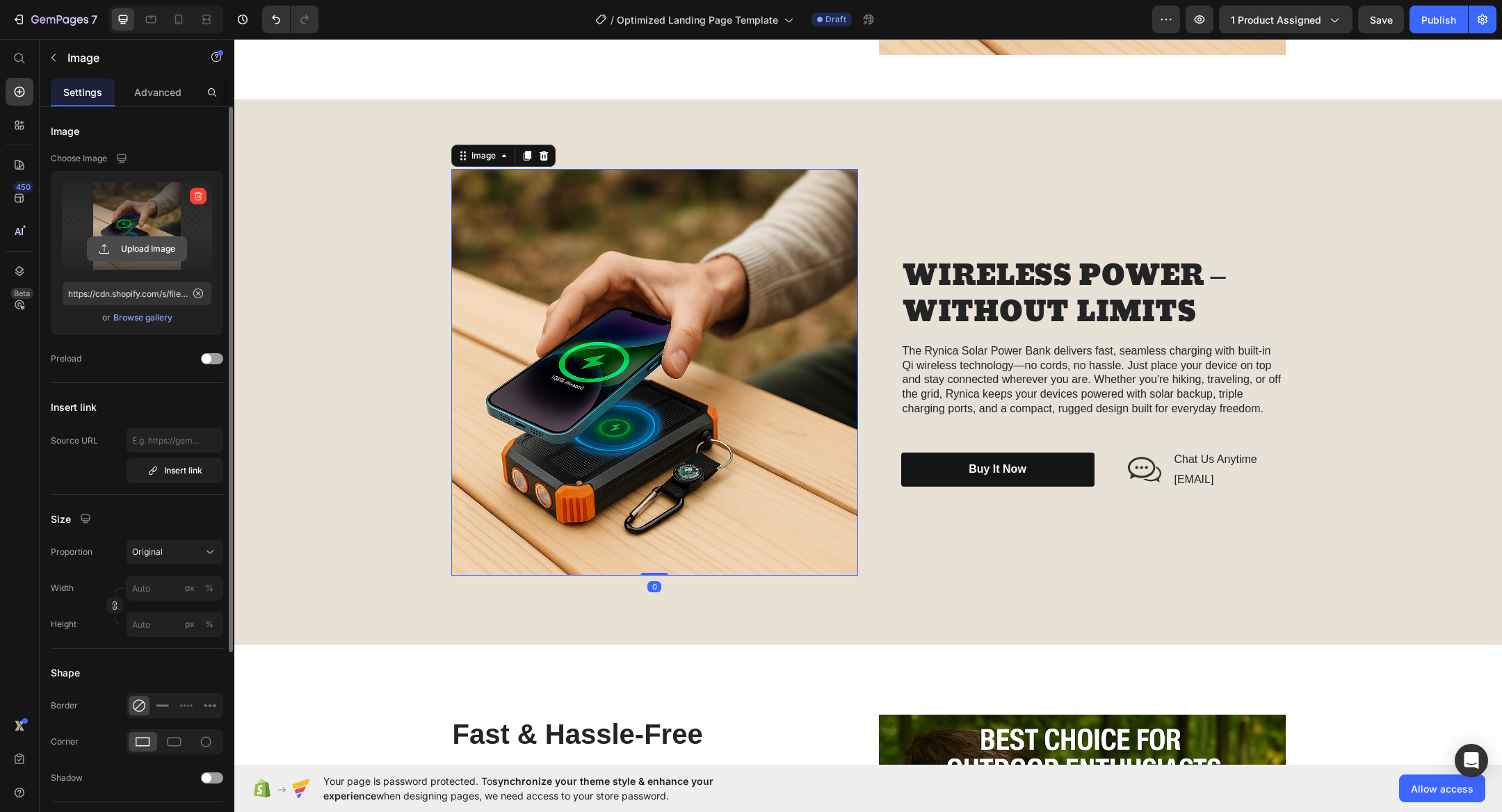 click 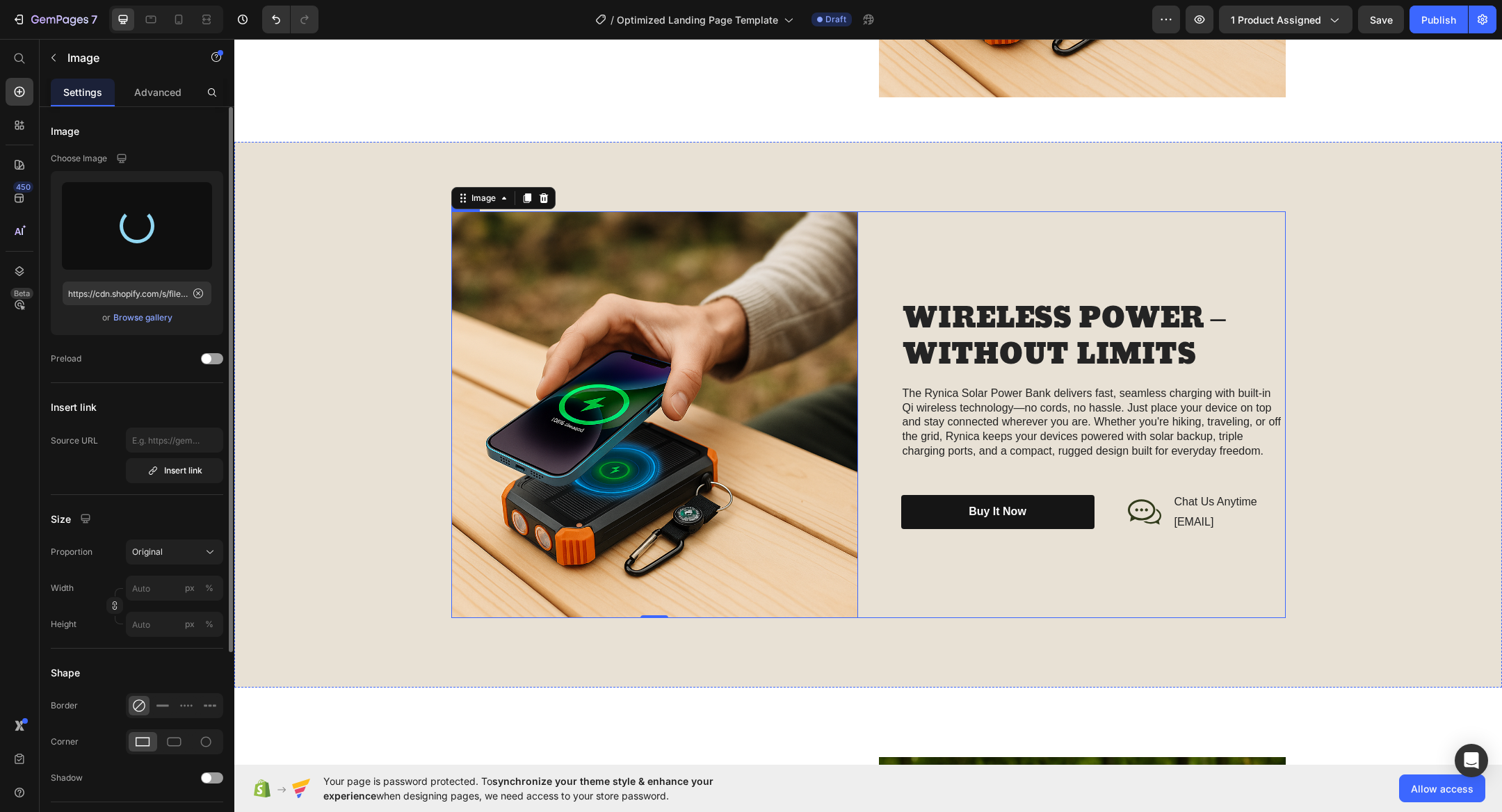 scroll, scrollTop: 1326, scrollLeft: 0, axis: vertical 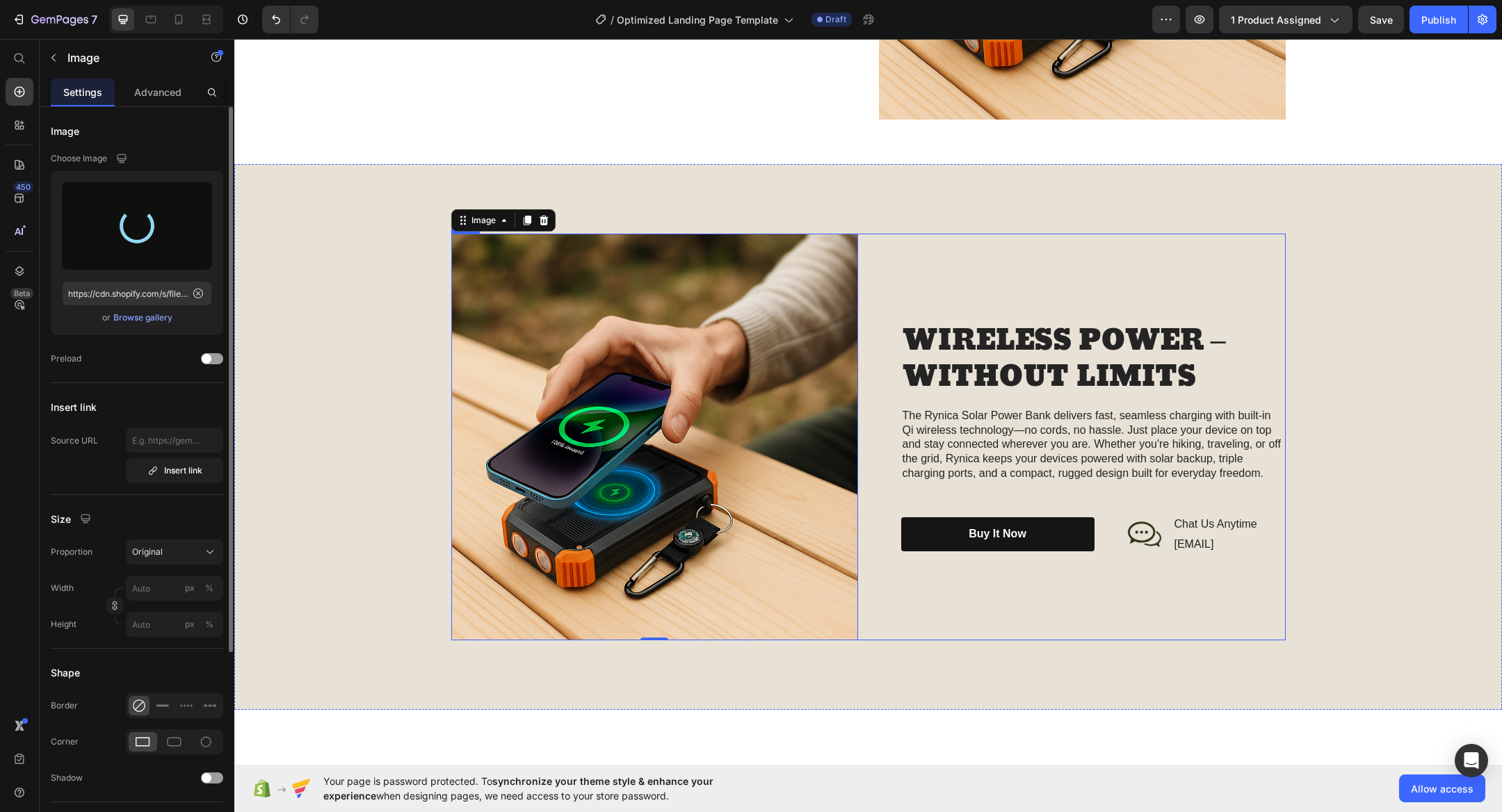 type on "https://cdn.shopify.com/s/files/1/0654/8314/5318/files/gempages_575245923068674591-d57451f0-2b72-4de8-a2b0-593cc6026499.png" 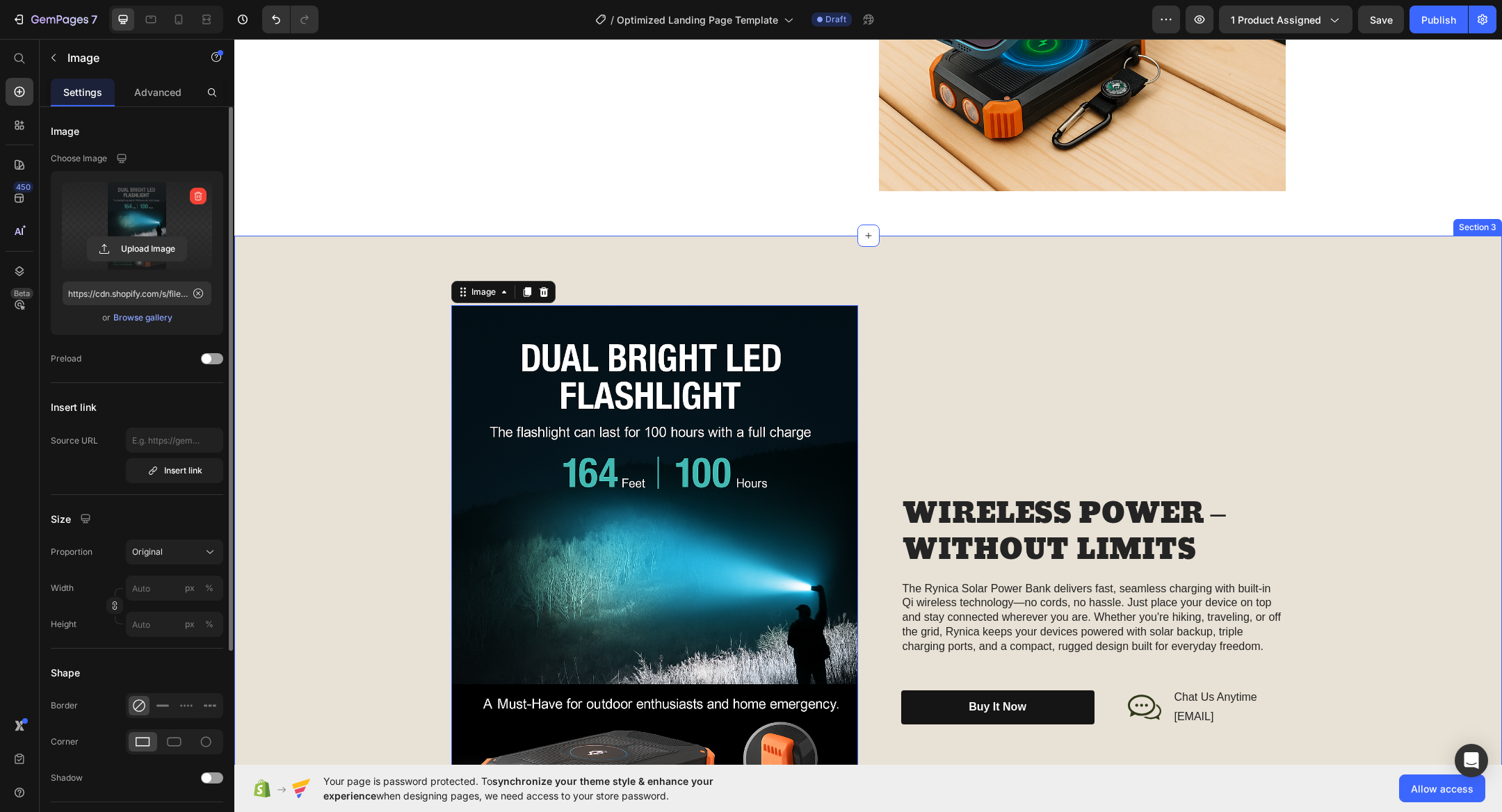 scroll, scrollTop: 1226, scrollLeft: 0, axis: vertical 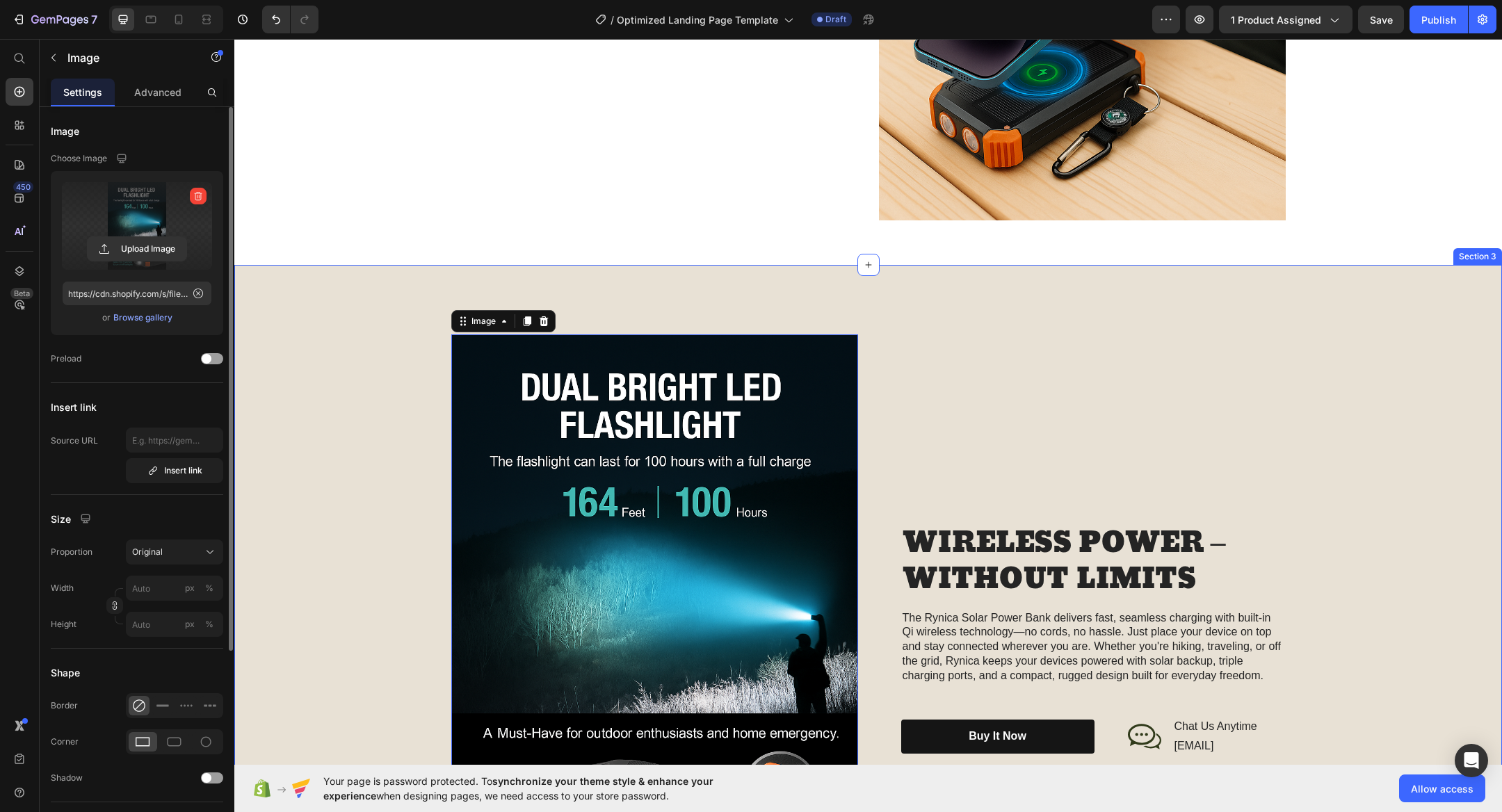 click on "Image   0 WIRELESS POWER – WITHOUT LIMITS Heading The Rynica Solar Power Bank delivers fast, seamless charging with built-in Qi wireless technology—no cords, no hassle. Just place your device on top and stay connected wherever you are. Whether you're hiking, traveling, or off the grid, Rynica keeps your devices powered with solar backup, triple charging ports, and a compact, rugged design built for everyday freedom. Text Block buy it now Button
Icon Chat Us Anytime Text Block [EMAIL] Text Block Row Row Row Row" at bounding box center [868, 640] 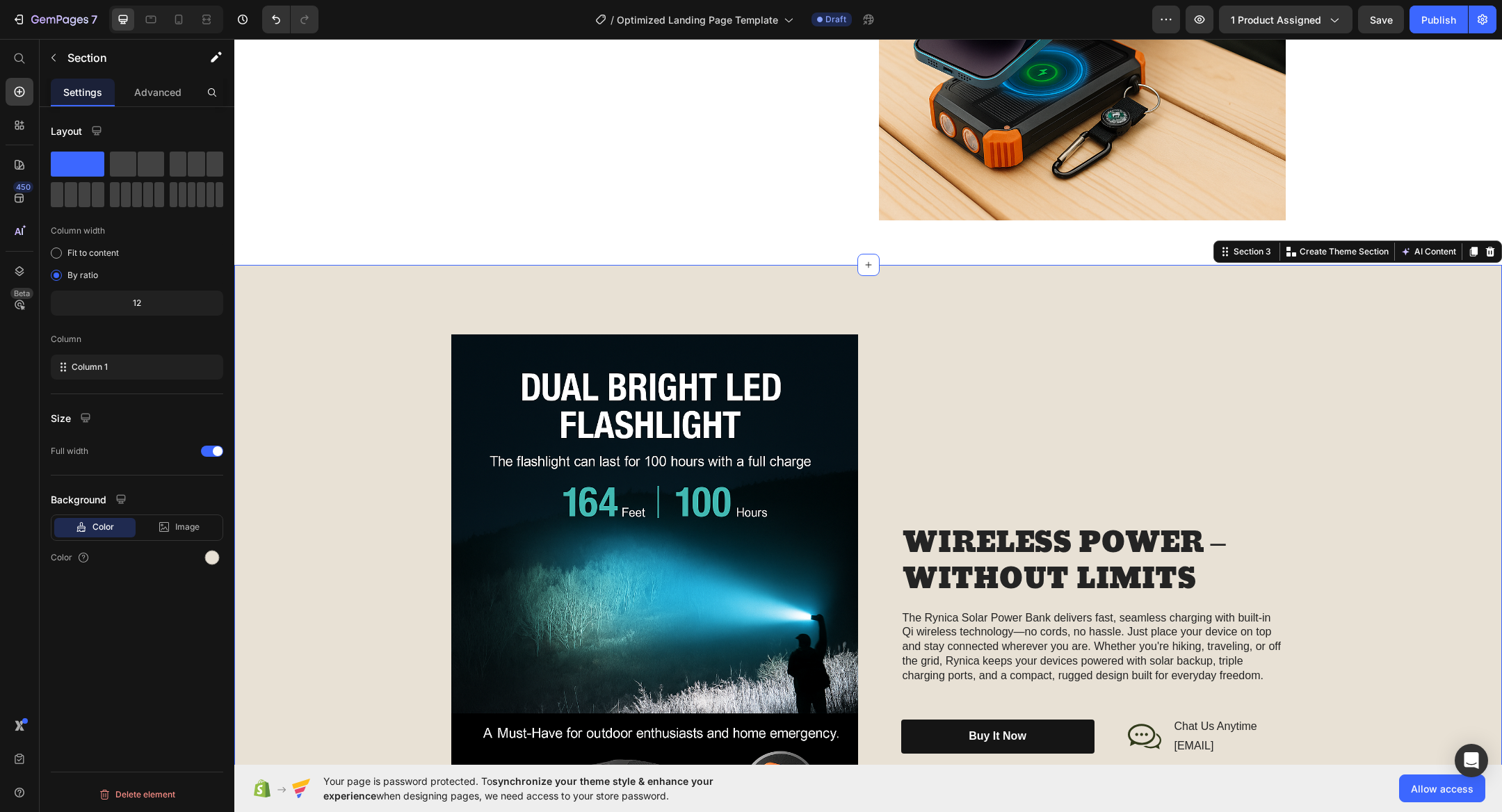 click on "Color" at bounding box center (103, 527) 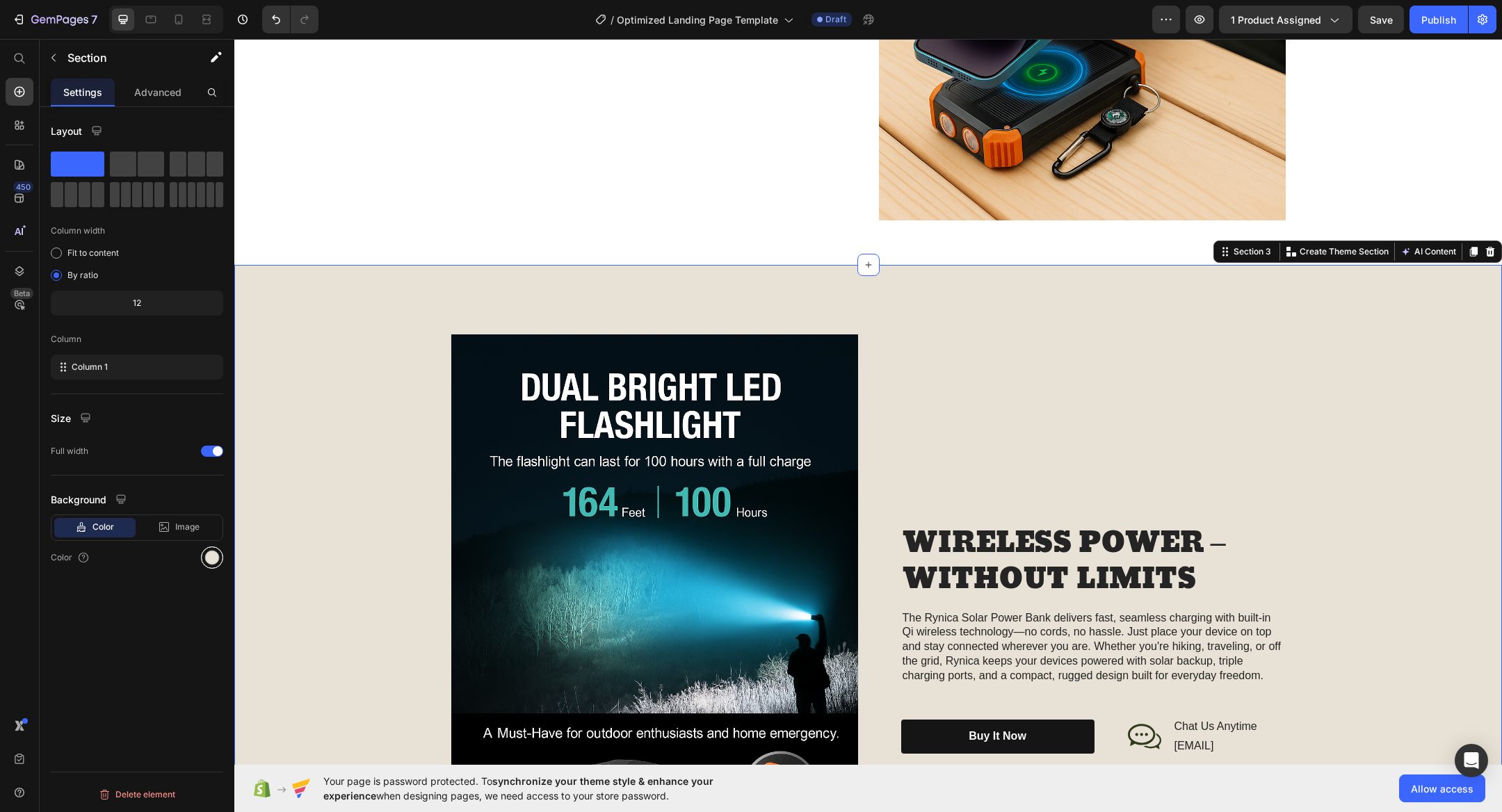 click at bounding box center [212, 558] 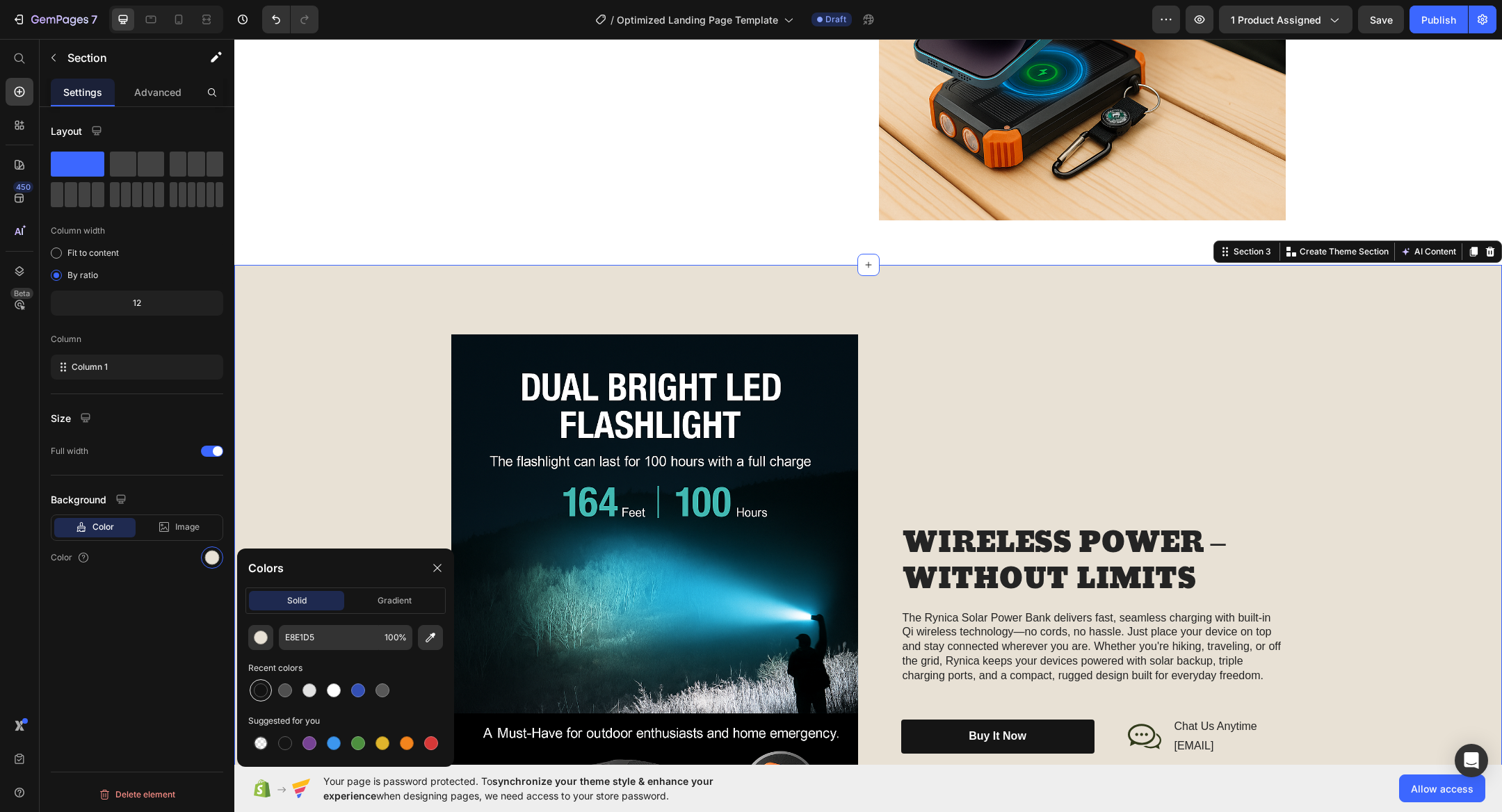click at bounding box center (261, 690) 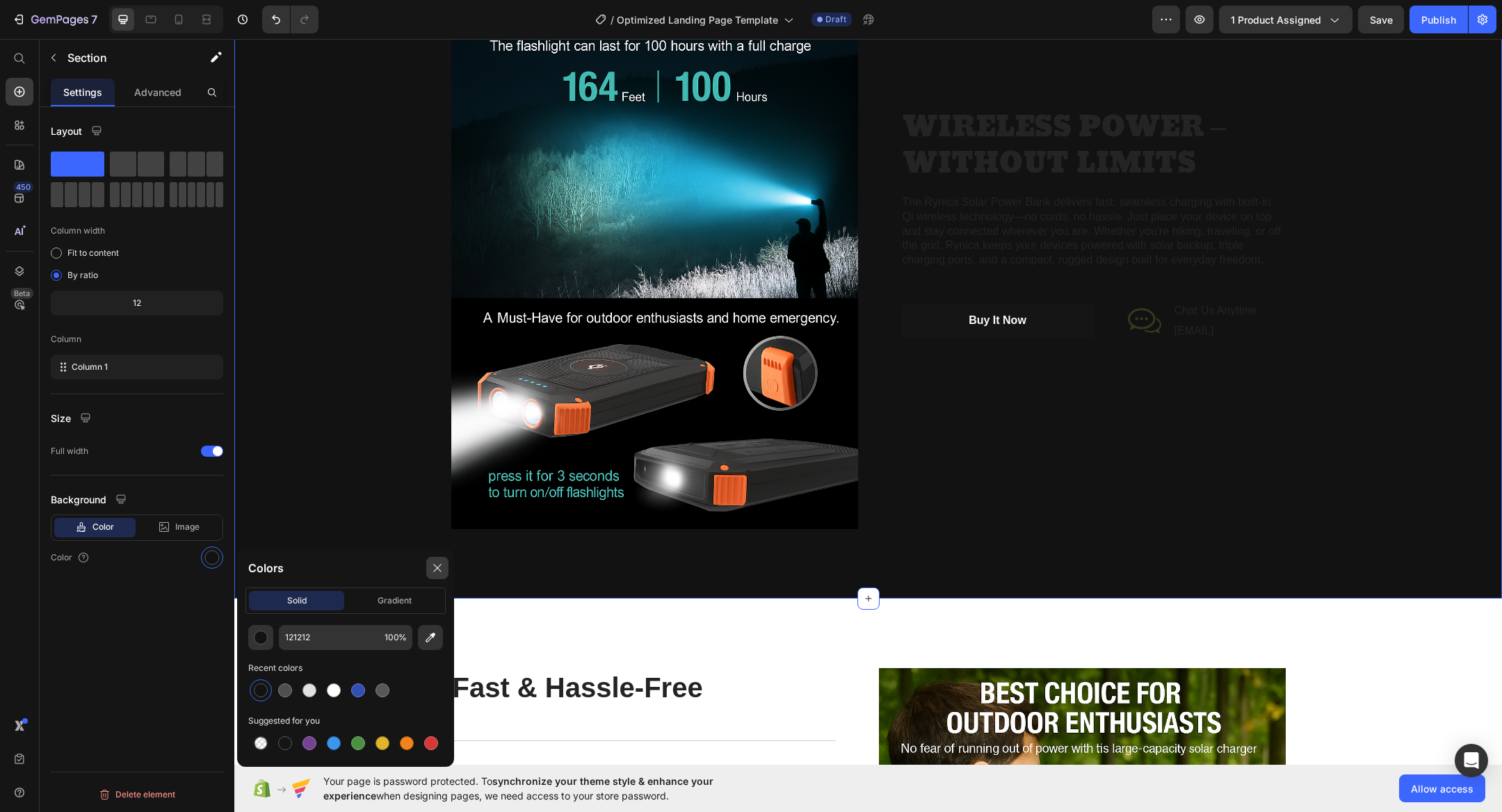 scroll, scrollTop: 1716, scrollLeft: 0, axis: vertical 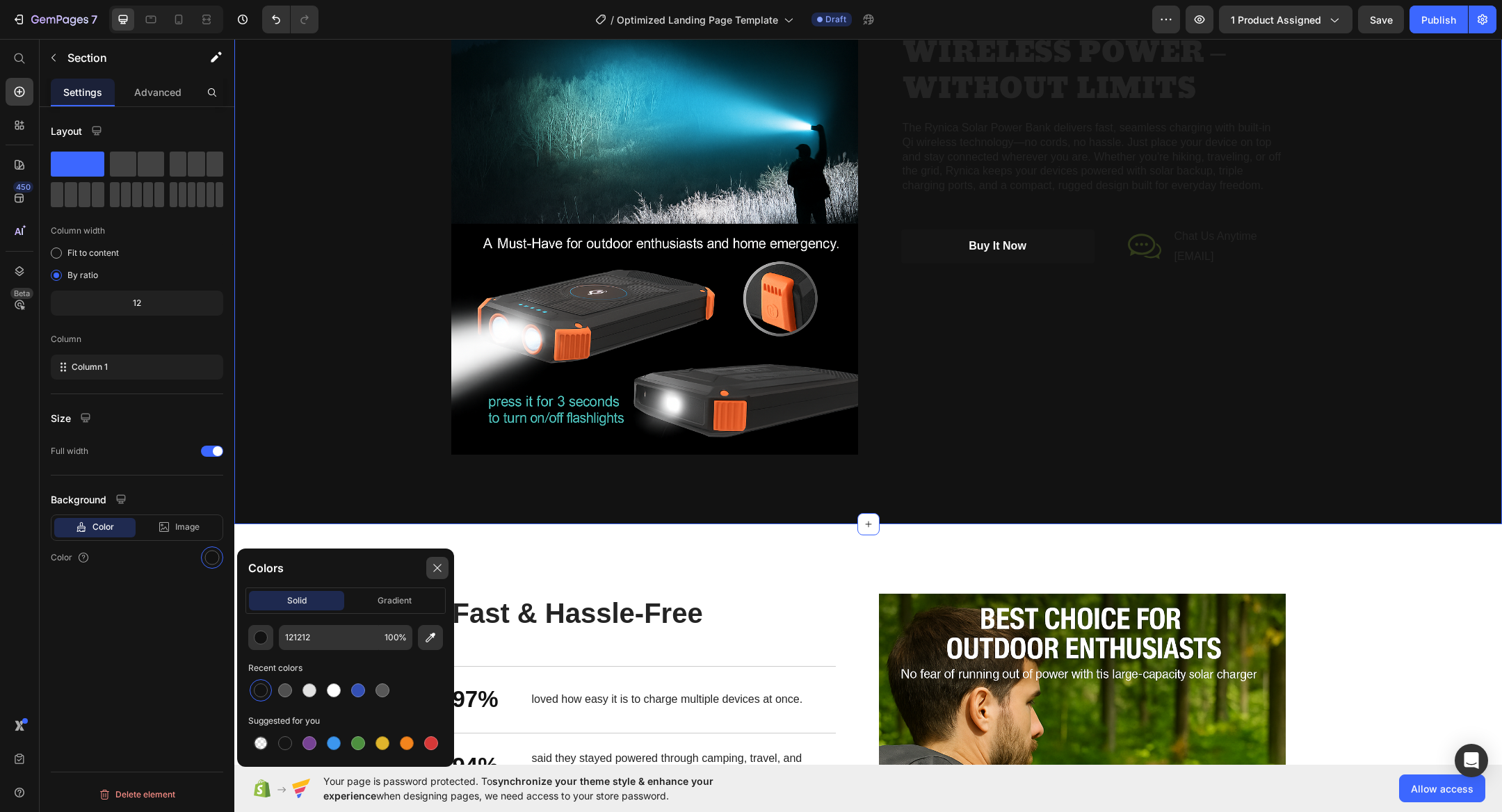 click 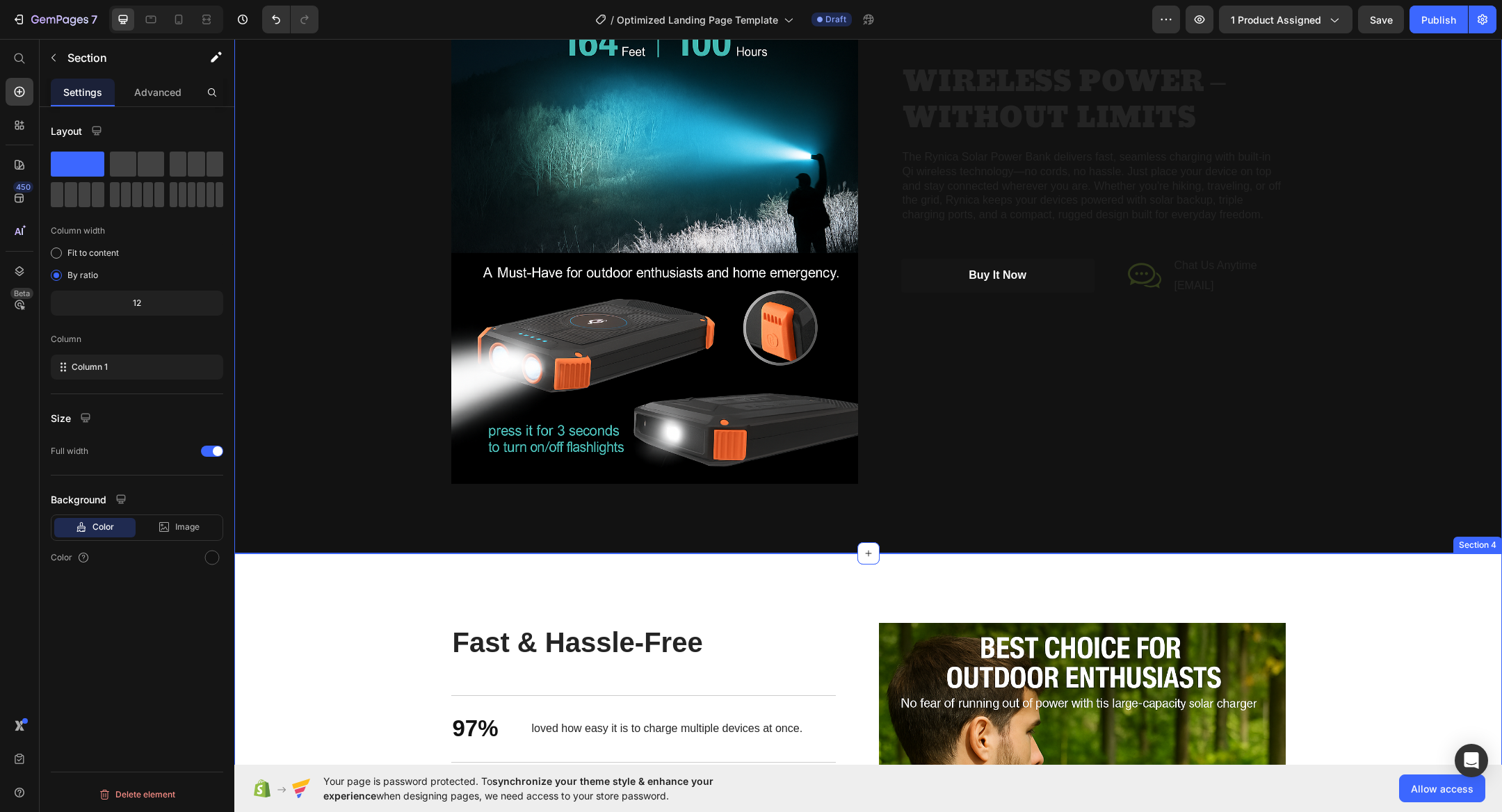 scroll, scrollTop: 1608, scrollLeft: 0, axis: vertical 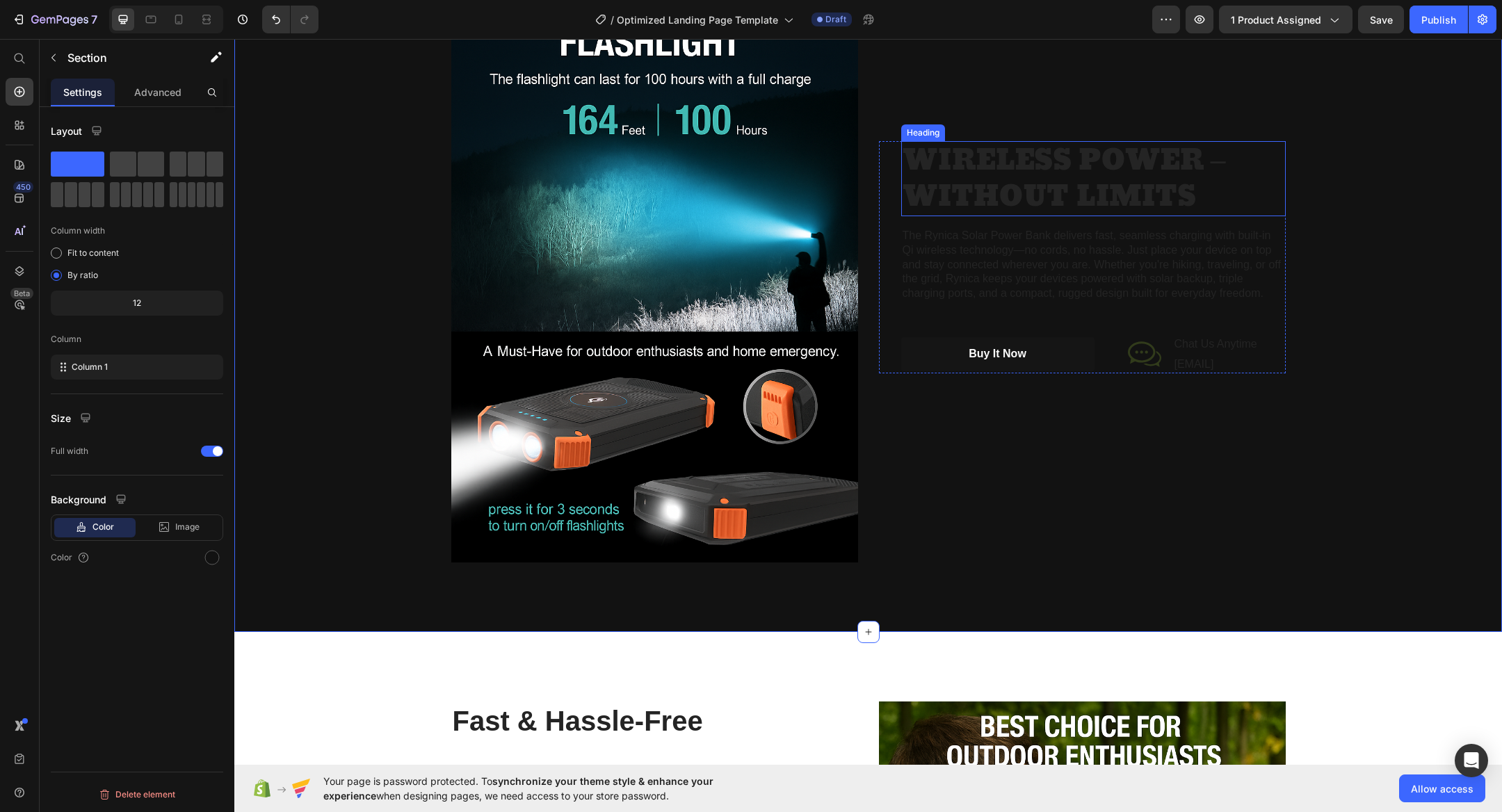 click on "WIRELESS POWER – WITHOUT LIMITS" at bounding box center (1093, 179) 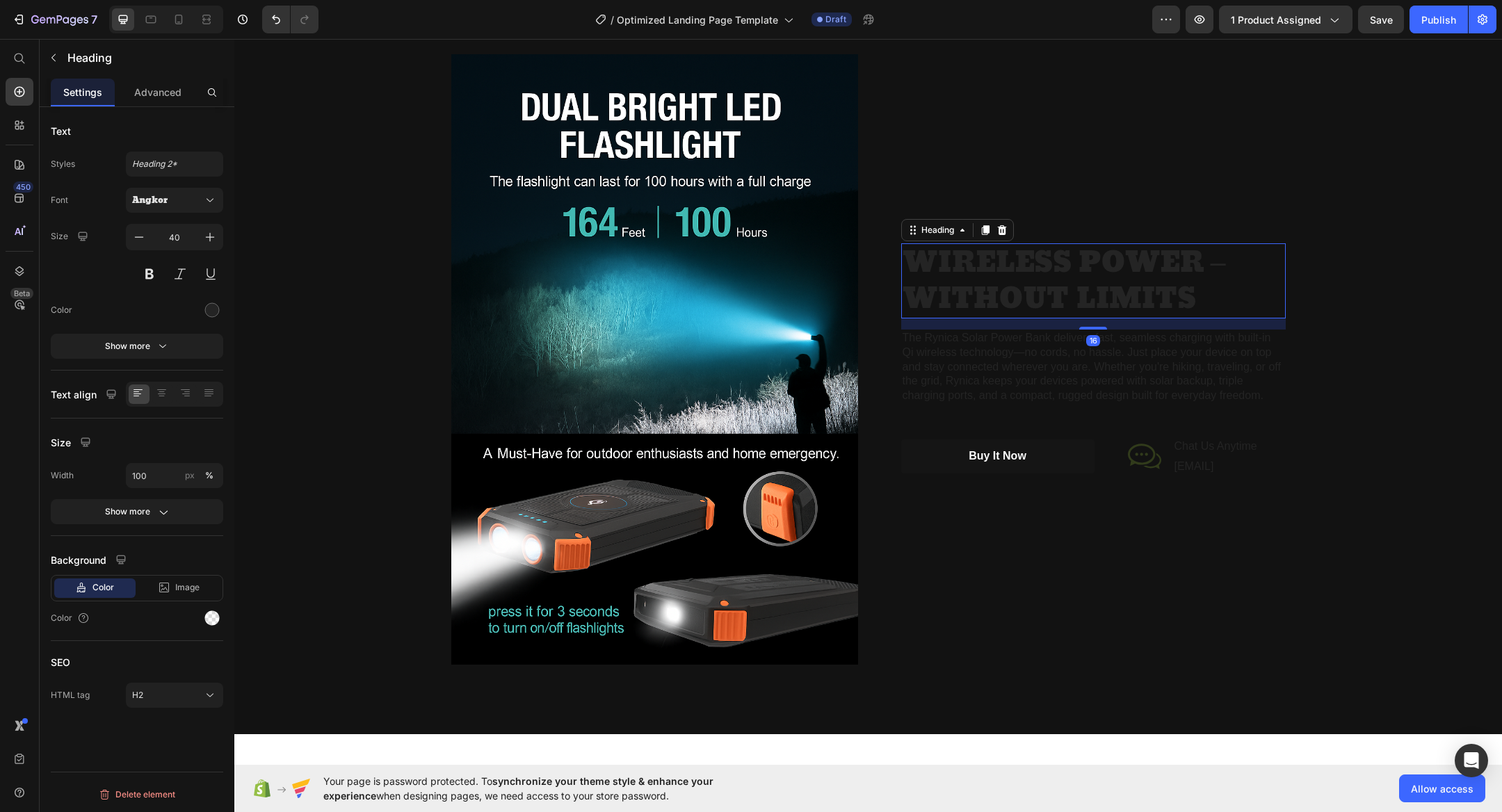 scroll, scrollTop: 1504, scrollLeft: 0, axis: vertical 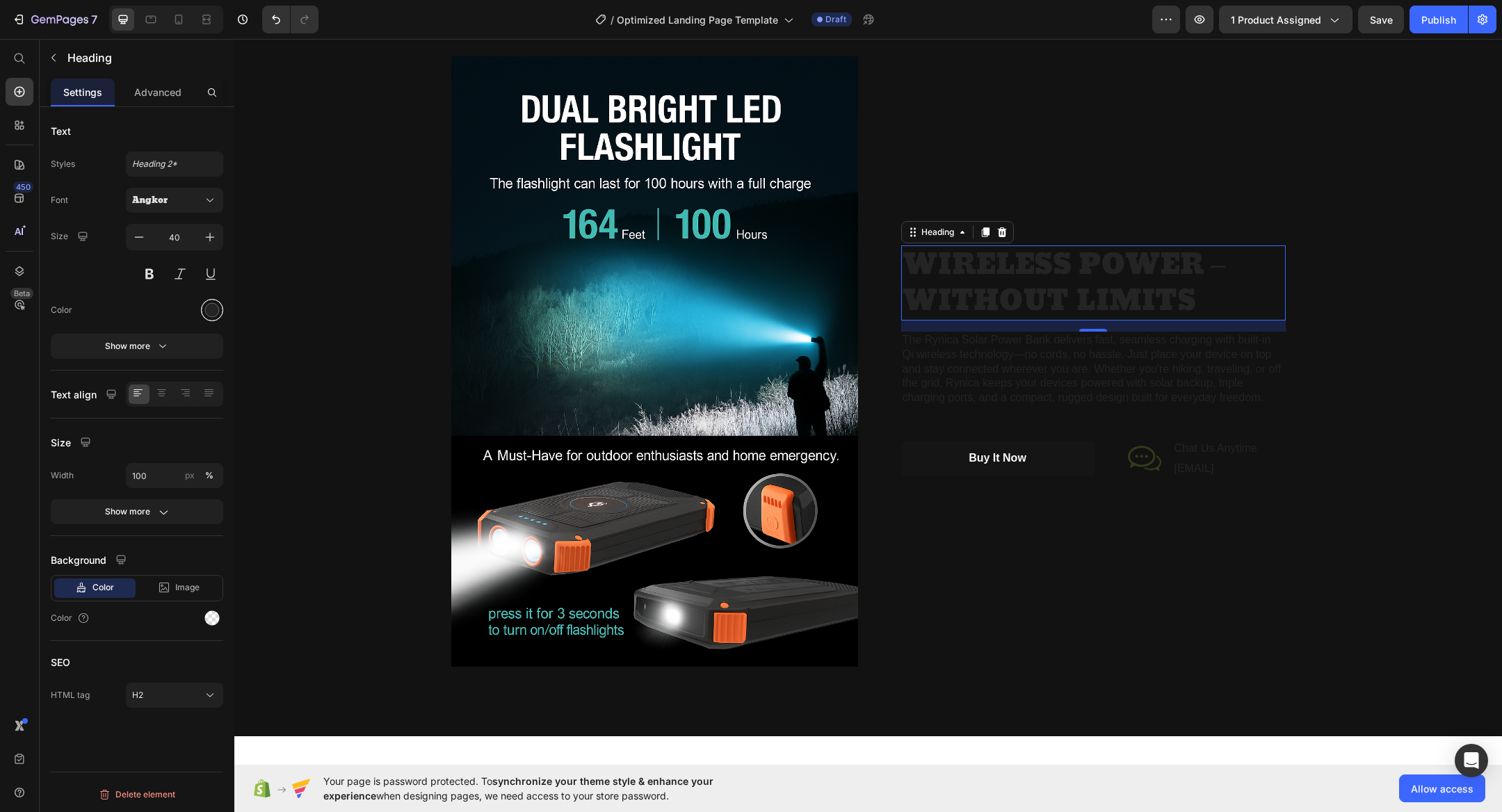 click at bounding box center [212, 310] 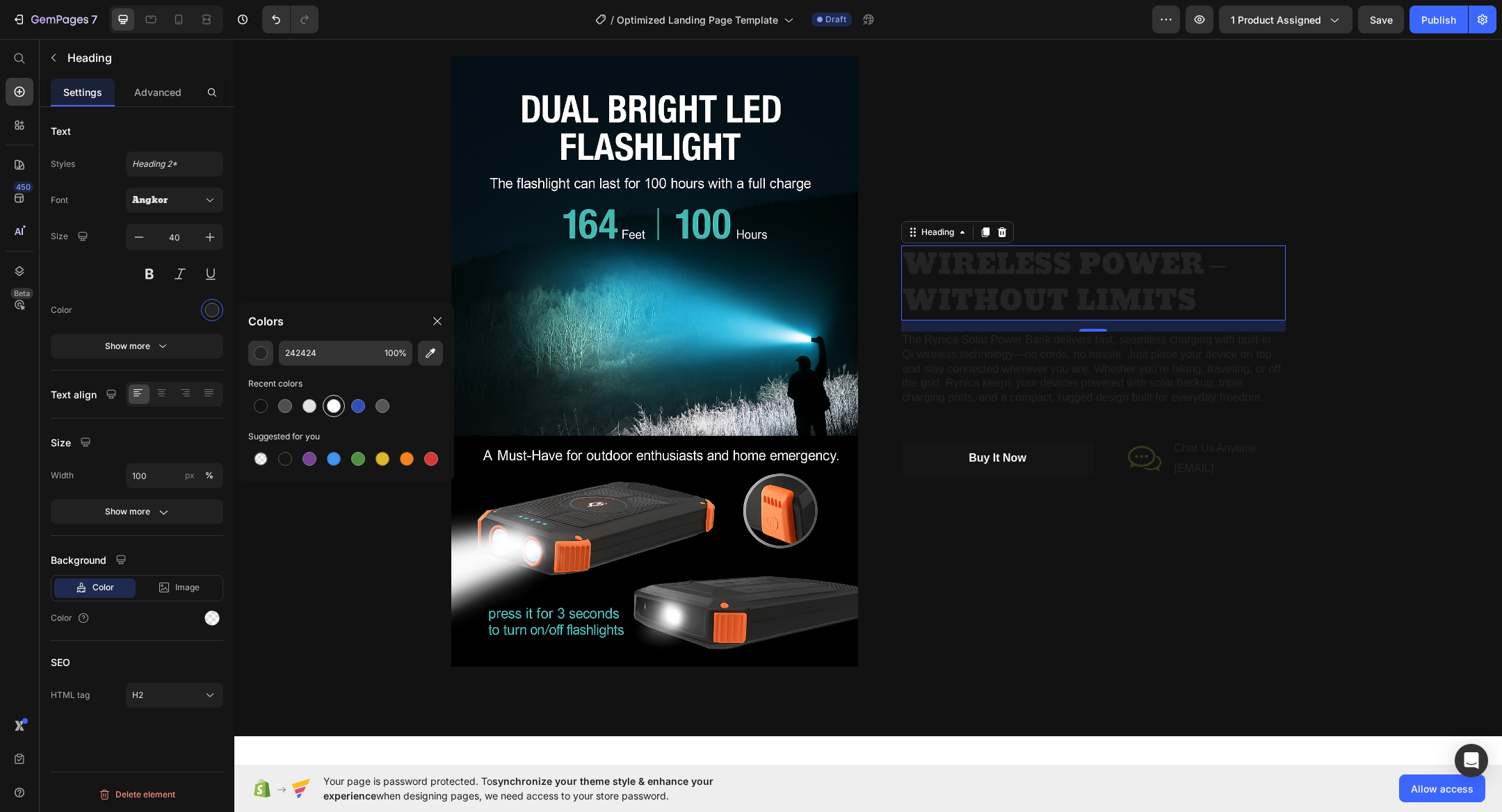 click at bounding box center (334, 406) 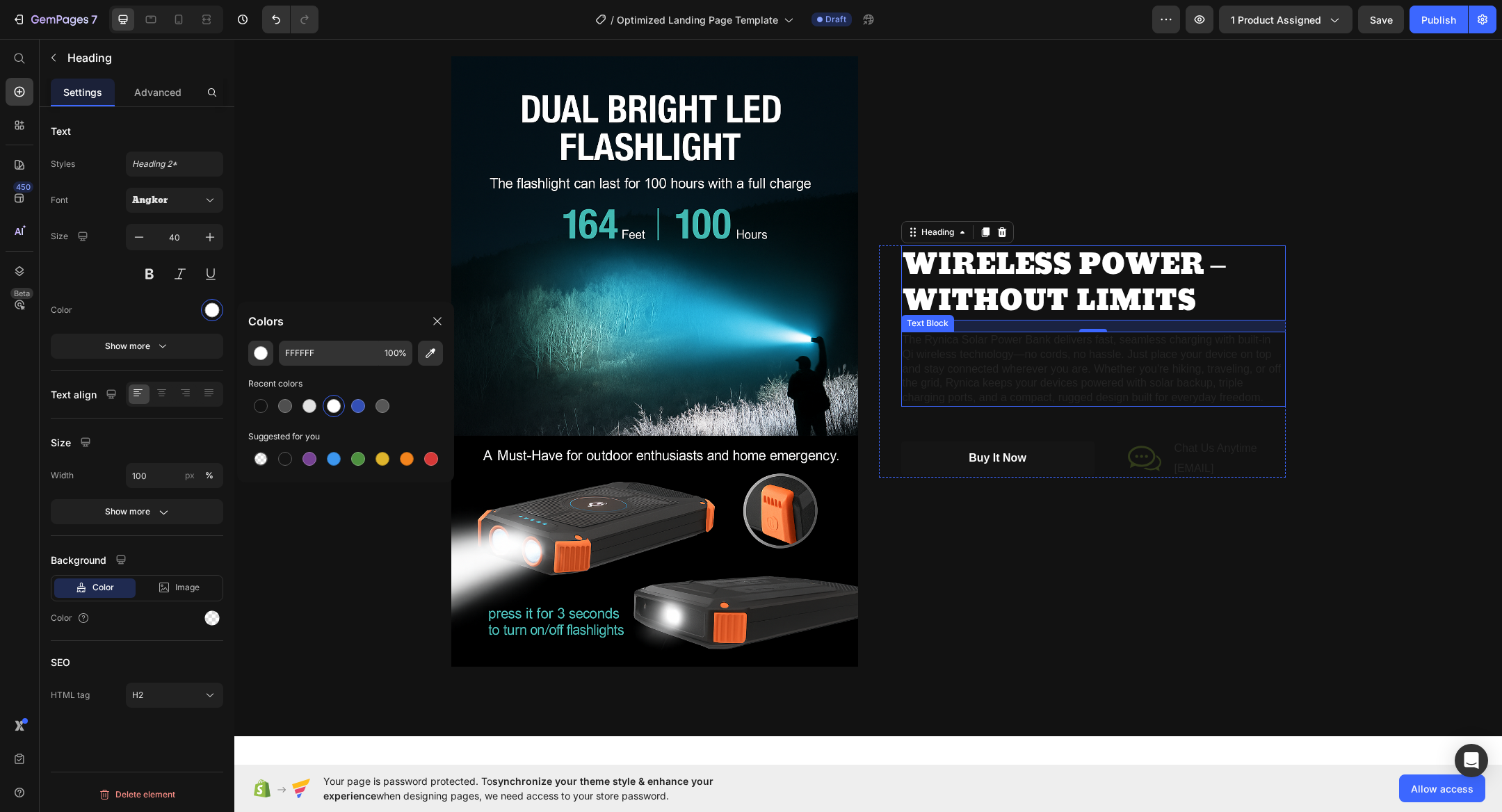 click on "The Rynica Solar Power Bank delivers fast, seamless charging with built-in Qi wireless technology—no cords, no hassle. Just place your device on top and stay connected wherever you are. Whether you're hiking, traveling, or off the grid, Rynica keeps your devices powered with solar backup, triple charging ports, and a compact, rugged design built for everyday freedom." at bounding box center [1093, 369] 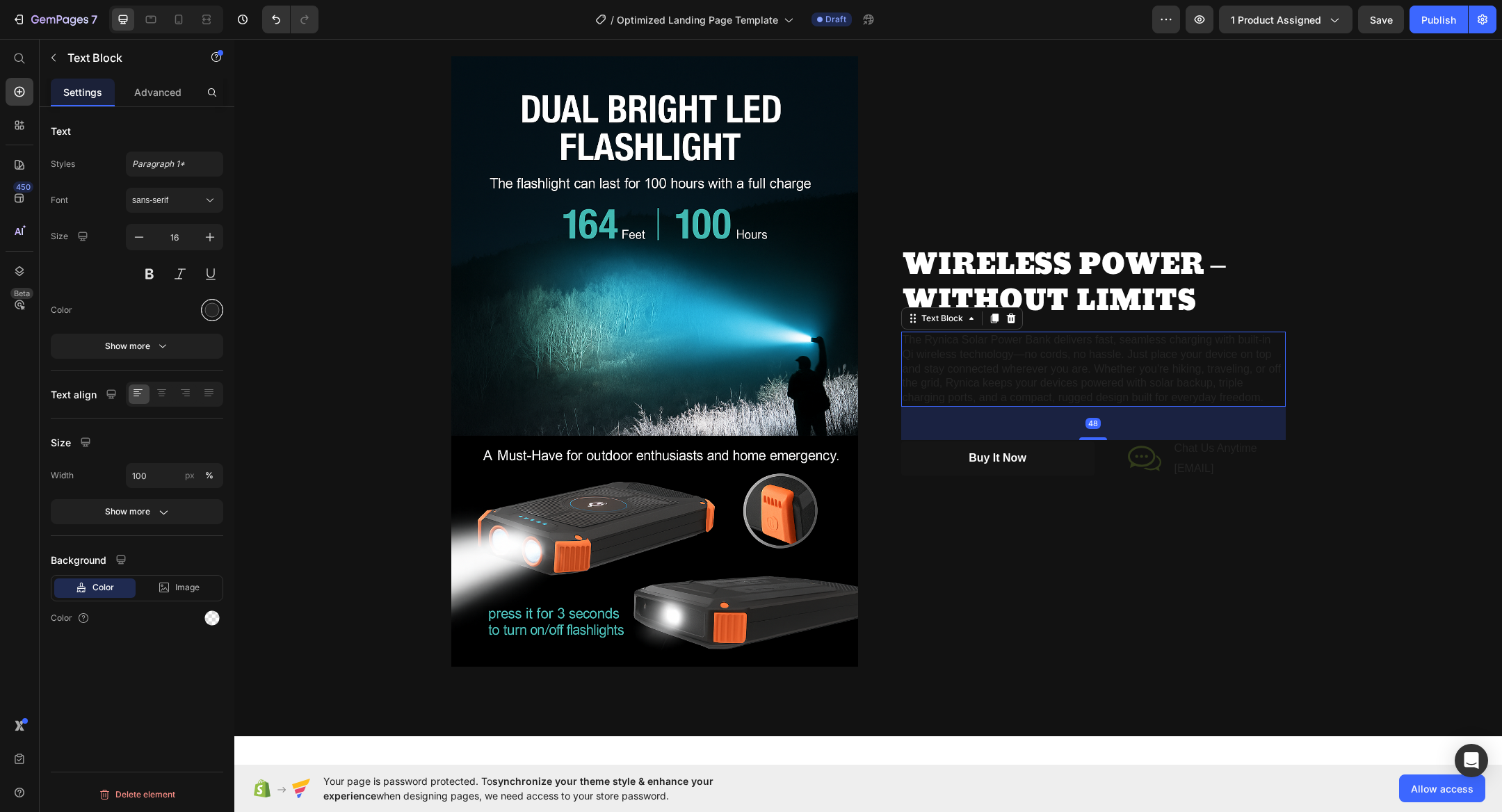 click at bounding box center [212, 310] 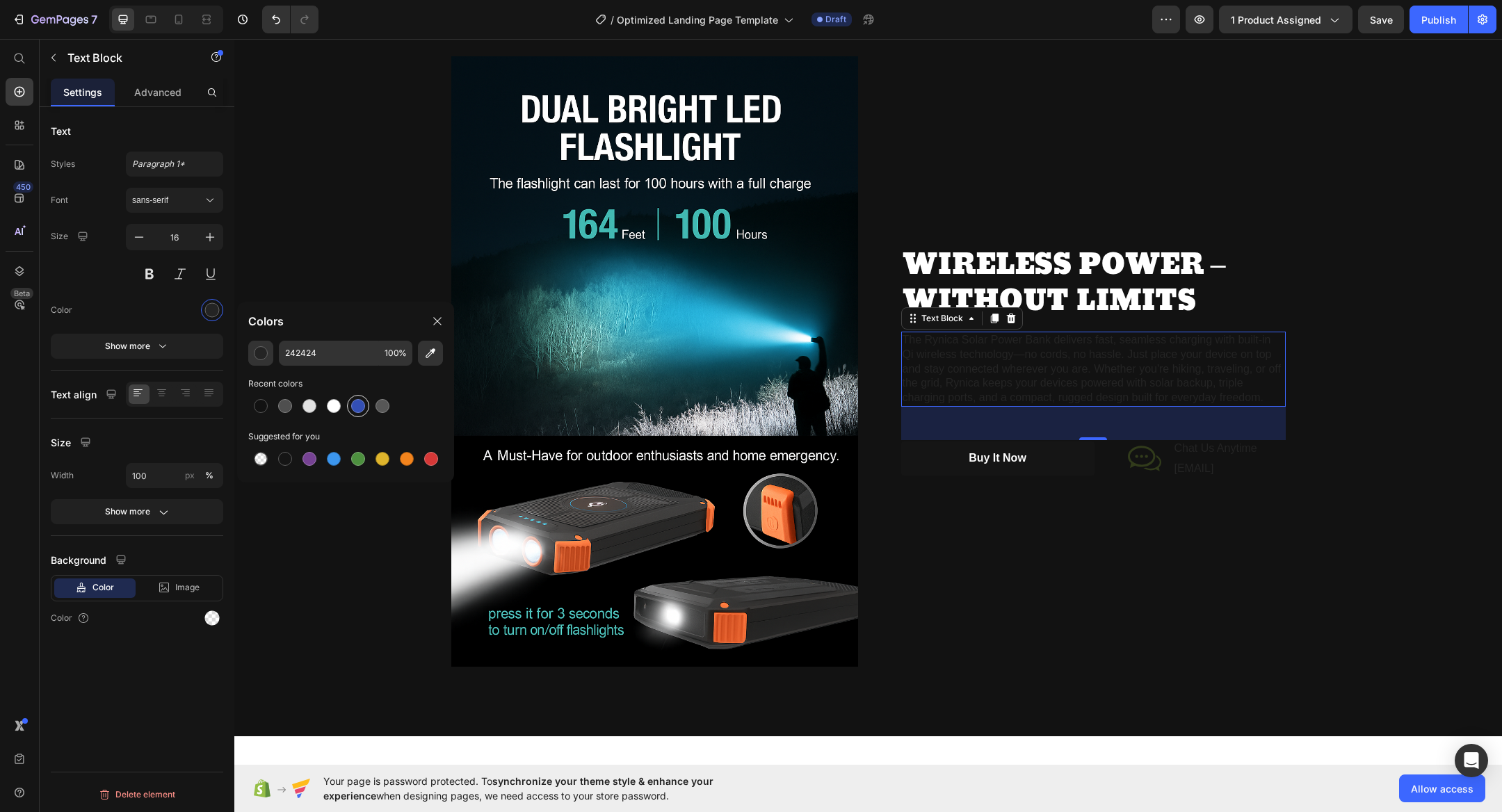 click at bounding box center [358, 406] 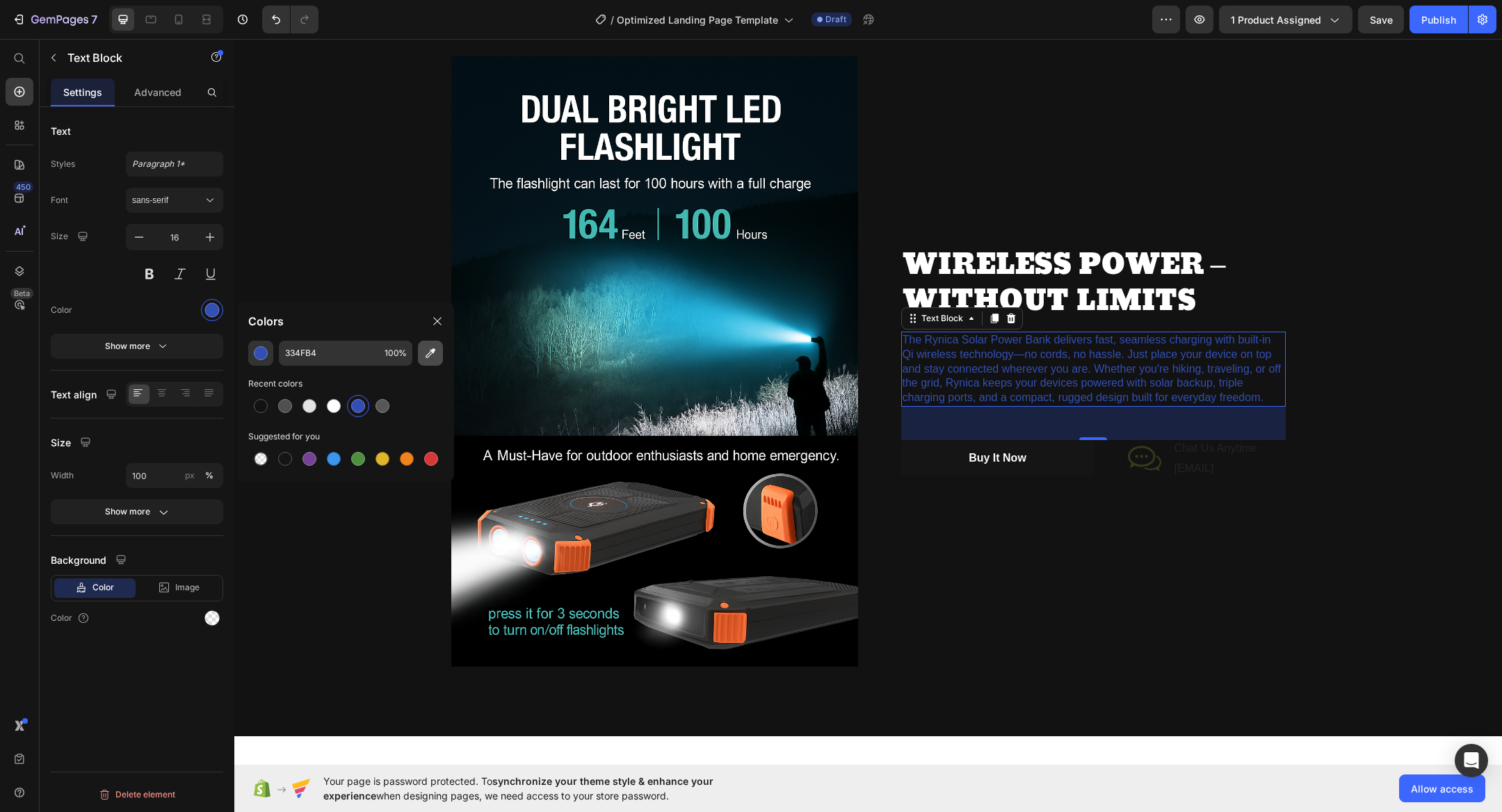 click at bounding box center [430, 353] 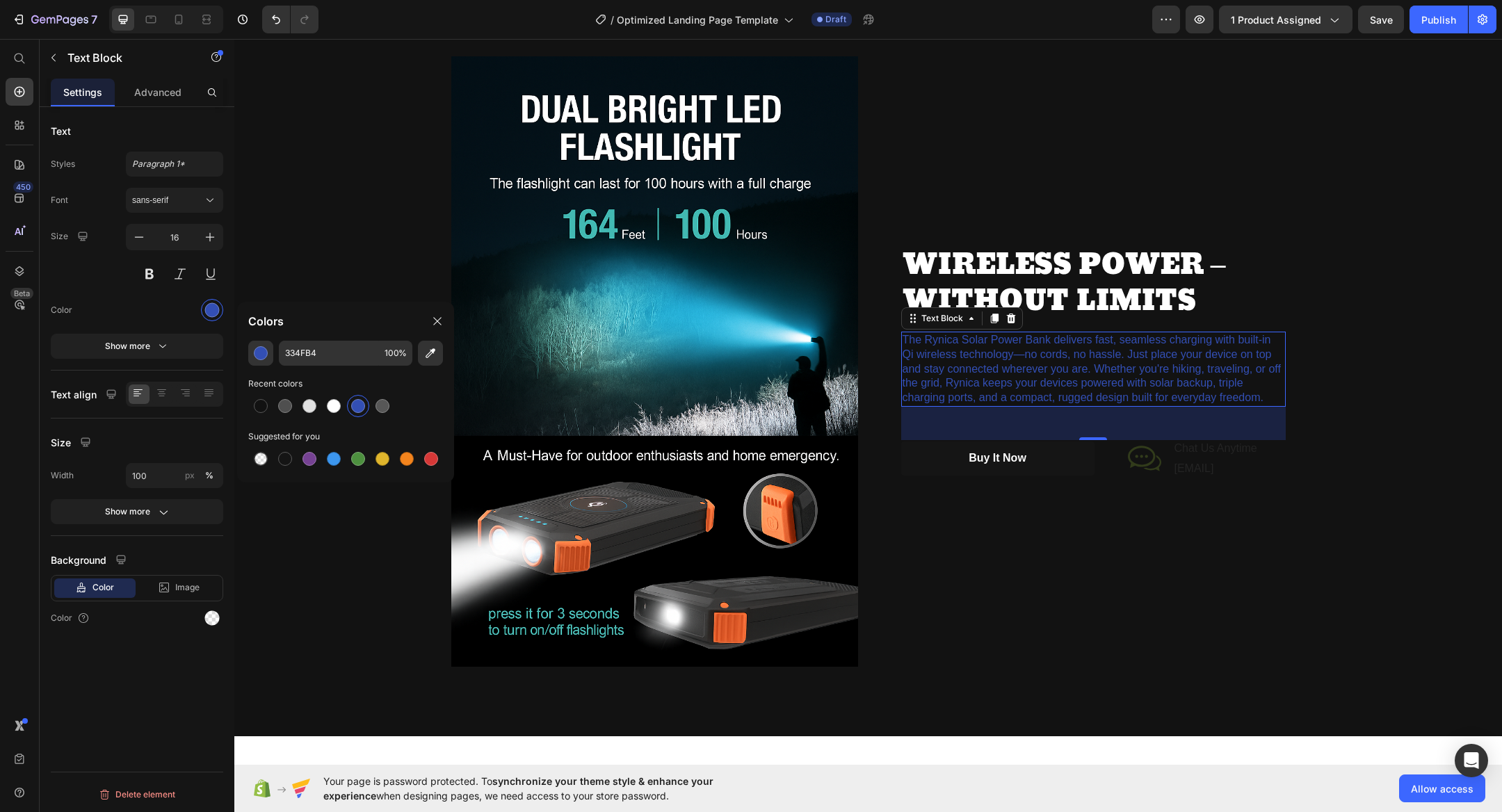 type on "40BBB3" 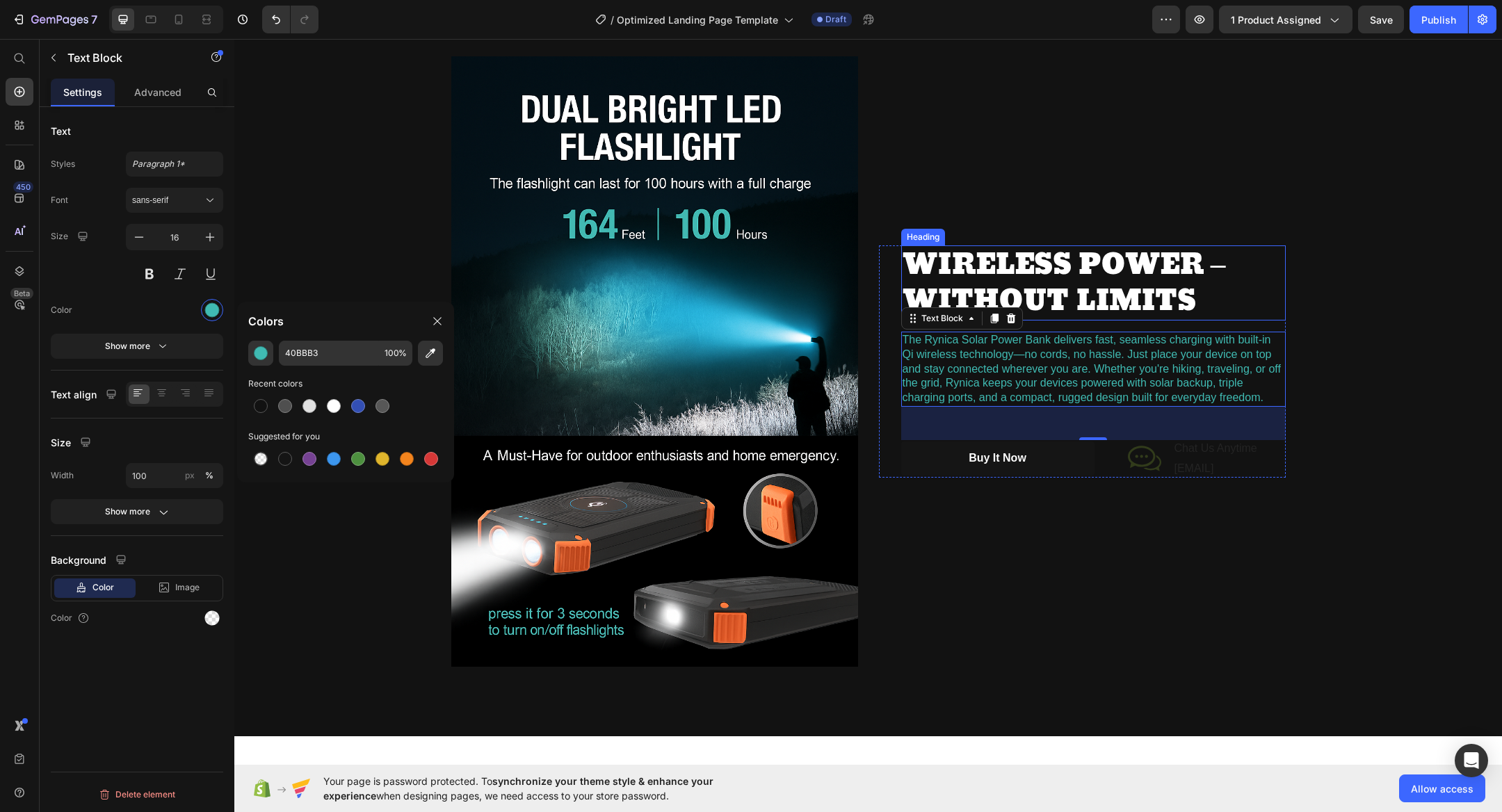 click on "WIRELESS POWER – WITHOUT LIMITS" at bounding box center [1093, 283] 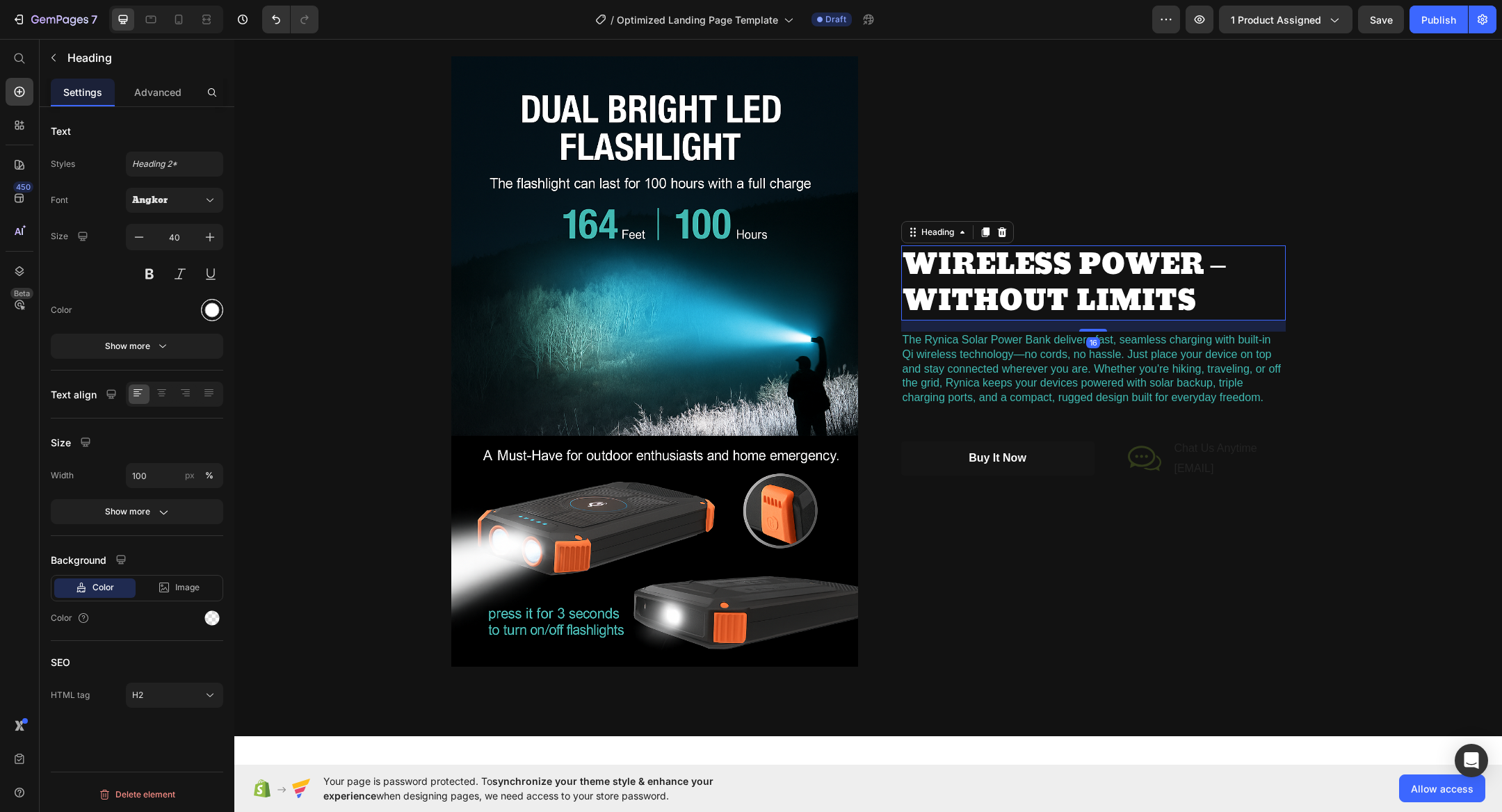 click at bounding box center (212, 310) 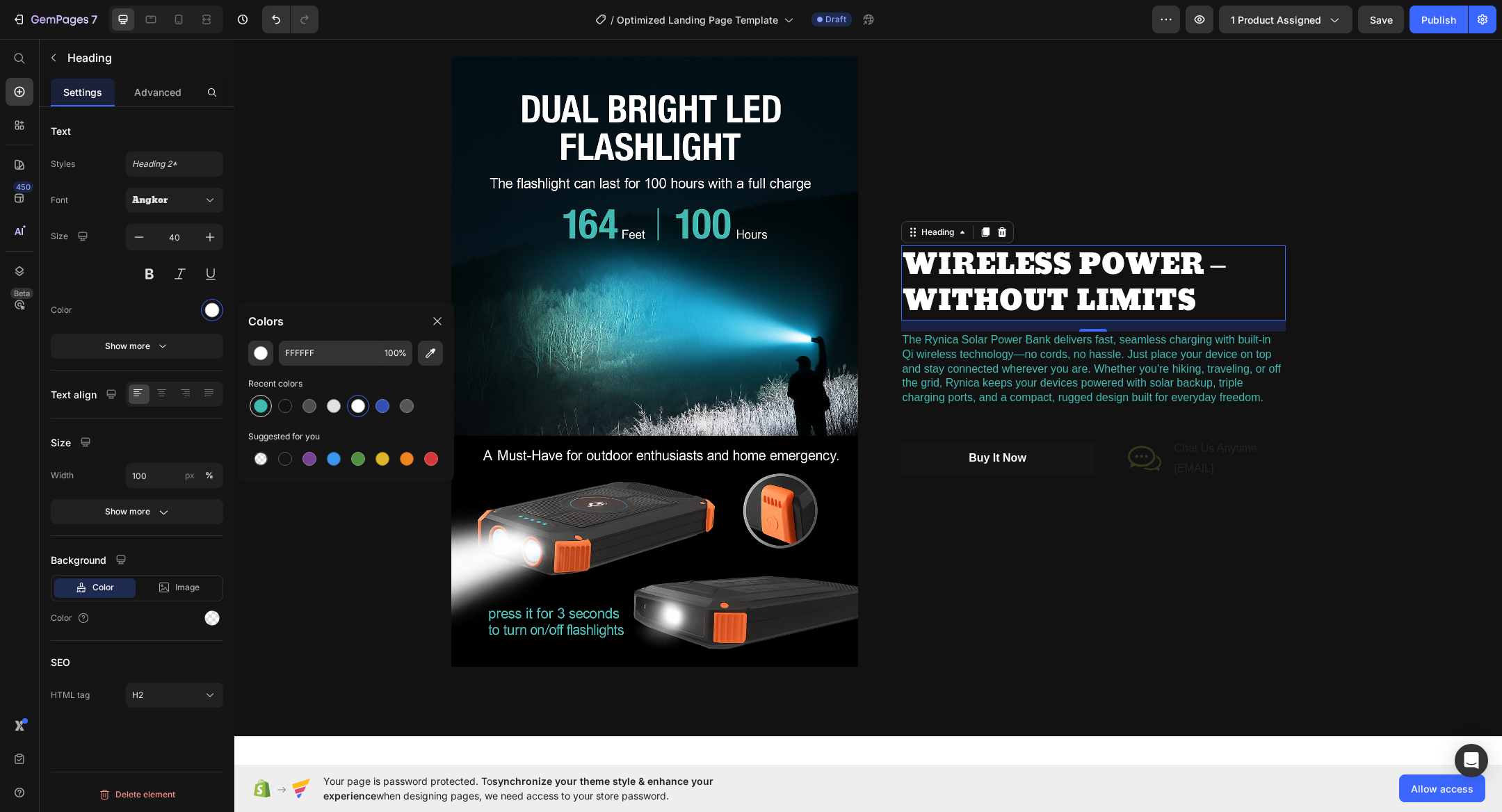 click at bounding box center (261, 406) 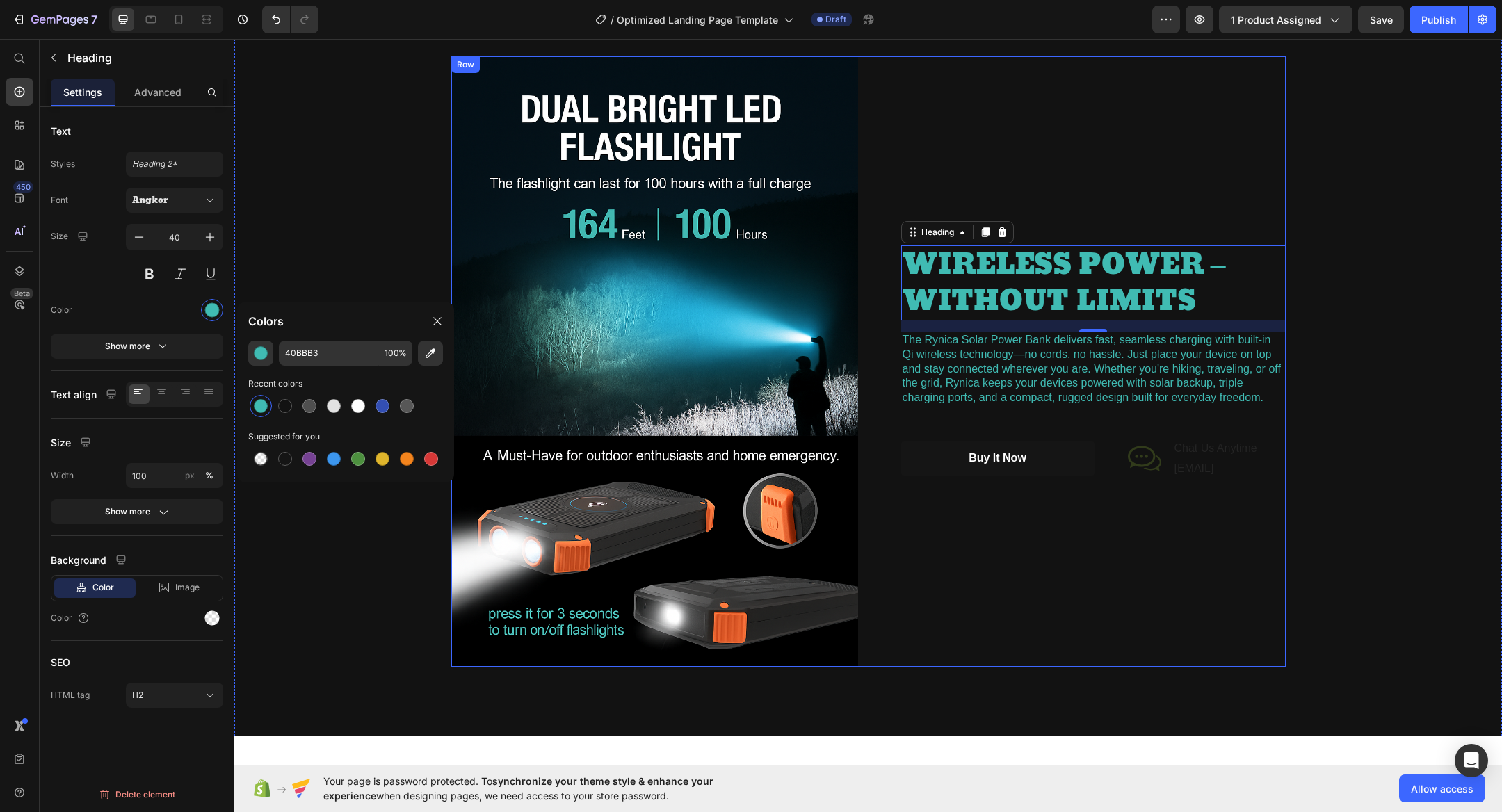 click on "WIRELESS POWER – WITHOUT LIMITS Heading   16 The Rynica Solar Power Bank delivers fast, seamless charging with built-in Qi wireless technology—no cords, no hassle. Just place your device on top and stay connected wherever you are. Whether you're hiking, traveling, or off the grid, Rynica keeps your devices powered with solar backup, triple charging ports, and a compact, rugged design built for everyday freedom. Text Block buy it now Button
Icon Chat Us Anytime Text Block [EMAIL] Text Block Row Row Row" at bounding box center [1082, 362] 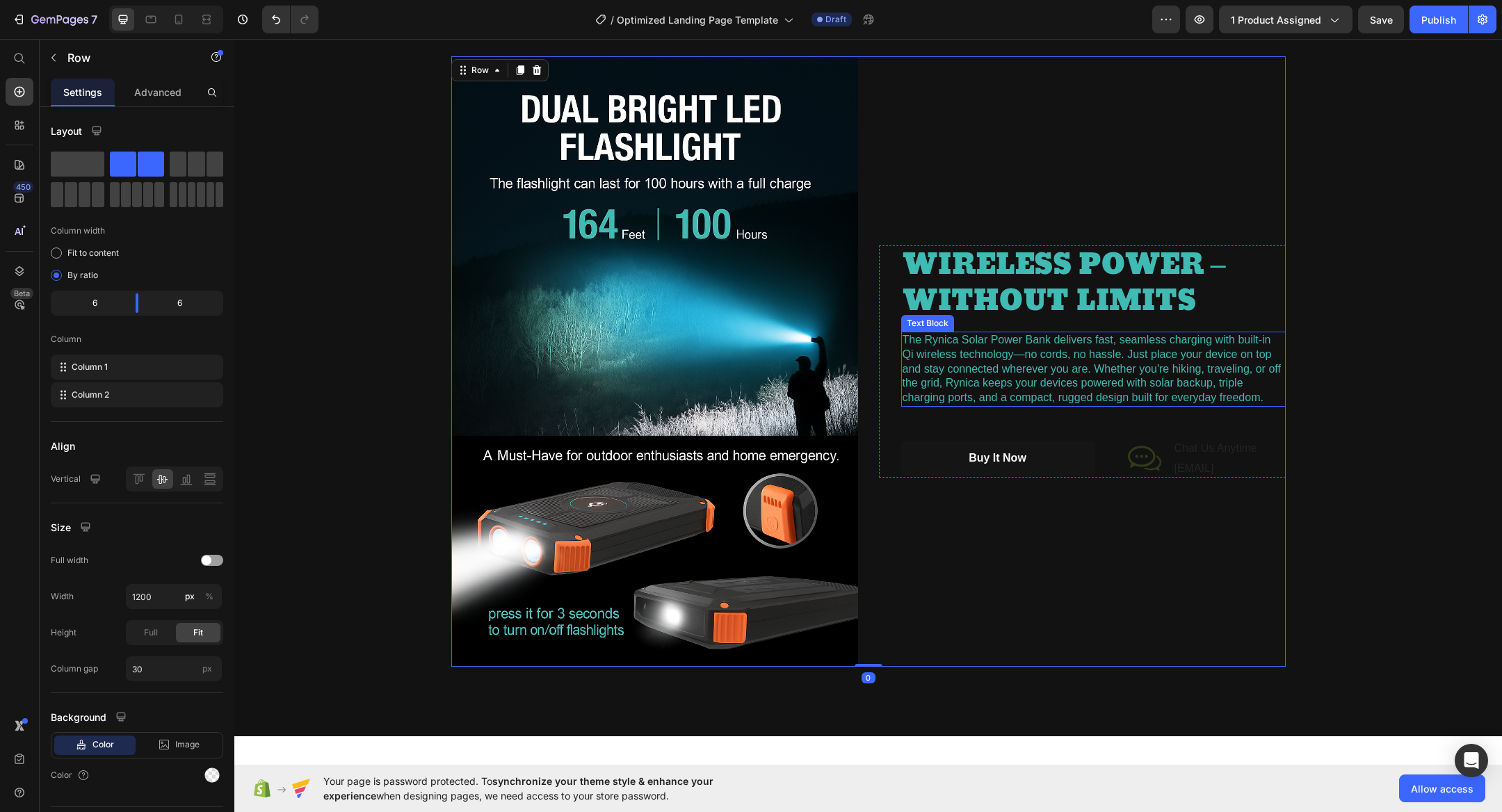 click on "The Rynica Solar Power Bank delivers fast, seamless charging with built-in Qi wireless technology—no cords, no hassle. Just place your device on top and stay connected wherever you are. Whether you're hiking, traveling, or off the grid, Rynica keeps your devices powered with solar backup, triple charging ports, and a compact, rugged design built for everyday freedom." at bounding box center (1093, 369) 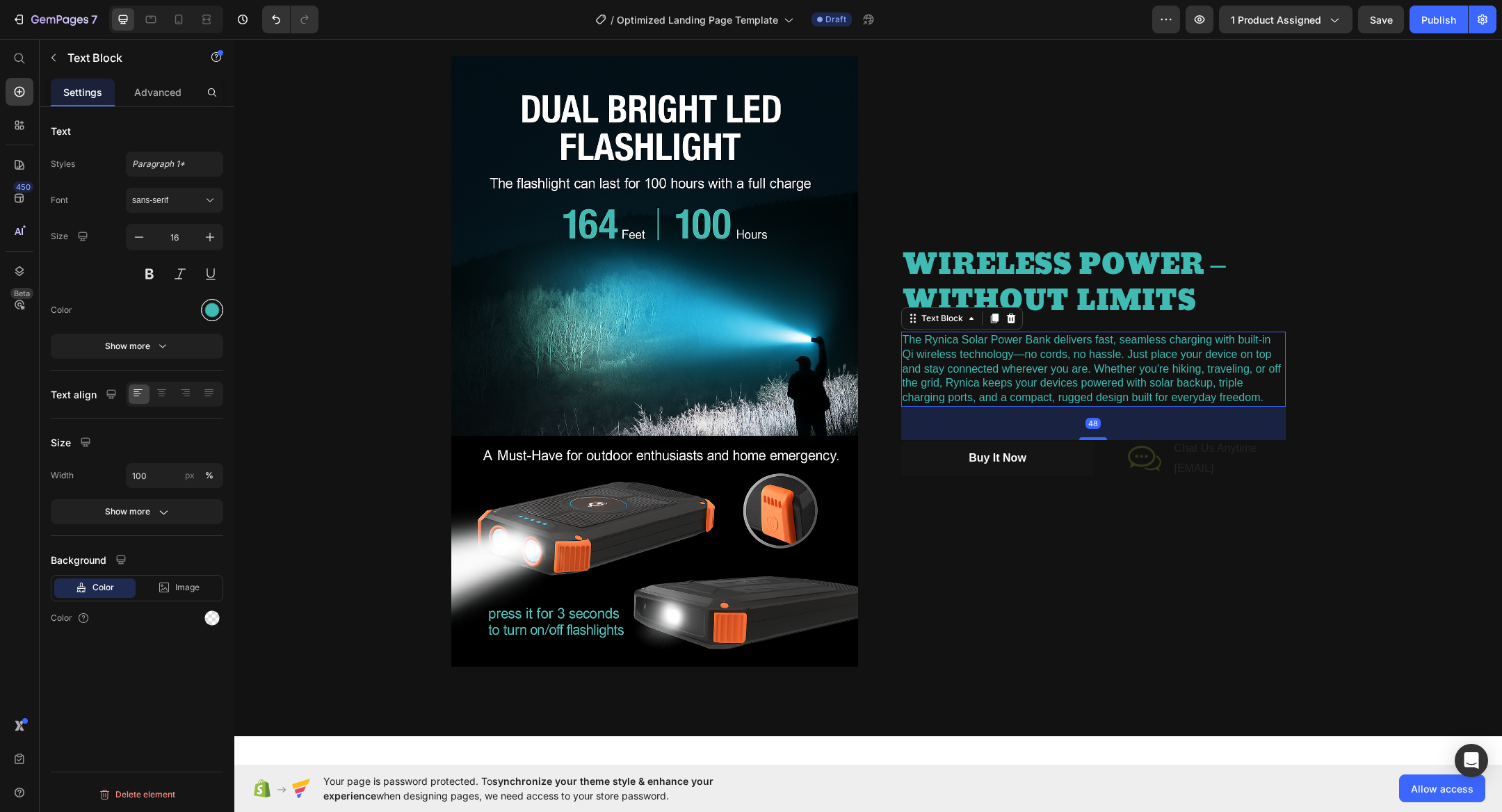 click at bounding box center [212, 310] 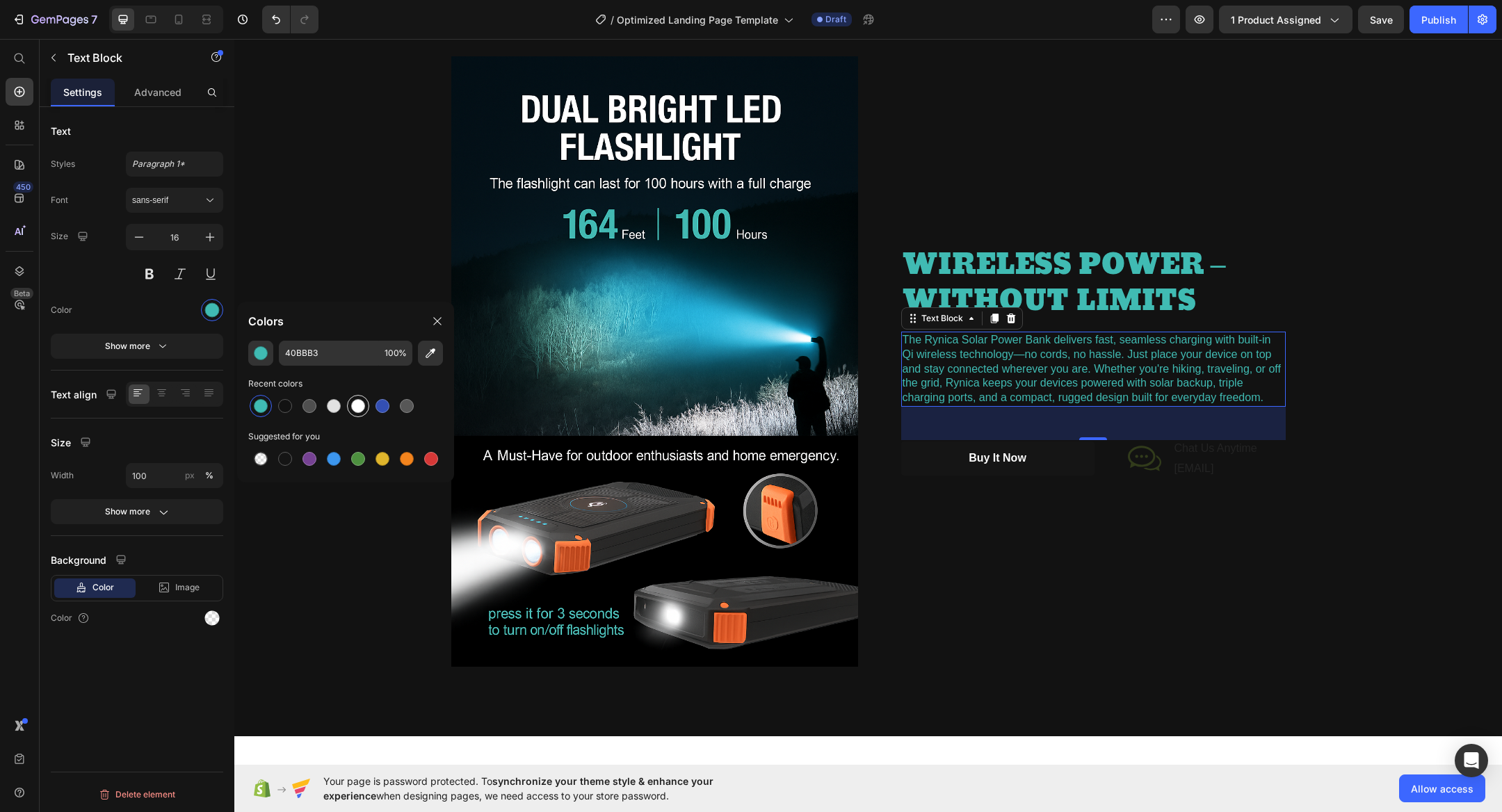 click at bounding box center (358, 406) 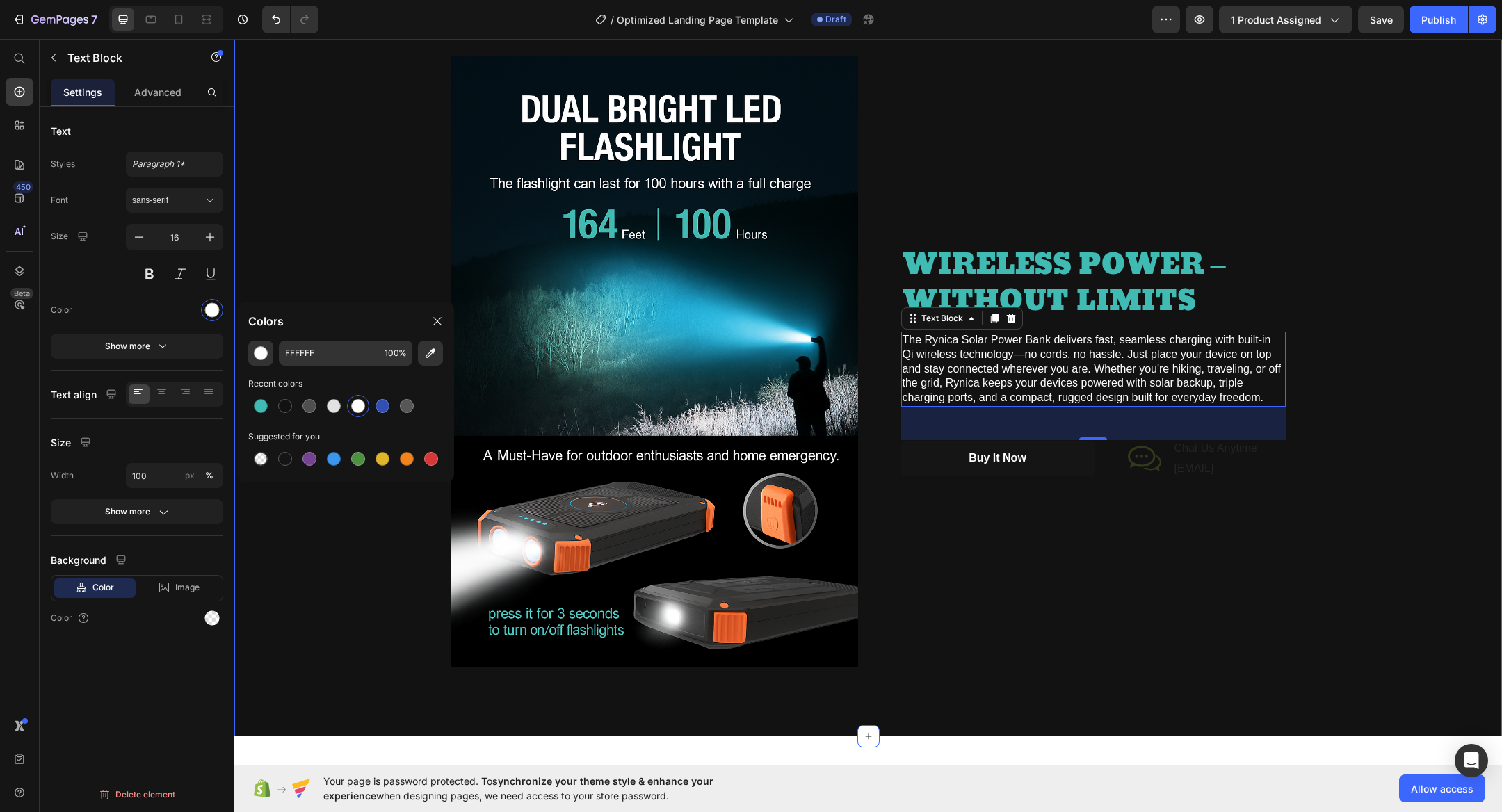 click on "Image WIRELESS POWER – WITHOUT LIMITS Heading The Rynica Solar Power Bank delivers fast, seamless charging with built-in Qi wireless technology—no cords, no hassle. Just place your device on top and stay connected wherever you are. Whether you're hiking, traveling, or off the grid, Rynica keeps your devices powered with solar backup, triple charging ports, and a compact, rugged design built for everyday freedom. Text Block   48 buy it now Button
Icon Chat Us Anytime Text Block [EMAIL] Text Block Row Row Row Row" at bounding box center (868, 362) 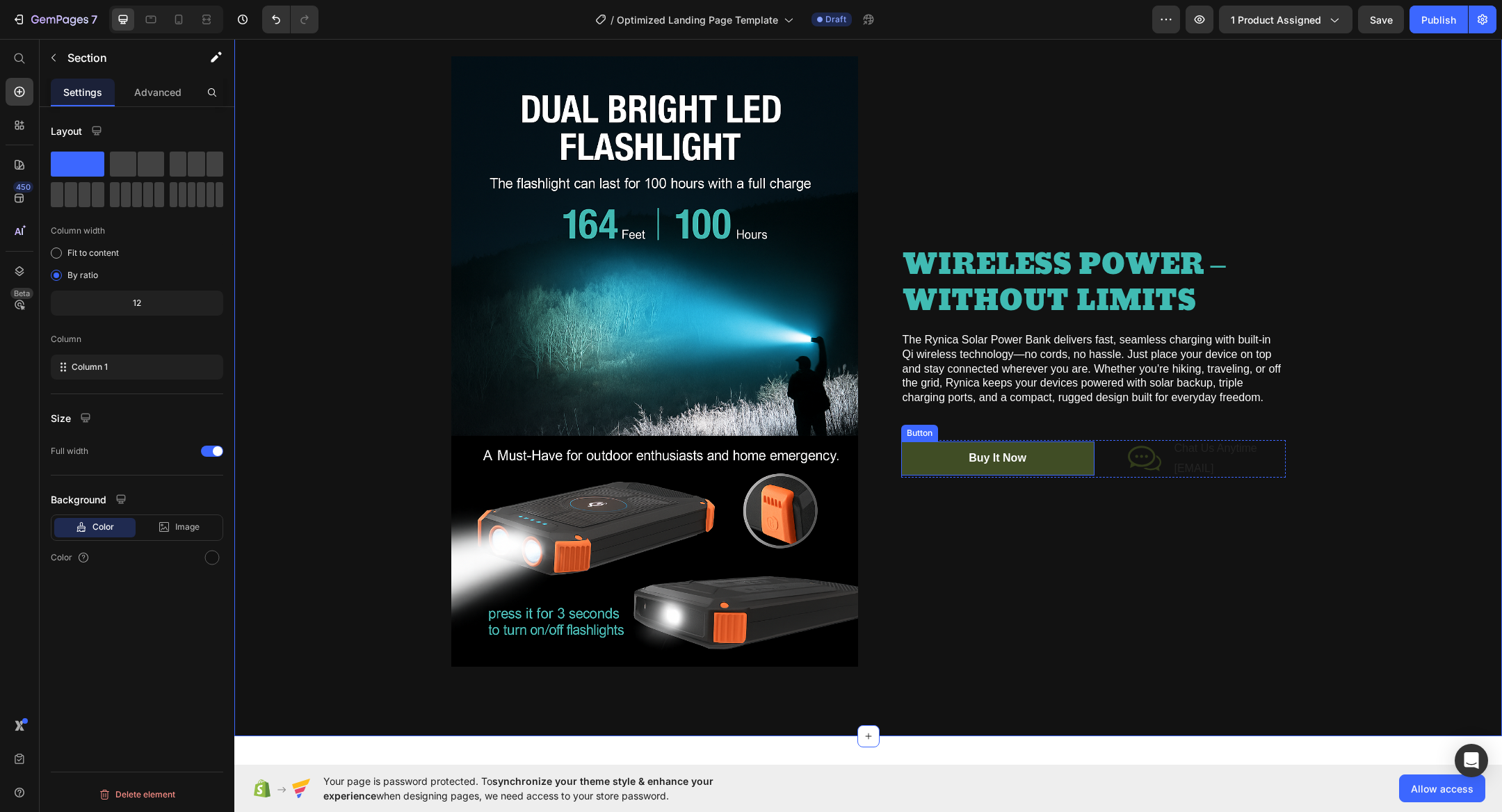 click on "buy it now" at bounding box center (998, 458) 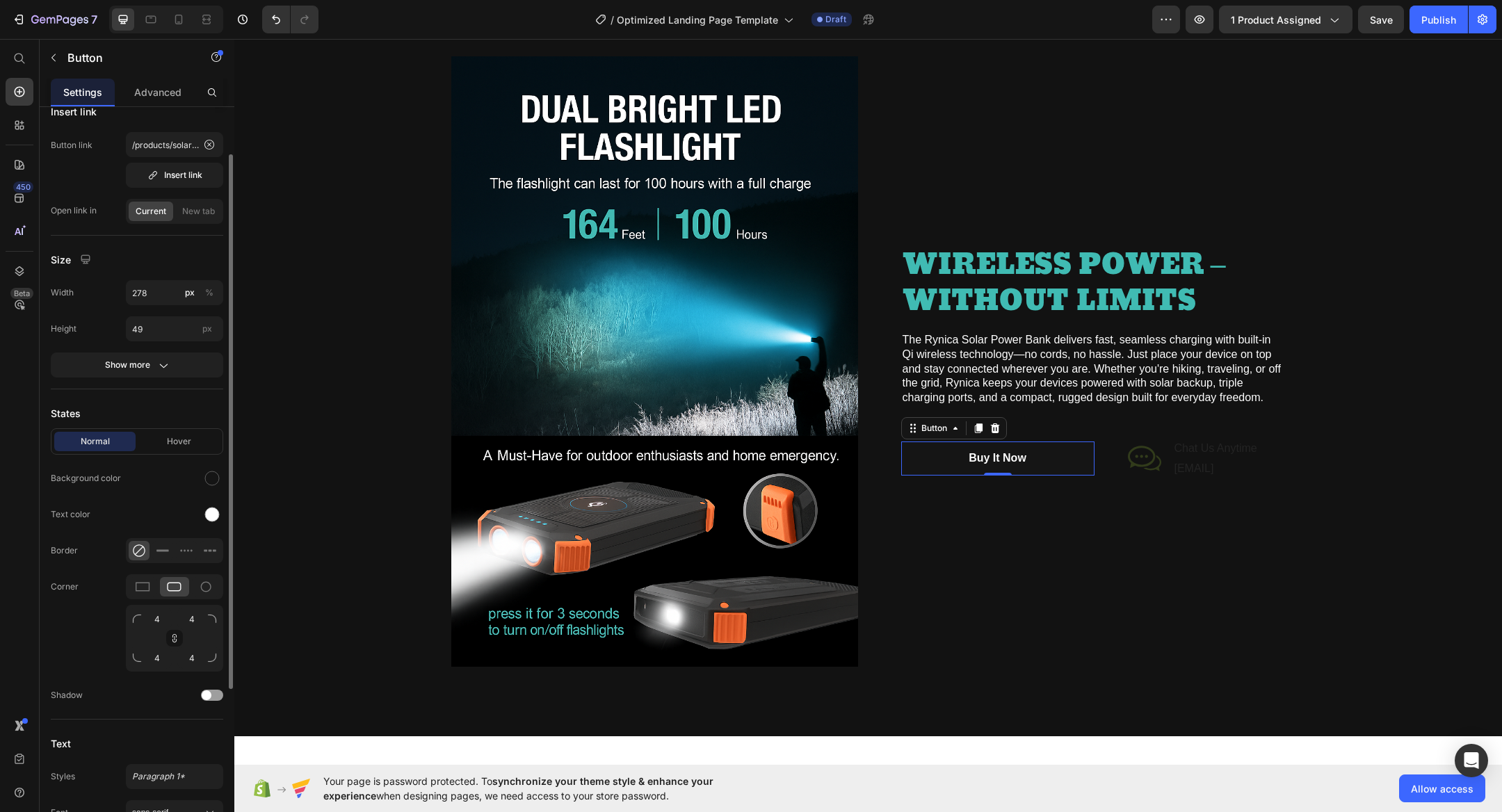 scroll, scrollTop: 65, scrollLeft: 0, axis: vertical 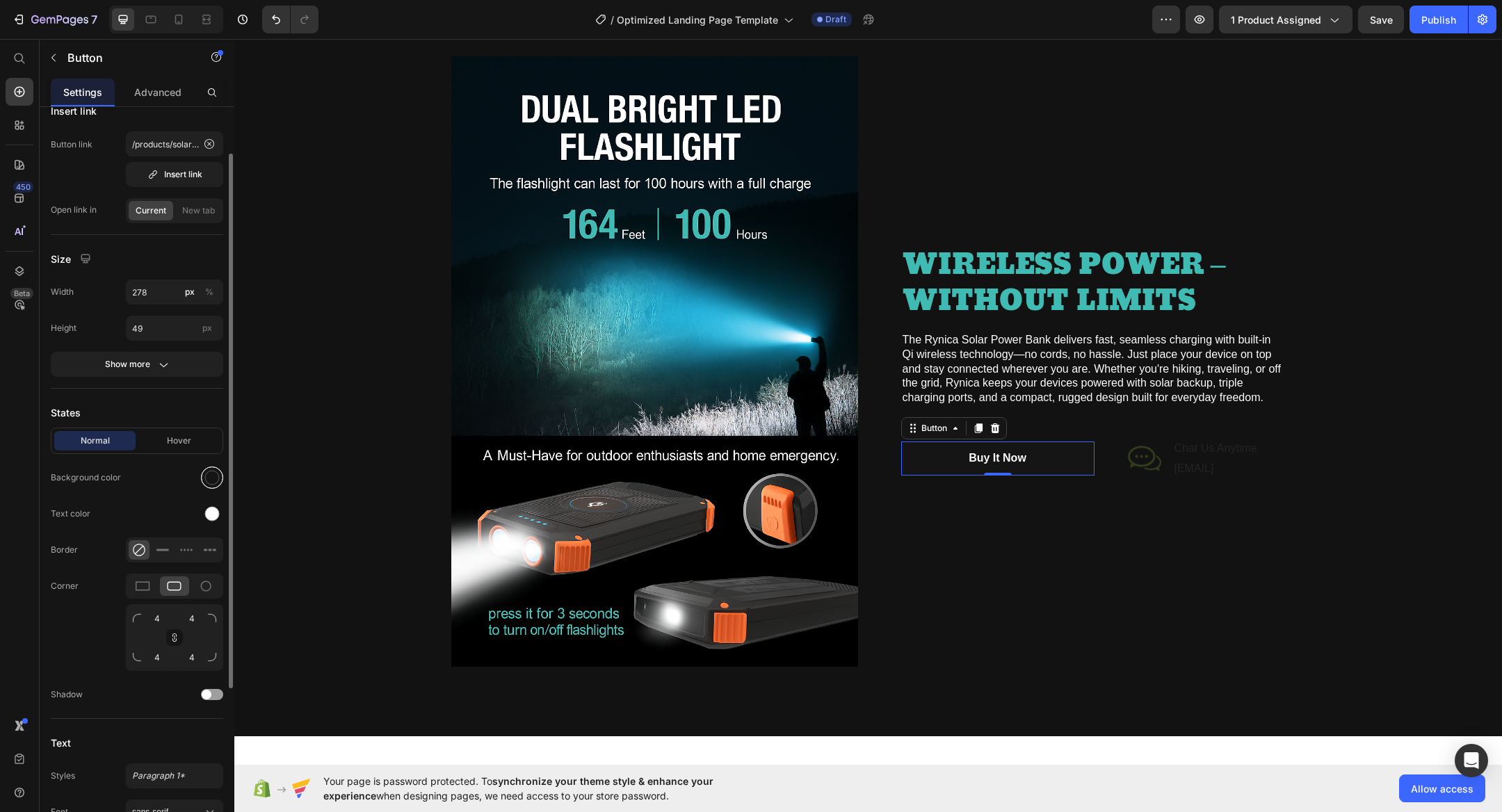 click at bounding box center [212, 478] 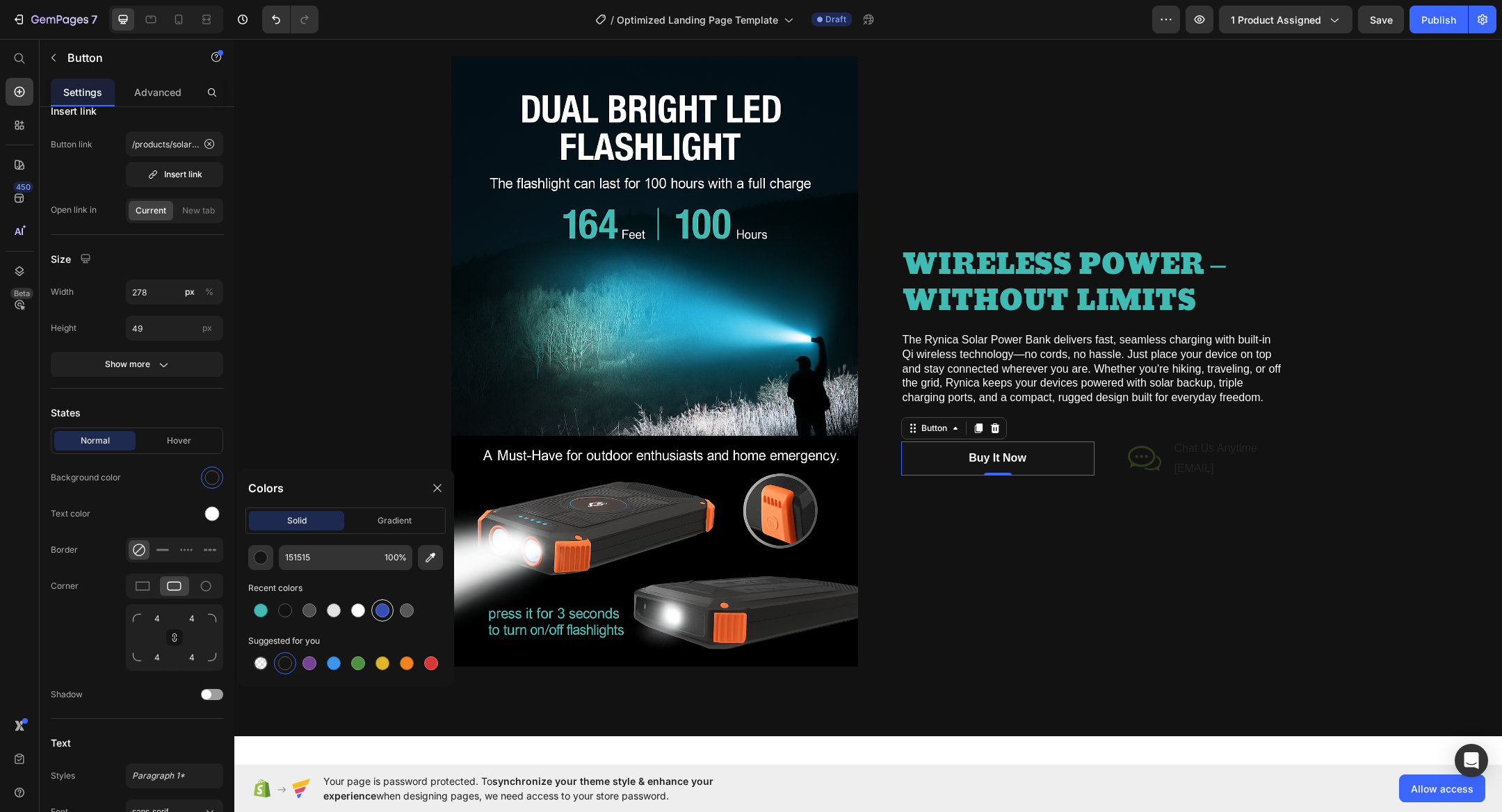 click at bounding box center [382, 610] 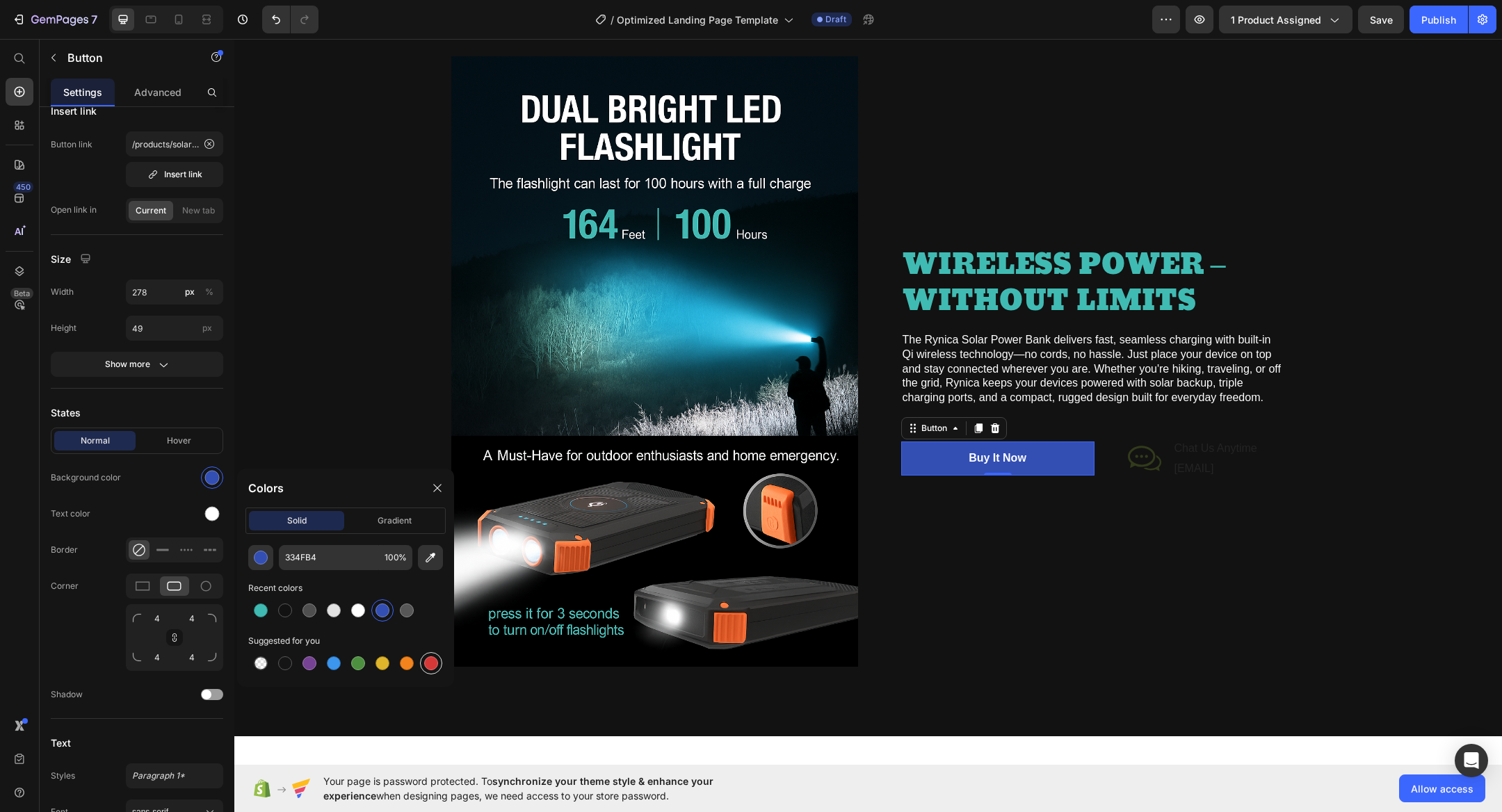 click at bounding box center (431, 663) 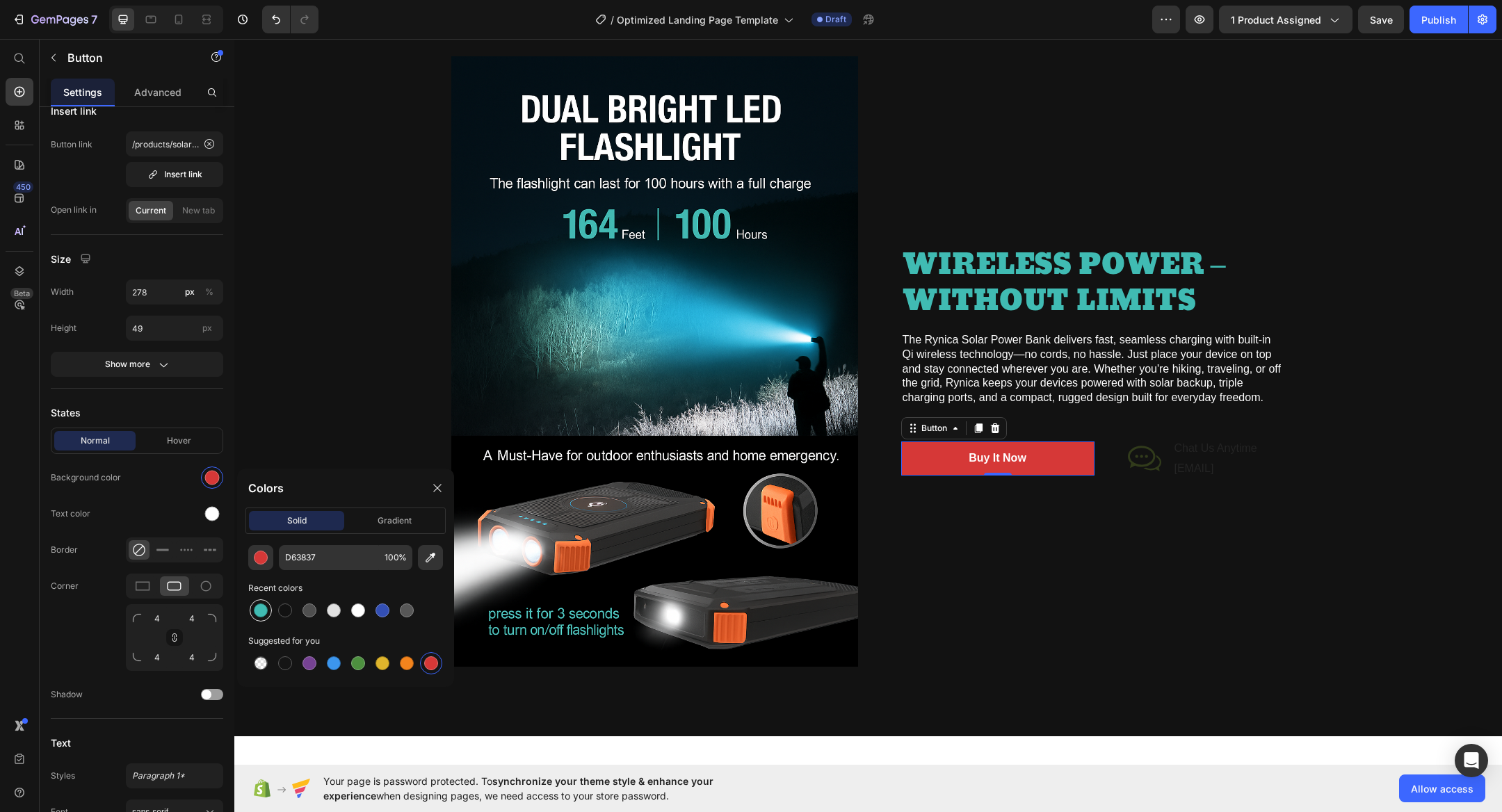 click at bounding box center [261, 610] 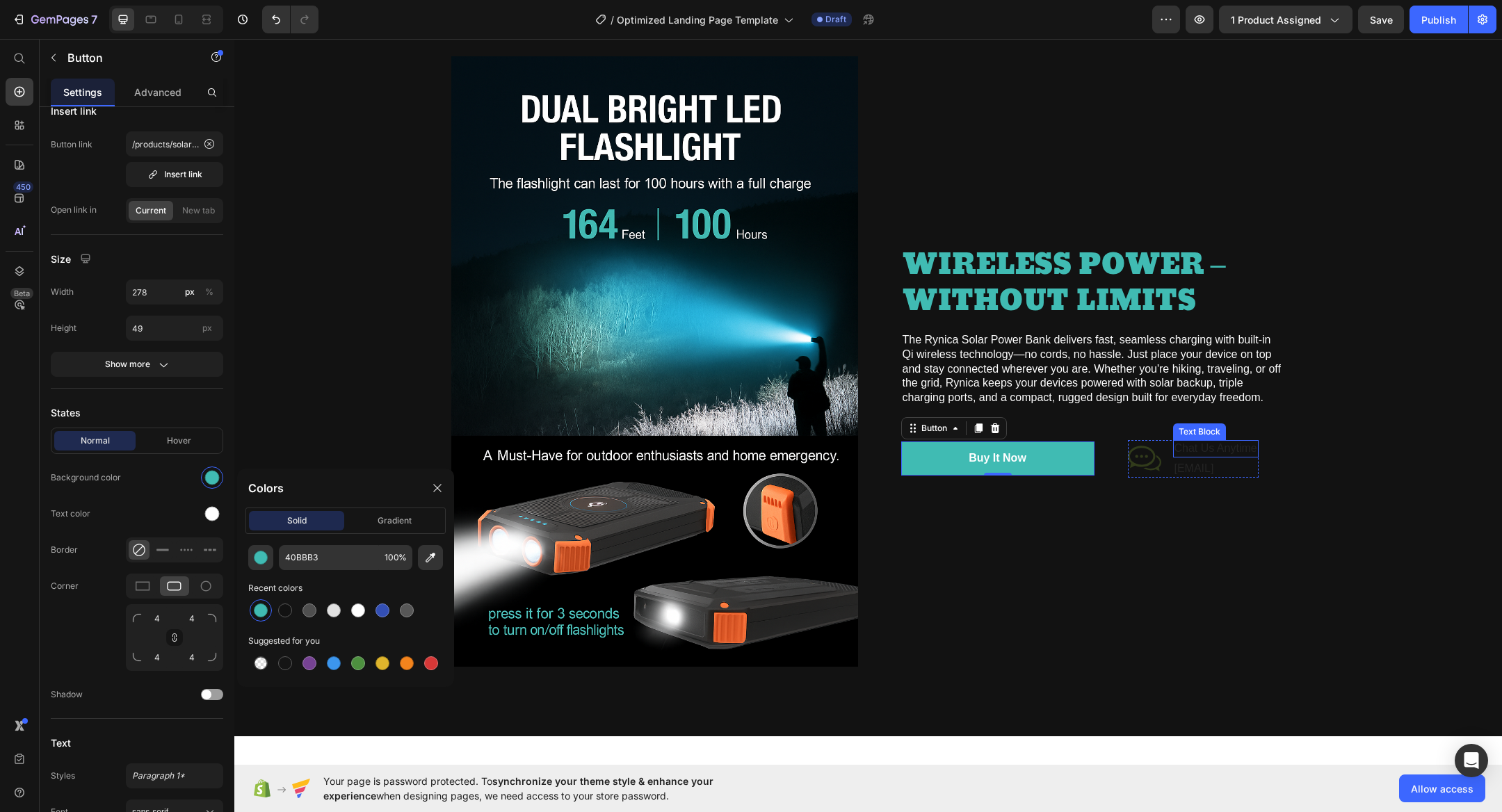 click on "Chat Us Anytime" at bounding box center [1216, 448] 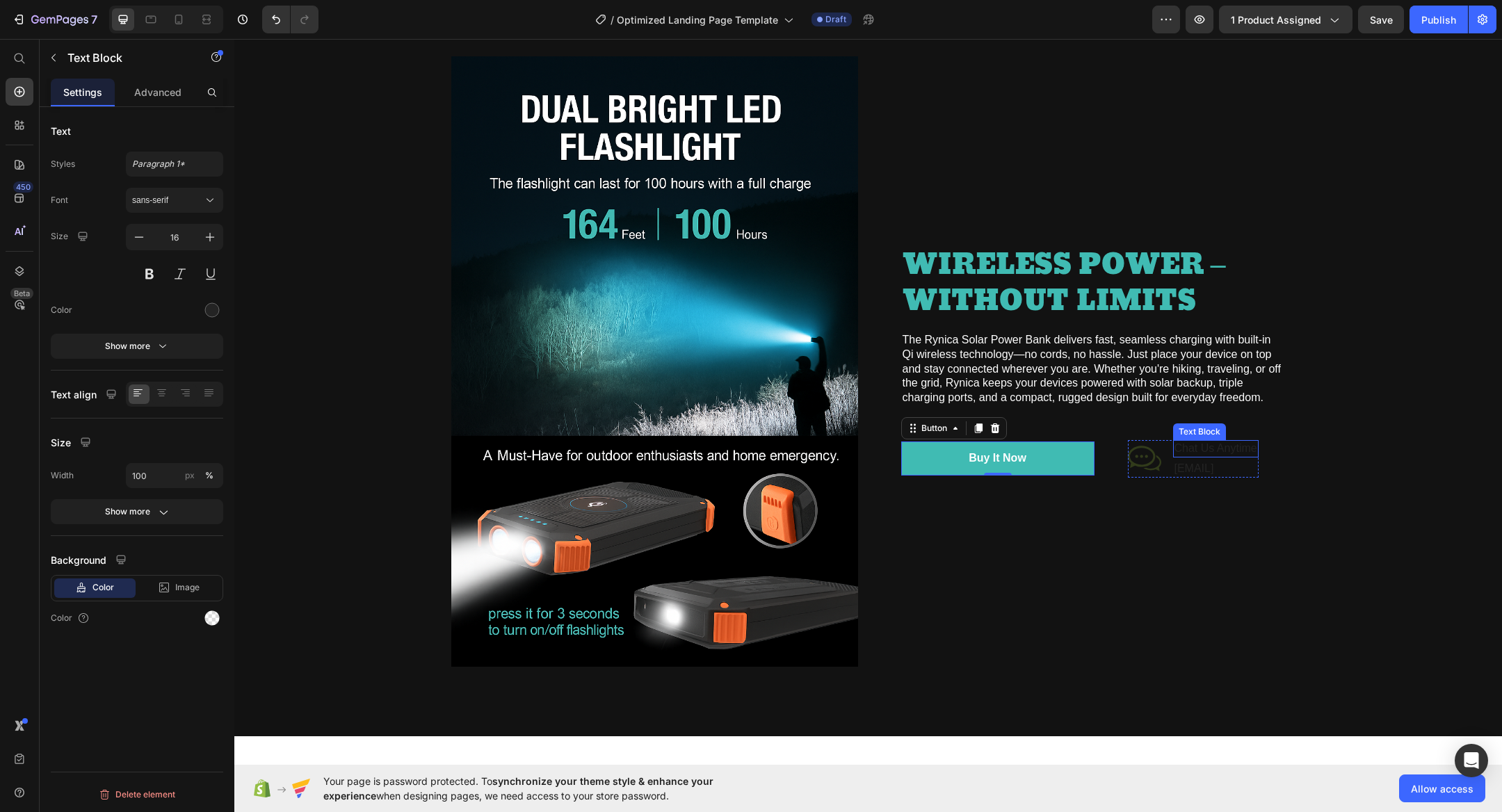 scroll, scrollTop: 0, scrollLeft: 0, axis: both 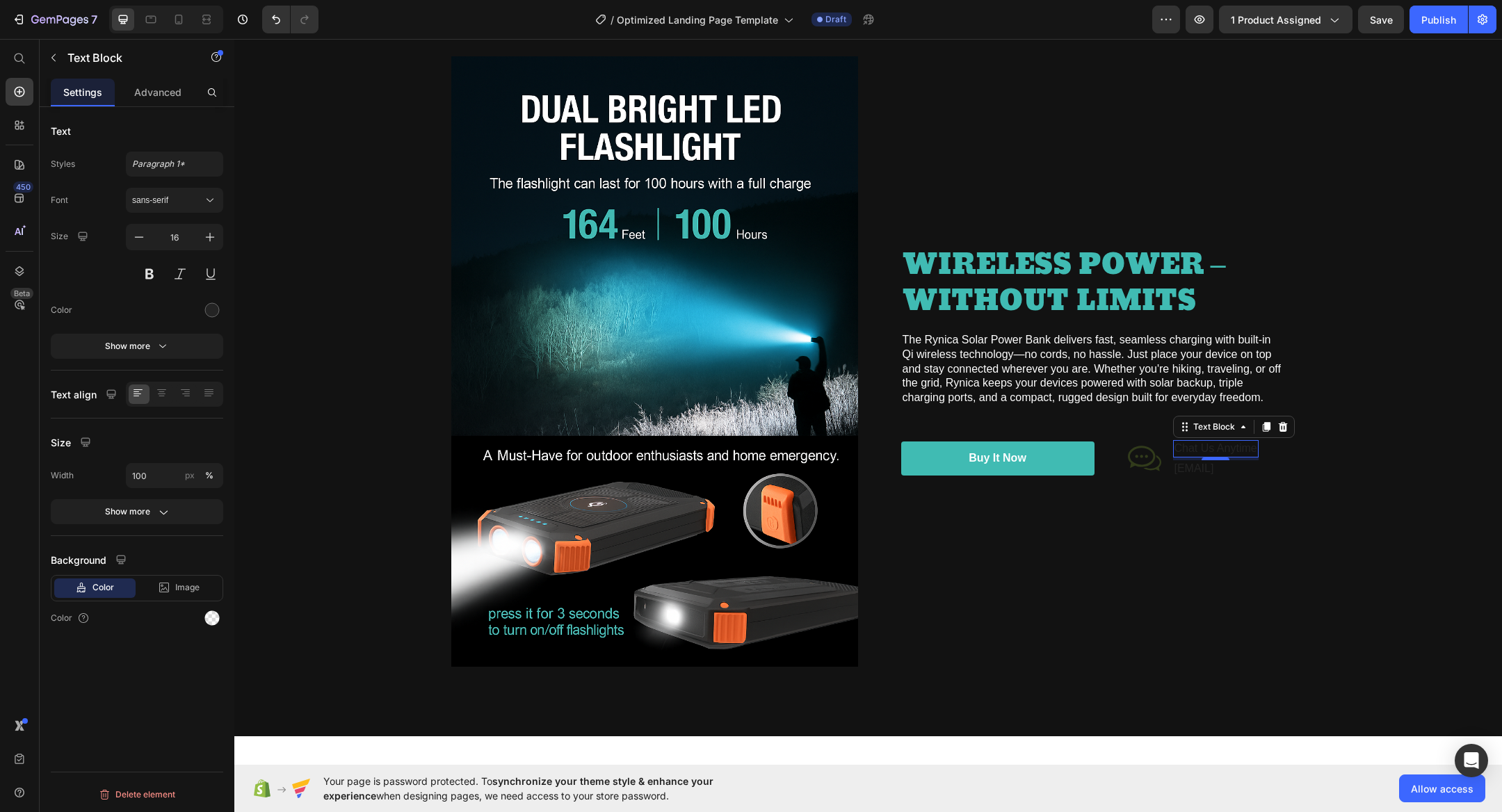 click on "Font sans-serif Size 16 Color Show more" at bounding box center [137, 273] 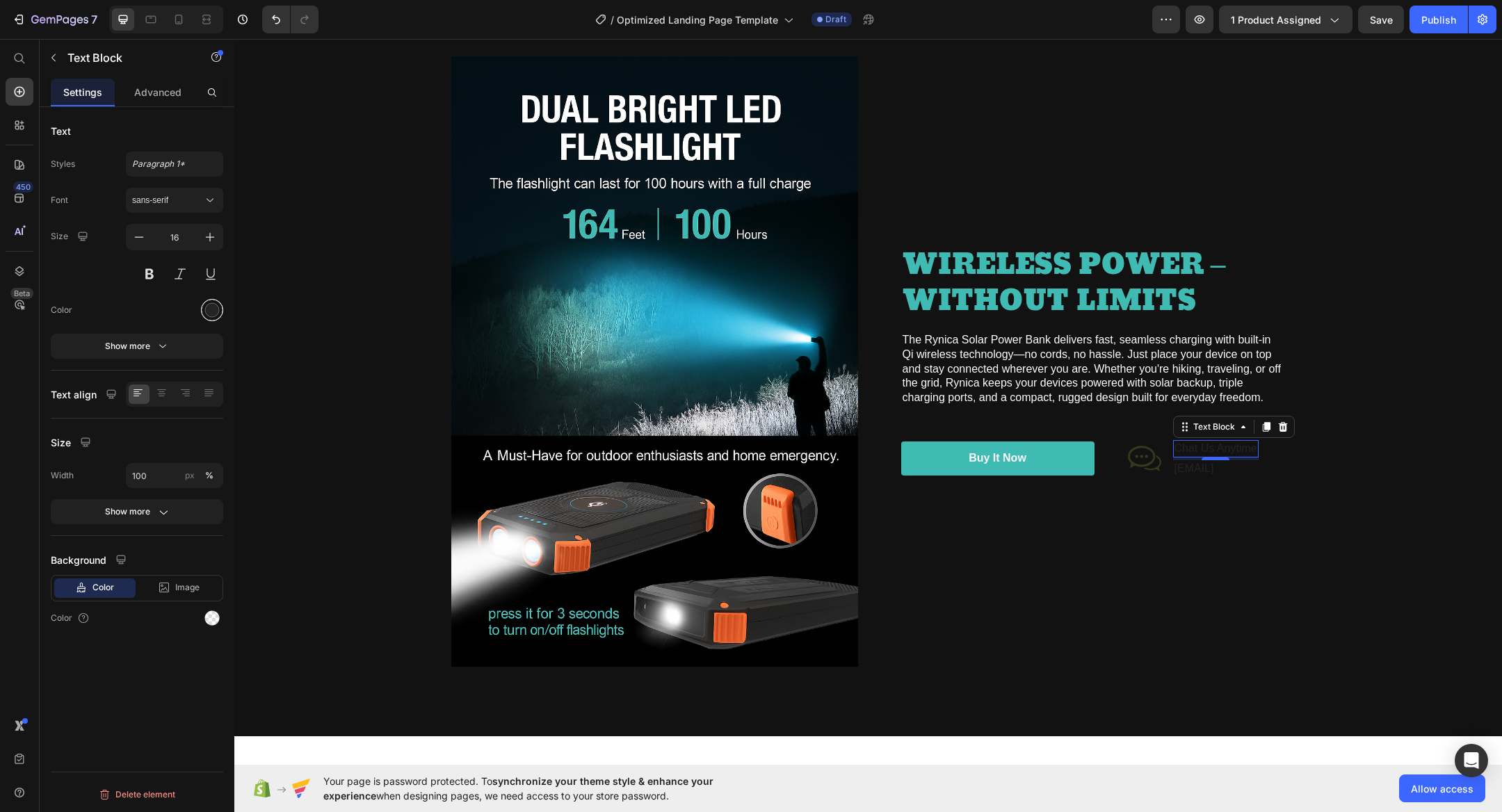 click at bounding box center [212, 310] 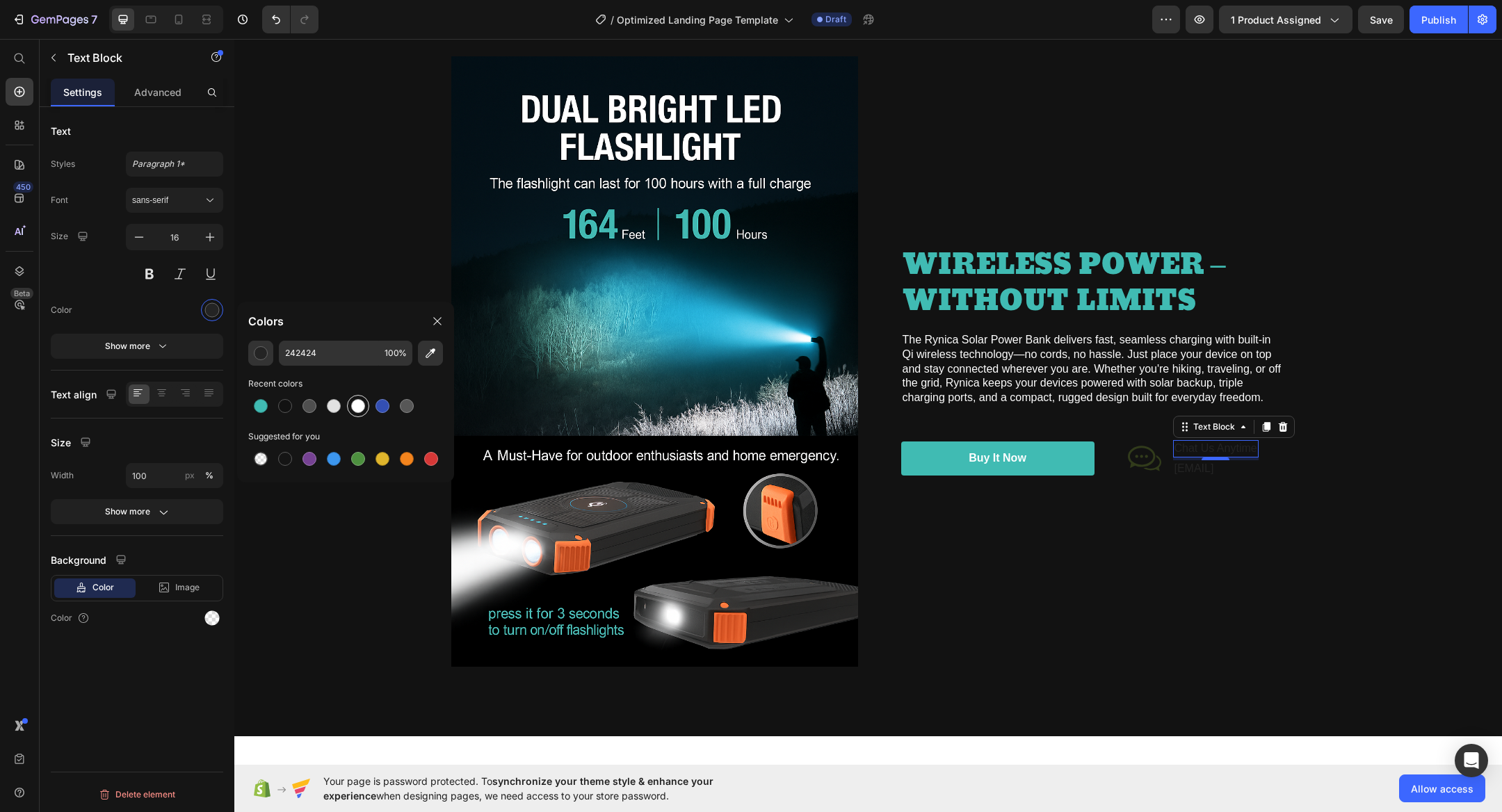 click at bounding box center [358, 406] 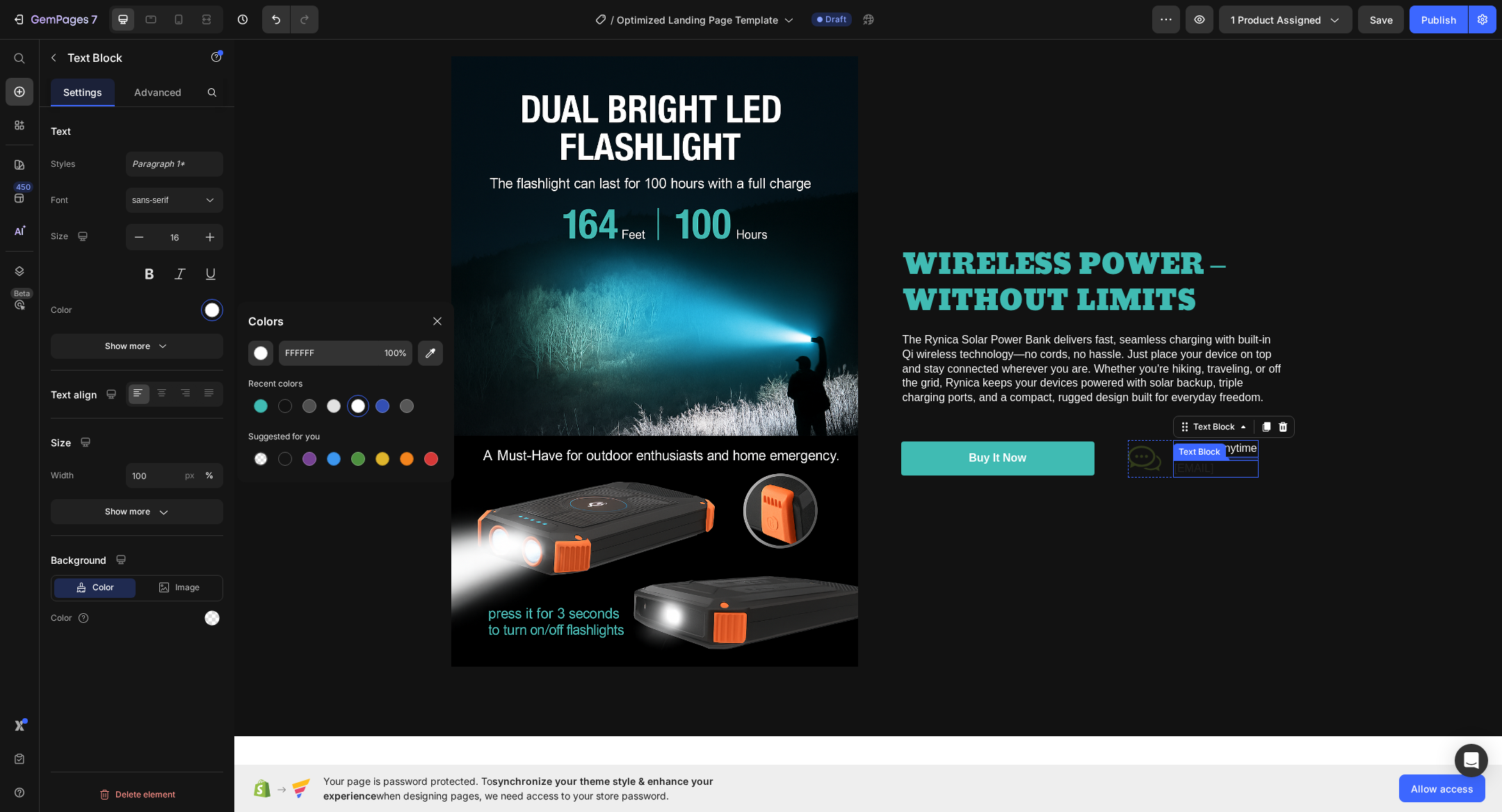 click on "[EMAIL]" at bounding box center (1216, 469) 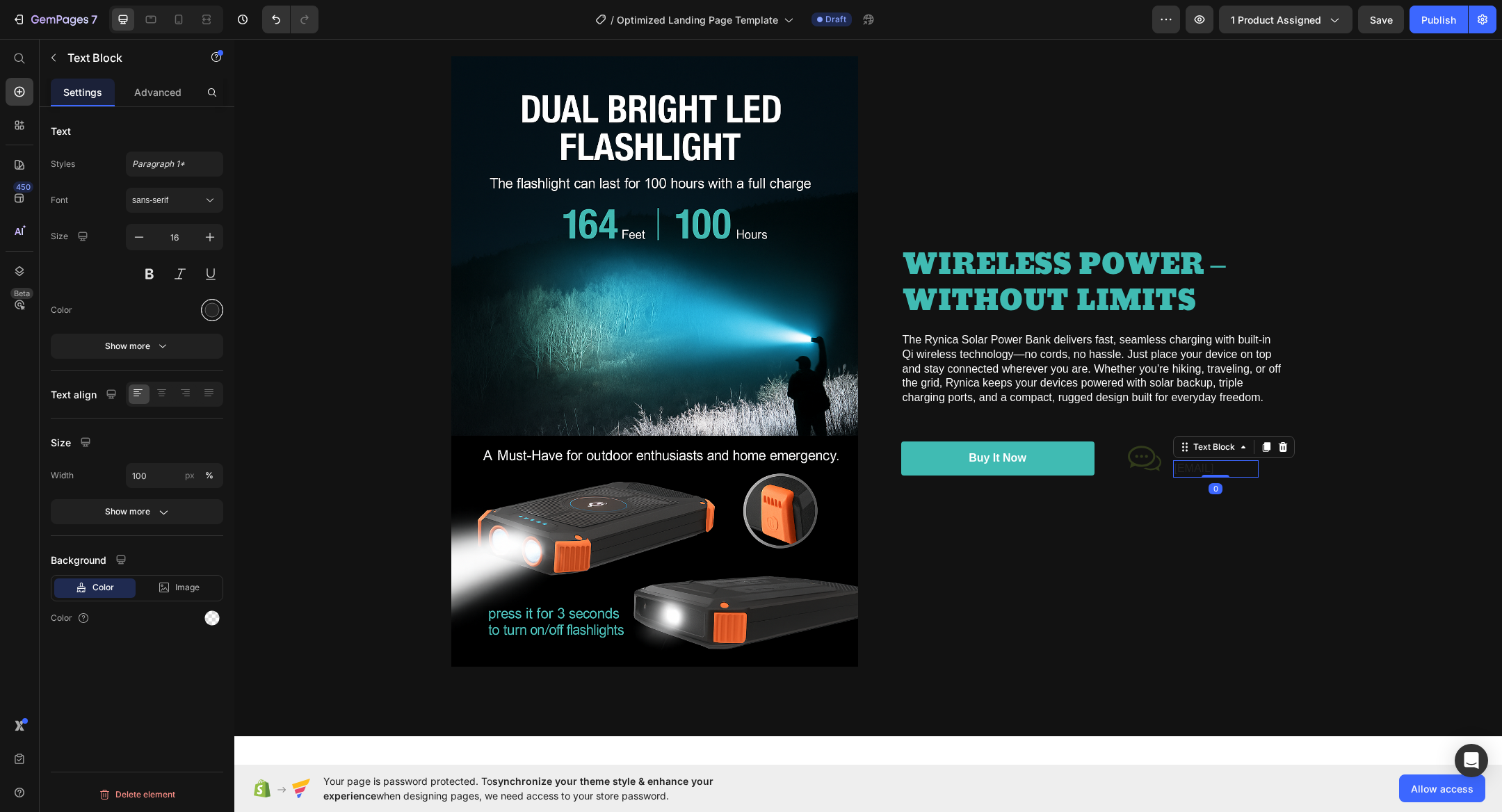 click at bounding box center [212, 310] 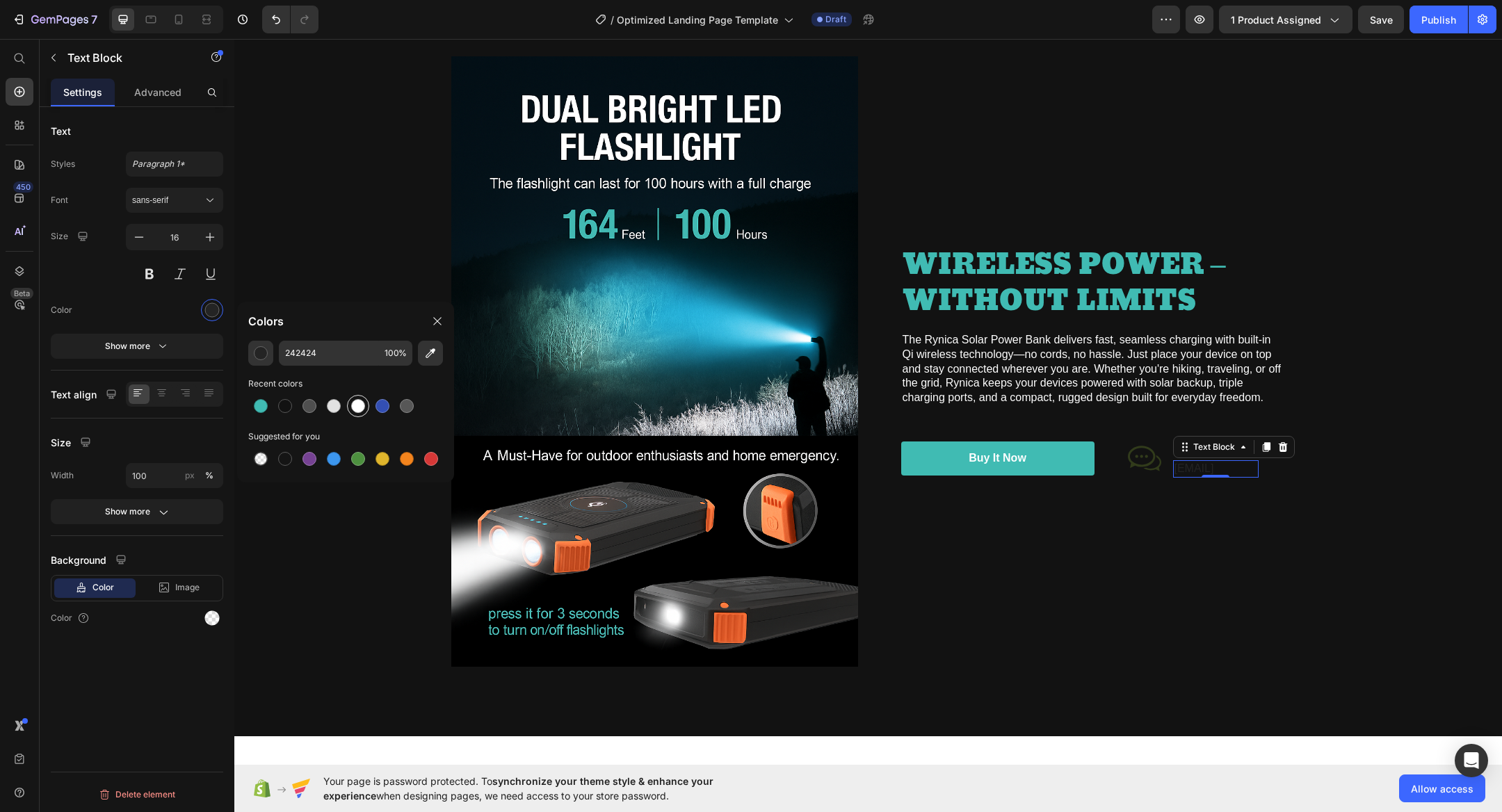 click at bounding box center [358, 406] 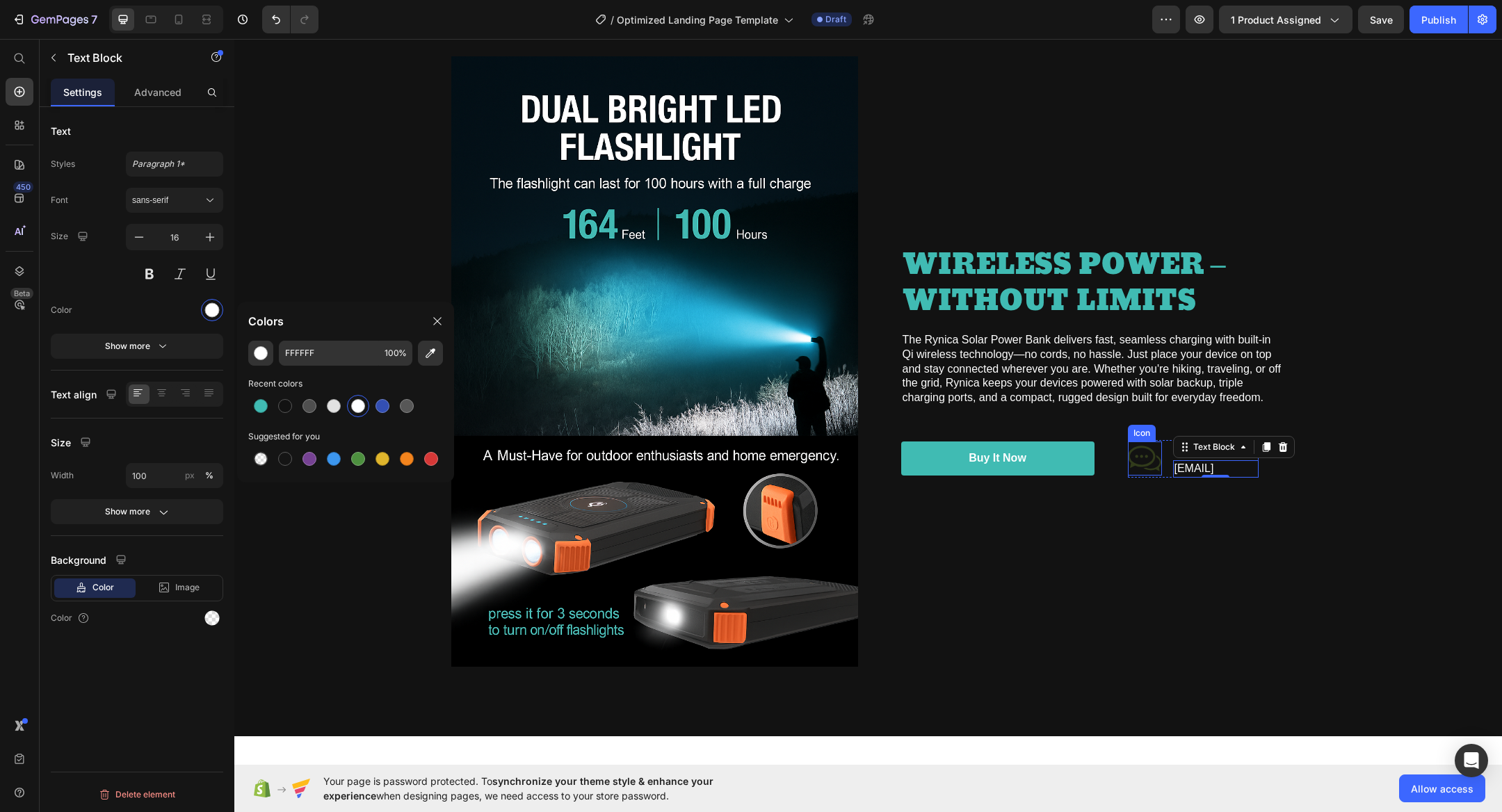 click 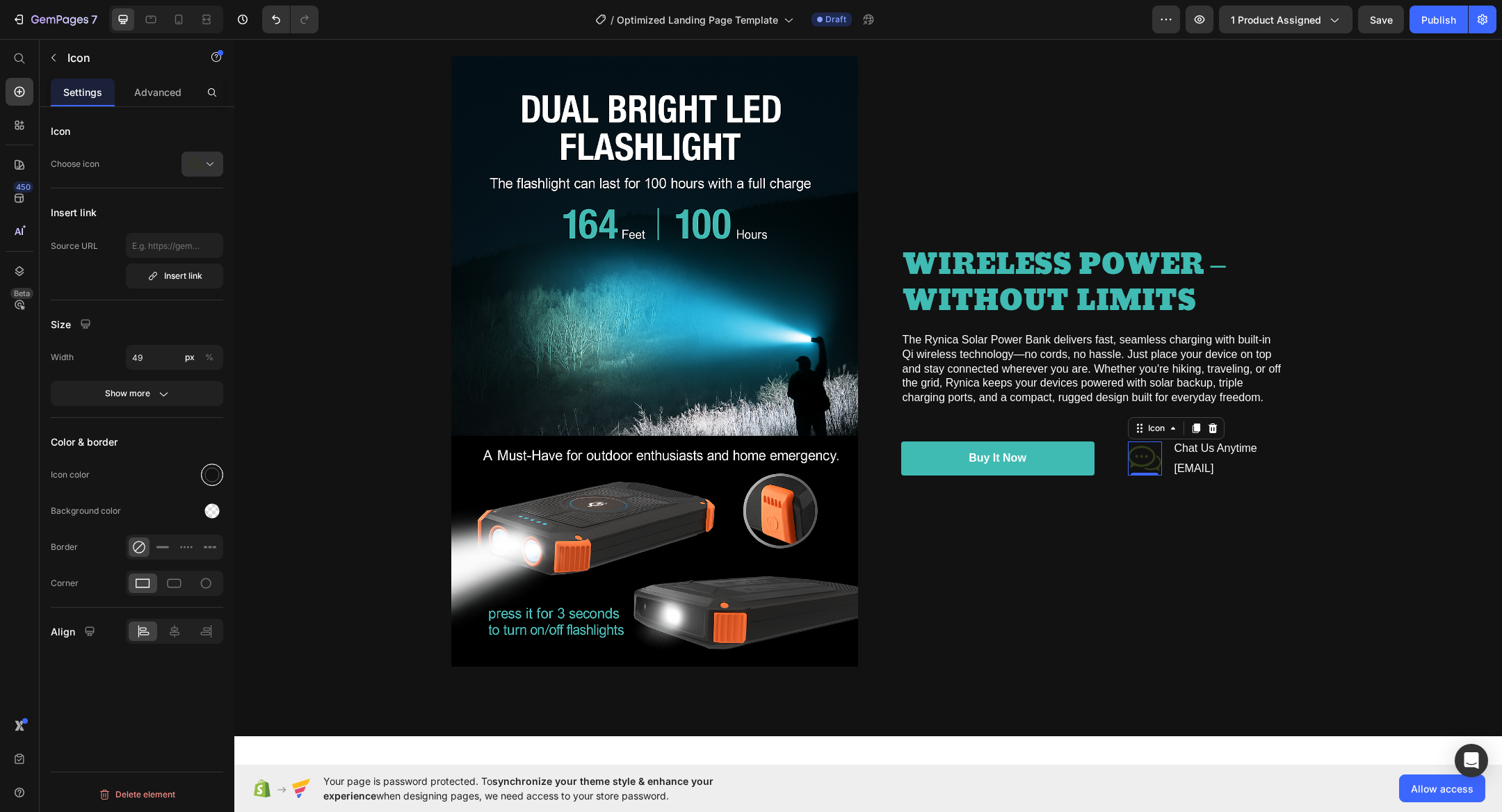click at bounding box center (212, 475) 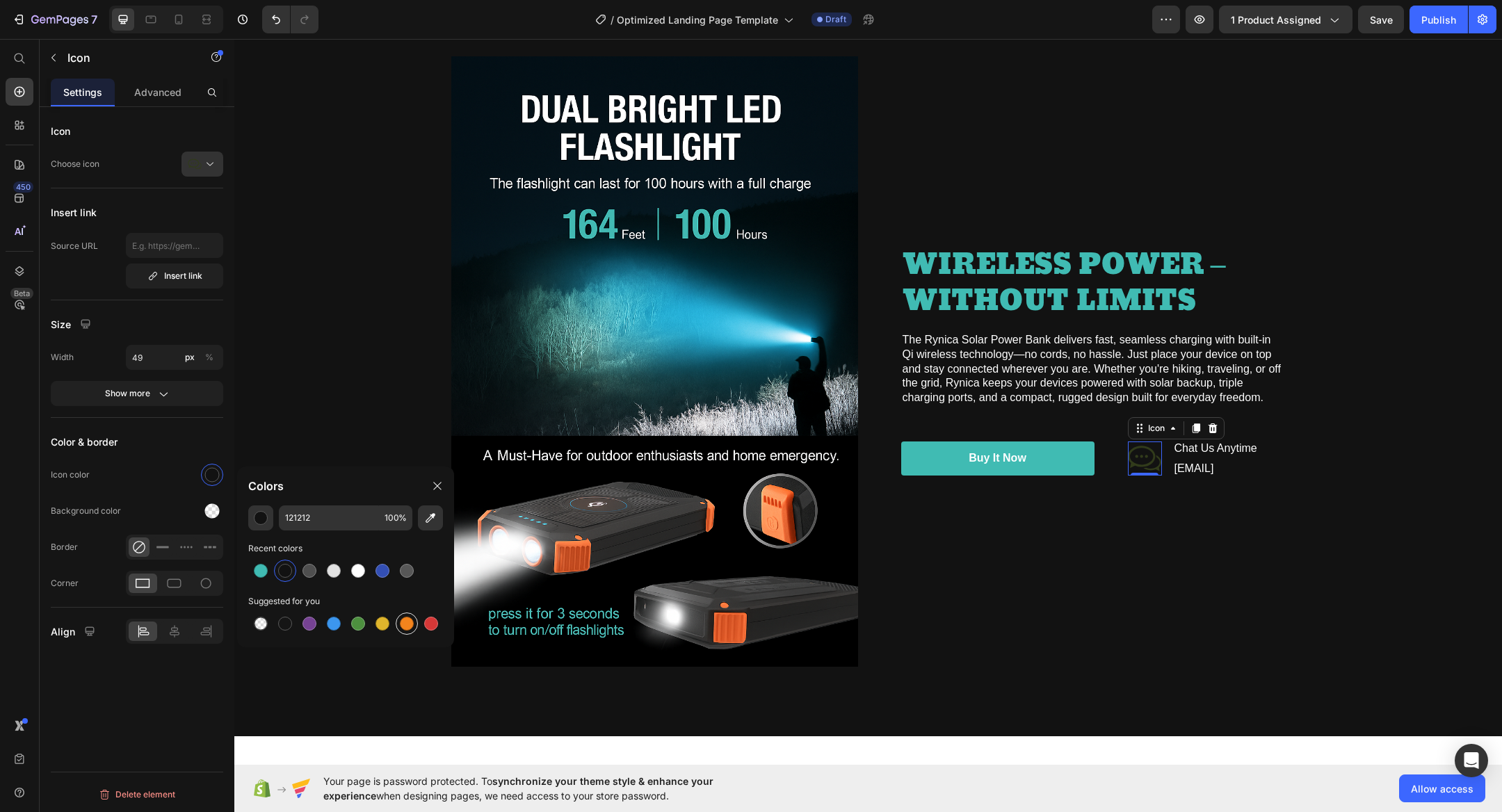 click at bounding box center (407, 624) 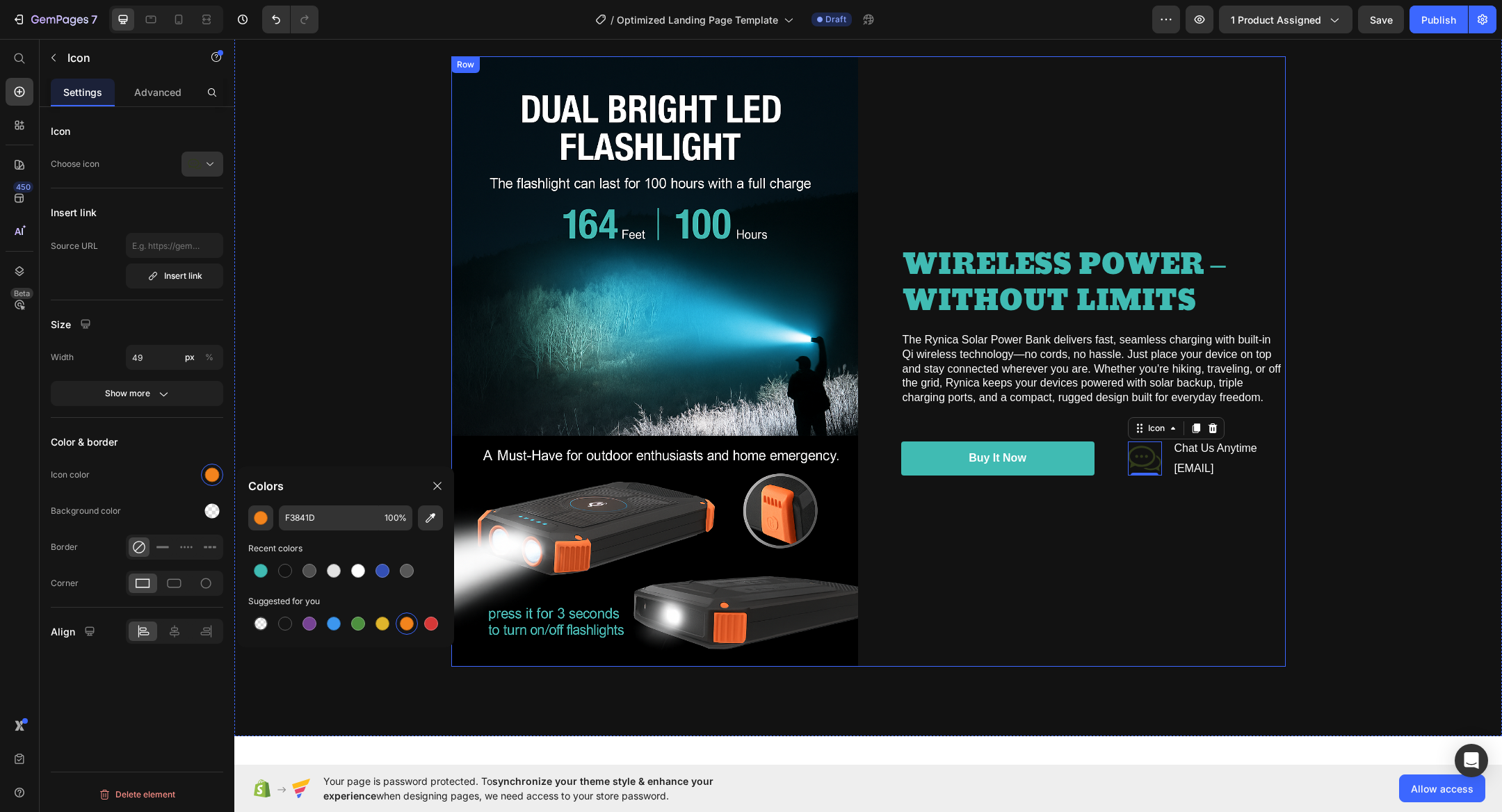 click on "WIRELESS POWER – WITHOUT LIMITS Heading The Rynica Solar Power Bank delivers fast, seamless charging with built-in Qi wireless technology—no cords, no hassle. Just place your device on top and stay connected wherever you are. Whether you're hiking, traveling, or off the grid, Rynica keeps your devices powered with solar backup, triple charging ports, and a compact, rugged design built for everyday freedom. Text Block buy it now Button
Icon   0 Chat Us Anytime Text Block [EMAIL] Text Block Row Row Row" at bounding box center [1082, 362] 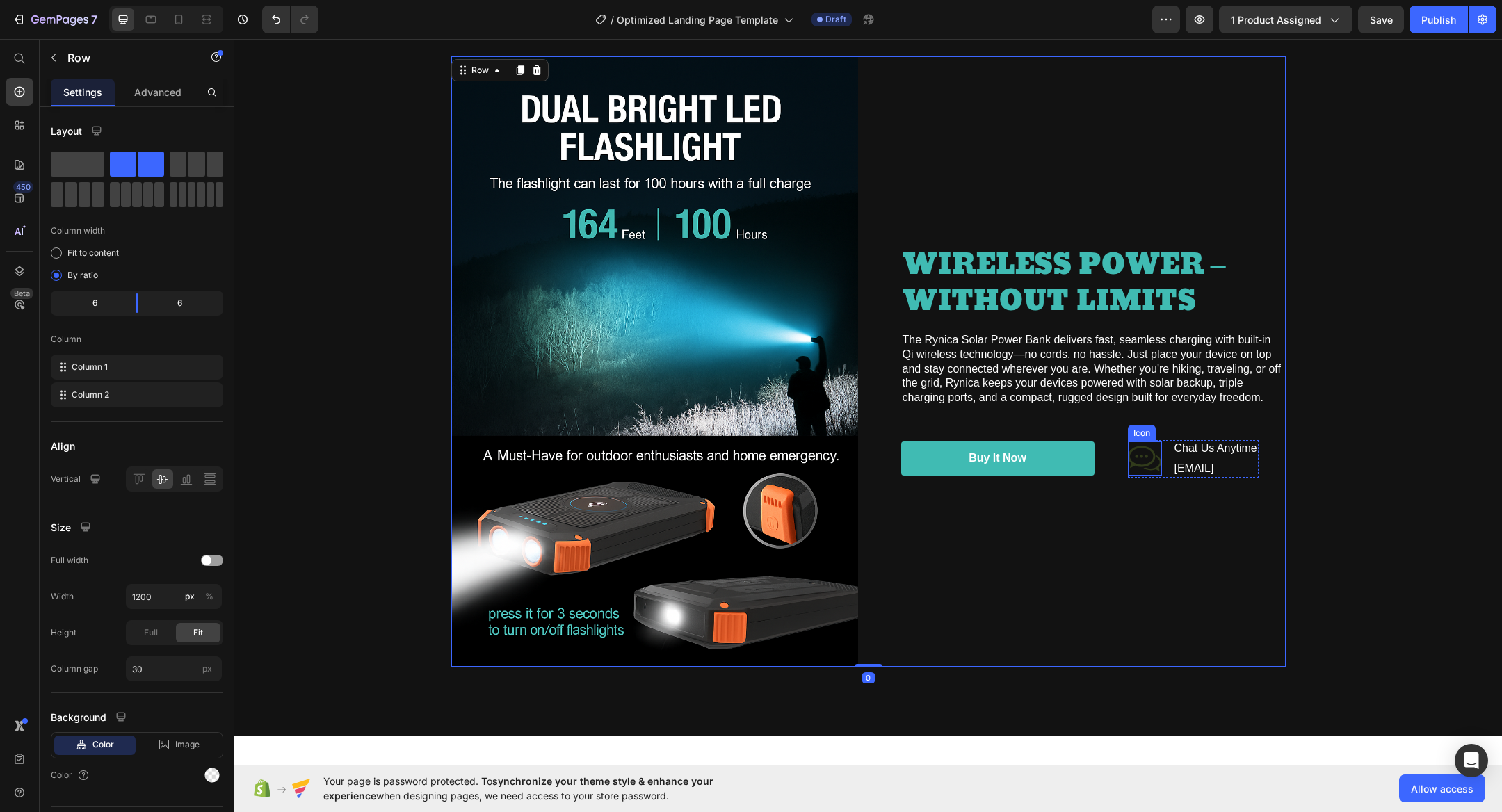 click 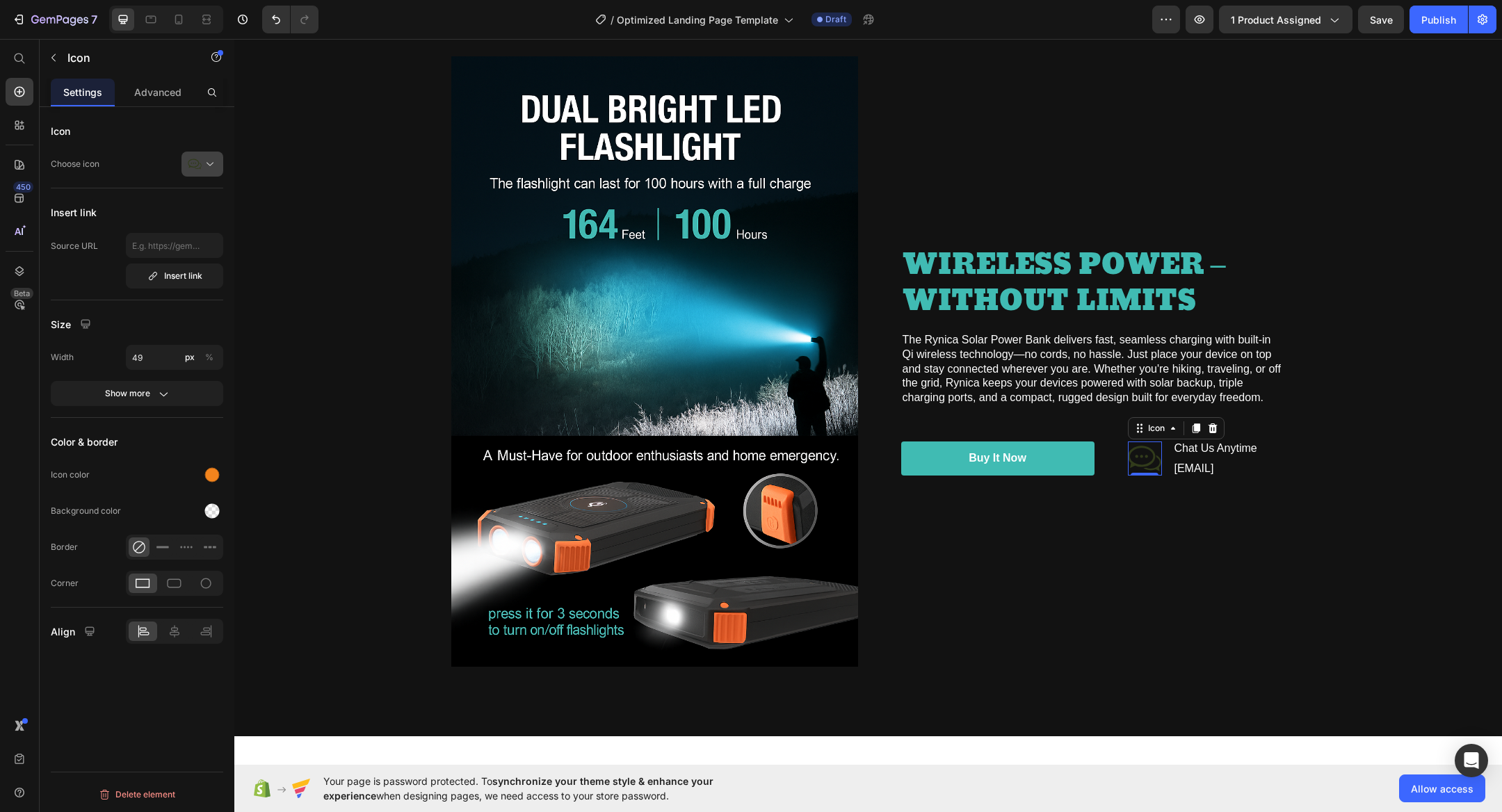 click at bounding box center (208, 164) 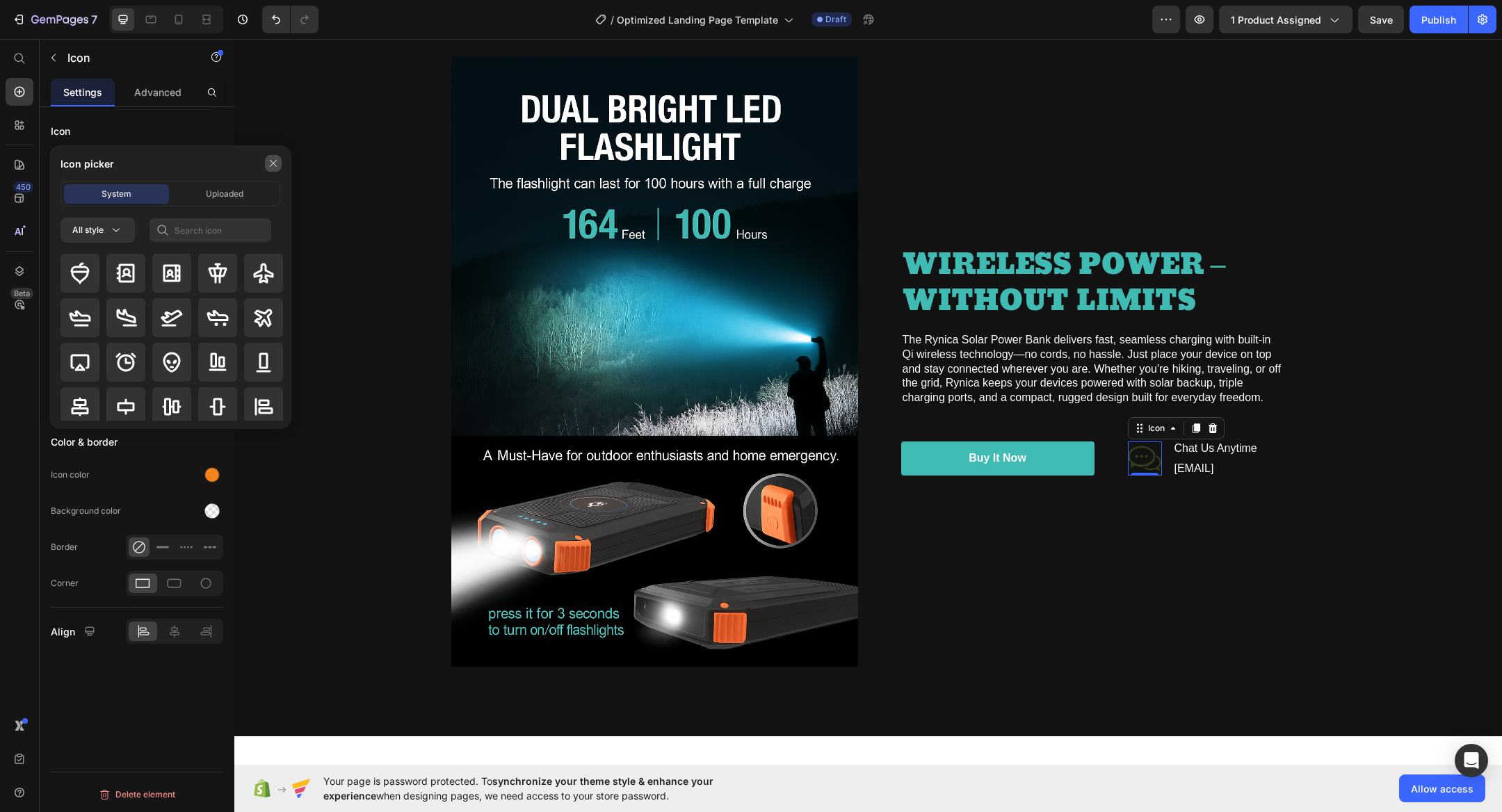 click at bounding box center [273, 163] 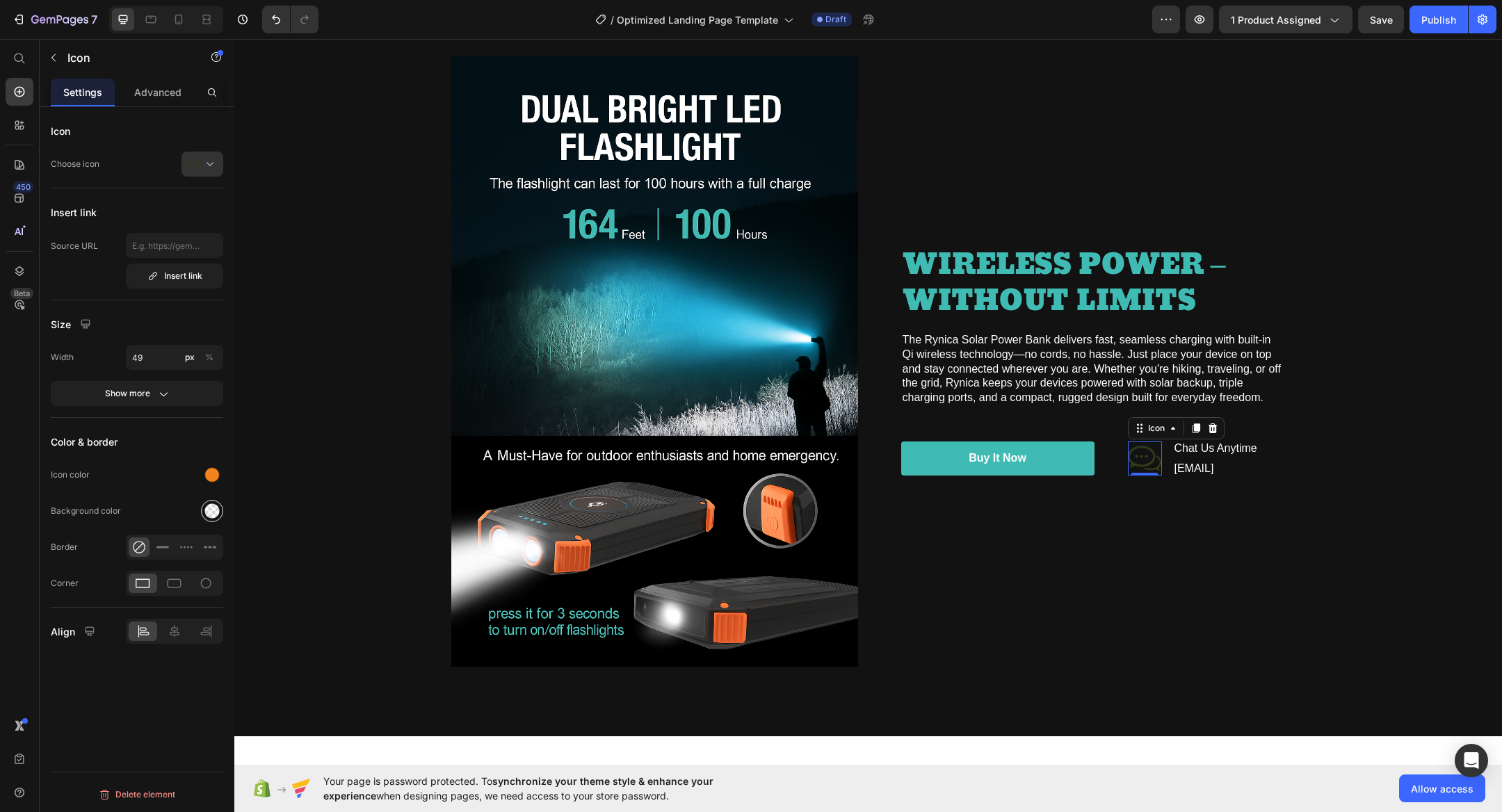 click at bounding box center (212, 511) 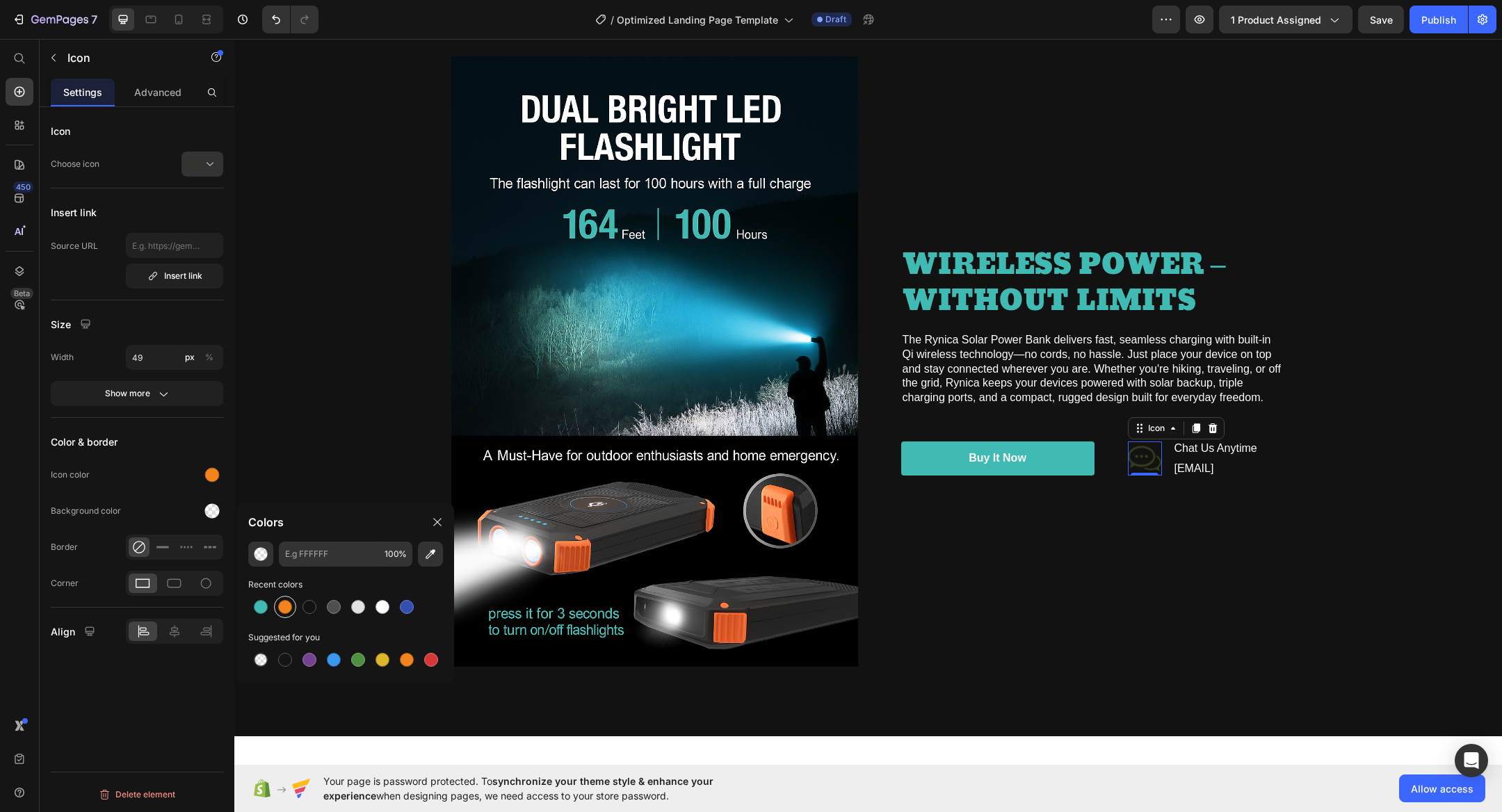 click at bounding box center [285, 607] 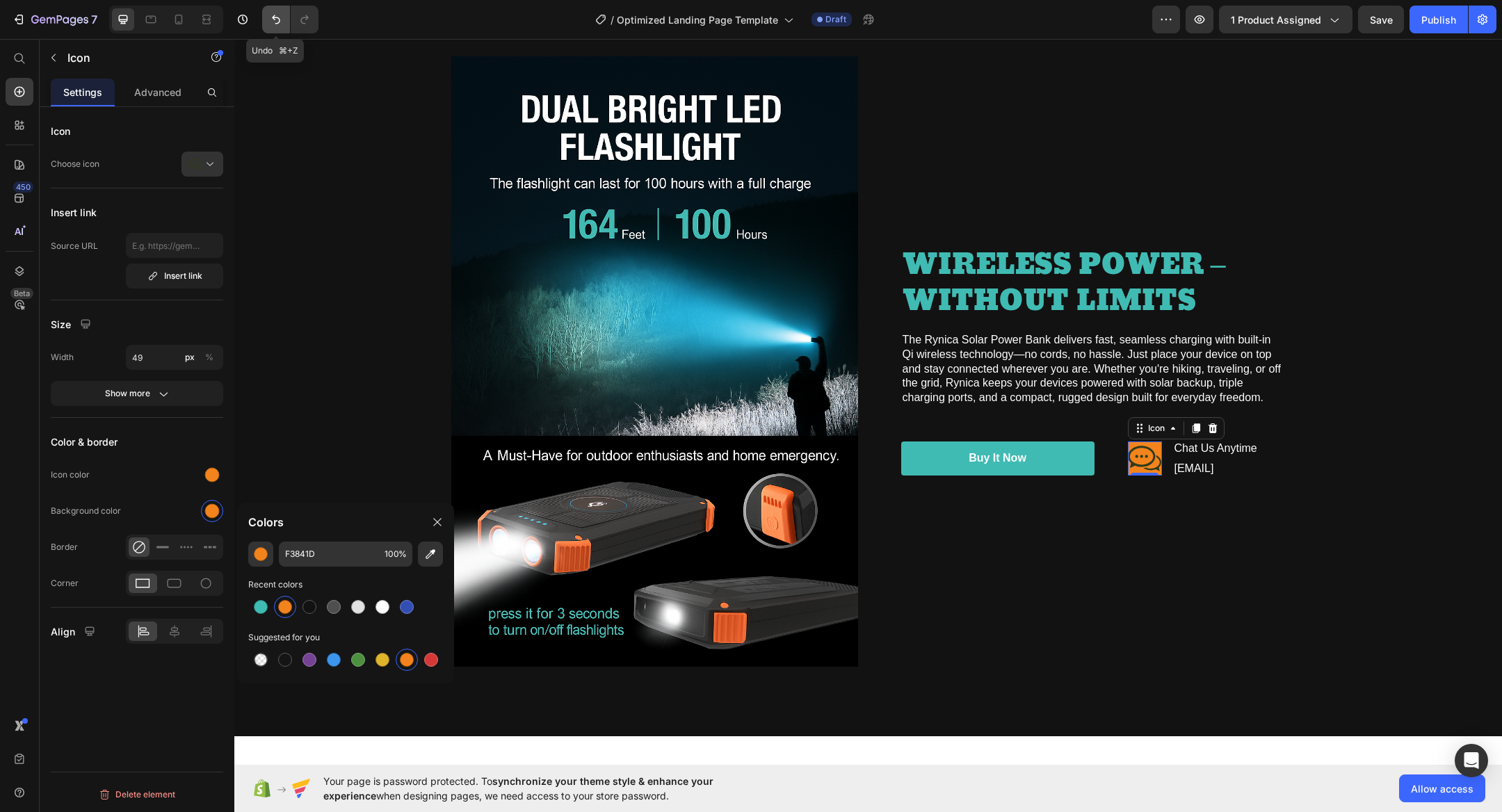 click 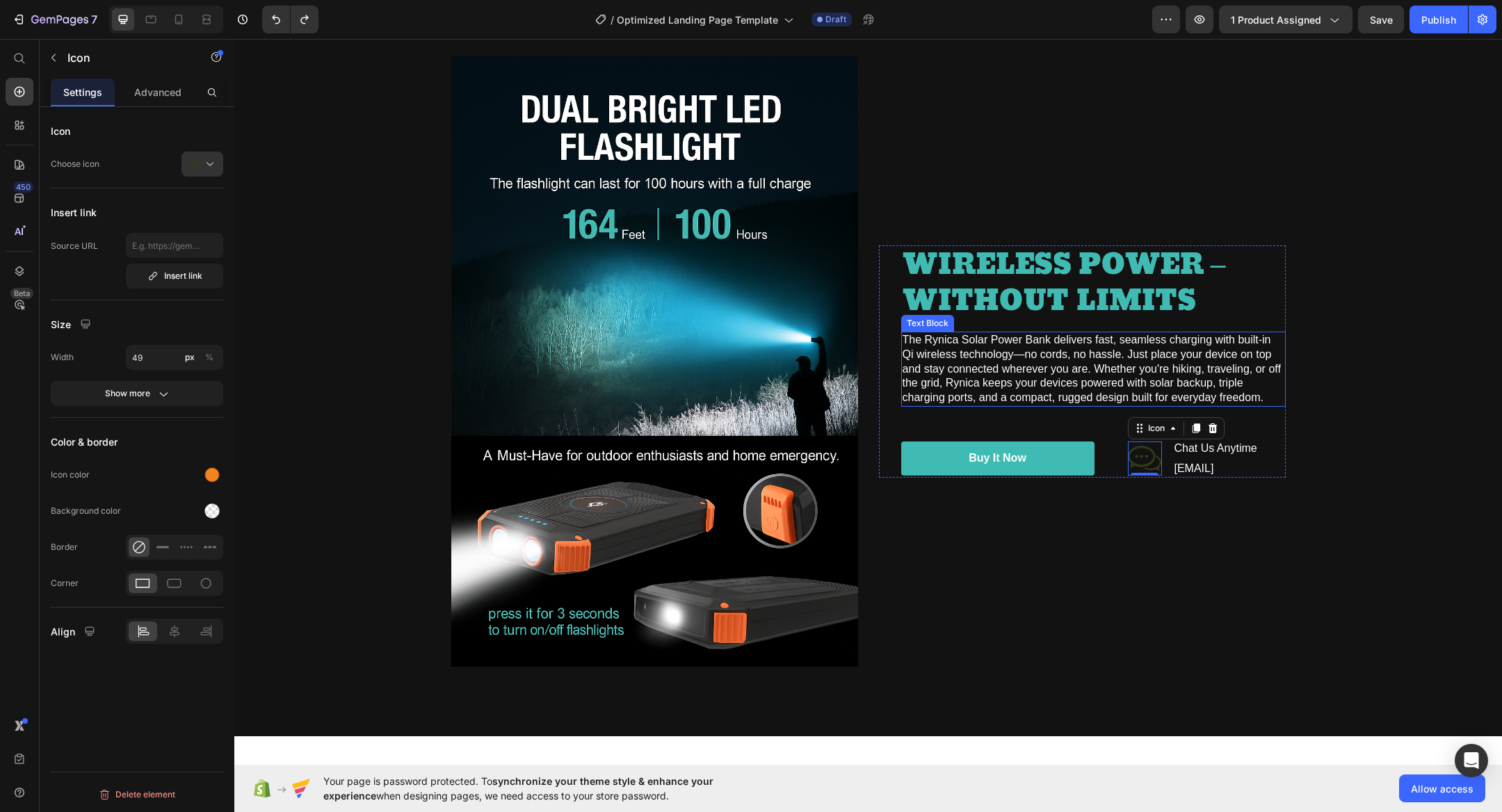 click on "The Rynica Solar Power Bank delivers fast, seamless charging with built-in Qi wireless technology—no cords, no hassle. Just place your device on top and stay connected wherever you are. Whether you're hiking, traveling, or off the grid, Rynica keeps your devices powered with solar backup, triple charging ports, and a compact, rugged design built for everyday freedom." at bounding box center (1093, 369) 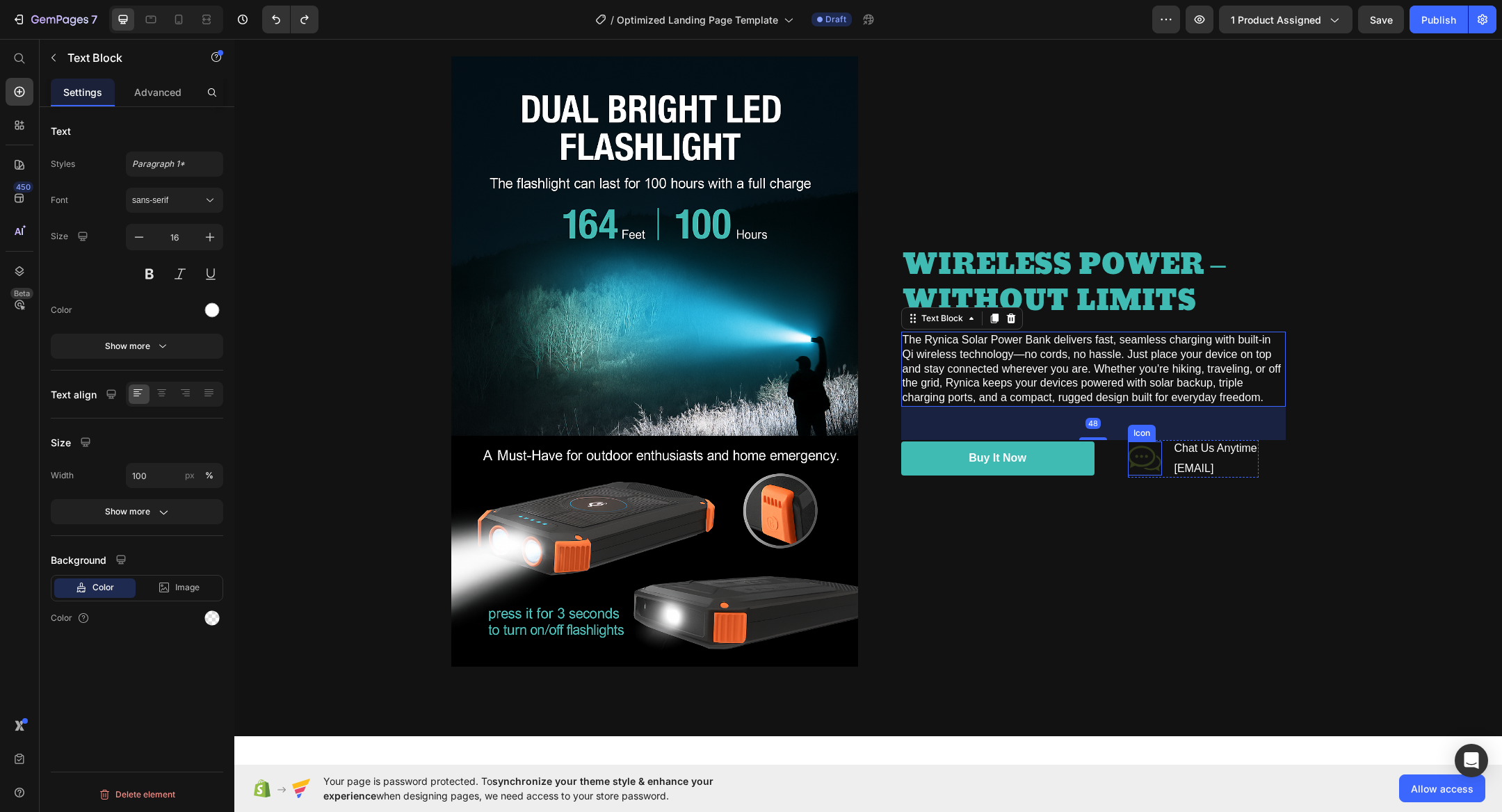 click 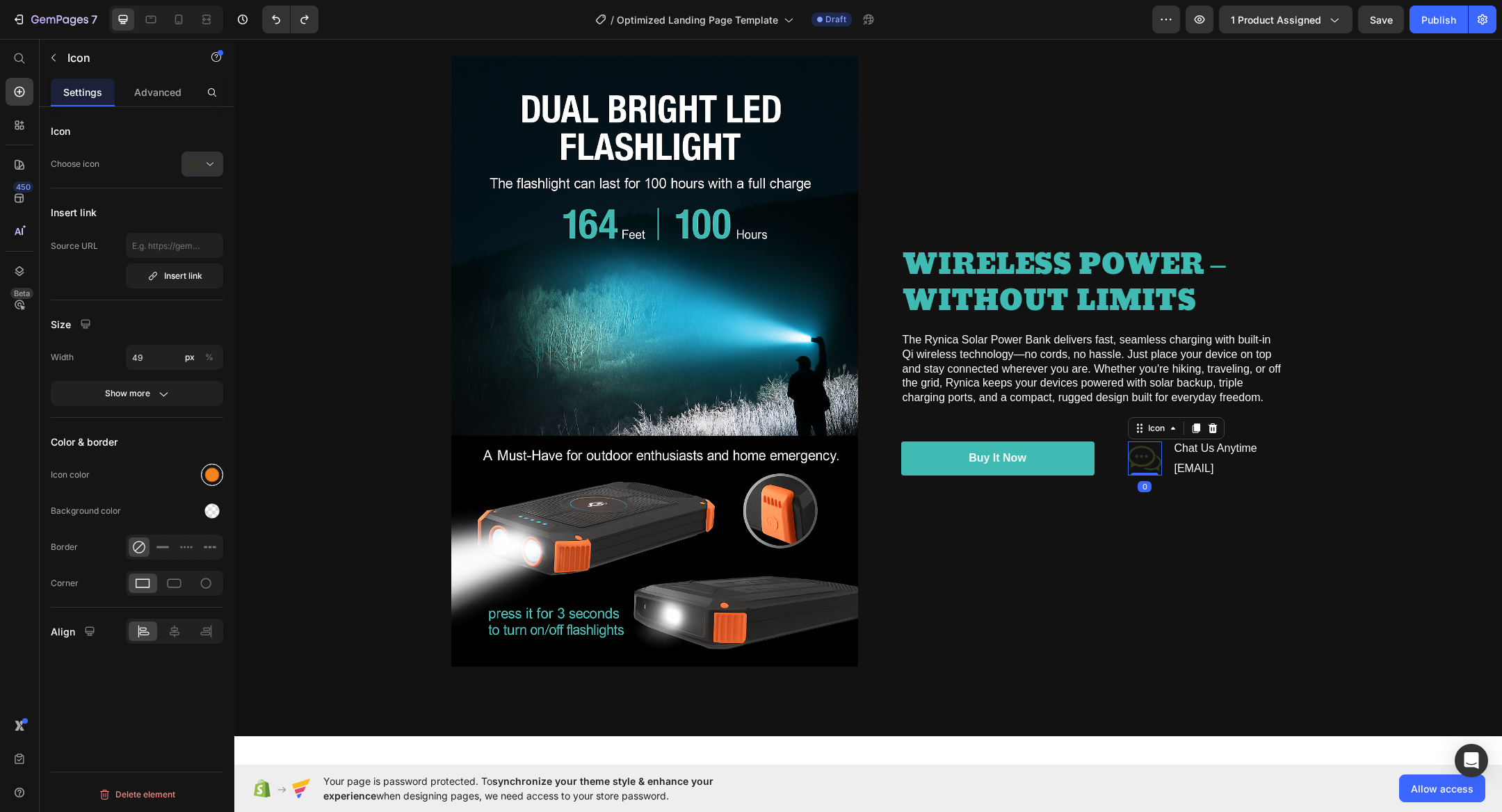 click at bounding box center (212, 475) 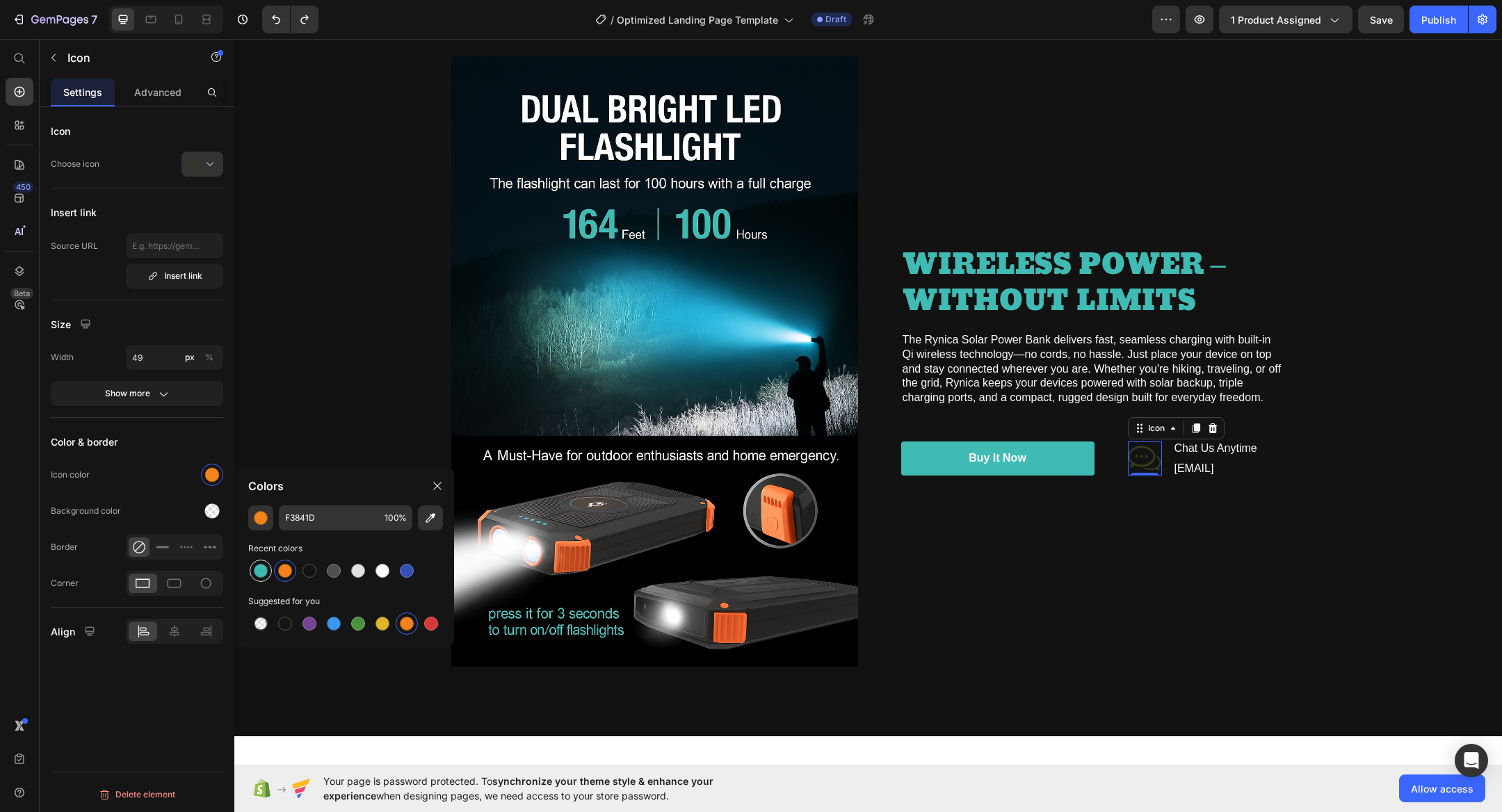 click at bounding box center (261, 571) 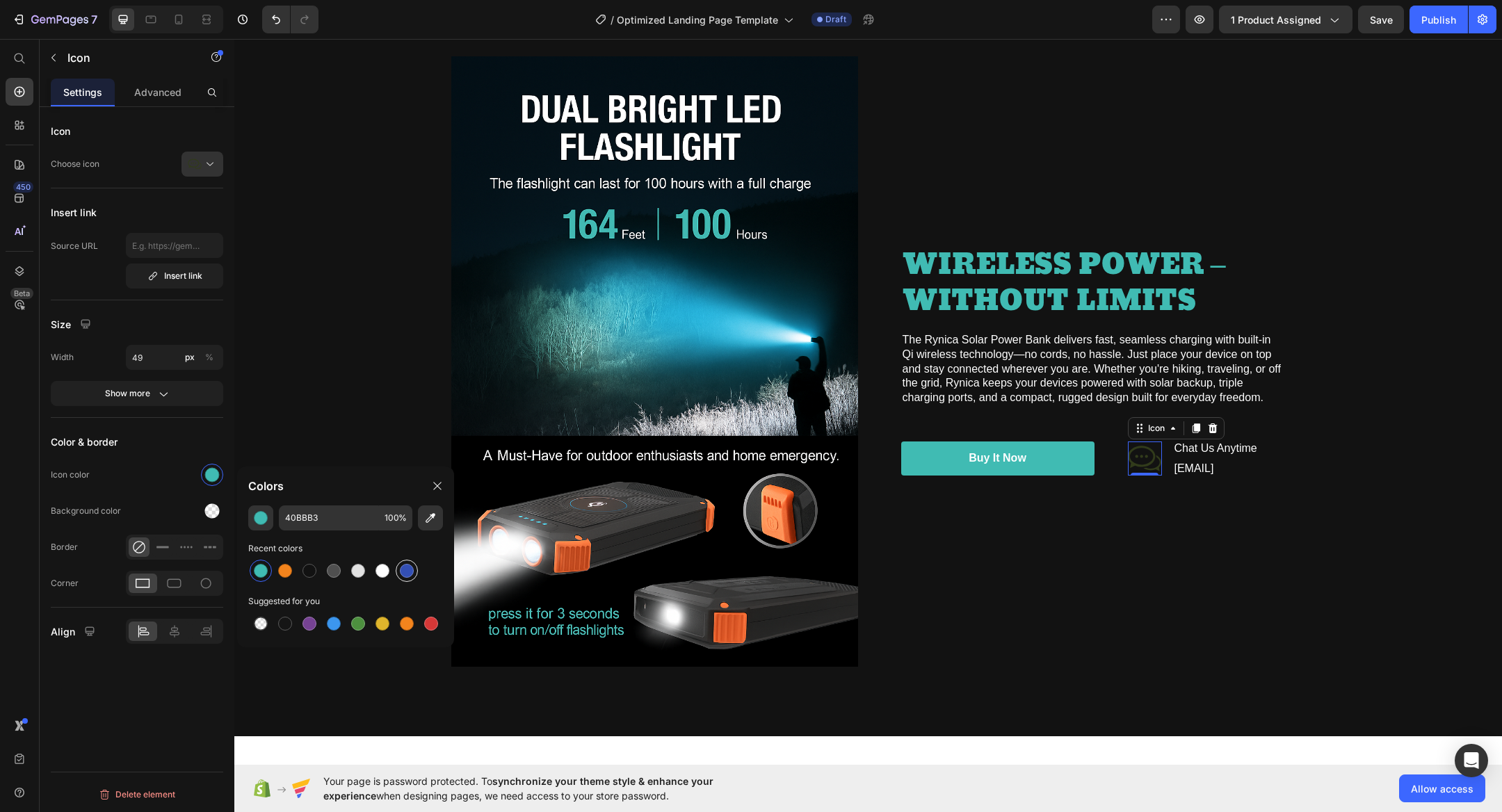 click at bounding box center (407, 571) 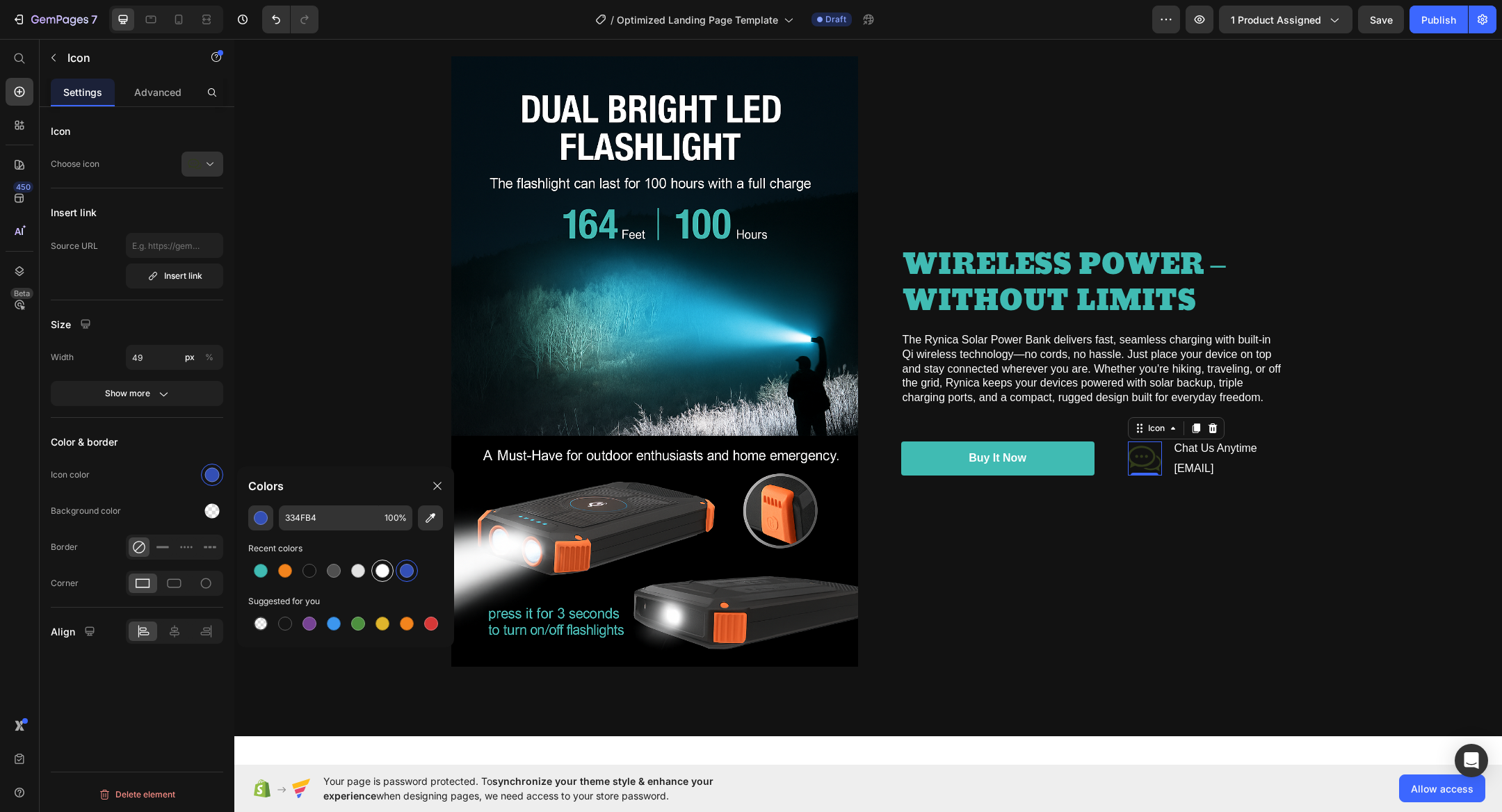 click at bounding box center (382, 571) 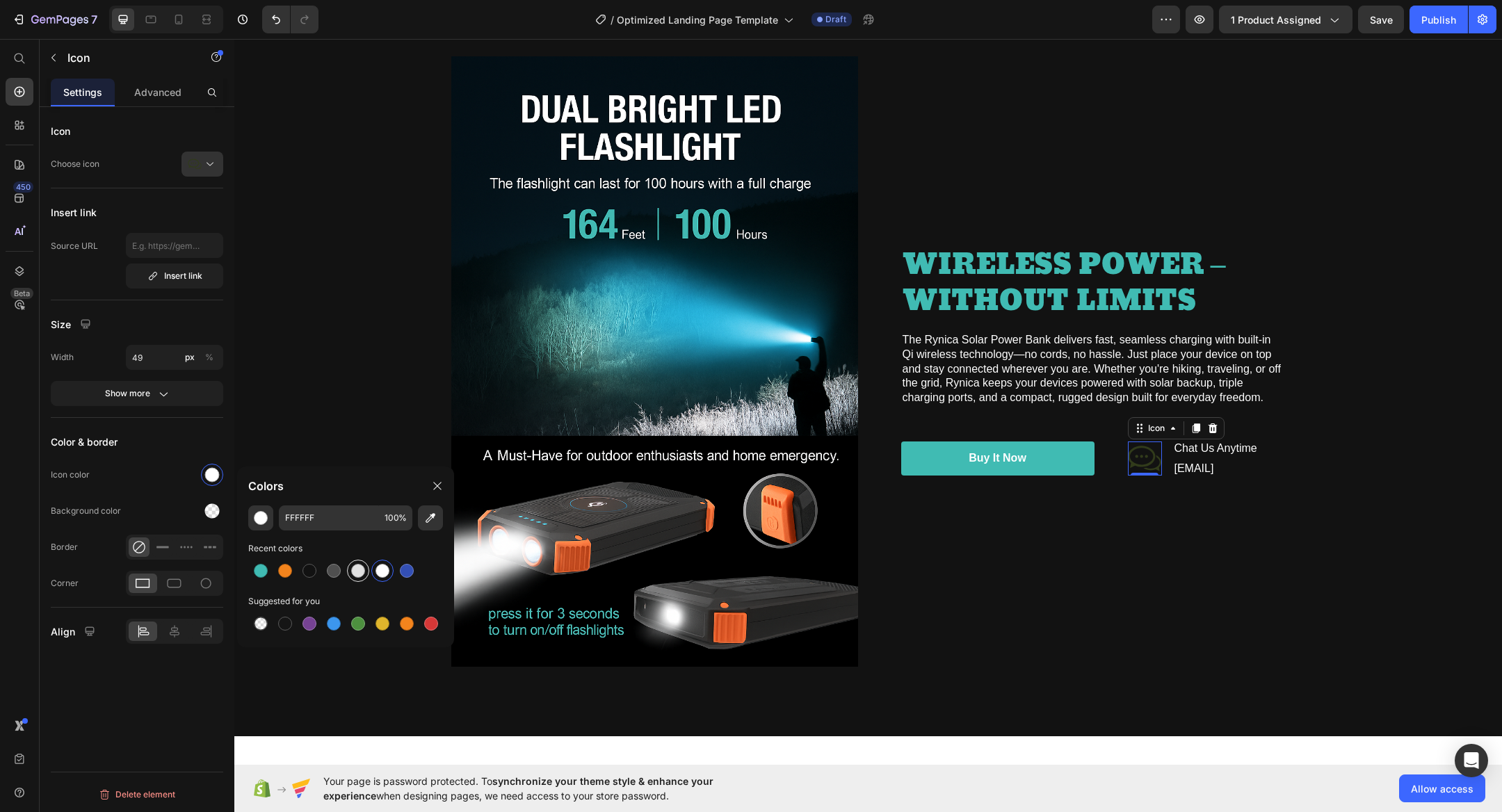 click at bounding box center (358, 571) 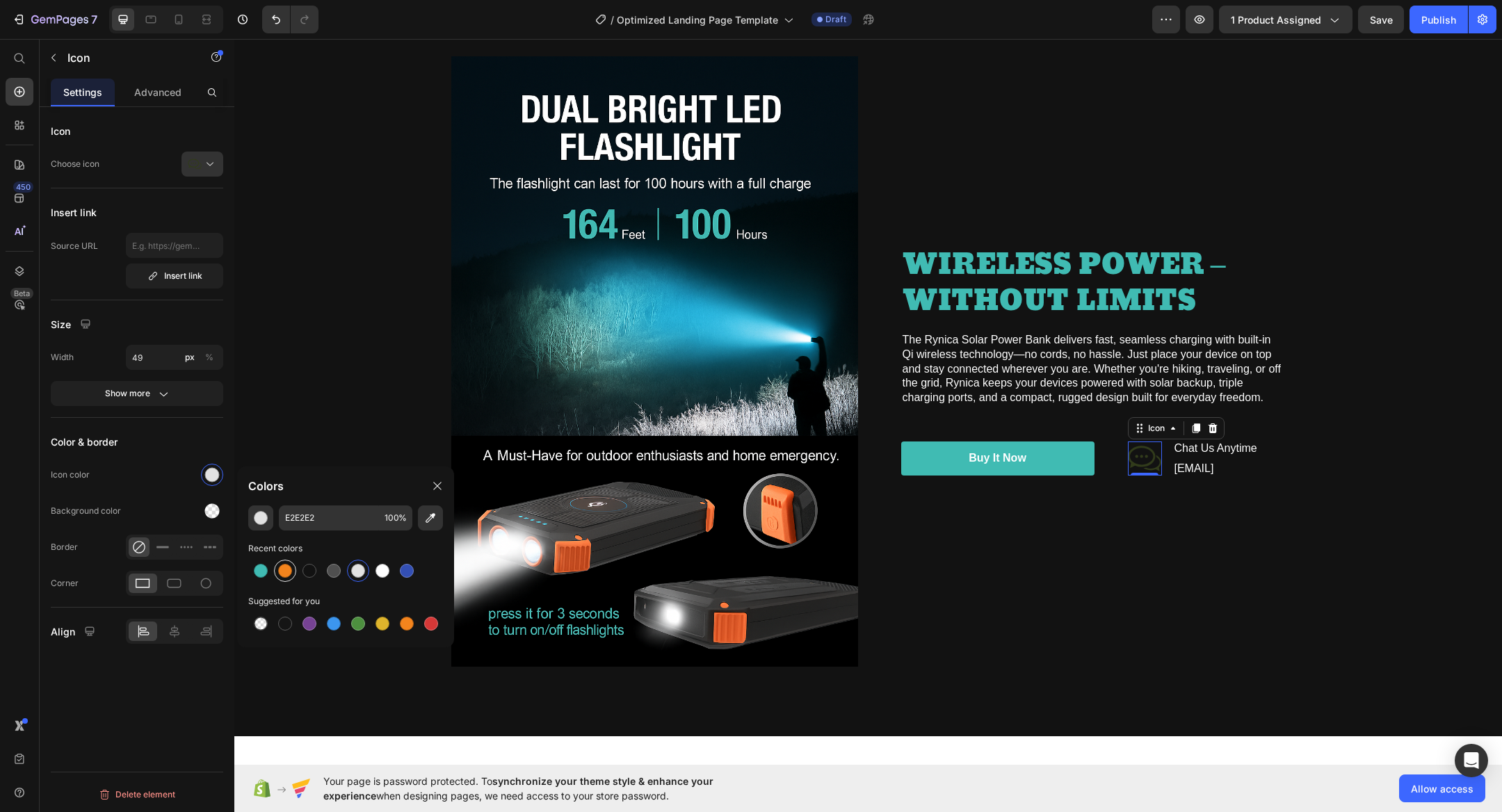 click at bounding box center (285, 571) 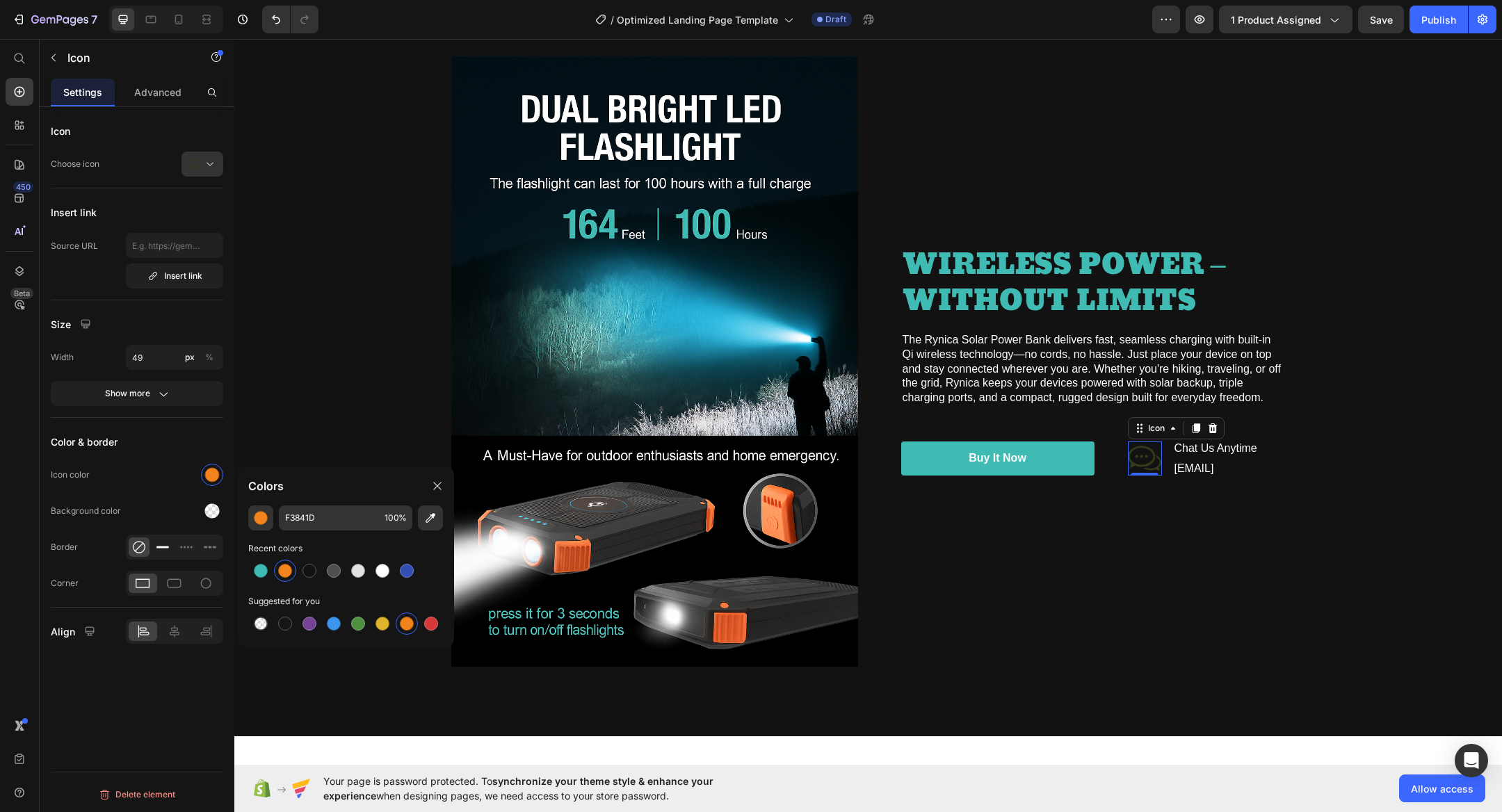 click 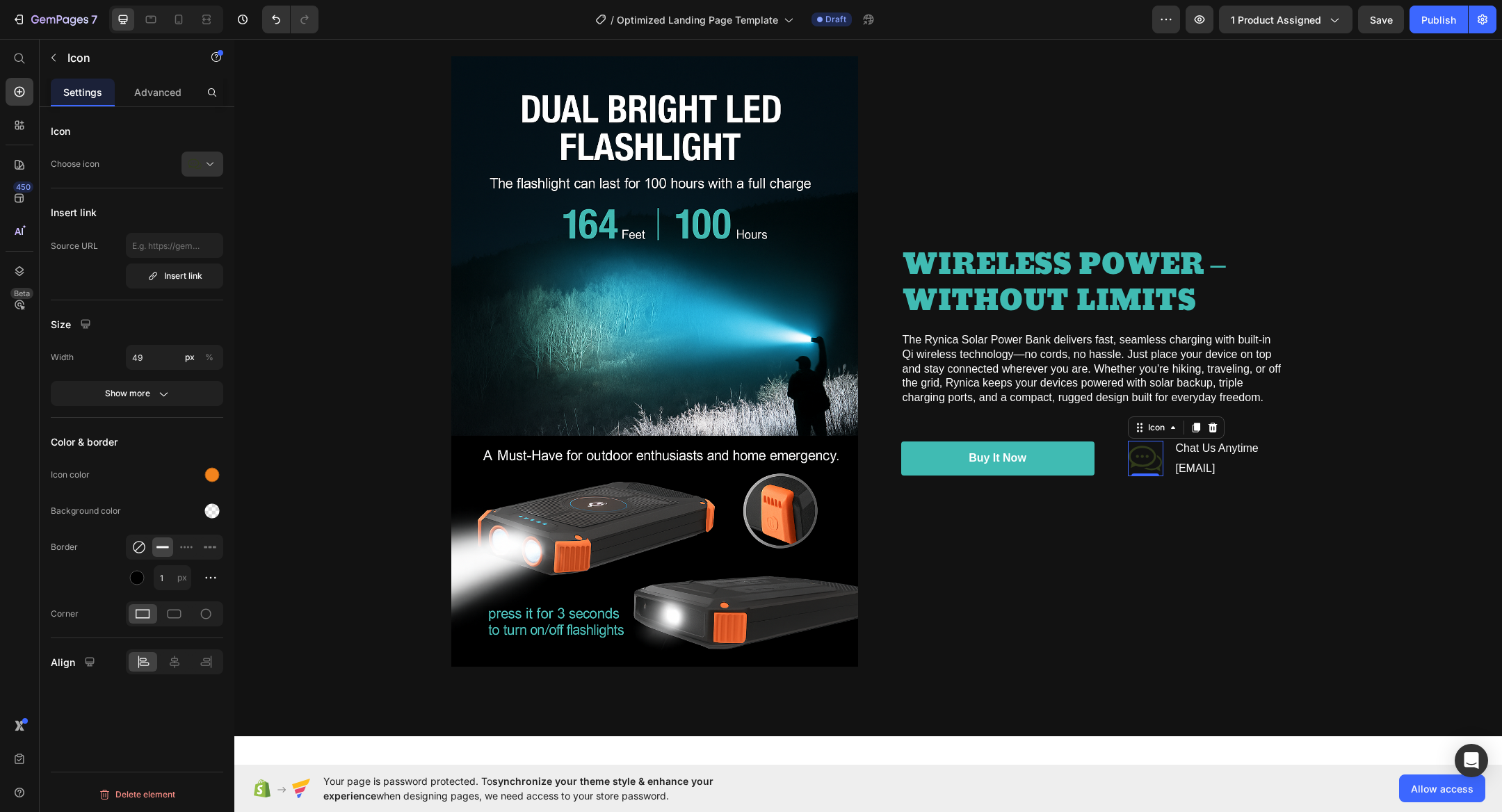click 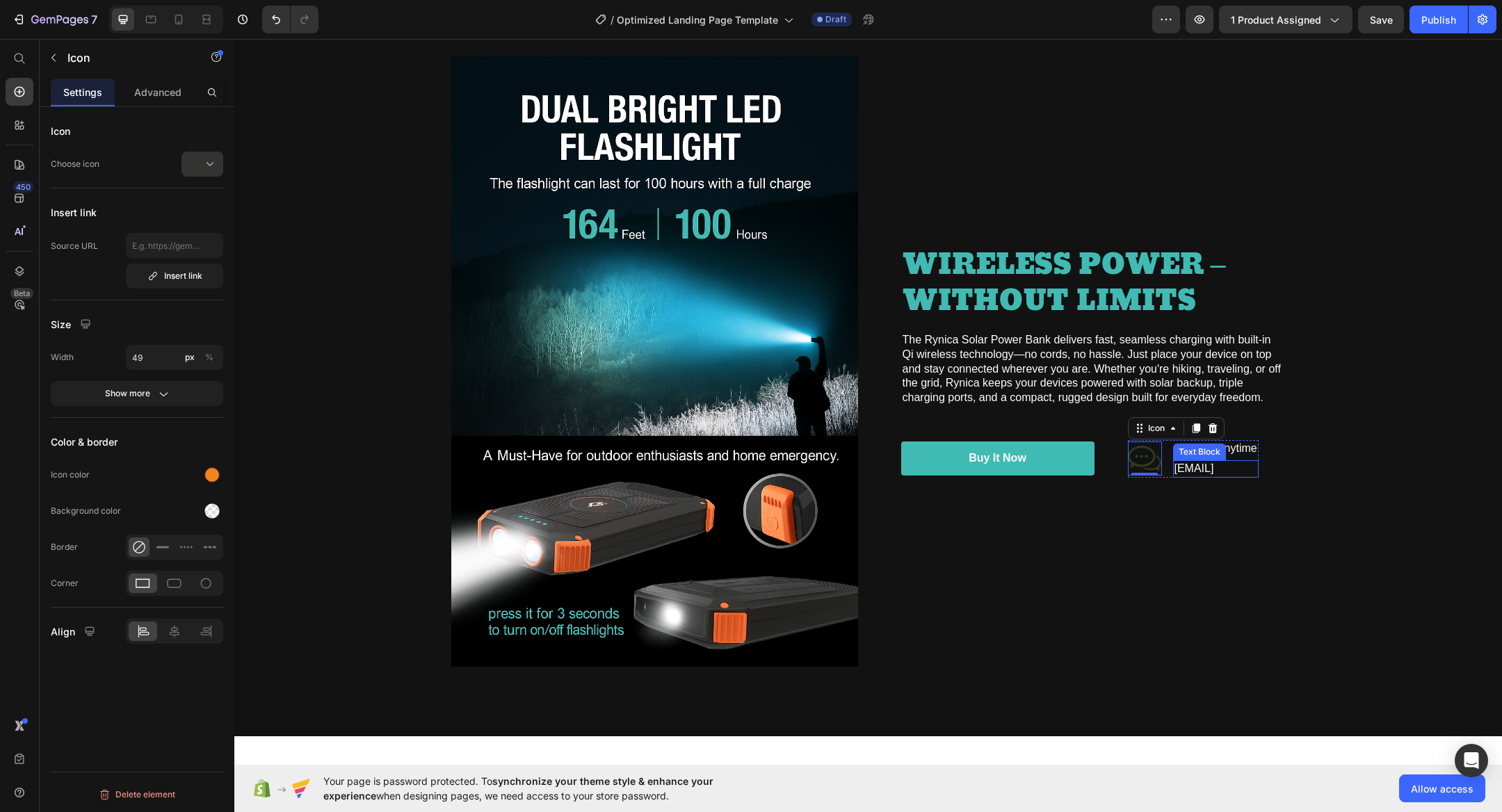 click on "[EMAIL]" at bounding box center [1216, 469] 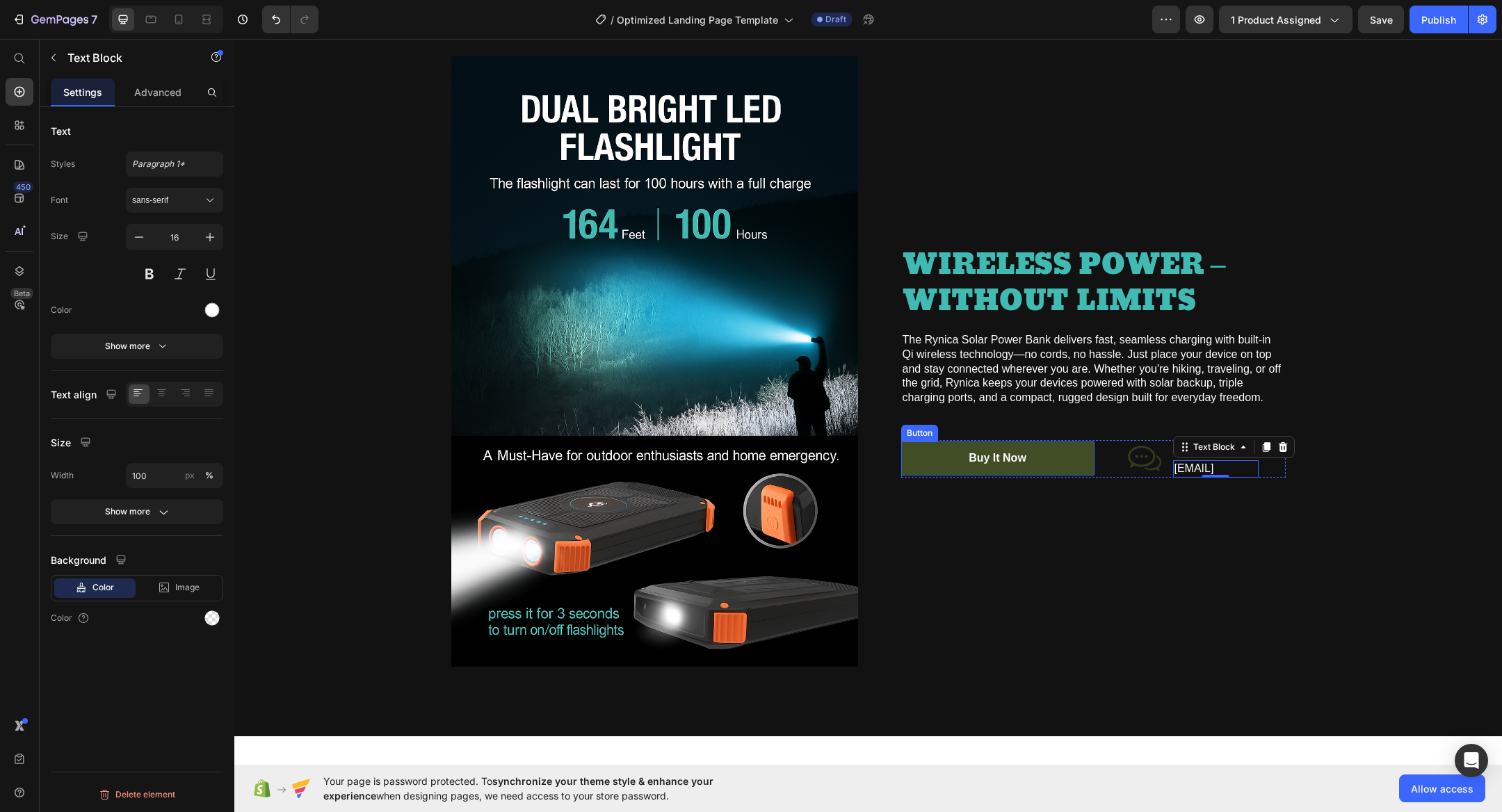 click on "buy it now" at bounding box center [998, 458] 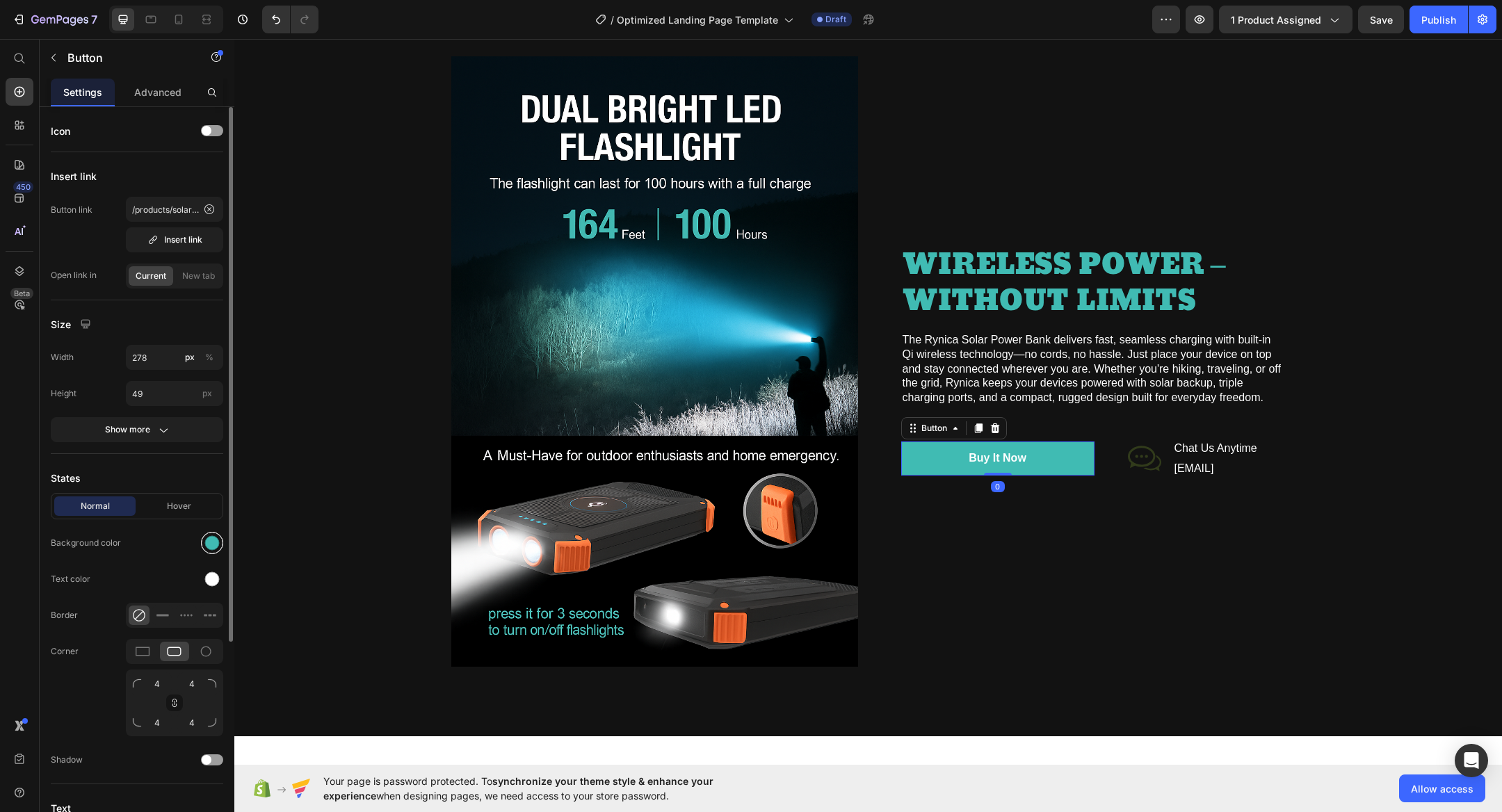 click at bounding box center (212, 543) 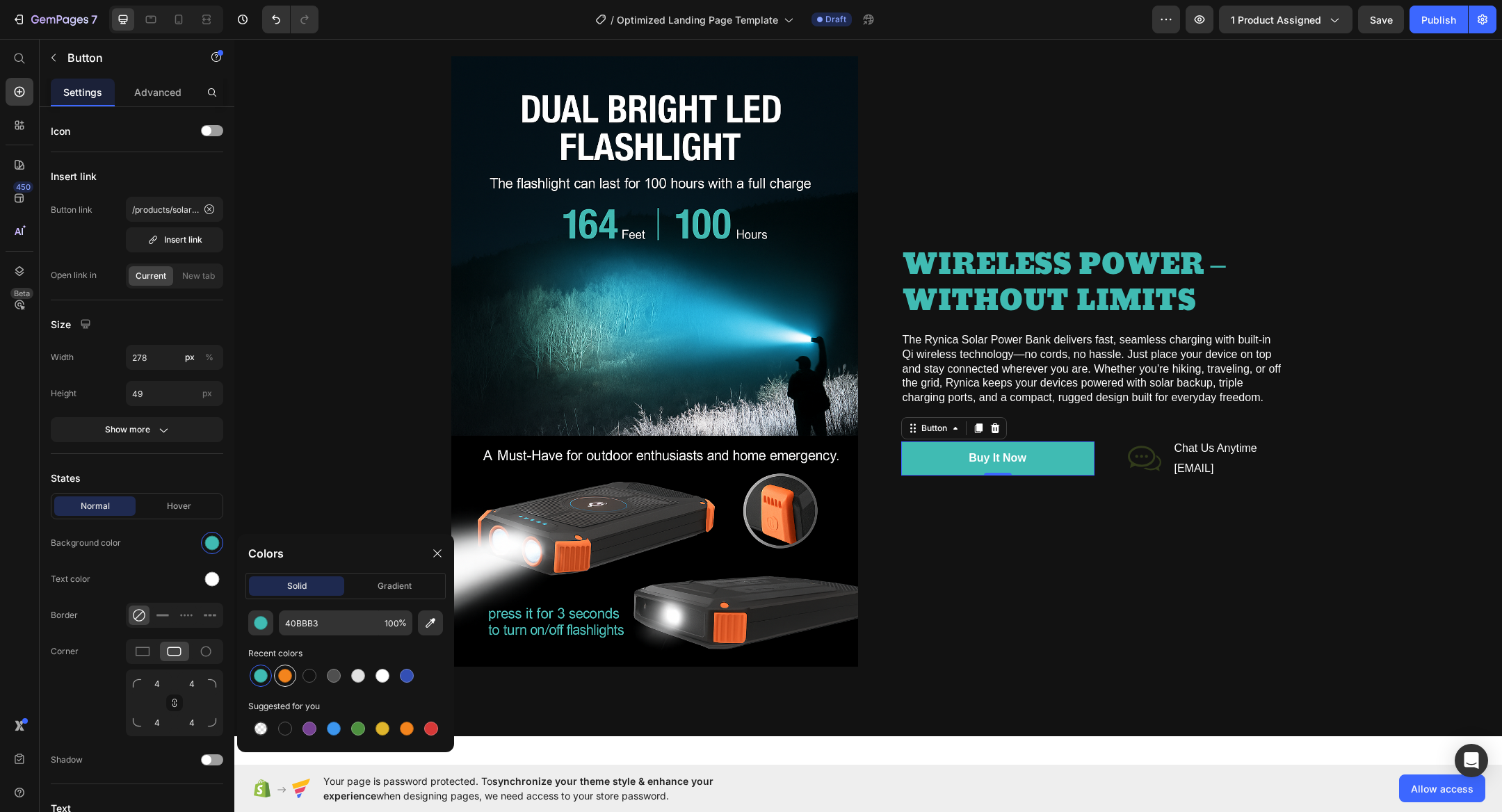 click at bounding box center (285, 676) 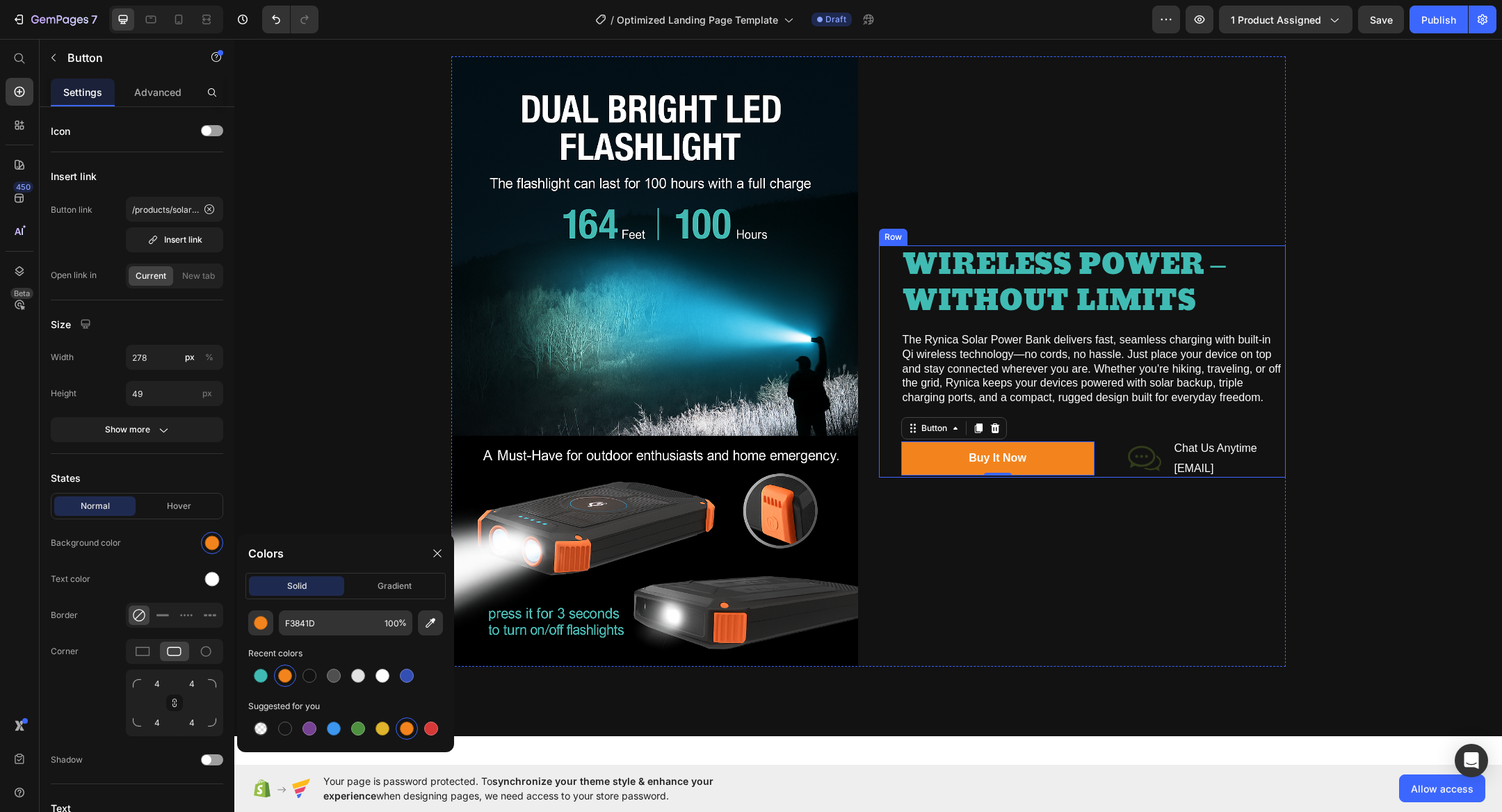click on "The Rynica Solar Power Bank delivers fast, seamless charging with built-in Qi wireless technology—no cords, no hassle. Just place your device on top and stay connected wherever you are. Whether you're hiking, traveling, or off the grid, Rynica keeps your devices powered with solar backup, triple charging ports, and a compact, rugged design built for everyday freedom." at bounding box center (1093, 369) 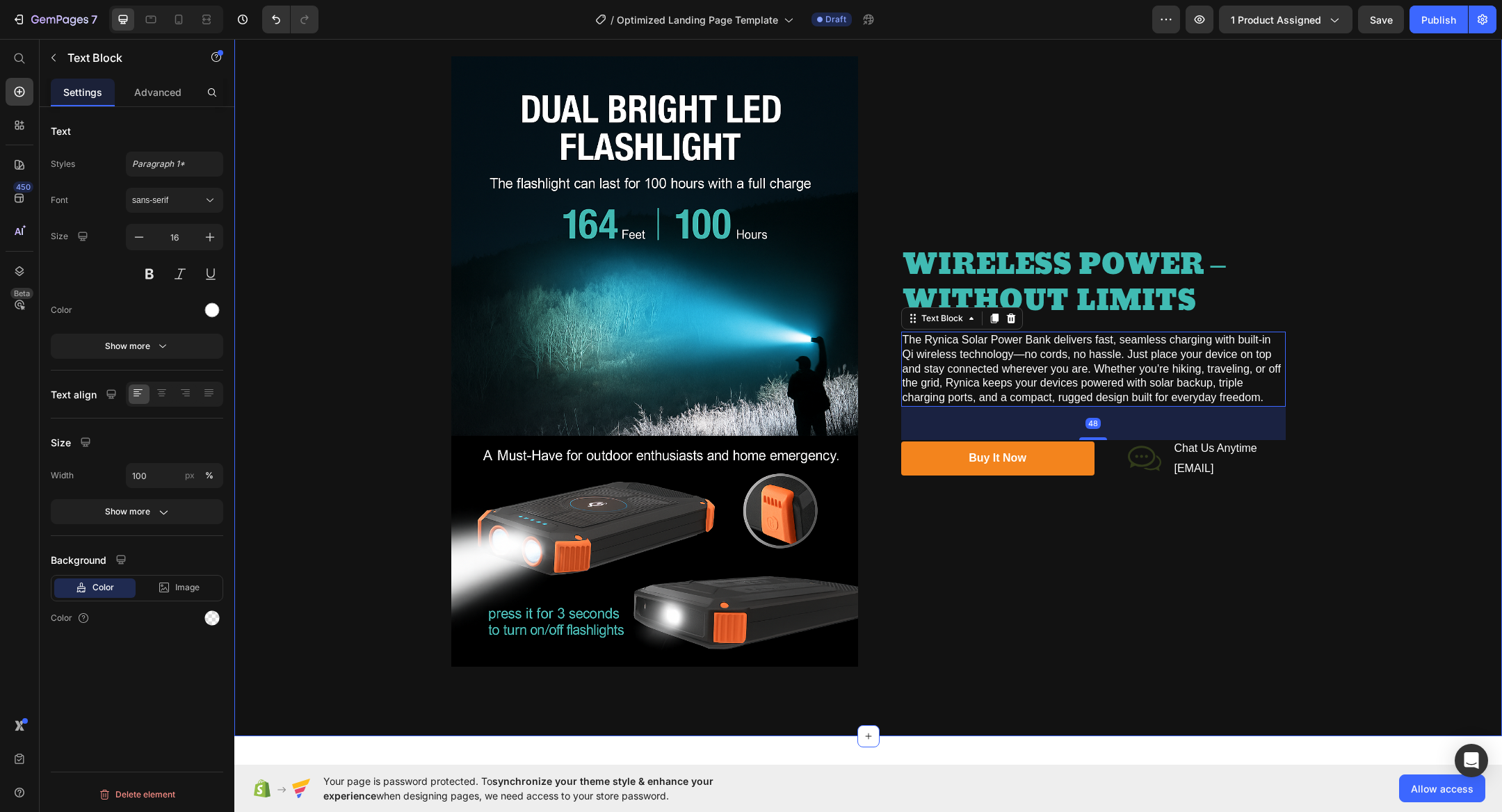 click on "Image WIRELESS POWER – WITHOUT LIMITS Heading The Rynica Solar Power Bank delivers fast, seamless charging with built-in Qi wireless technology—no cords, no hassle. Just place your device on top and stay connected wherever you are. Whether you're hiking, traveling, or off the grid, Rynica keeps your devices powered with solar backup, triple charging ports, and a compact, rugged design built for everyday freedom. Text Block   48 buy it now Button
Icon Chat Us Anytime Text Block [EMAIL] Text Block Row Row Row Row" at bounding box center (868, 362) 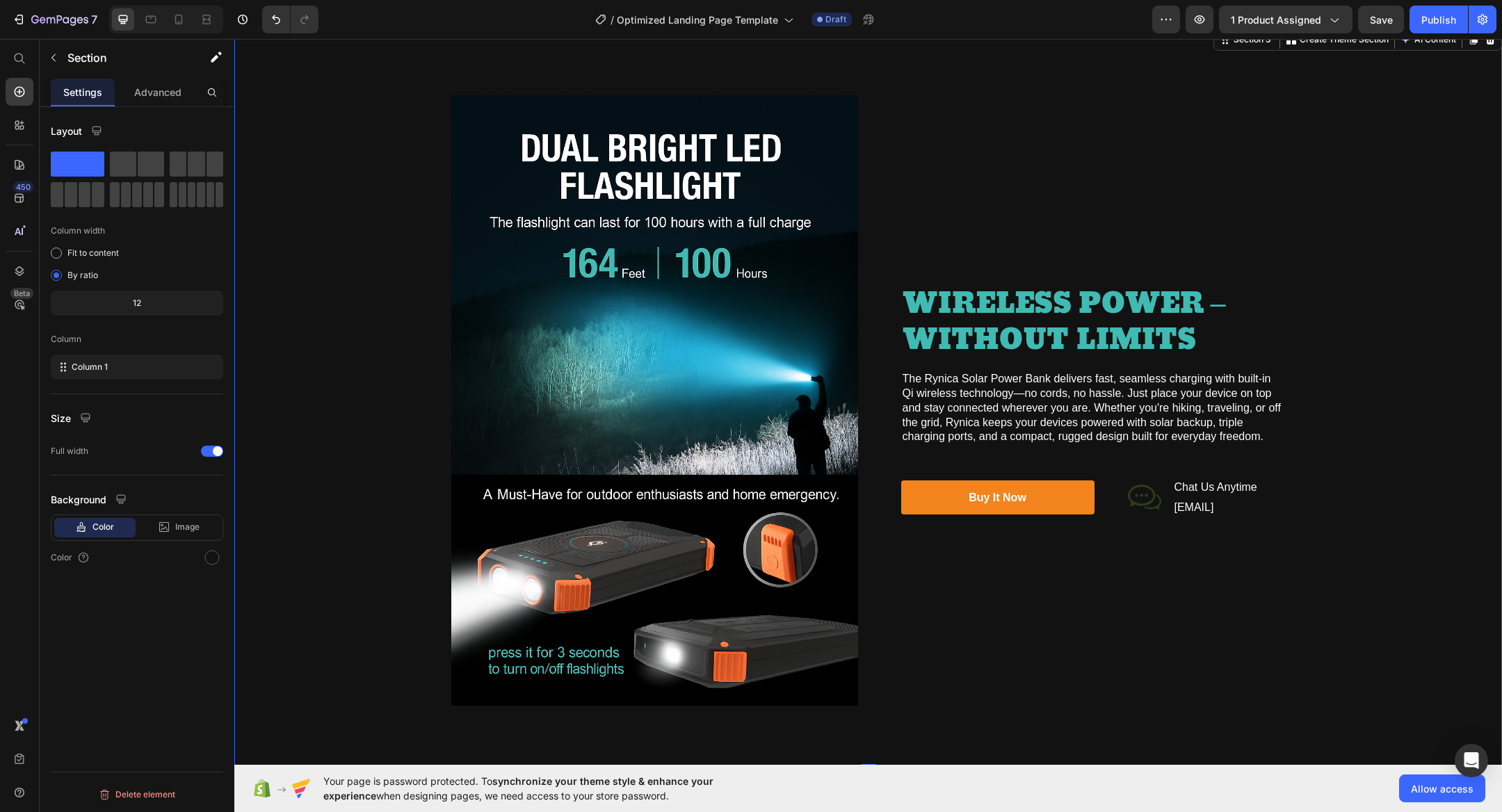 scroll, scrollTop: 1263, scrollLeft: 0, axis: vertical 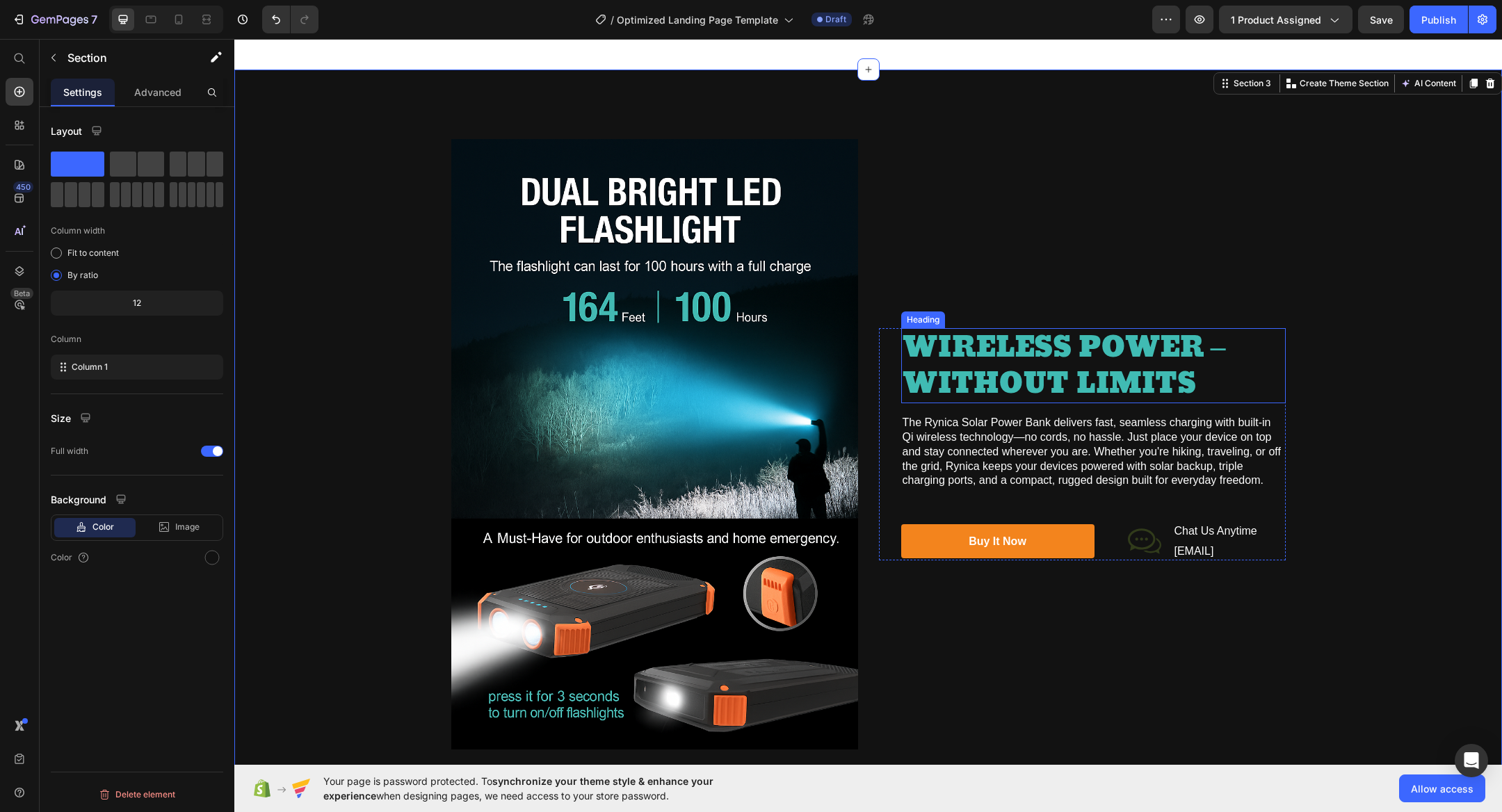 click on "WIRELESS POWER – WITHOUT LIMITS" at bounding box center (1093, 366) 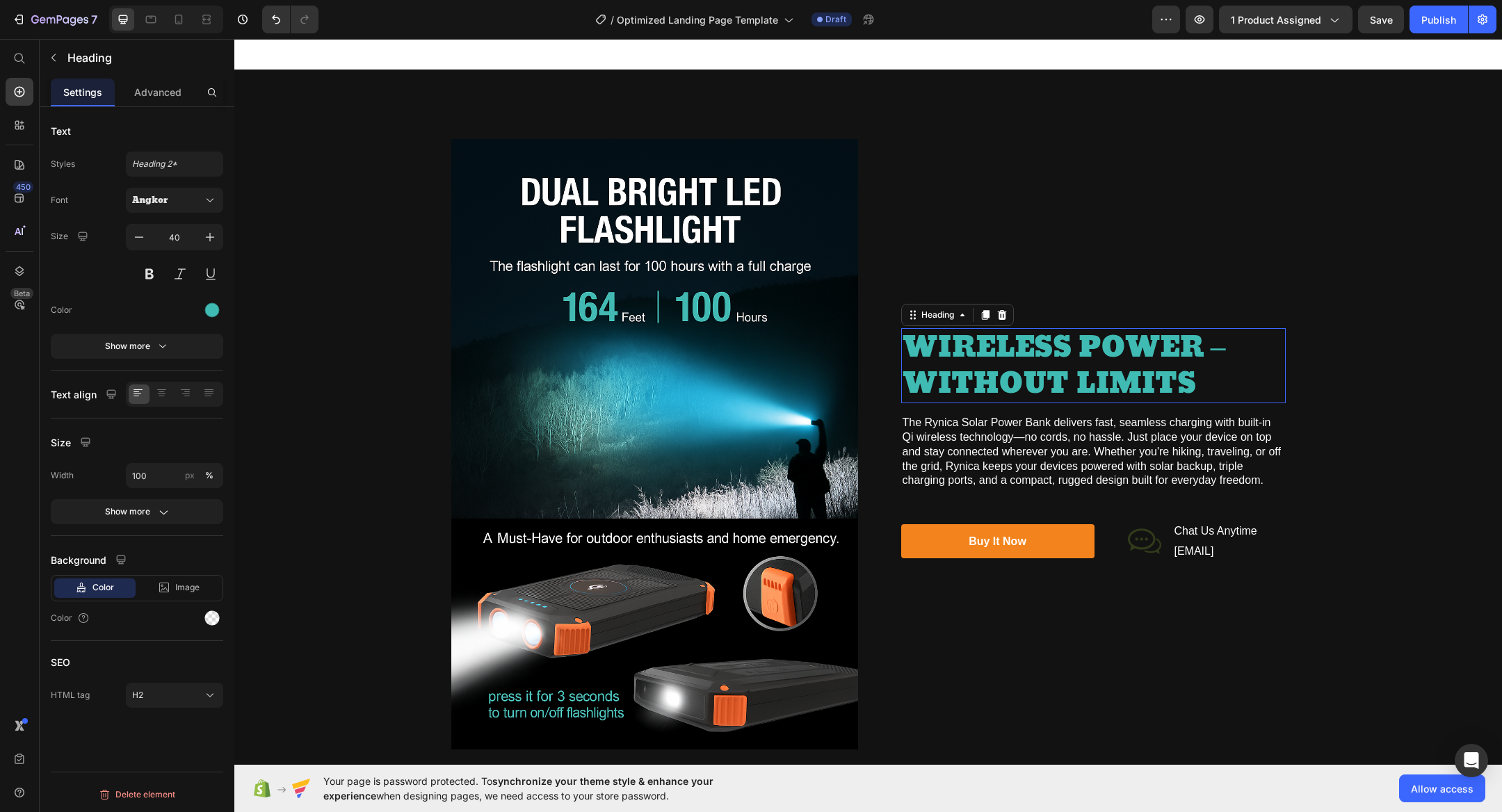 click on "WIRELESS POWER – WITHOUT LIMITS" at bounding box center [1093, 366] 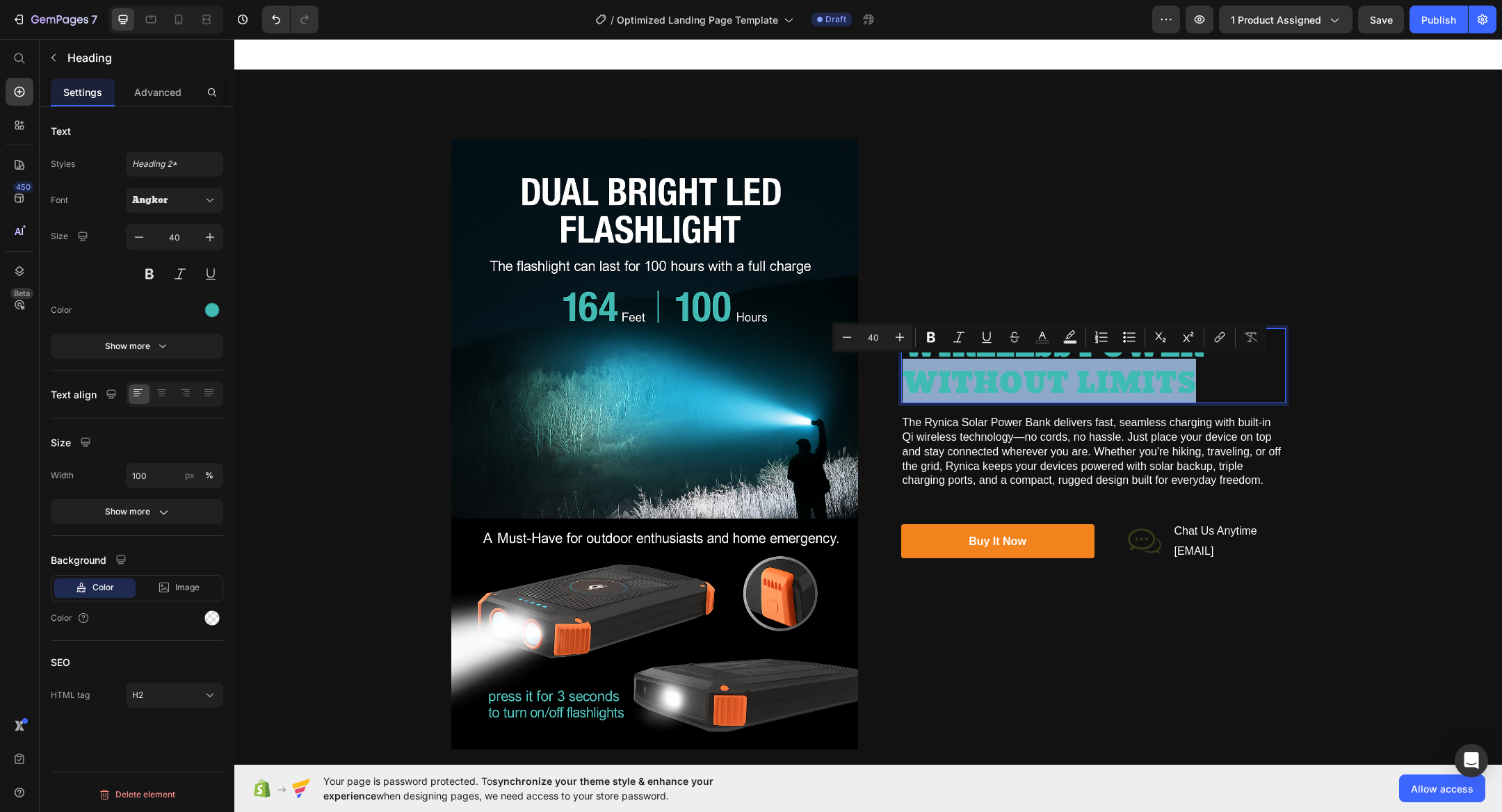 click on "WIRELESS POWER – WITHOUT LIMITS" at bounding box center (1093, 366) 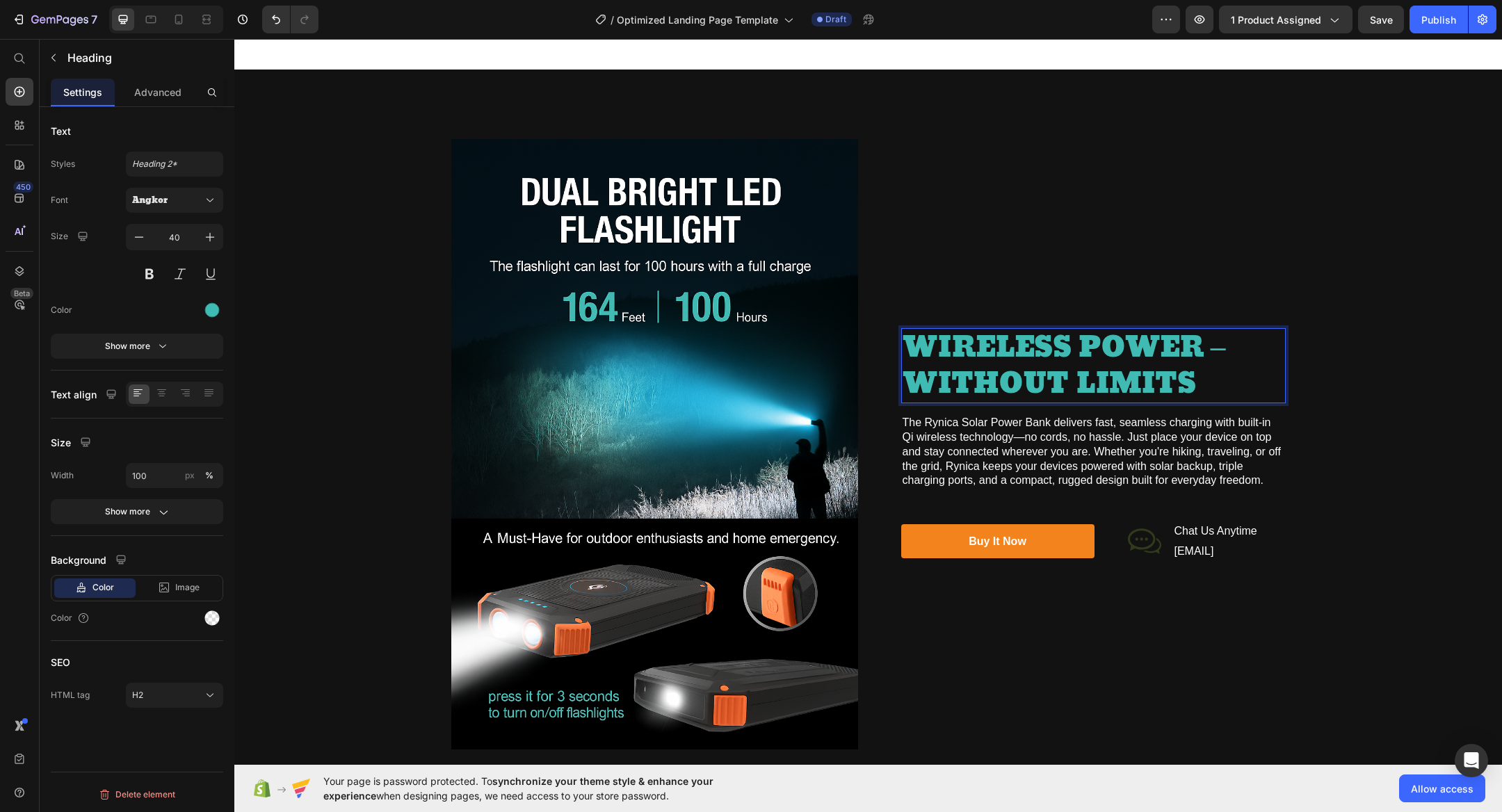 click on "WIRELESS POWER – WITHOUT LIMITS" at bounding box center [1093, 366] 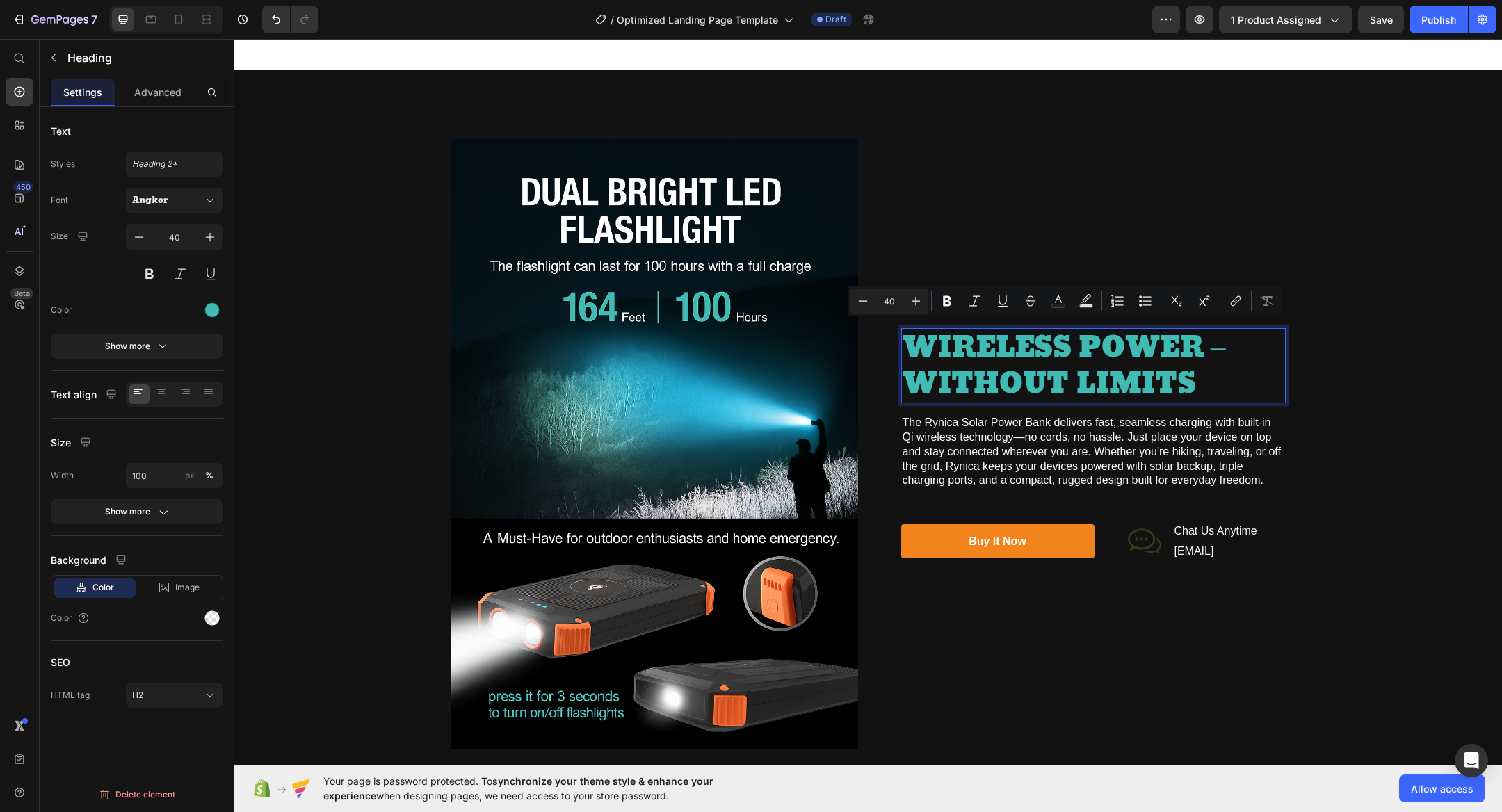 scroll, scrollTop: 5, scrollLeft: 0, axis: vertical 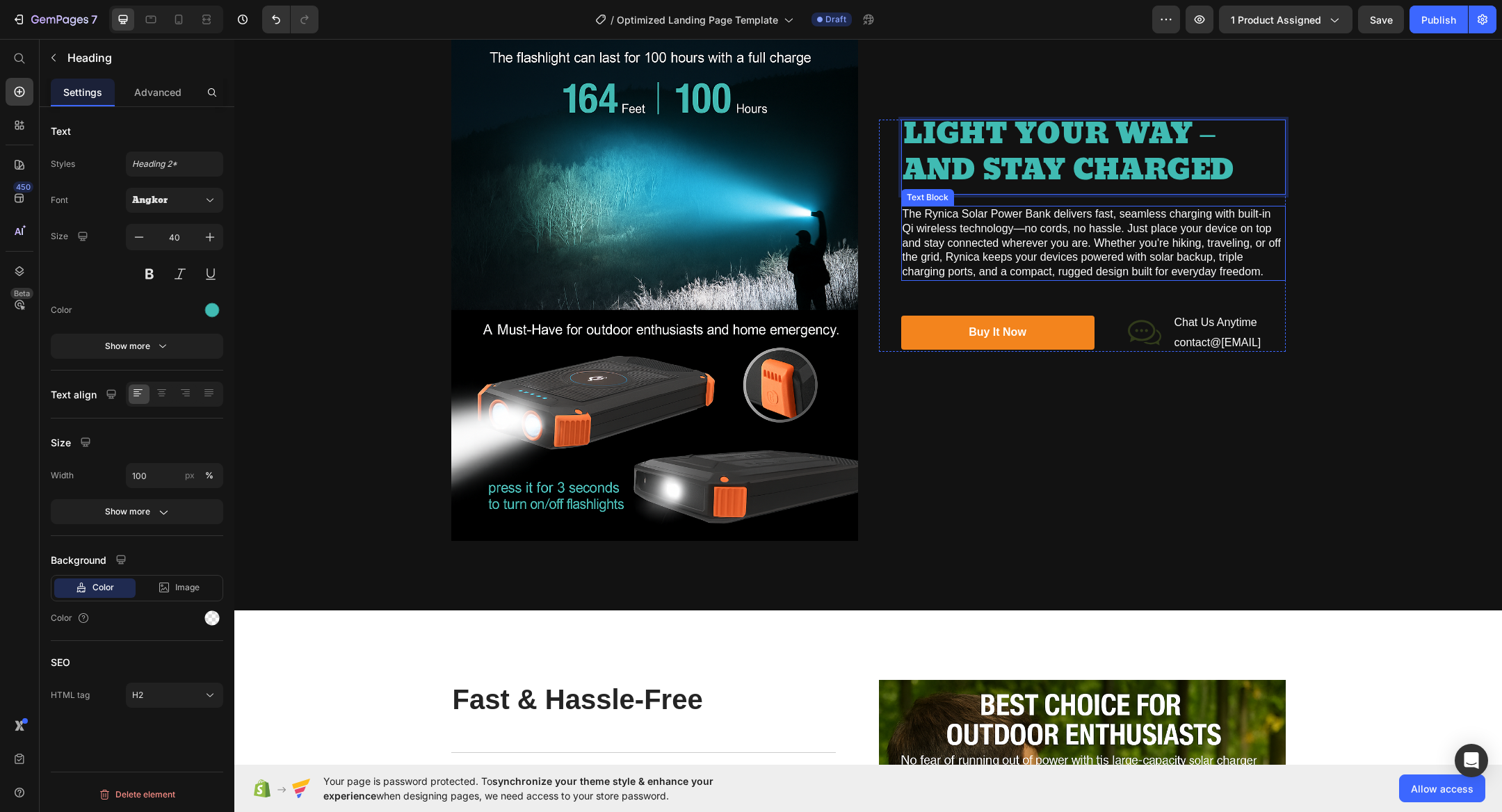 click on "The Rynica Solar Power Bank delivers fast, seamless charging with built-in Qi wireless technology—no cords, no hassle. Just place your device on top and stay connected wherever you are. Whether you're hiking, traveling, or off the grid, Rynica keeps your devices powered with solar backup, triple charging ports, and a compact, rugged design built for everyday freedom." at bounding box center (1093, 243) 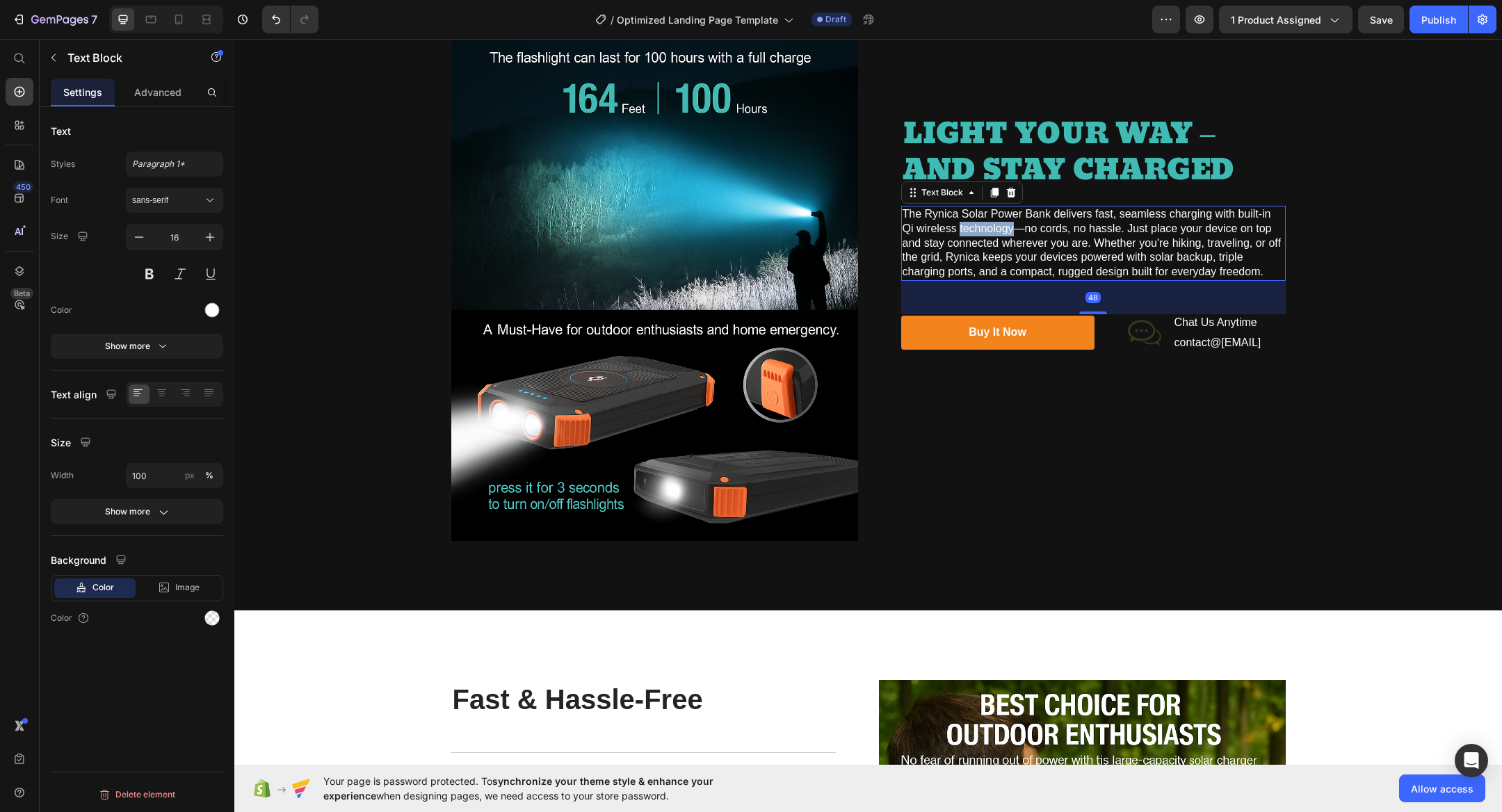 click on "The Rynica Solar Power Bank delivers fast, seamless charging with built-in Qi wireless technology—no cords, no hassle. Just place your device on top and stay connected wherever you are. Whether you're hiking, traveling, or off the grid, Rynica keeps your devices powered with solar backup, triple charging ports, and a compact, rugged design built for everyday freedom." at bounding box center (1093, 243) 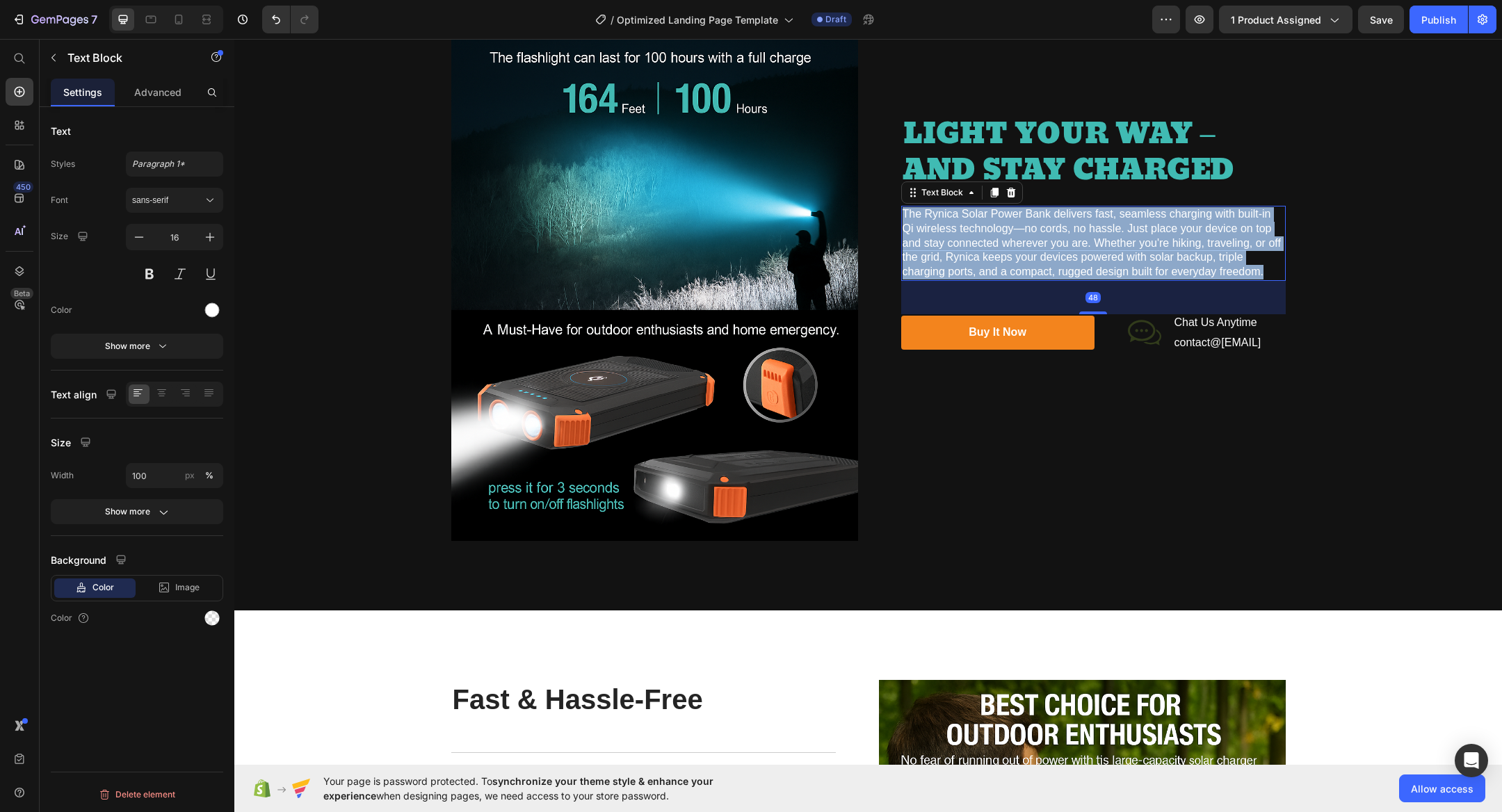 click on "The Rynica Solar Power Bank delivers fast, seamless charging with built-in Qi wireless technology—no cords, no hassle. Just place your device on top and stay connected wherever you are. Whether you're hiking, traveling, or off the grid, Rynica keeps your devices powered with solar backup, triple charging ports, and a compact, rugged design built for everyday freedom." at bounding box center [1093, 243] 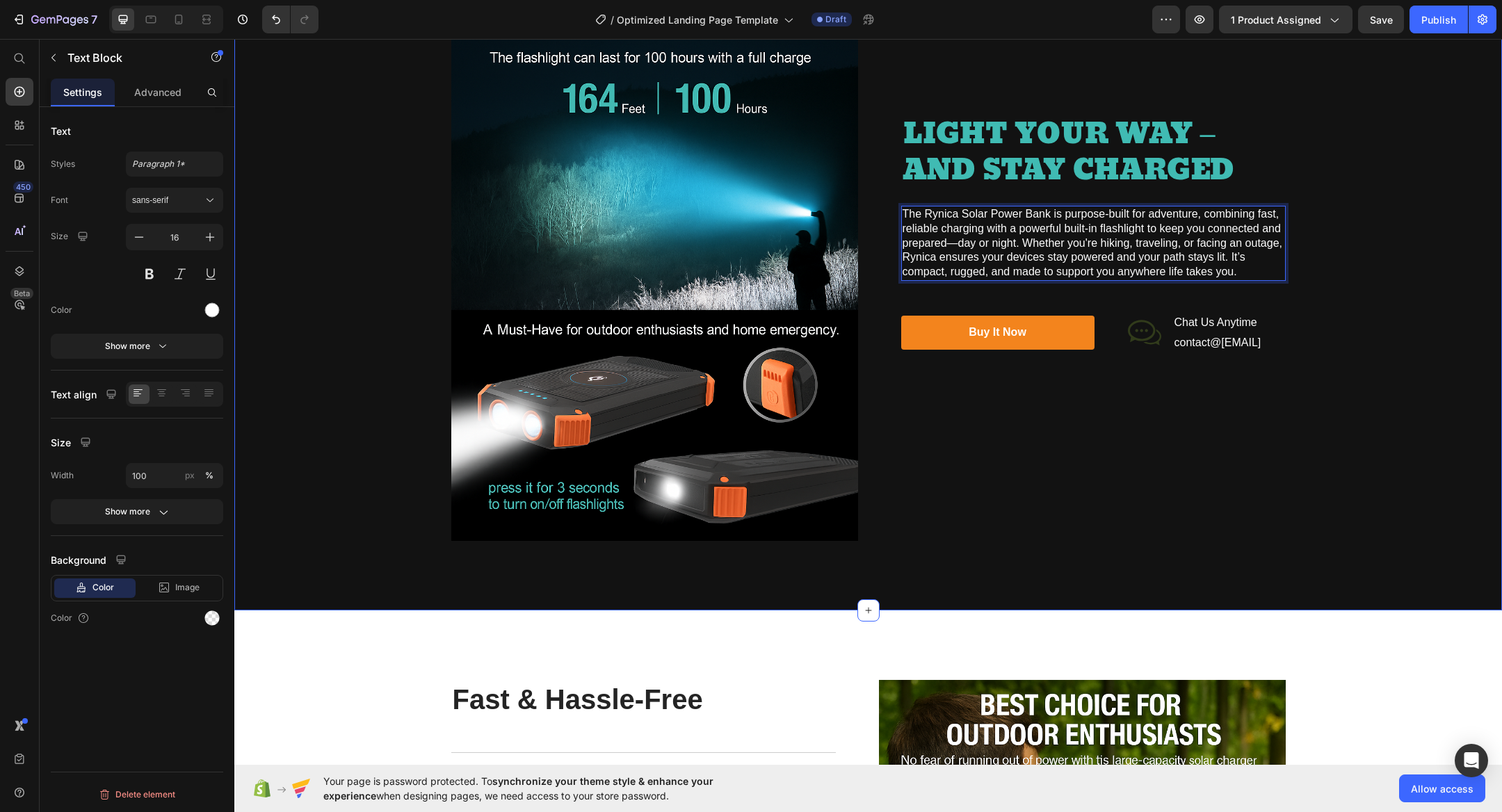 click on "Image LIGHT YOUR WAY – AND STAY CHARGED Heading The Rynica Solar Power Bank is purpose-built for adventure, combining fast, reliable charging with a powerful built-in flashlight to keep you connected and prepared—day or night. Whether you're hiking, traveling, or facing an outage, Rynica ensures your devices stay powered and your path stays lit. It’s compact, rugged, and made to support you anywhere life takes you. Text Block   48 buy it now Button
Icon Chat Us Anytime Text Block contact@rynica.com Text Block Row Row Row Row" at bounding box center (868, 236) 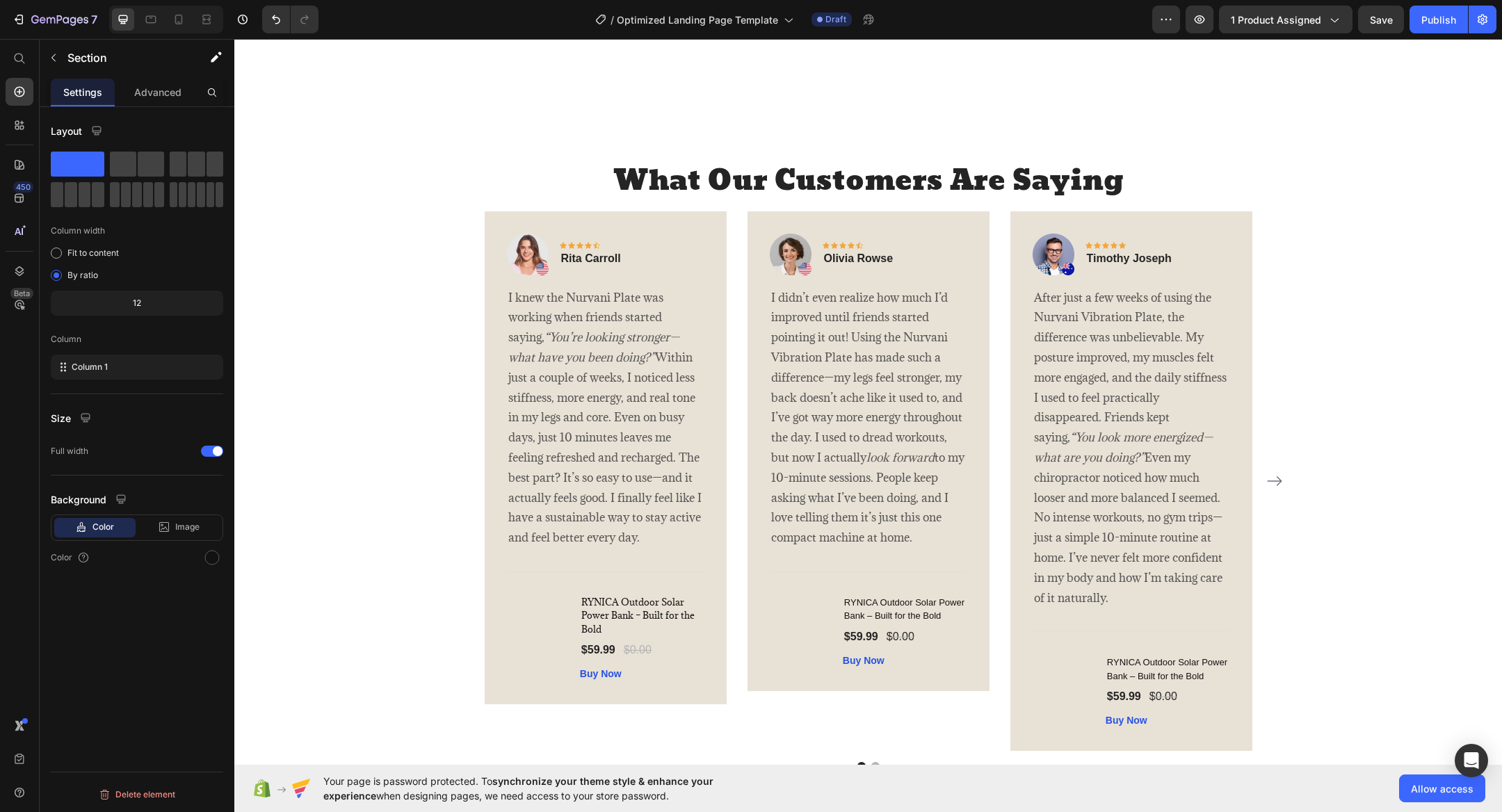 scroll, scrollTop: 2679, scrollLeft: 0, axis: vertical 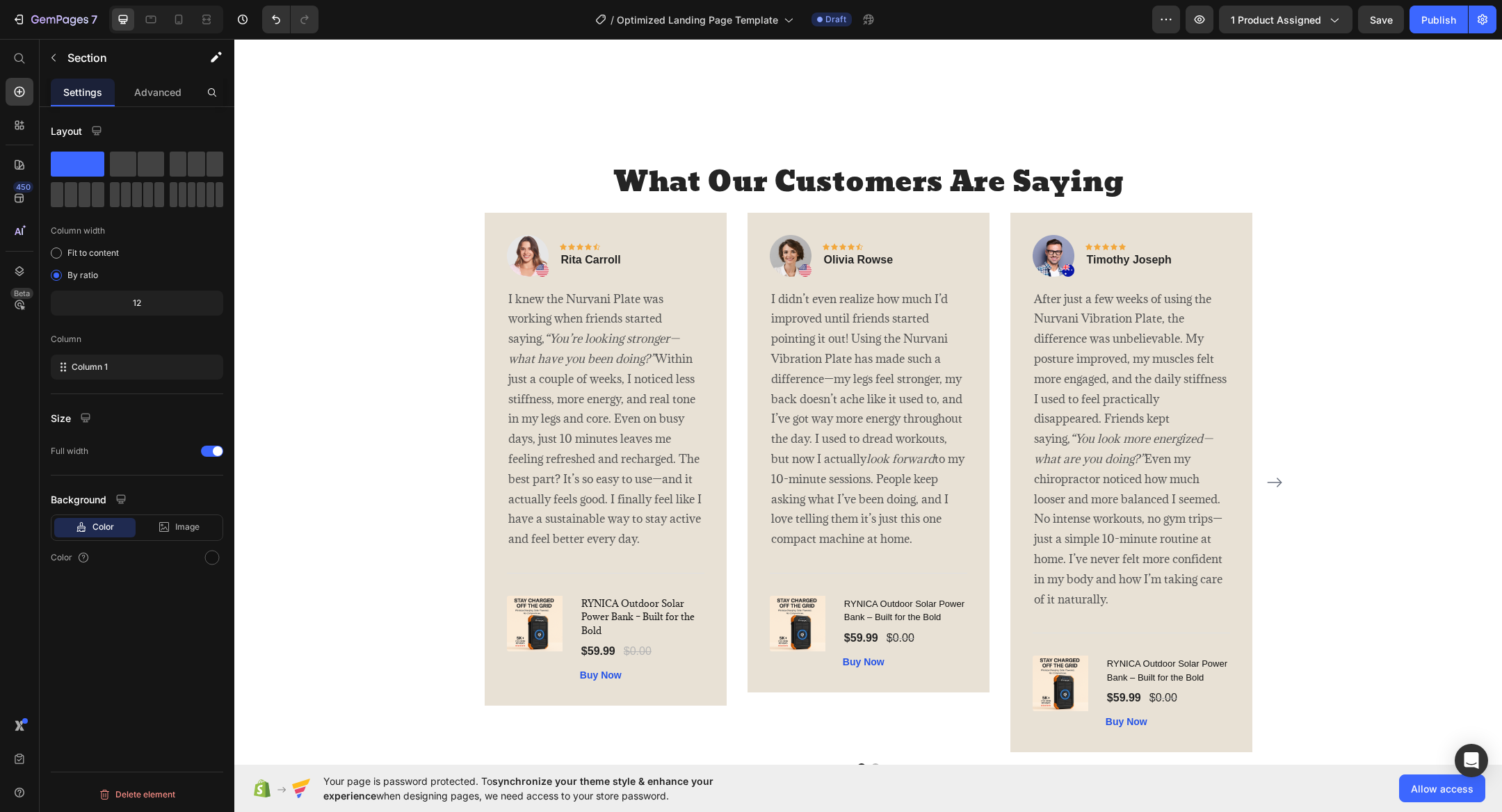 click on "I knew the Nurvani Plate was working when friends started saying,  “You’re looking stronger—what have you been doing?”  Within just a couple of weeks, I noticed less stiffness, more energy, and real tone in my legs and core. Even on busy days, just 10 minutes leaves me feeling refreshed and recharged. The best part? It’s so easy to use—and it actually feels good. I finally feel like I have a sustainable way to stay active and feel better every day." at bounding box center [606, 419] 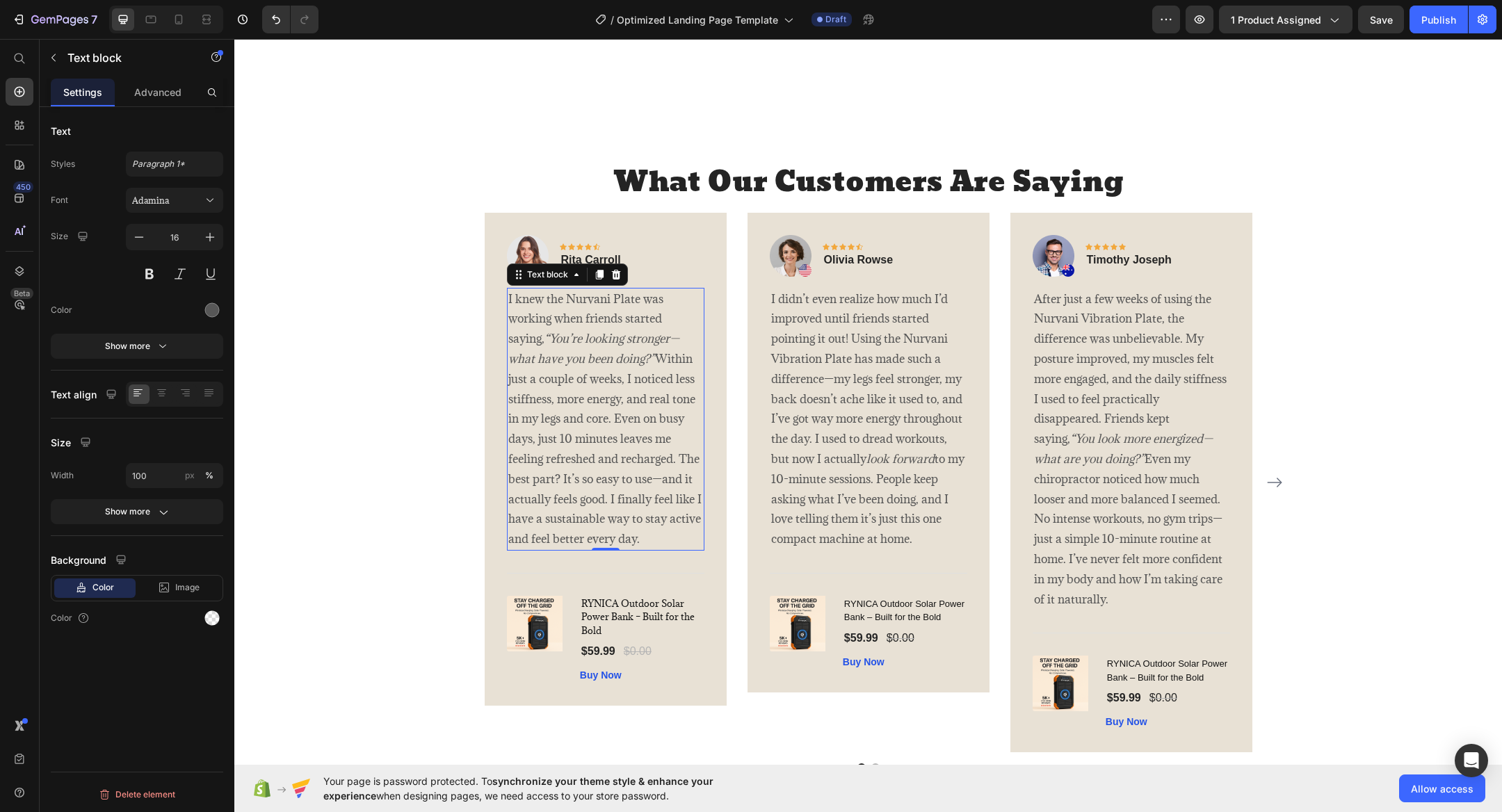 click on "I knew the Nurvani Plate was working when friends started saying,  “You’re looking stronger—what have you been doing?”  Within just a couple of weeks, I noticed less stiffness, more energy, and real tone in my legs and core. Even on busy days, just 10 minutes leaves me feeling refreshed and recharged. The best part? It’s so easy to use—and it actually feels good. I finally feel like I have a sustainable way to stay active and feel better every day." at bounding box center [606, 419] 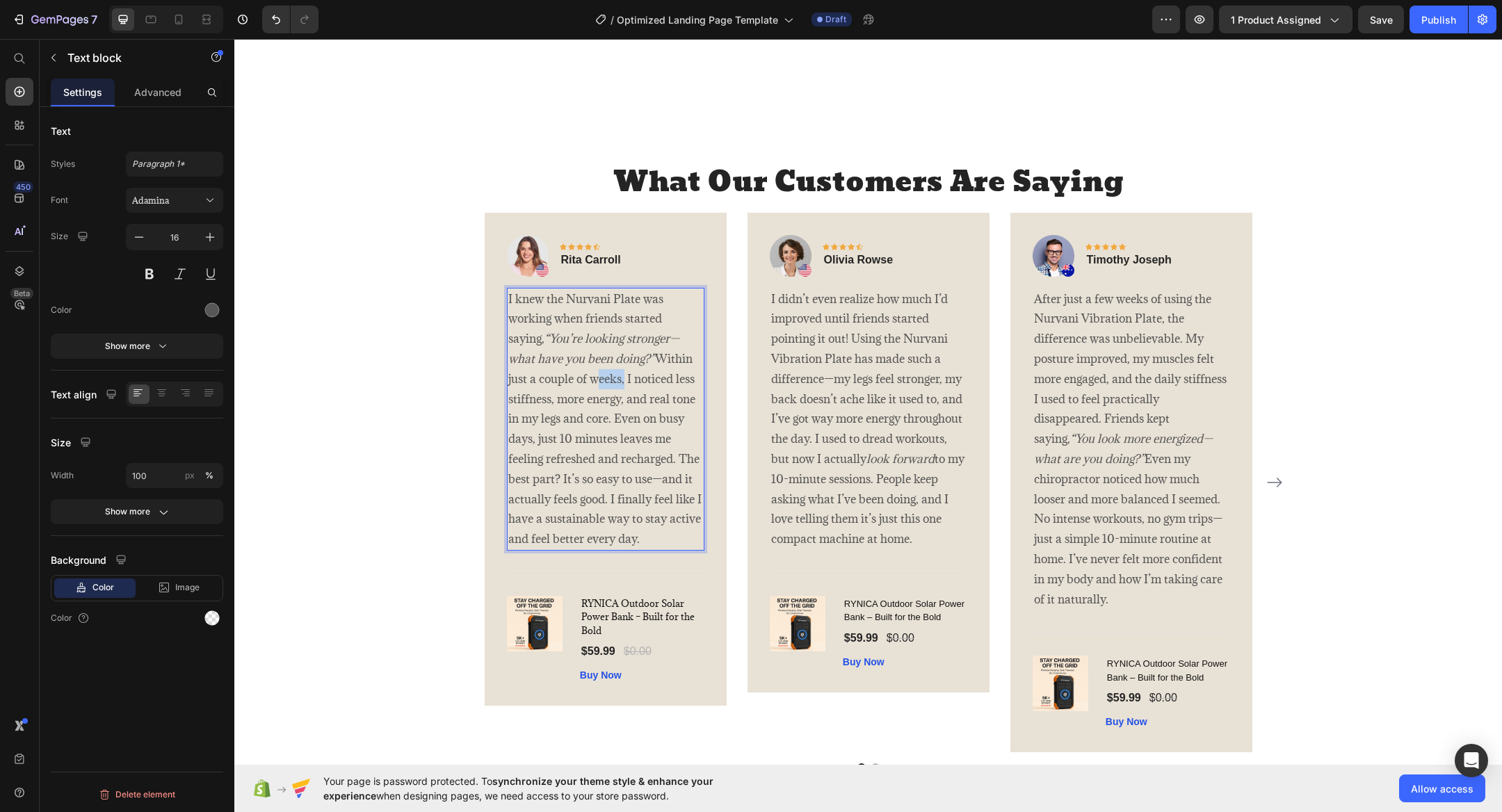 click on "I knew the Nurvani Plate was working when friends started saying,  “You’re looking stronger—what have you been doing?”  Within just a couple of weeks, I noticed less stiffness, more energy, and real tone in my legs and core. Even on busy days, just 10 minutes leaves me feeling refreshed and recharged. The best part? It’s so easy to use—and it actually feels good. I finally feel like I have a sustainable way to stay active and feel better every day." at bounding box center [606, 419] 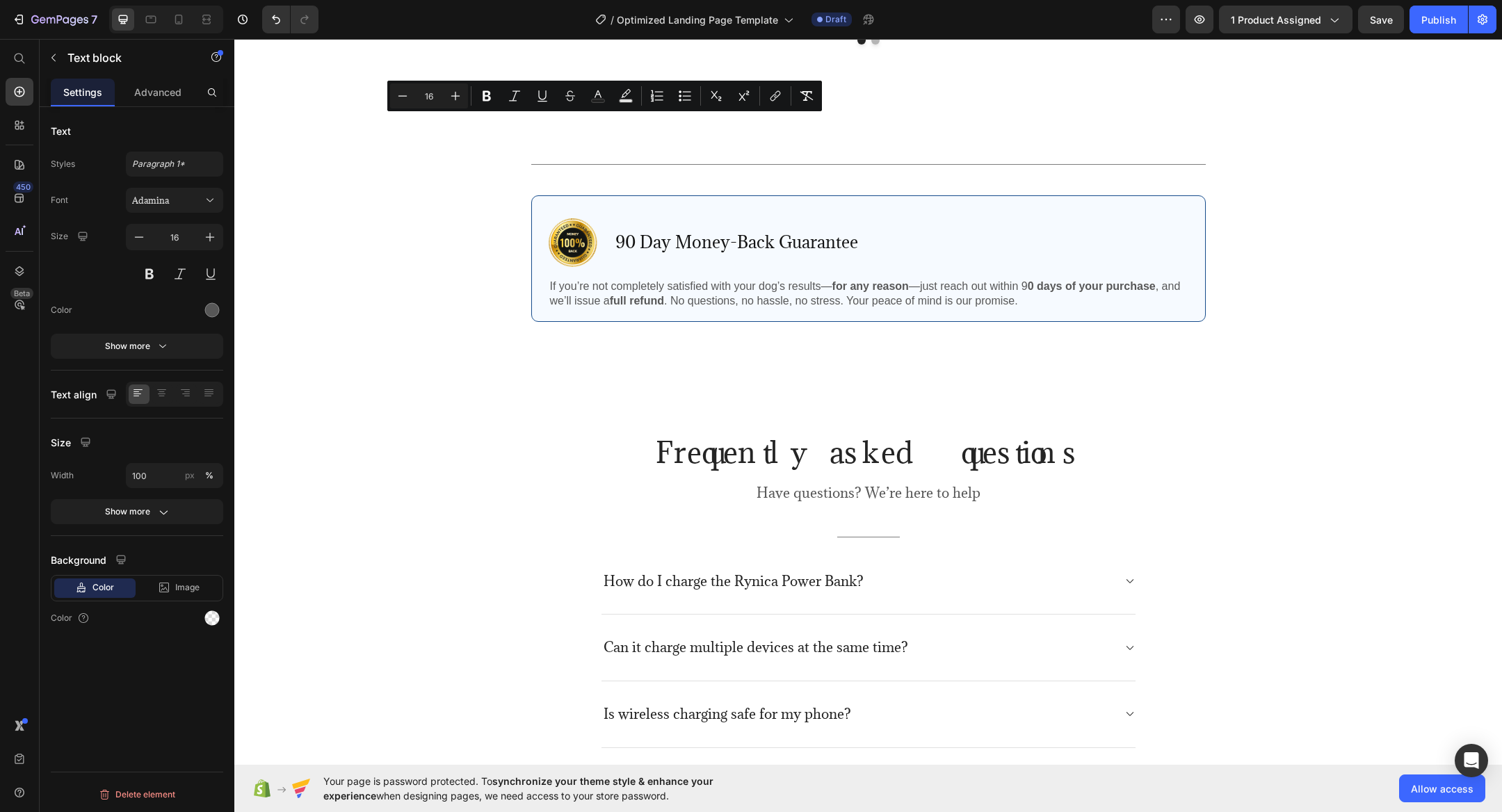 scroll, scrollTop: 2852, scrollLeft: 0, axis: vertical 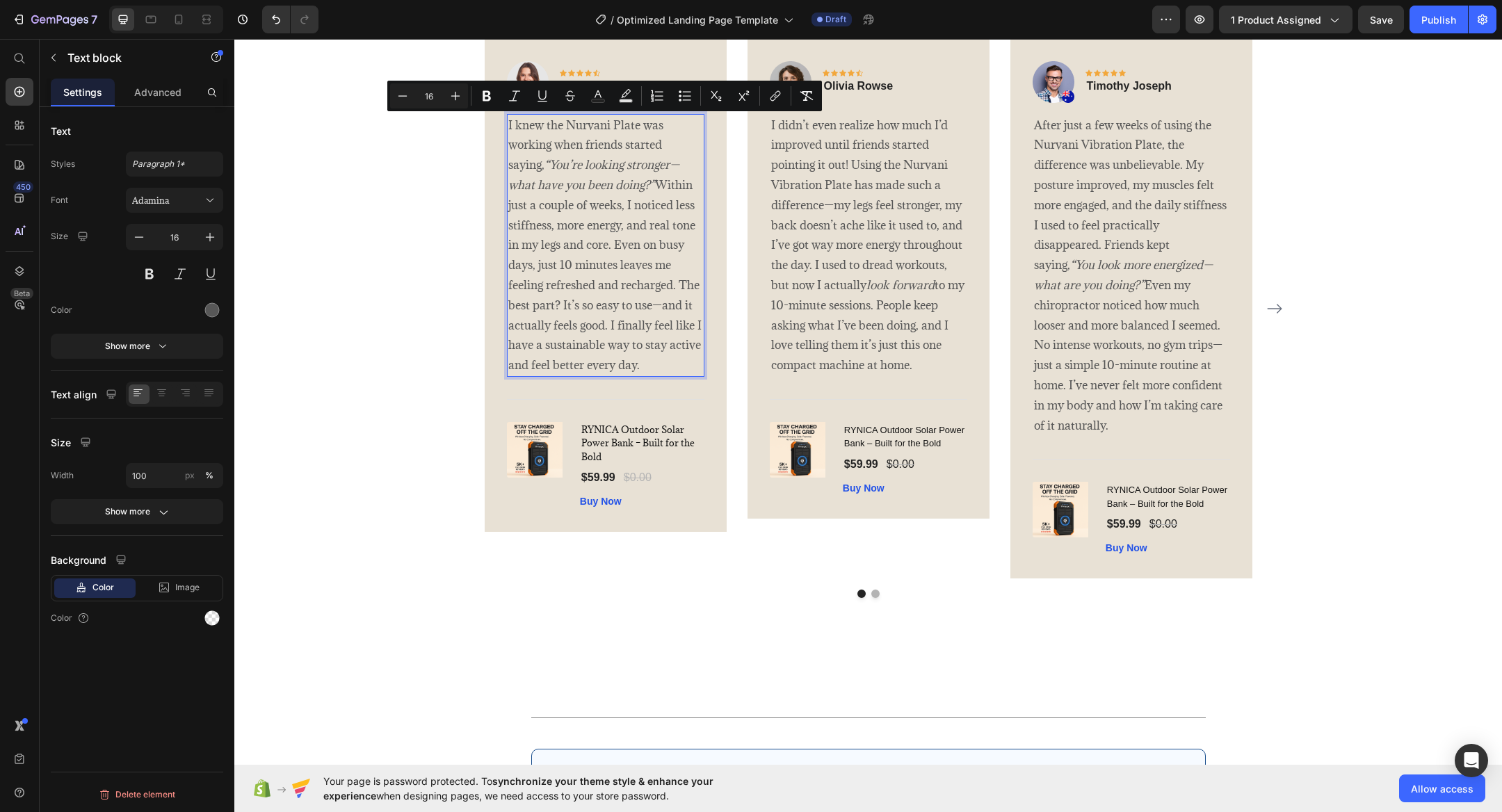 click on "I knew the Nurvani Plate was working when friends started saying,  “You’re looking stronger—what have you been doing?”  Within just a couple of weeks, I noticed less stiffness, more energy, and real tone in my legs and core. Even on busy days, just 10 minutes leaves me feeling refreshed and recharged. The best part? It’s so easy to use—and it actually feels good. I finally feel like I have a sustainable way to stay active and feel better every day." at bounding box center (606, 245) 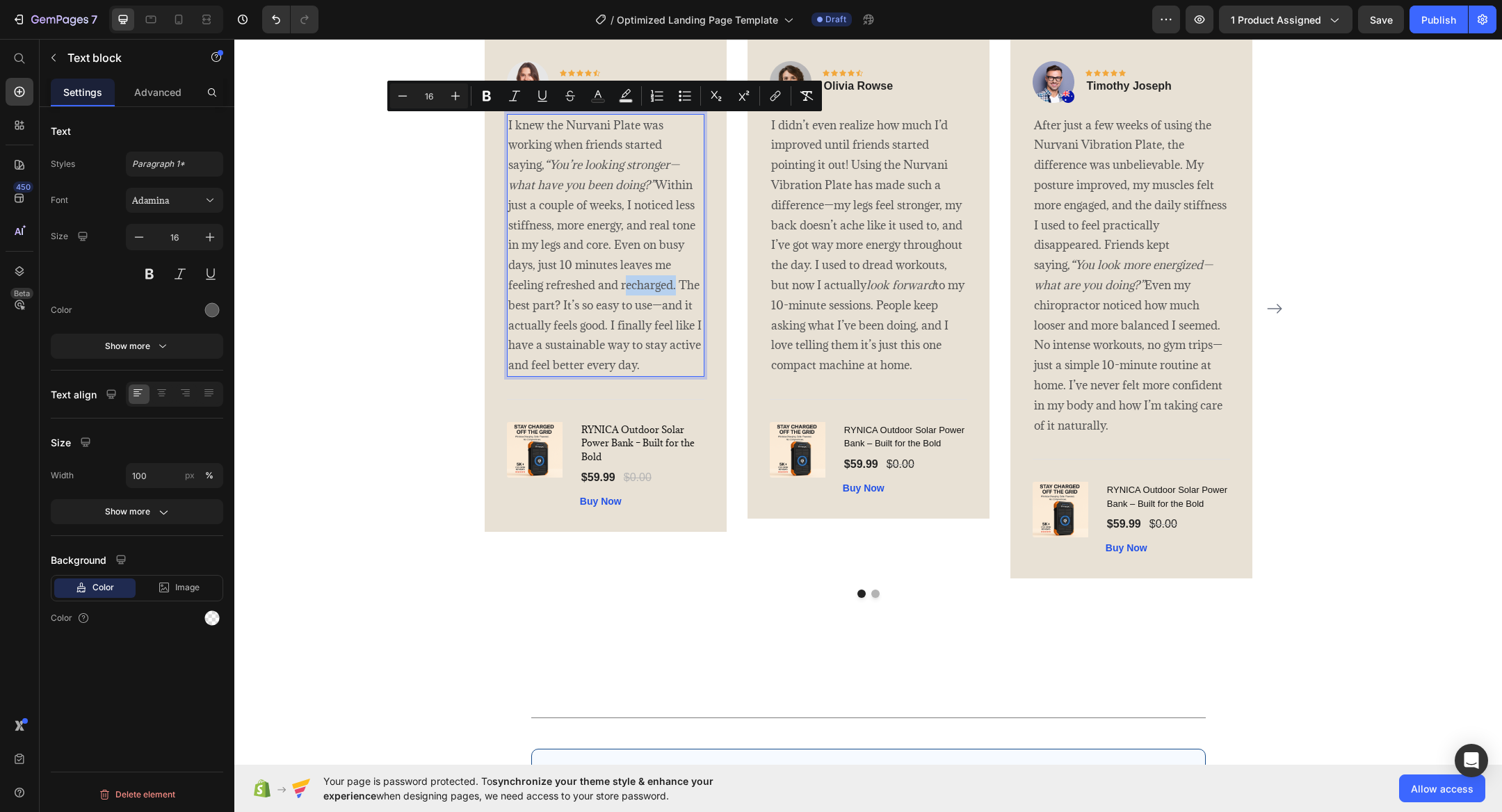 click on "I knew the Nurvani Plate was working when friends started saying,  “You’re looking stronger—what have you been doing?”  Within just a couple of weeks, I noticed less stiffness, more energy, and real tone in my legs and core. Even on busy days, just 10 minutes leaves me feeling refreshed and recharged. The best part? It’s so easy to use—and it actually feels good. I finally feel like I have a sustainable way to stay active and feel better every day." at bounding box center (606, 245) 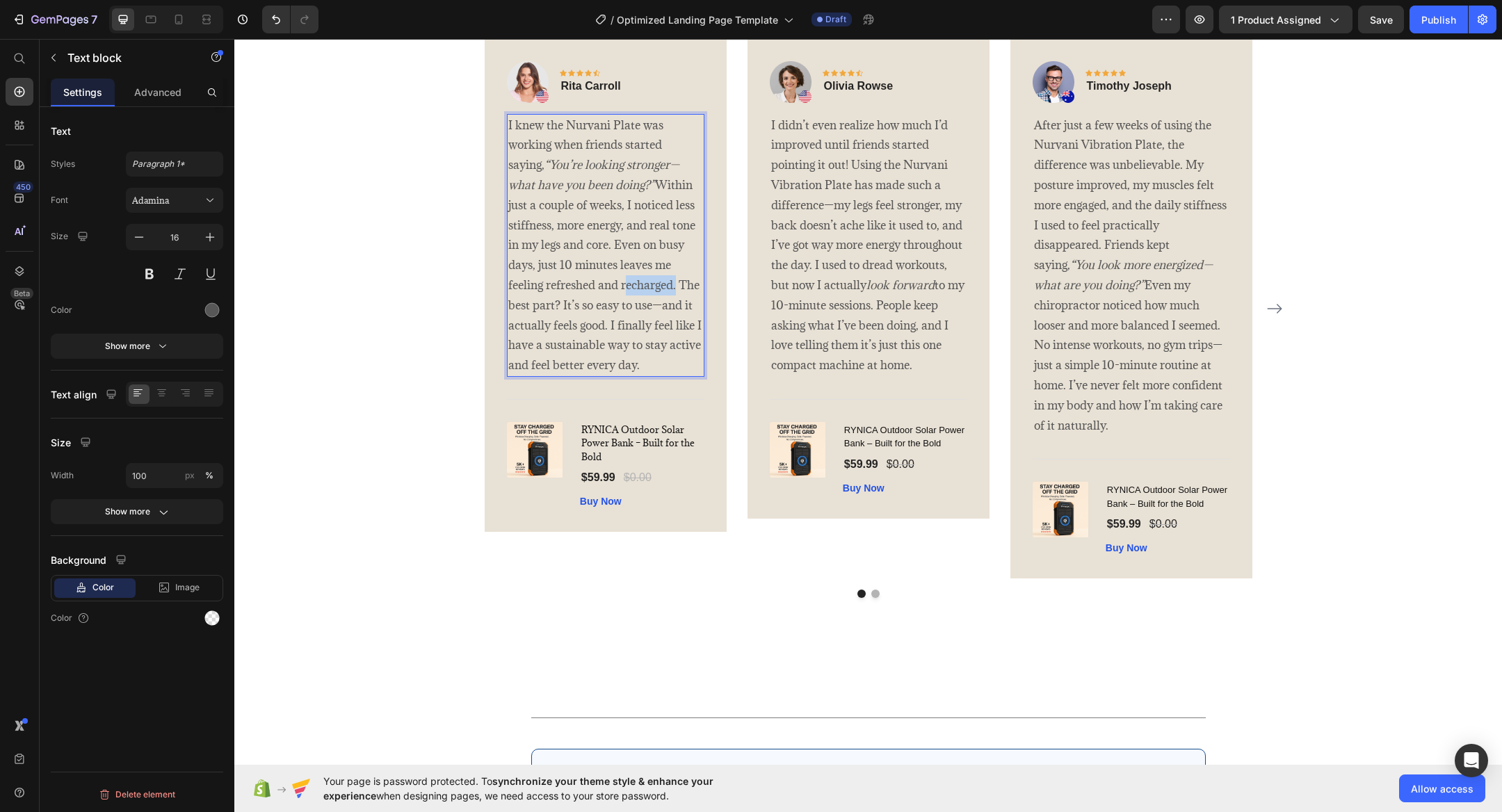 click on "I knew the Nurvani Plate was working when friends started saying,  “You’re looking stronger—what have you been doing?”  Within just a couple of weeks, I noticed less stiffness, more energy, and real tone in my legs and core. Even on busy days, just 10 minutes leaves me feeling refreshed and recharged. The best part? It’s so easy to use—and it actually feels good. I finally feel like I have a sustainable way to stay active and feel better every day." at bounding box center [606, 245] 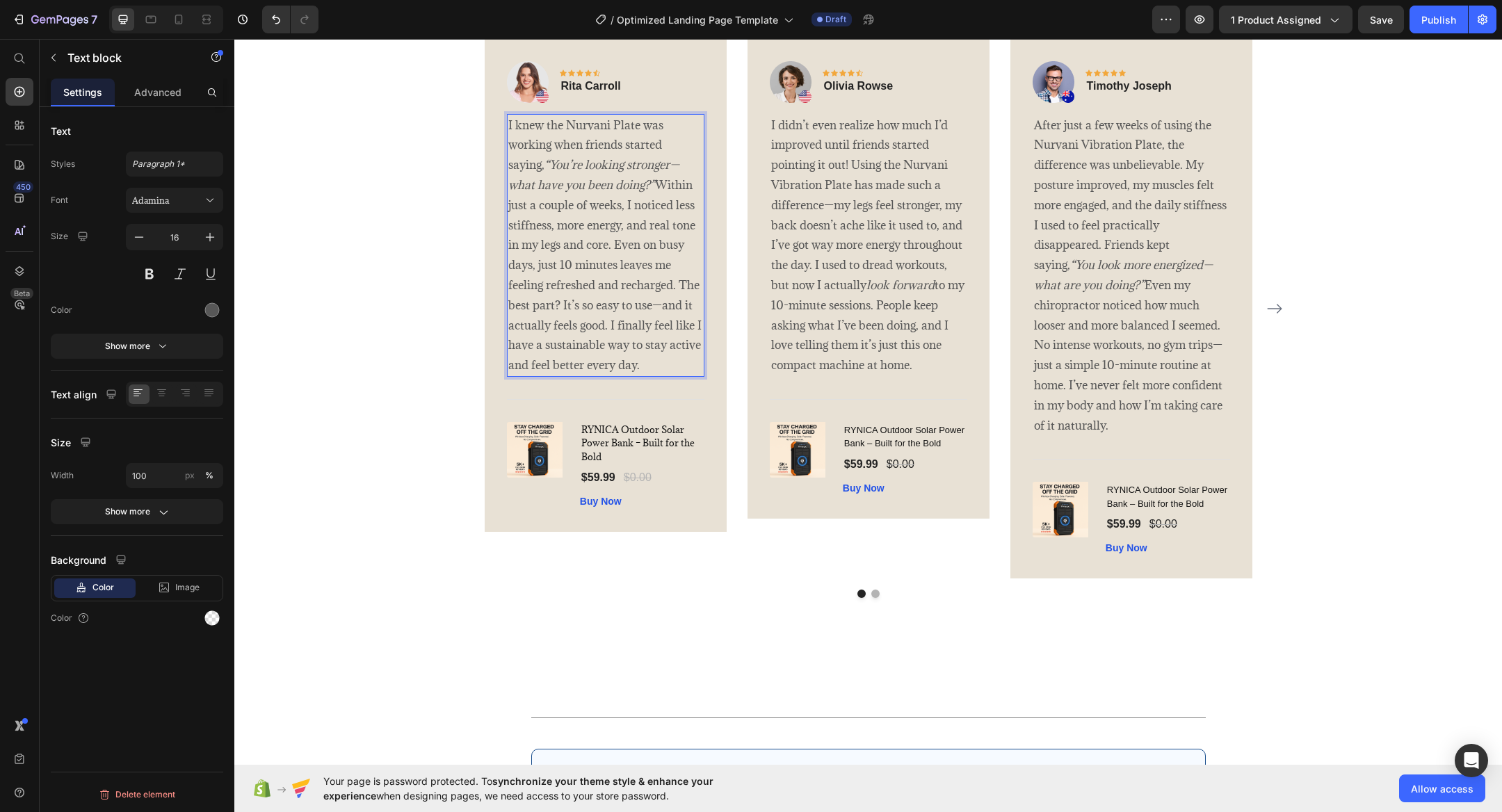 click on "I knew the Nurvani Plate was working when friends started saying,  “You’re looking stronger—what have you been doing?”  Within just a couple of weeks, I noticed less stiffness, more energy, and real tone in my legs and core. Even on busy days, just 10 minutes leaves me feeling refreshed and recharged. The best part? It’s so easy to use—and it actually feels good. I finally feel like I have a sustainable way to stay active and feel better every day." at bounding box center (606, 245) 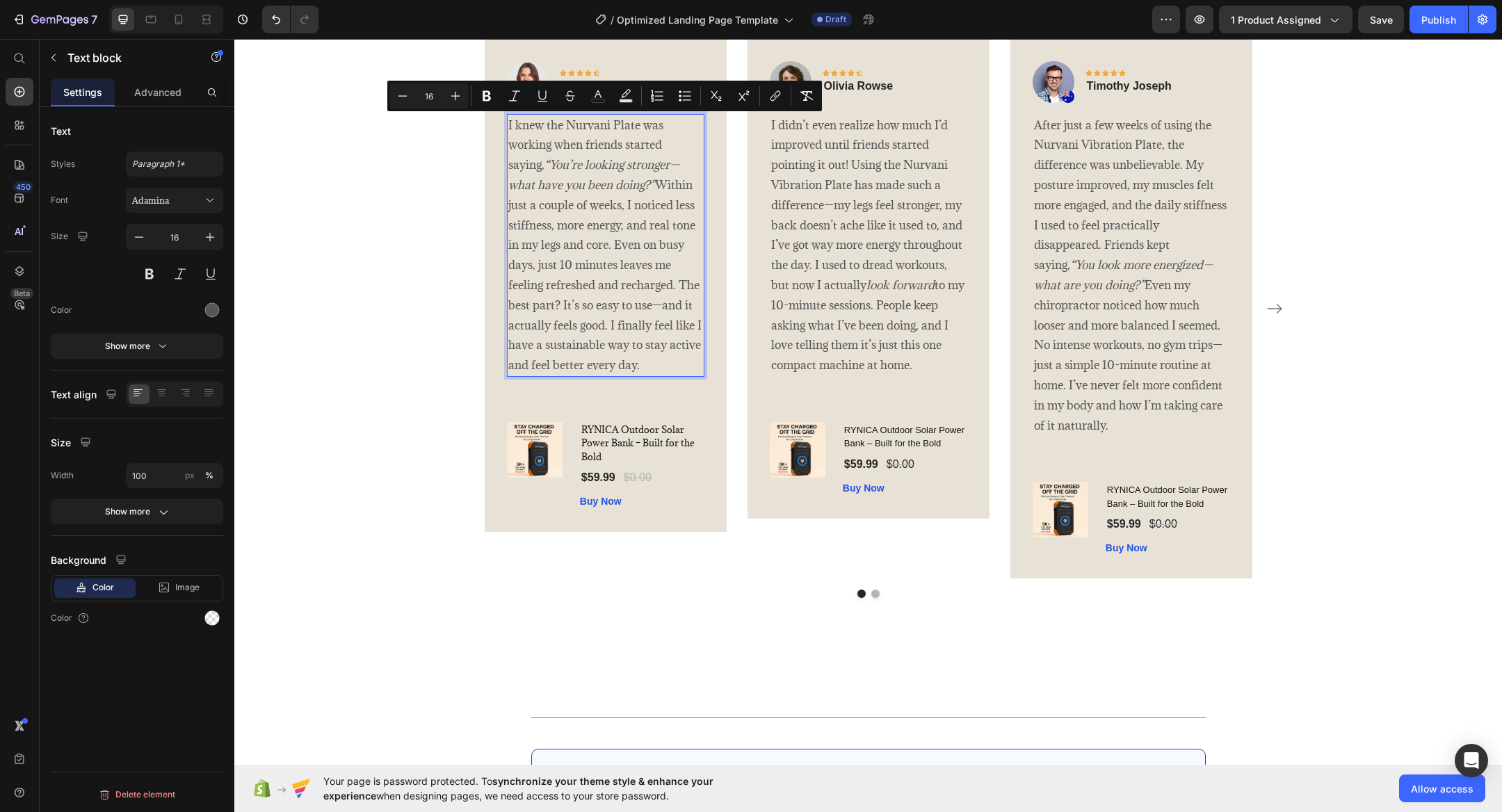 click on "I knew the Nurvani Plate was working when friends started saying,  “You’re looking stronger—what have you been doing?”  Within just a couple of weeks, I noticed less stiffness, more energy, and real tone in my legs and core. Even on busy days, just 10 minutes leaves me feeling refreshed and recharged. The best part? It’s so easy to use—and it actually feels good. I finally feel like I have a sustainable way to stay active and feel better every day." at bounding box center (606, 245) 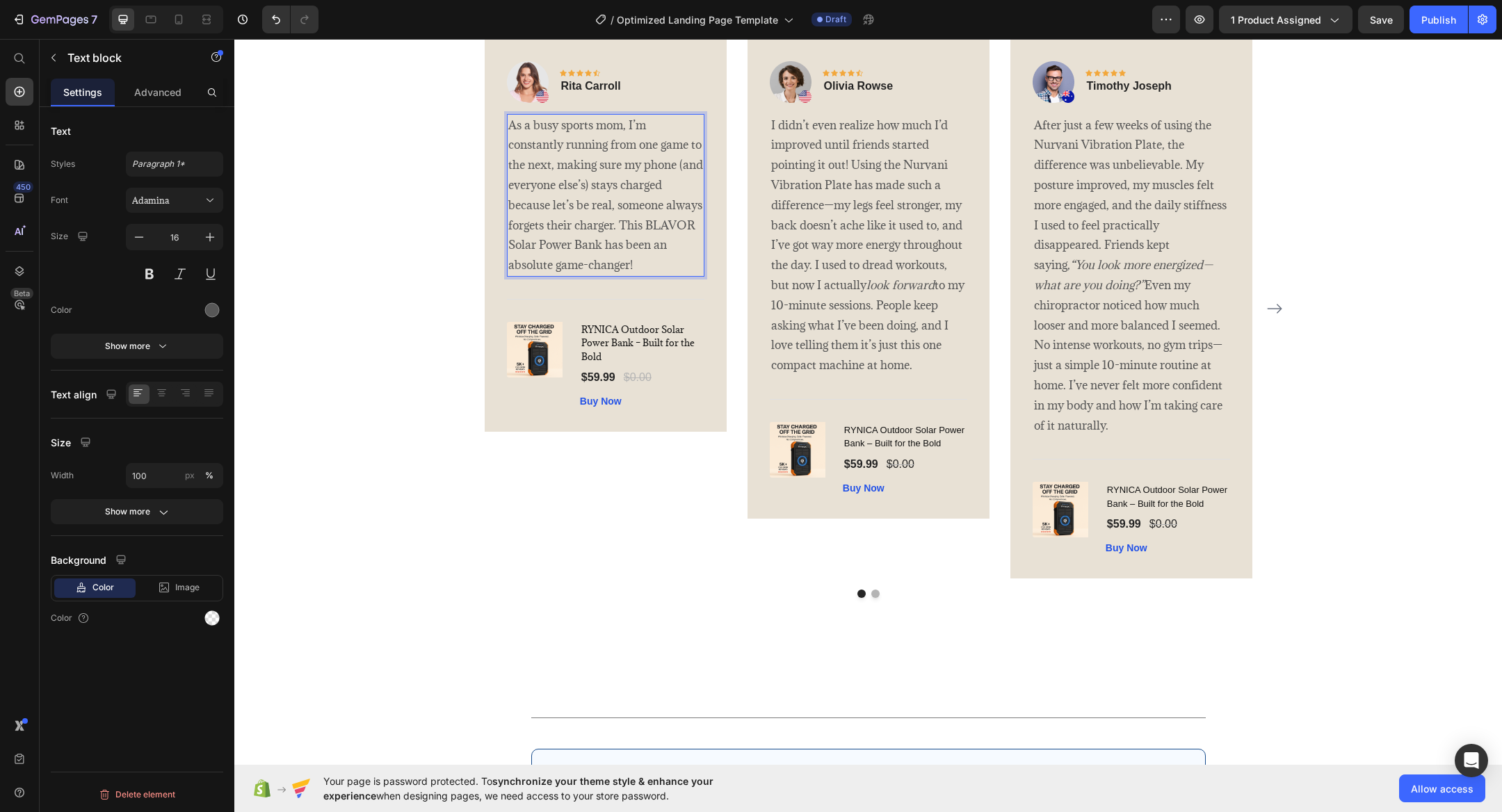 click on "As a busy sports mom, I’m constantly running from one game to the next, making sure my phone (and everyone else’s) stays charged because let’s be real, someone always forgets their charger. This BLAVOR Solar Power Bank has been an absolute game-changer!" at bounding box center [606, 195] 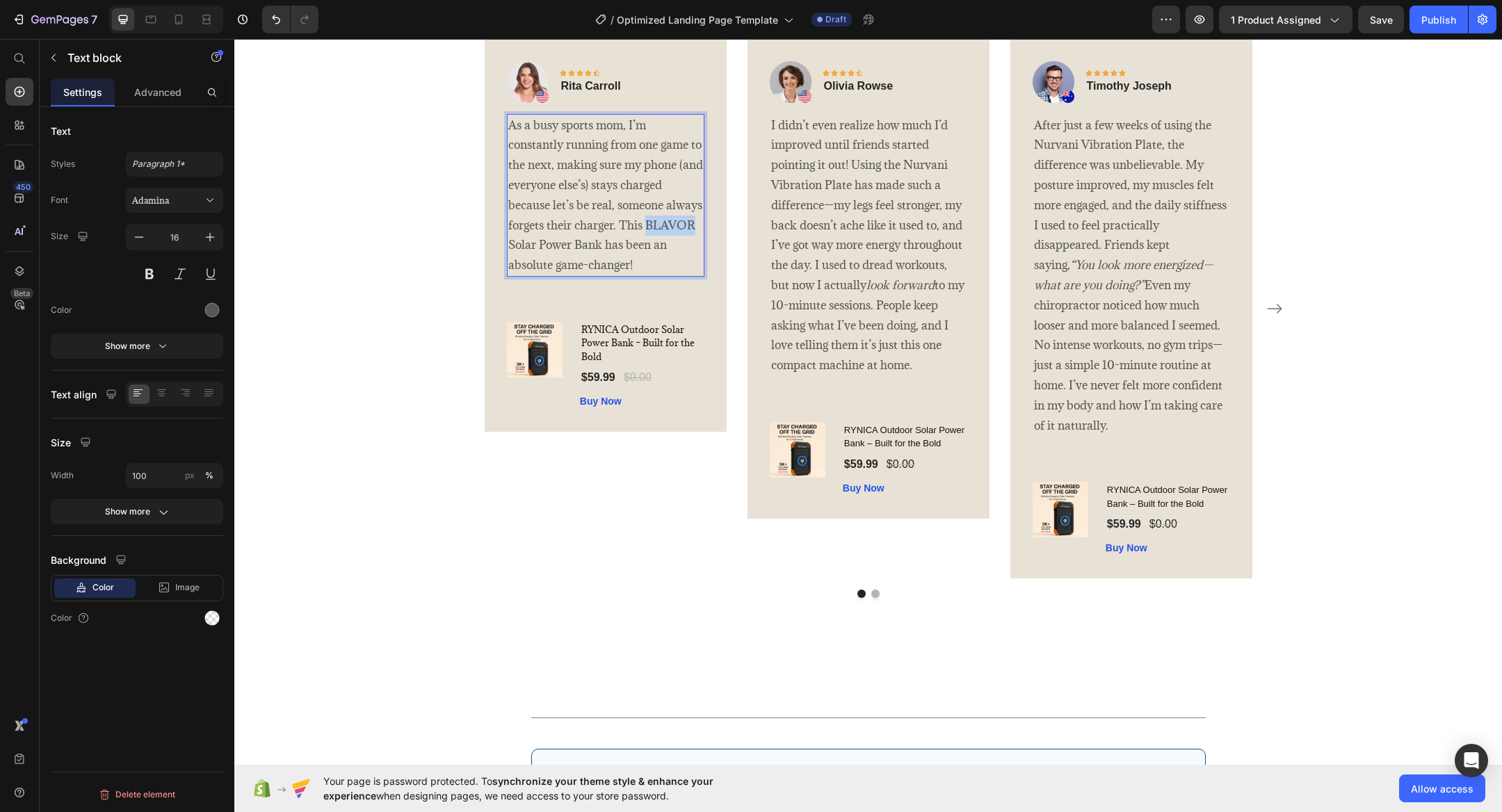 click on "As a busy sports mom, I’m constantly running from one game to the next, making sure my phone (and everyone else’s) stays charged because let’s be real, someone always forgets their charger. This BLAVOR Solar Power Bank has been an absolute game-changer!" at bounding box center [606, 195] 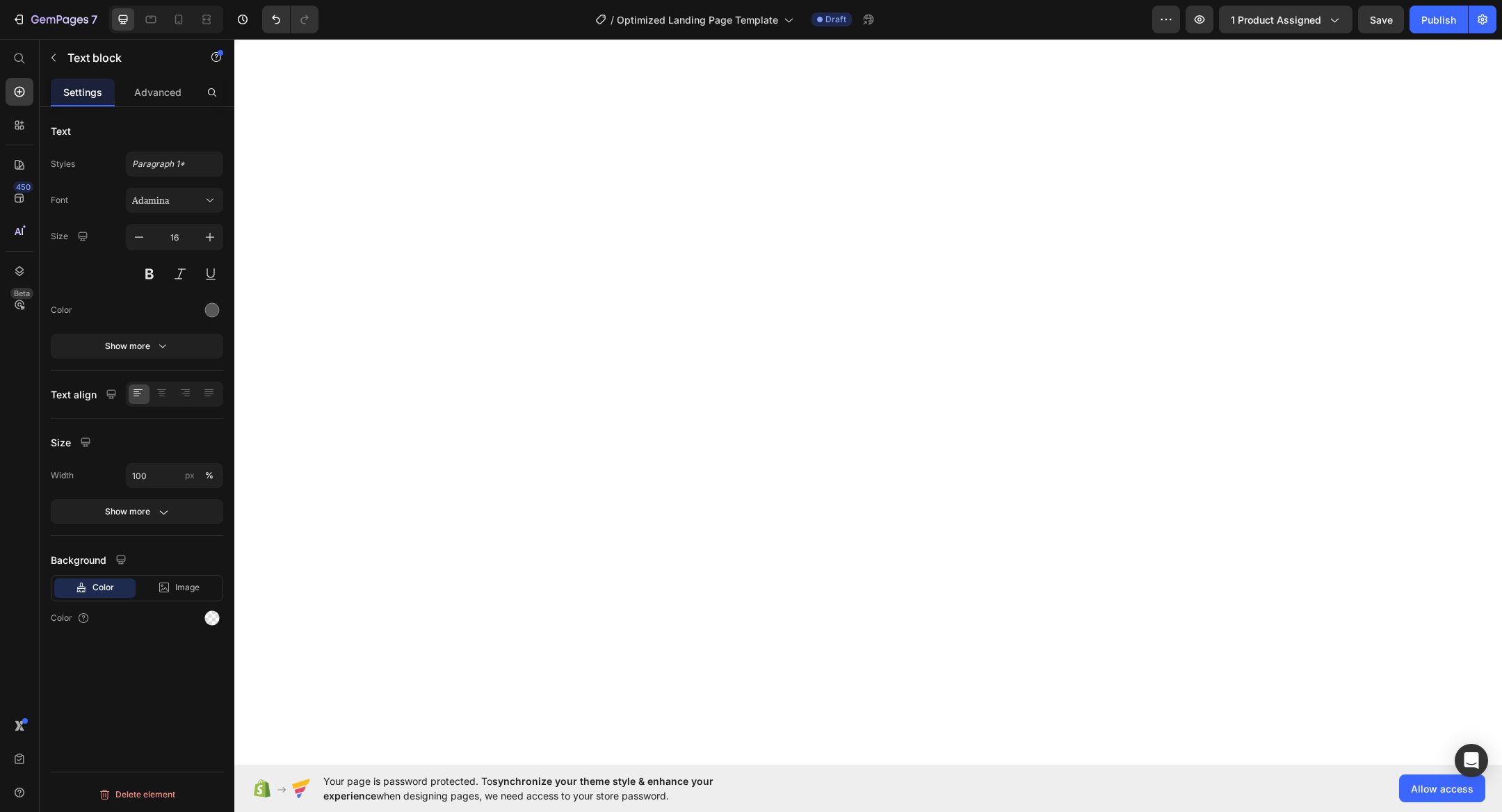 scroll, scrollTop: 2772, scrollLeft: 0, axis: vertical 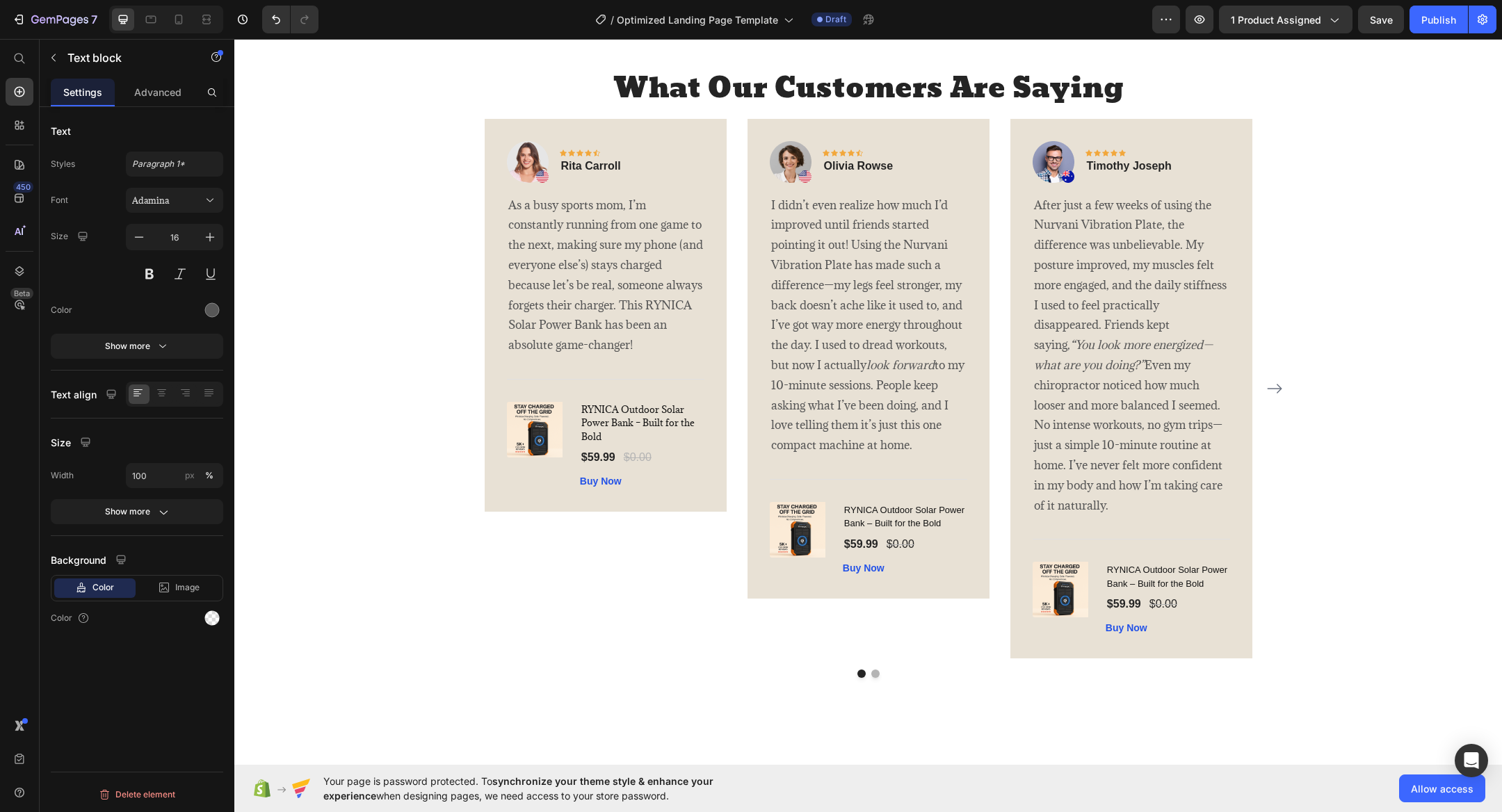 click on "As a busy sports mom, I’m constantly running from one game to the next, making sure my phone (and everyone else’s) stays charged because let’s be real, someone always forgets their charger. This RYNICA Solar Power Bank has been an absolute game-changer!" at bounding box center (606, 275) 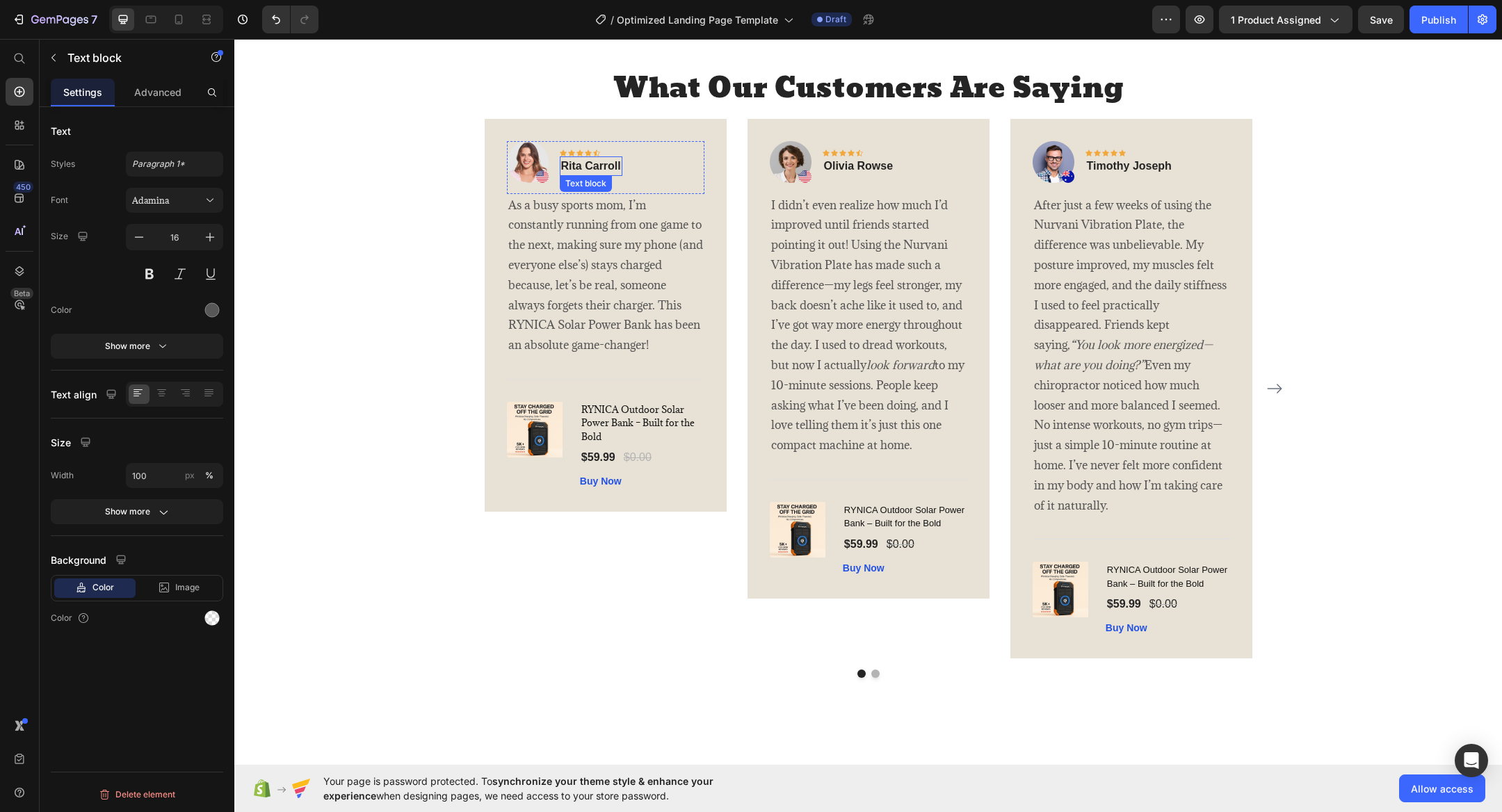 click on "Rita Carroll" at bounding box center (591, 166) 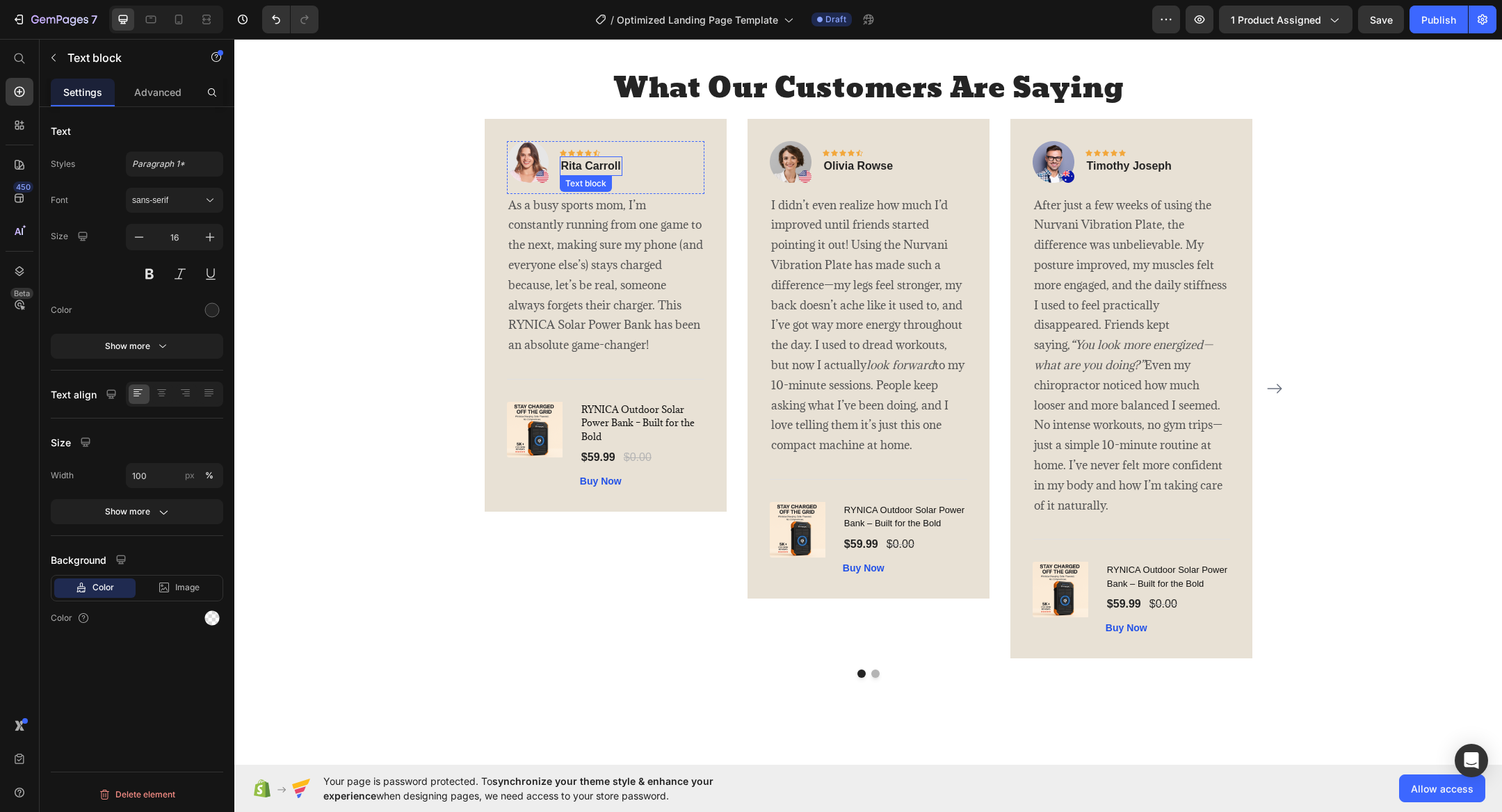 click on "Rita Carroll" at bounding box center (591, 166) 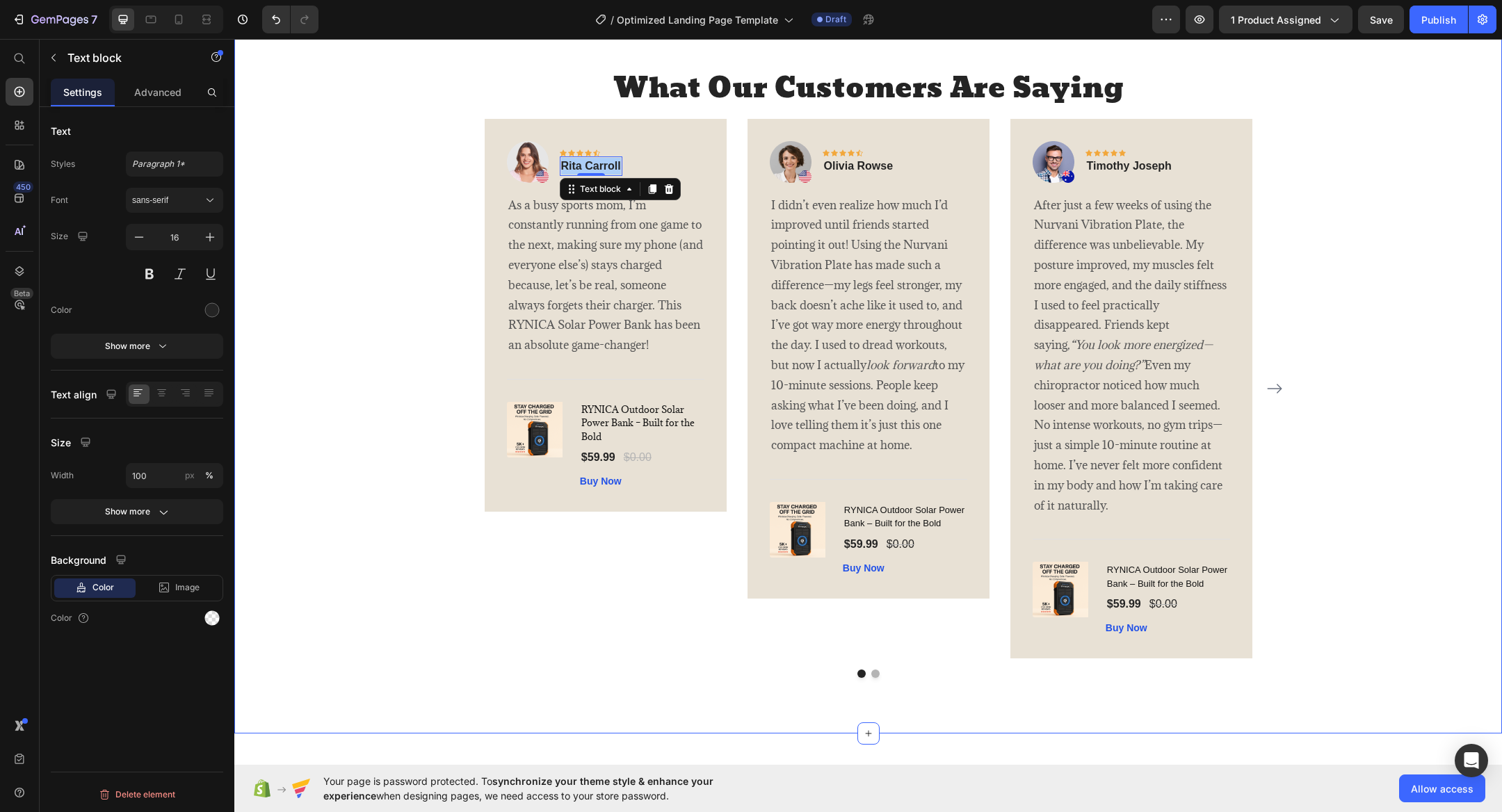 click on "What Our Customers Are Saying Heading
Image
Icon
Icon
Icon
Icon
Icon Row Rita Carroll Text block   0 Row As a busy sports mom, I’m constantly running from one game to the next, making sure my phone (and everyone else’s) stays charged because, let’s be real, someone always forgets their charger. This RYNICA Solar Power Bank has been an absolute game-changer! Text block                Title Line (P) Images & Gallery RYNICA Outdoor Solar Power Bank – Built for the Bold (P) Title $59.99 (P) Price $0.00 (P) Price Row Buy Now (P) Cart Button Product Row Image
Icon
Icon
Icon
Icon
Icon Row Olivia Rowse Text block Row look forward  to my 10-minute sessions. People keep asking what I’ve been doing, and I love telling them it’s just this one compact machine at home. Text block                Title Line (P) Images & Gallery (P) Title" at bounding box center [868, 373] 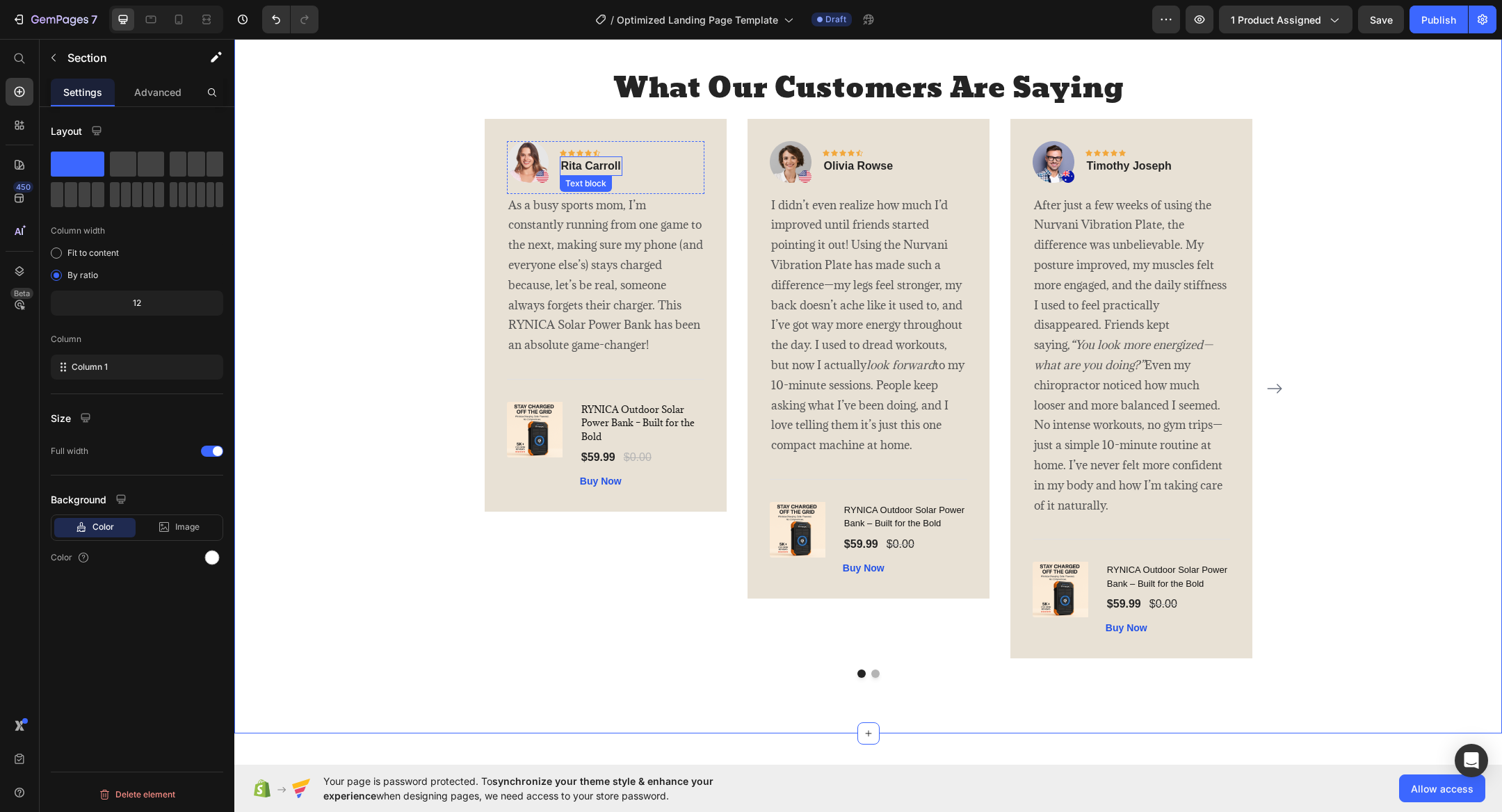 click on "Rita Carroll" at bounding box center [591, 166] 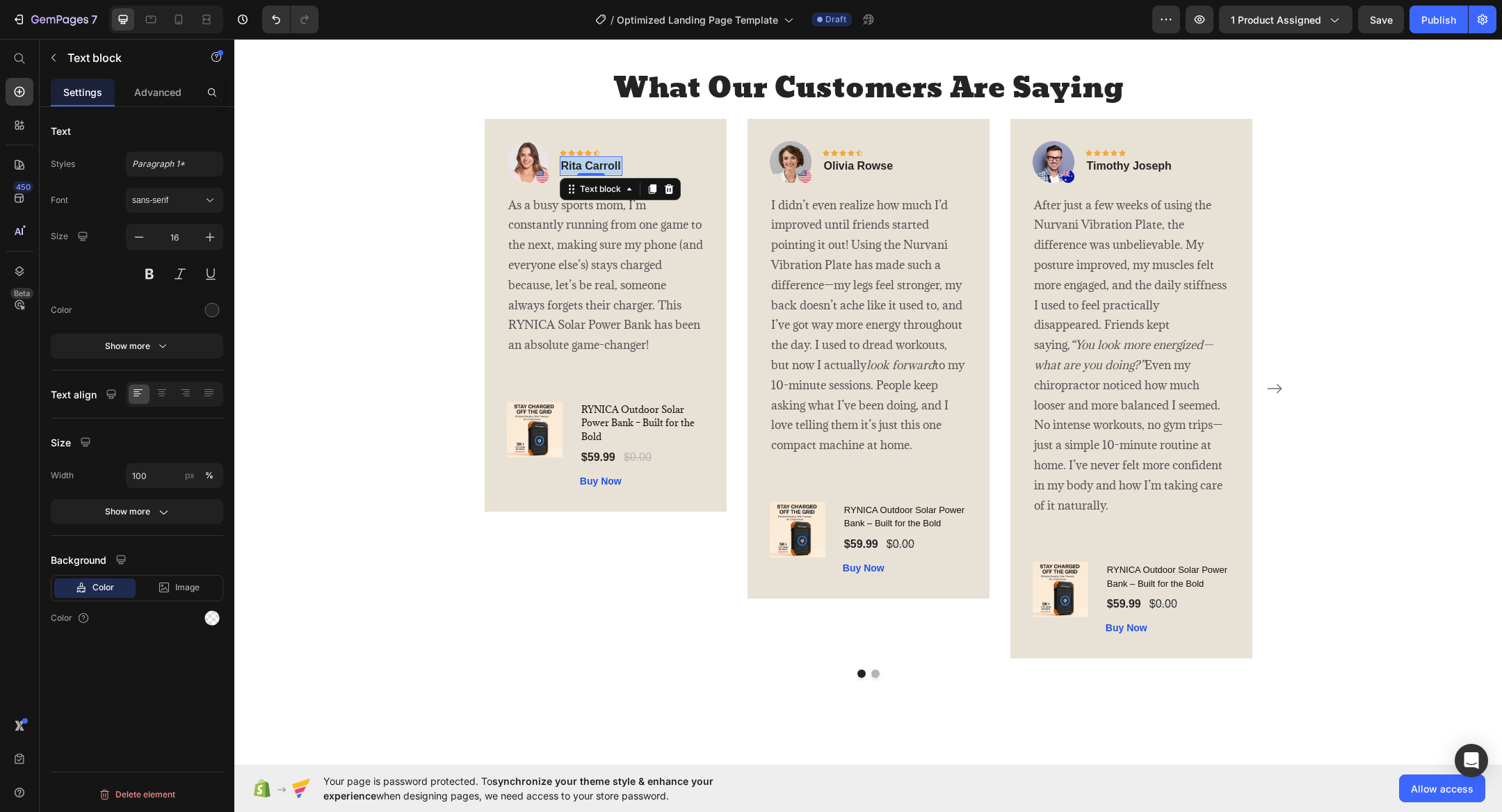 click on "Rita Carroll" at bounding box center [591, 166] 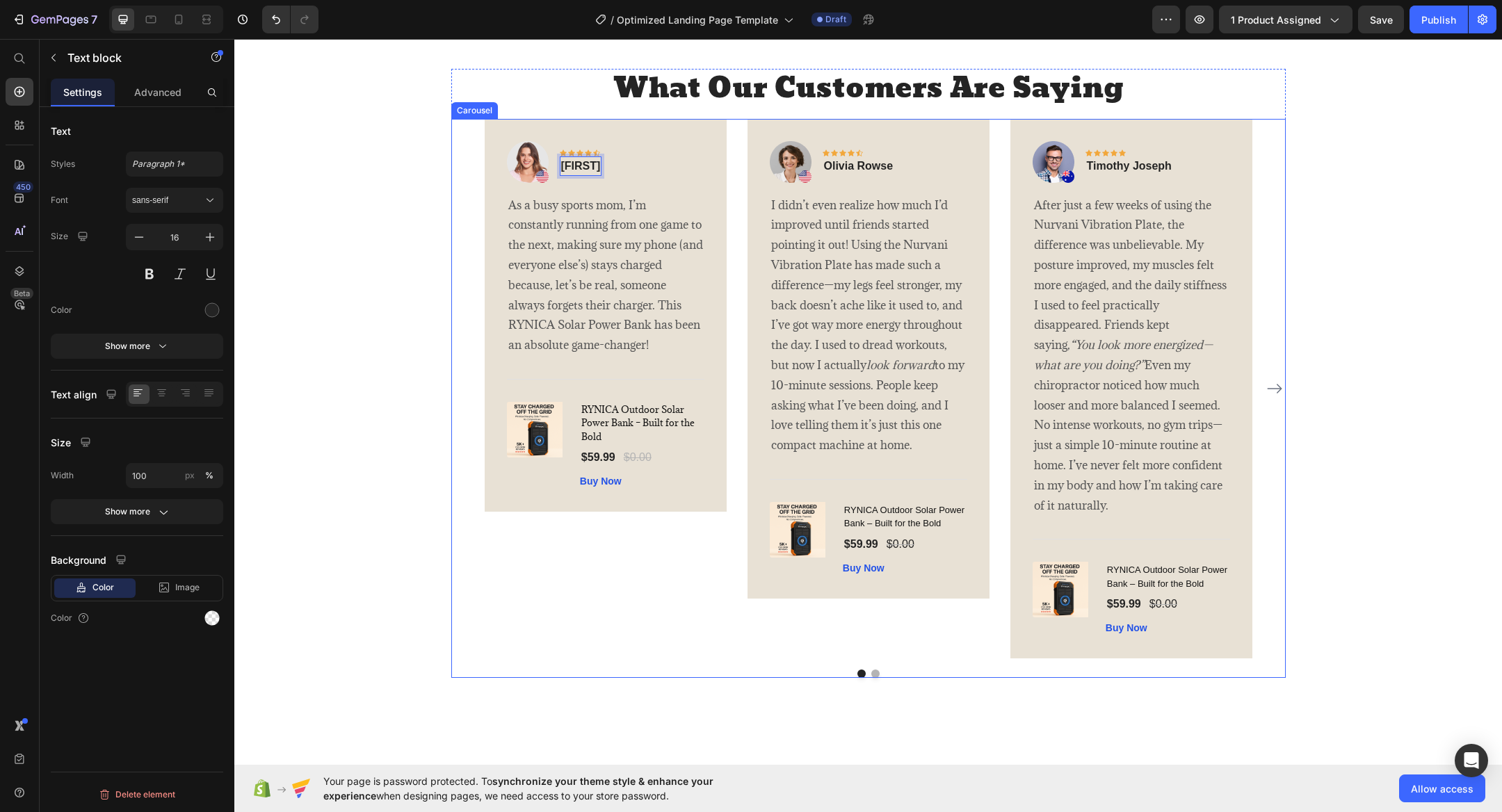 click on "What Our Customers Are Saying Heading
Image
Icon
Icon
Icon
Icon
Icon Row Shimmi Text block   0 Row As a busy sports mom, I’m constantly running from one game to the next, making sure my phone (and everyone else’s) stays charged because, let’s be real, someone always forgets their charger. This RYNICA Solar Power Bank has been an absolute game-changer! Text block                Title Line (P) Images & Gallery RYNICA Outdoor Solar Power Bank – Built for the Bold (P) Title $59.99 (P) Price $0.00 (P) Price Row Buy Now (P) Cart Button Product Row Image
Icon
Icon
Icon
Icon
Icon Row Olivia Rowse Text block Row look forward  to my 10-minute sessions. People keep asking what I’ve been doing, and I love telling them it’s just this one compact machine at home. Text block                Title Line (P) Images & Gallery (P) Title $59.99" at bounding box center [868, 373] 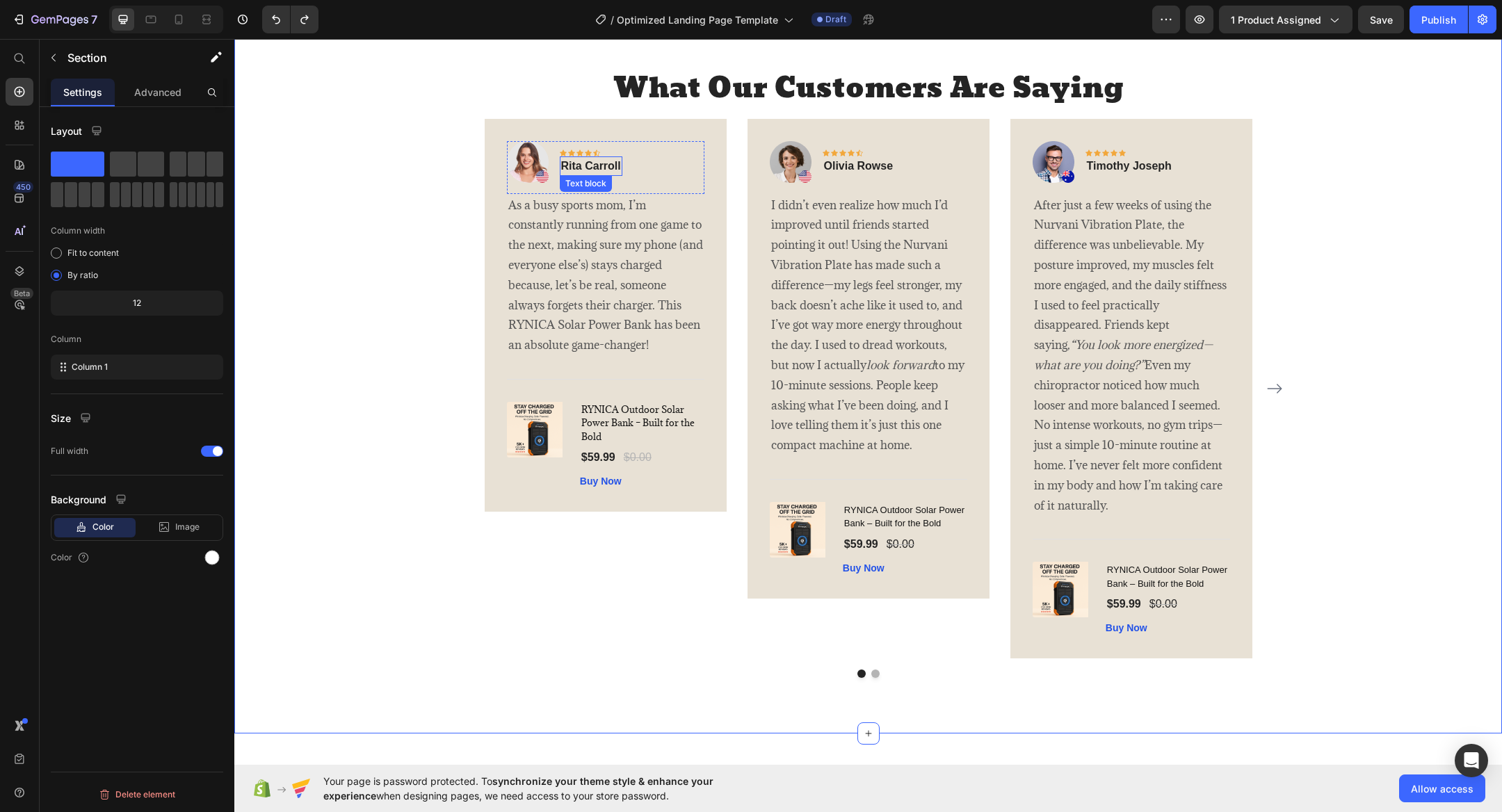 click on "Rita Carroll" at bounding box center [591, 166] 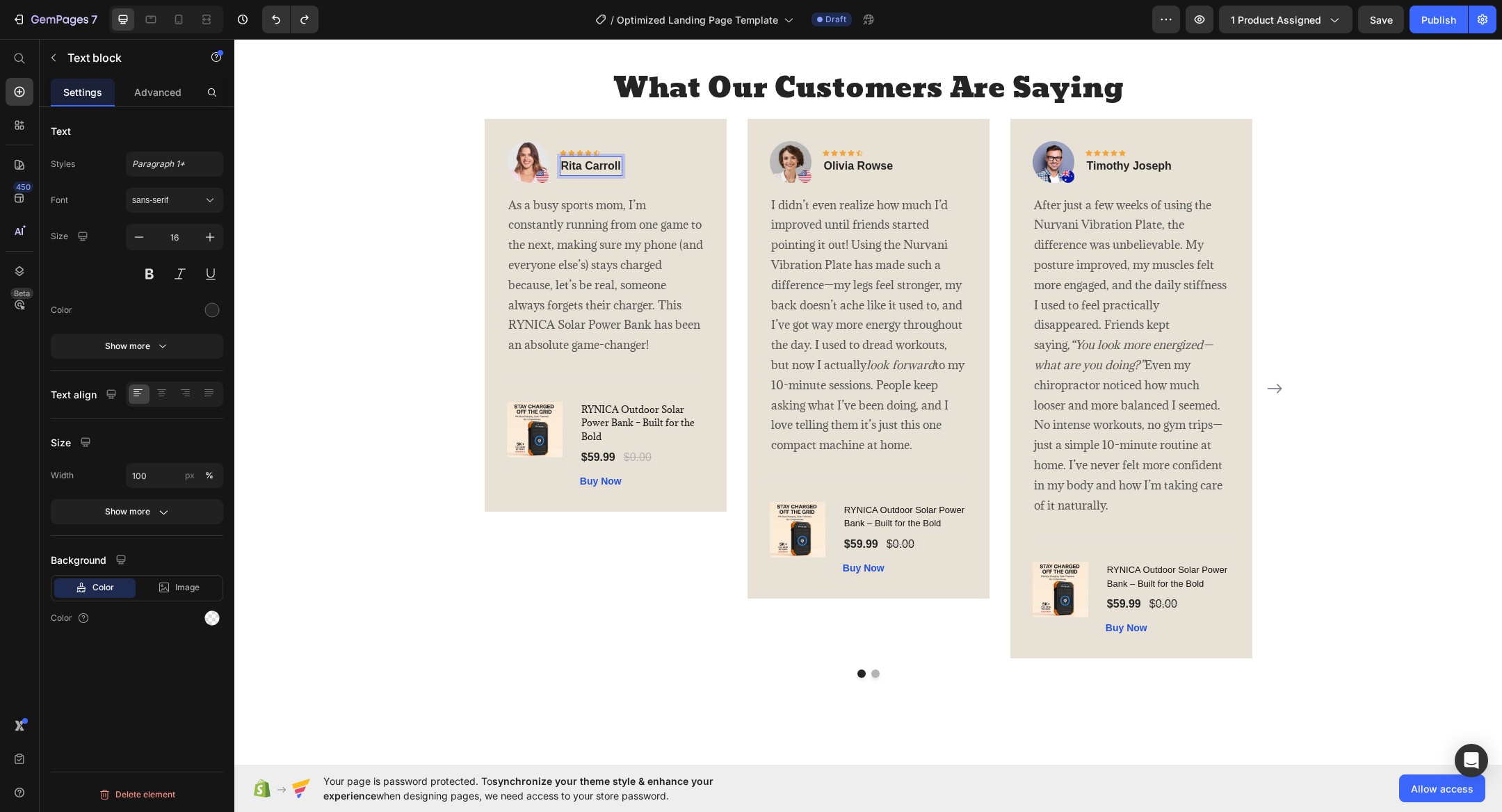 click on "Rita Carroll" at bounding box center (591, 166) 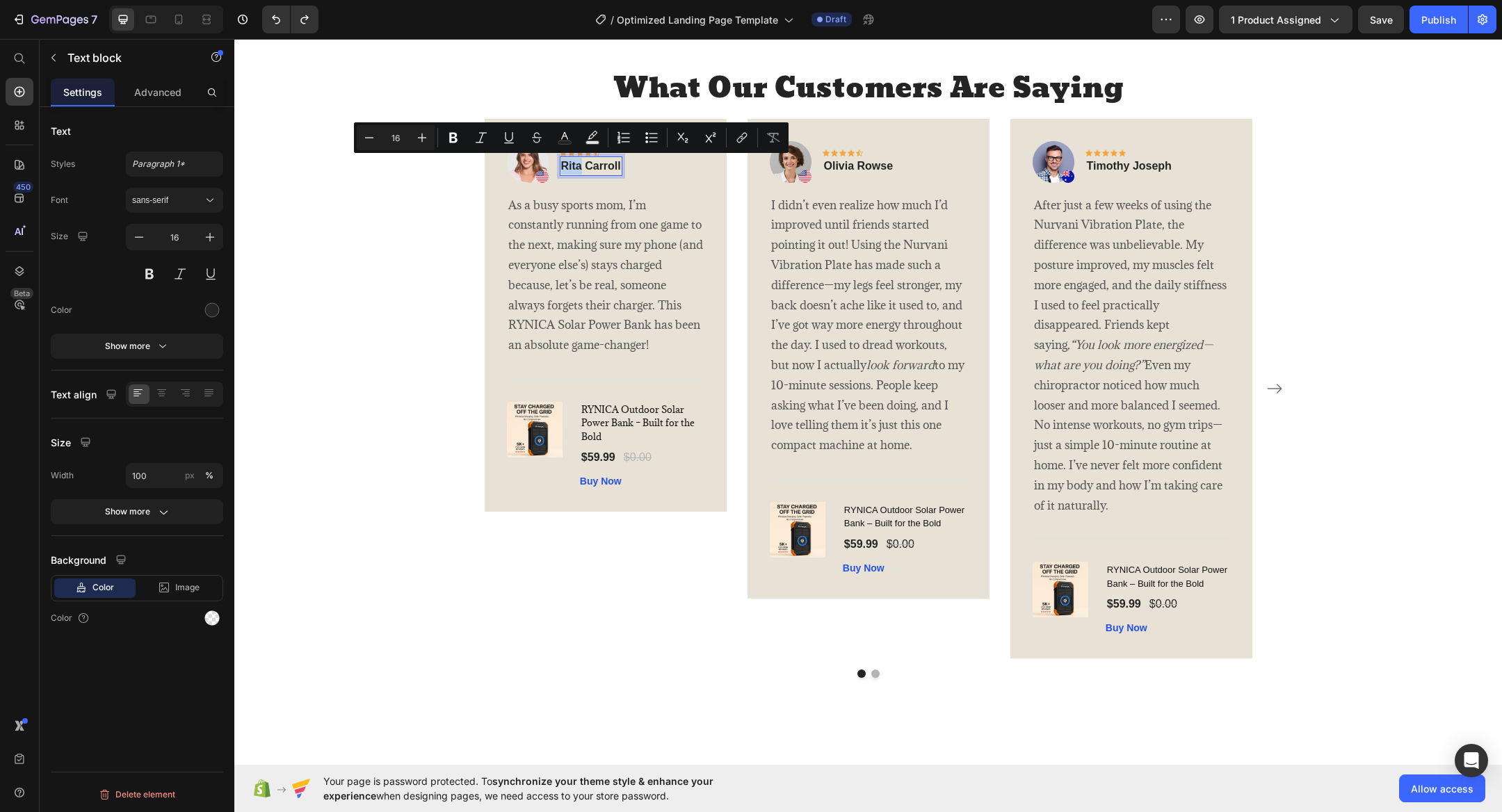 drag, startPoint x: 583, startPoint y: 166, endPoint x: 560, endPoint y: 168, distance: 23.08679 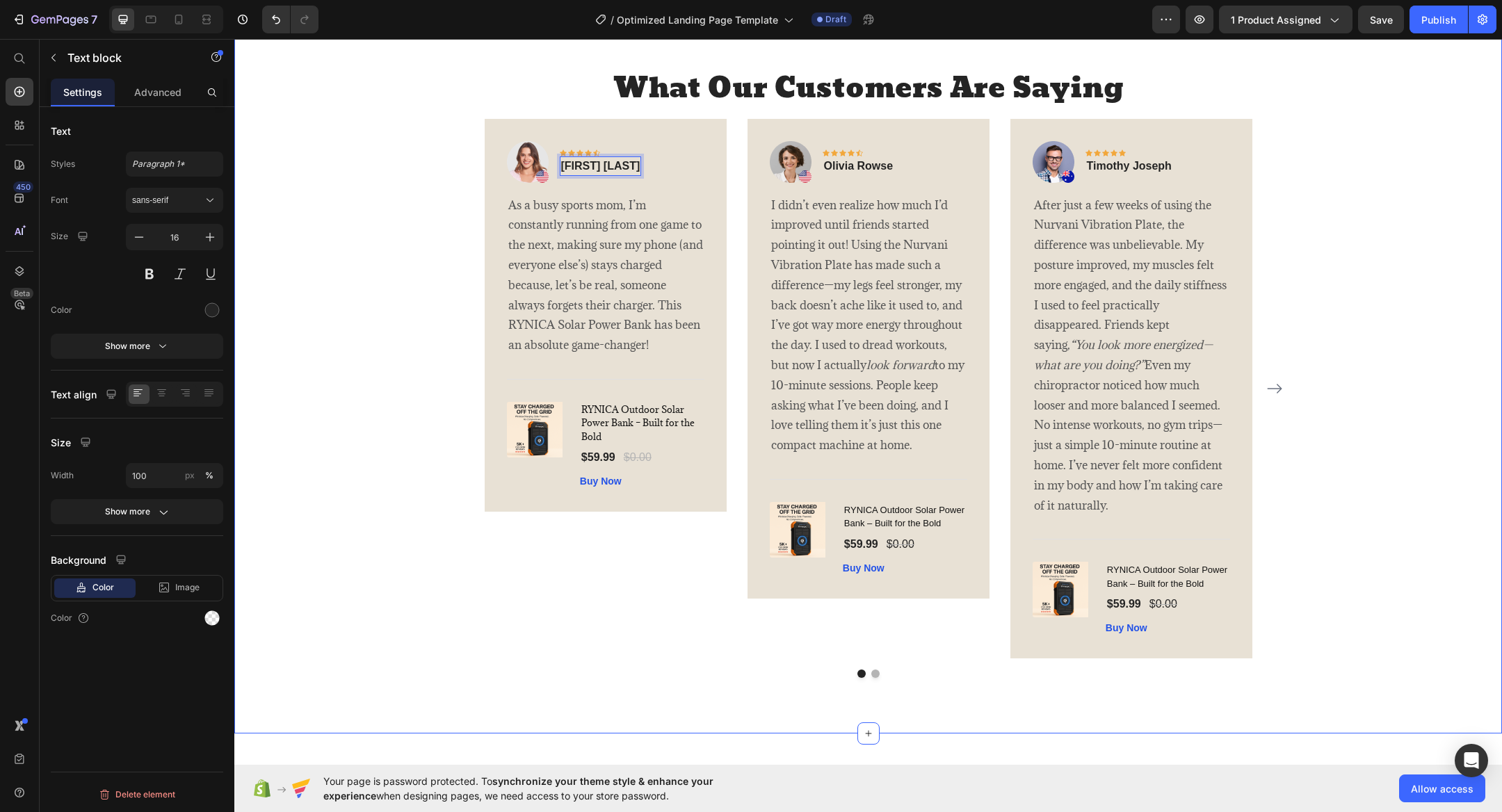 click on "What Our Customers Are Saying Heading
Image
Icon
Icon
Icon
Icon
Icon Row Shimmi Carroll Text block   0 Row As a busy sports mom, I’m constantly running from one game to the next, making sure my phone (and everyone else’s) stays charged because, let’s be real, someone always forgets their charger. This RYNICA Solar Power Bank has been an absolute game-changer! Text block                Title Line (P) Images & Gallery RYNICA Outdoor Solar Power Bank – Built for the Bold (P) Title $59.99 (P) Price $0.00 (P) Price Row Buy Now (P) Cart Button Product Row Image
Icon
Icon
Icon
Icon
Icon Row Olivia Rowse Text block Row look forward  to my 10-minute sessions. People keep asking what I’ve been doing, and I love telling them it’s just this one compact machine at home. Text block                Title Line (P) Images & Gallery (P) Title" at bounding box center (868, 373) 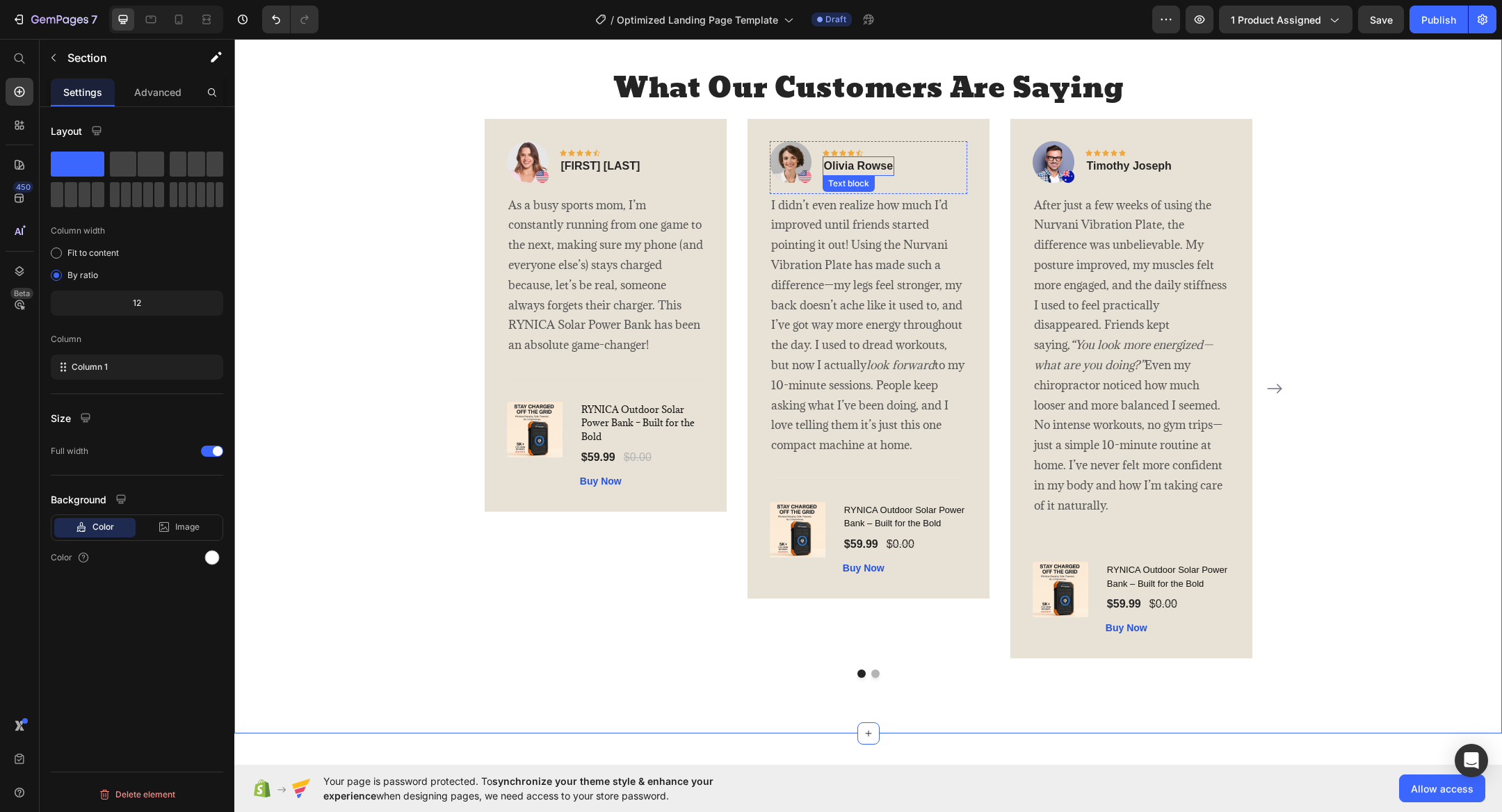 click on "Olivia Rowse" at bounding box center [859, 166] 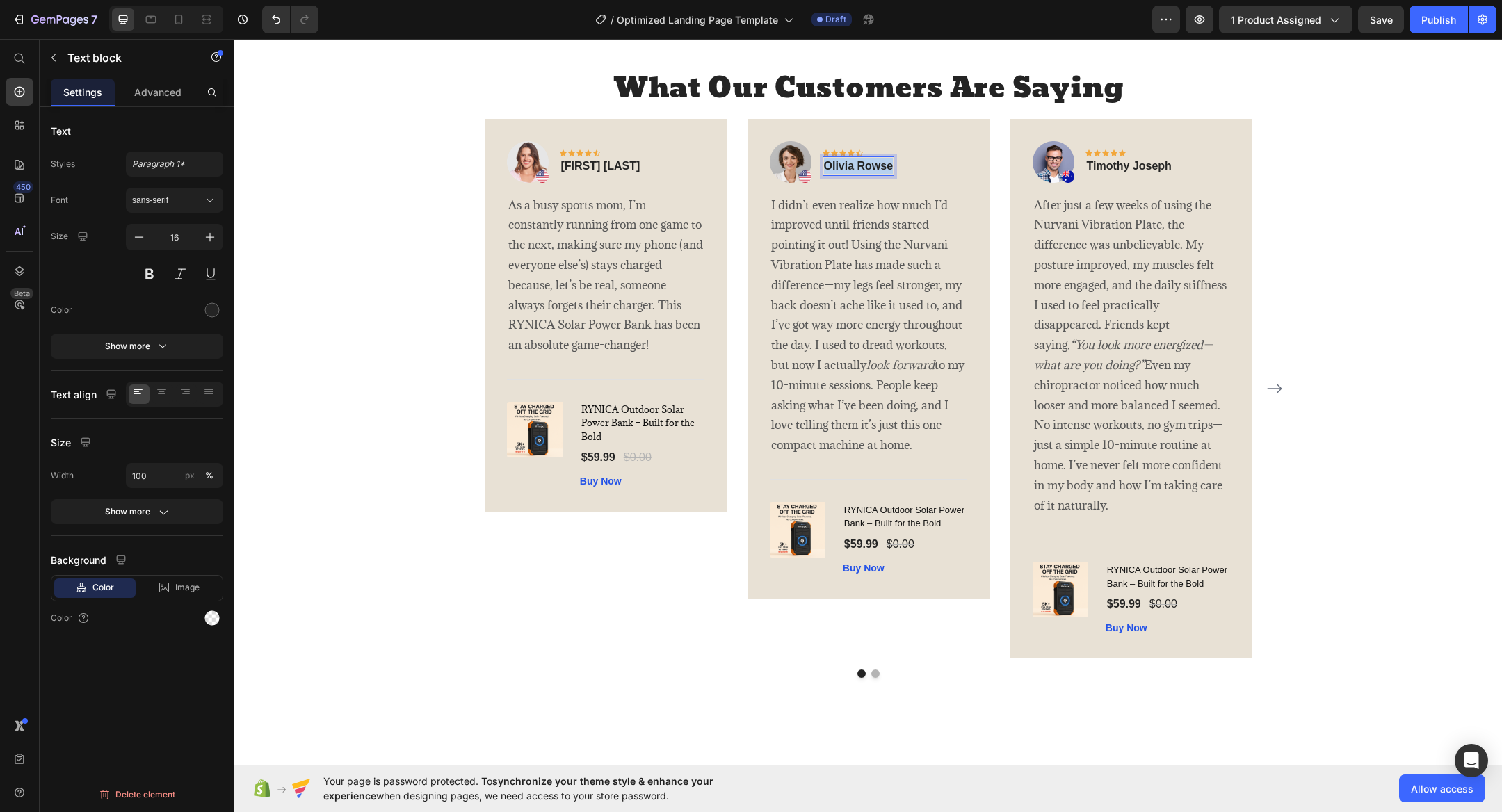 click on "Olivia Rowse" at bounding box center [859, 166] 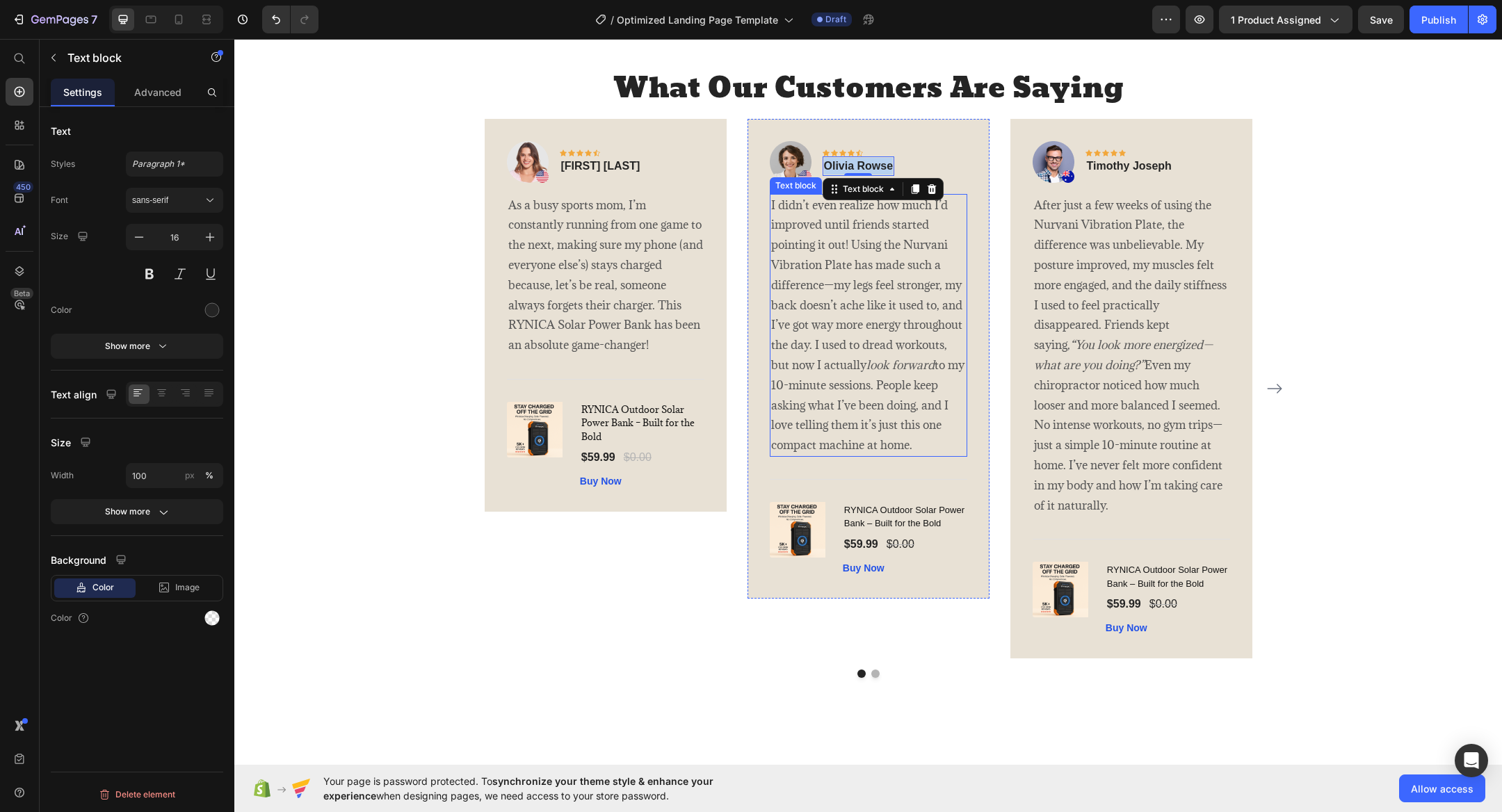 click on "I didn’t even realize how much I’d improved until friends started pointing it out! Using the Nurvani Vibration Plate has made such a difference—my legs feel stronger, my back doesn’t ache like it used to, and I’ve got way more energy throughout the day. I used to dread workouts, but now I actually  look forward  to my 10-minute sessions. People keep asking what I’ve been doing, and I love telling them it’s just this one compact machine at home." at bounding box center [869, 325] 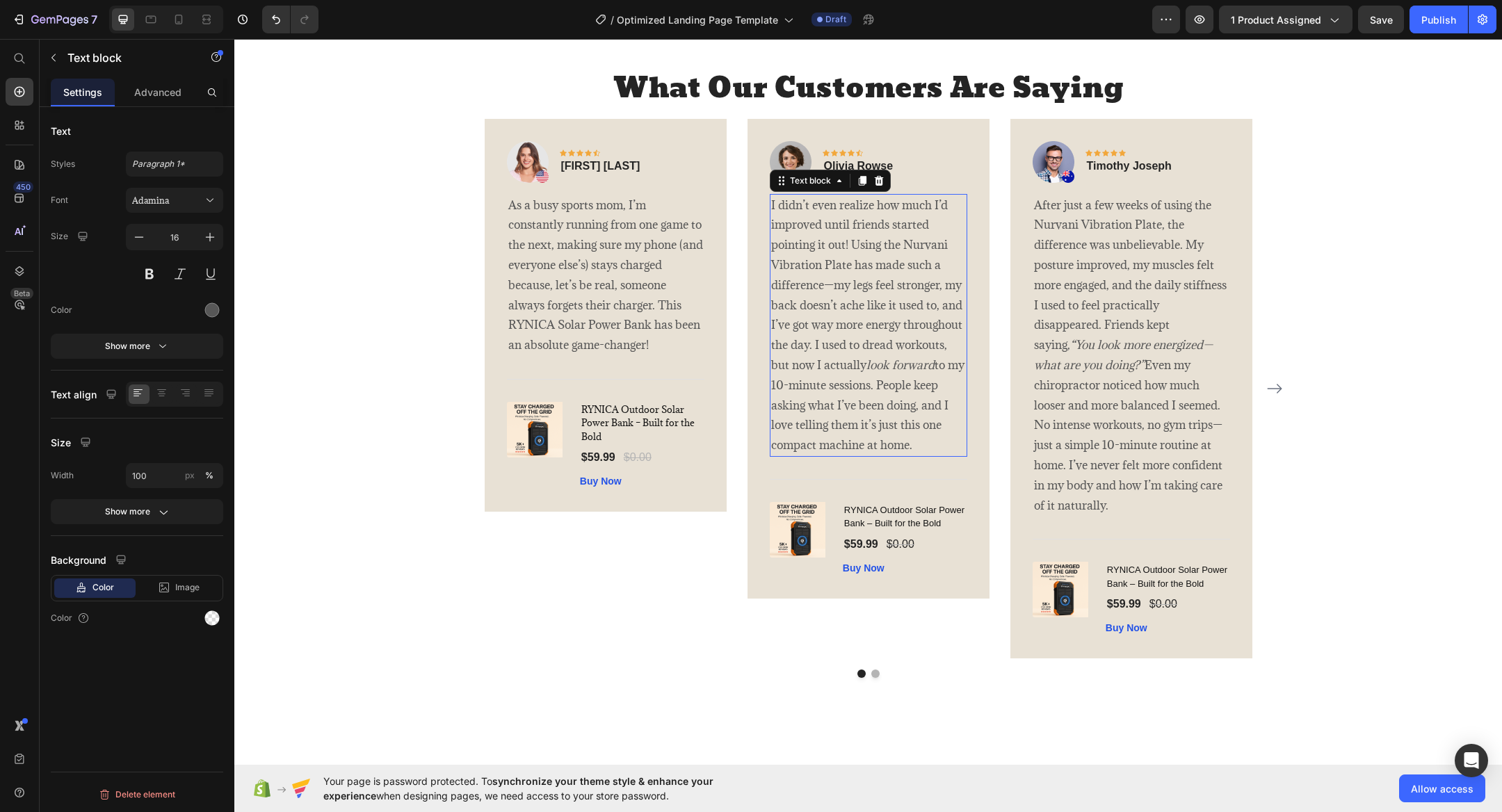 click on "I didn’t even realize how much I’d improved until friends started pointing it out! Using the Nurvani Vibration Plate has made such a difference—my legs feel stronger, my back doesn’t ache like it used to, and I’ve got way more energy throughout the day. I used to dread workouts, but now I actually  look forward  to my 10-minute sessions. People keep asking what I’ve been doing, and I love telling them it’s just this one compact machine at home." at bounding box center [869, 325] 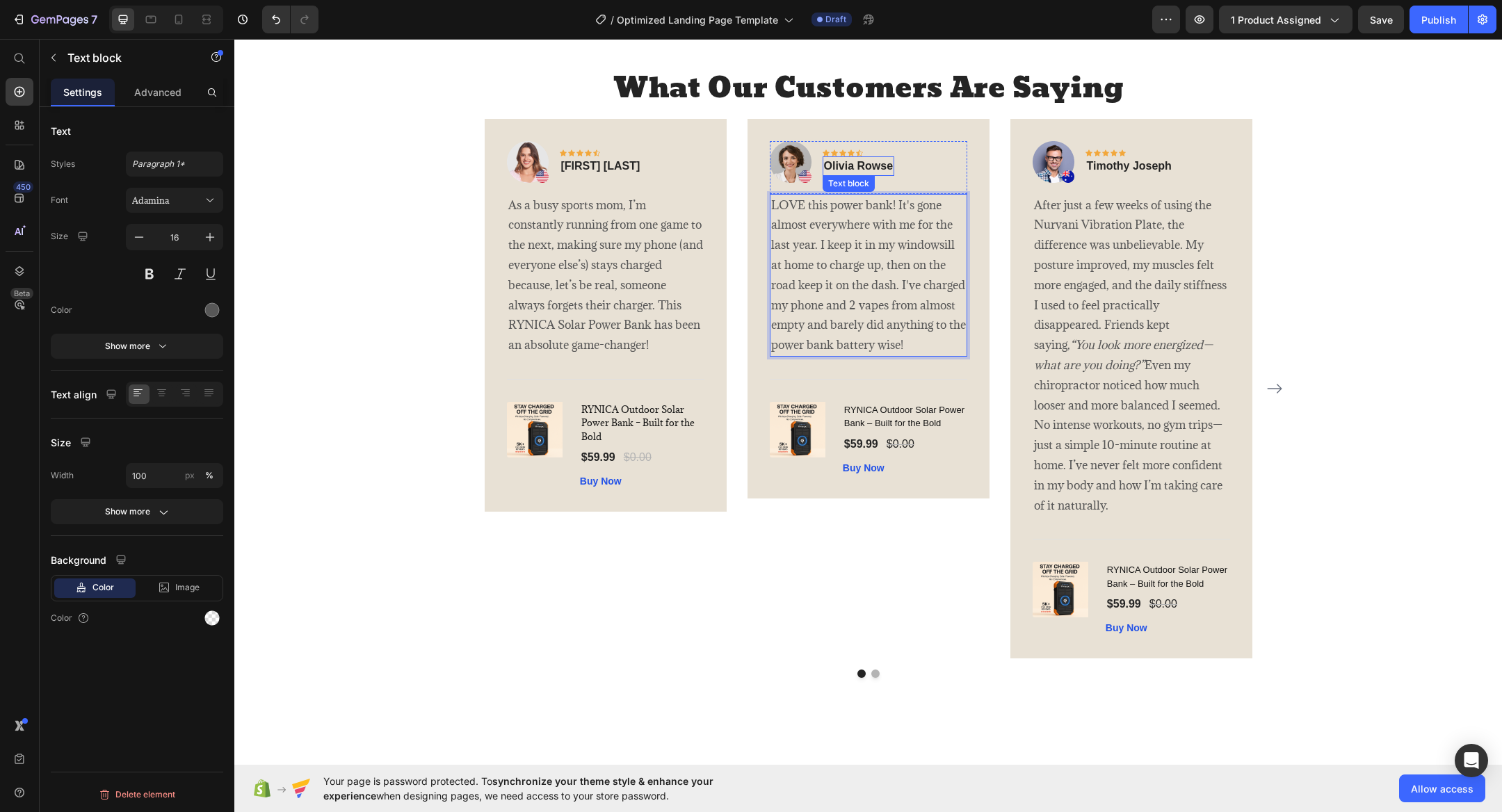 click on "Olivia Rowse" at bounding box center (859, 166) 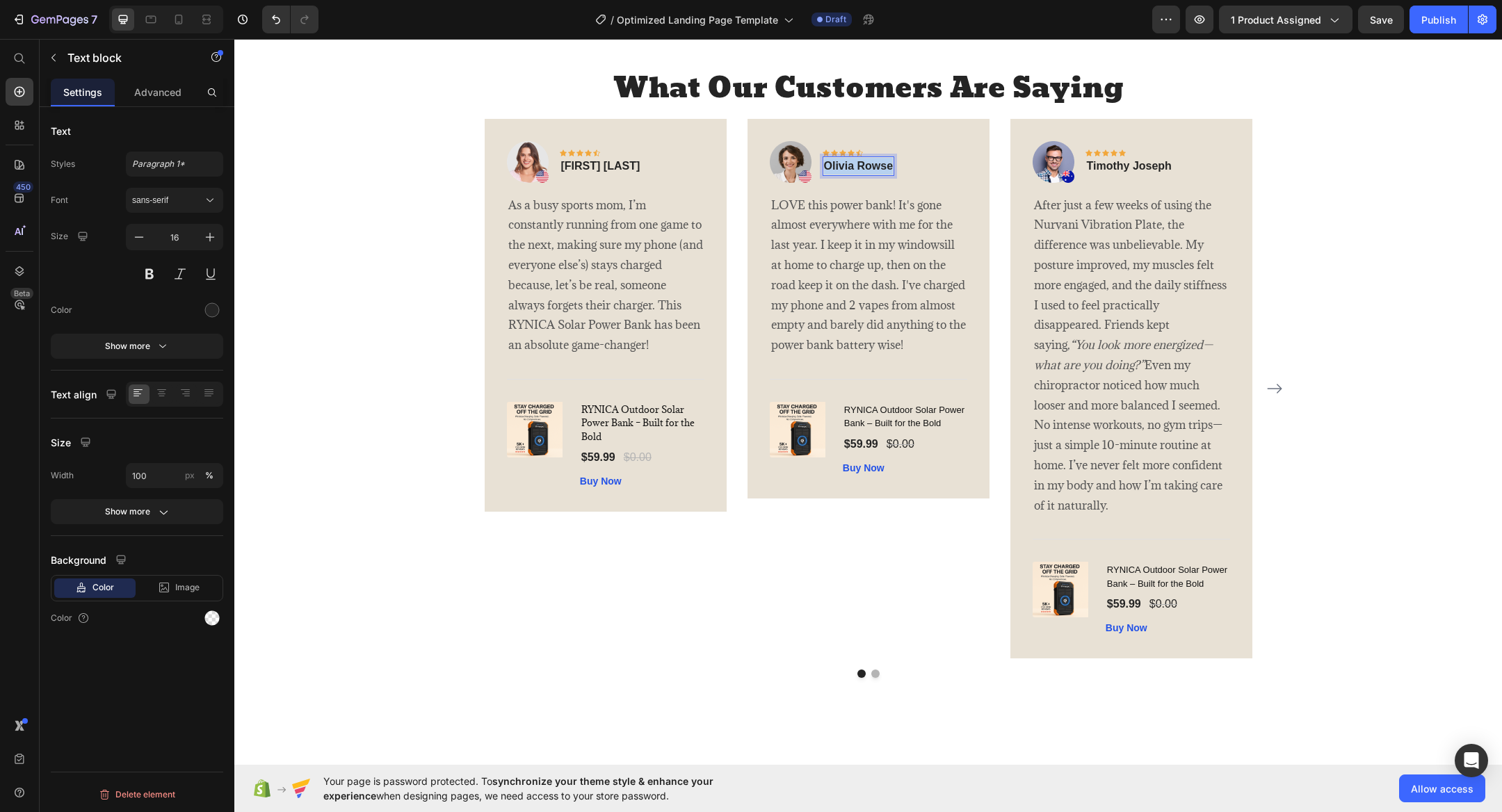 click on "Olivia Rowse" at bounding box center [859, 166] 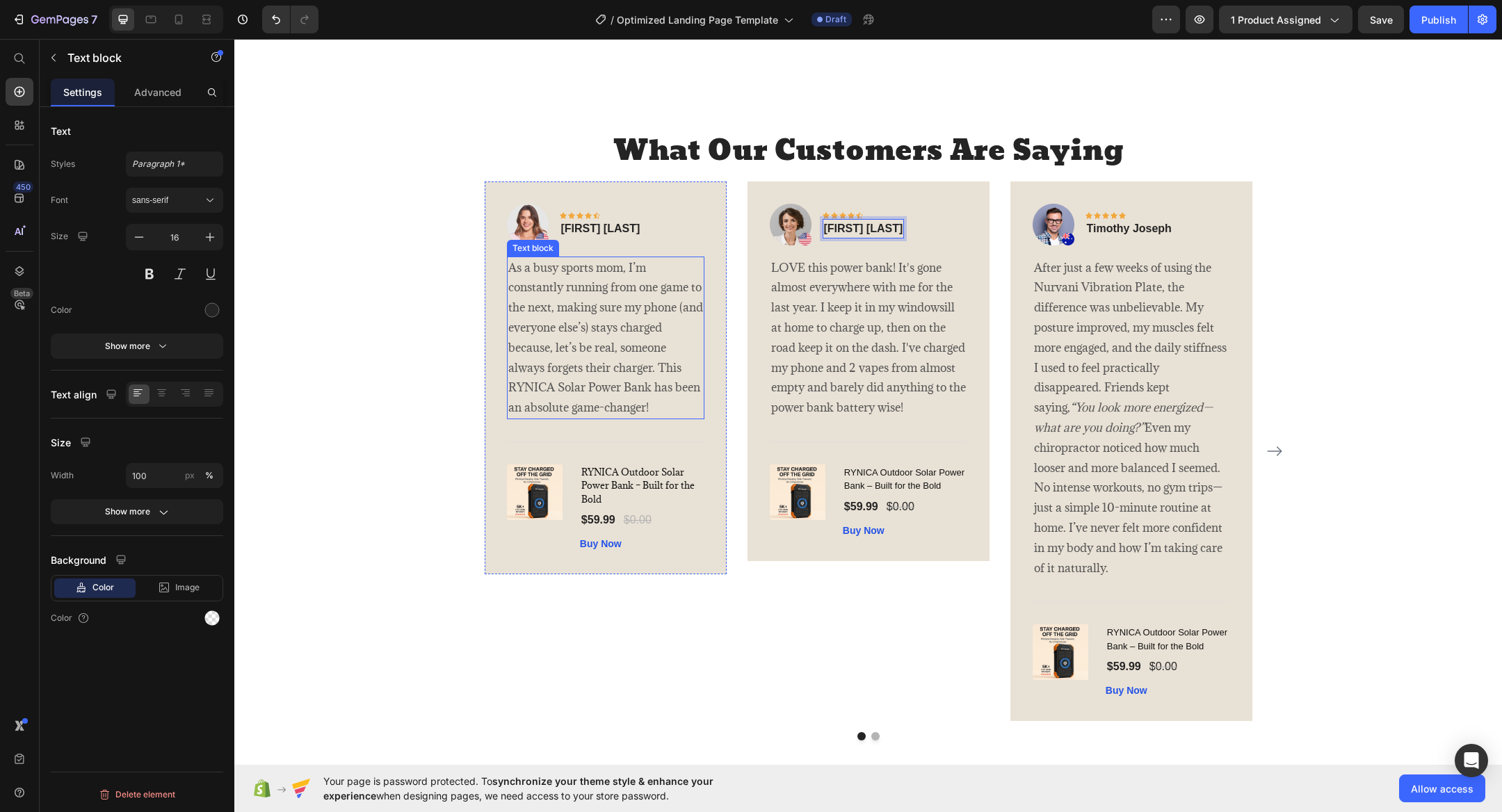 scroll, scrollTop: 2709, scrollLeft: 0, axis: vertical 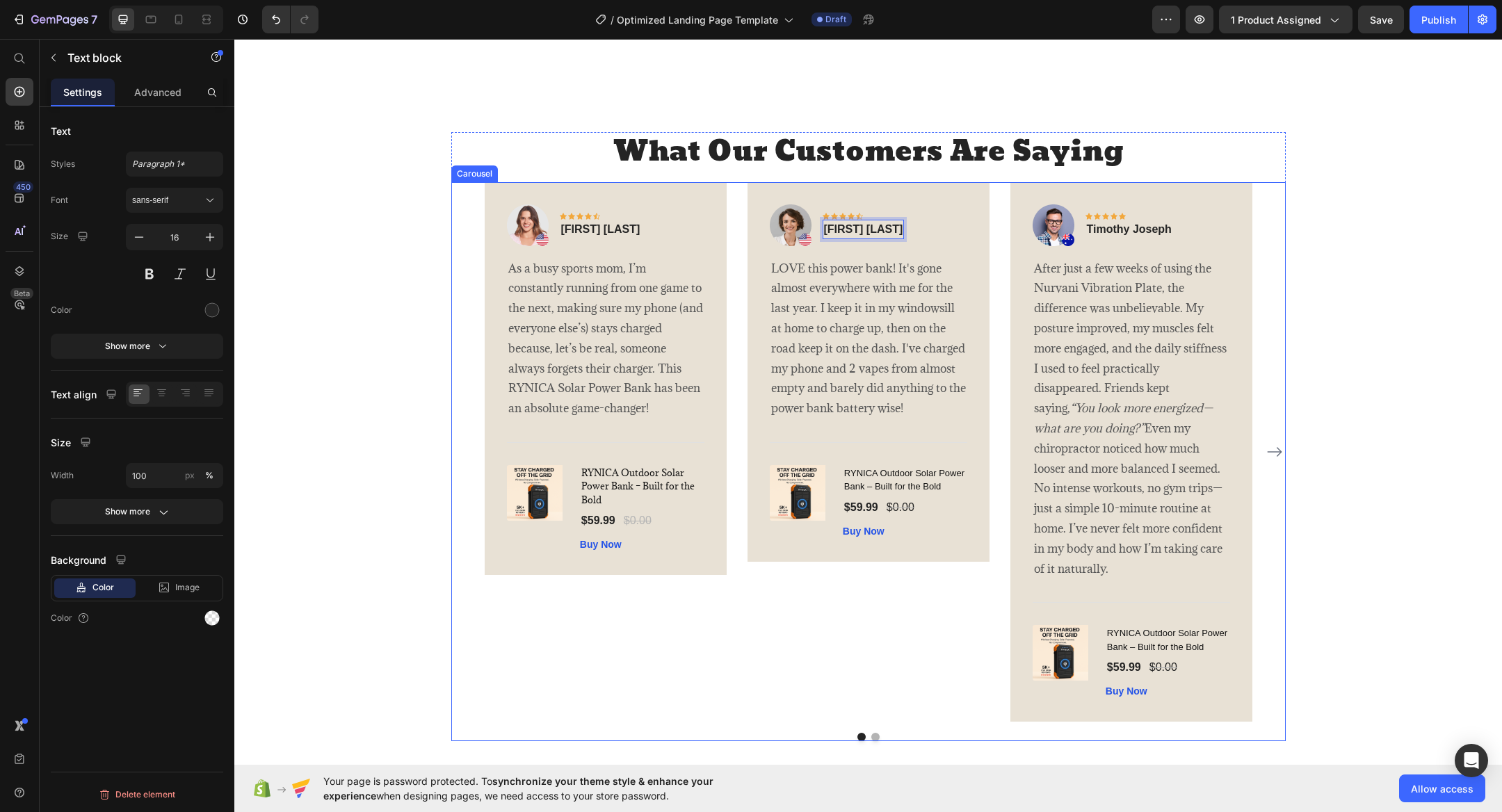click on "Image
Icon
Icon
Icon
Icon
Icon Row Shimmi Carroll Text block Row As a busy sports mom, I’m constantly running from one game to the next, making sure my phone (and everyone else’s) stays charged because, let’s be real, someone always forgets their charger. This RYNICA Solar Power Bank has been an absolute game-changer! Text block                Title Line (P) Images & Gallery RYNICA Outdoor Solar Power Bank – Built for the Bold (P) Title $59.99 (P) Price $0.00 (P) Price Row Buy Now (P) Cart Button Product Row Image
Icon
Icon
Icon
Icon
Icon Row Jamie Mills Text block   0 Row Text block                Title Line (P) Images & Gallery RYNICA Outdoor Solar Power Bank – Built for the Bold (P) Title $59.99 (P) Price $0.00 (P) Price Row Buy Now (P) Cart Button Product Row Image
Icon
Icon" at bounding box center [869, 452] 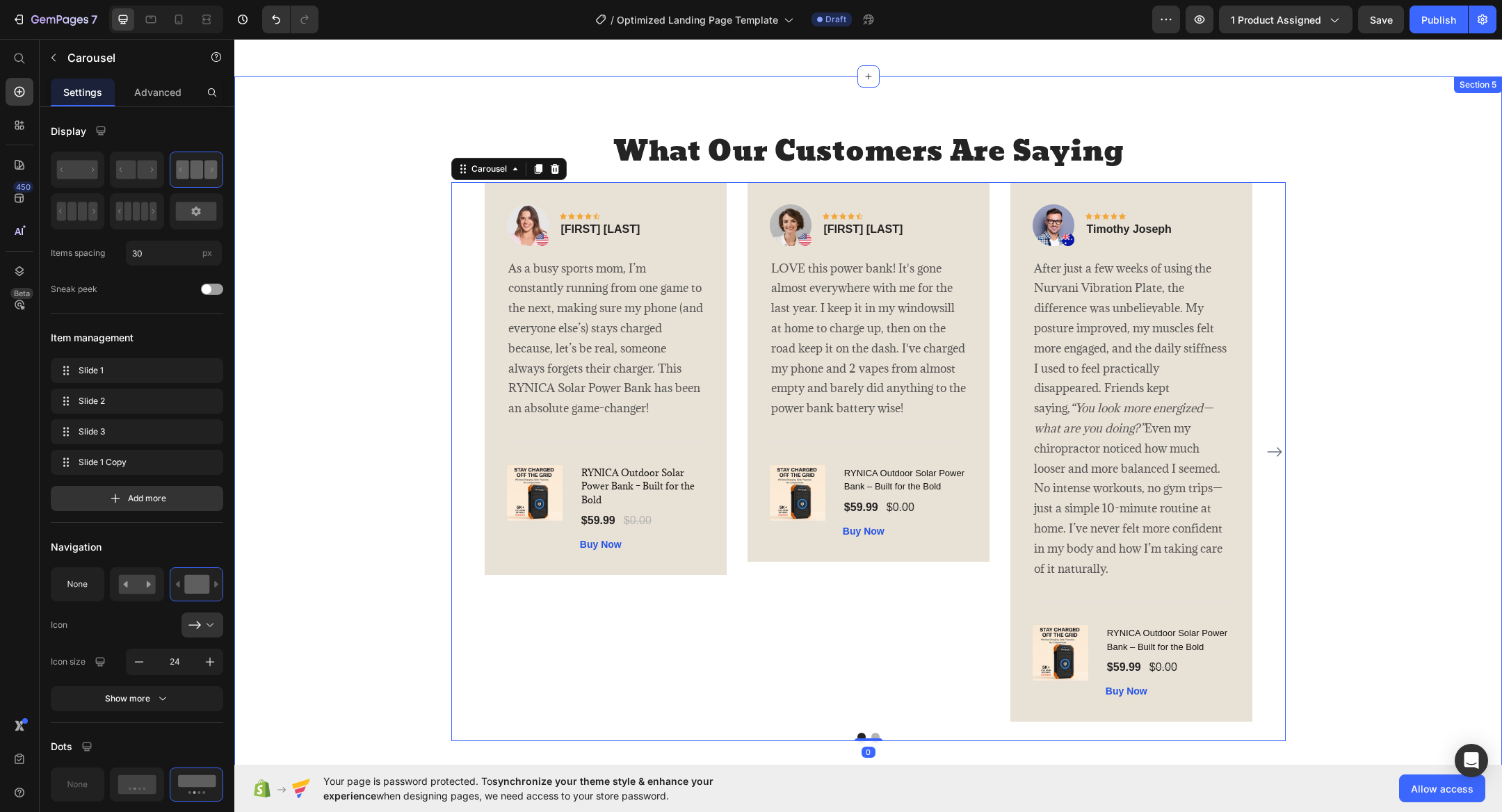 click on "What Our Customers Are Saying Heading
Image
Icon
Icon
Icon
Icon
Icon Row Shimmi Carroll Text block Row As a busy sports mom, I’m constantly running from one game to the next, making sure my phone (and everyone else’s) stays charged because, let’s be real, someone always forgets their charger. This RYNICA Solar Power Bank has been an absolute game-changer! Text block                Title Line (P) Images & Gallery RYNICA Outdoor Solar Power Bank – Built for the Bold (P) Title $59.99 (P) Price $0.00 (P) Price Row Buy Now (P) Cart Button Product Row Image
Icon
Icon
Icon
Icon
Icon Row Jamie Mills Text block Row Text block                Title Line (P) Images & Gallery RYNICA Outdoor Solar Power Bank – Built for the Bold (P) Title $59.99 (P) Price $0.00 (P) Price Row Buy Now (P) Cart Button Product Row Image
Icon Row" at bounding box center [868, 437] 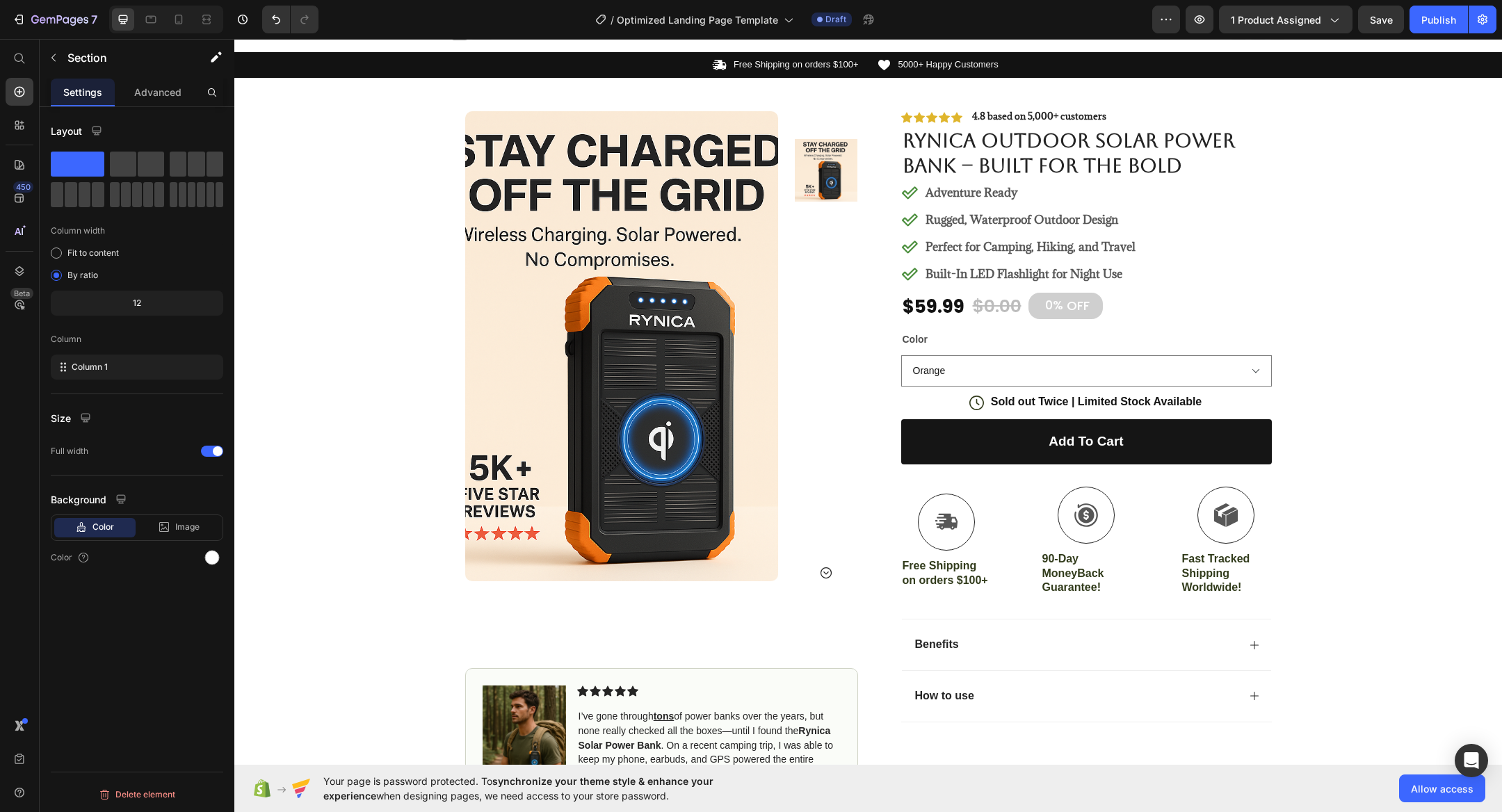 scroll, scrollTop: 19, scrollLeft: 0, axis: vertical 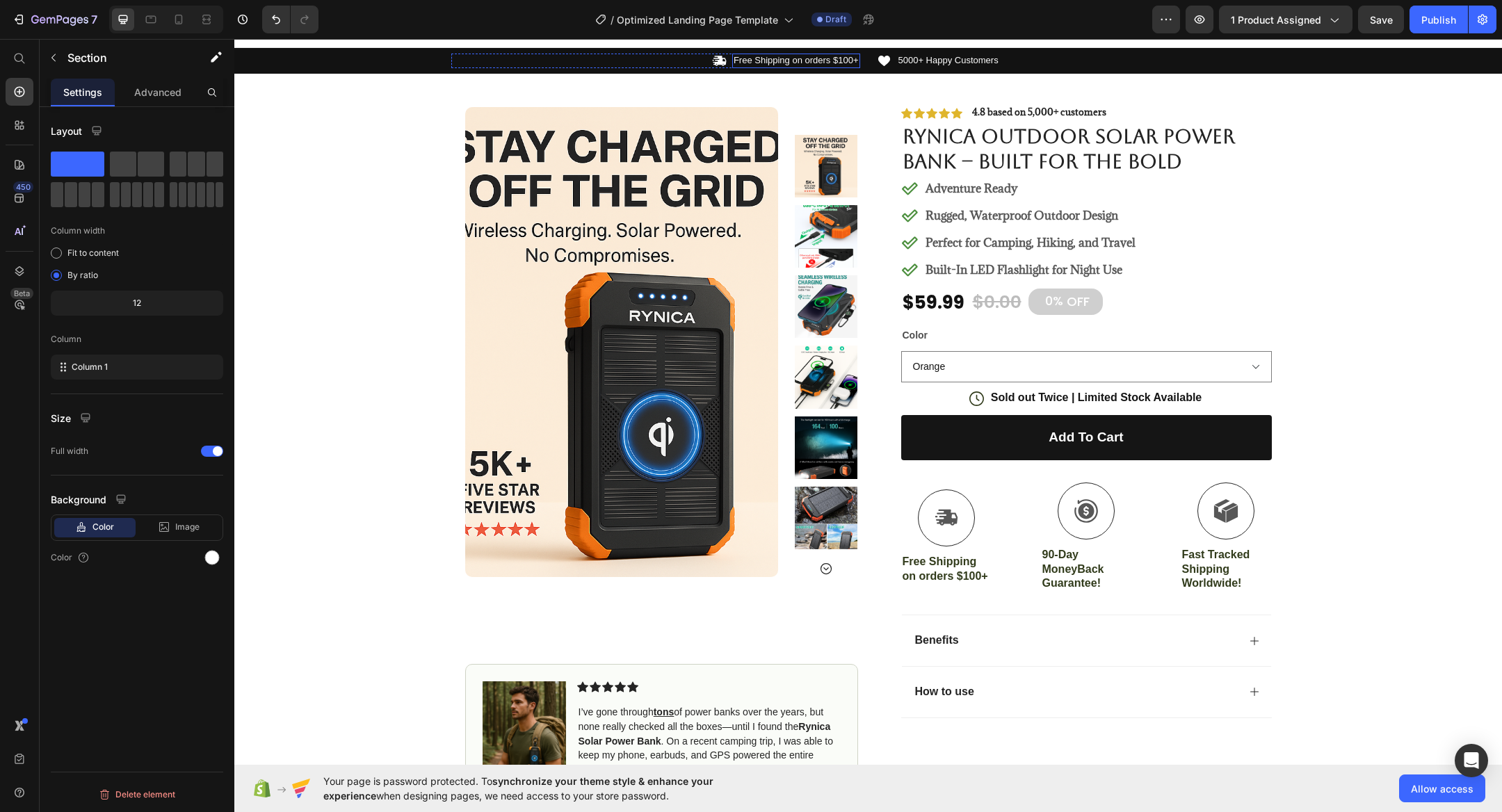 click on "Free Shipping on orders $100+" at bounding box center [796, 60] 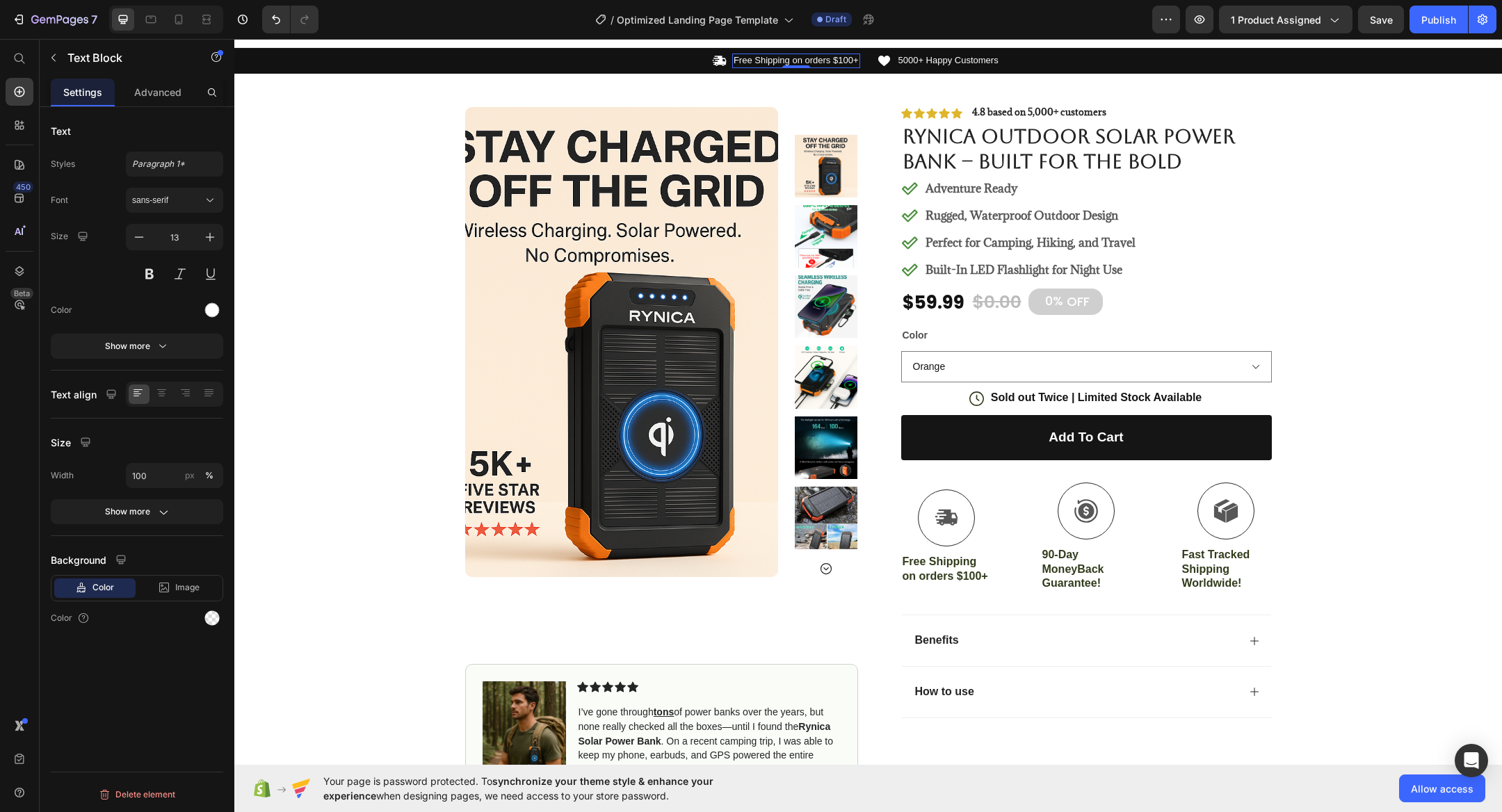 click on "Free Shipping on orders $100+" at bounding box center [796, 60] 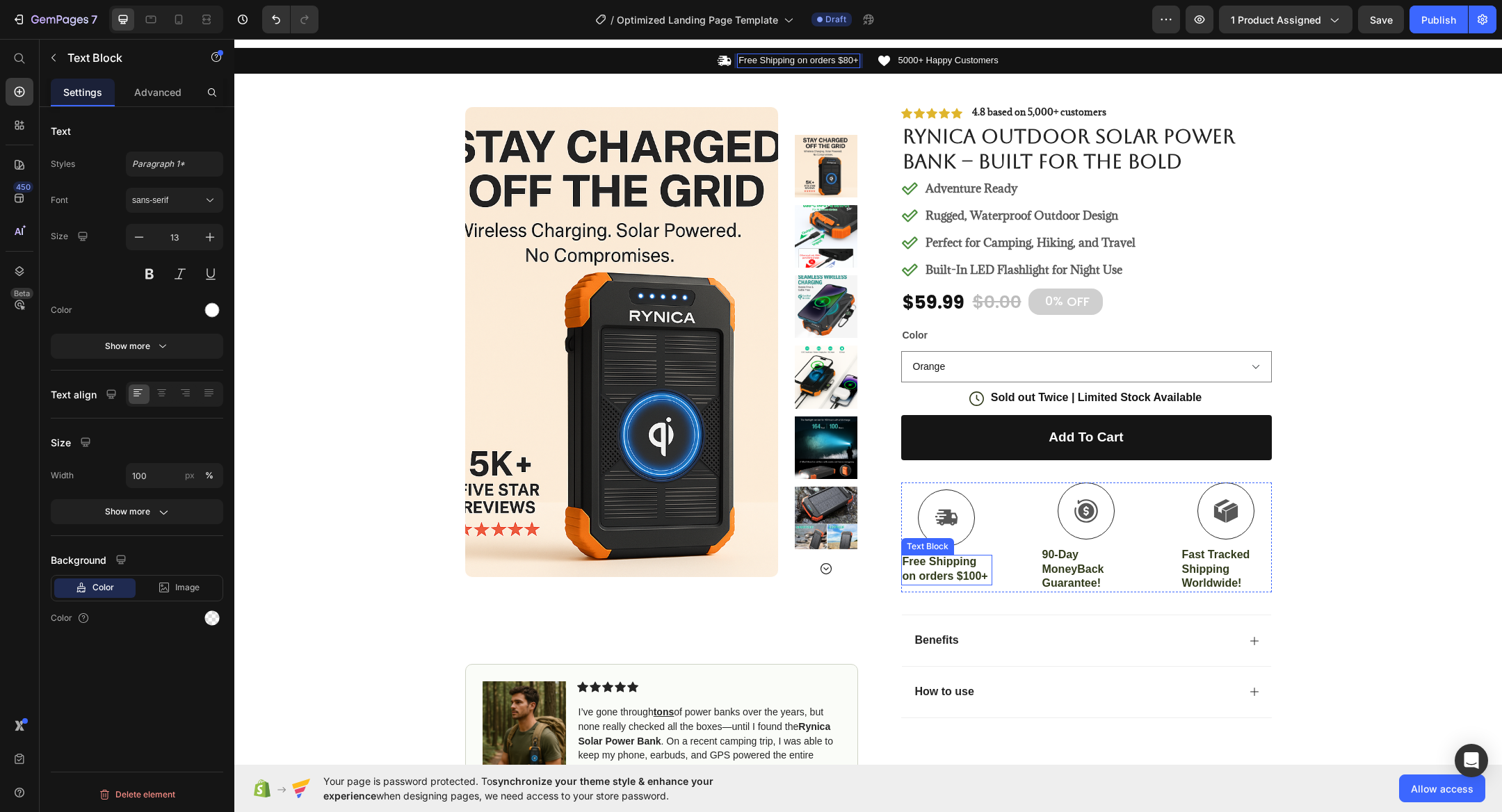 click on "Free Shipping on orders $100+" at bounding box center (946, 569) 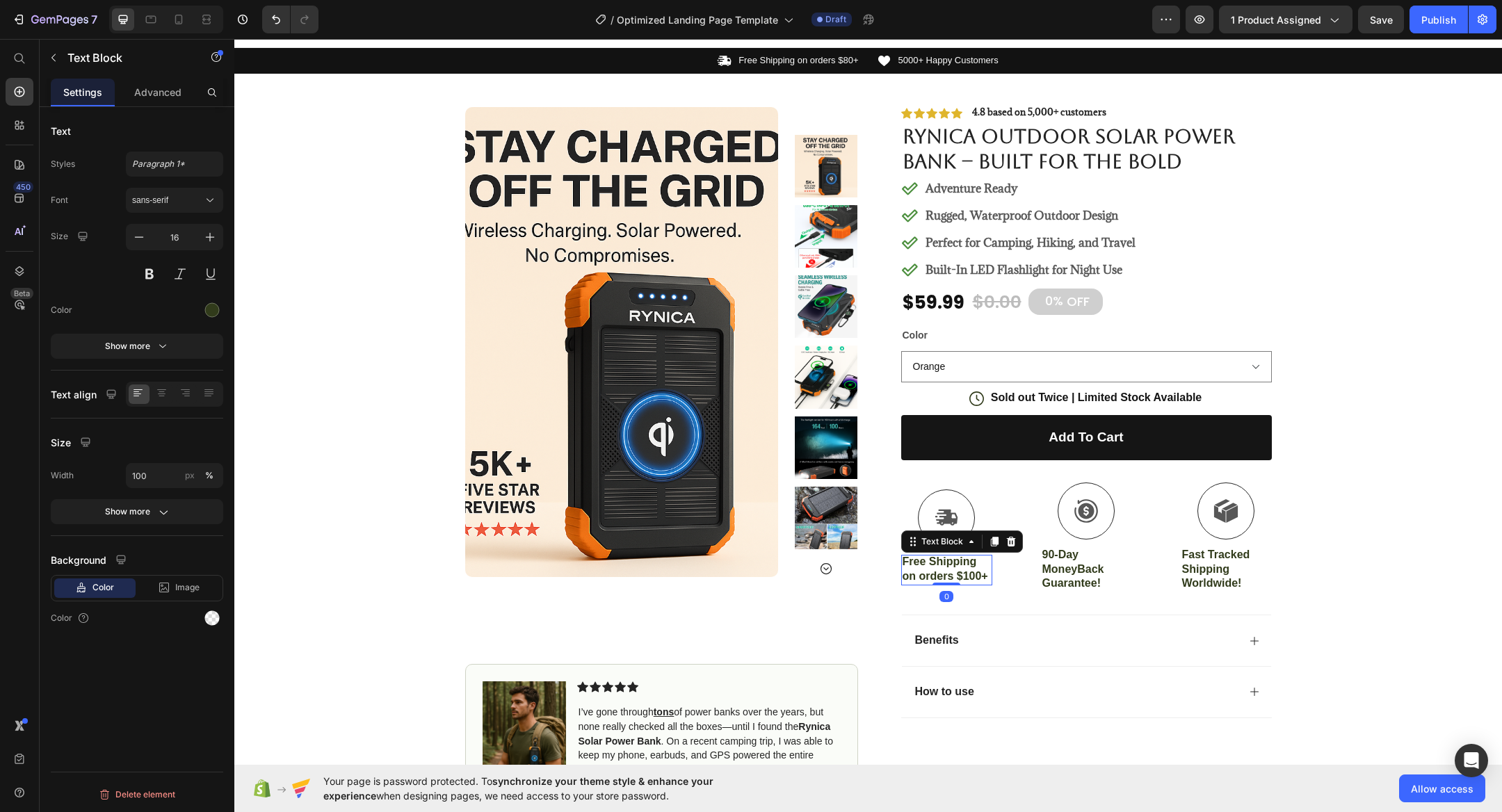 click on "Free Shipping on orders $100+" at bounding box center (946, 569) 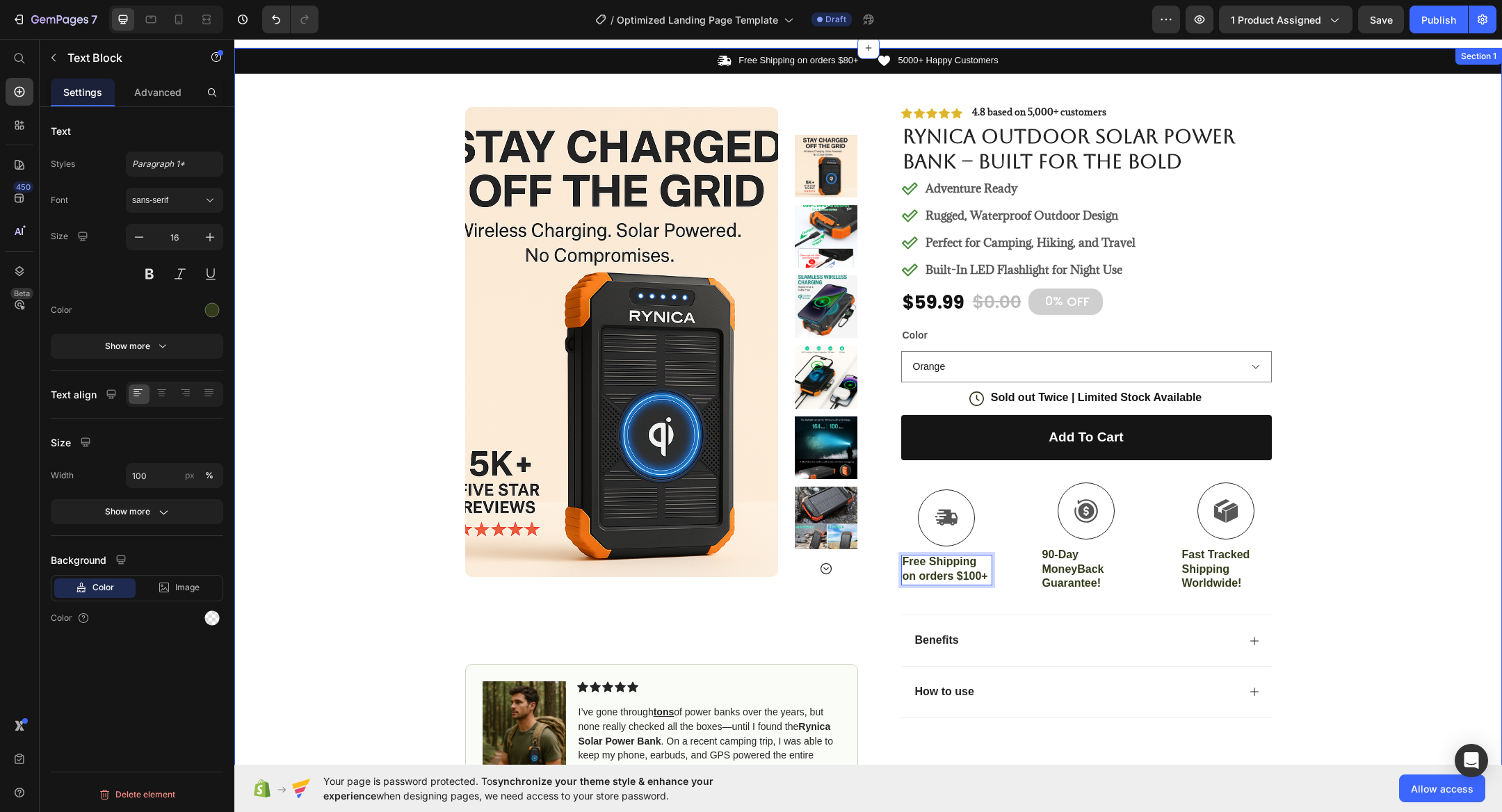 scroll, scrollTop: 0, scrollLeft: 0, axis: both 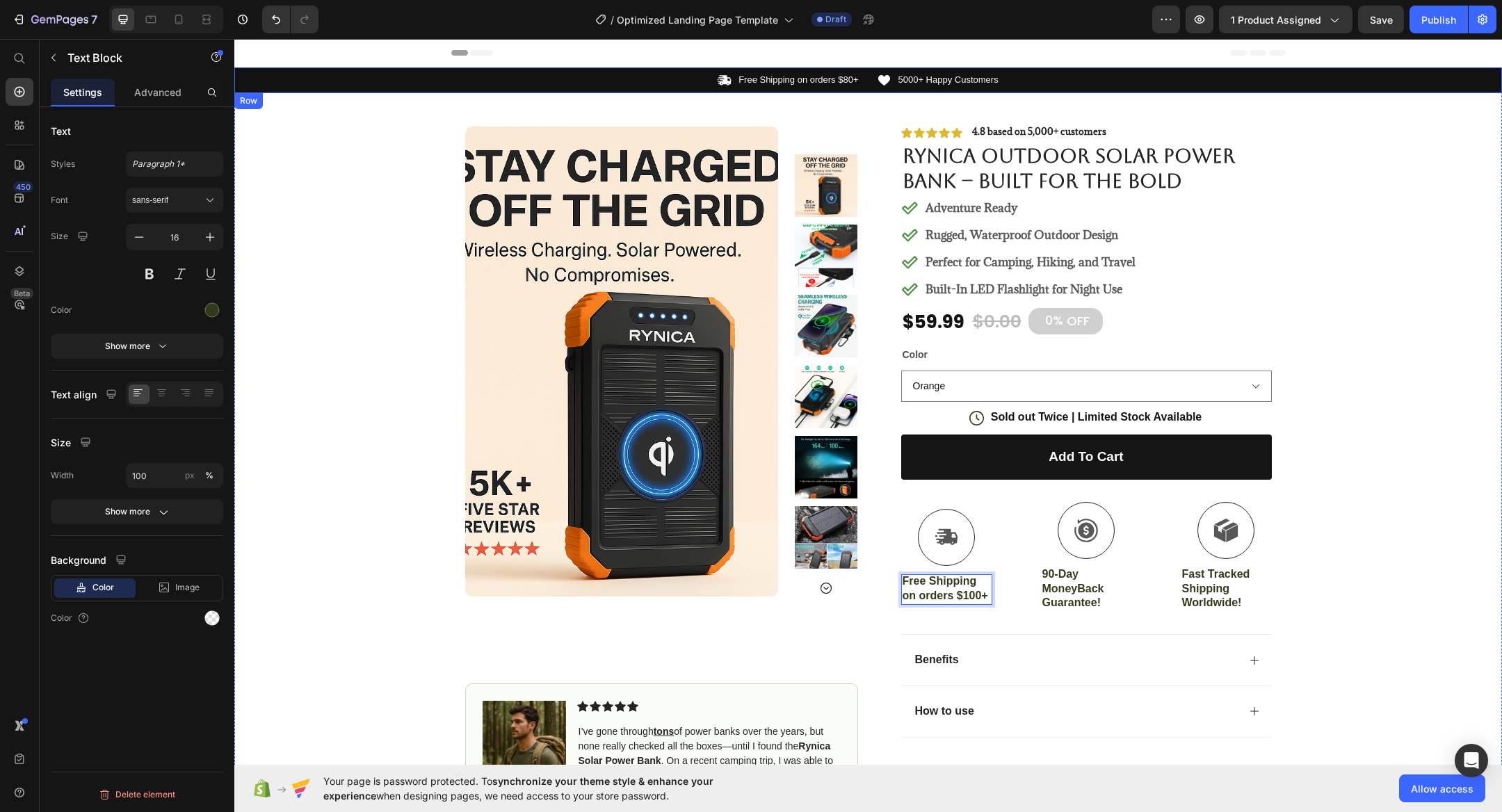 click on "Free Shipping on orders $80+" at bounding box center [798, 80] 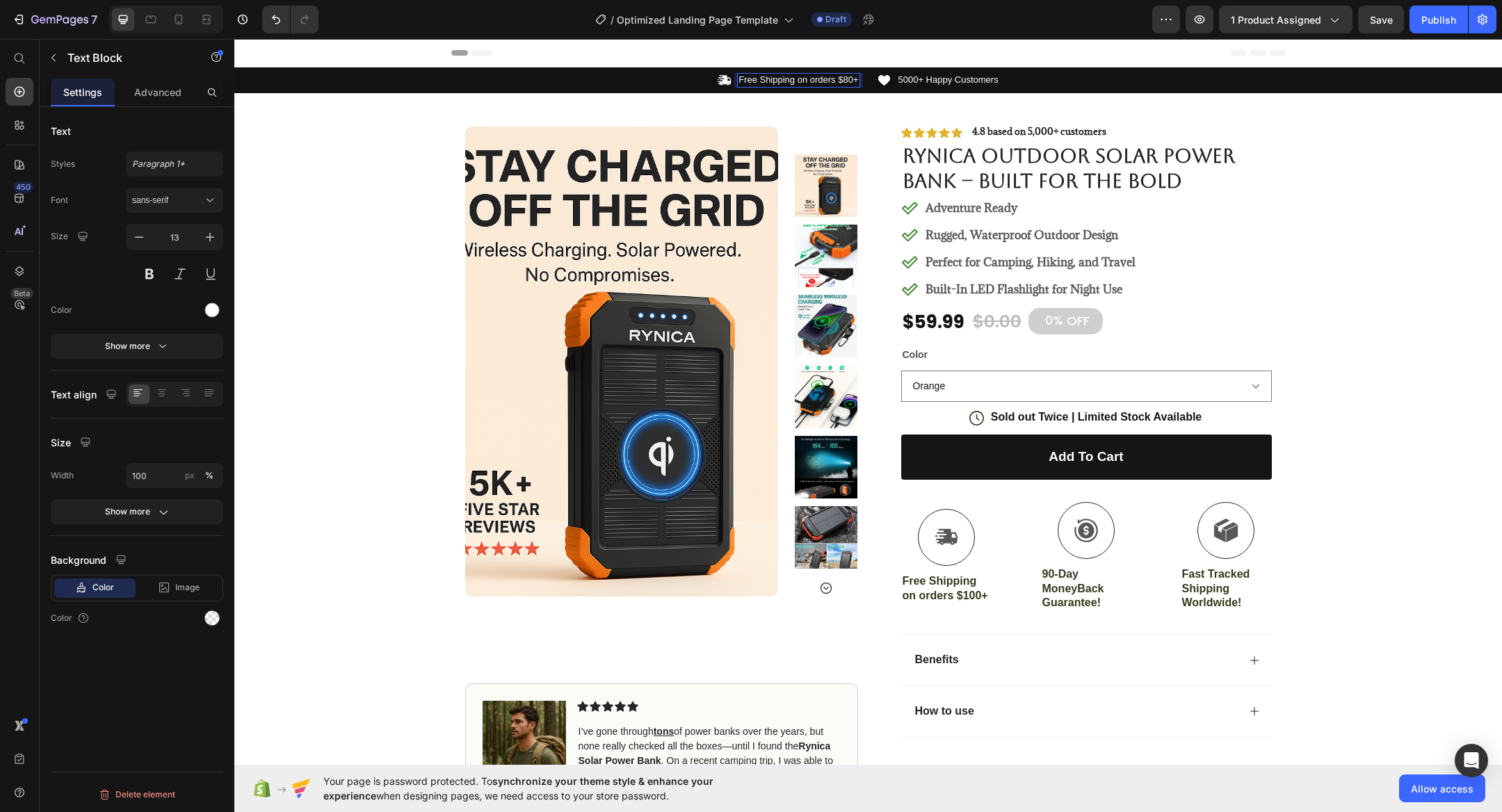 click on "Free Shipping on orders $80+" at bounding box center (798, 80) 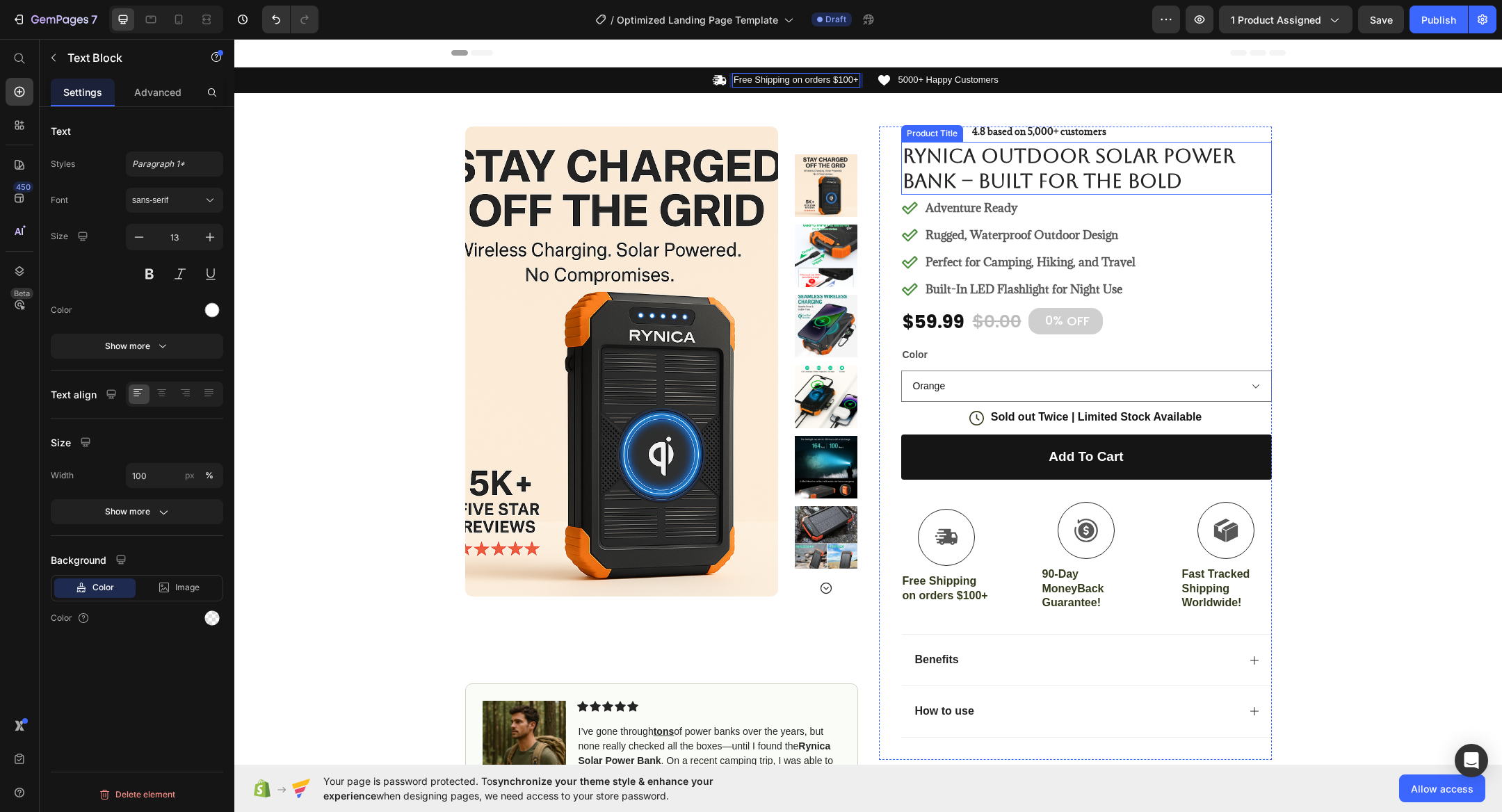 click on "RYNICA Outdoor Solar Power Bank – Built for the Bold" at bounding box center [1086, 168] 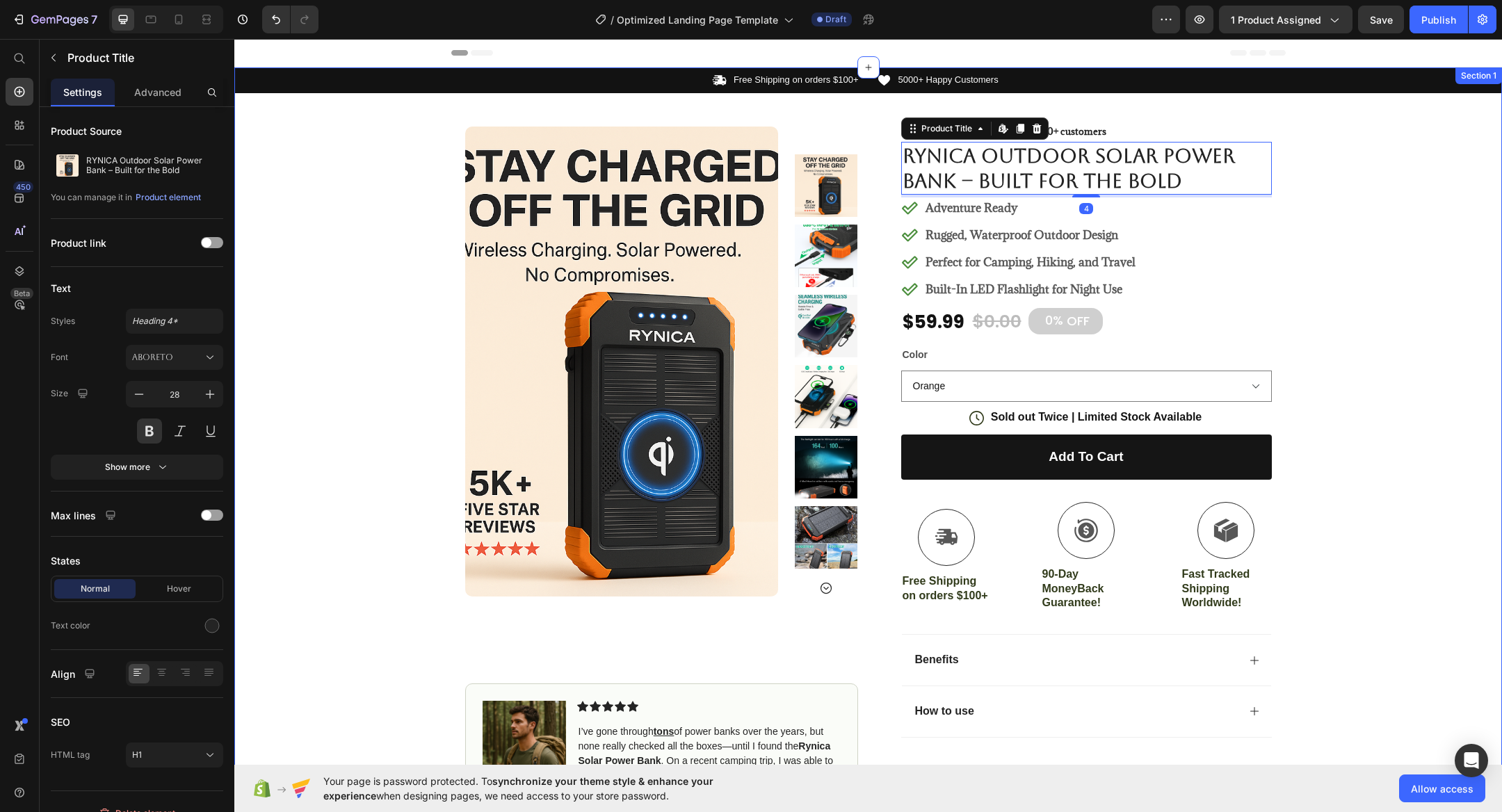 click on "Icon Free Shipping on orders $100+ Text Block Row
Icon 5000+ Happy Customers Text Block Row Carousel Row
Product Images #1 Home fitness Product of 2024 Text Block Image Icon Icon Icon Icon Icon Icon List I’ve gone through  tons  of power banks over the years, but none really checked all the boxes—until I found the  Rynica Solar Power Bank . On a recent camping trip, I was able to keep my phone, earbuds, and GPS powered the entire weekend without worrying about finding an outlet.  The wireless charging is a game changer —just drop your phone on top and you’re good to go. It’s lightweight, reliable, and the solar panel gave me peace of mind when I was off the grid. Honestly, I don’t leave home without it now. If you travel, hike, or just hate dead batteries—this is it. Text Block
Icon Logan R. (Houston, USA) Text Block Row Row Row Icon Icon Icon Icon Icon Icon List 4.8 based on 5,000+ customers Text Block Row Product Title   Edit content in Shopify 4" at bounding box center (868, 491) 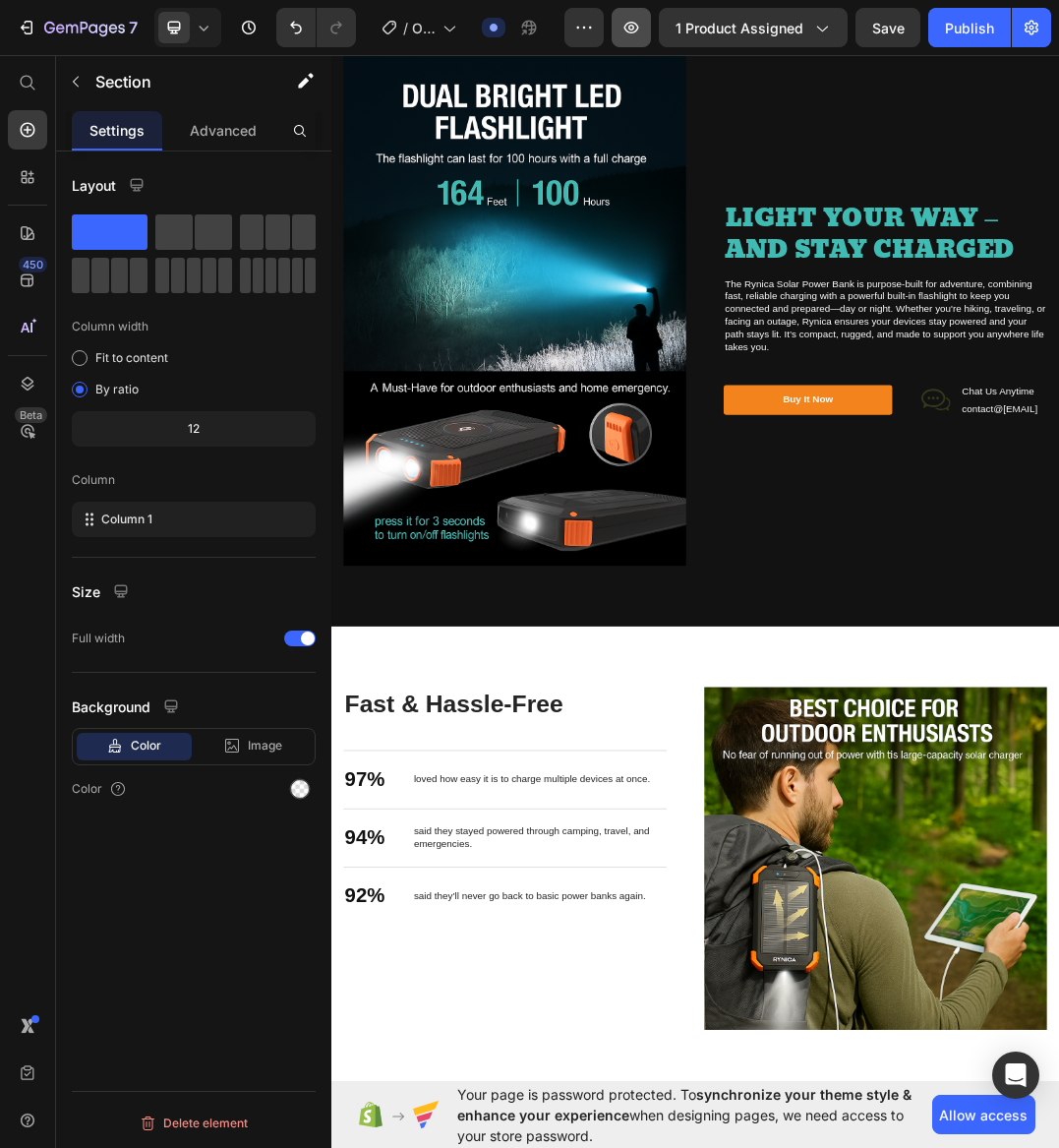 scroll, scrollTop: 0, scrollLeft: 0, axis: both 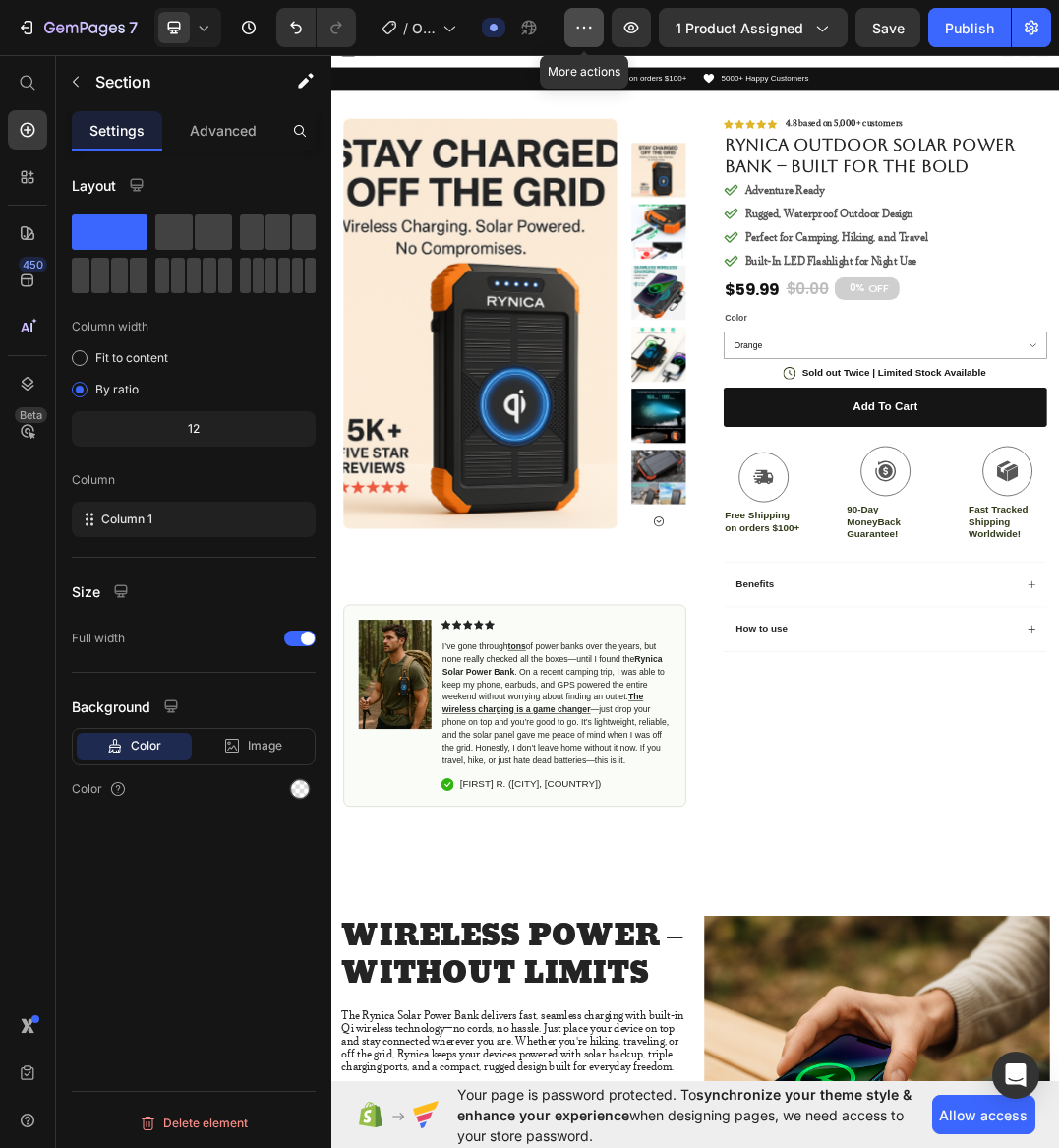click 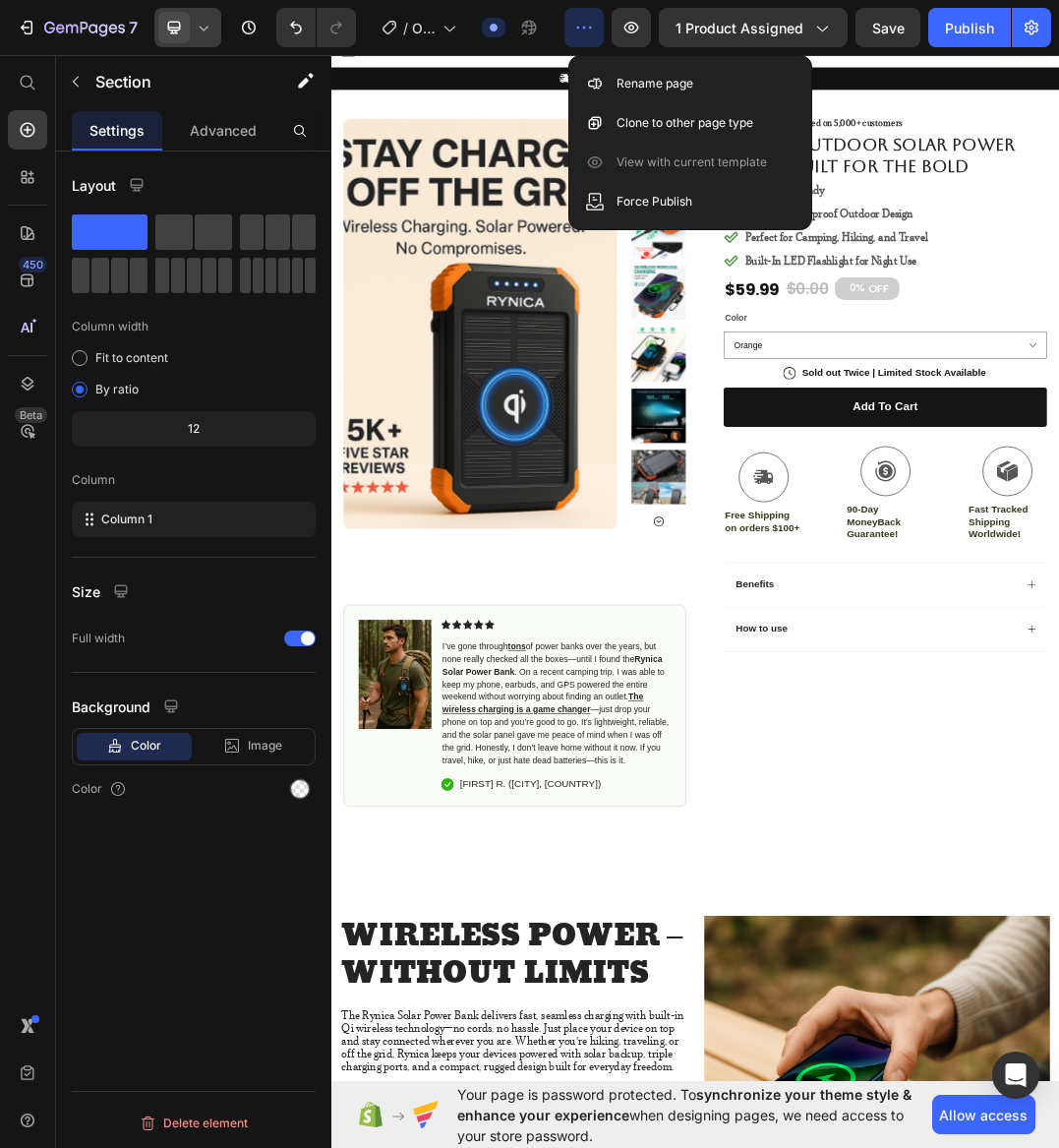 click 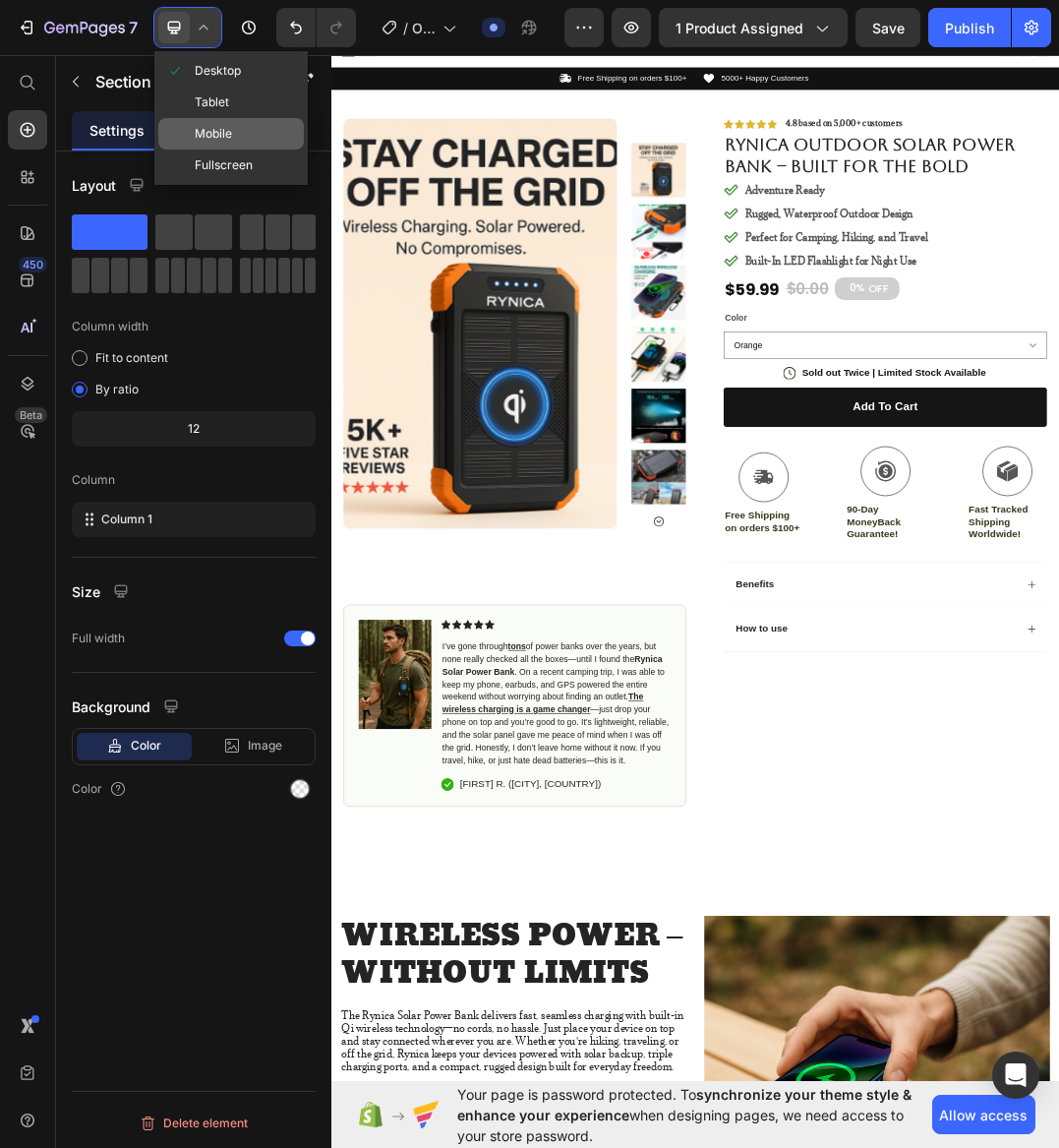 click on "Mobile" 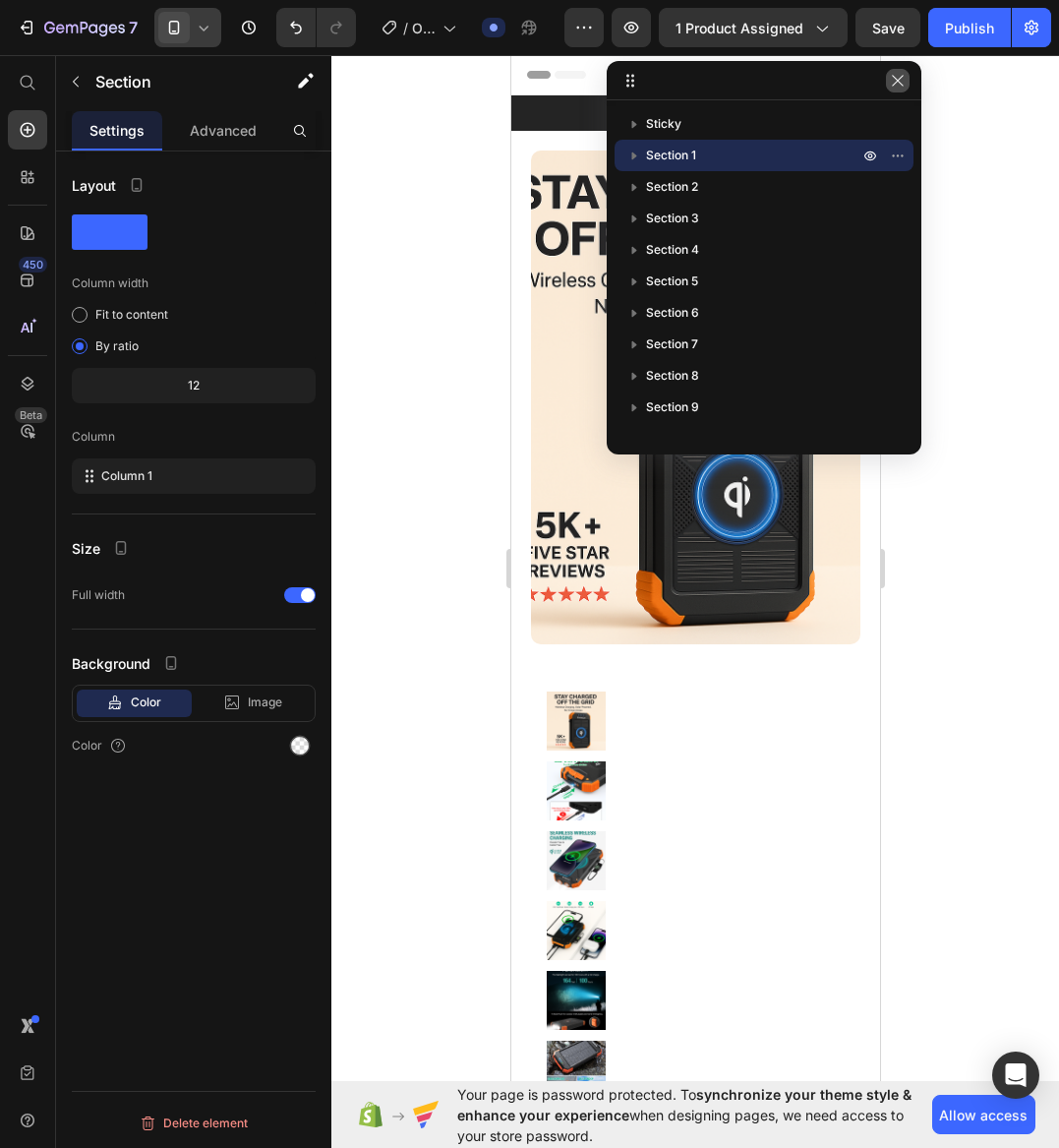 click 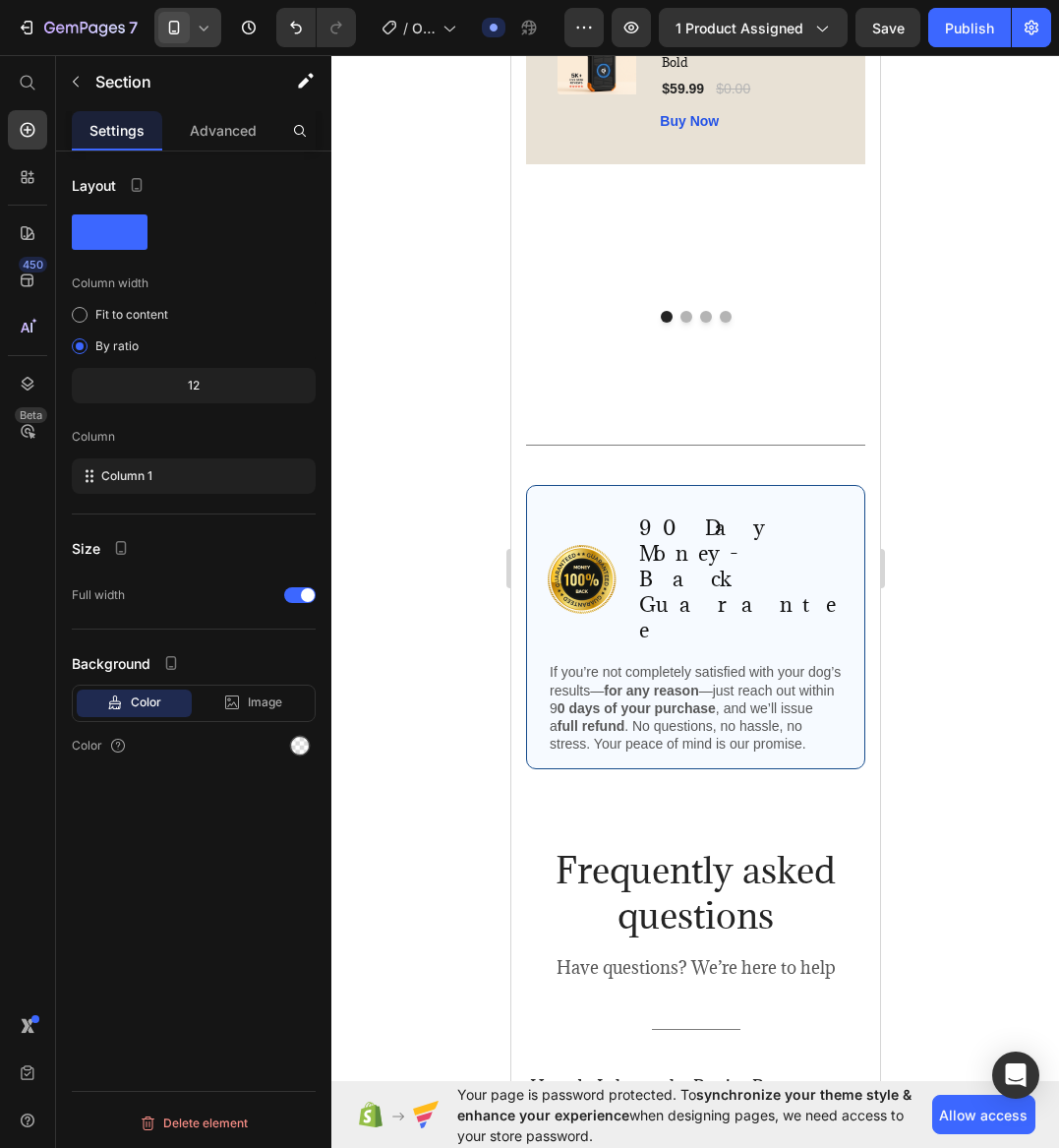 scroll, scrollTop: 5832, scrollLeft: 0, axis: vertical 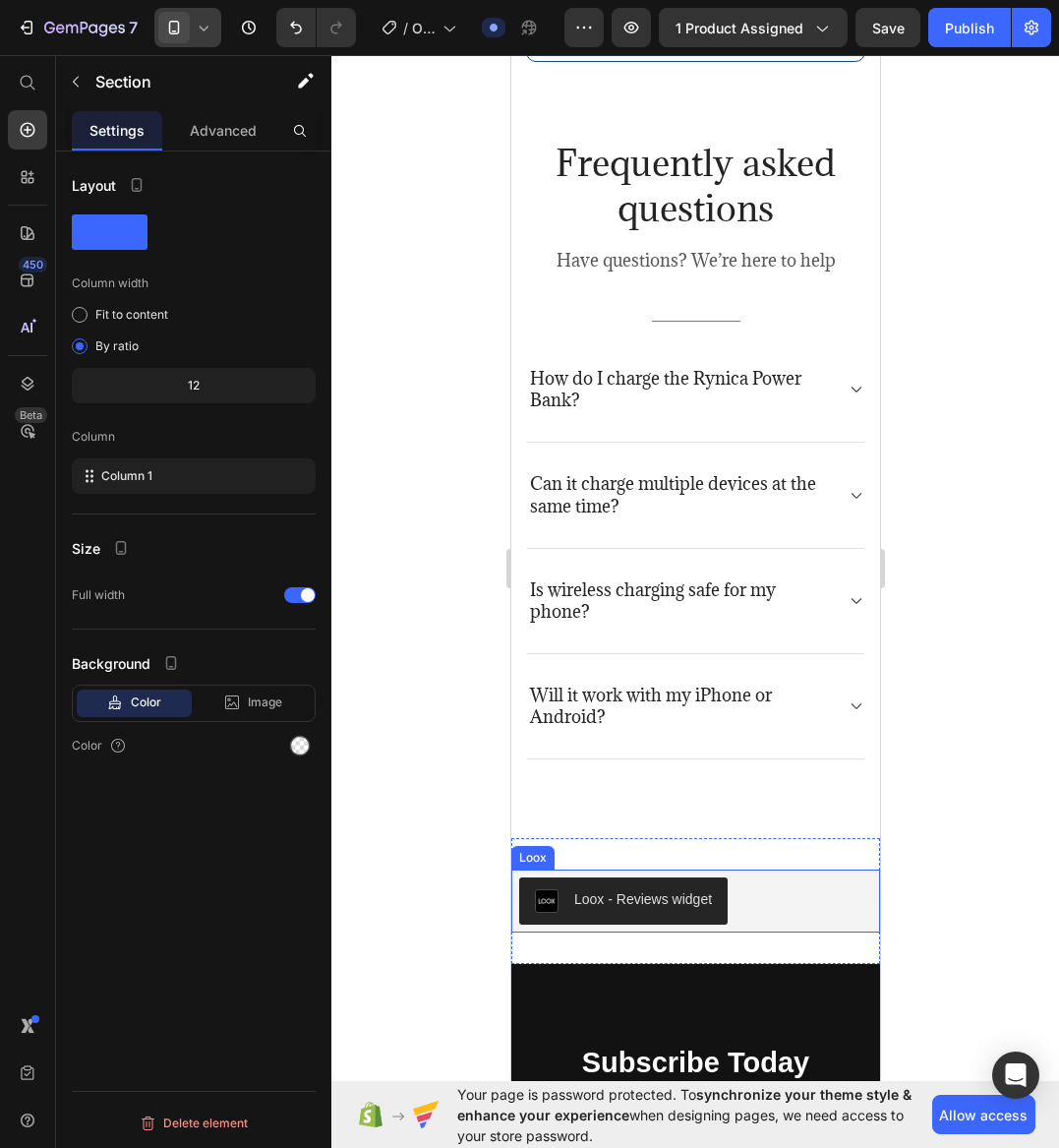 click 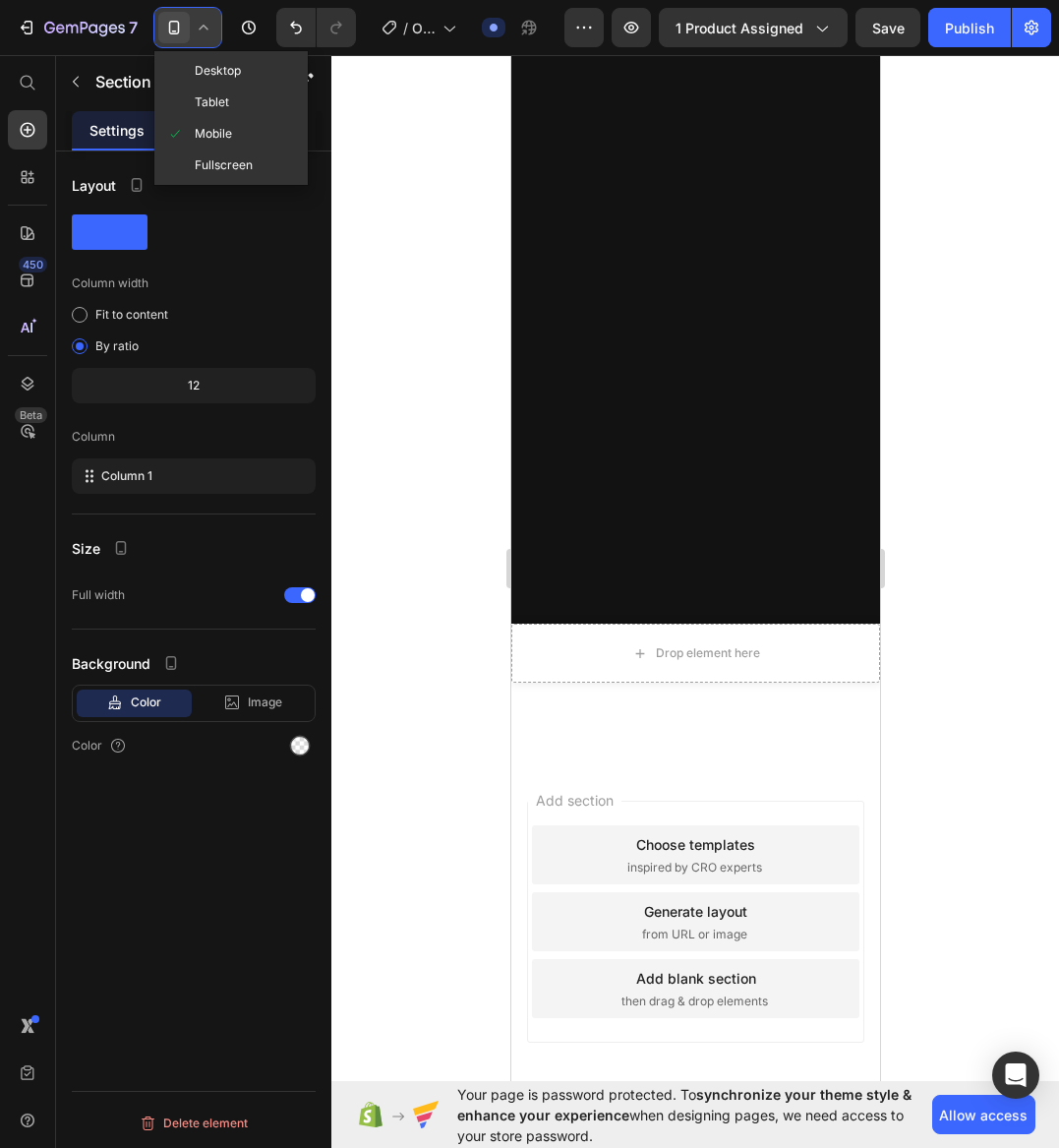 scroll, scrollTop: 3553, scrollLeft: 0, axis: vertical 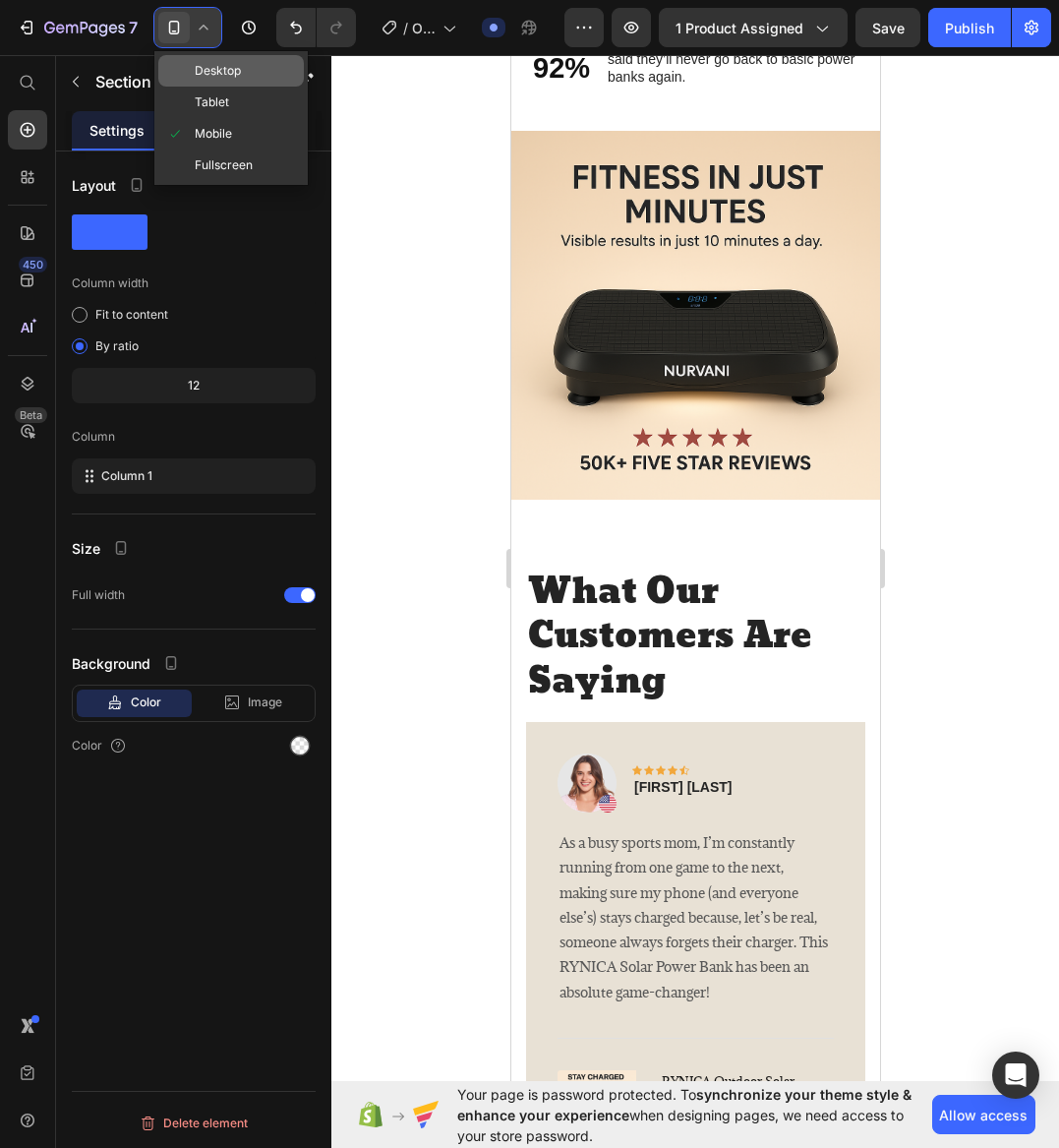 click on "Desktop" at bounding box center (217, 71) 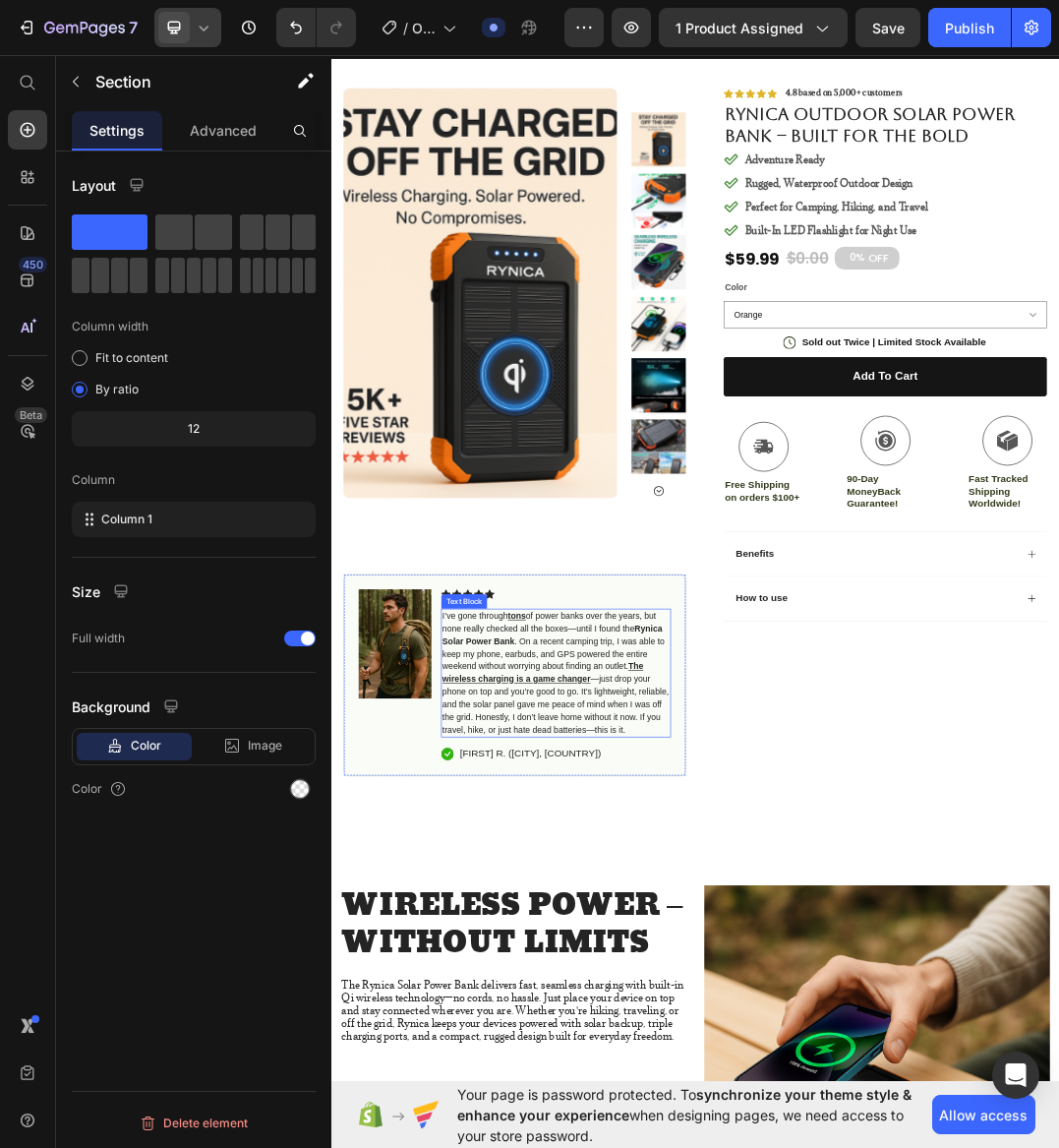 scroll, scrollTop: 0, scrollLeft: 0, axis: both 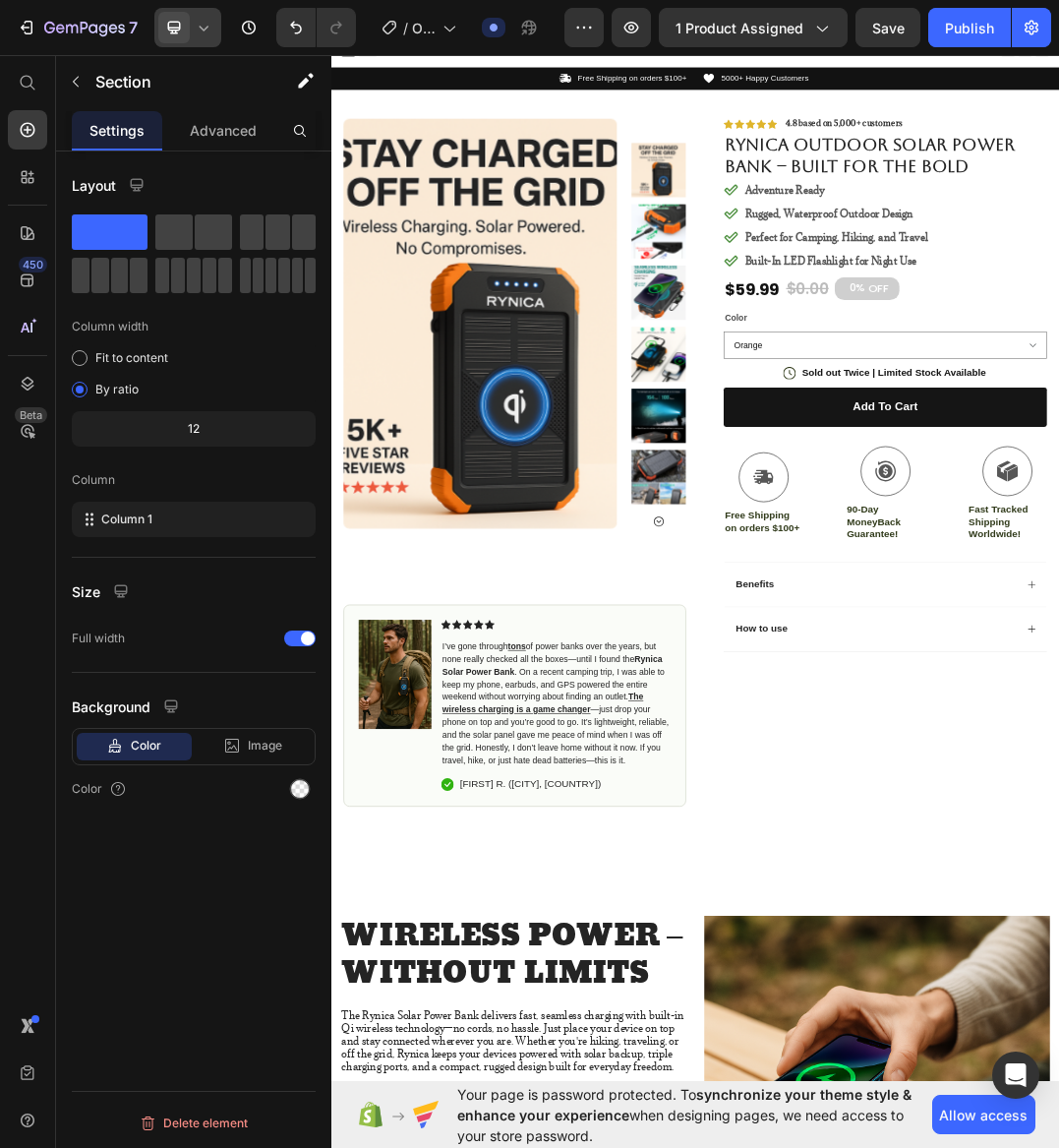 click 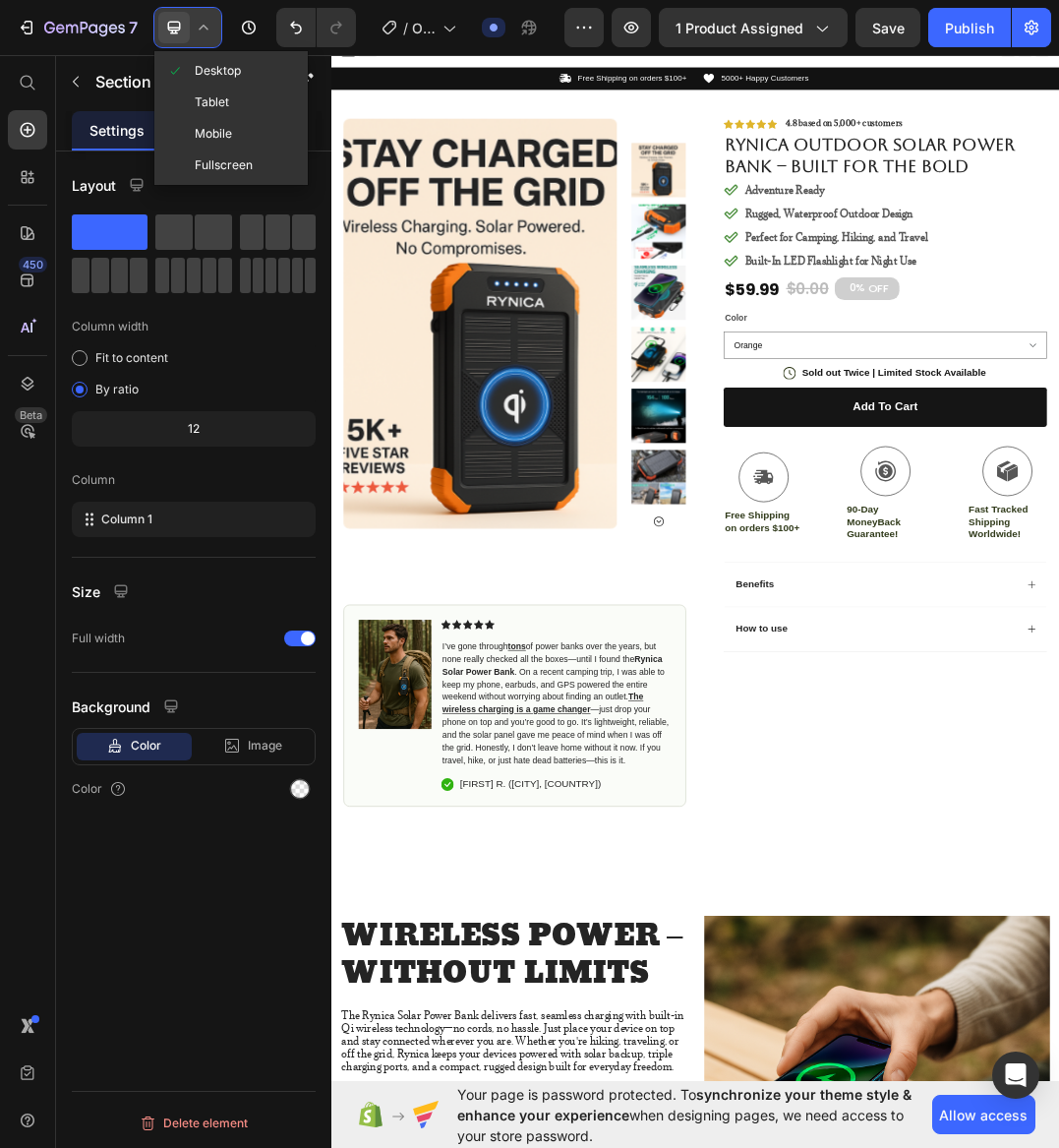 click 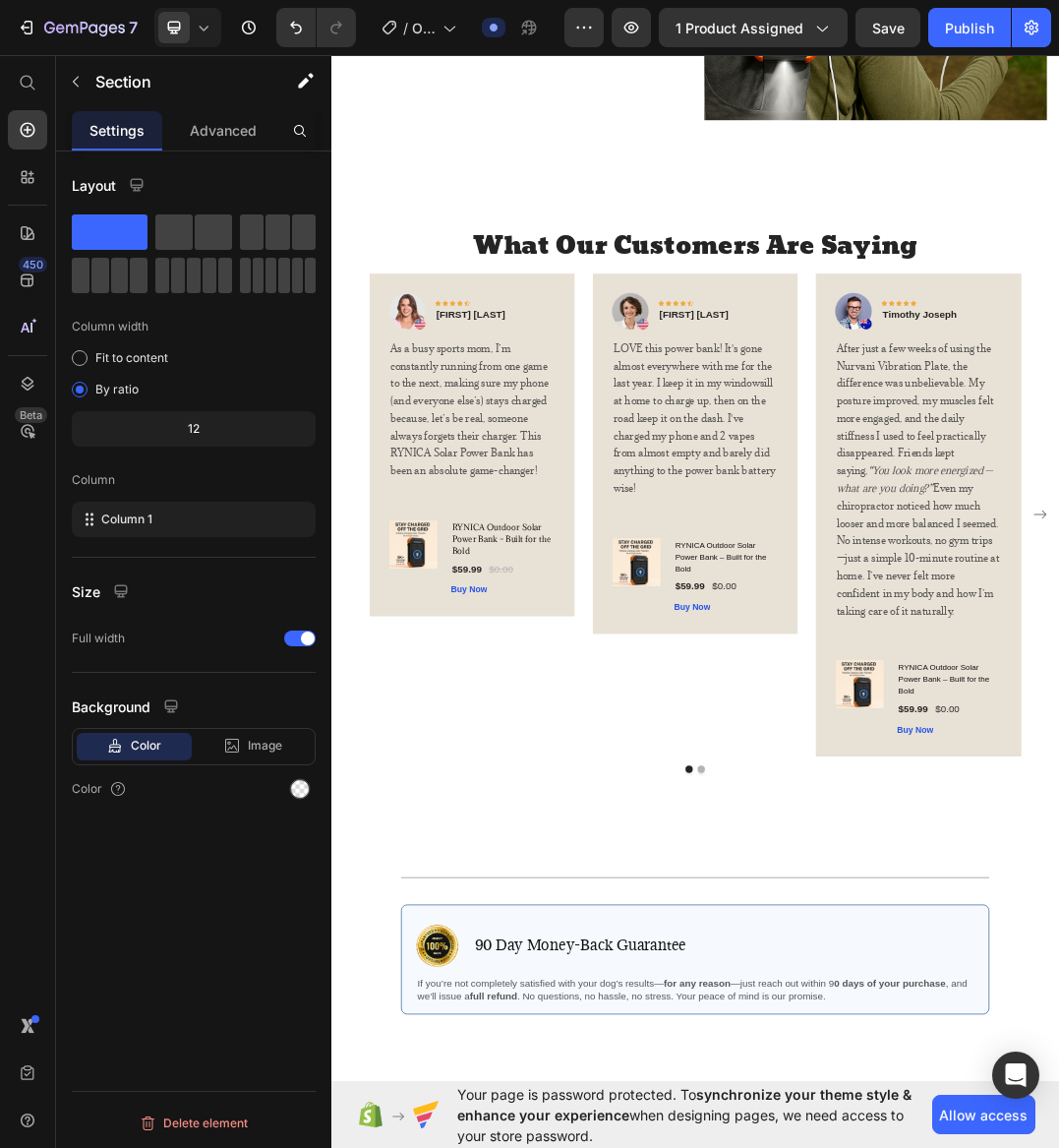 scroll, scrollTop: 3657, scrollLeft: 0, axis: vertical 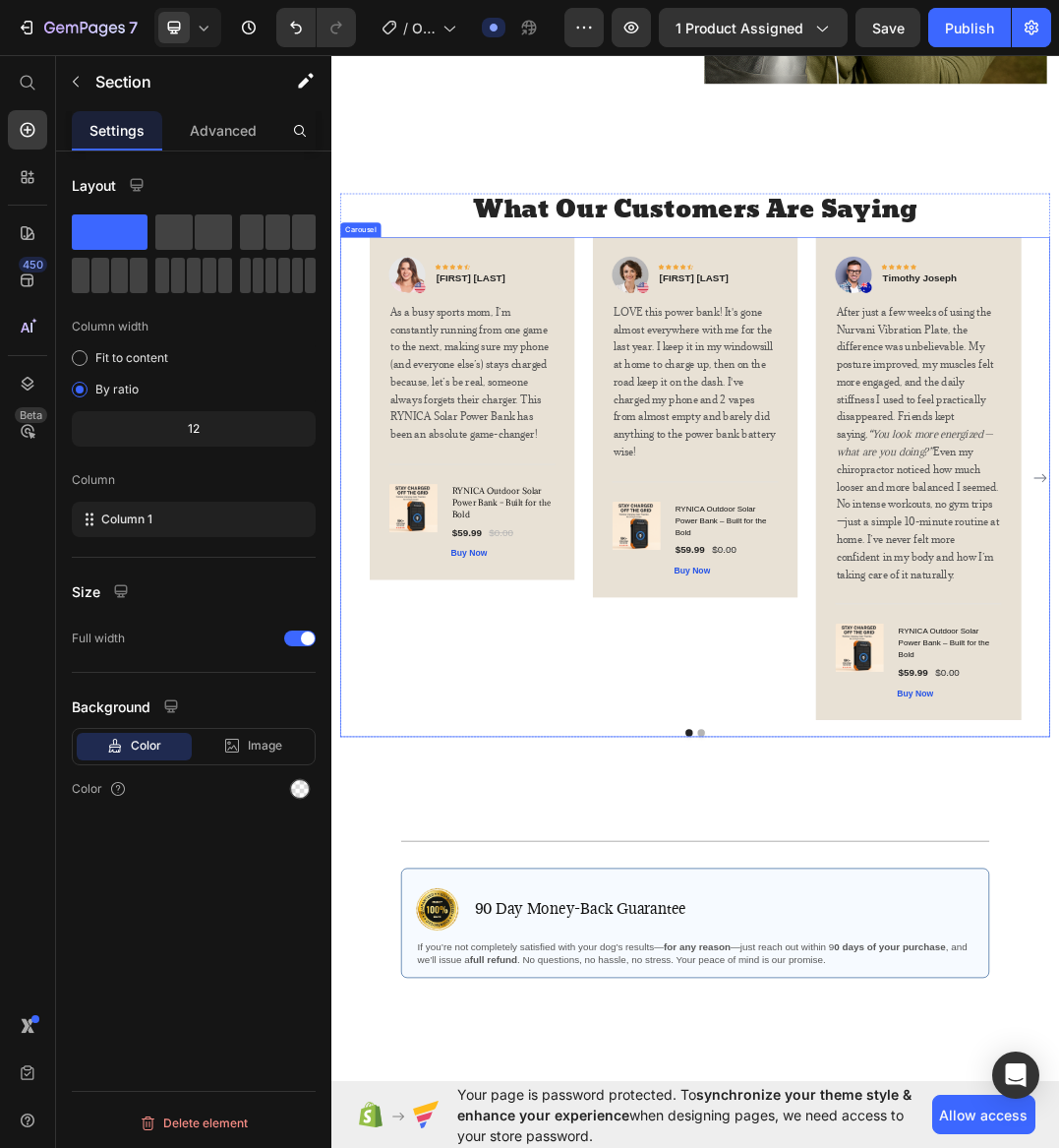 click 